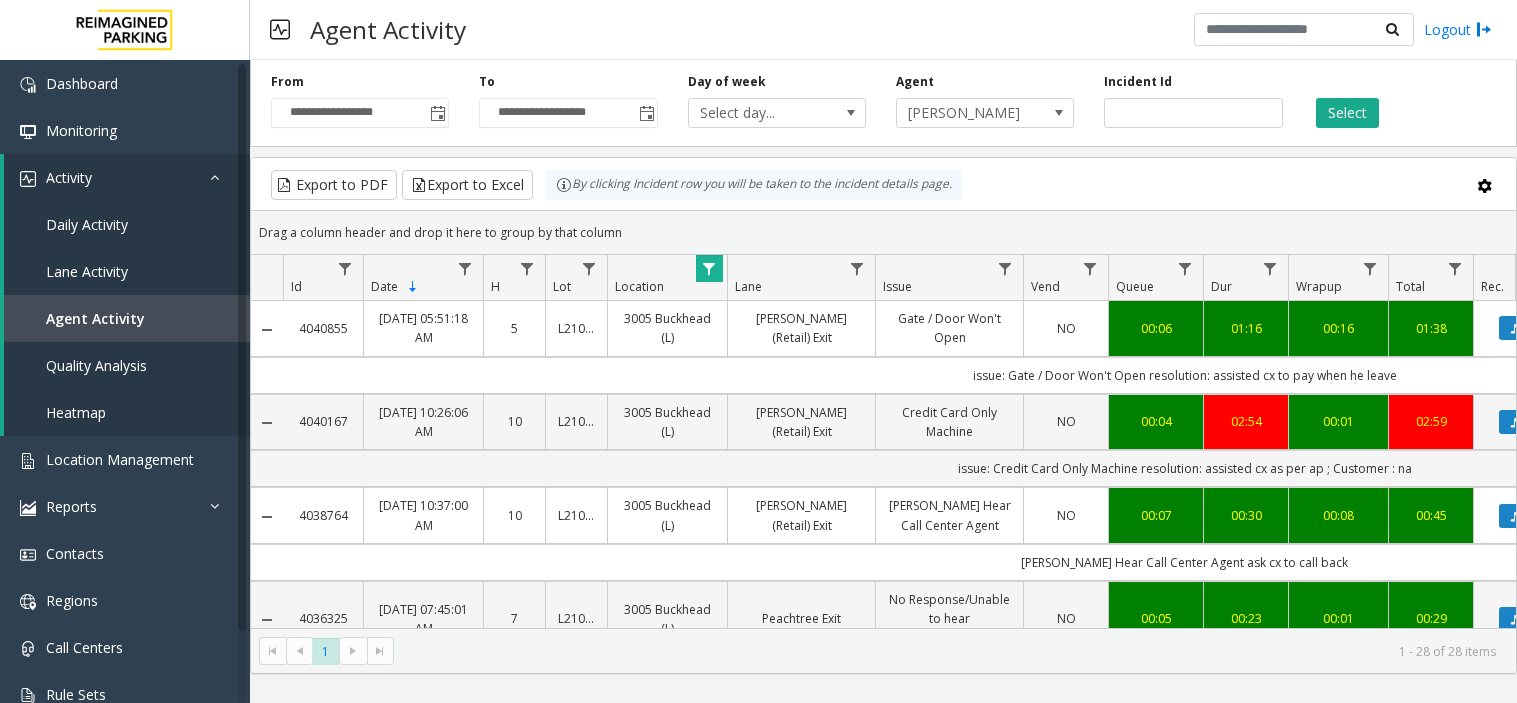 scroll, scrollTop: 0, scrollLeft: 0, axis: both 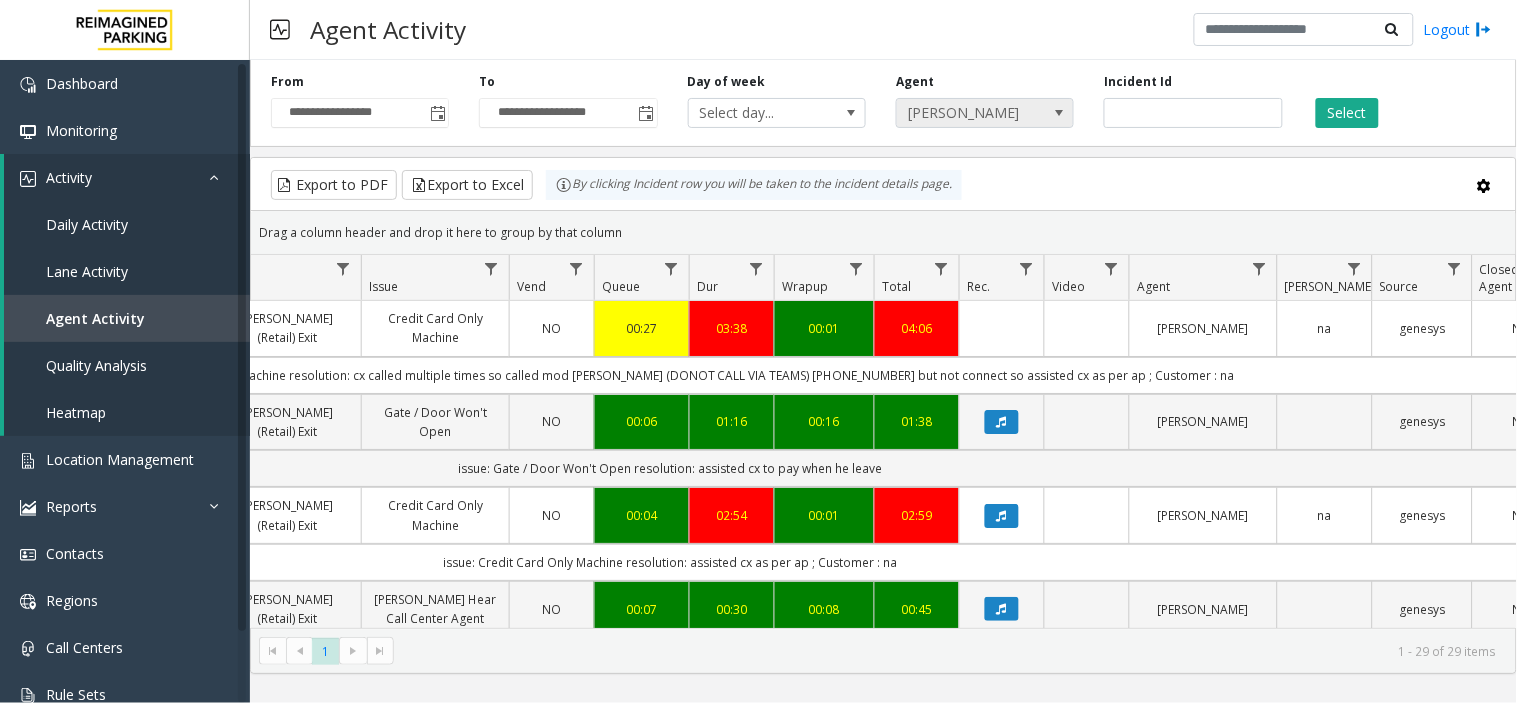 click on "Samar Pratap Singh" at bounding box center (985, 113) 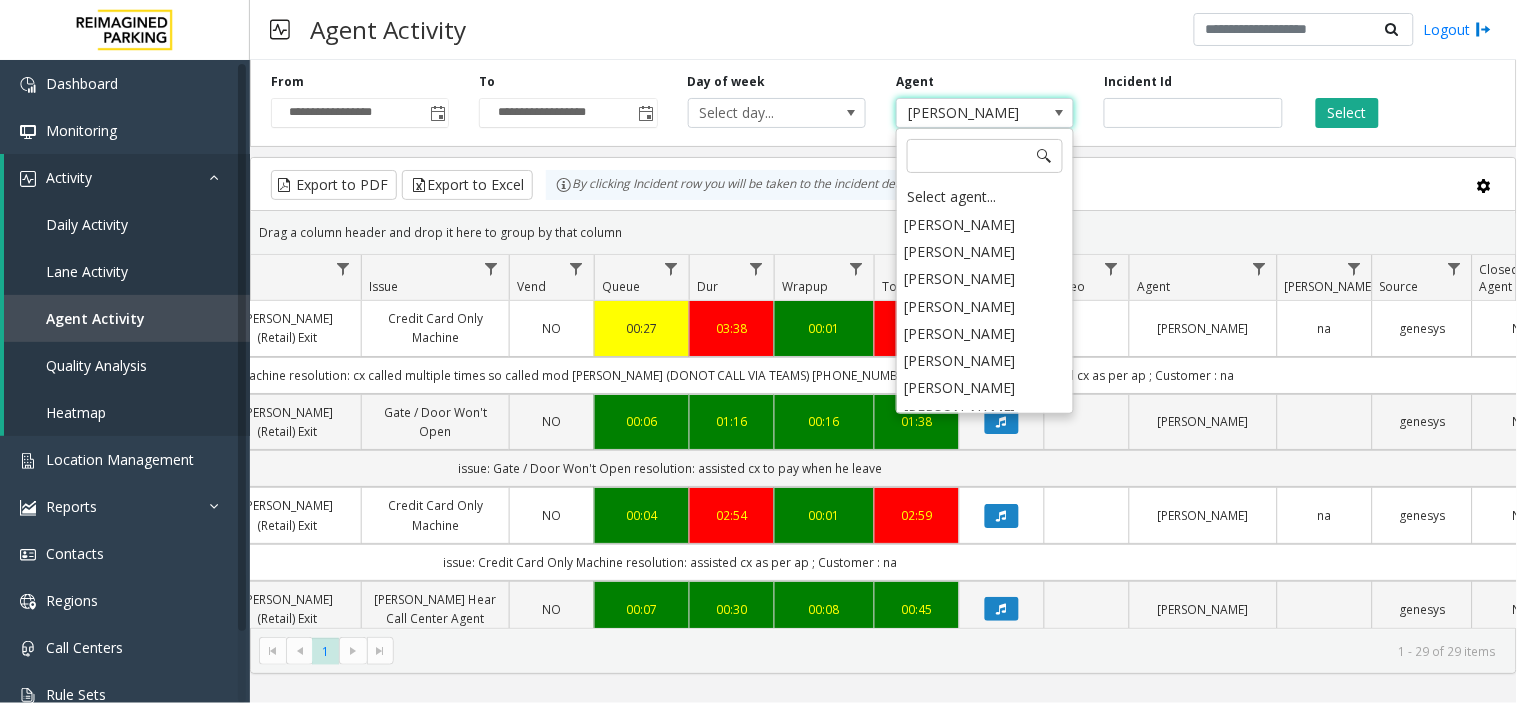 scroll, scrollTop: 9480, scrollLeft: 0, axis: vertical 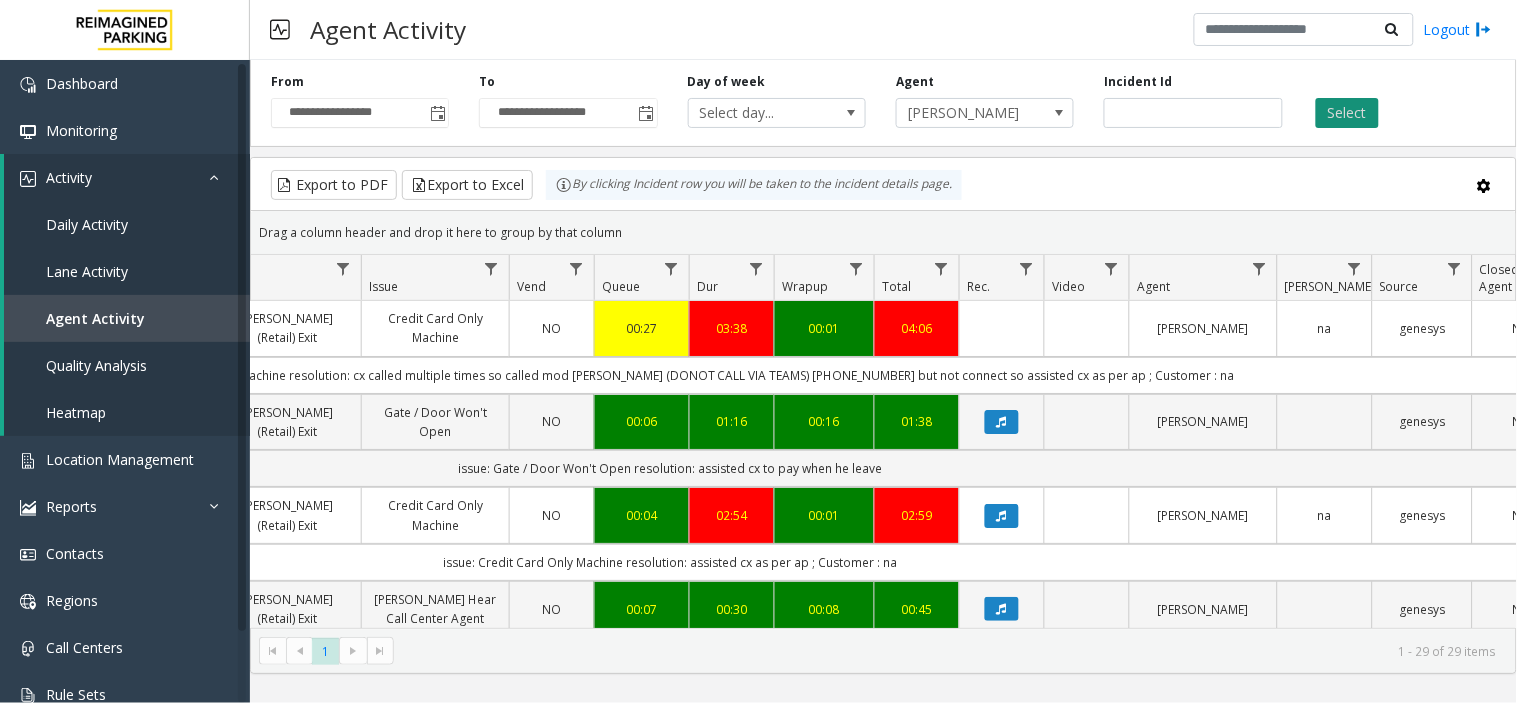 click on "Select" 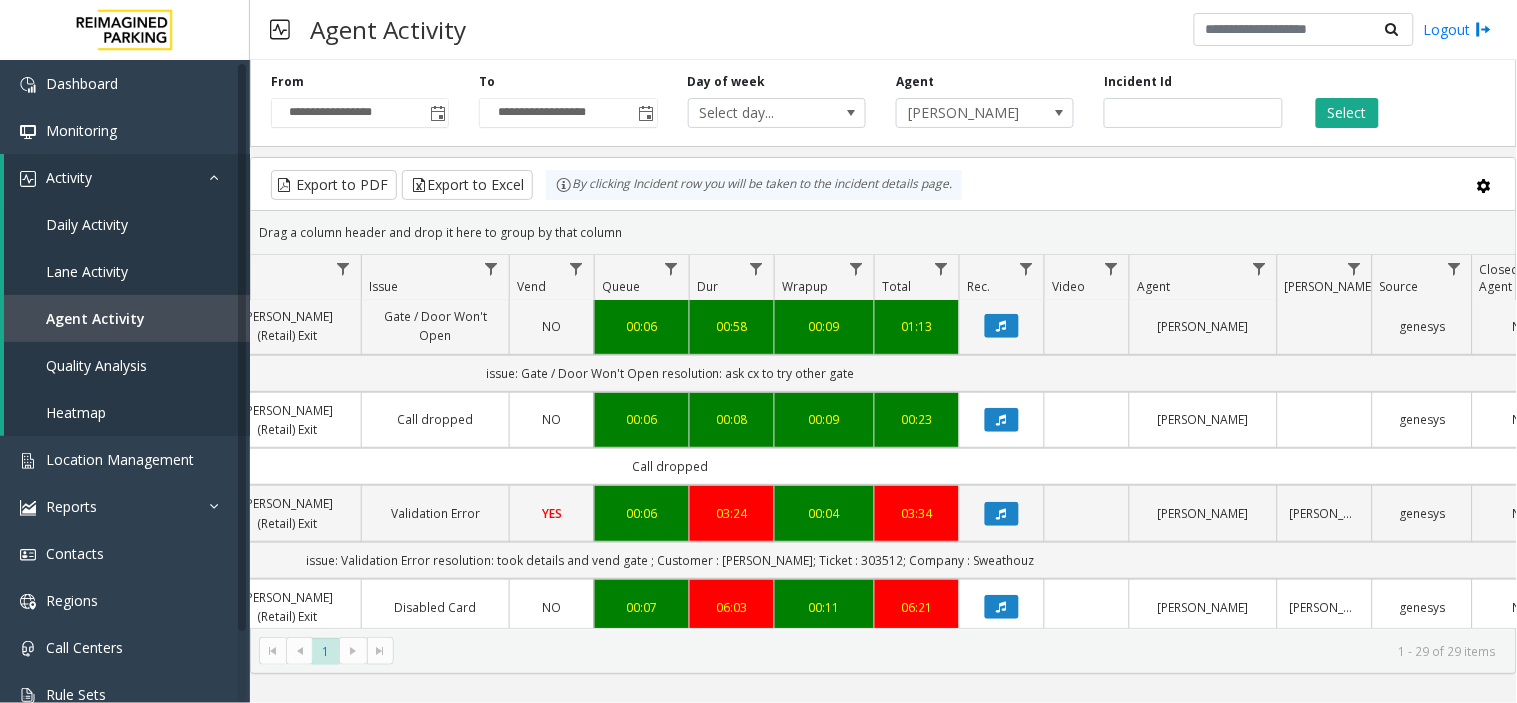 scroll, scrollTop: 2413, scrollLeft: 514, axis: both 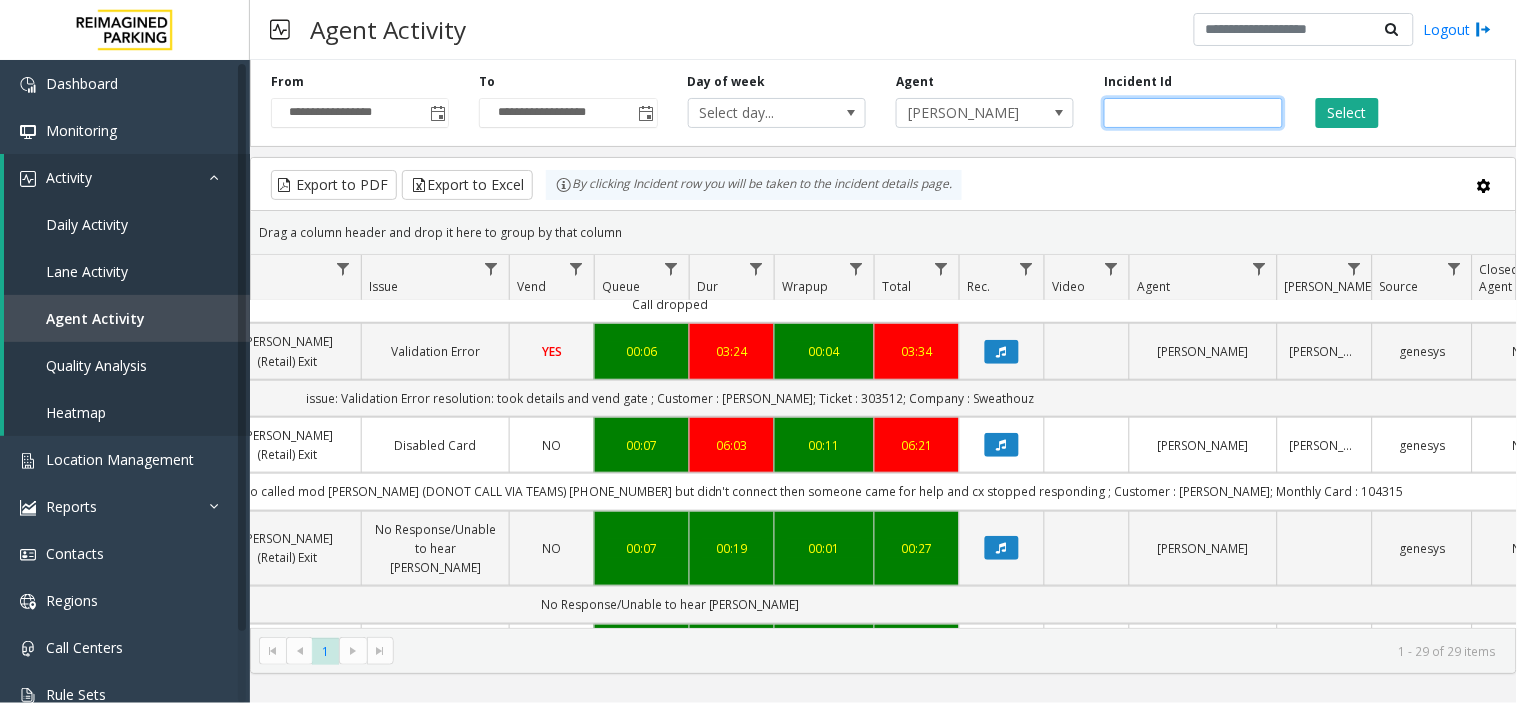 click 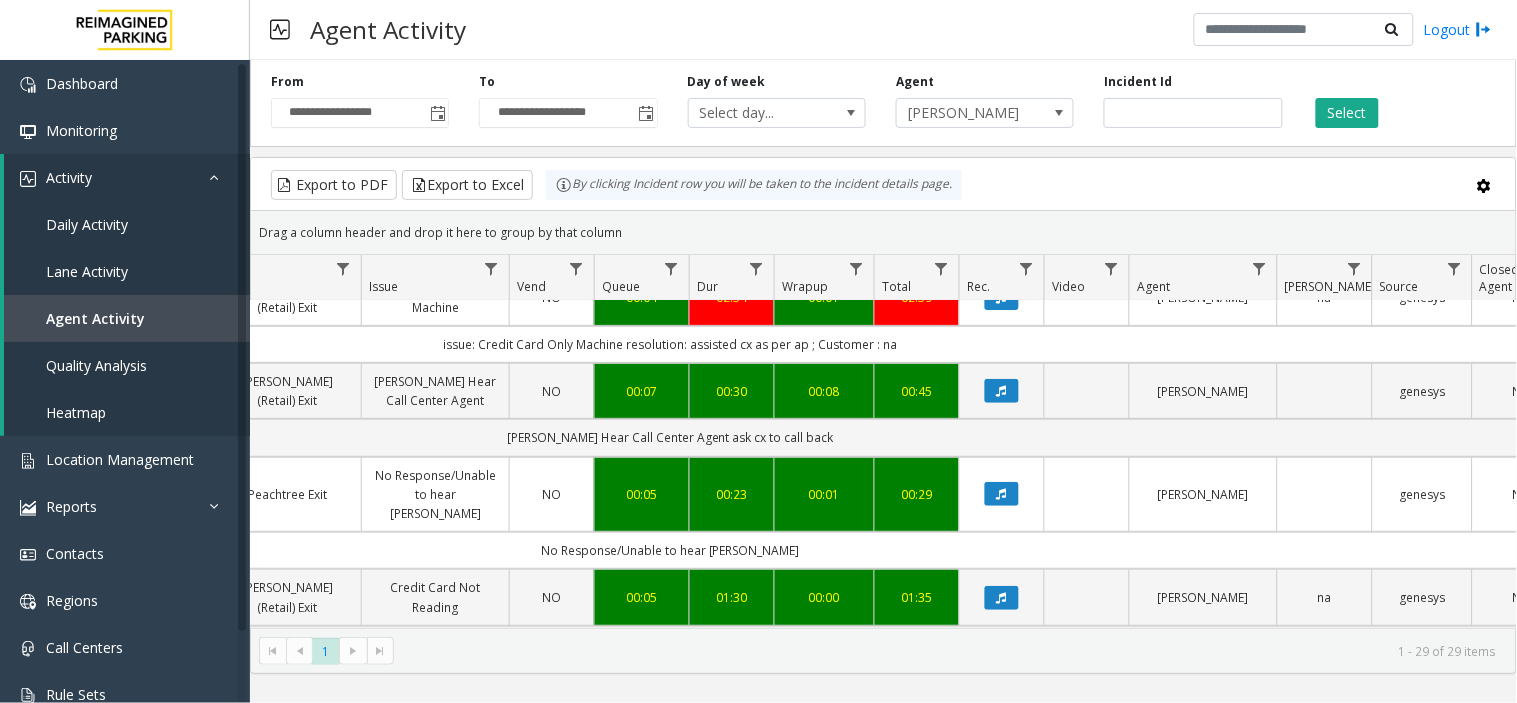 scroll, scrollTop: 0, scrollLeft: 514, axis: horizontal 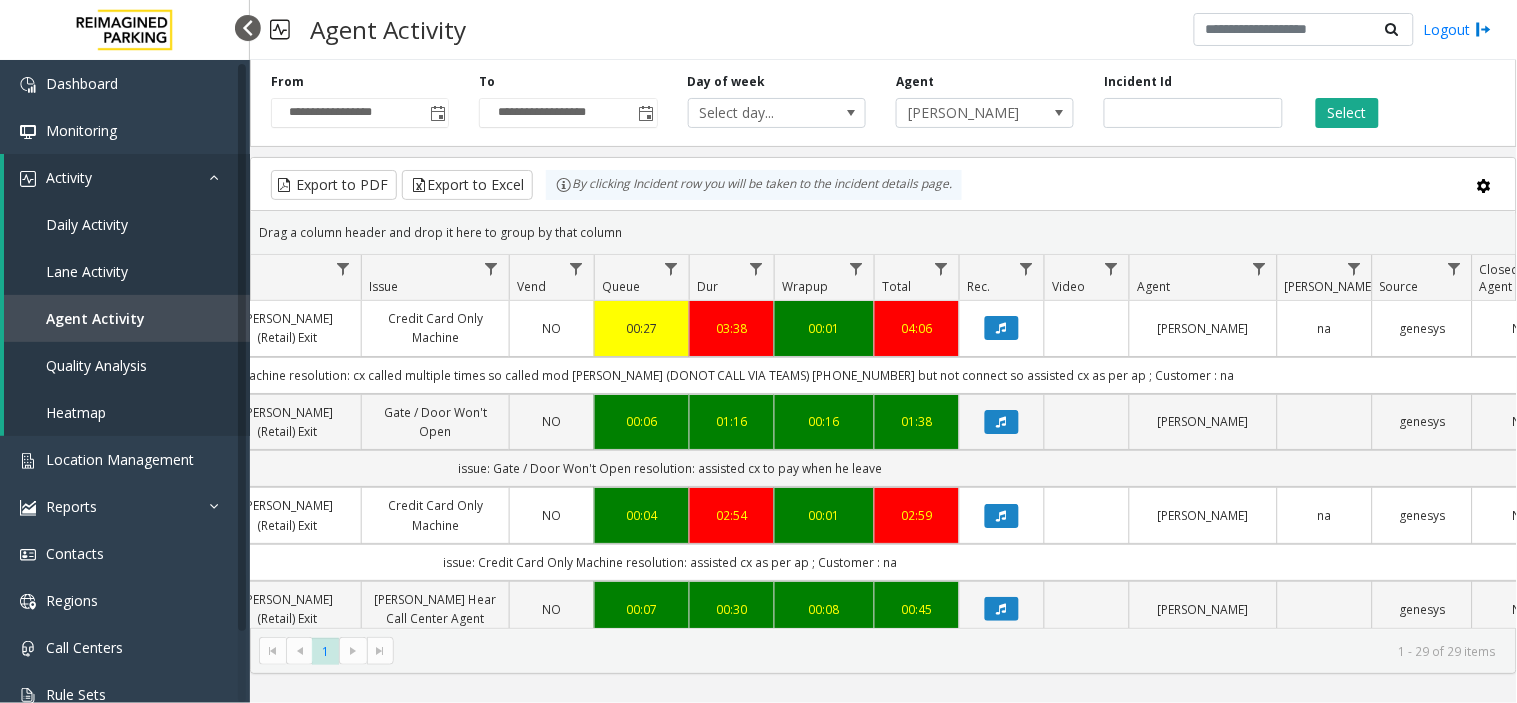 click at bounding box center [248, 28] 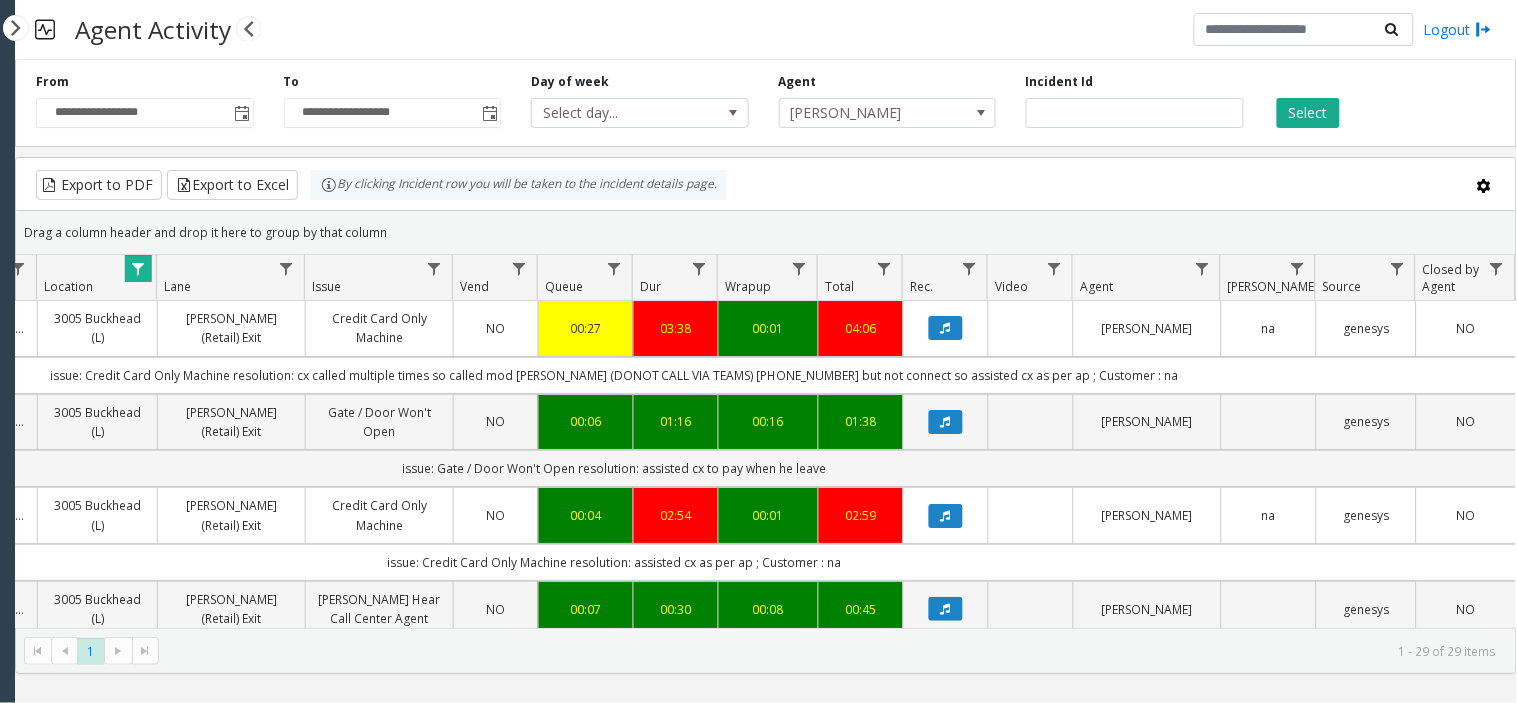 scroll, scrollTop: 0, scrollLeft: 347, axis: horizontal 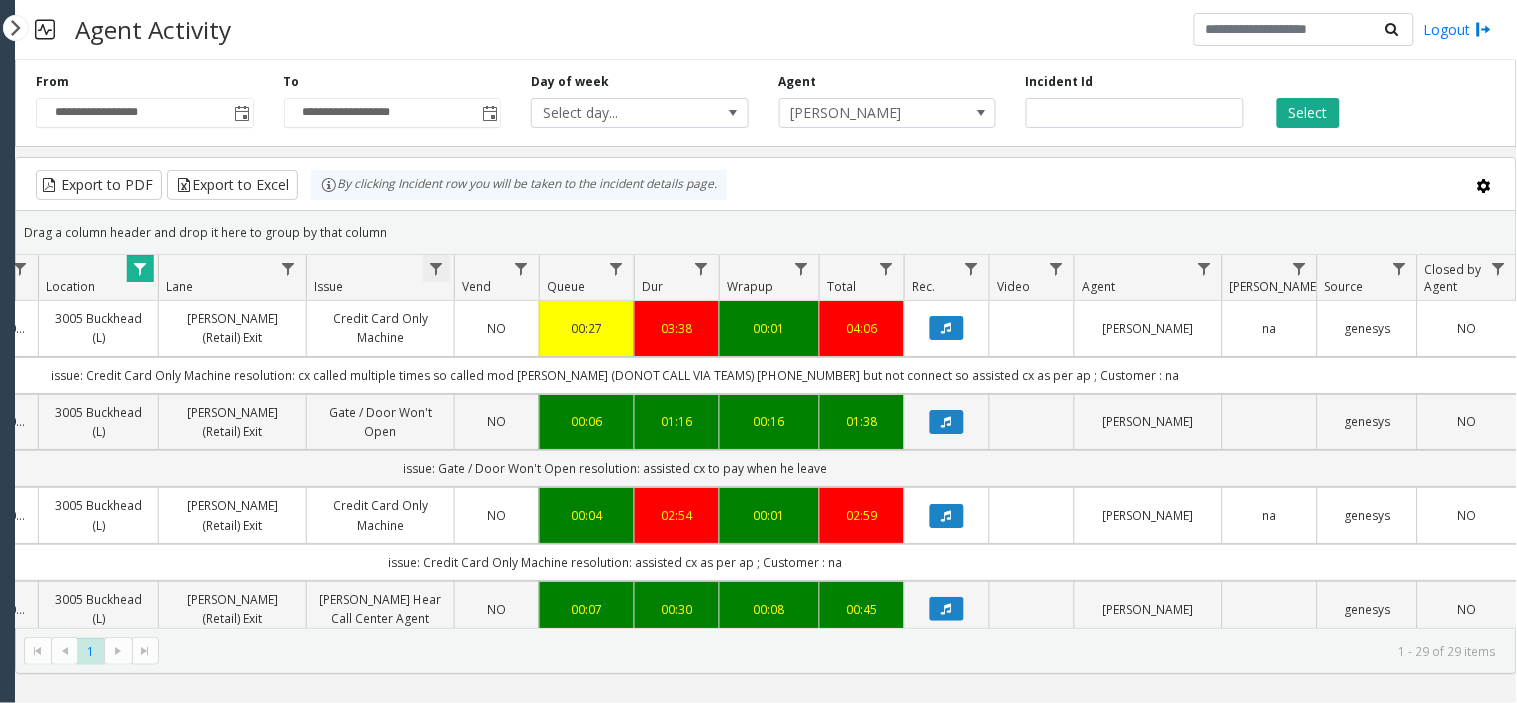 click 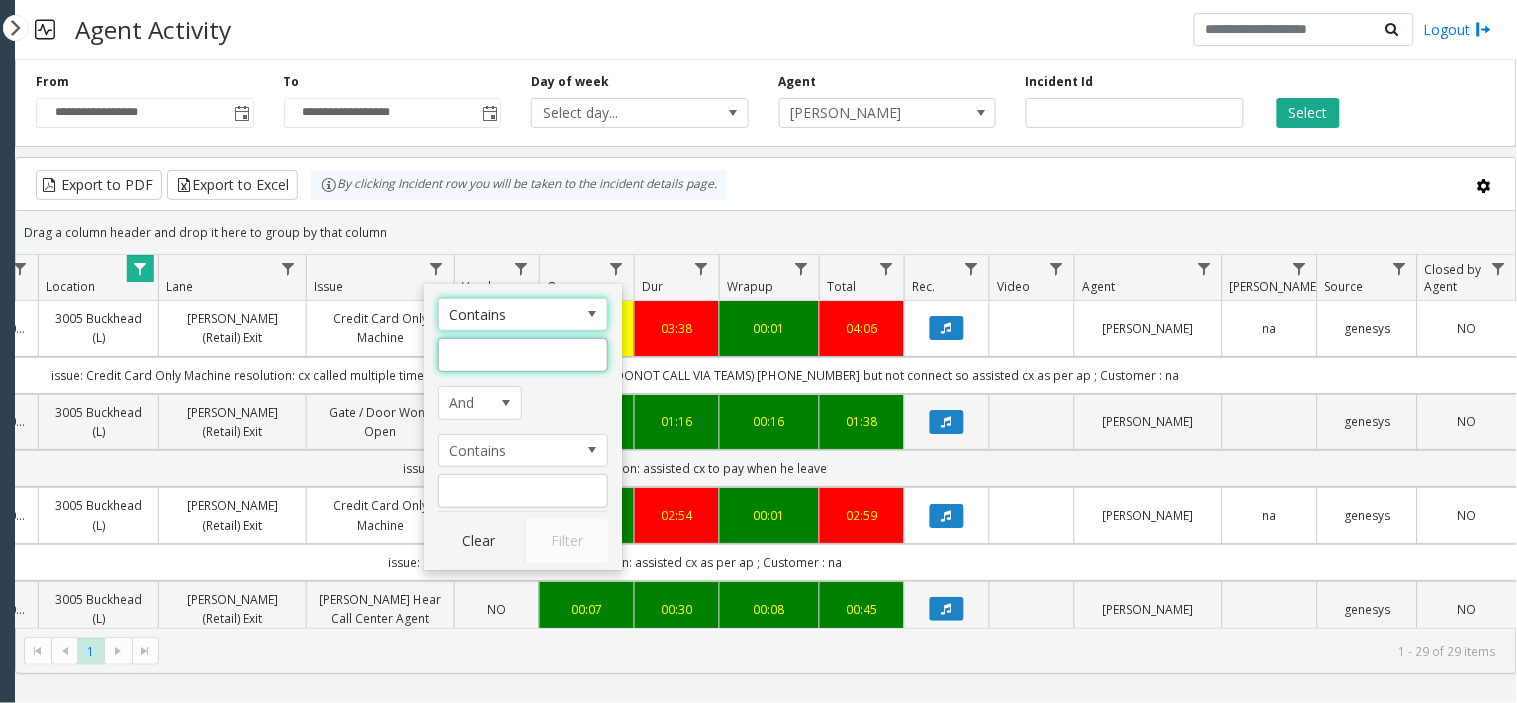 click 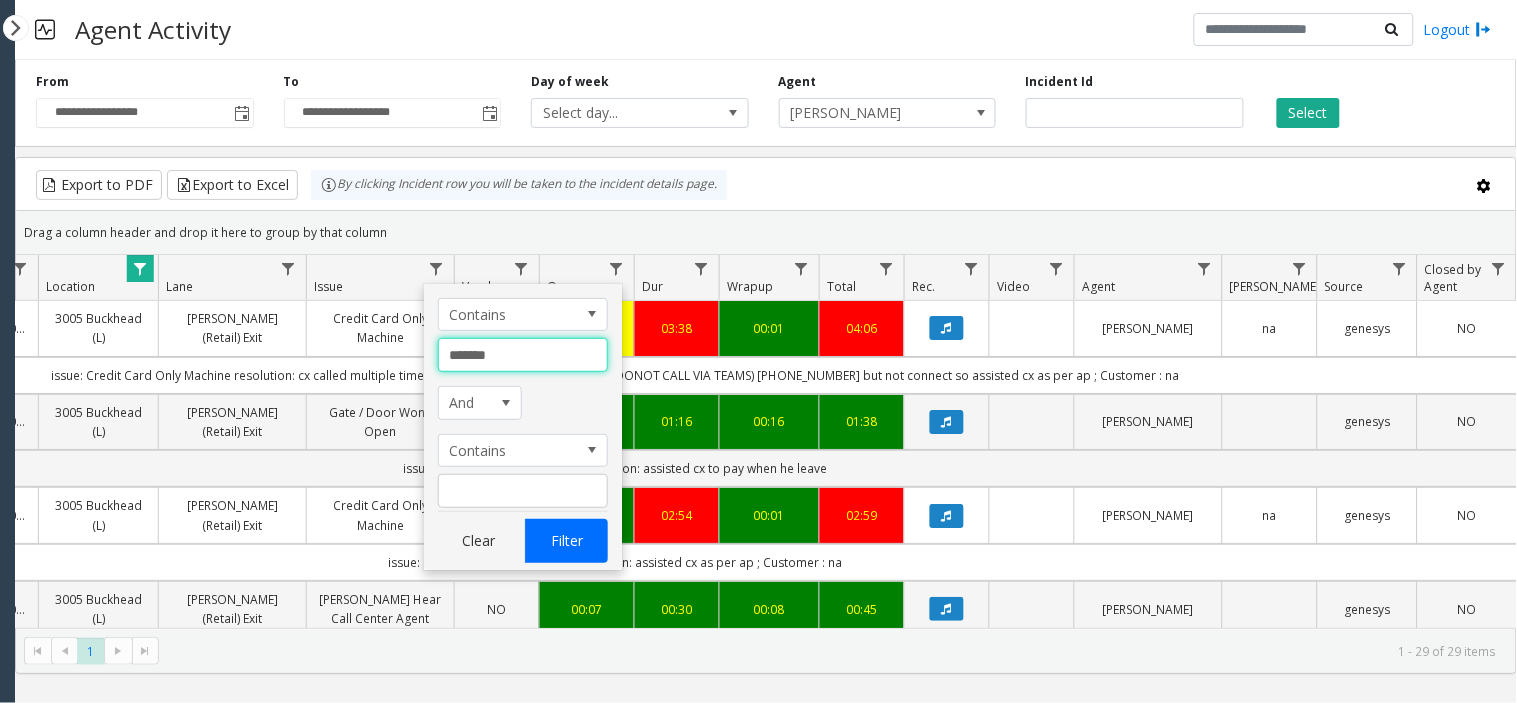 type on "*******" 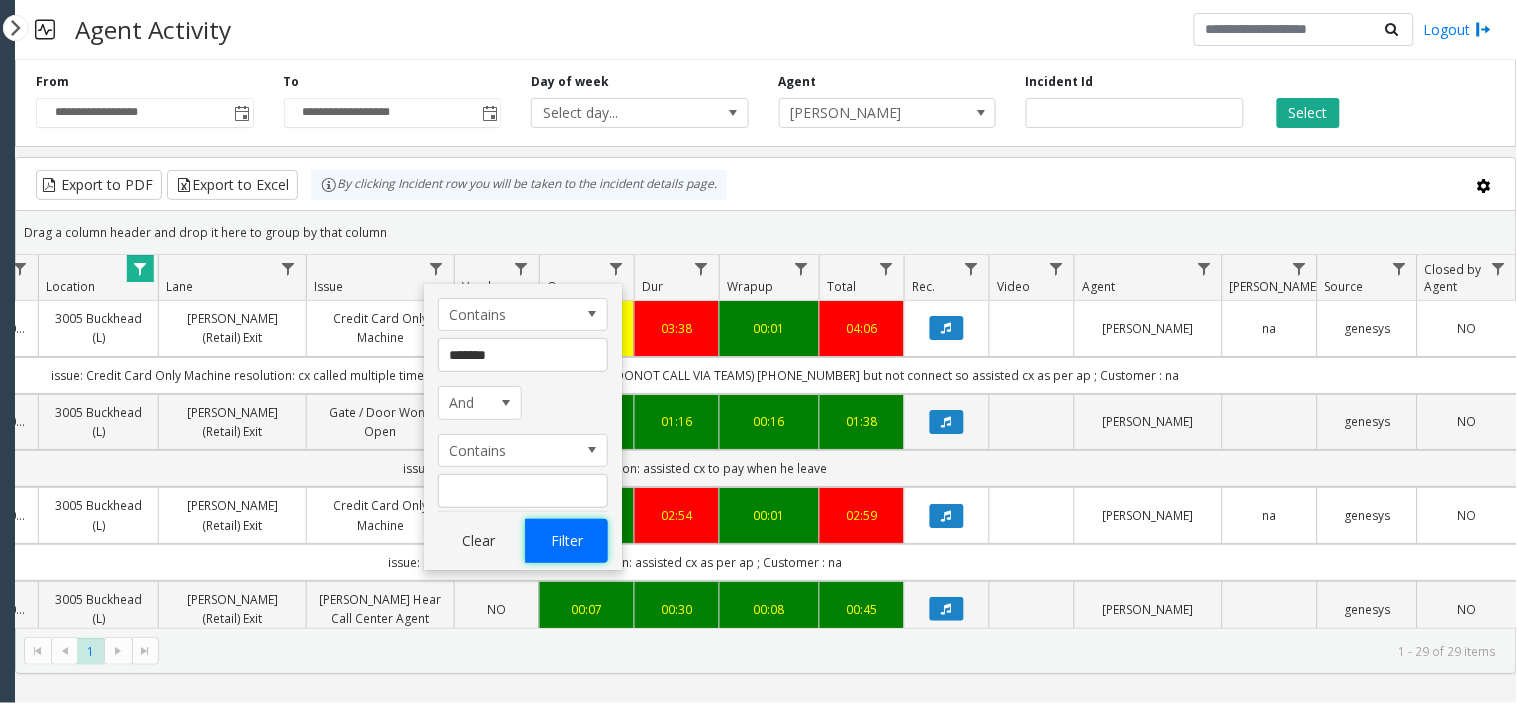 click on "Filter" 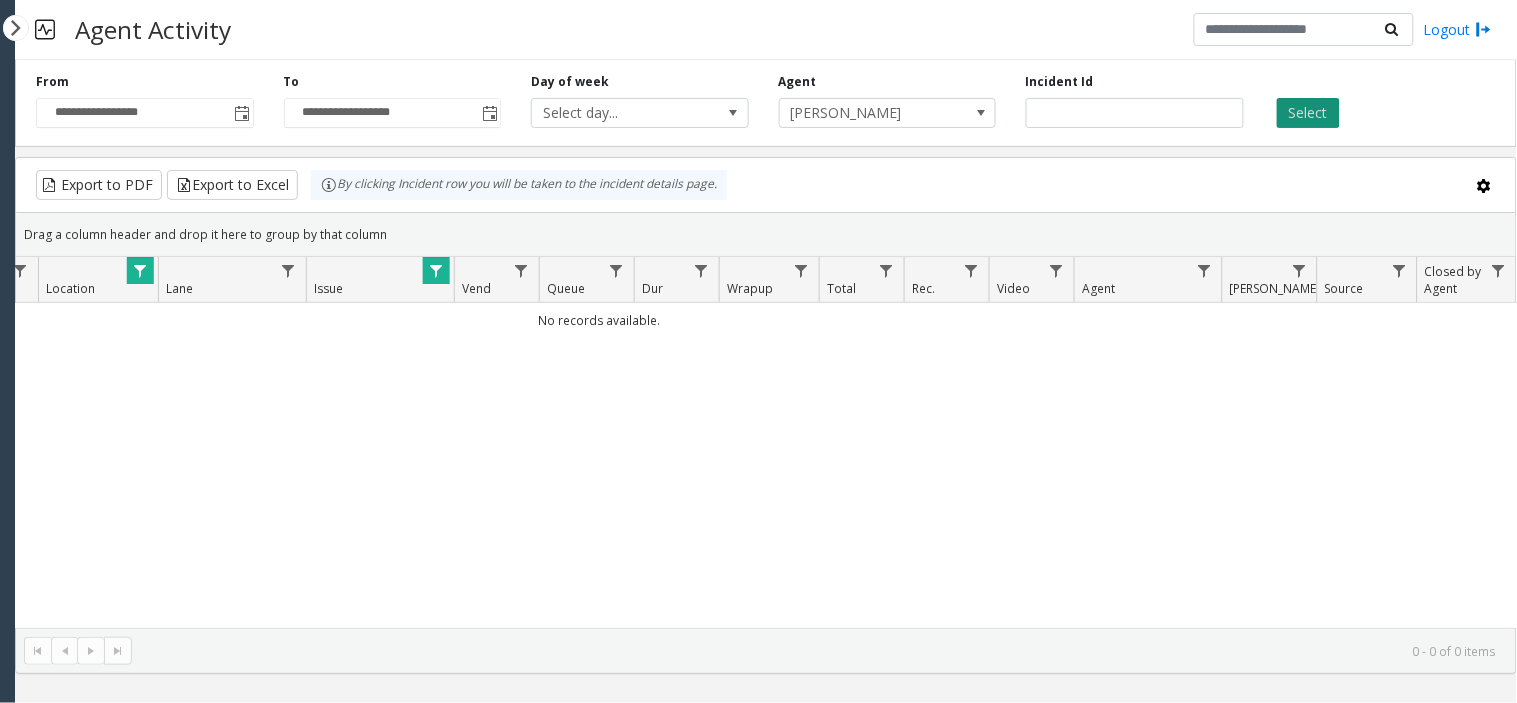 click on "Select" 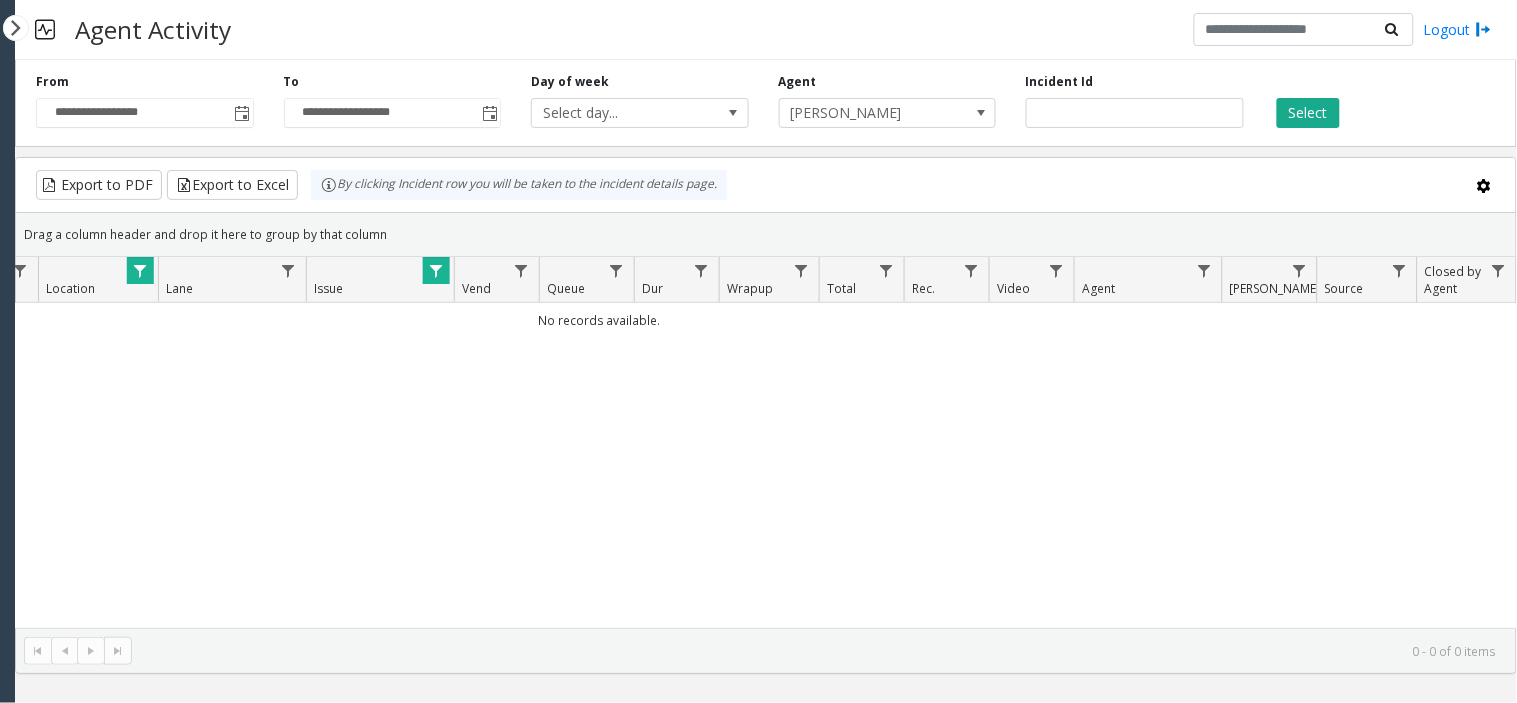click on "Issue" 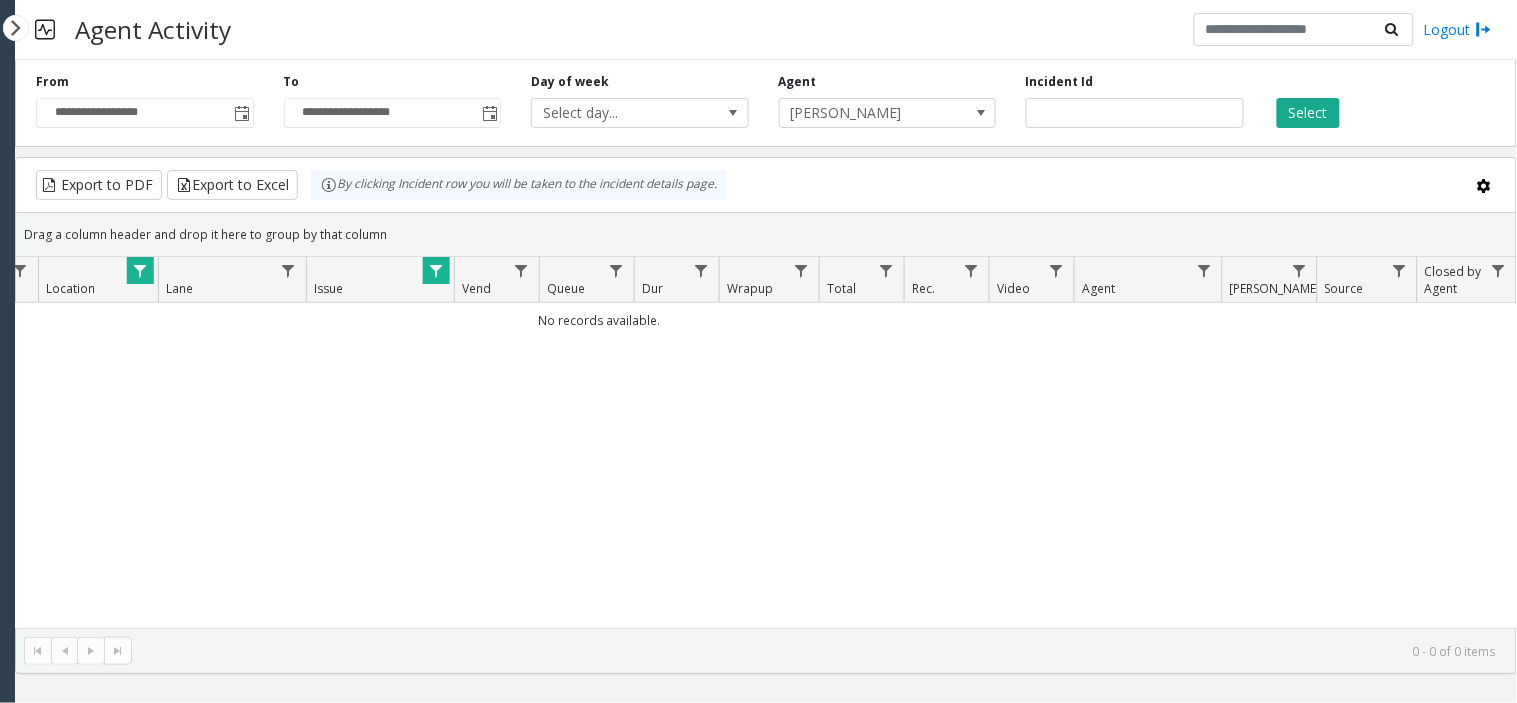 click 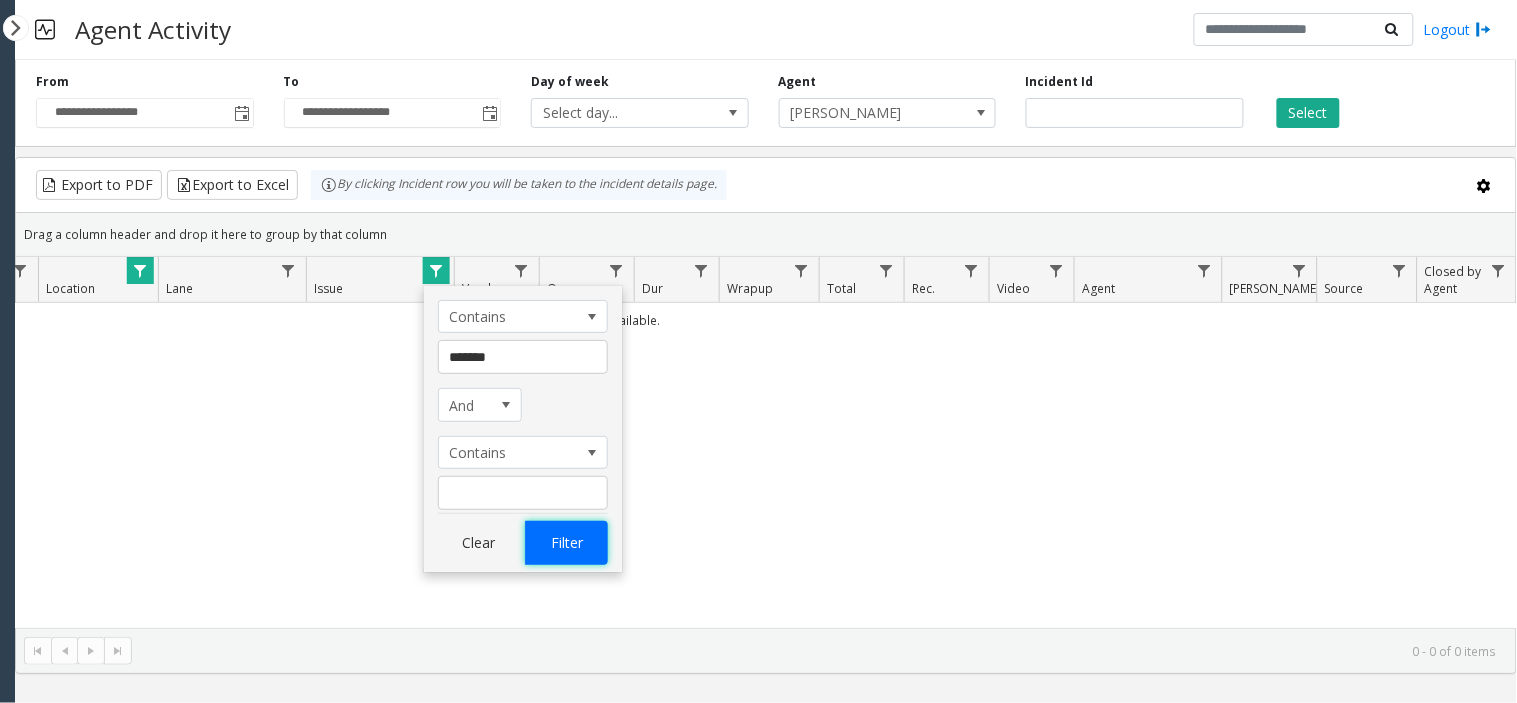 click on "Filter" 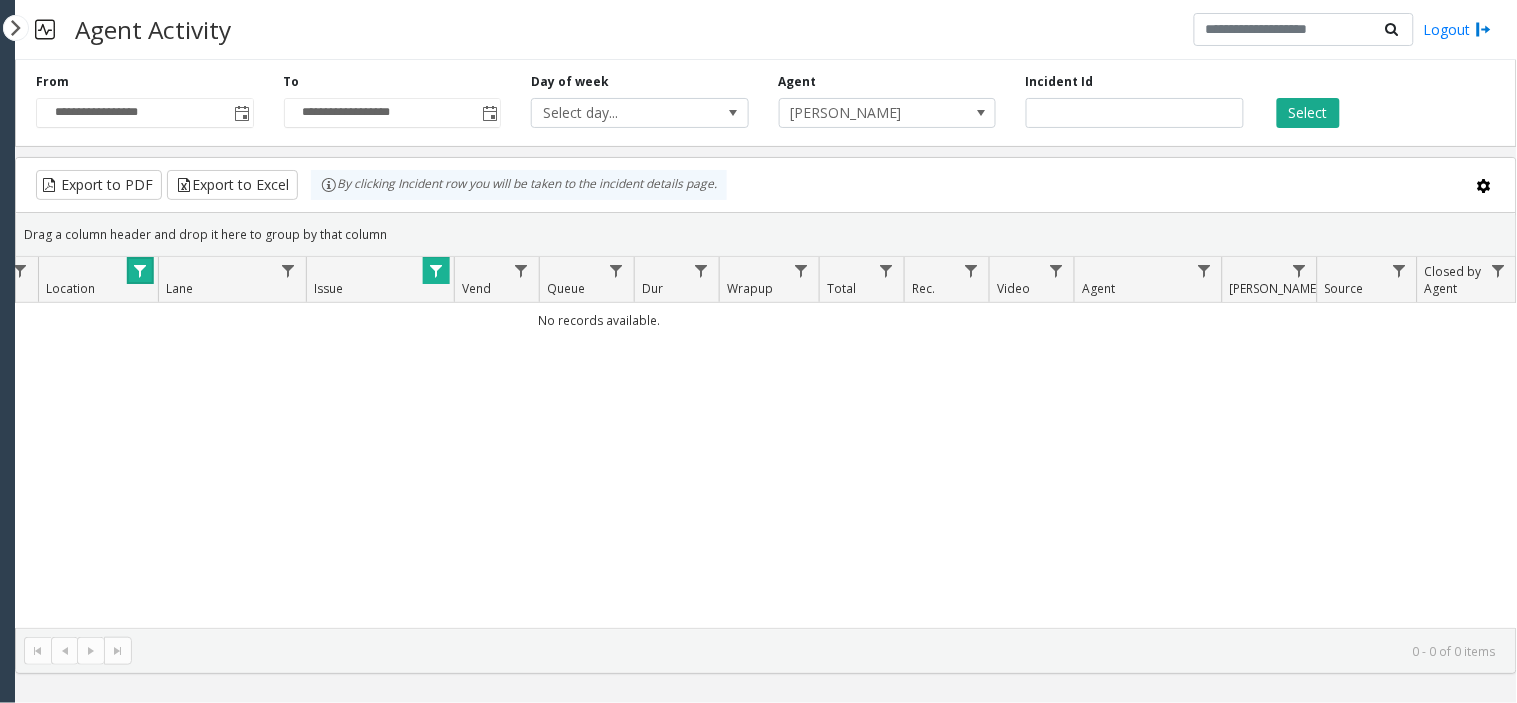 click 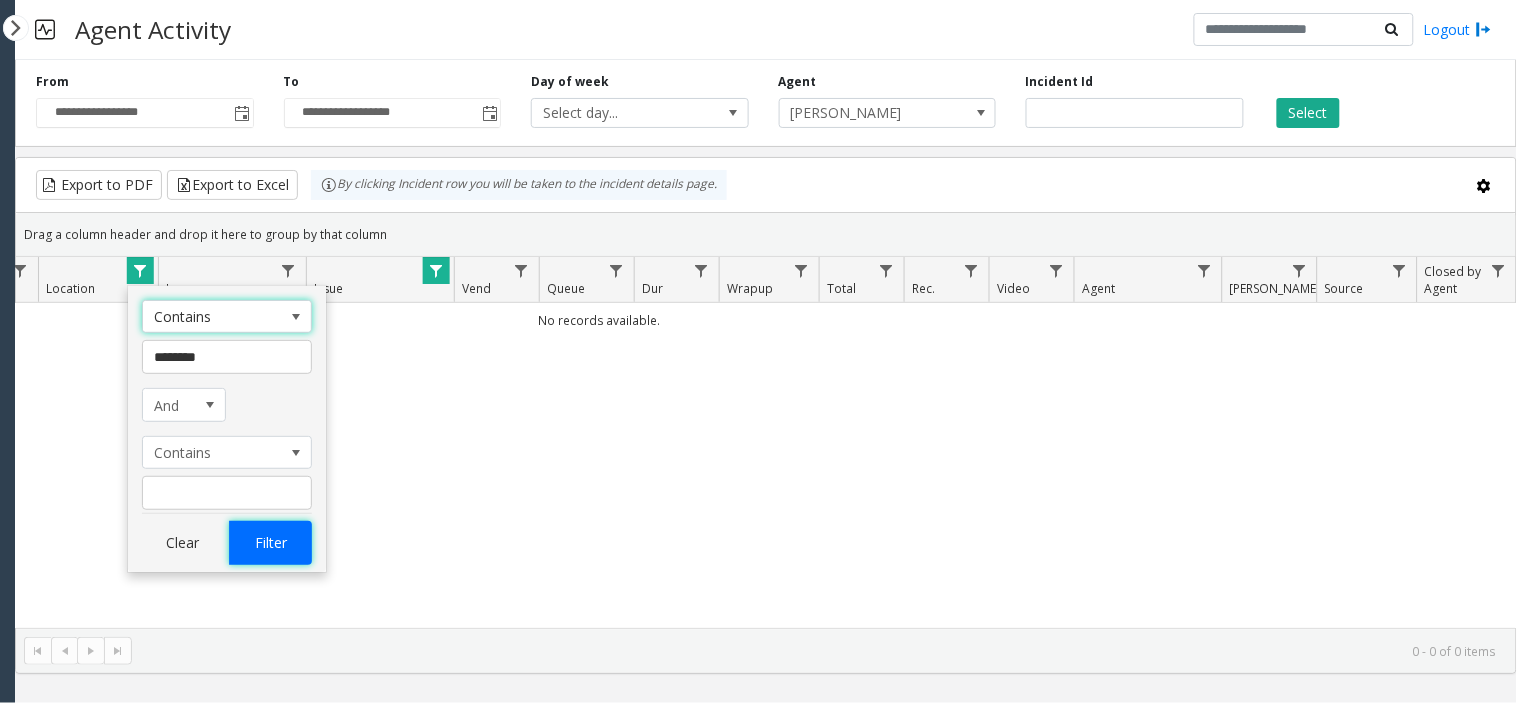 click on "Filter" 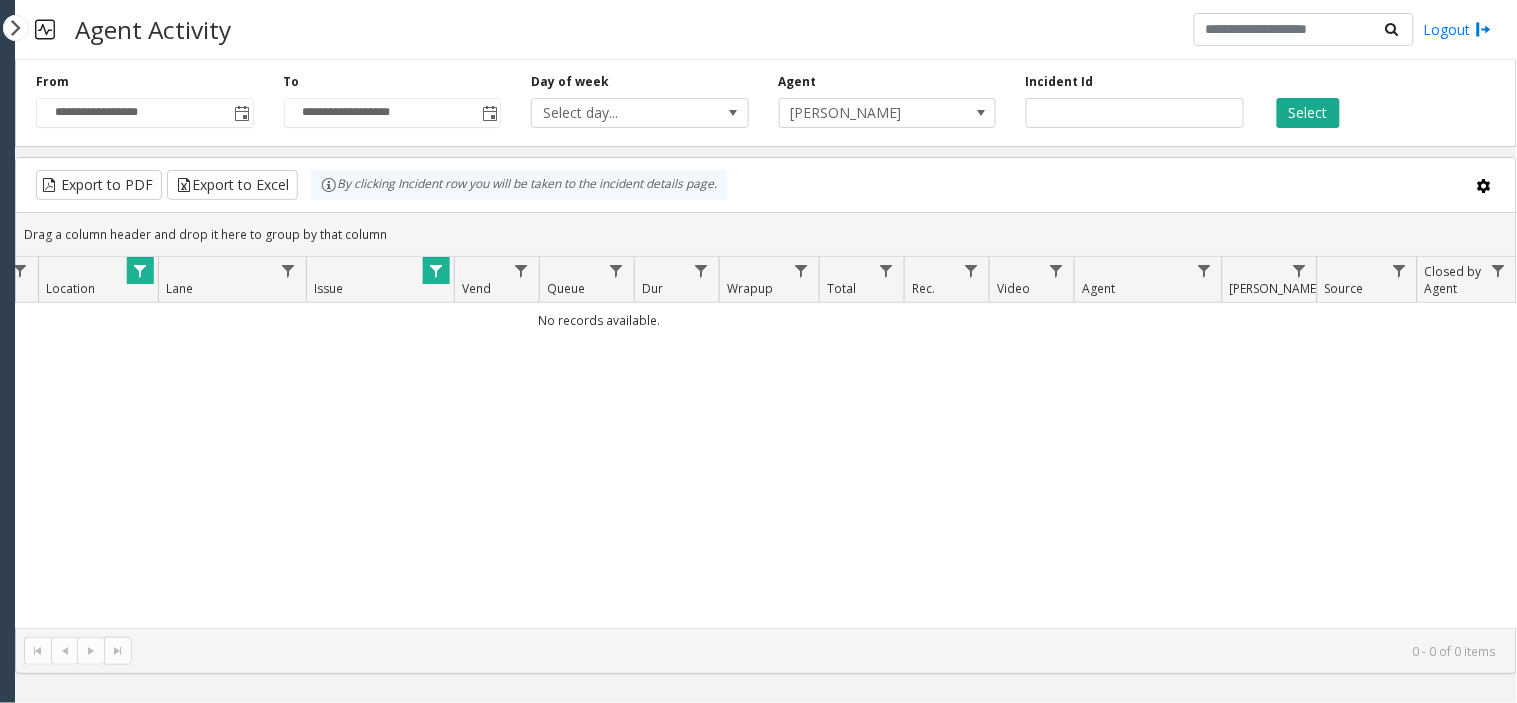 scroll, scrollTop: 0, scrollLeft: 178, axis: horizontal 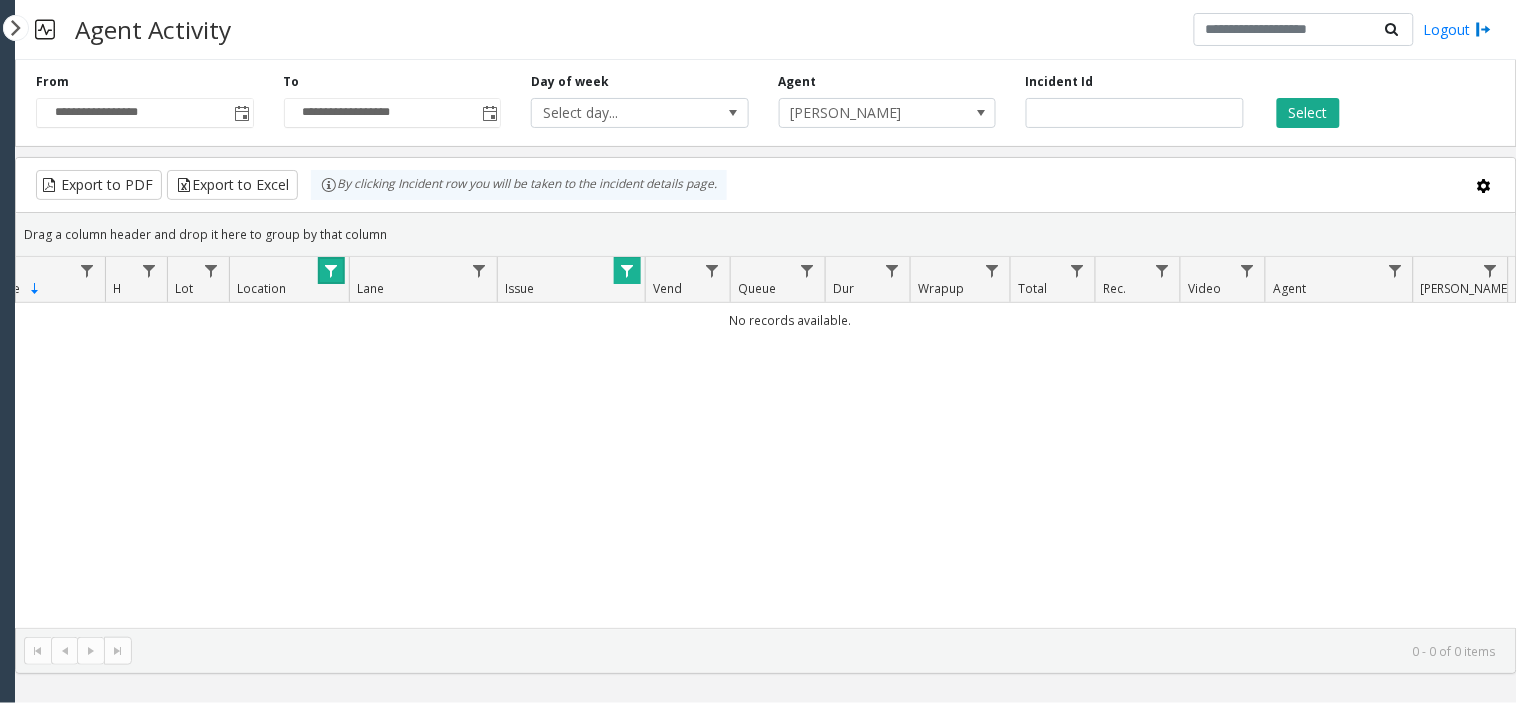 click 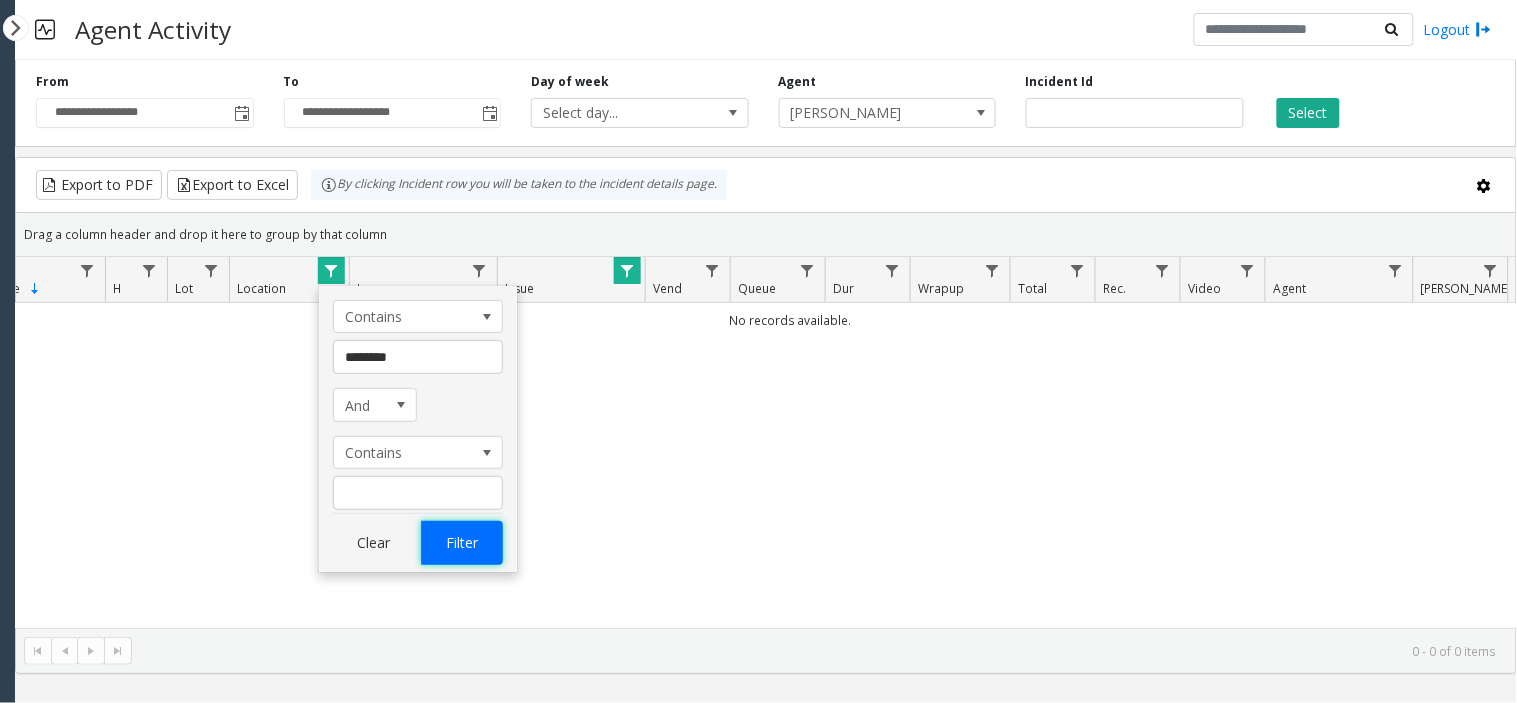 click on "Filter" 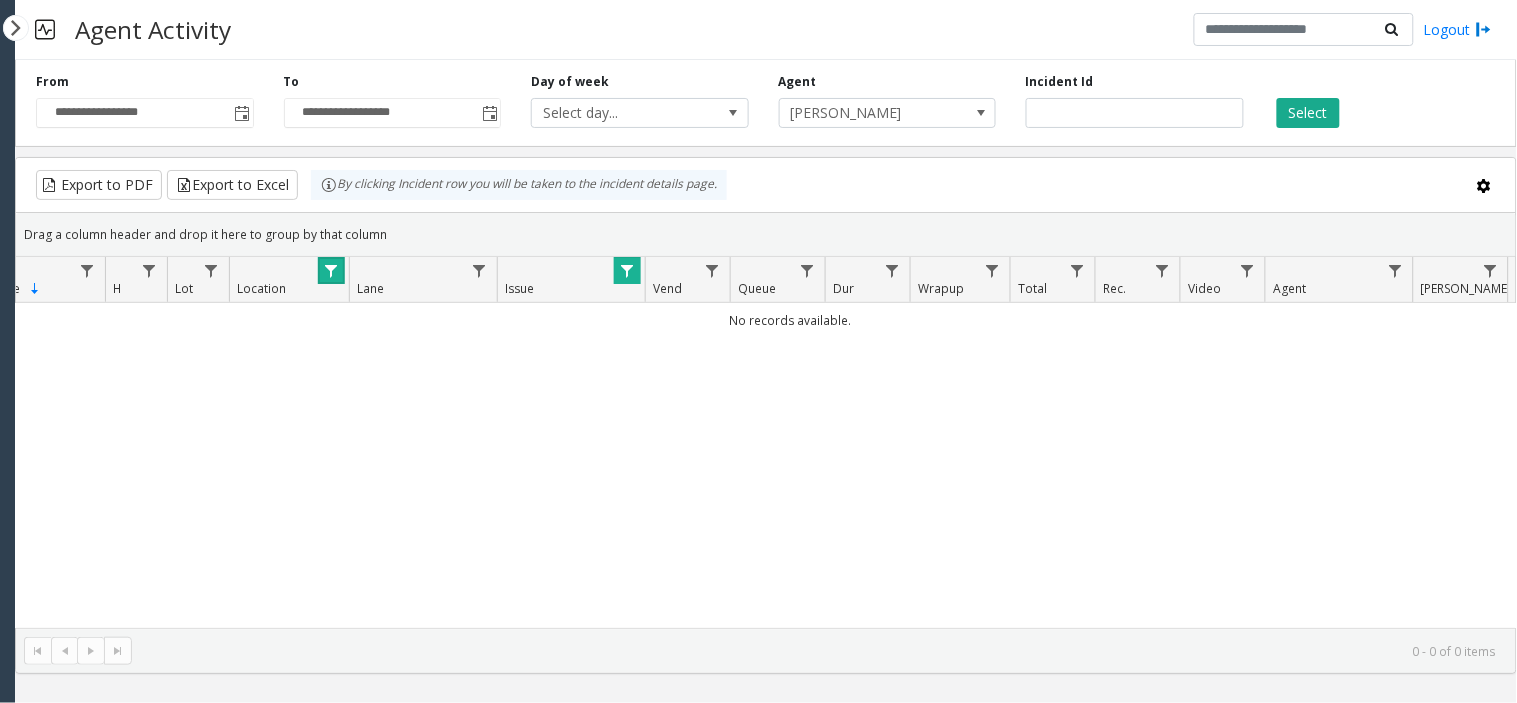 click 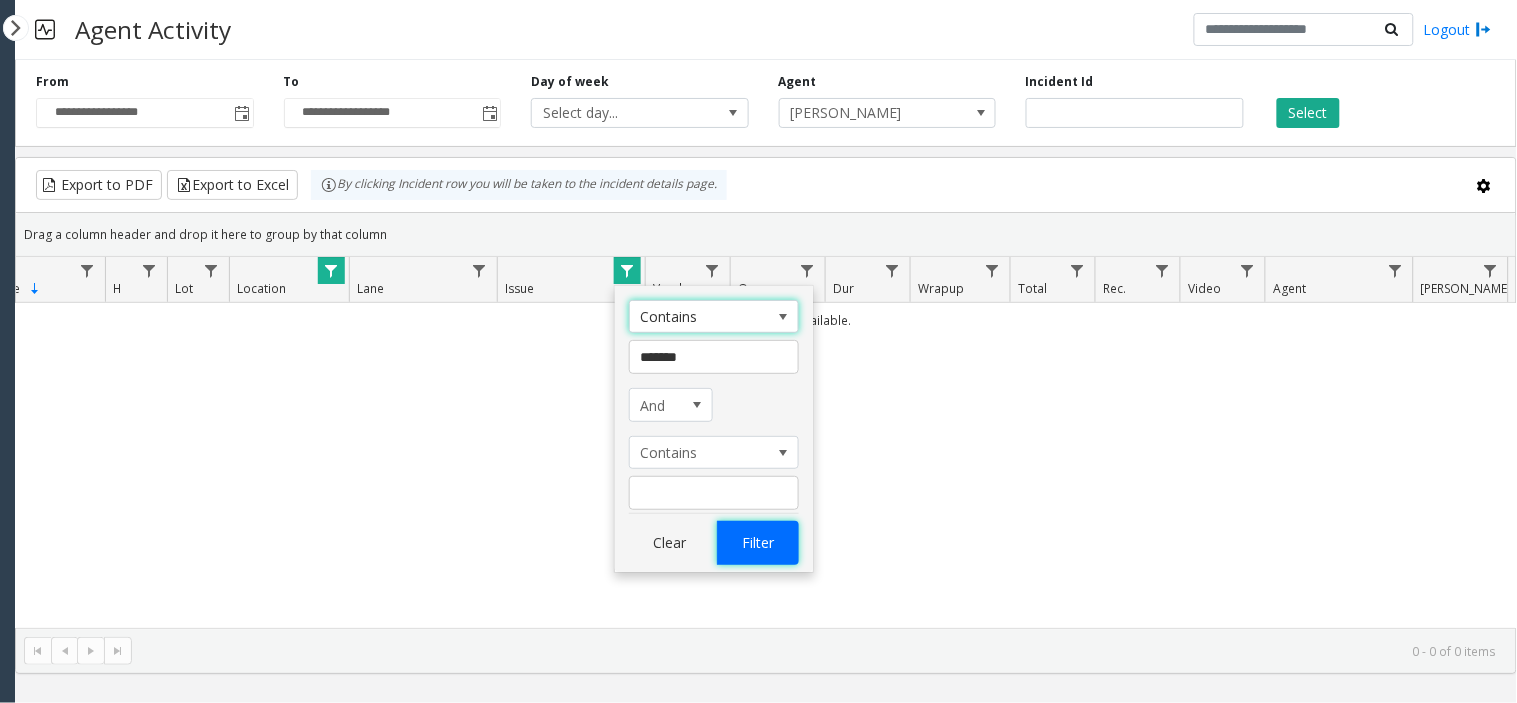 click on "Filter" 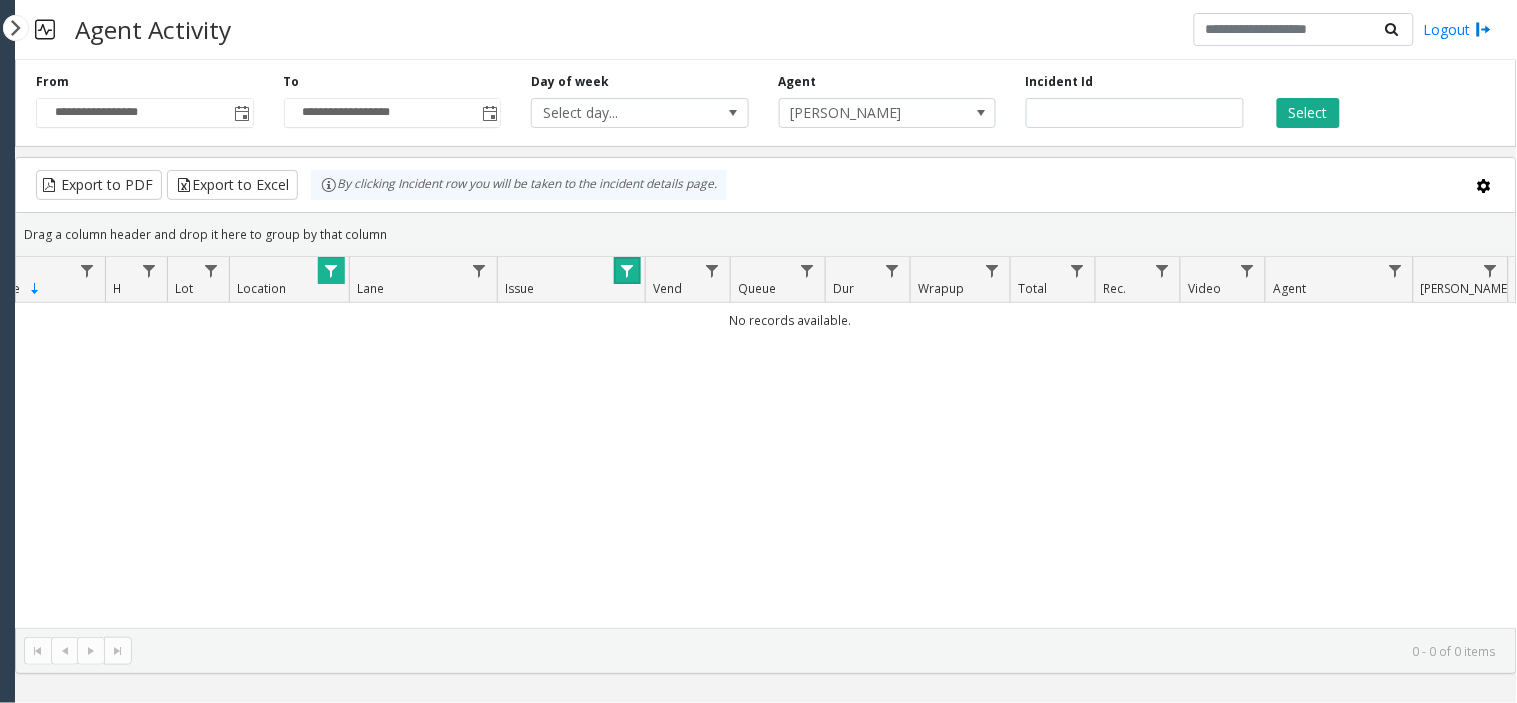 click 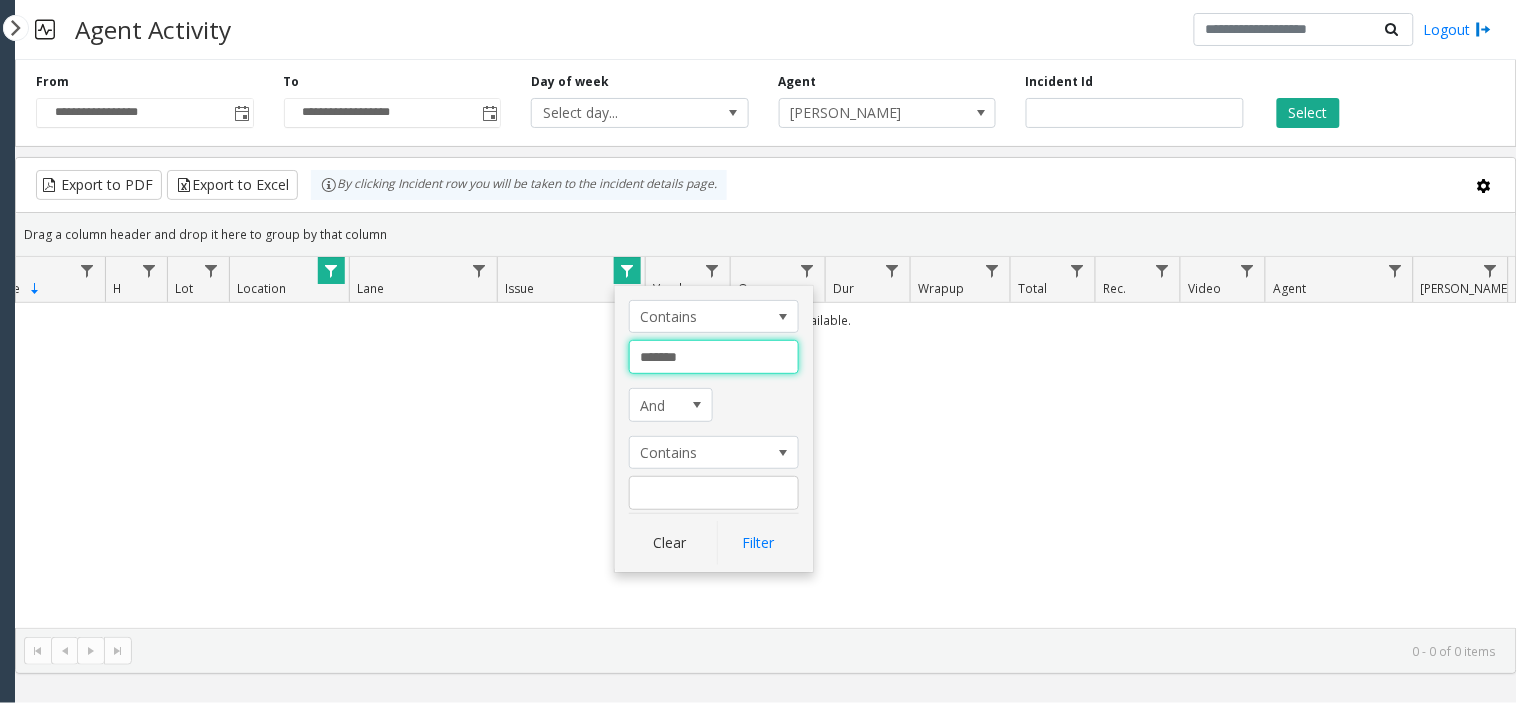 drag, startPoint x: 692, startPoint y: 357, endPoint x: 498, endPoint y: 367, distance: 194.25757 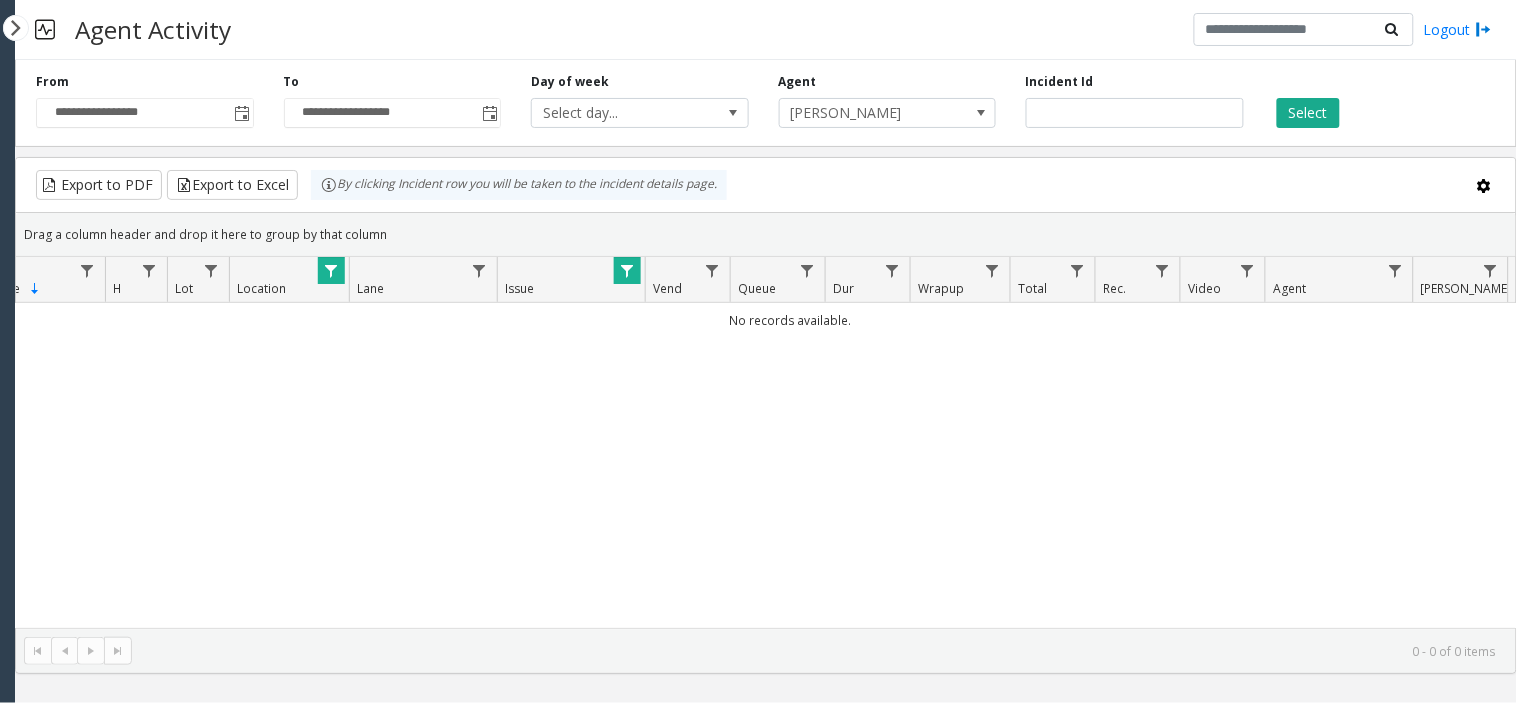 click on "Issue" 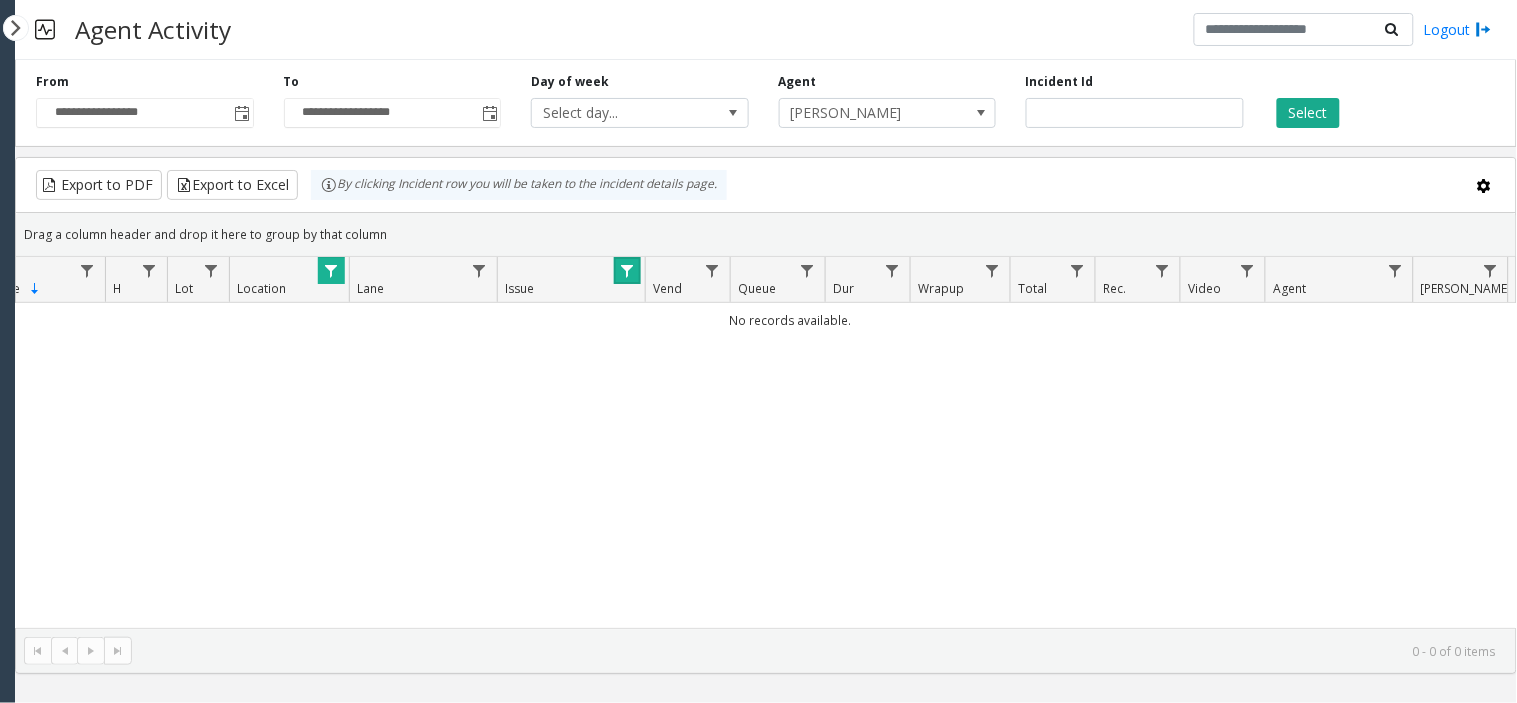 click 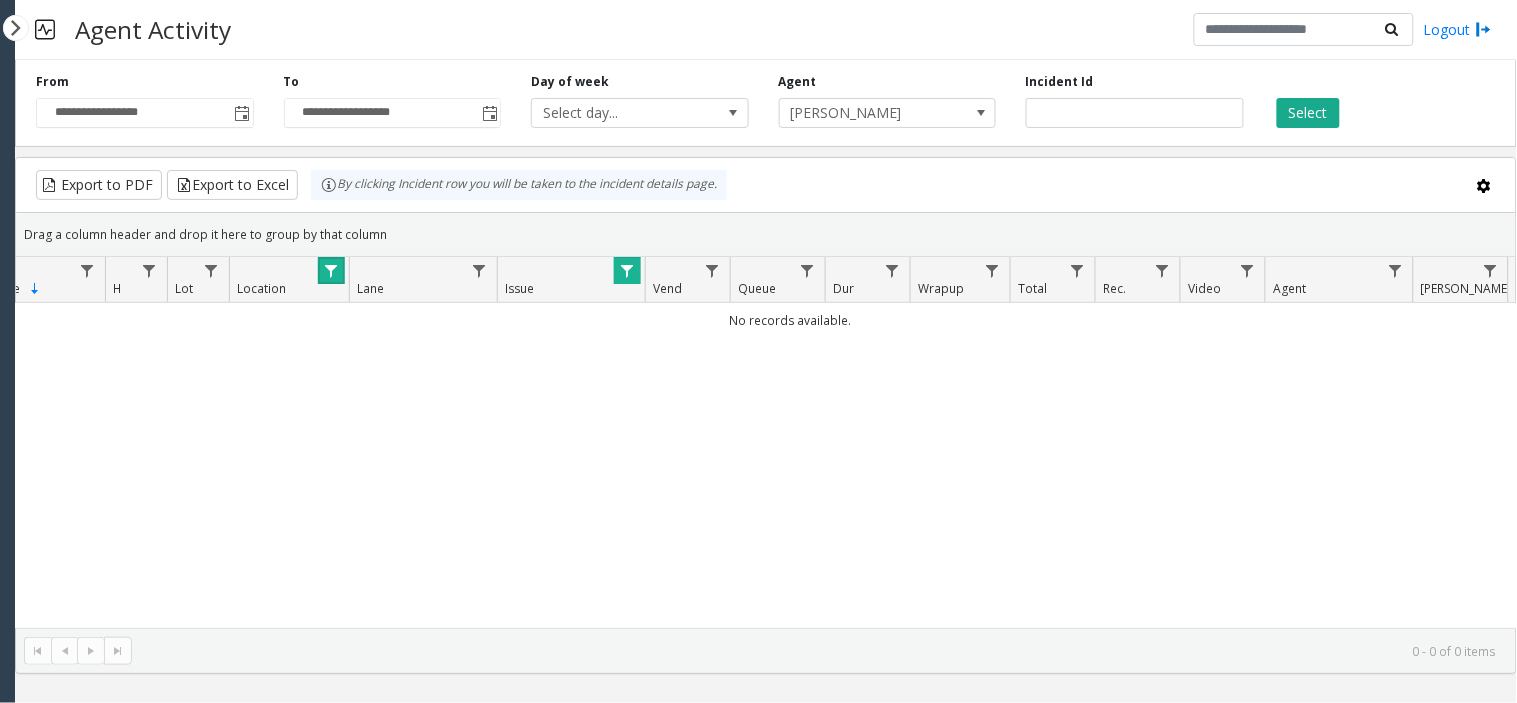 click 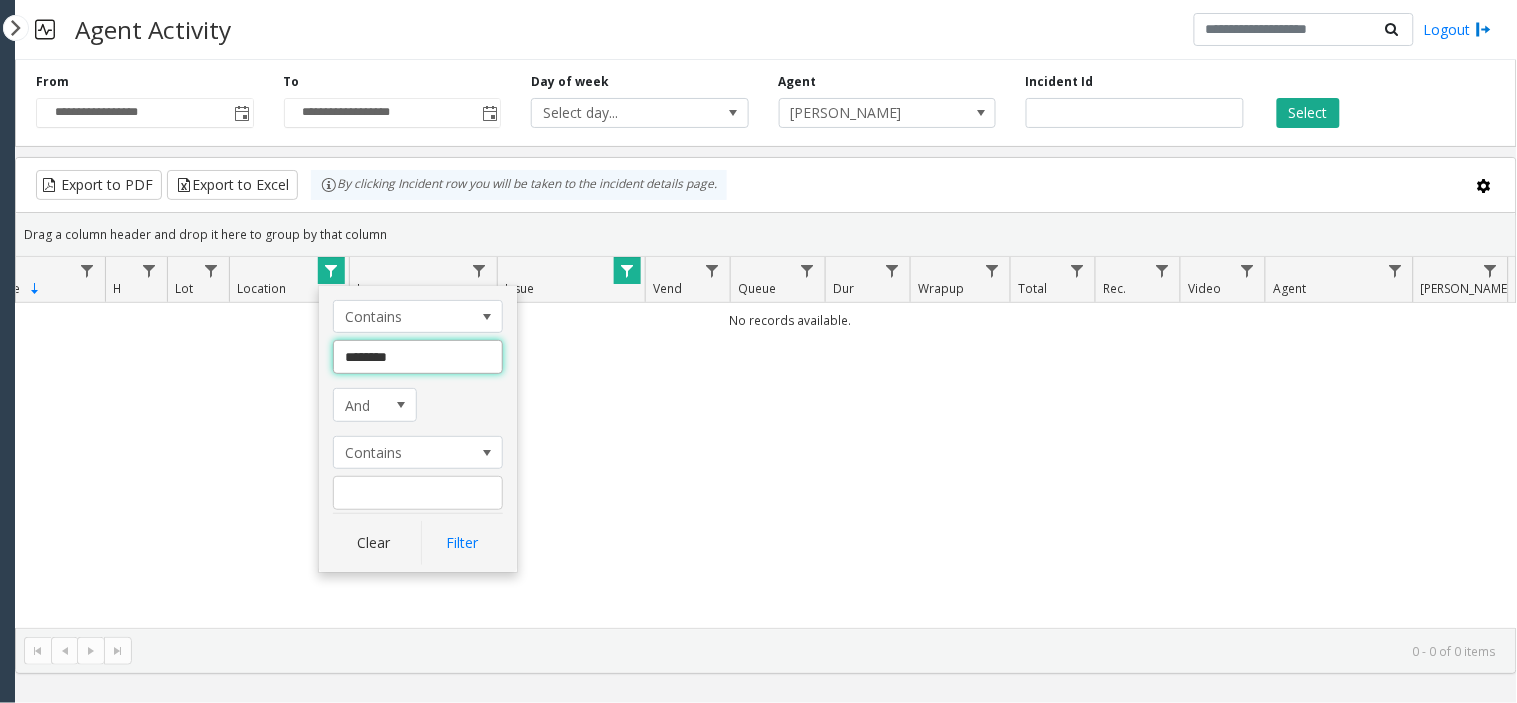 click on "********" 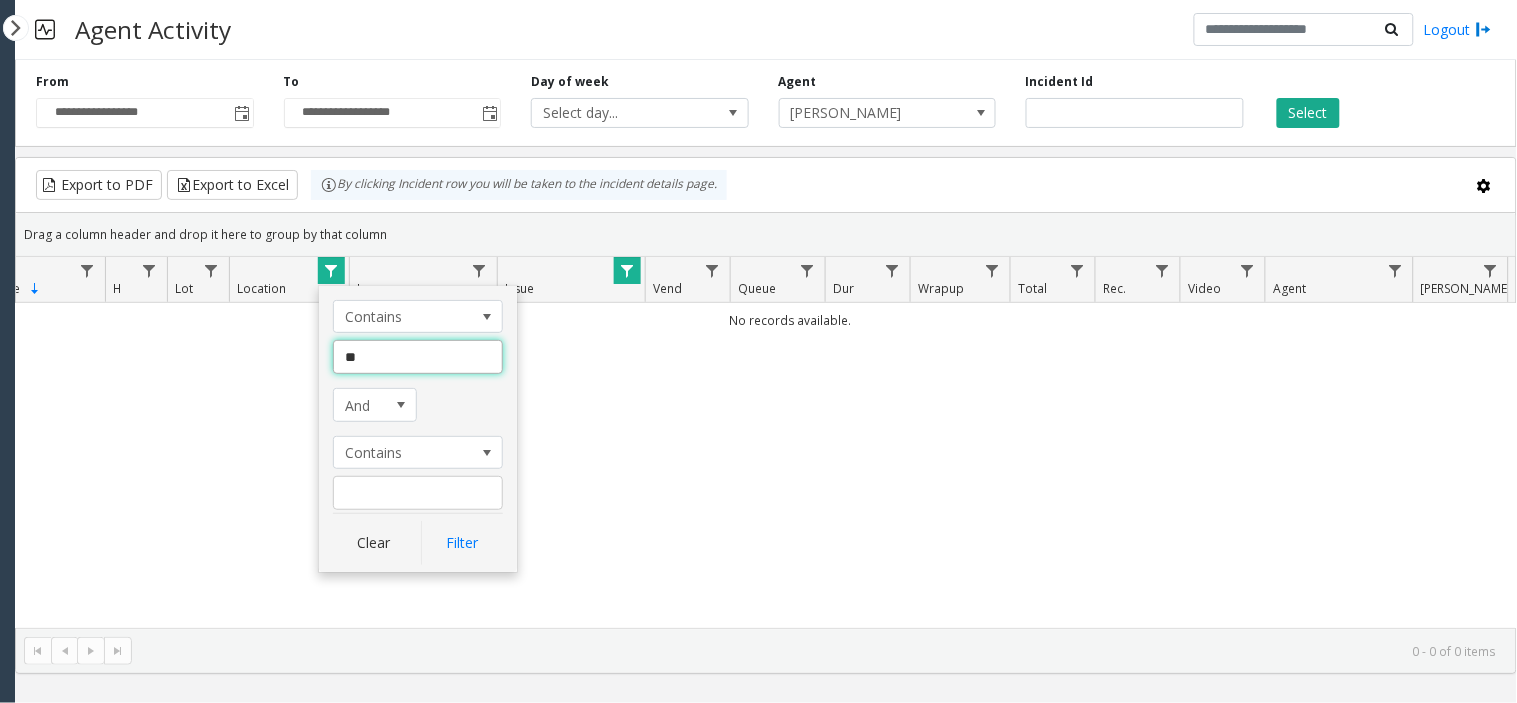 type on "*" 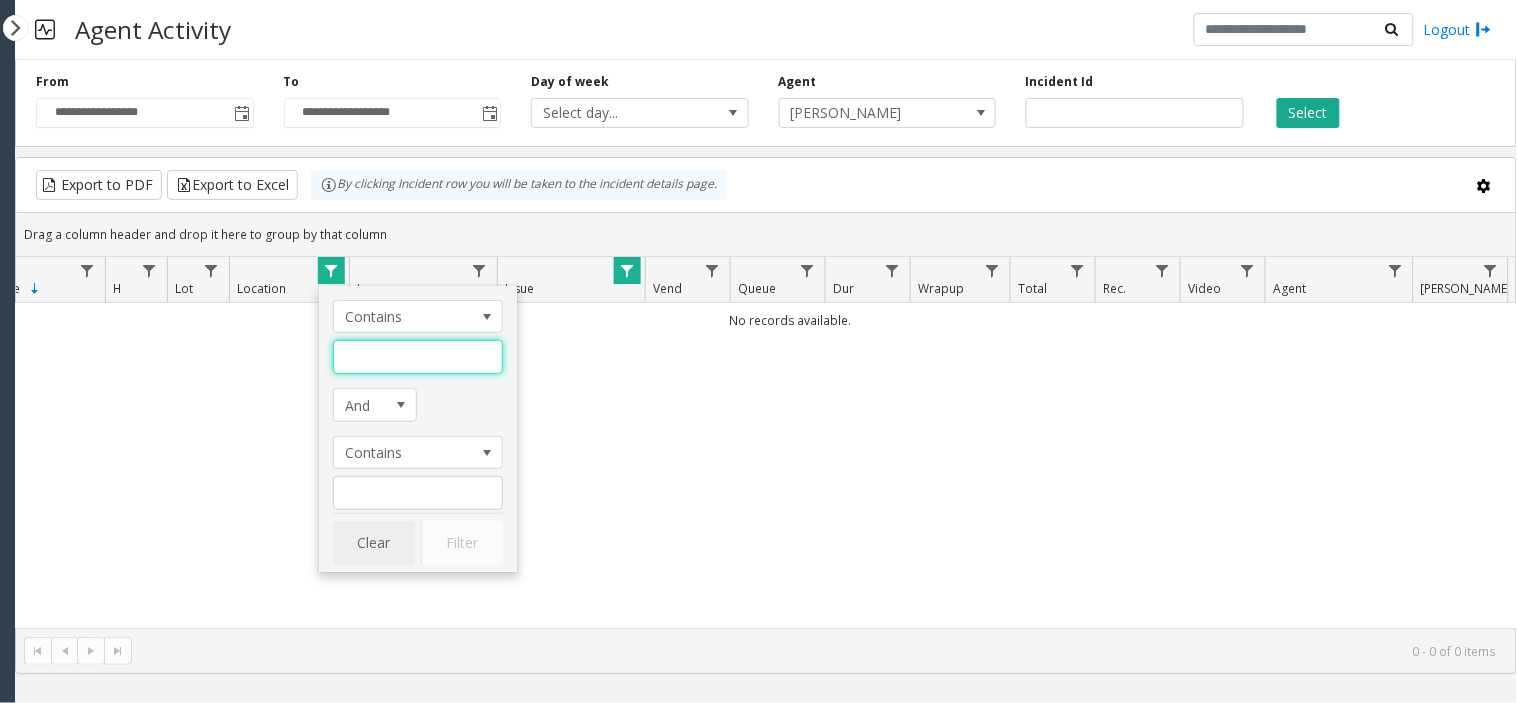 type 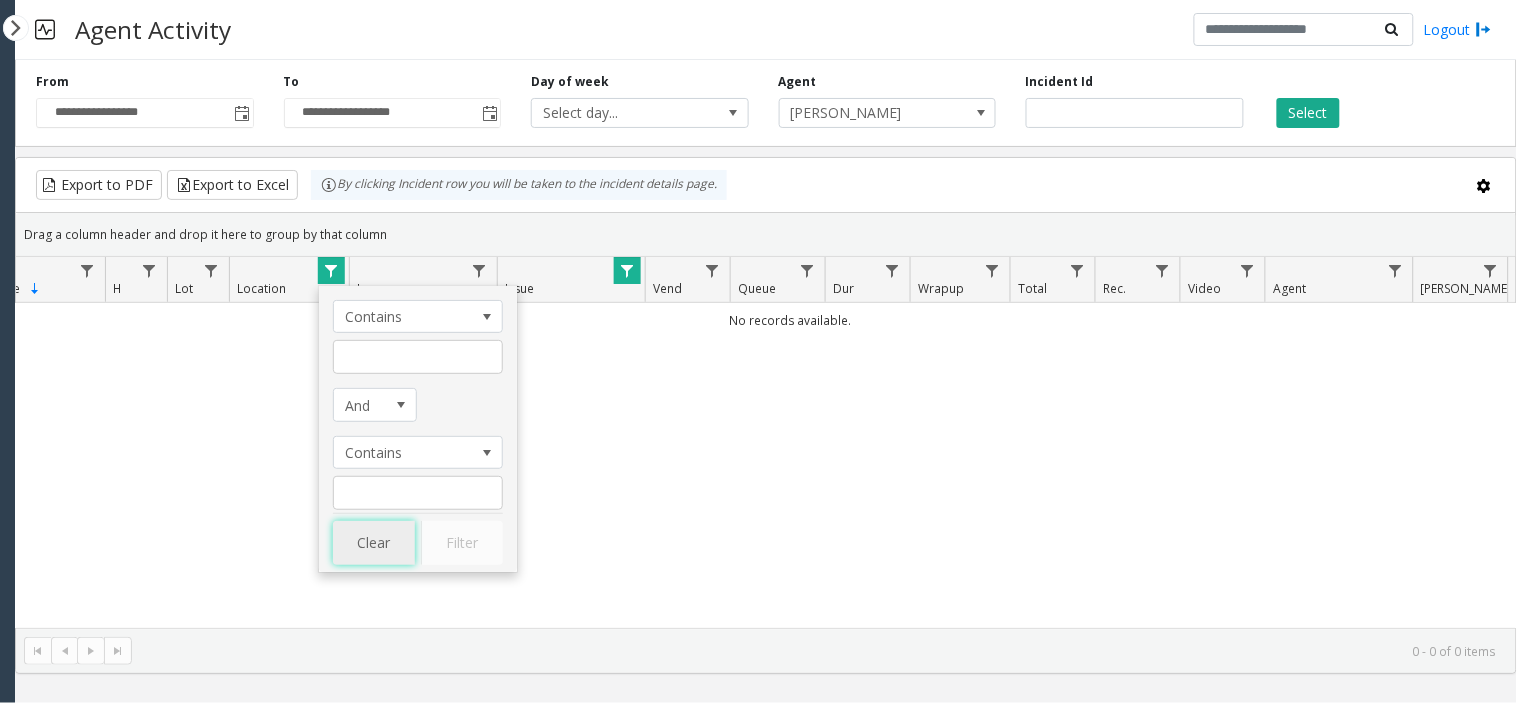 click on "Clear" 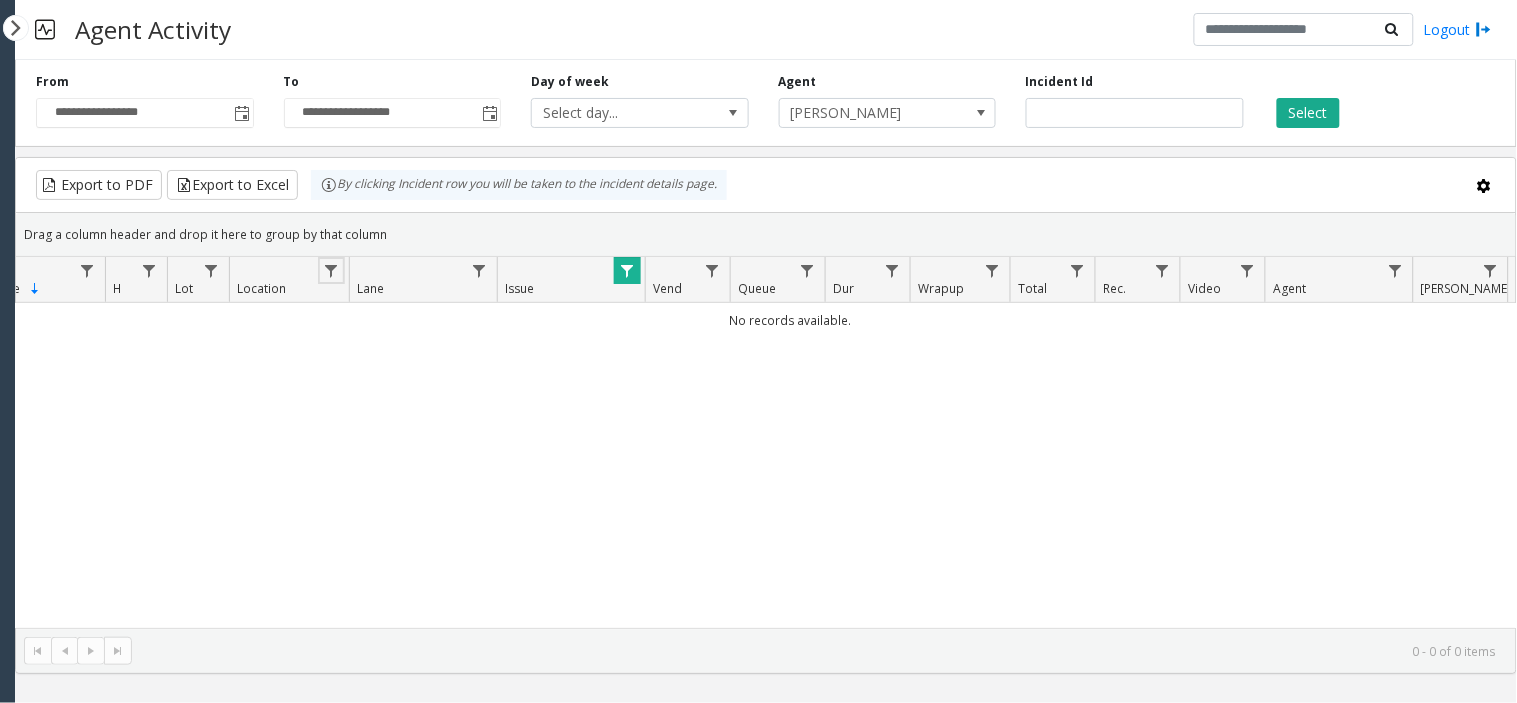 click 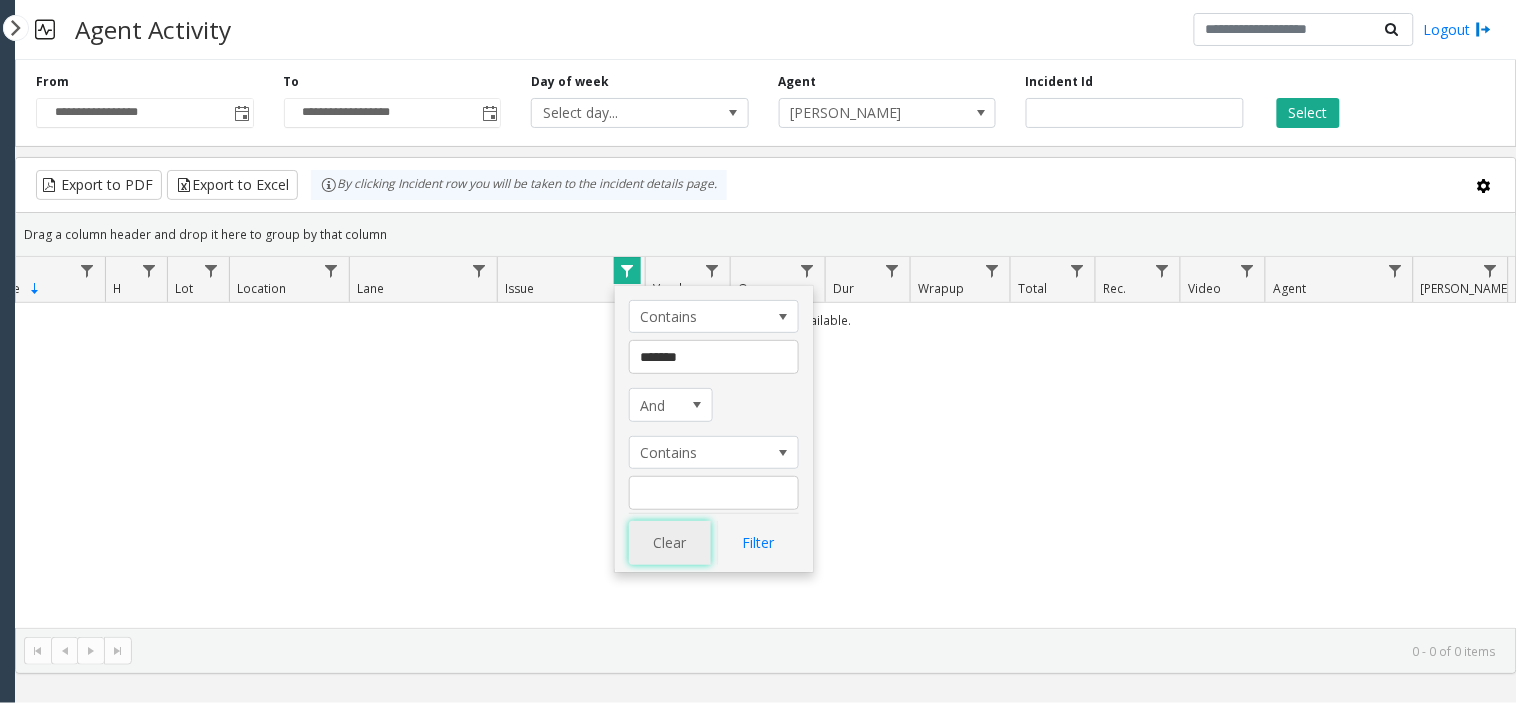 click on "Clear" 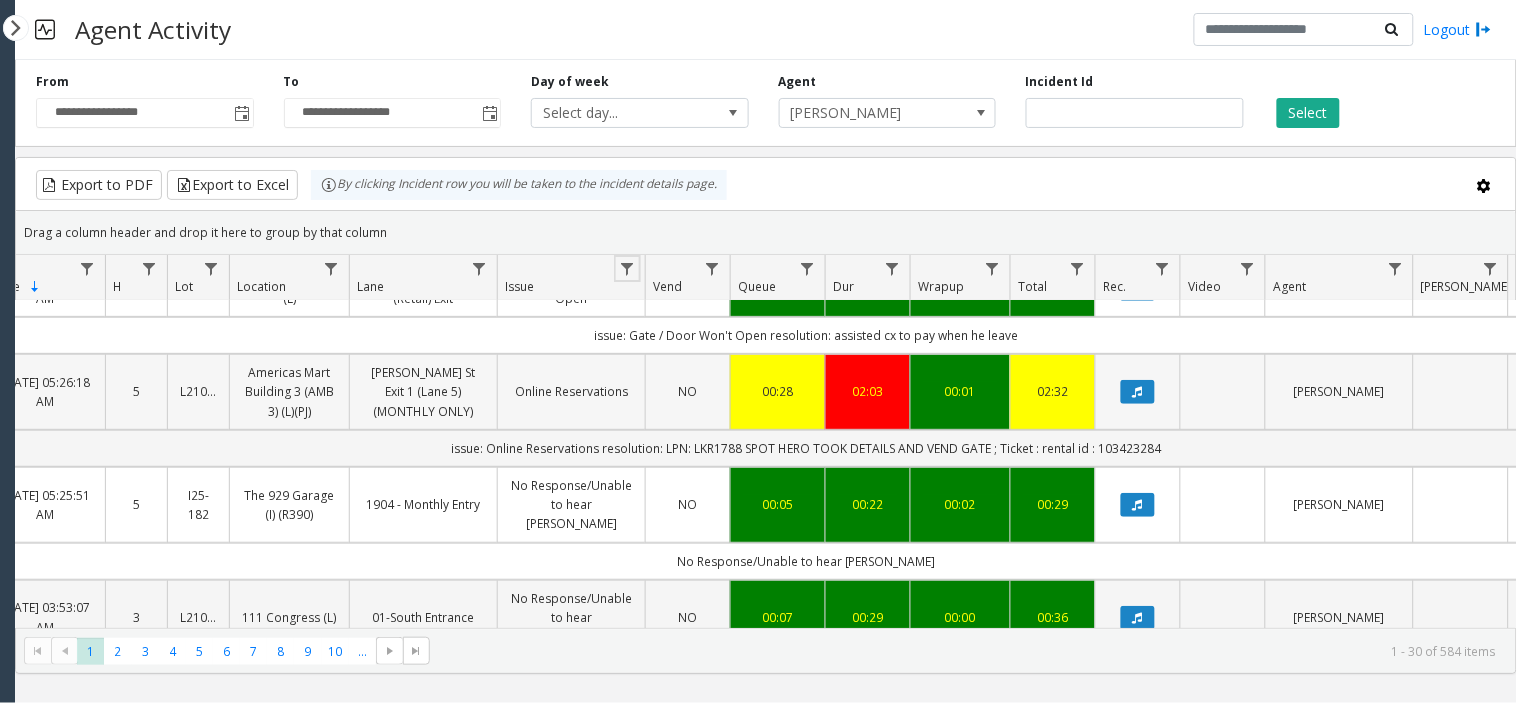 scroll, scrollTop: 0, scrollLeft: 143, axis: horizontal 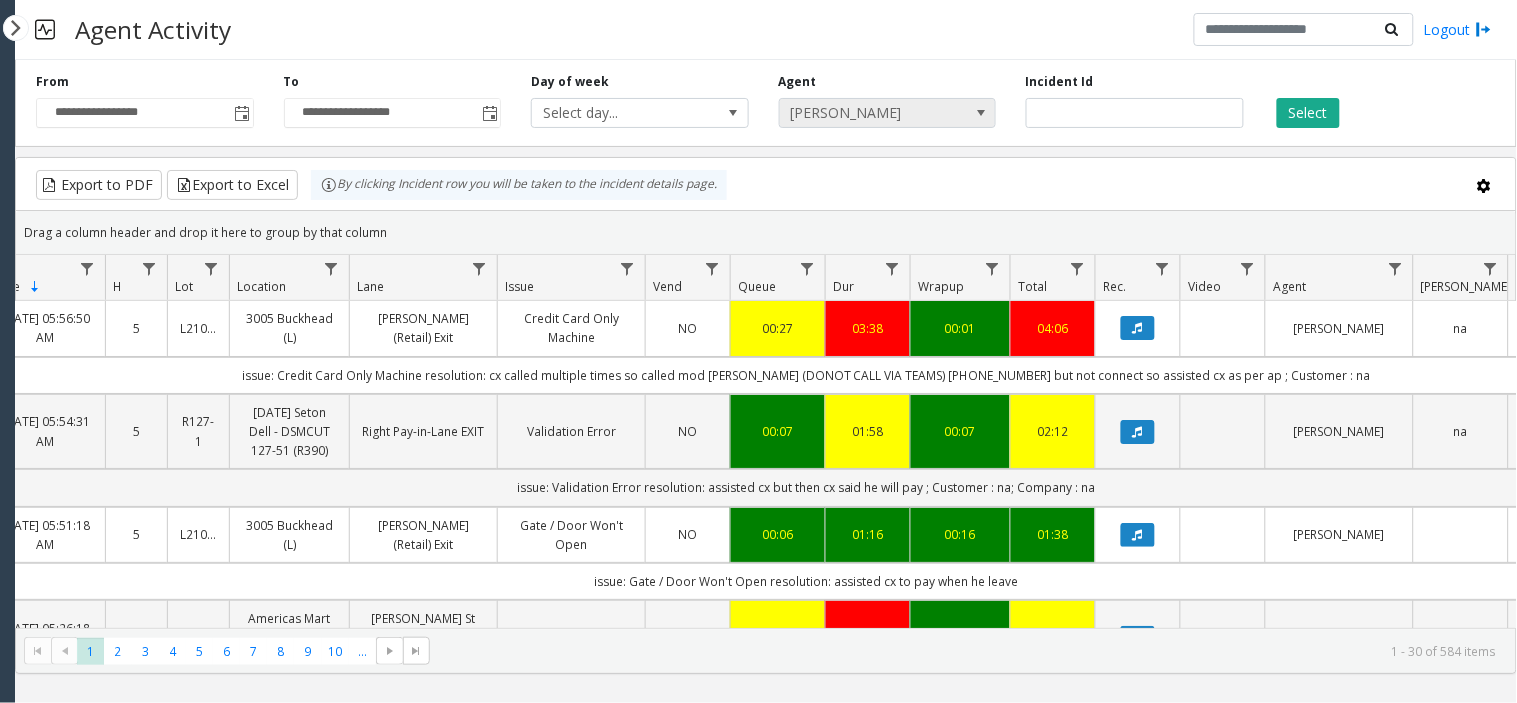 click at bounding box center [981, 113] 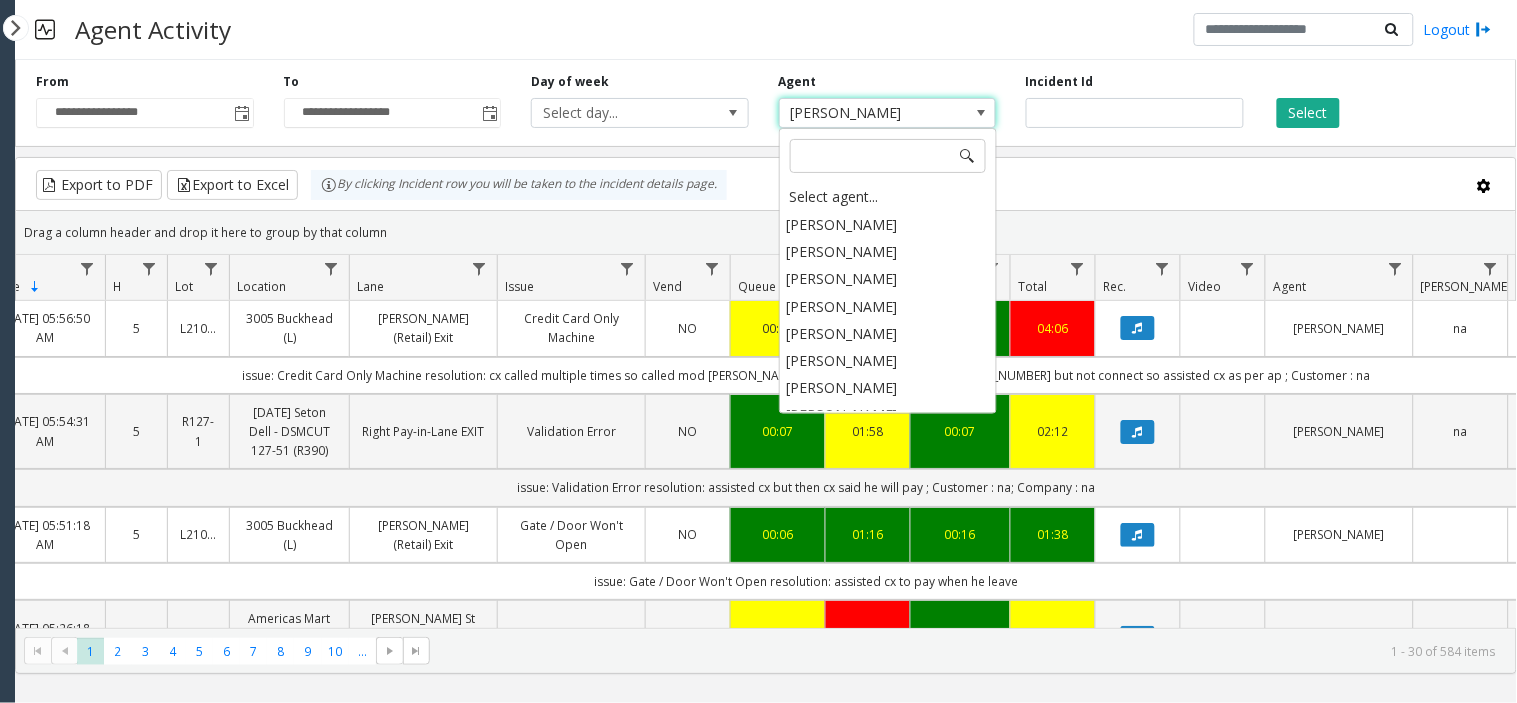 scroll, scrollTop: 9285, scrollLeft: 0, axis: vertical 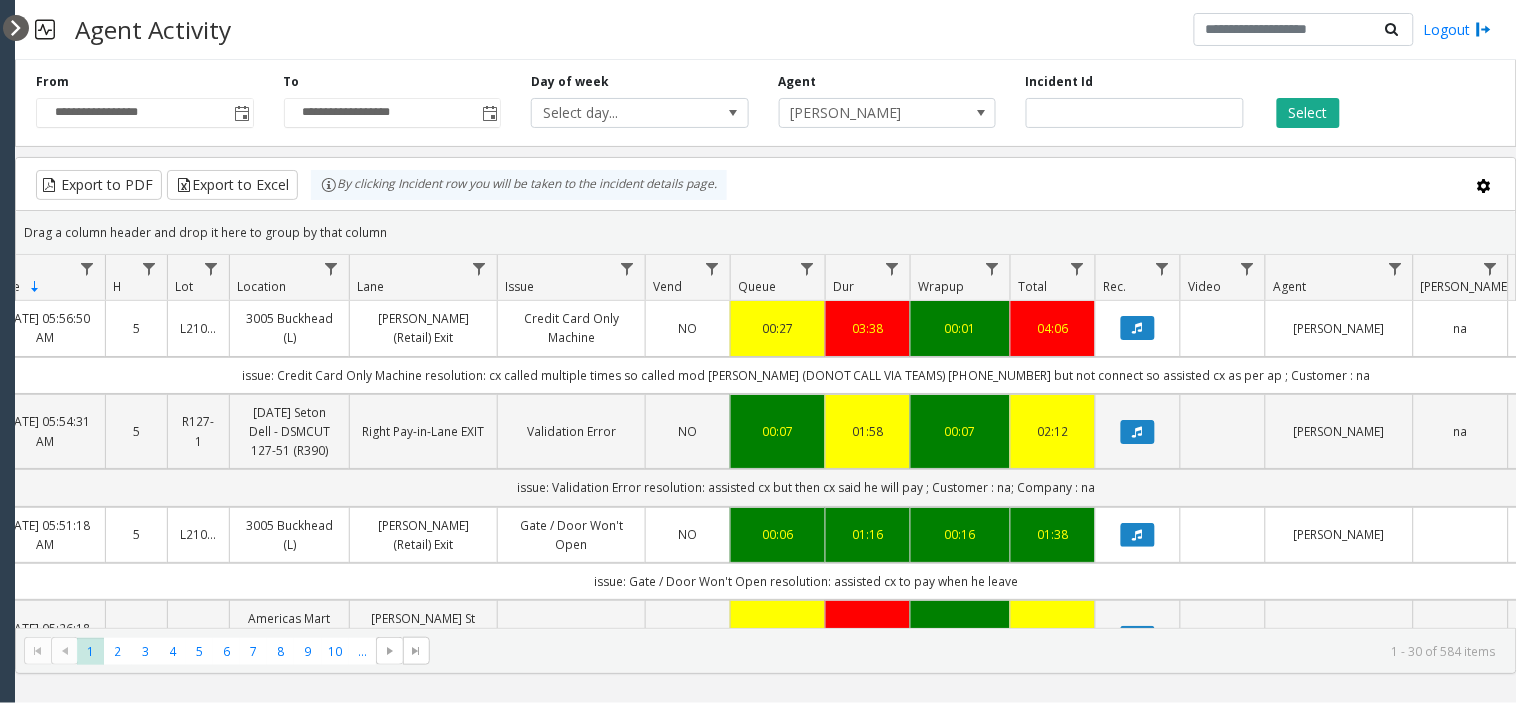click at bounding box center [16, 28] 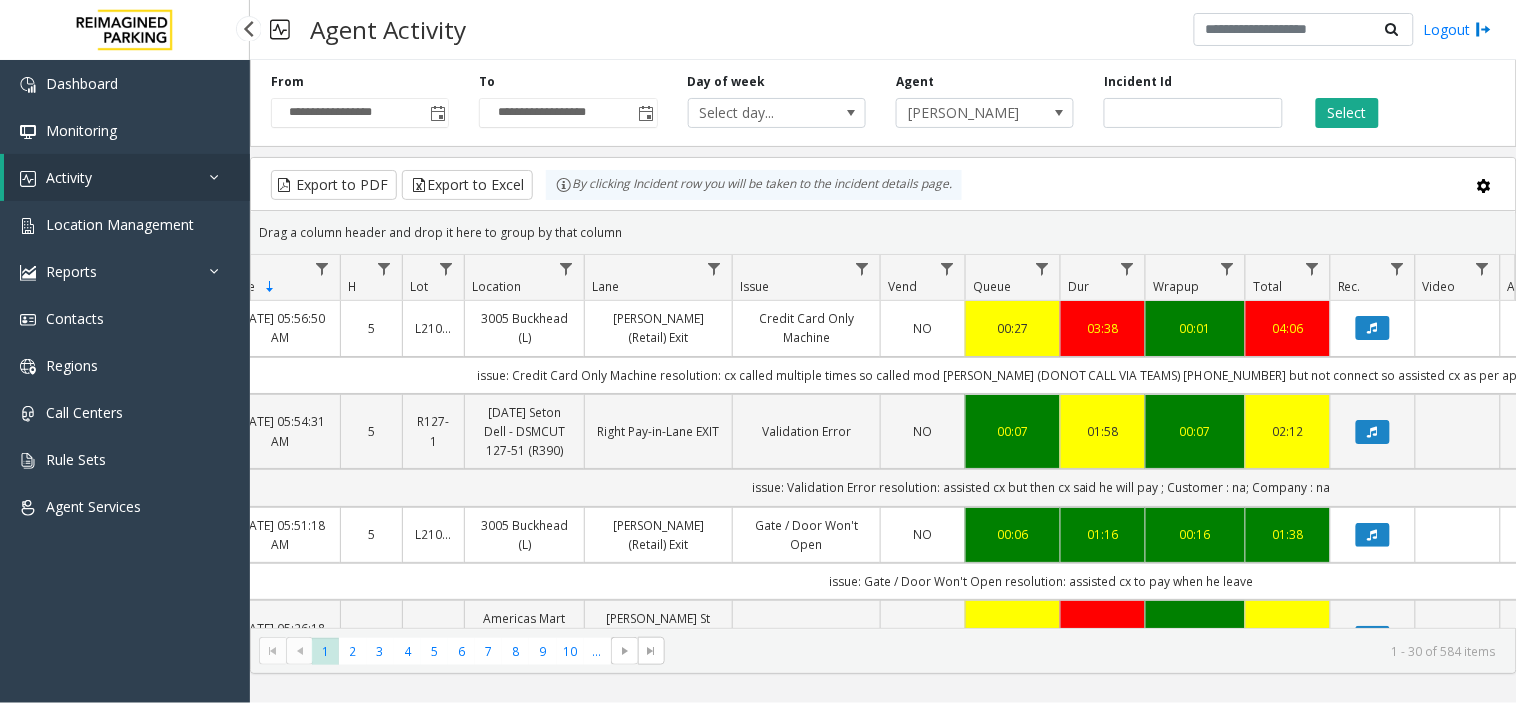 click on "Activity" at bounding box center [127, 177] 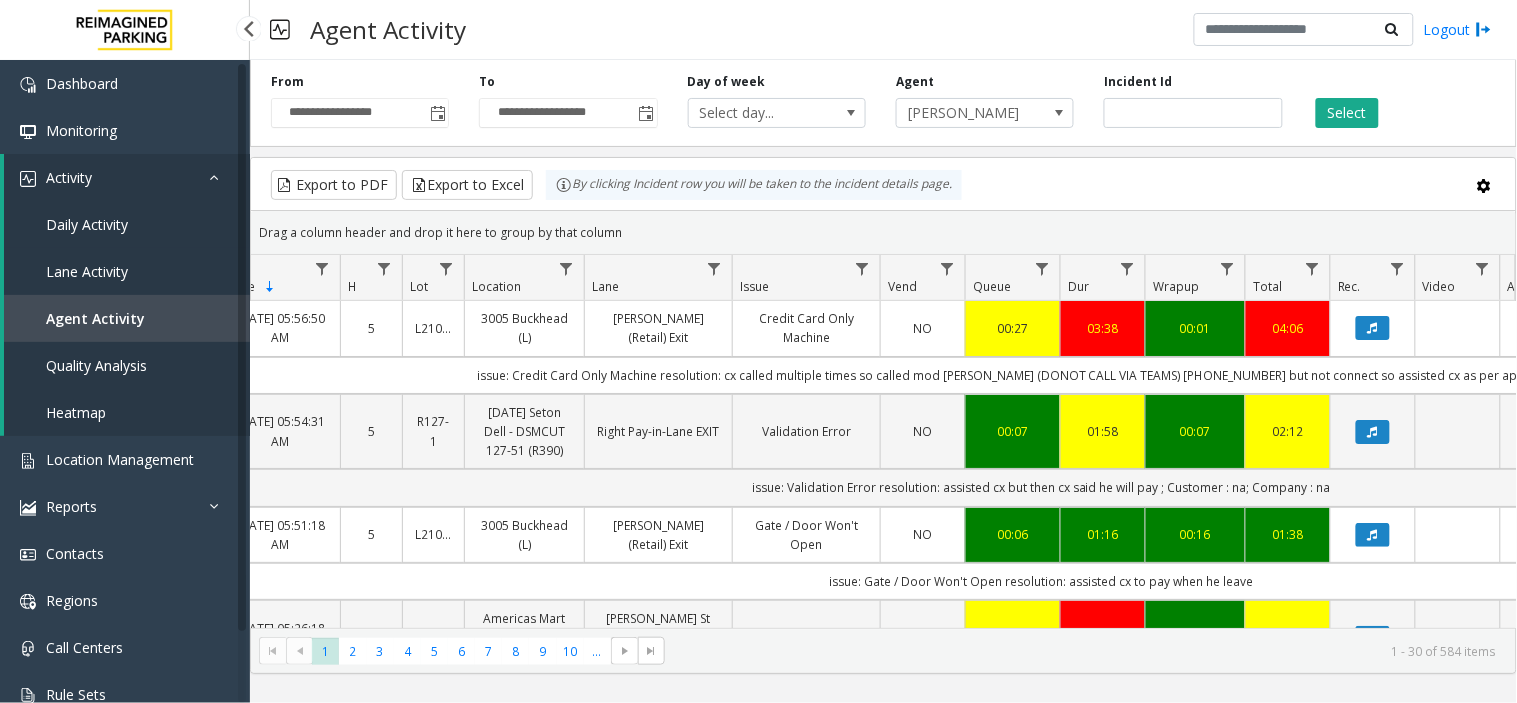 click on "Daily Activity" at bounding box center [127, 224] 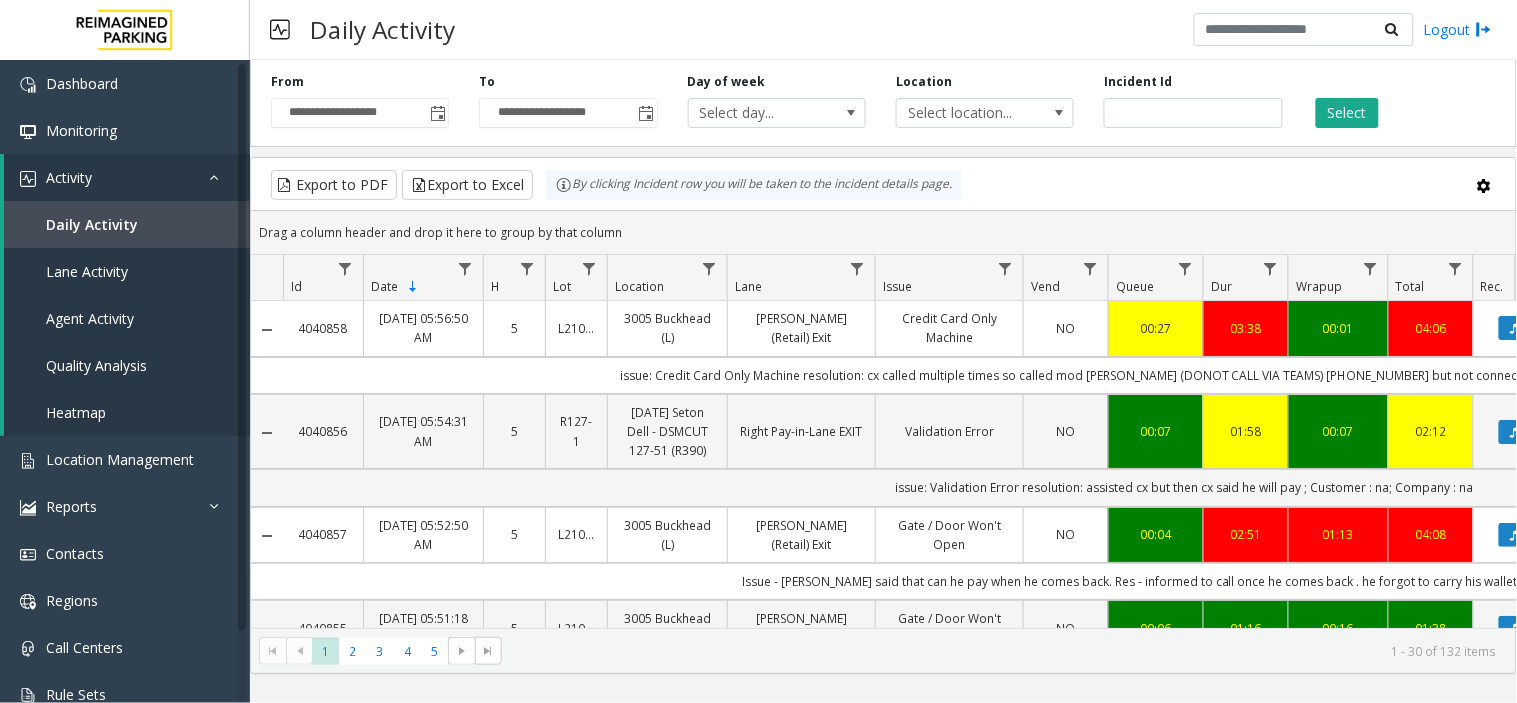 scroll, scrollTop: 0, scrollLeft: 25, axis: horizontal 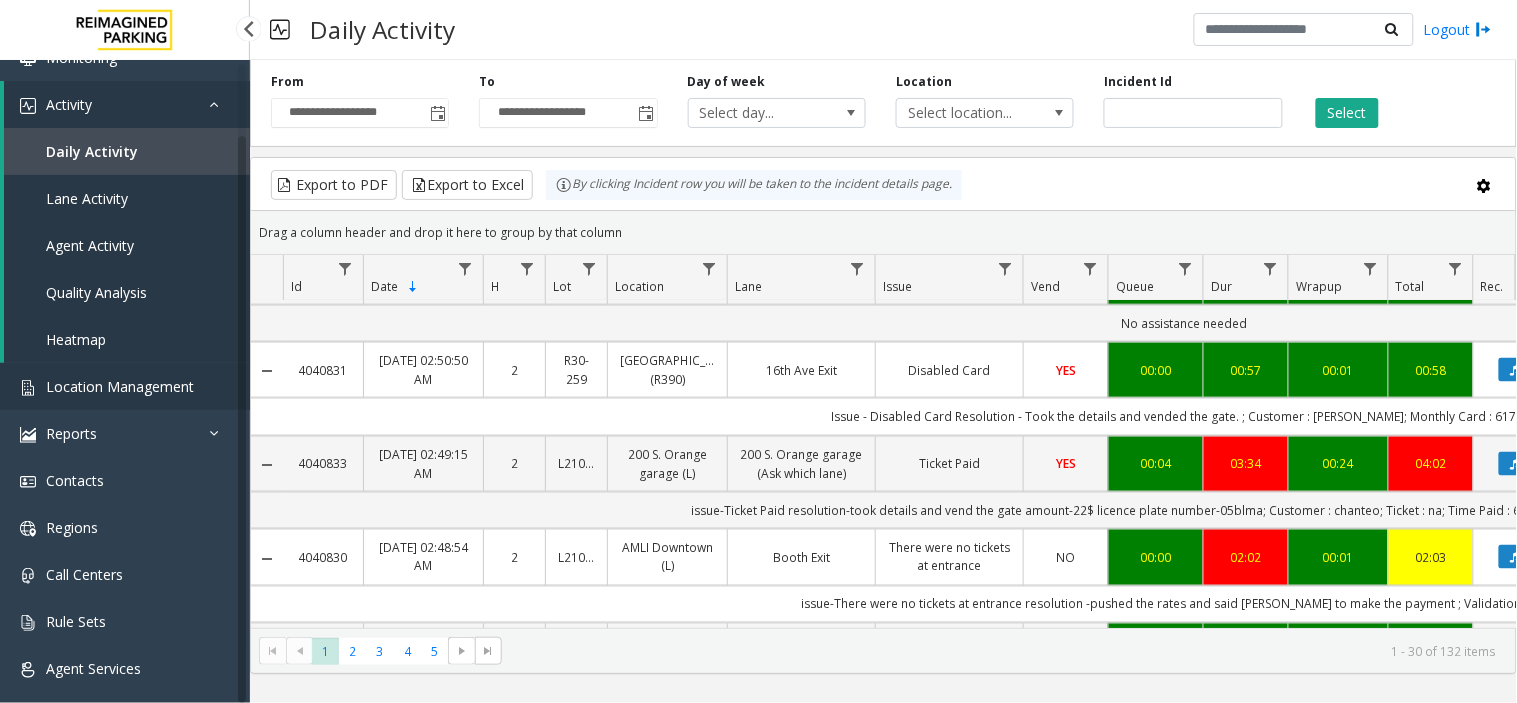 click on "Location Management" at bounding box center (125, 386) 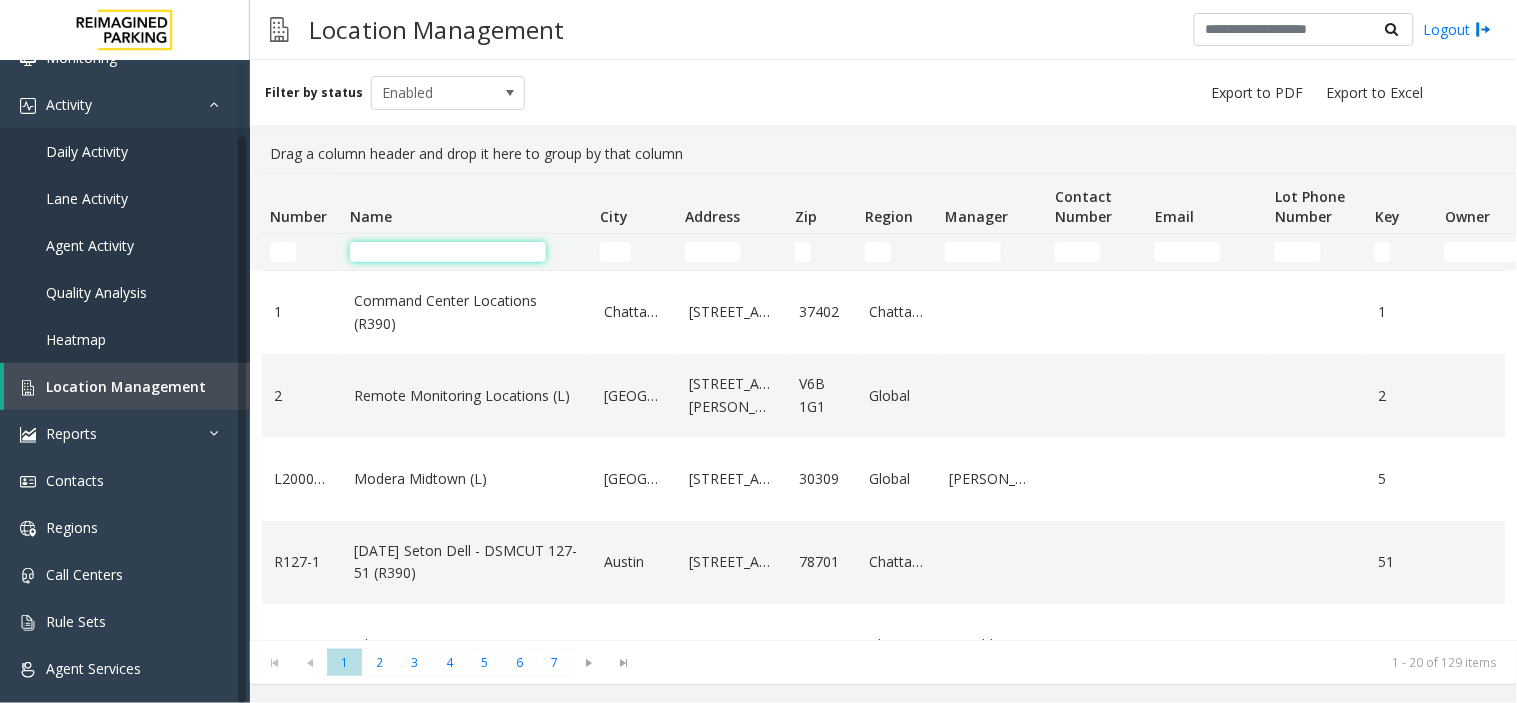 click 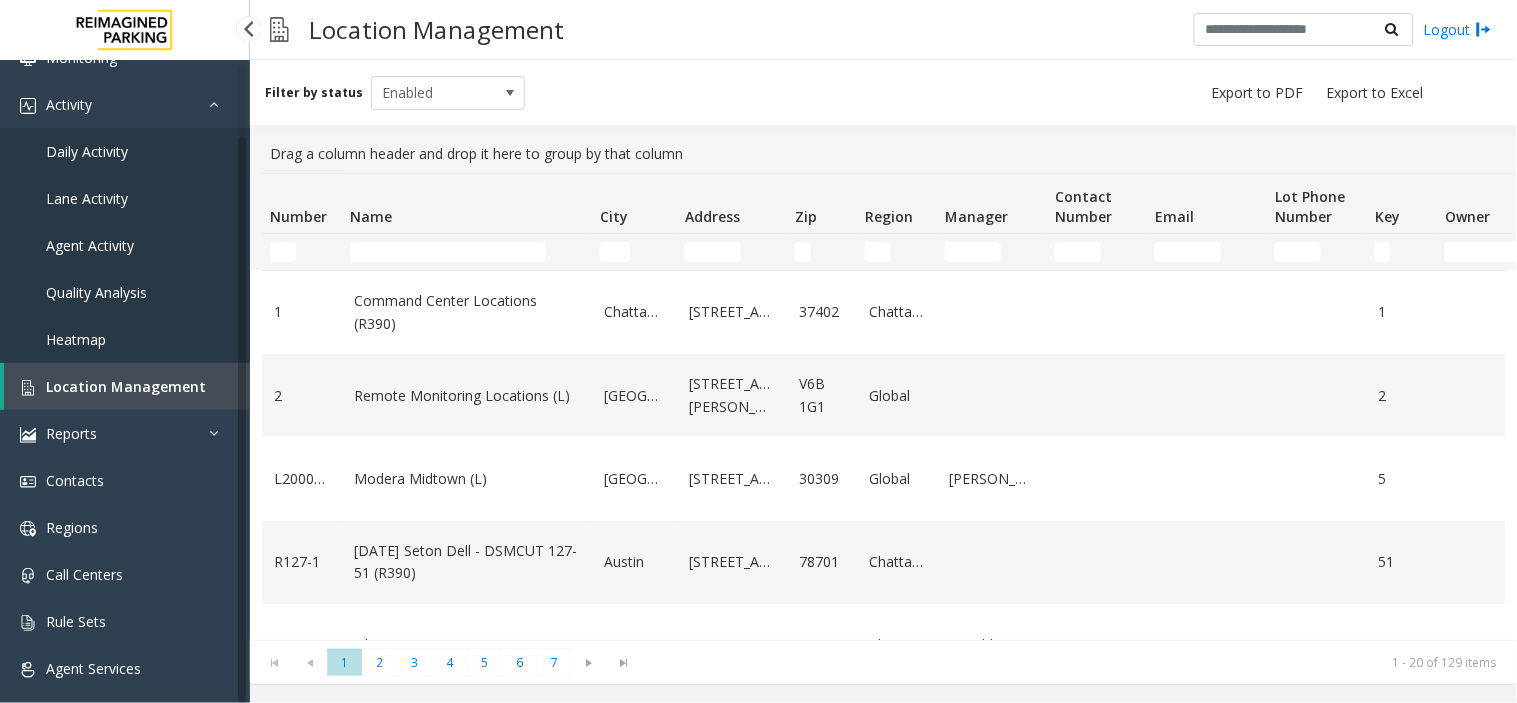 click on "Daily Activity" at bounding box center (87, 151) 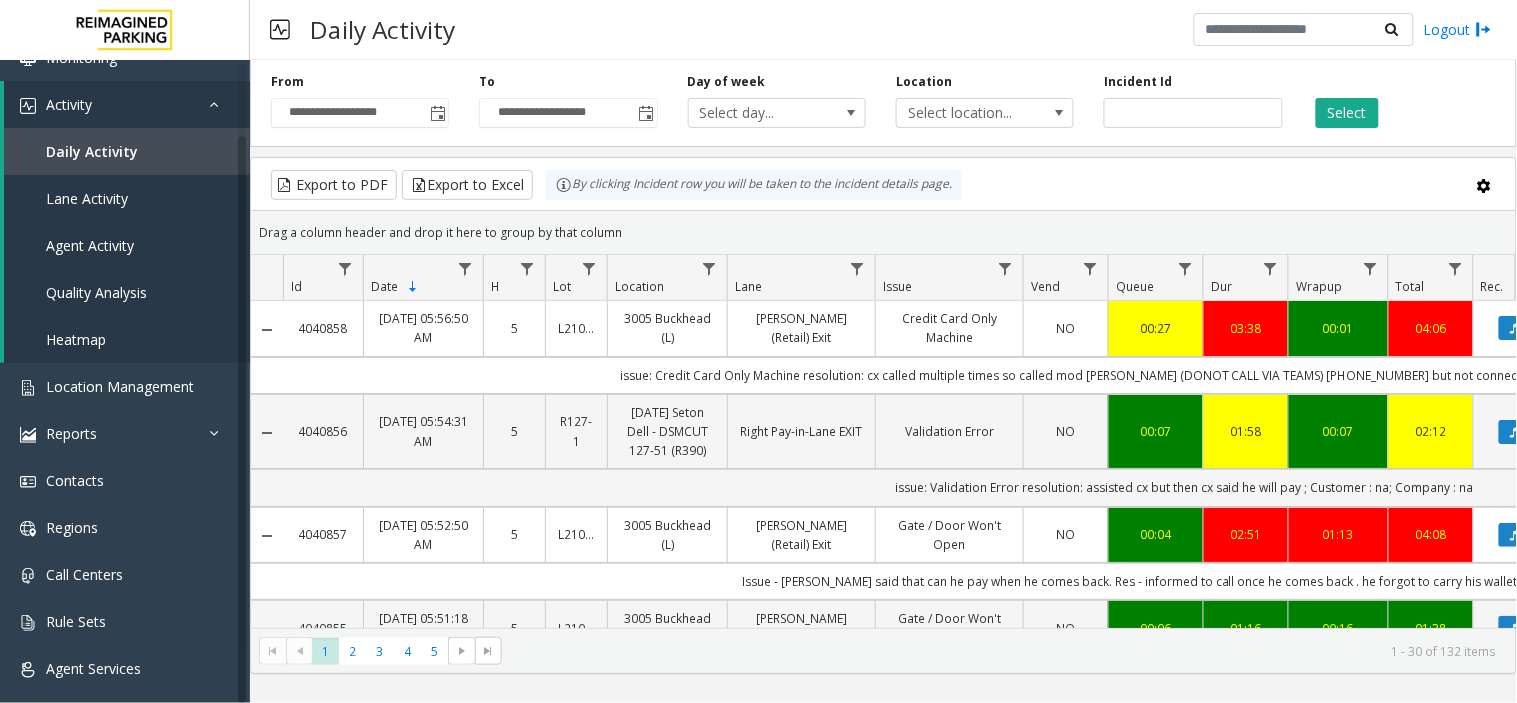 click on "Location" 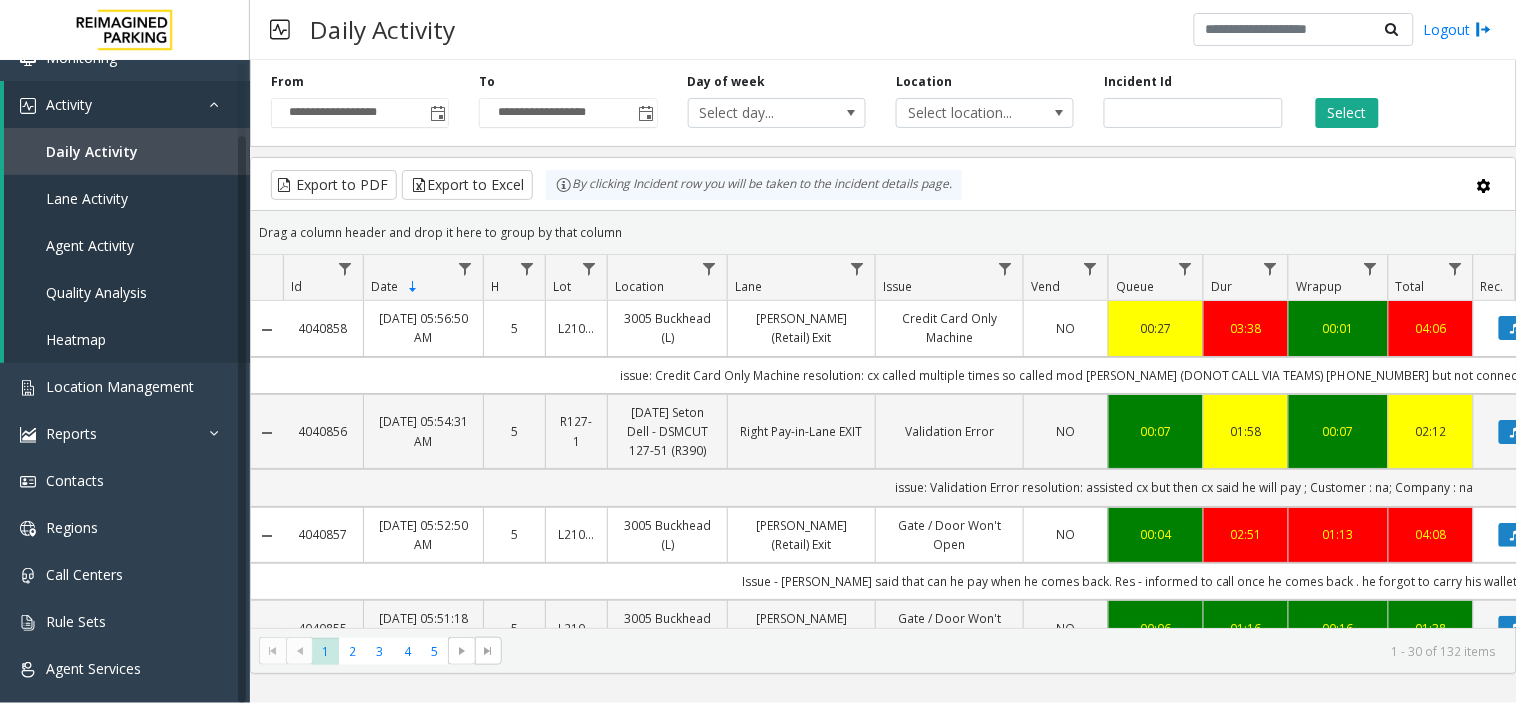scroll, scrollTop: 0, scrollLeft: 310, axis: horizontal 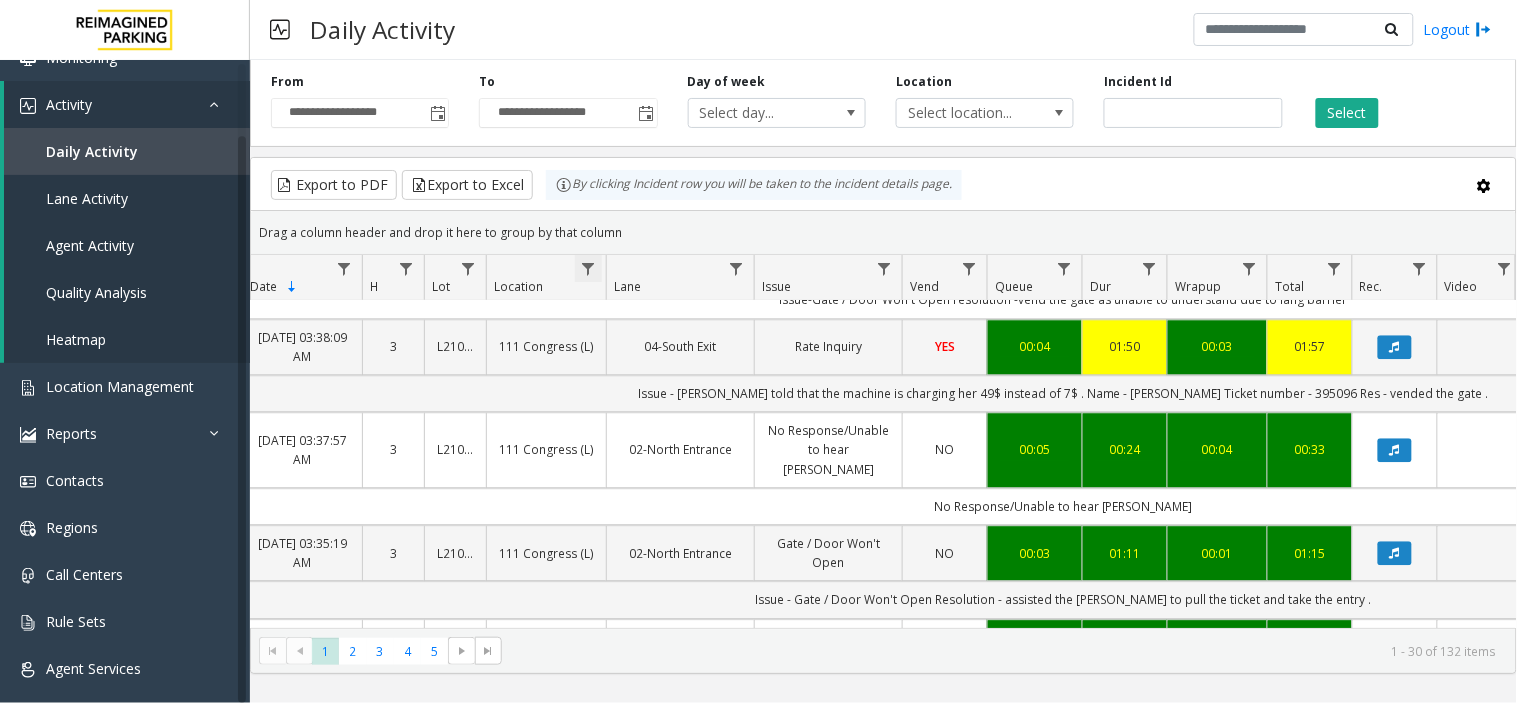 click 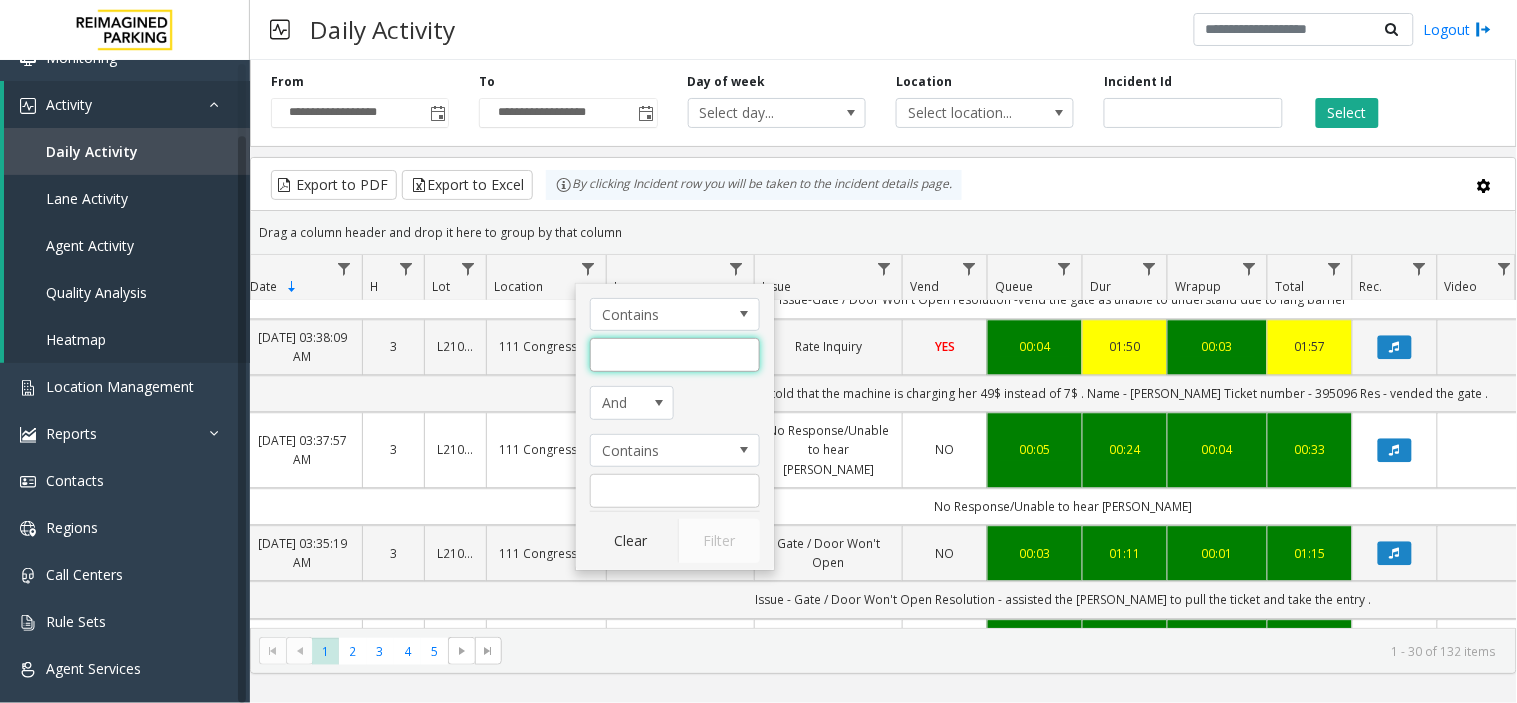 click 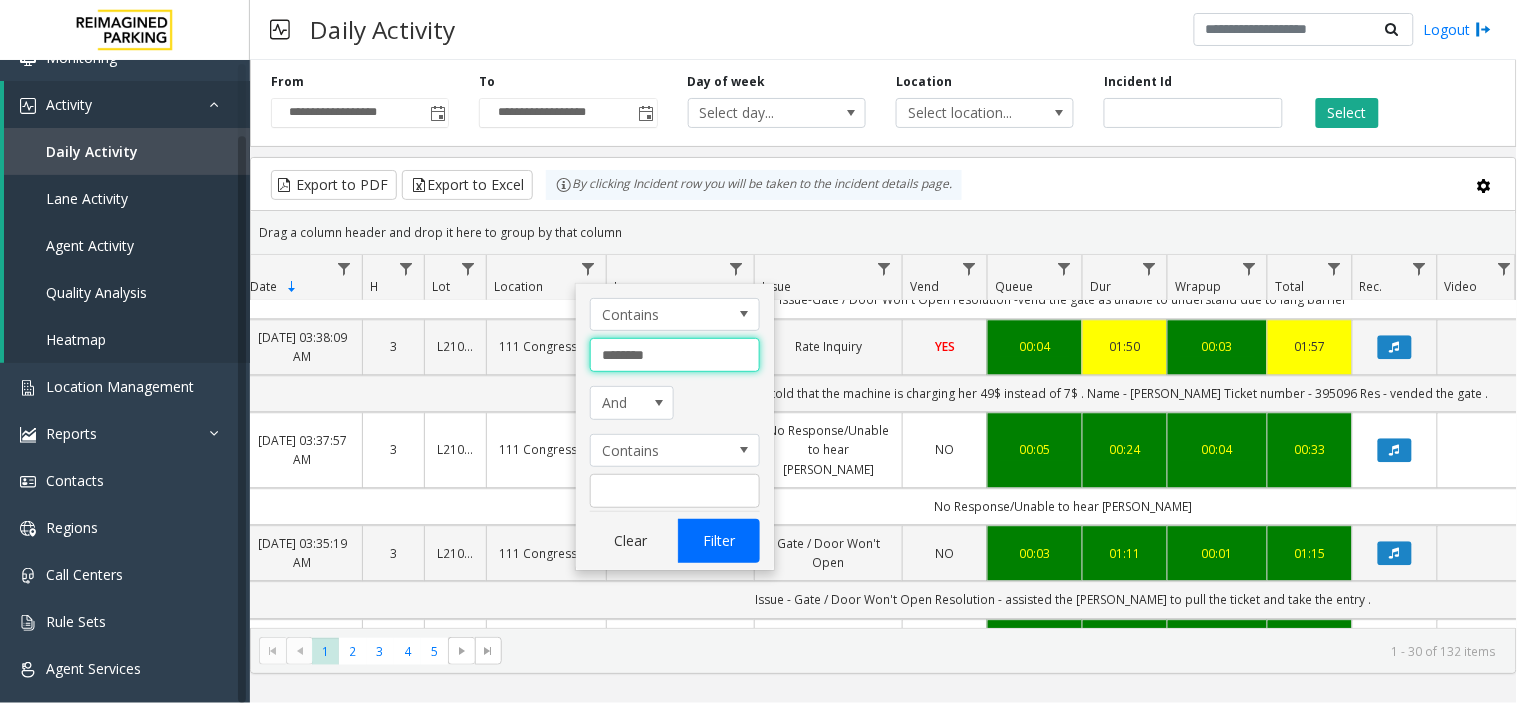 type on "********" 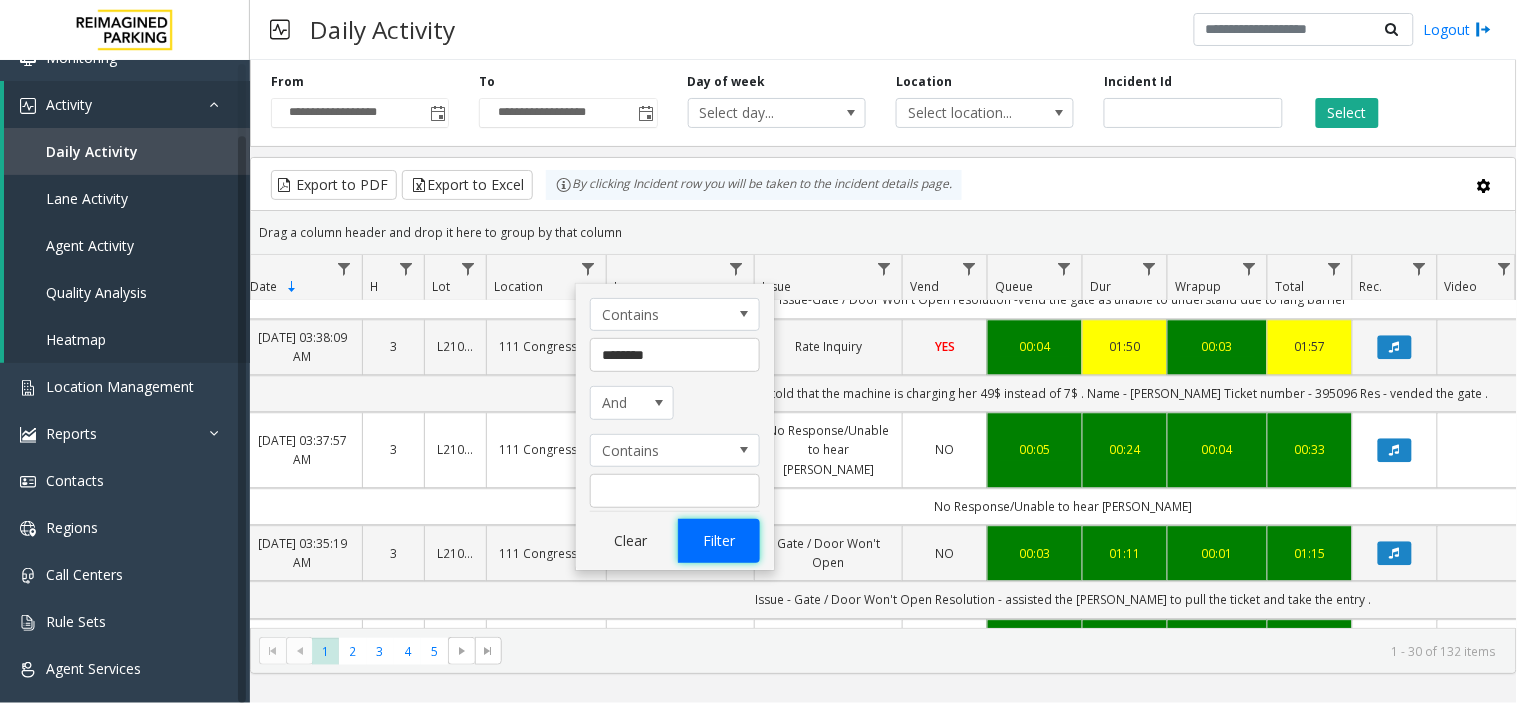 click on "Filter" 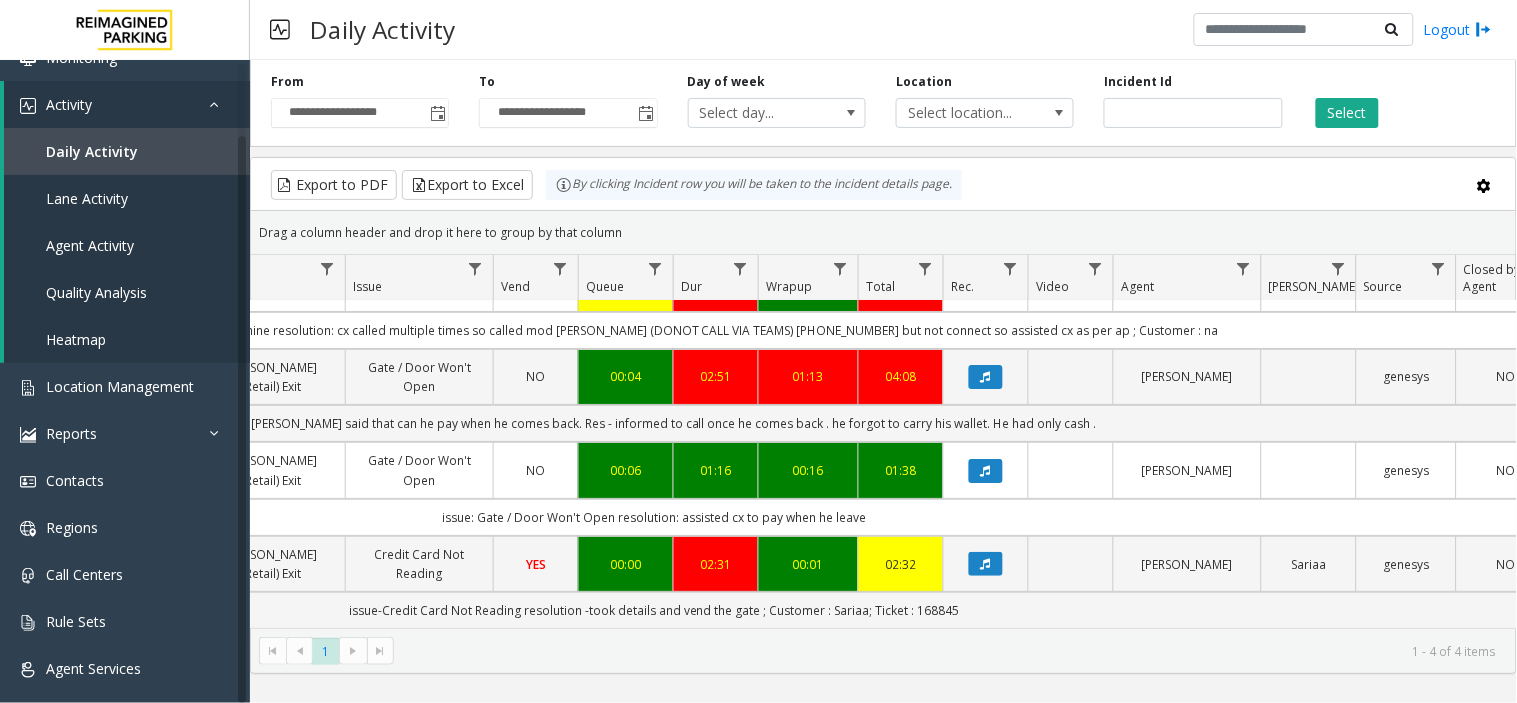 drag, startPoint x: 920, startPoint y: 630, endPoint x: 812, endPoint y: 628, distance: 108.01852 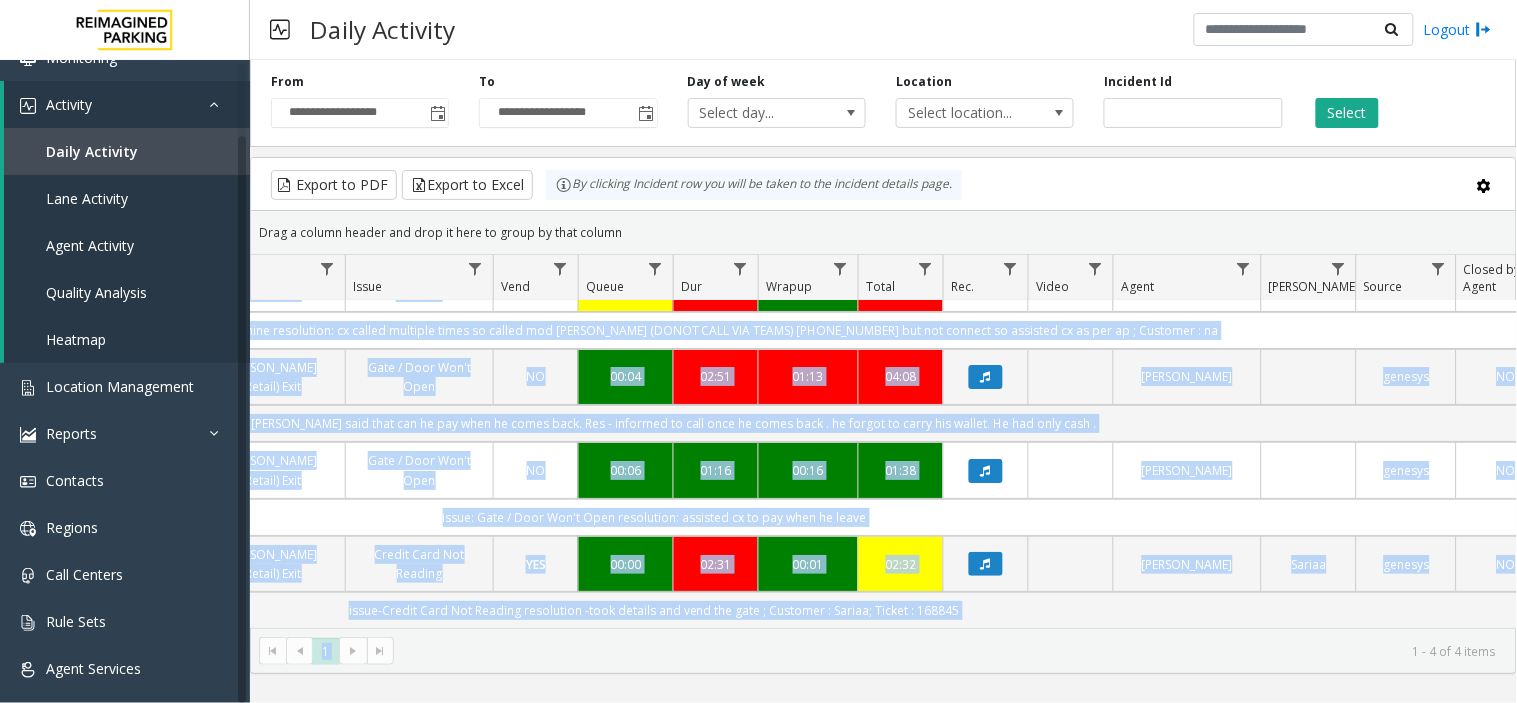 drag, startPoint x: 806, startPoint y: 627, endPoint x: 622, endPoint y: 624, distance: 184.02446 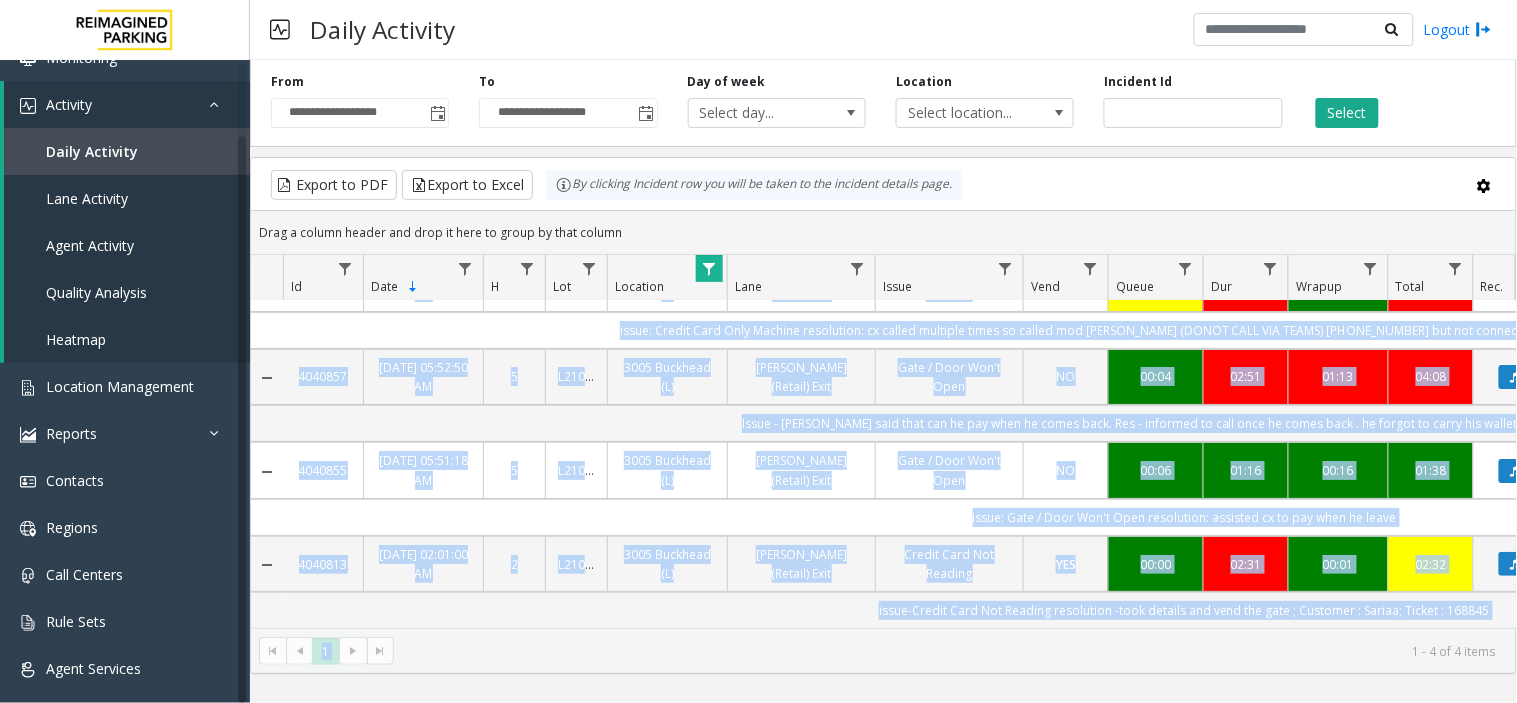 click on "**********" at bounding box center [883, 381] 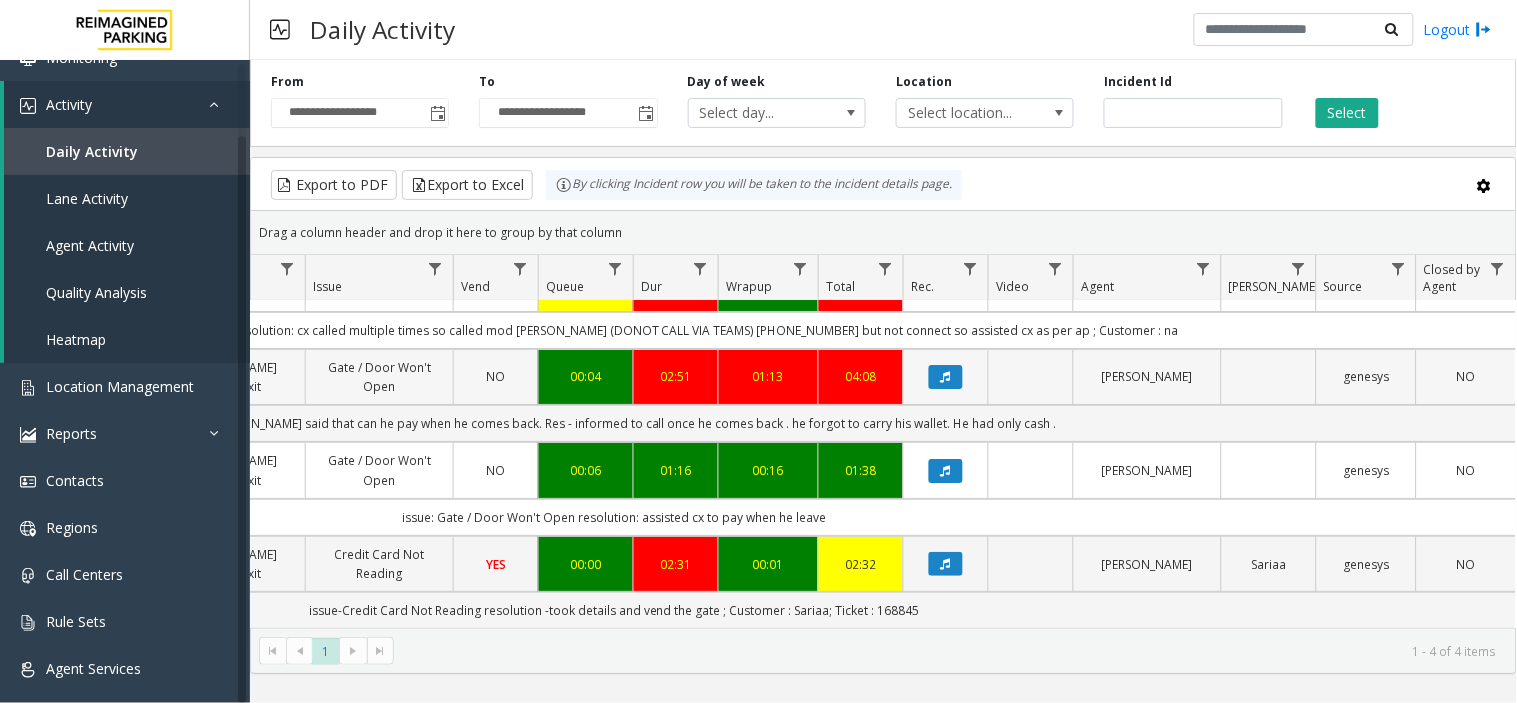 scroll, scrollTop: 0, scrollLeft: 585, axis: horizontal 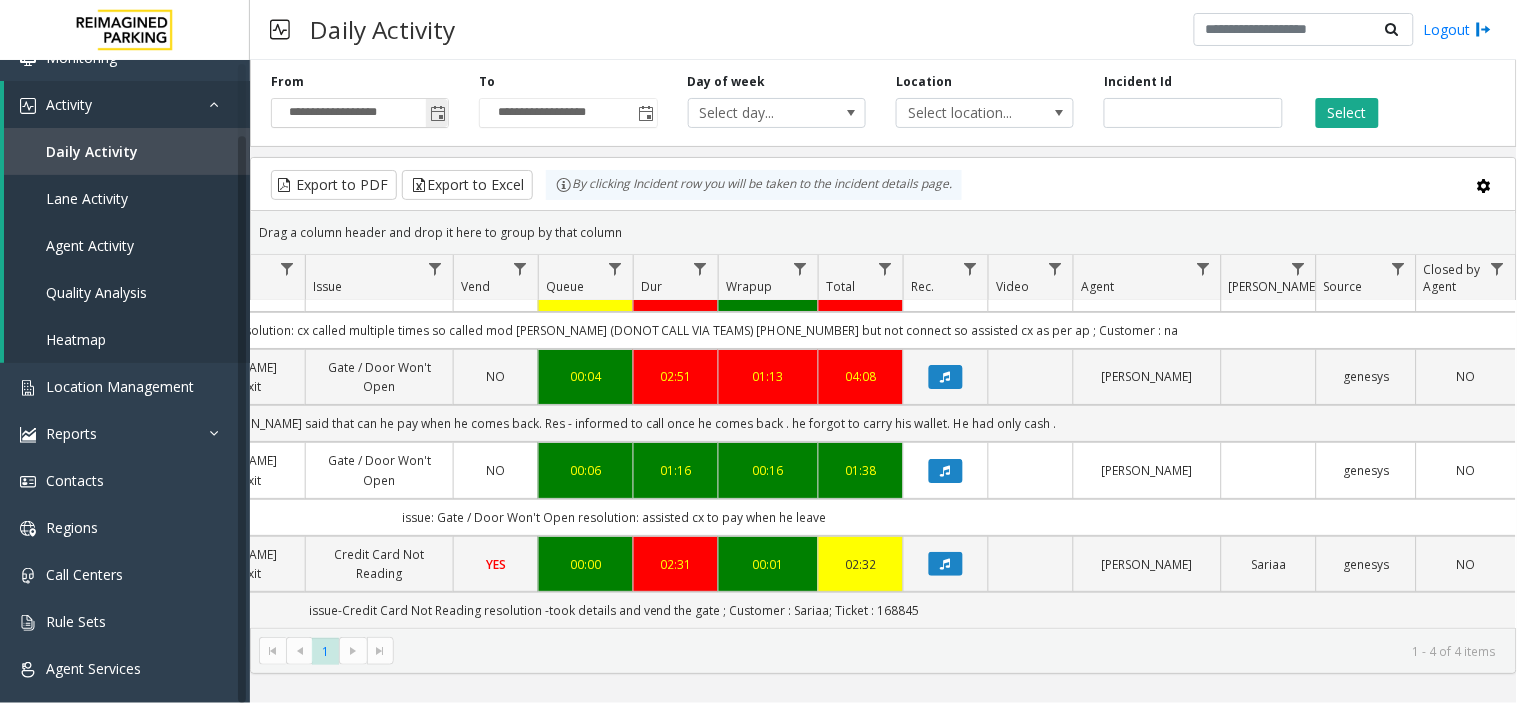click 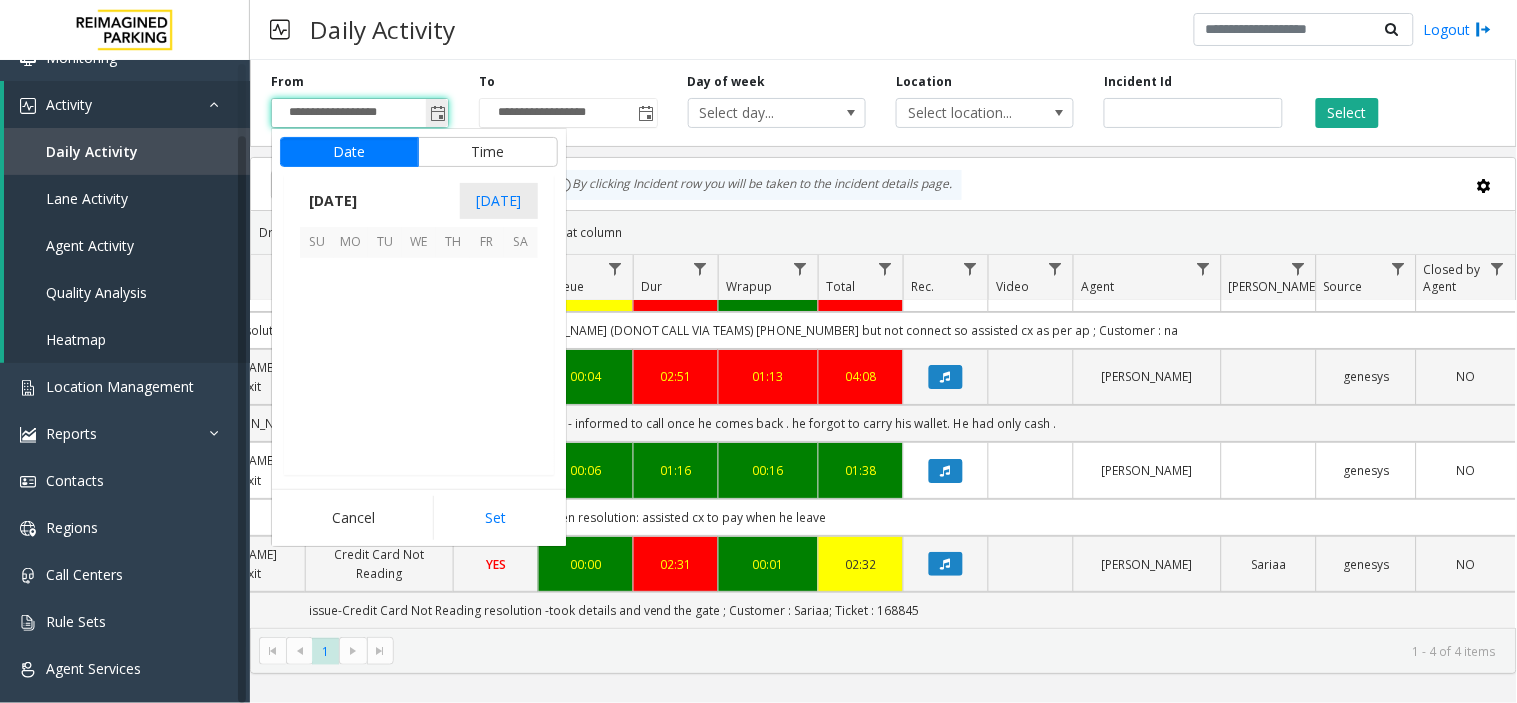 scroll, scrollTop: 358354, scrollLeft: 0, axis: vertical 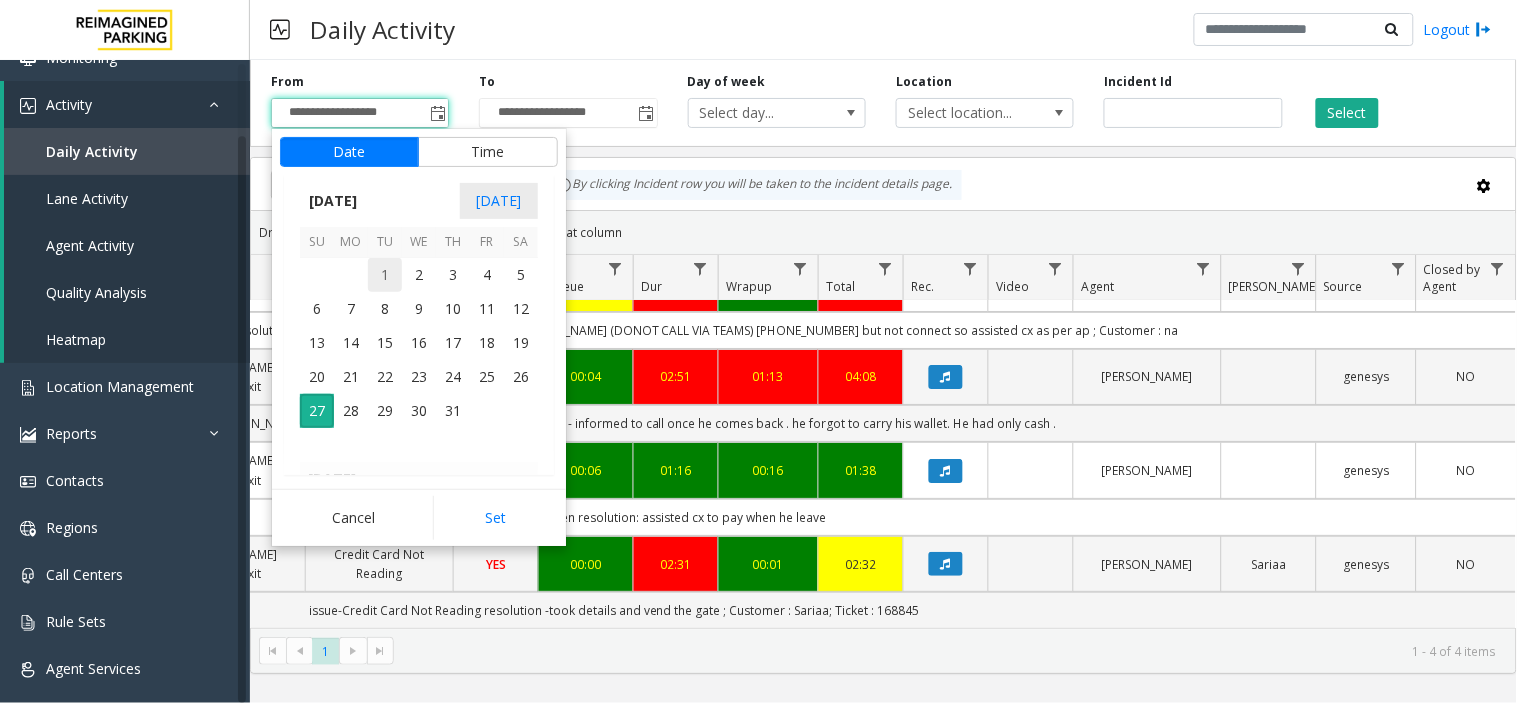 click on "1" at bounding box center (385, 275) 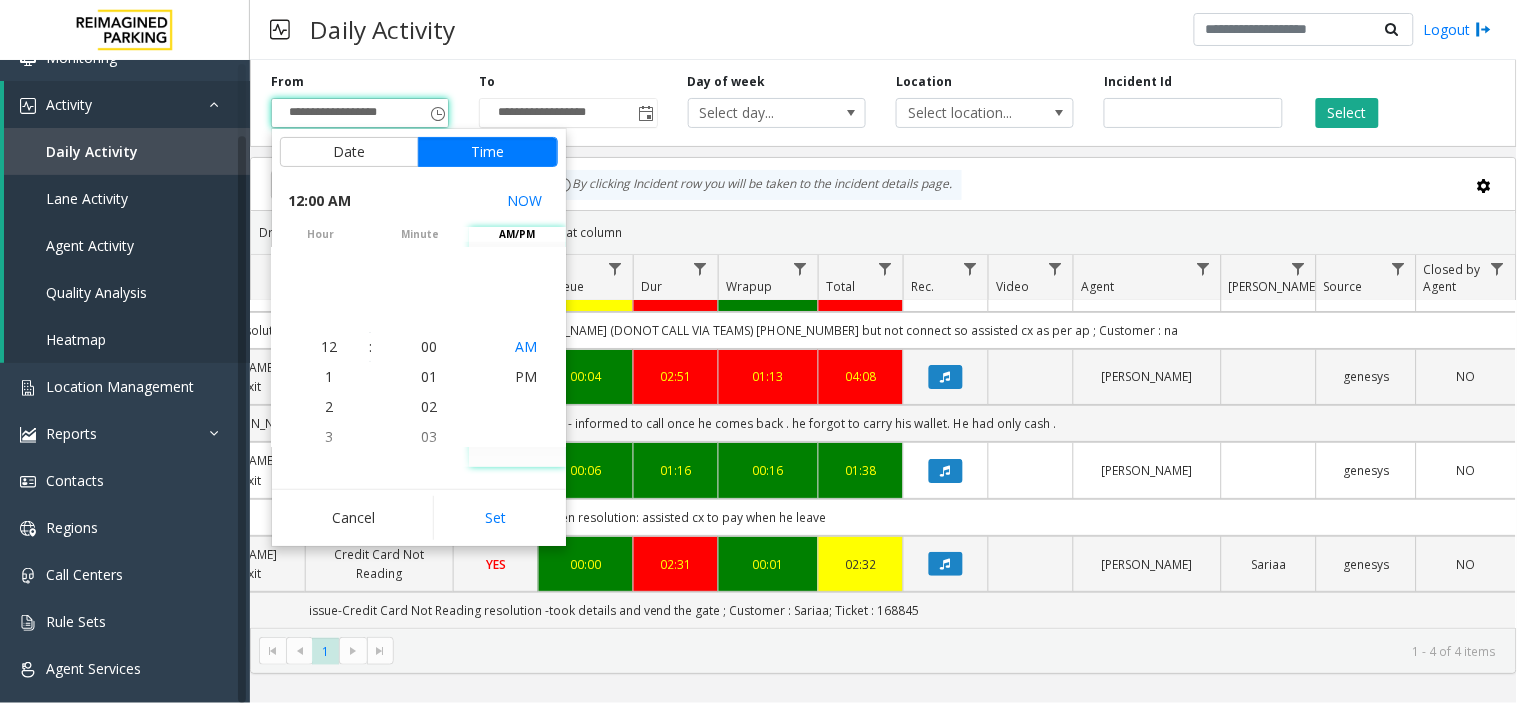 click on "AM" 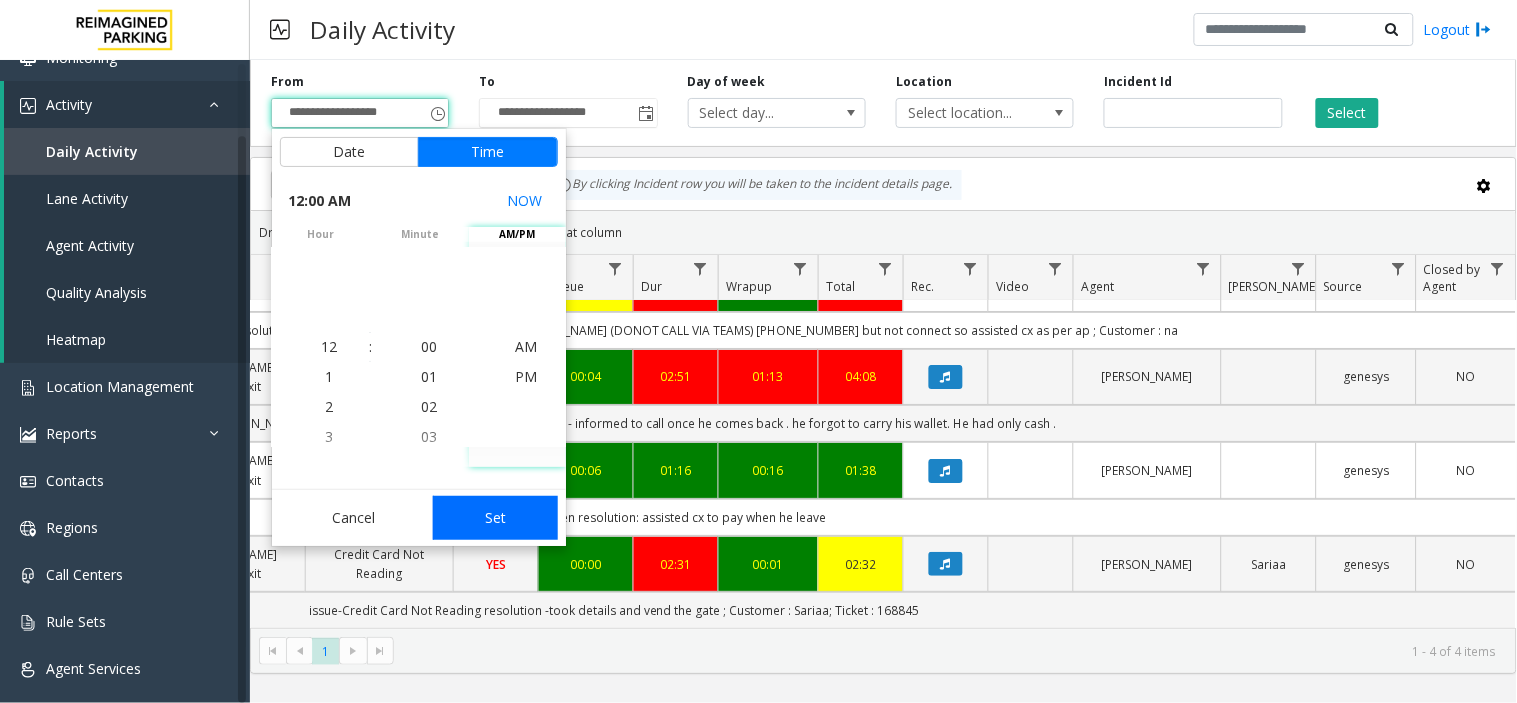 click on "Set" 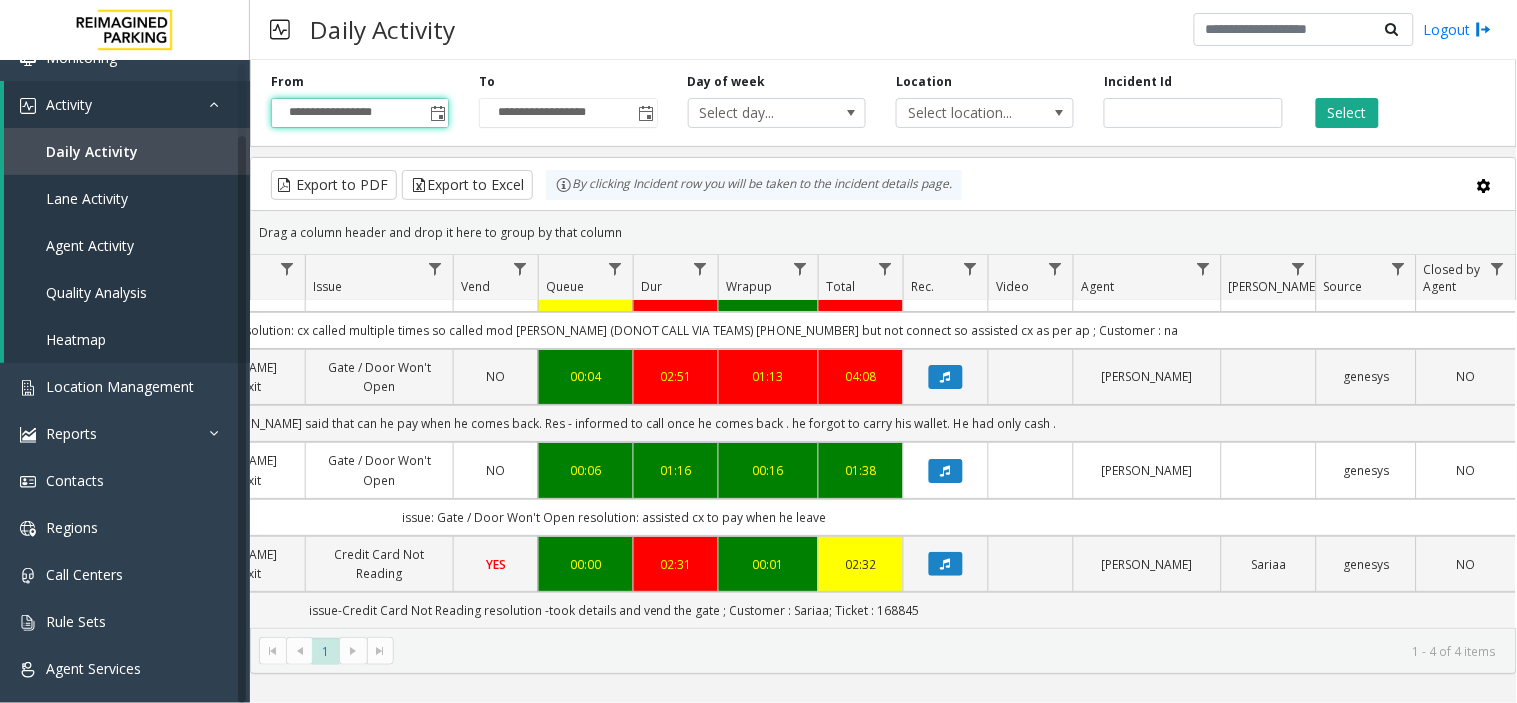 click on "Select" 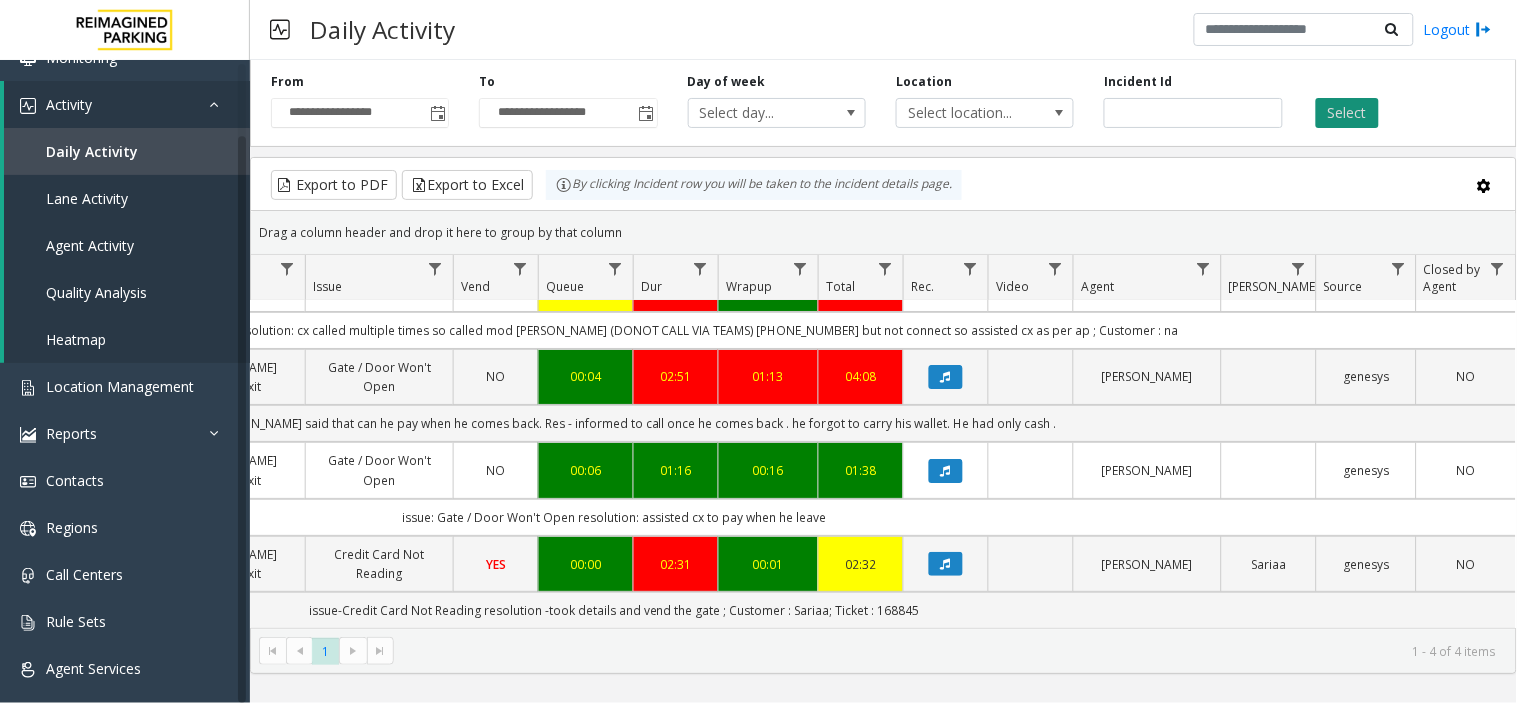 click on "Select" 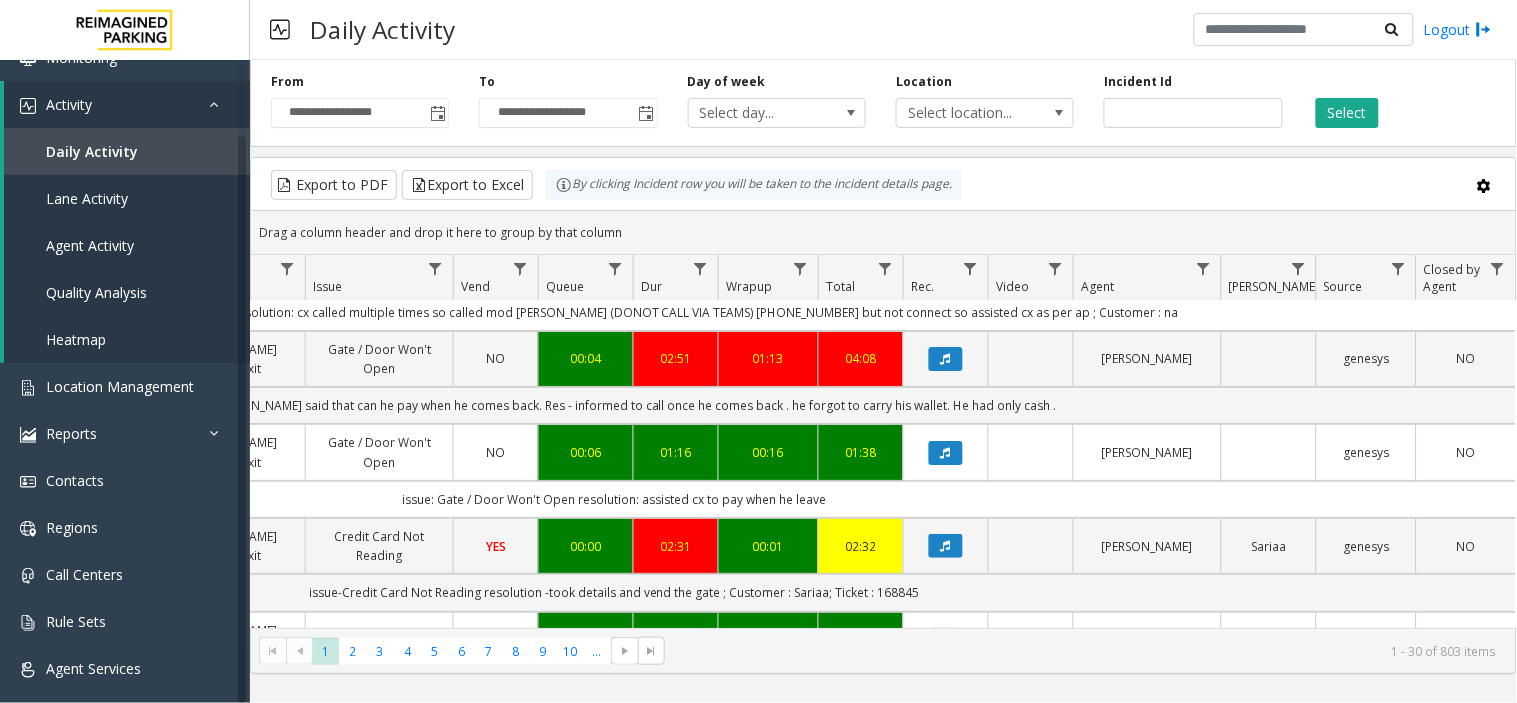 click on "Select" 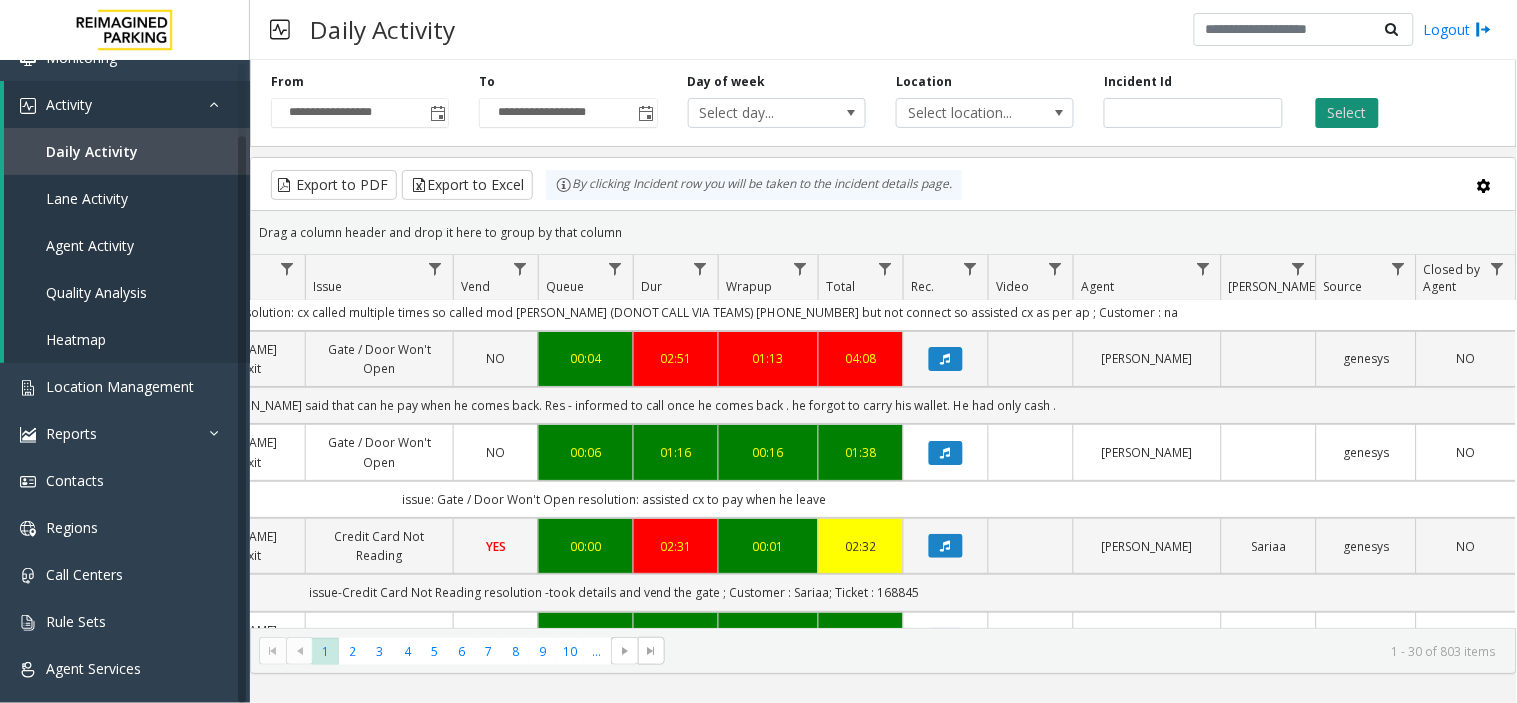 click on "Select" 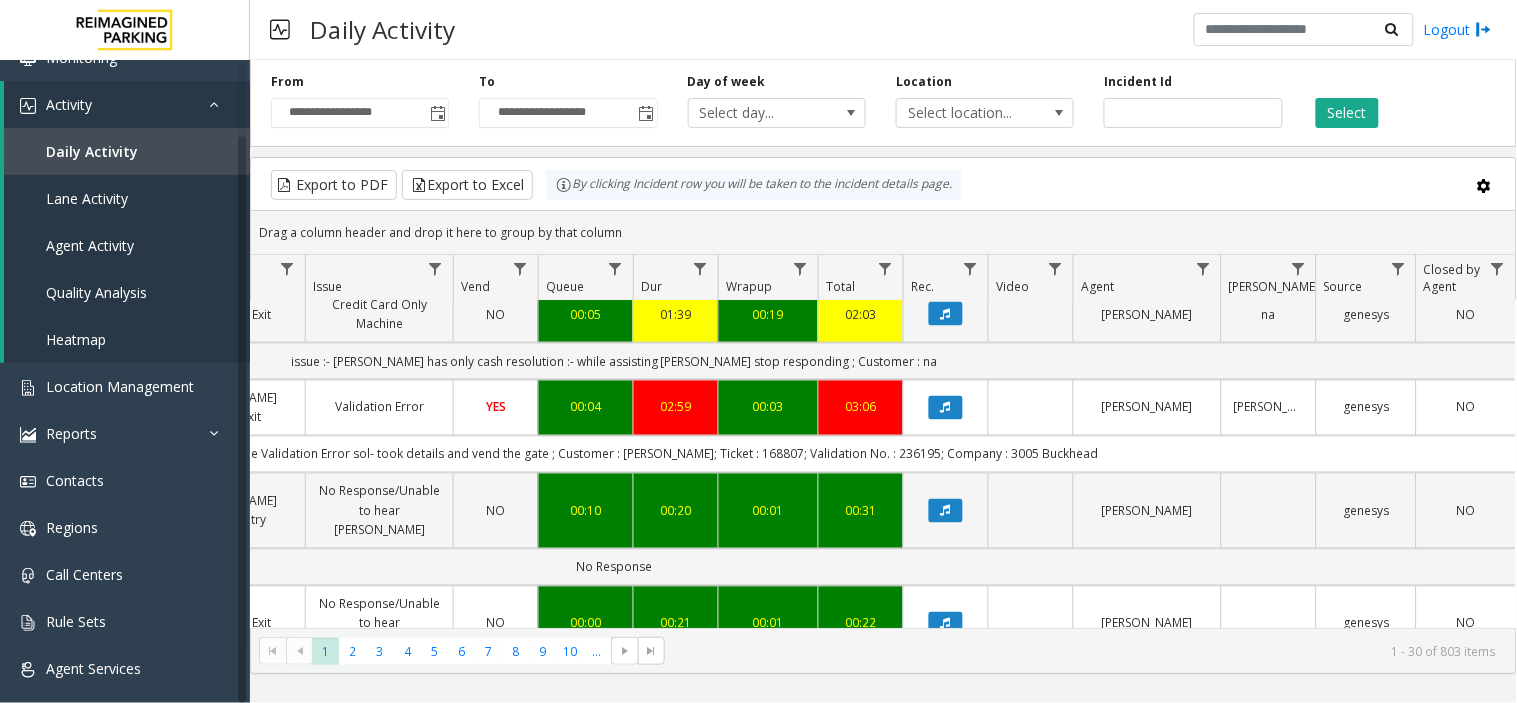 scroll, scrollTop: 1000, scrollLeft: 585, axis: both 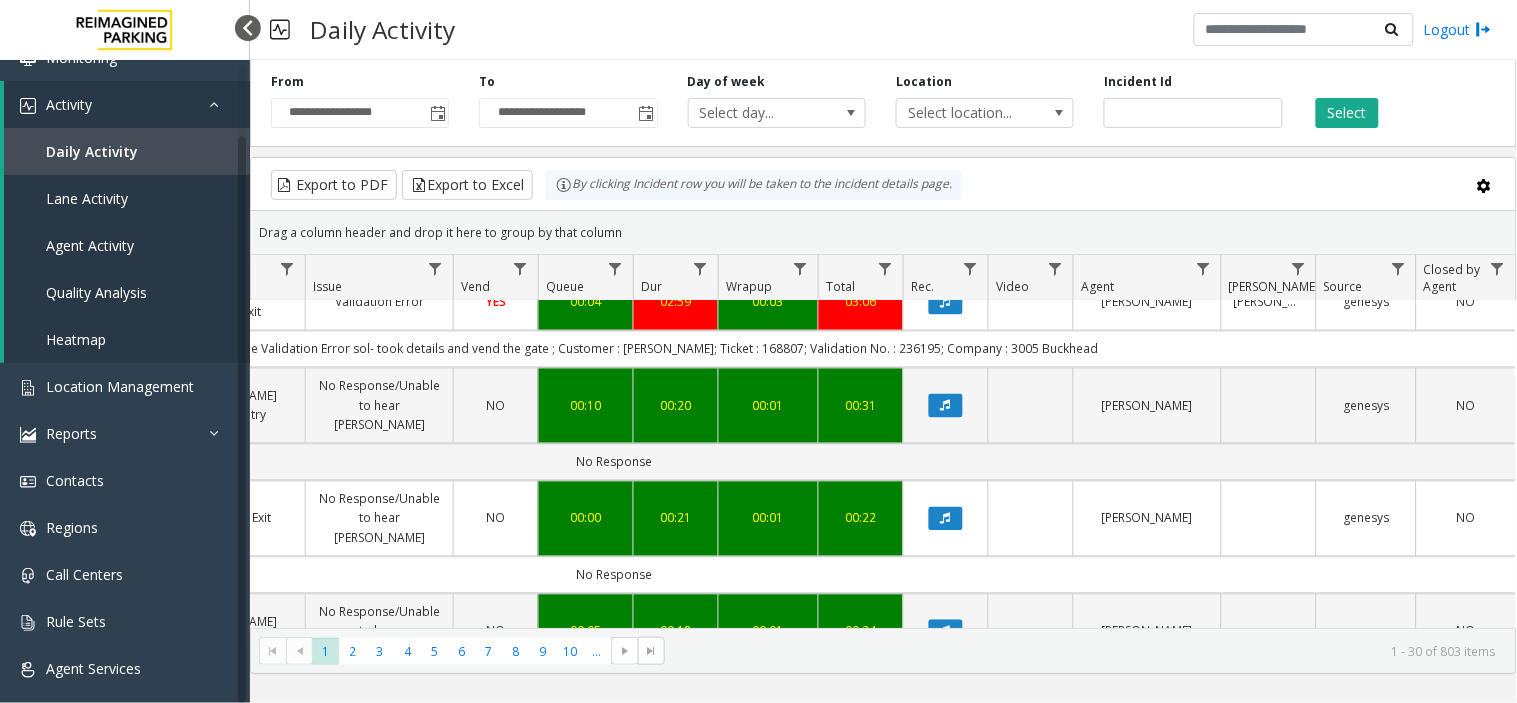 click at bounding box center (248, 28) 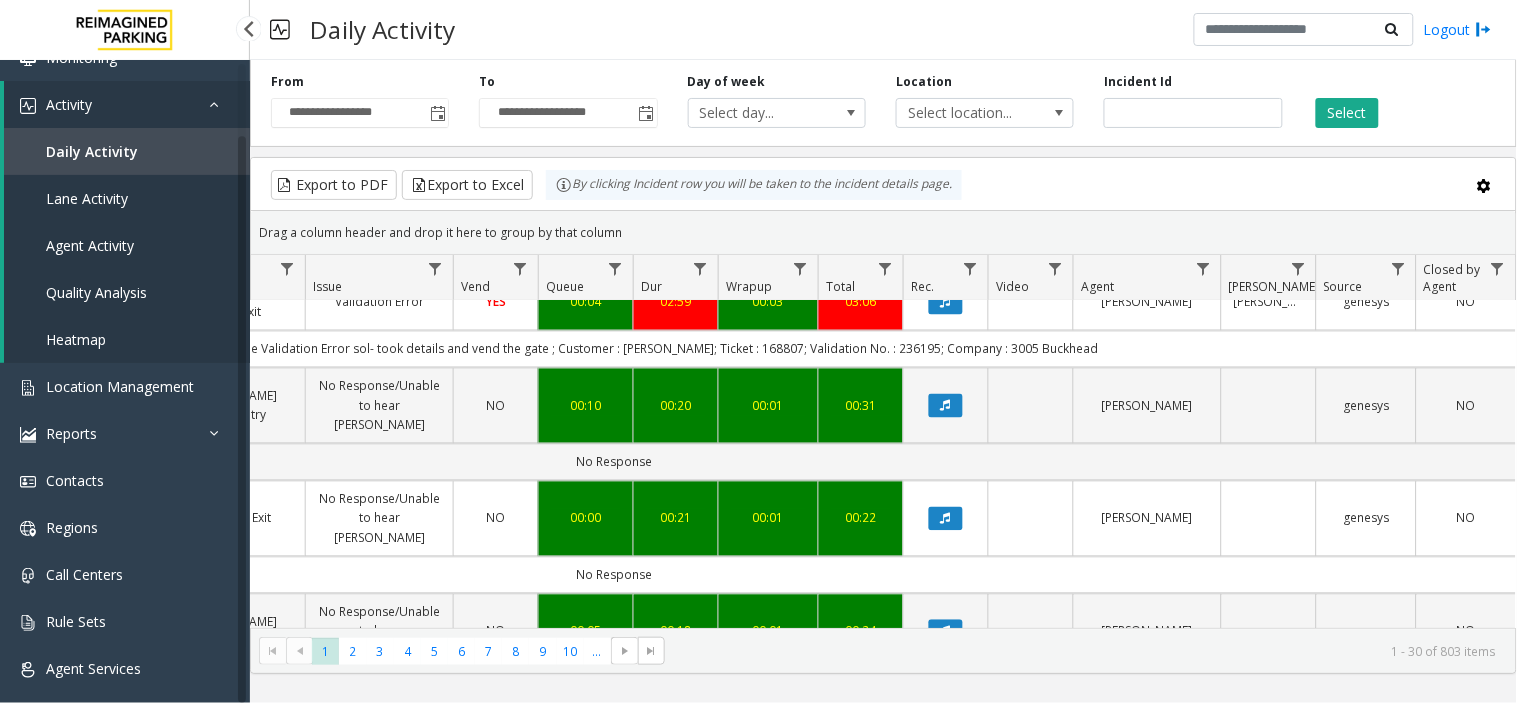scroll, scrollTop: 0, scrollLeft: 388, axis: horizontal 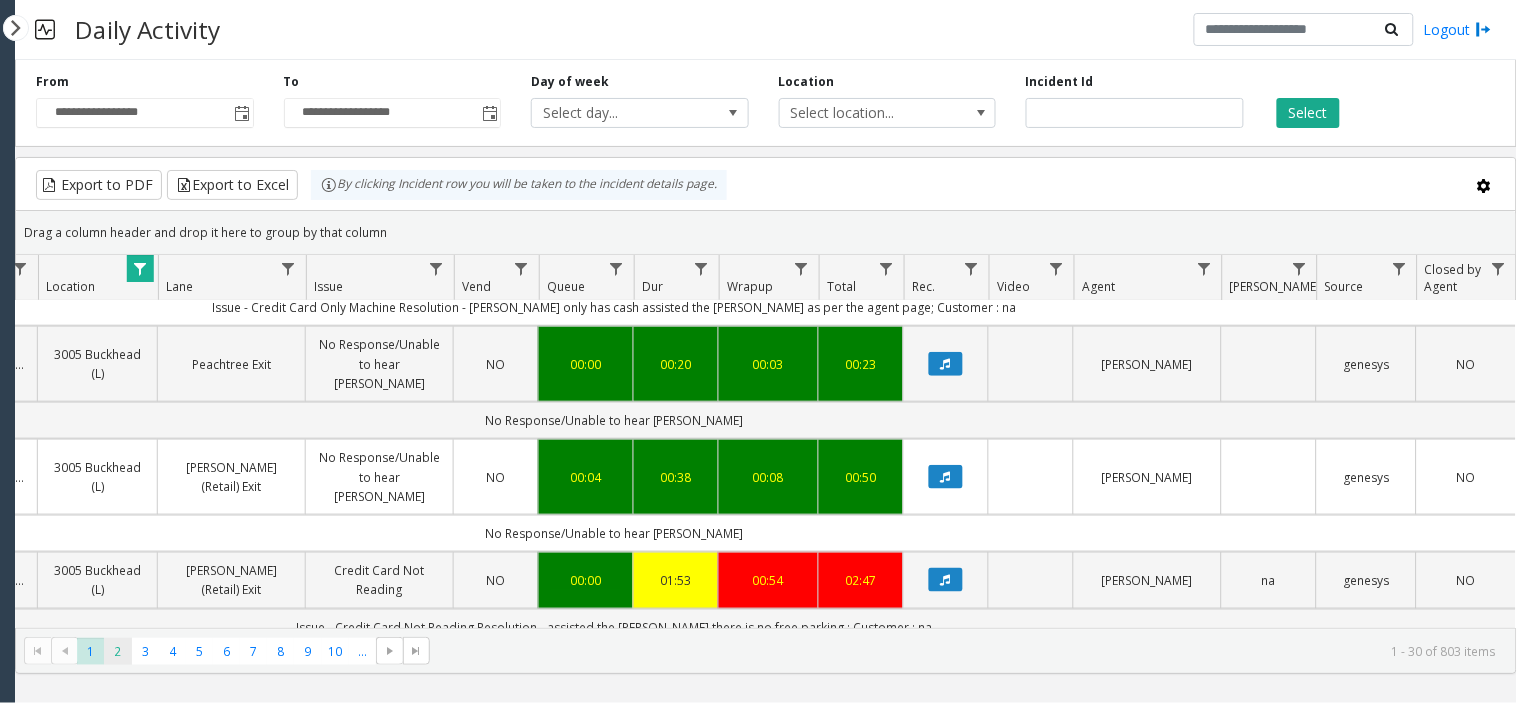 click on "2" 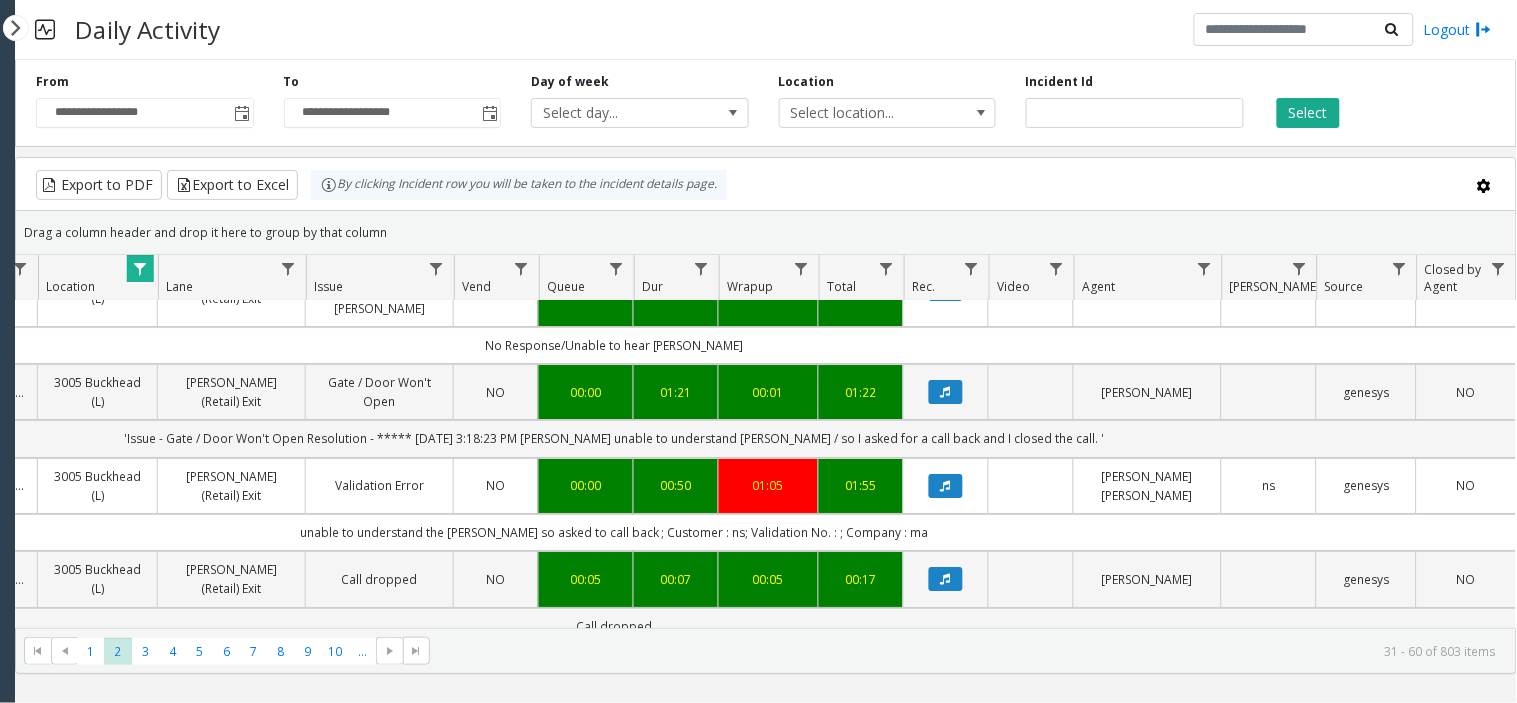 scroll, scrollTop: 1777, scrollLeft: 350, axis: both 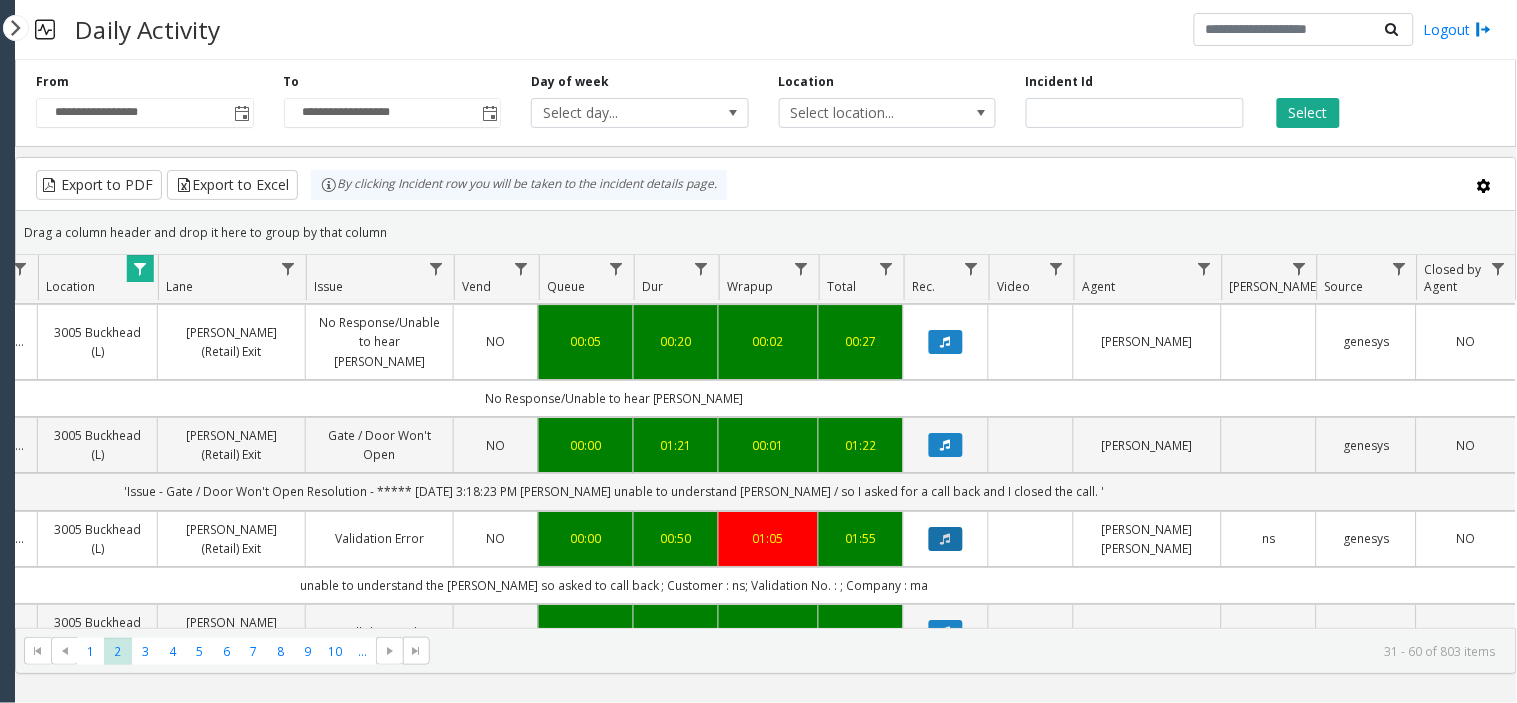 click 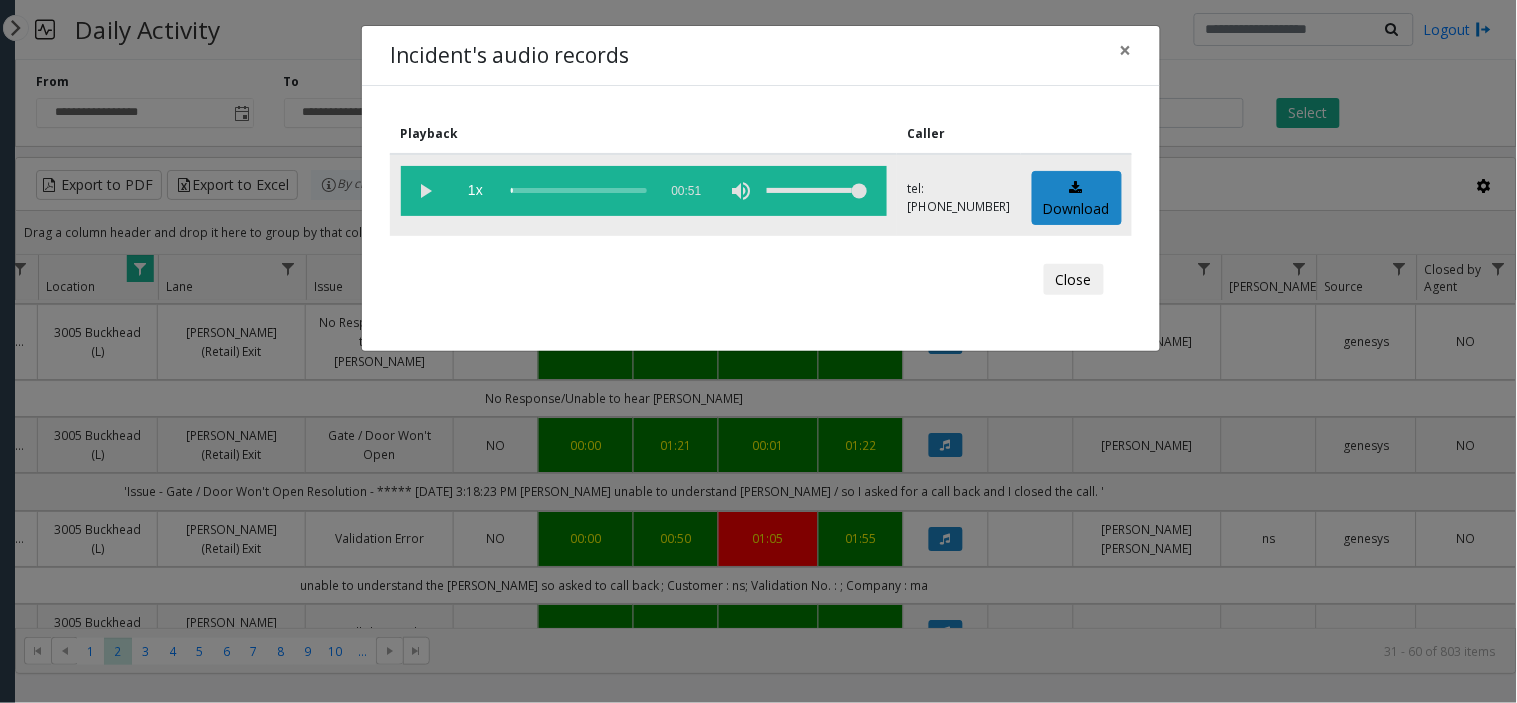 click 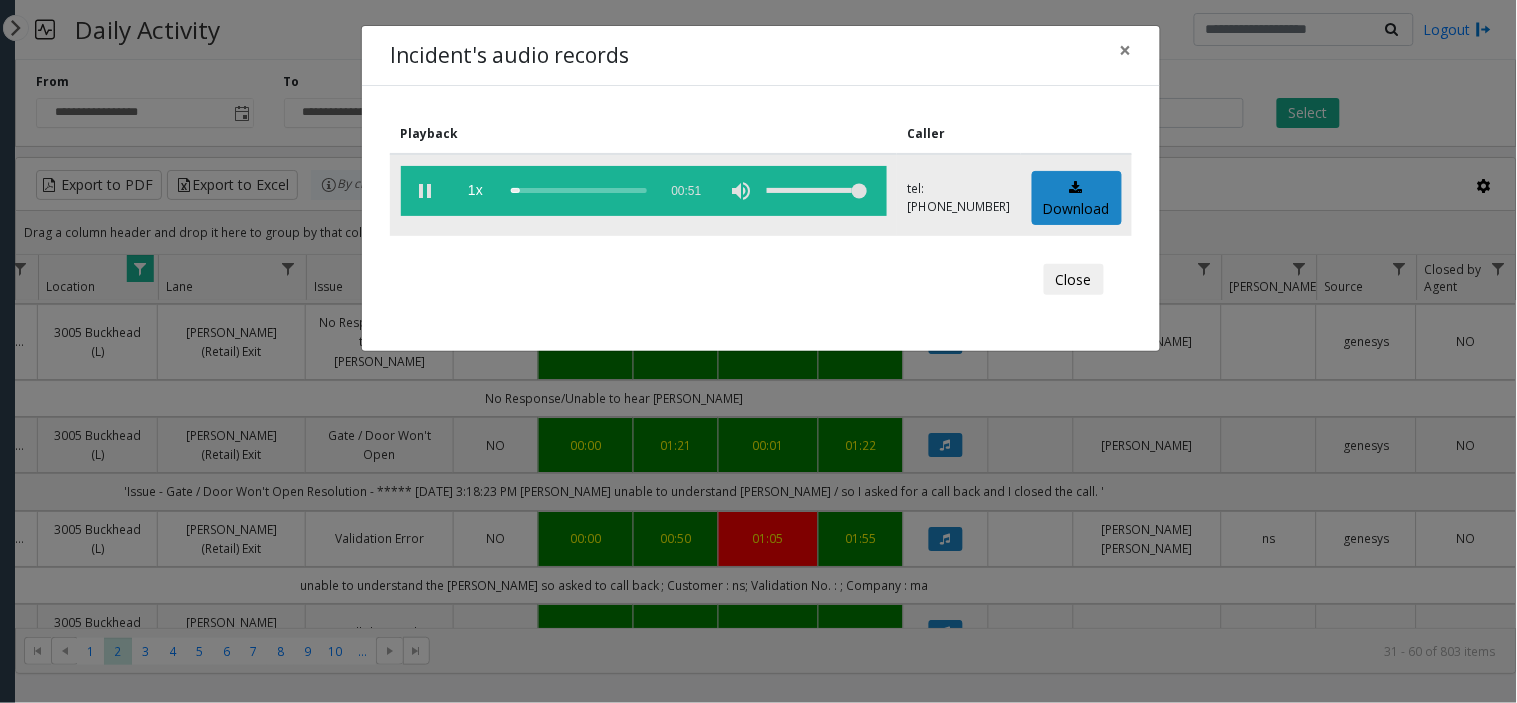 click 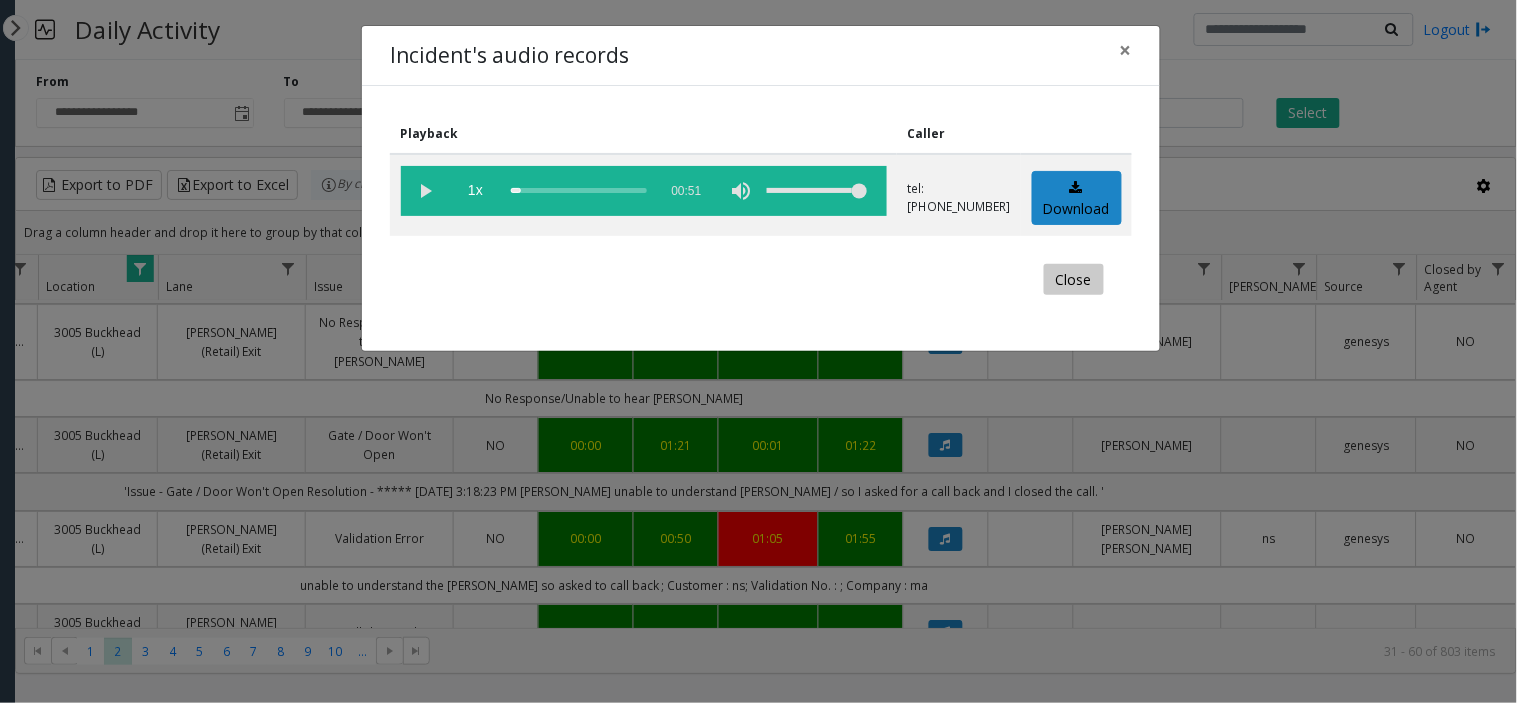 click on "Close" 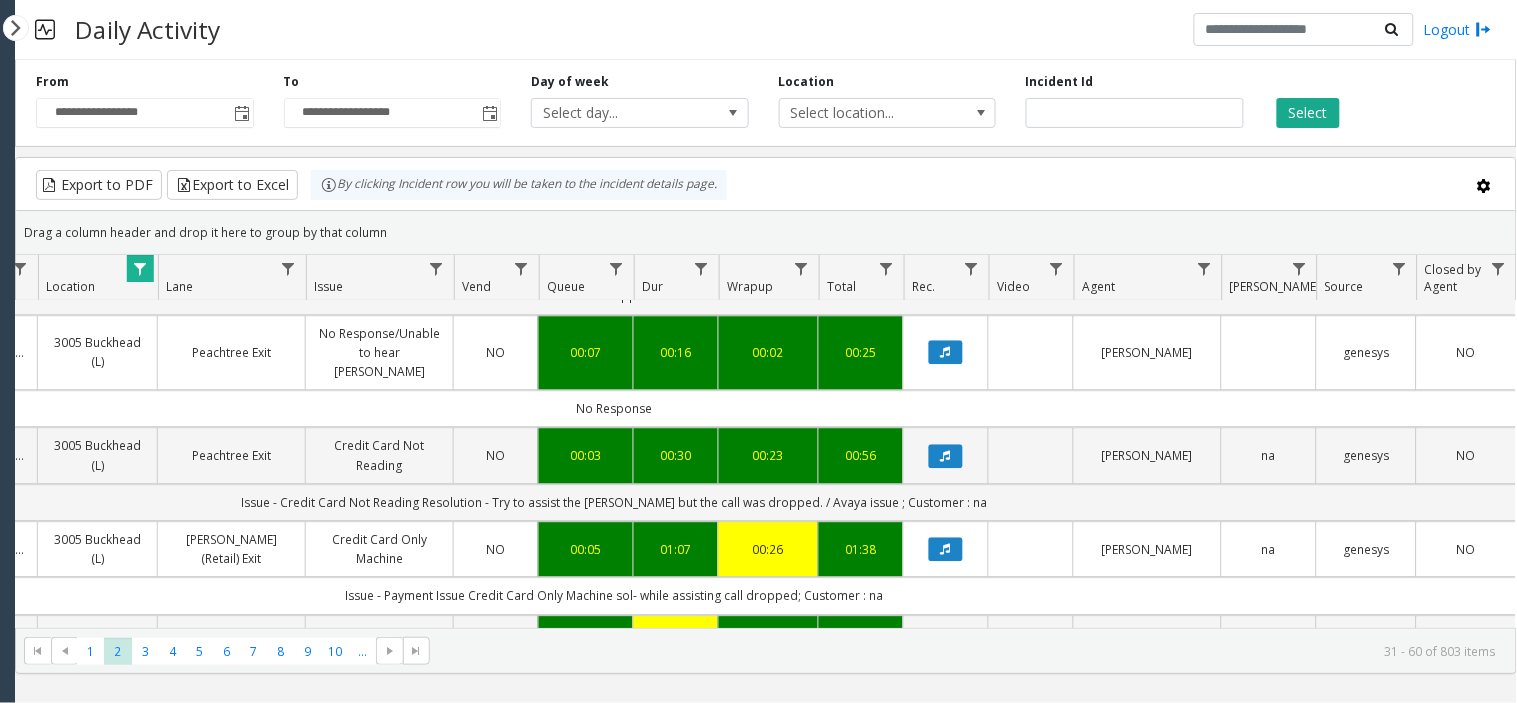 scroll, scrollTop: 1333, scrollLeft: 350, axis: both 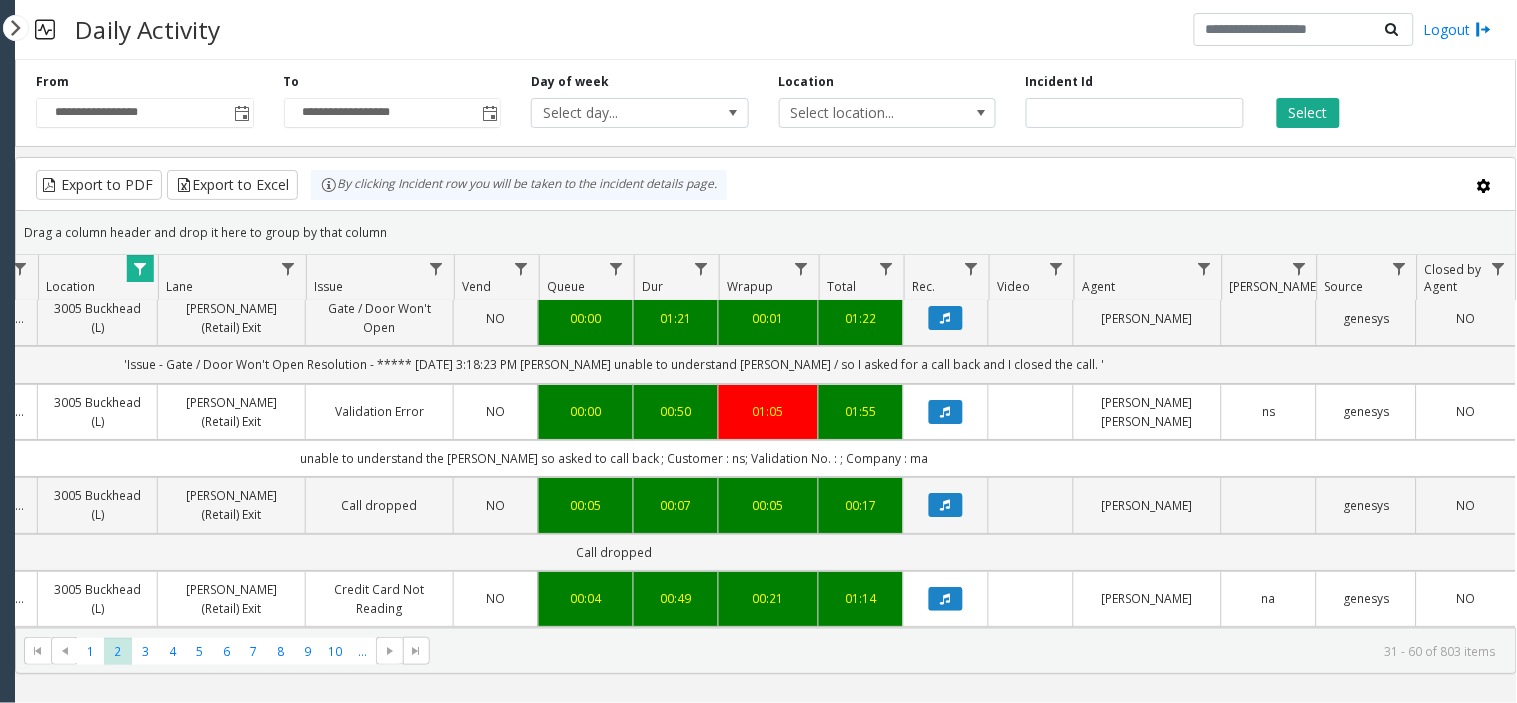 drag, startPoint x: 428, startPoint y: 698, endPoint x: 850, endPoint y: 673, distance: 422.73987 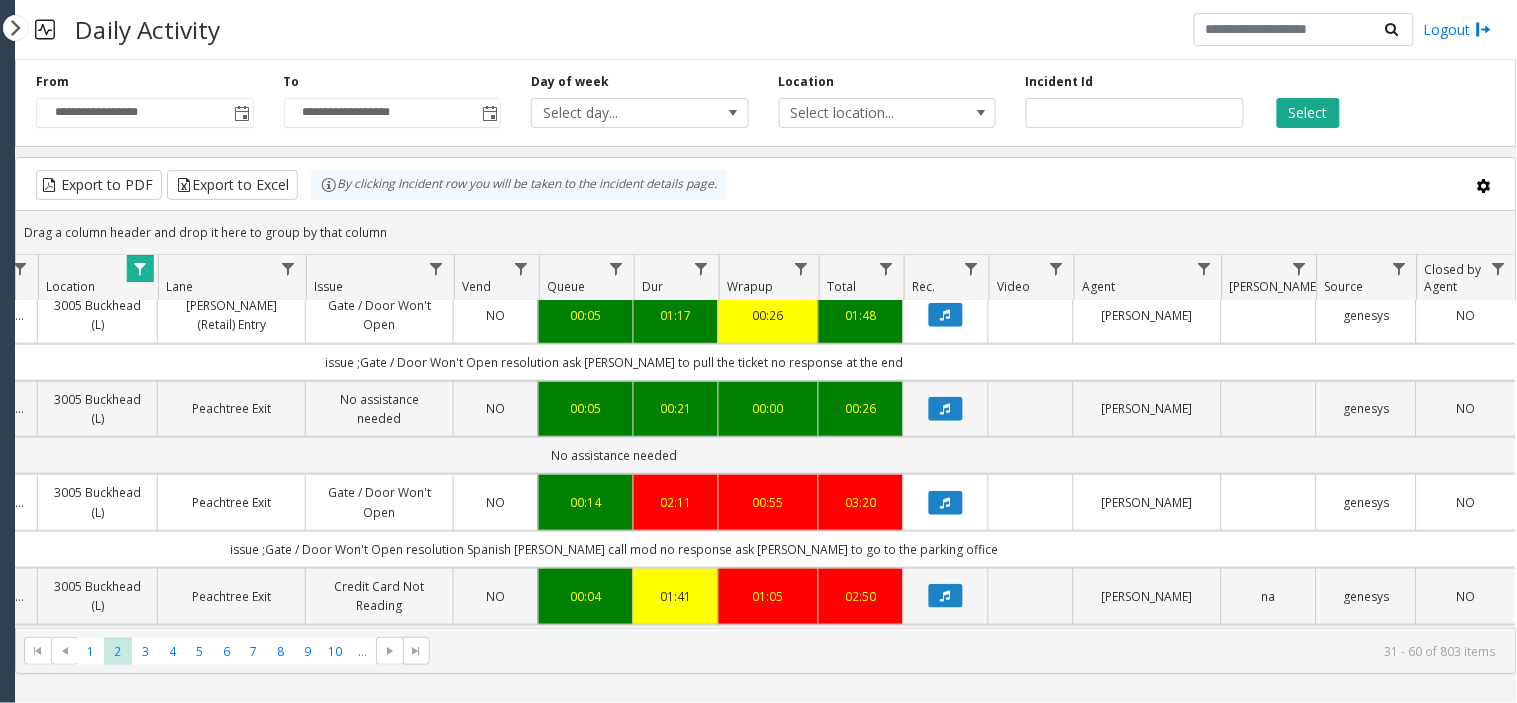 scroll, scrollTop: 2395, scrollLeft: 350, axis: both 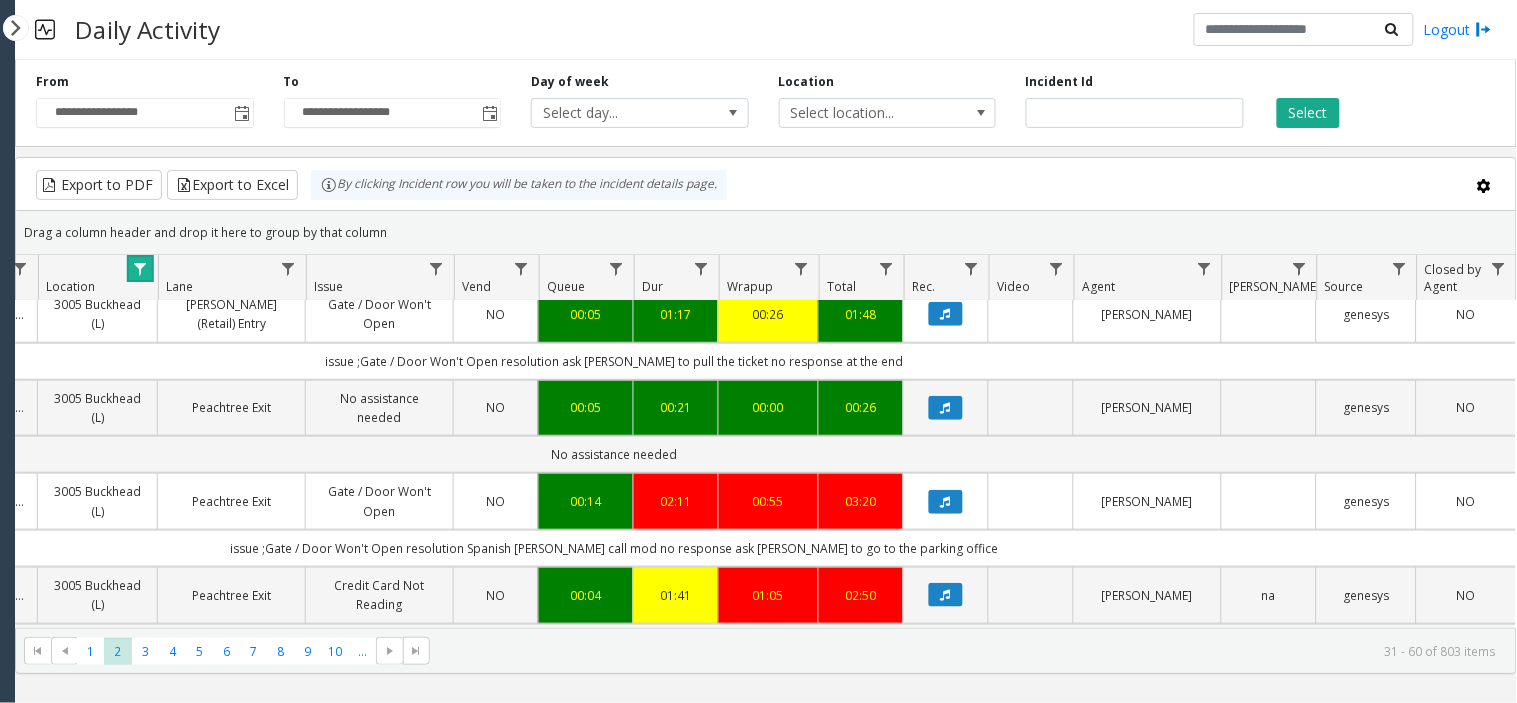 click 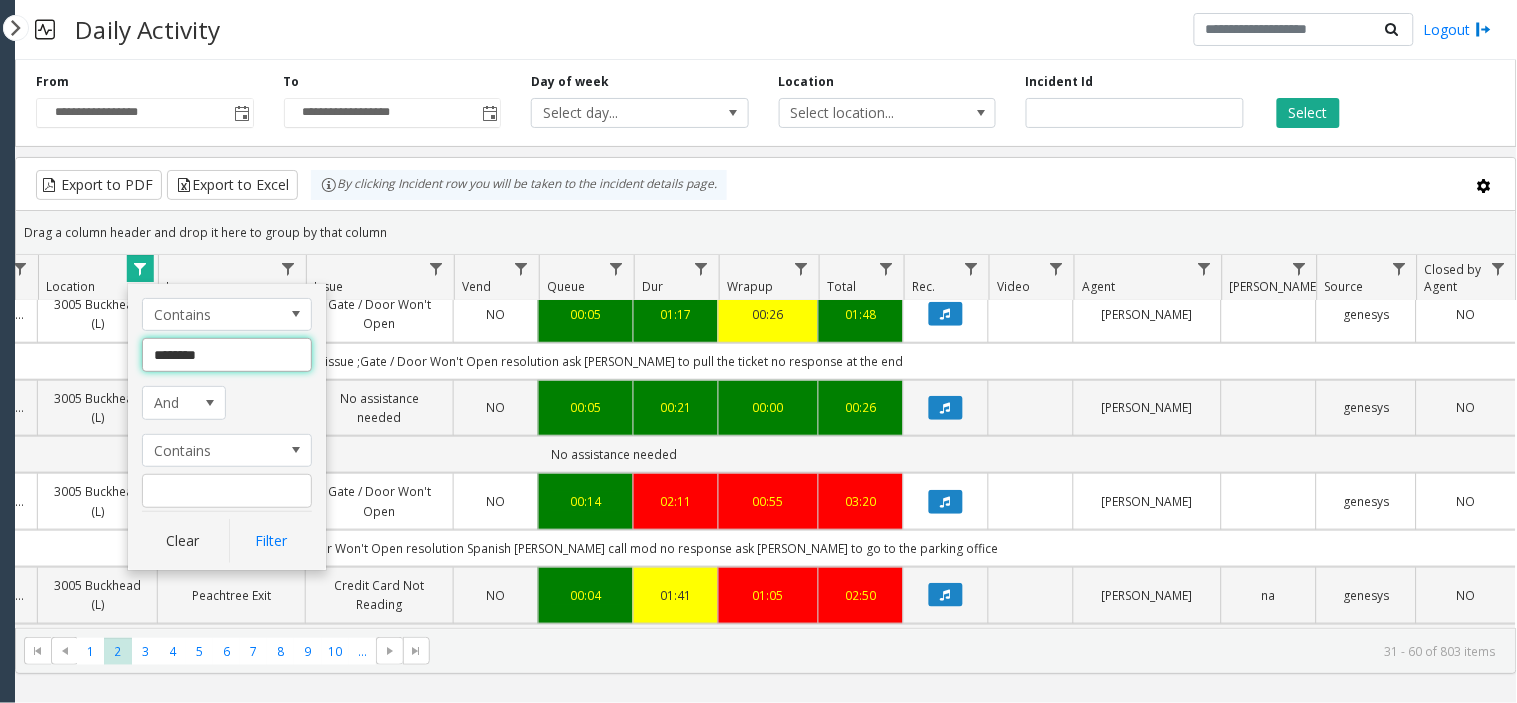 click on "********" 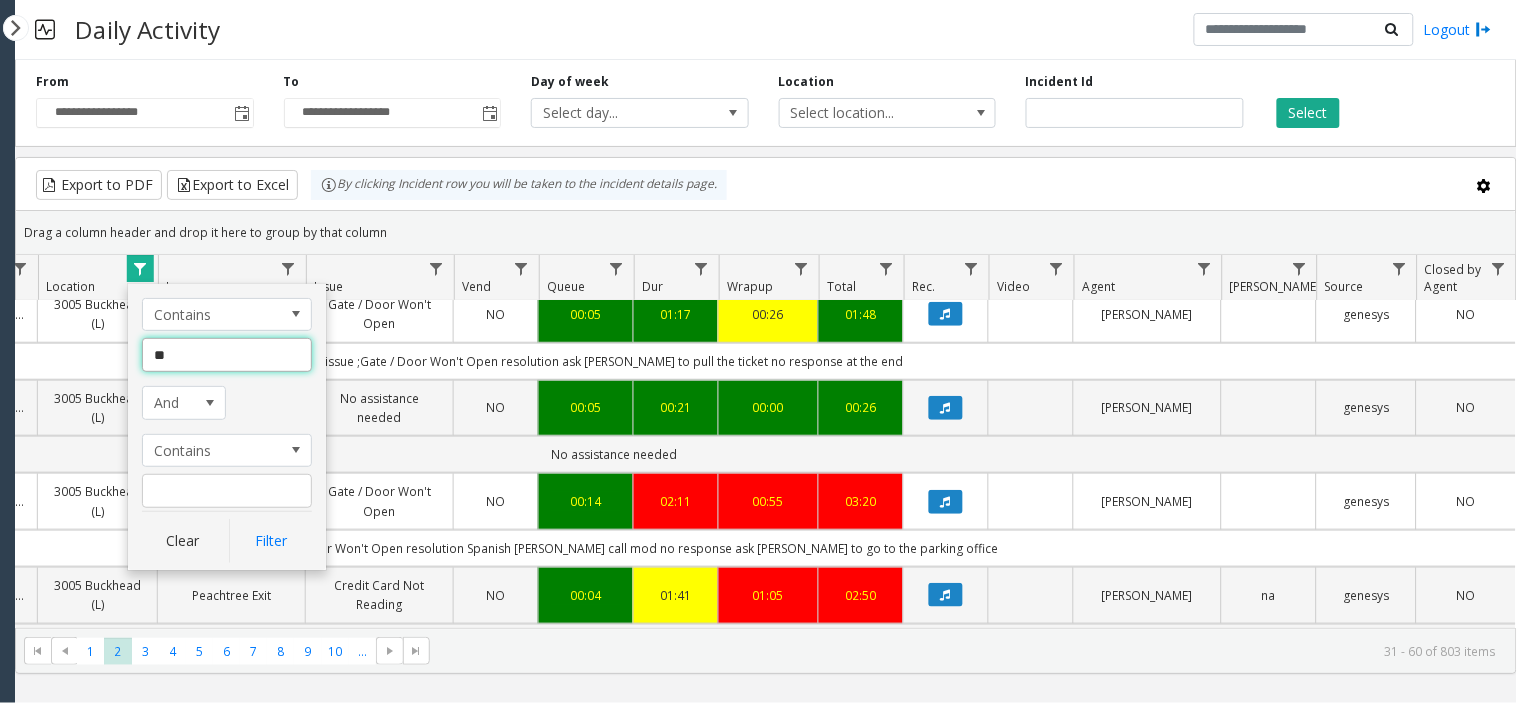 type on "*" 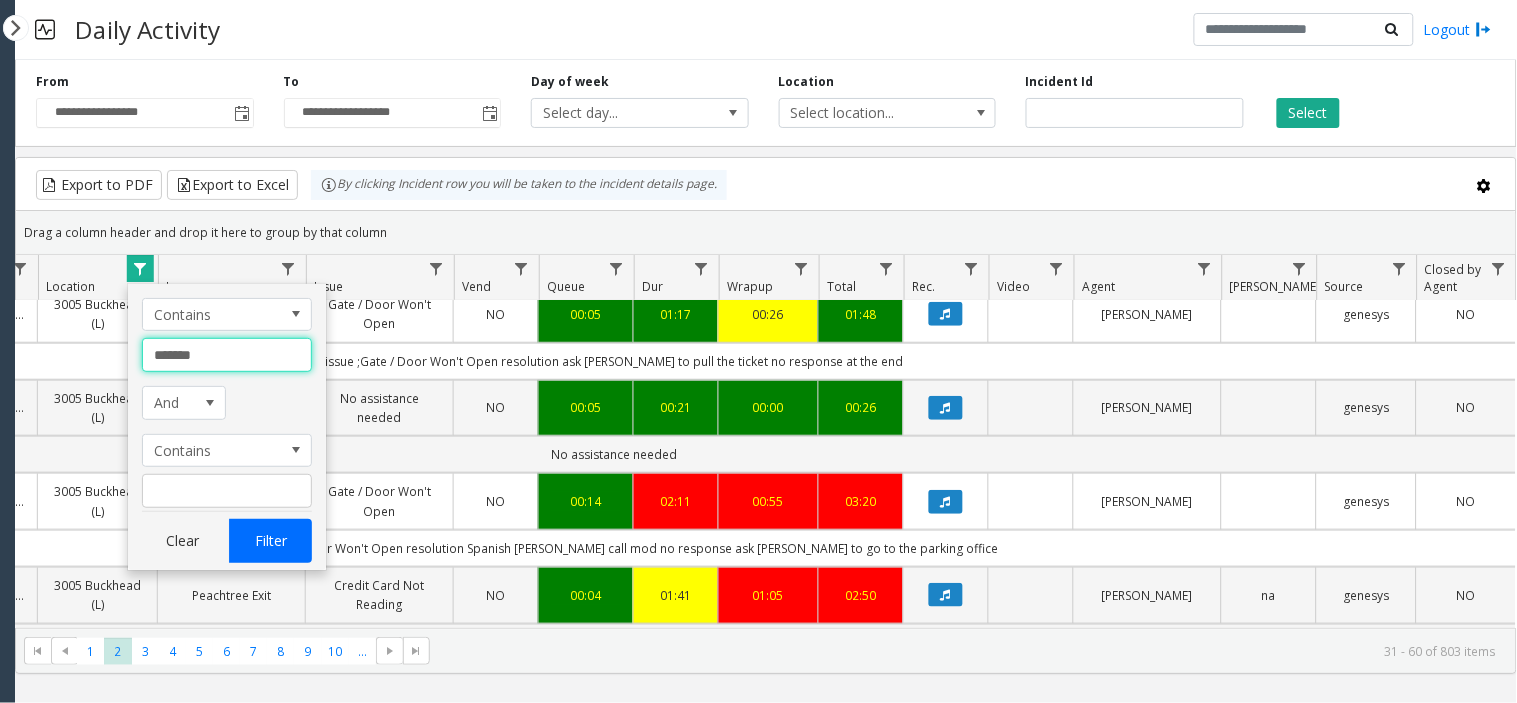 type on "*******" 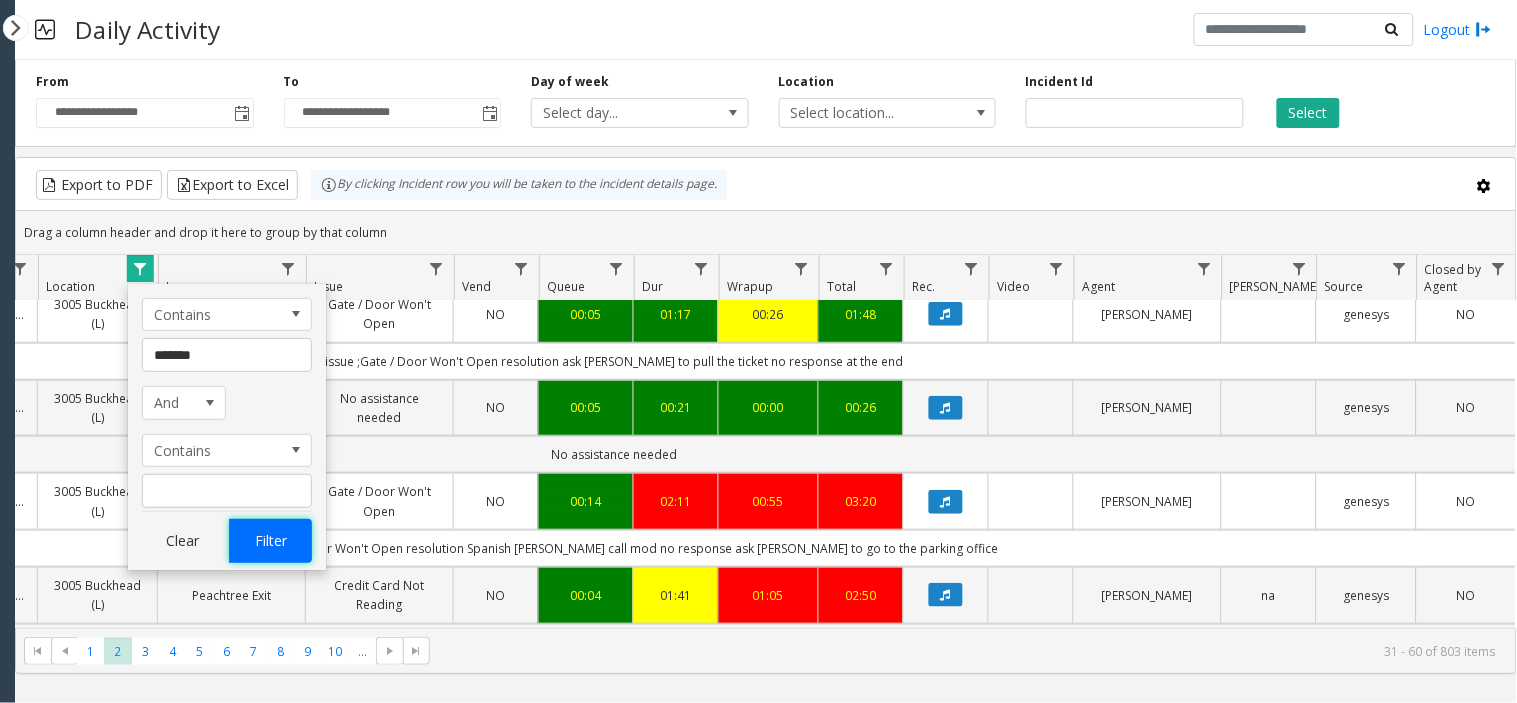 click on "Filter" 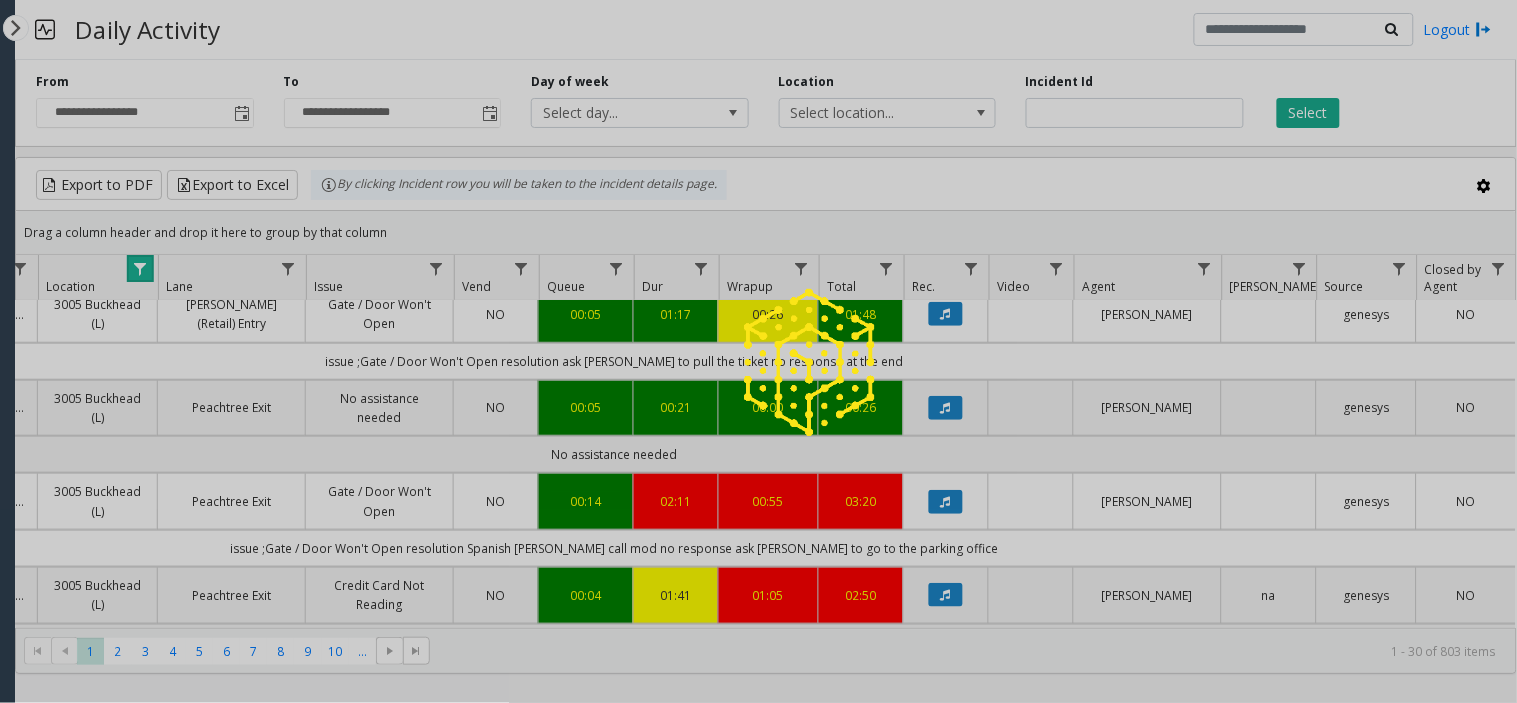 scroll, scrollTop: 0, scrollLeft: 350, axis: horizontal 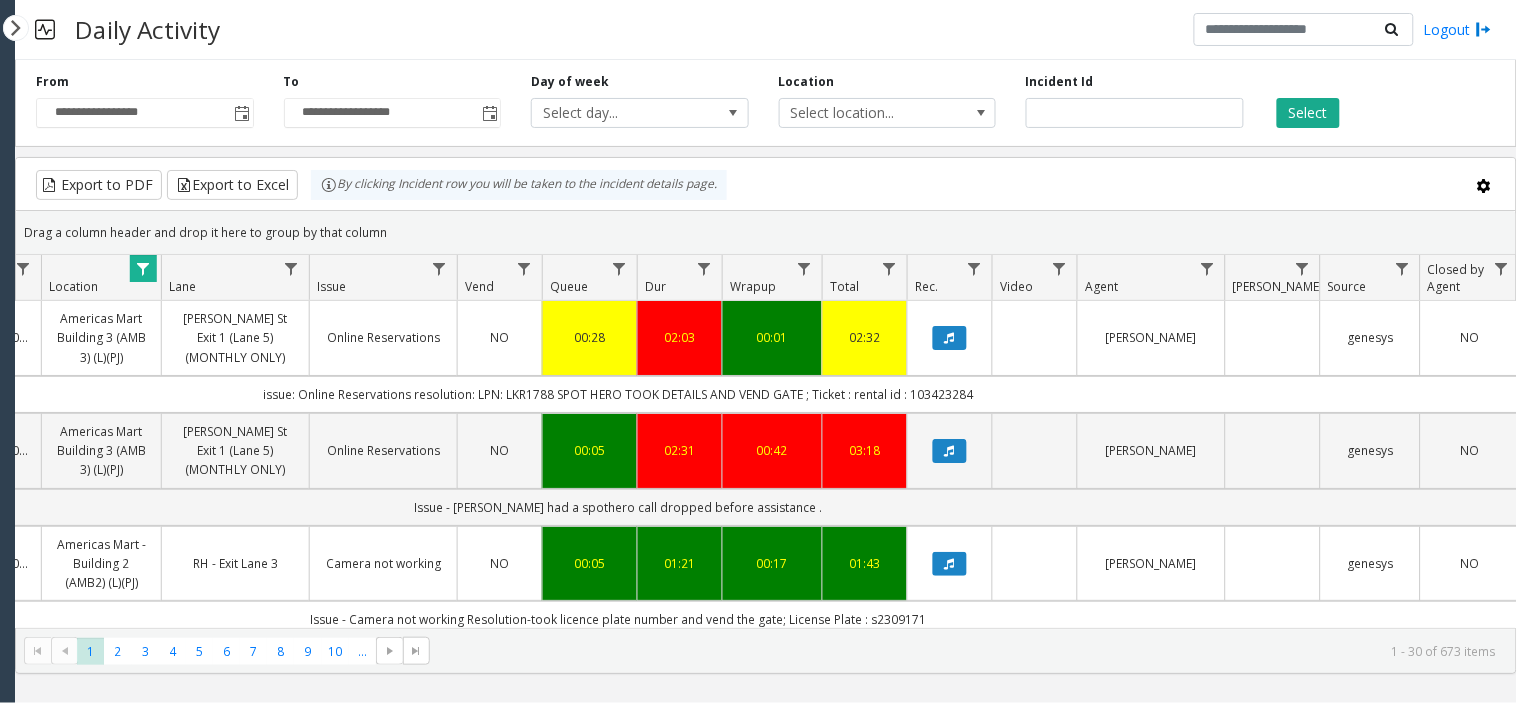 click 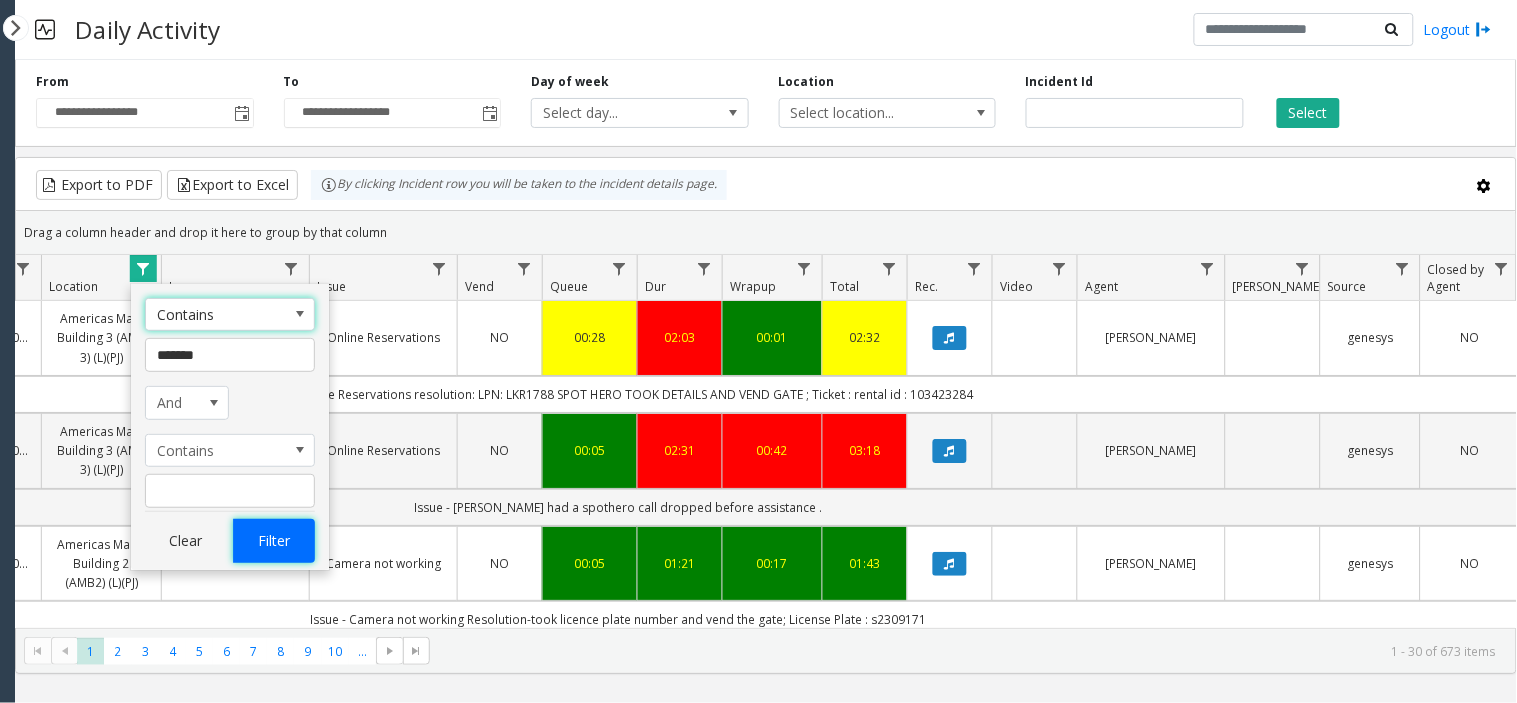 click on "Filter" 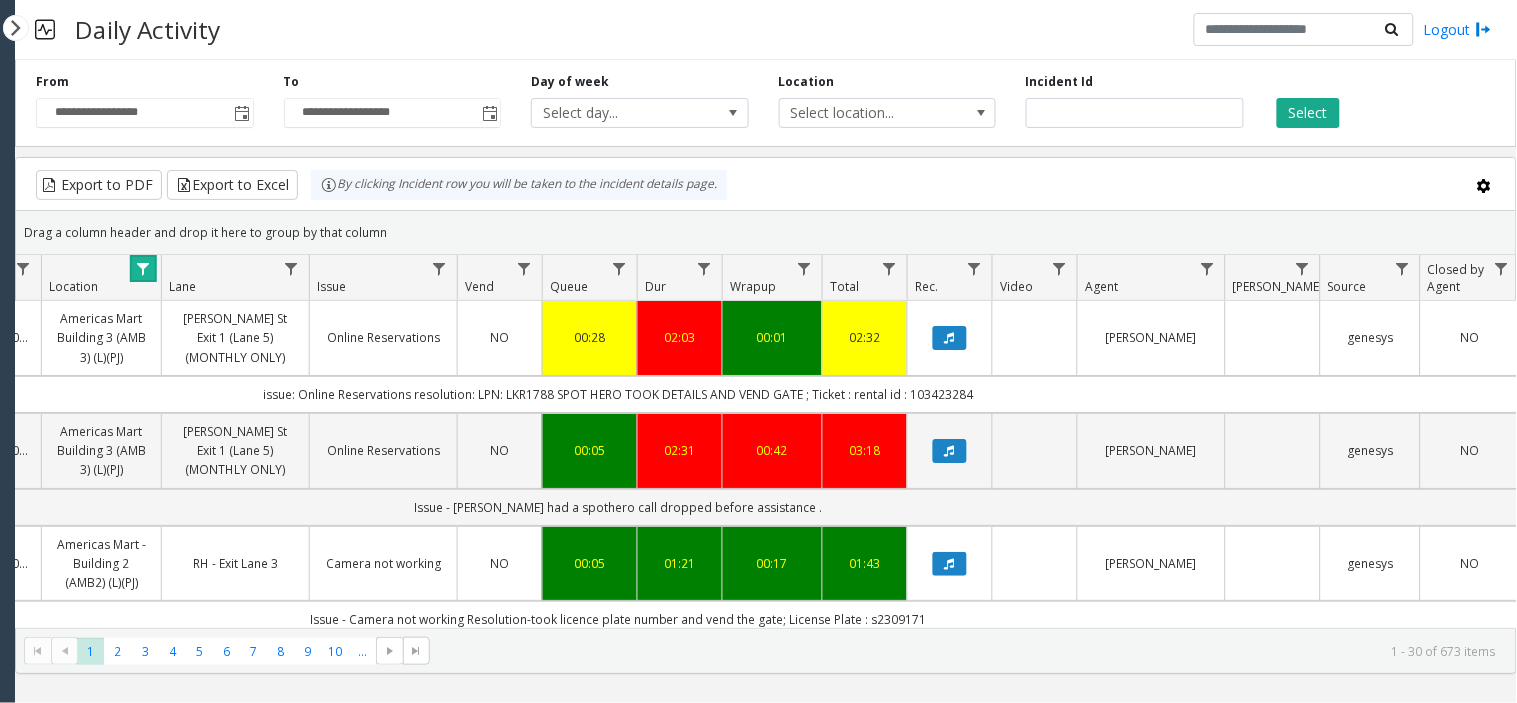 click 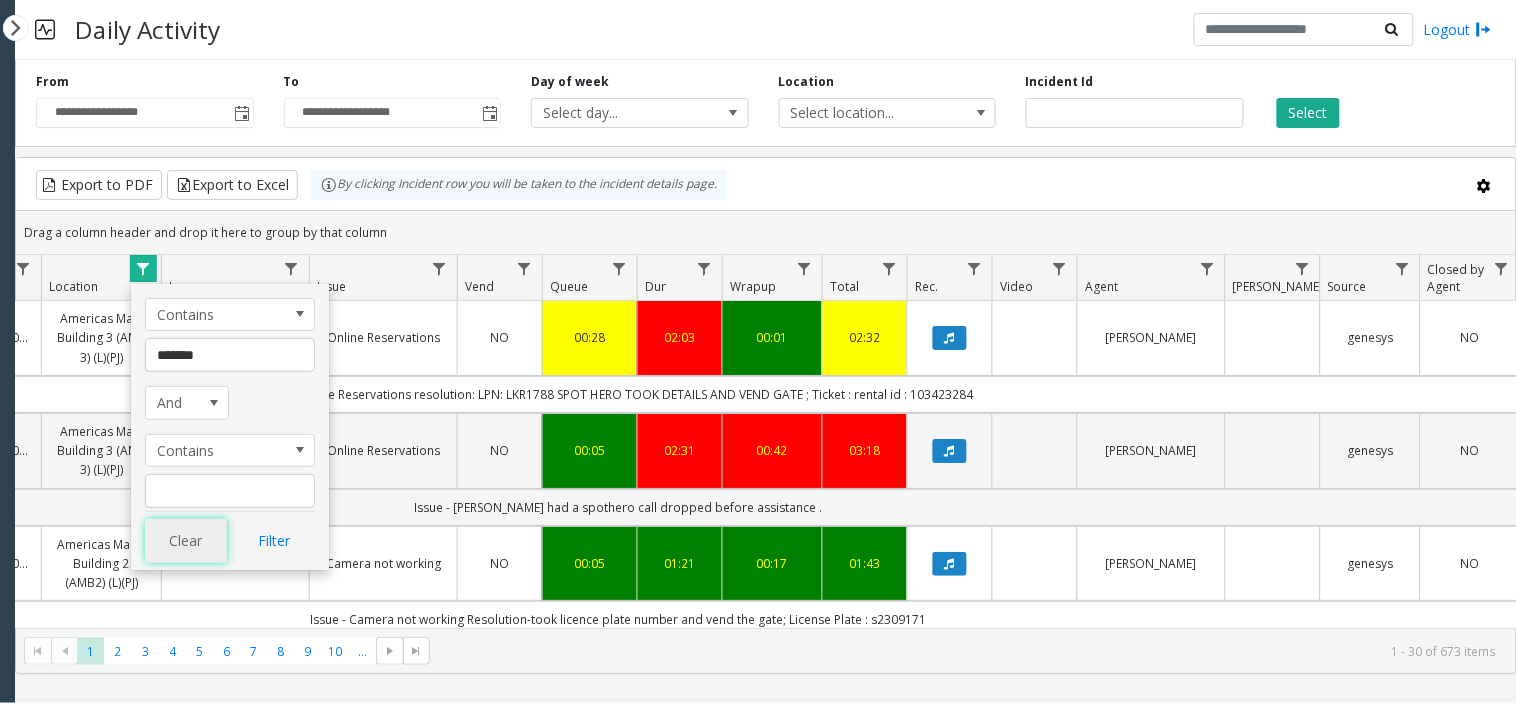 click on "Clear" 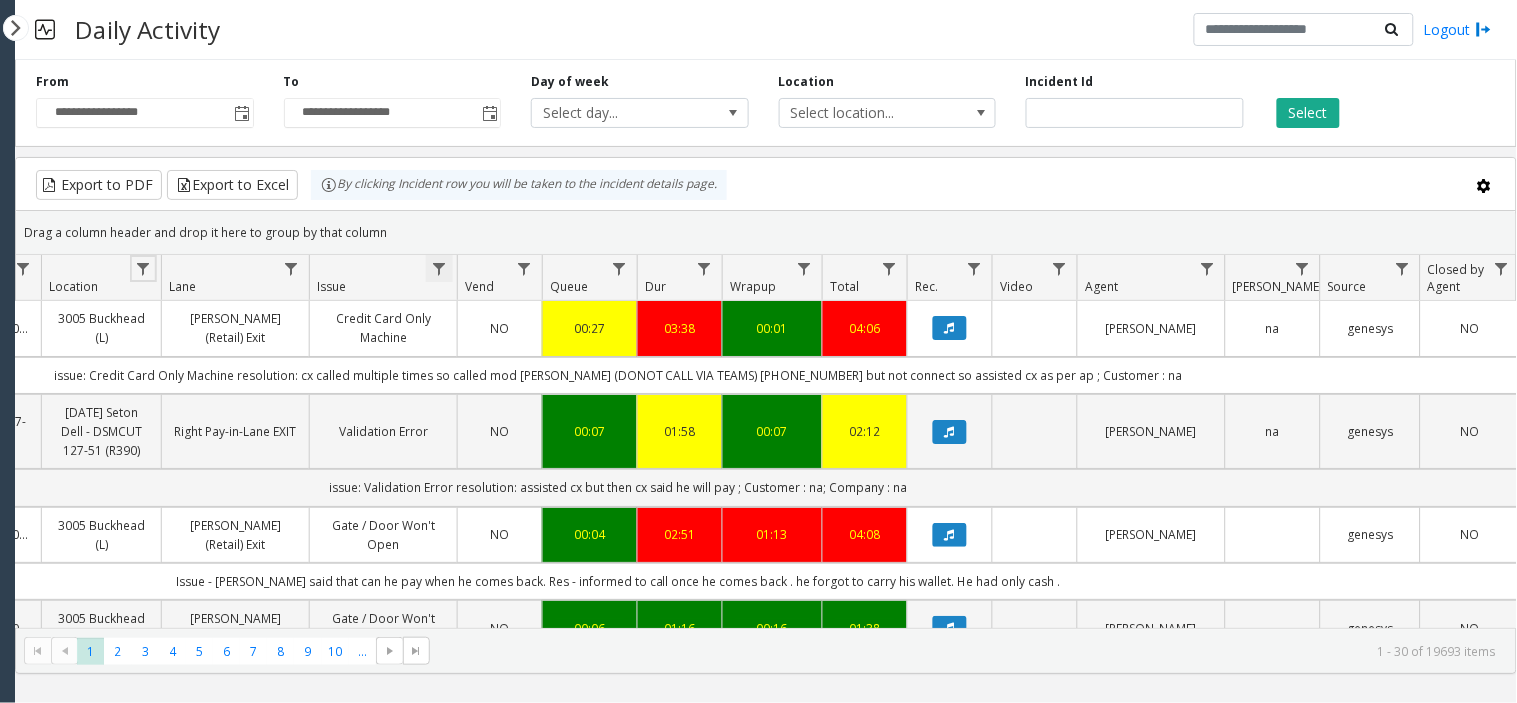 click 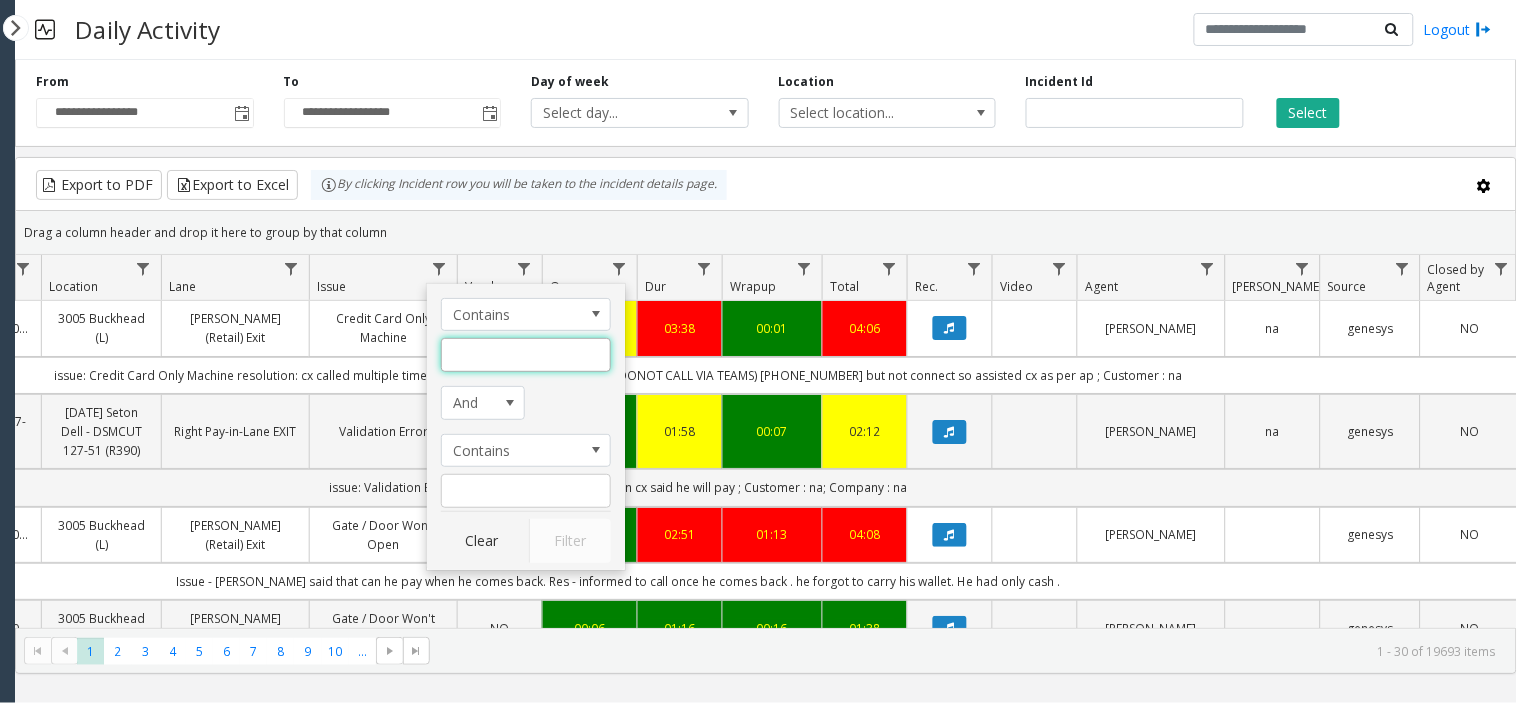 click 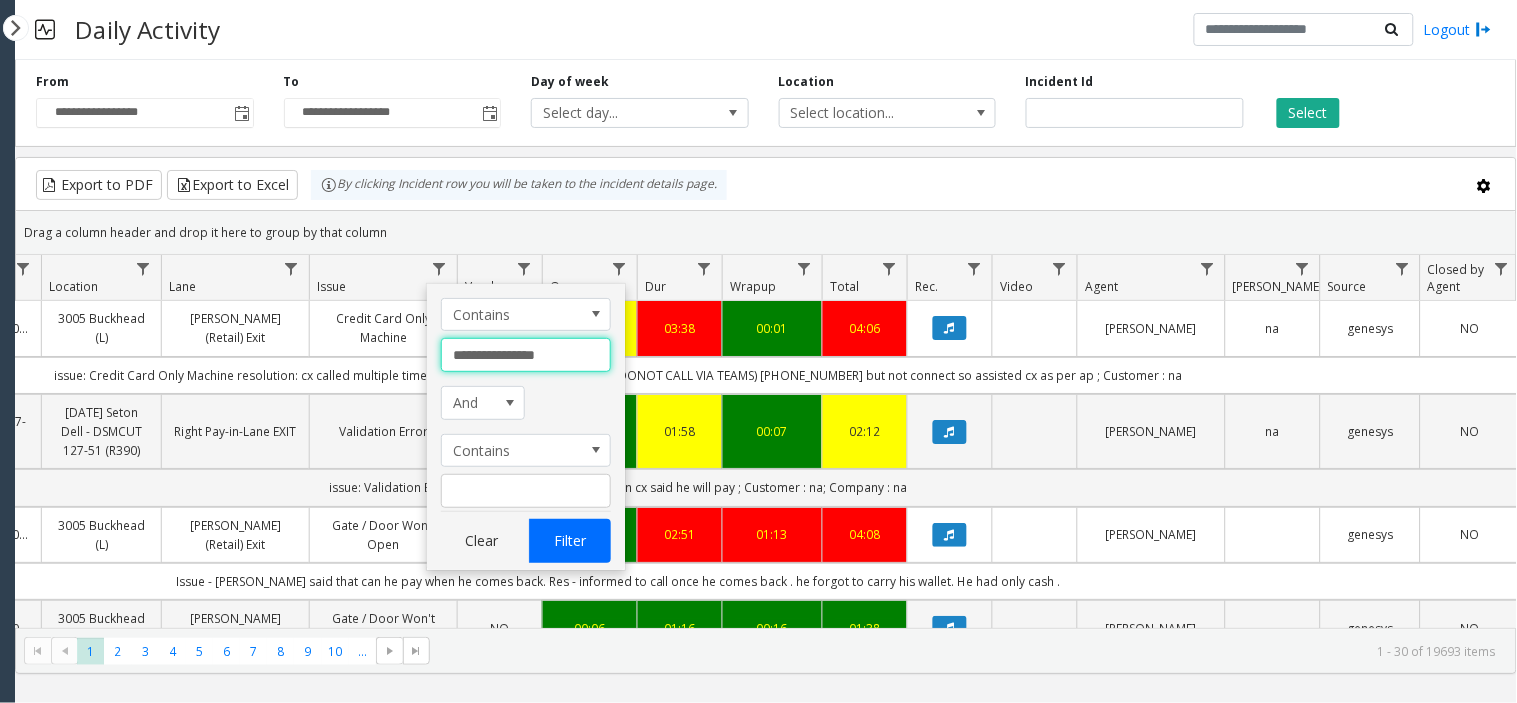 type on "**********" 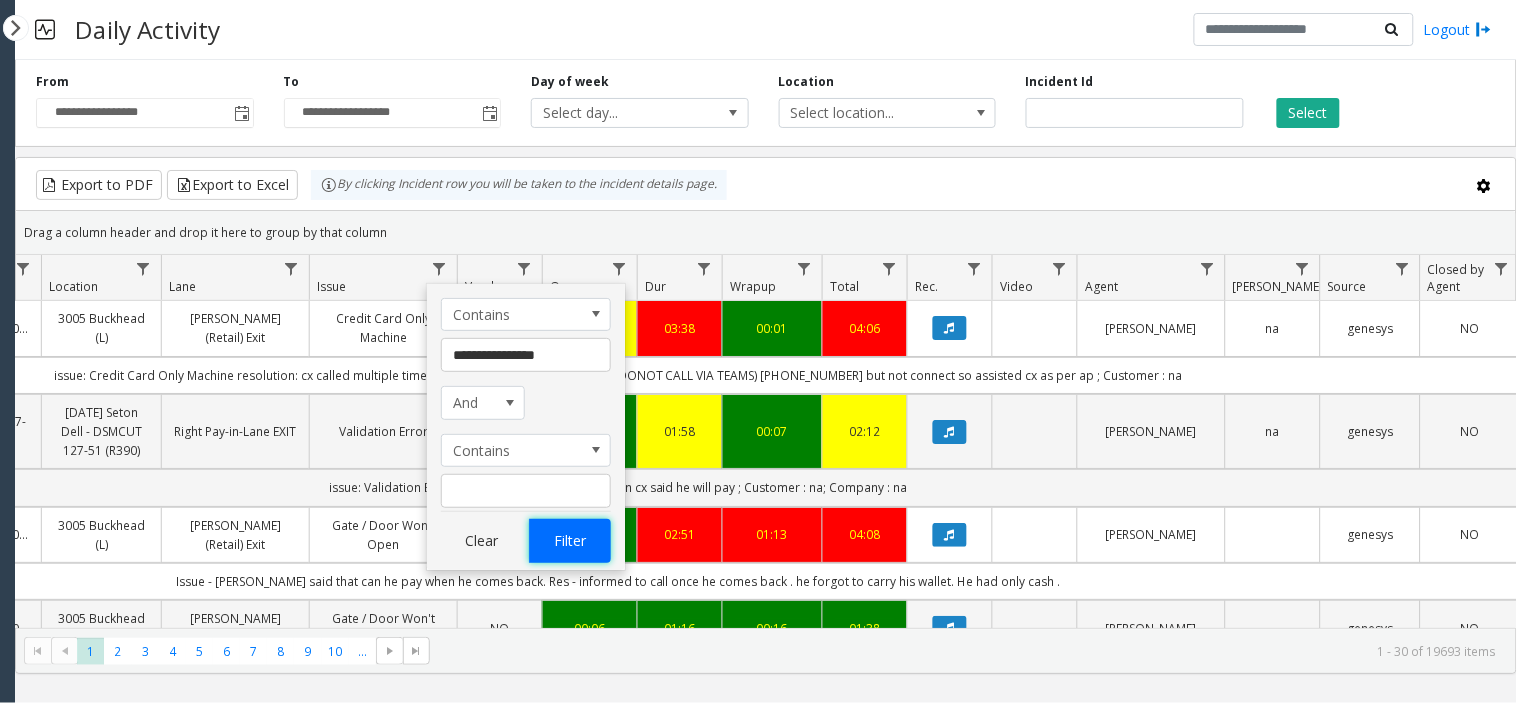 click on "Filter" 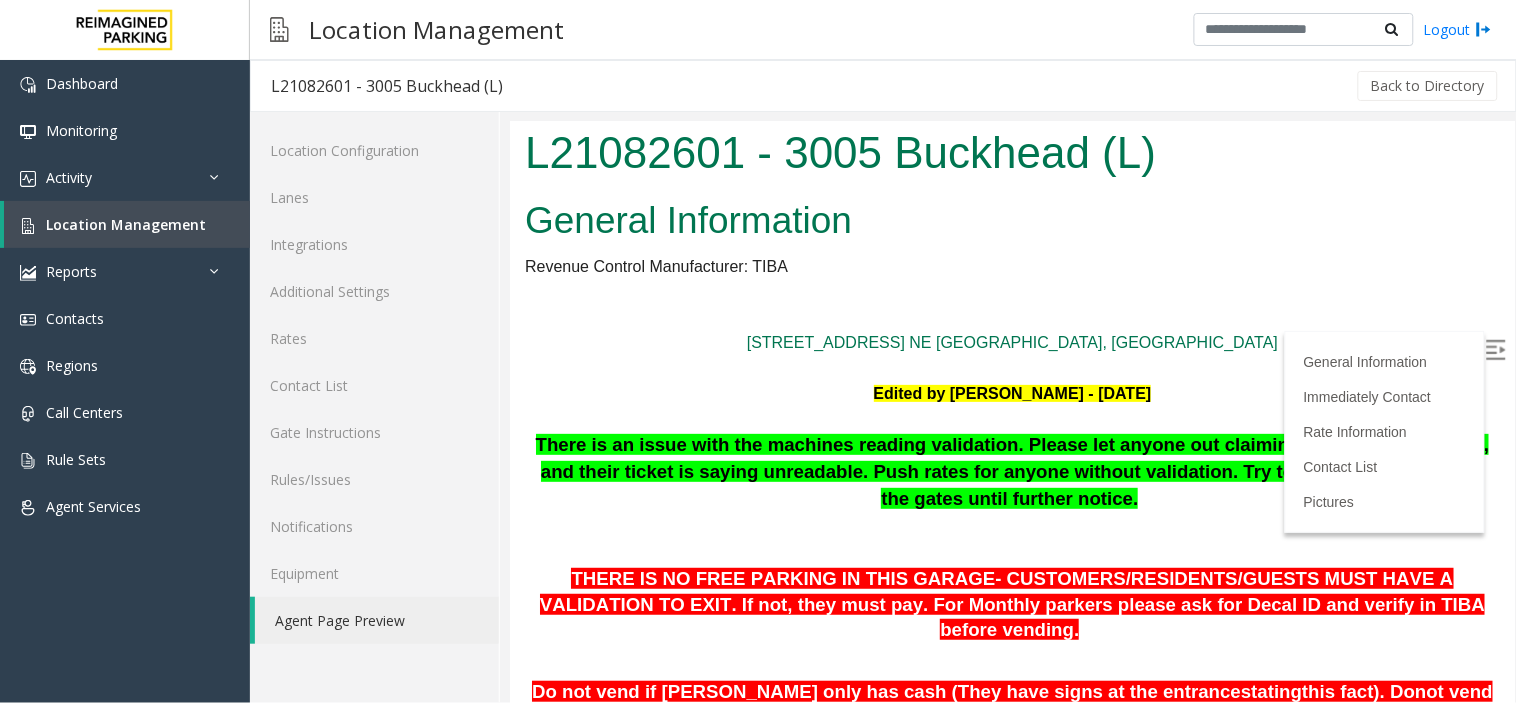 scroll, scrollTop: 0, scrollLeft: 0, axis: both 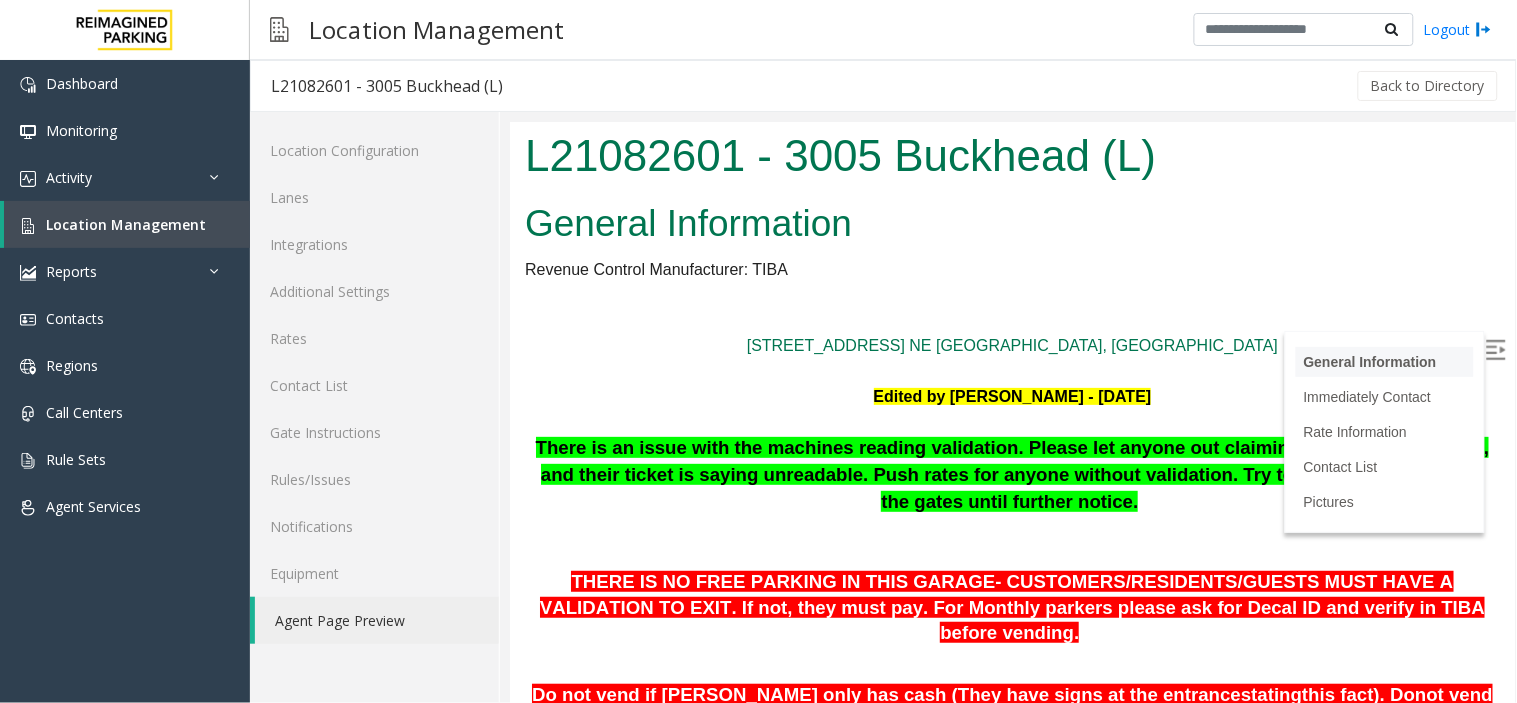 click on "General Information" at bounding box center (1369, 361) 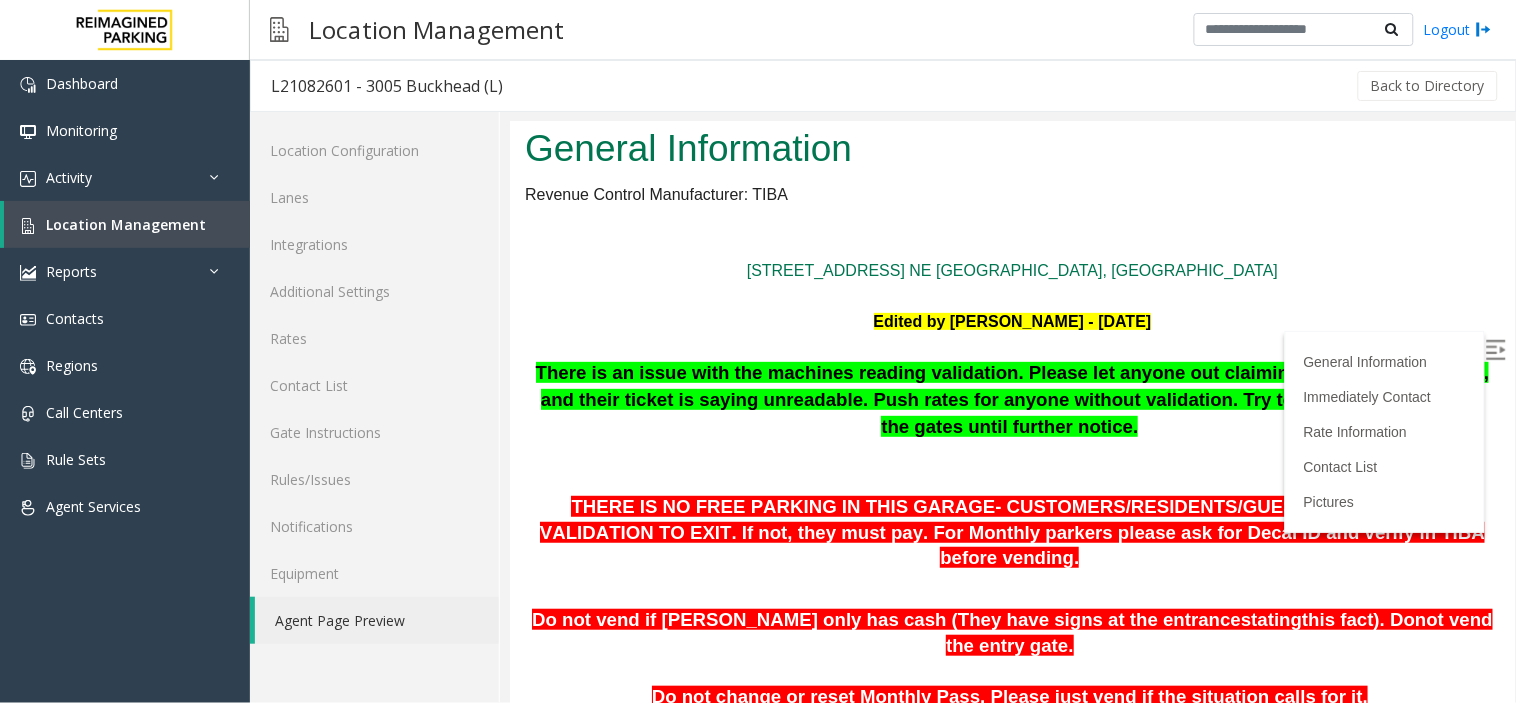 click at bounding box center [1495, 349] 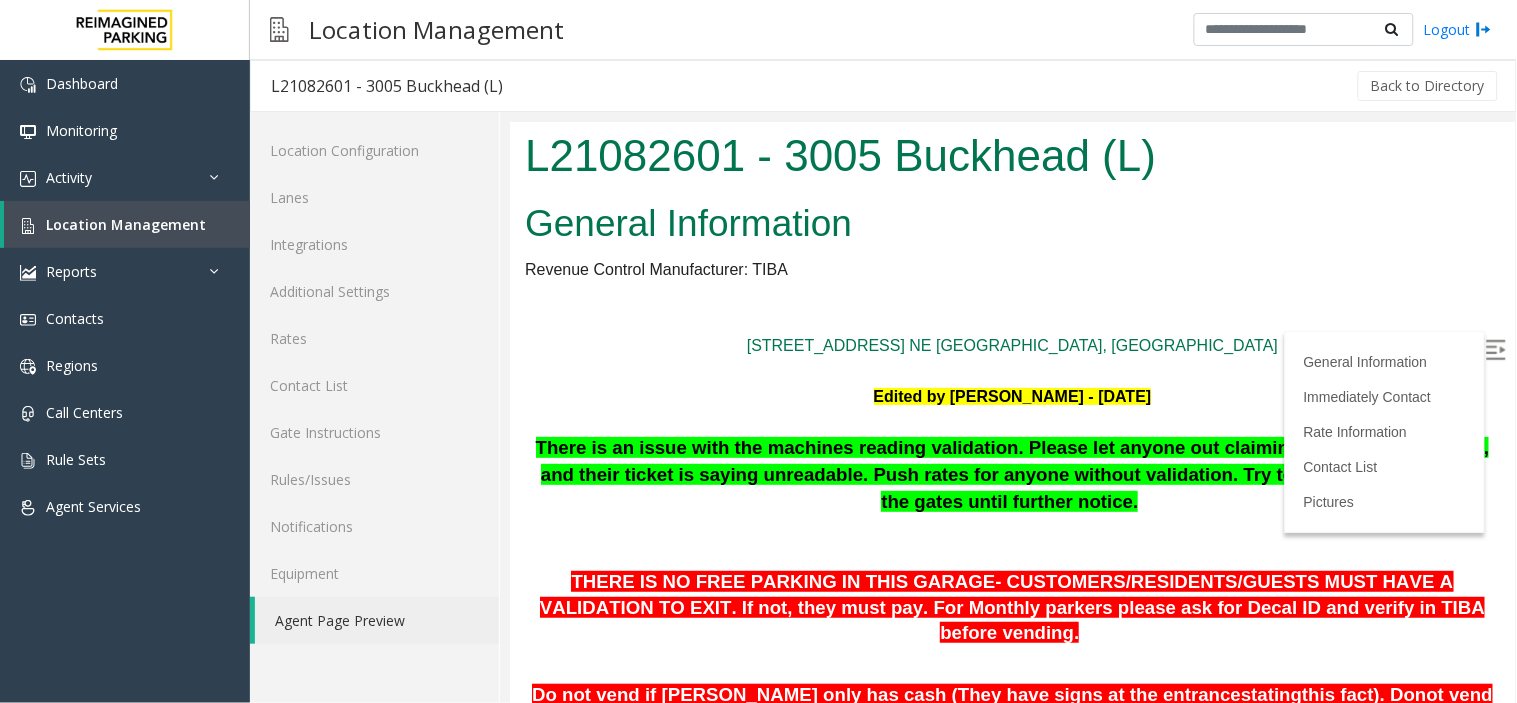 drag, startPoint x: 1507, startPoint y: 199, endPoint x: 1929, endPoint y: 175, distance: 422.68192 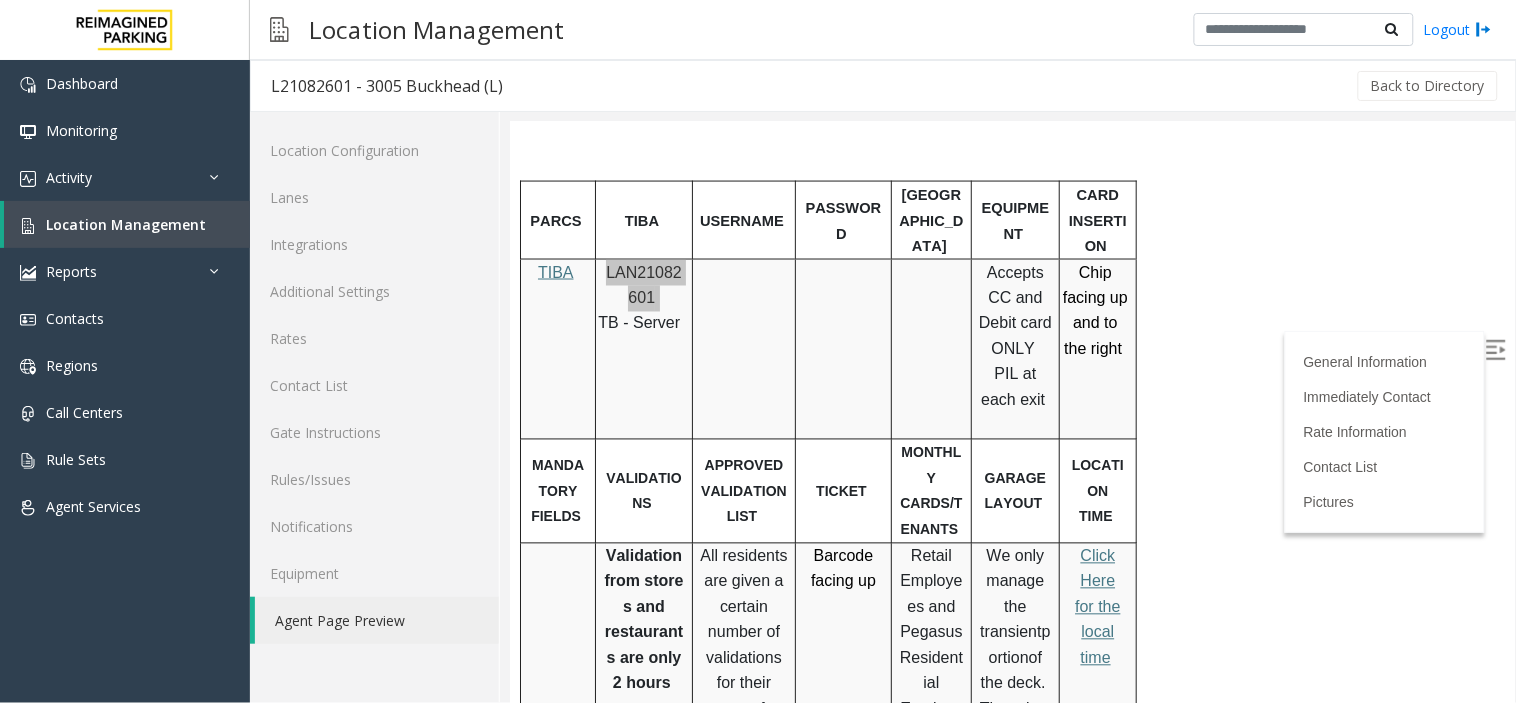 scroll, scrollTop: 666, scrollLeft: 0, axis: vertical 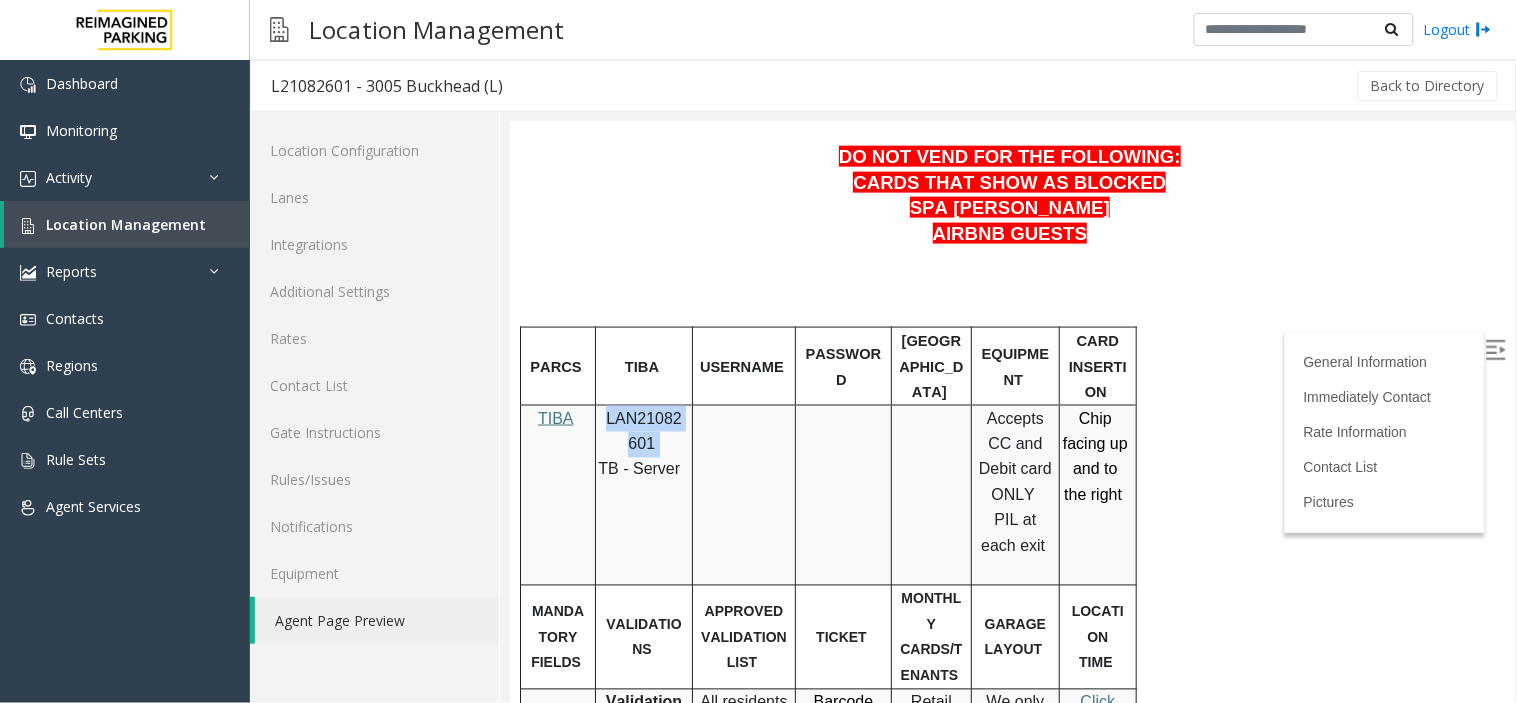 click on "LAN21082601" at bounding box center (643, 430) 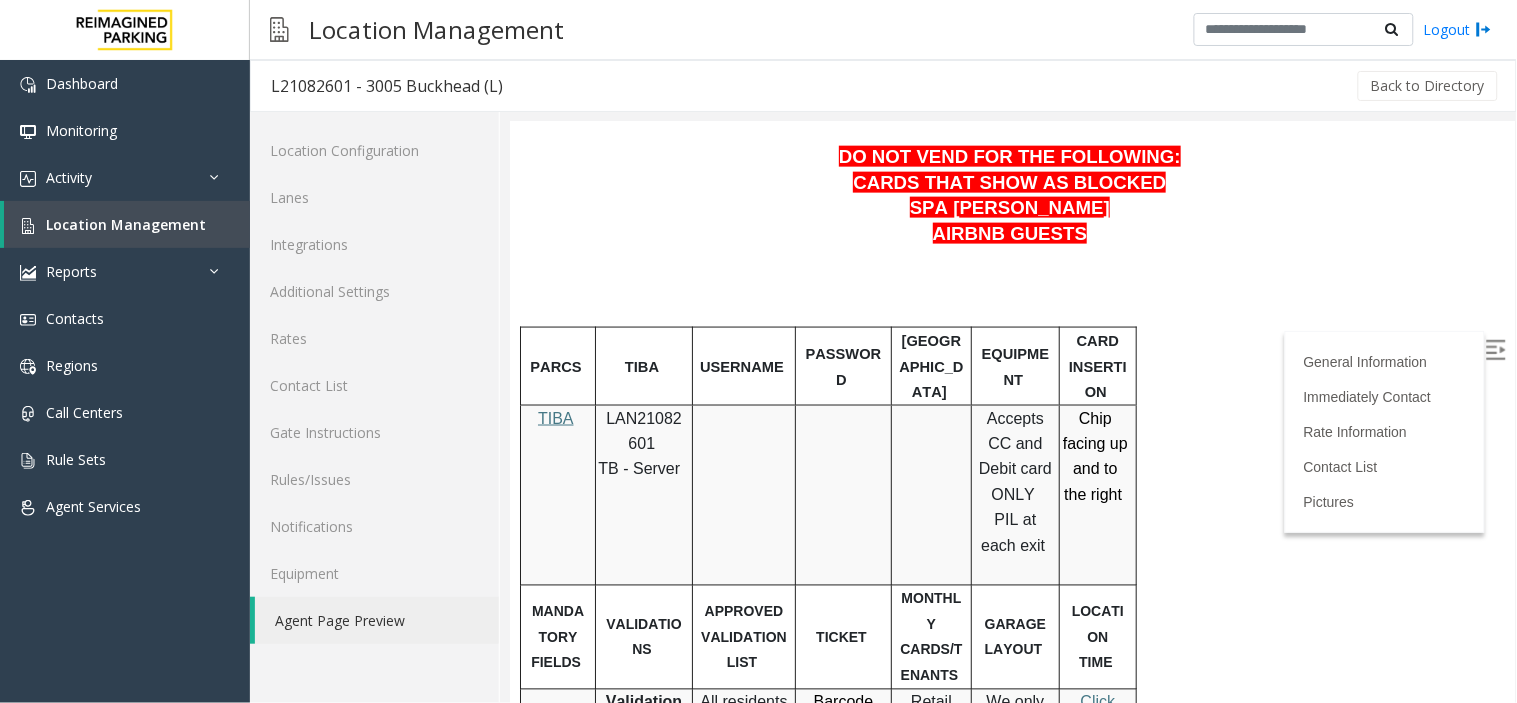click on "LAN21082601" at bounding box center [643, 430] 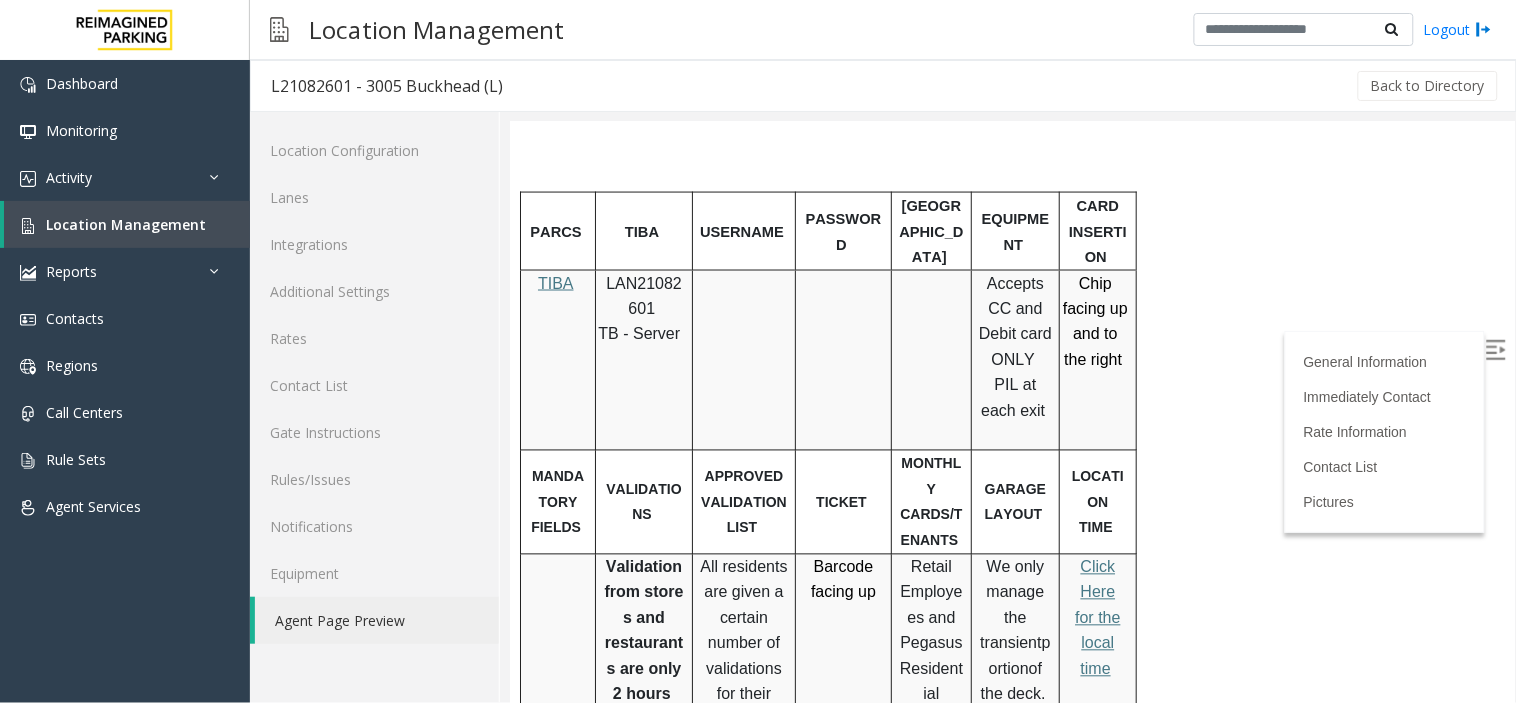 scroll, scrollTop: 1000, scrollLeft: 0, axis: vertical 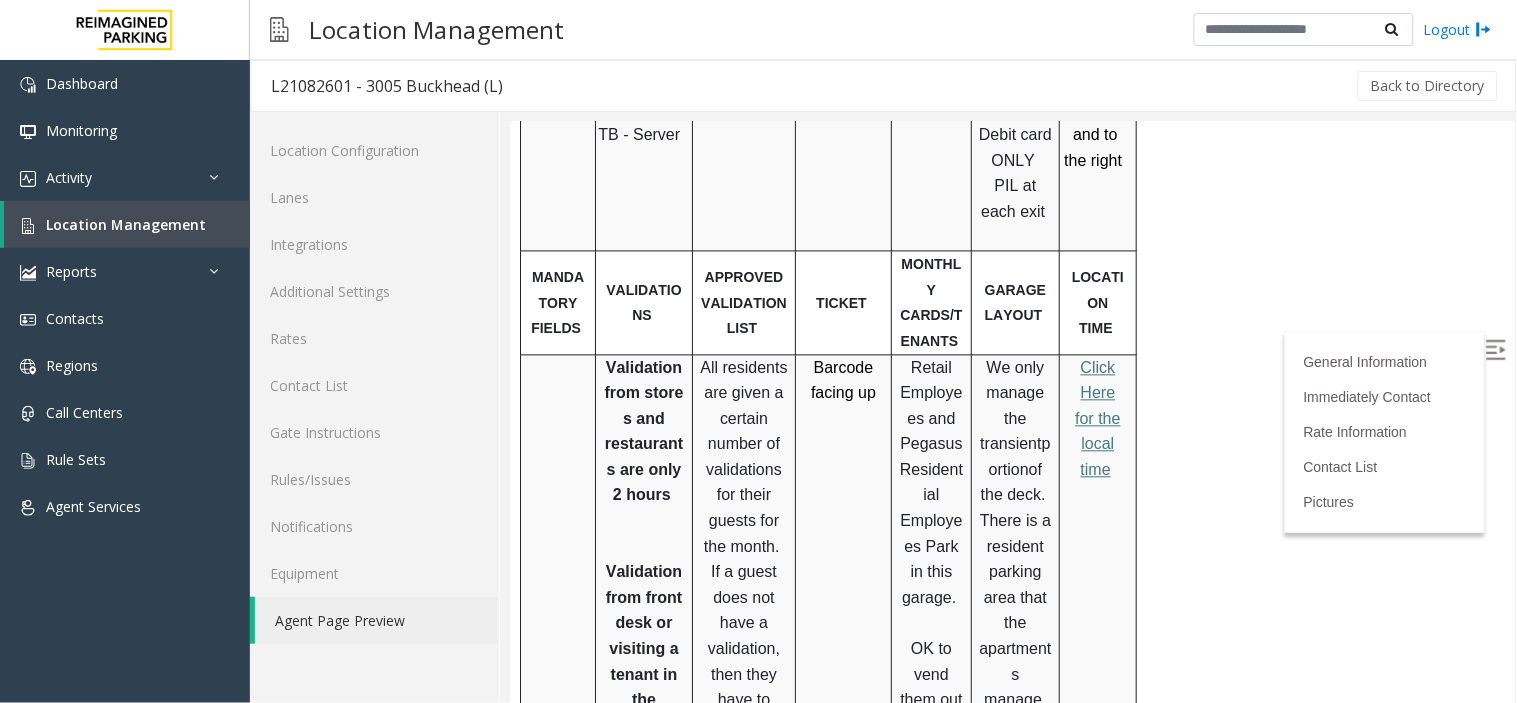 click at bounding box center (557, 674) 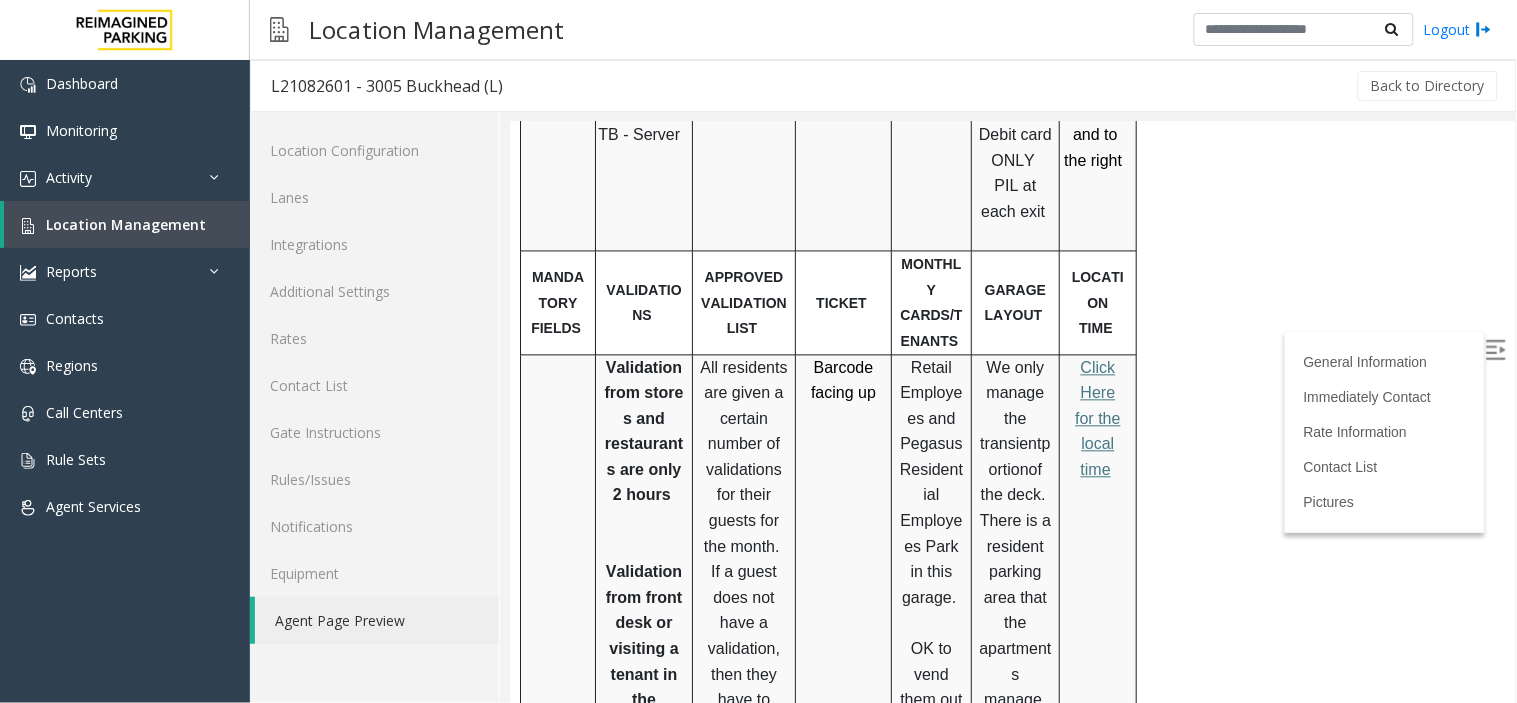 click on "PARCS   TIBA   USERNAME   PASSWORD   PARIS   EQUIPMENT   CARD INSERTION   TIBA   LAN21082601   TB - Server         Accepts CC and Debit card ONLY   PIL at each exit   Chip facing up and to the right     MANDATORY FIELDS   VALIDATIONS   APPROVED VALIDATION LIST   TICKET   MONTHLY CARDS/TENANTS   GARAGE LAYOUT   LOCATION TIME     Validation from stores and restaurants are only 2 hours       V alidation from front desk or visiting a tenant in the building is 6 hours   All residents are given a certain number of validations for their guests for the month.  If a guest does not have a validation, then they have to pay.      Barcode facing up Retail Employees and Pegasus Residential Employees Park in this garage .      OK to vend them out if their windshield decal is not working.  Ask for their name and decal id #   We only manage the transient  portion  of the deck.    There is a resident parking area that the apartments manage. All residents should be parked there." at bounding box center [1009, 1070] 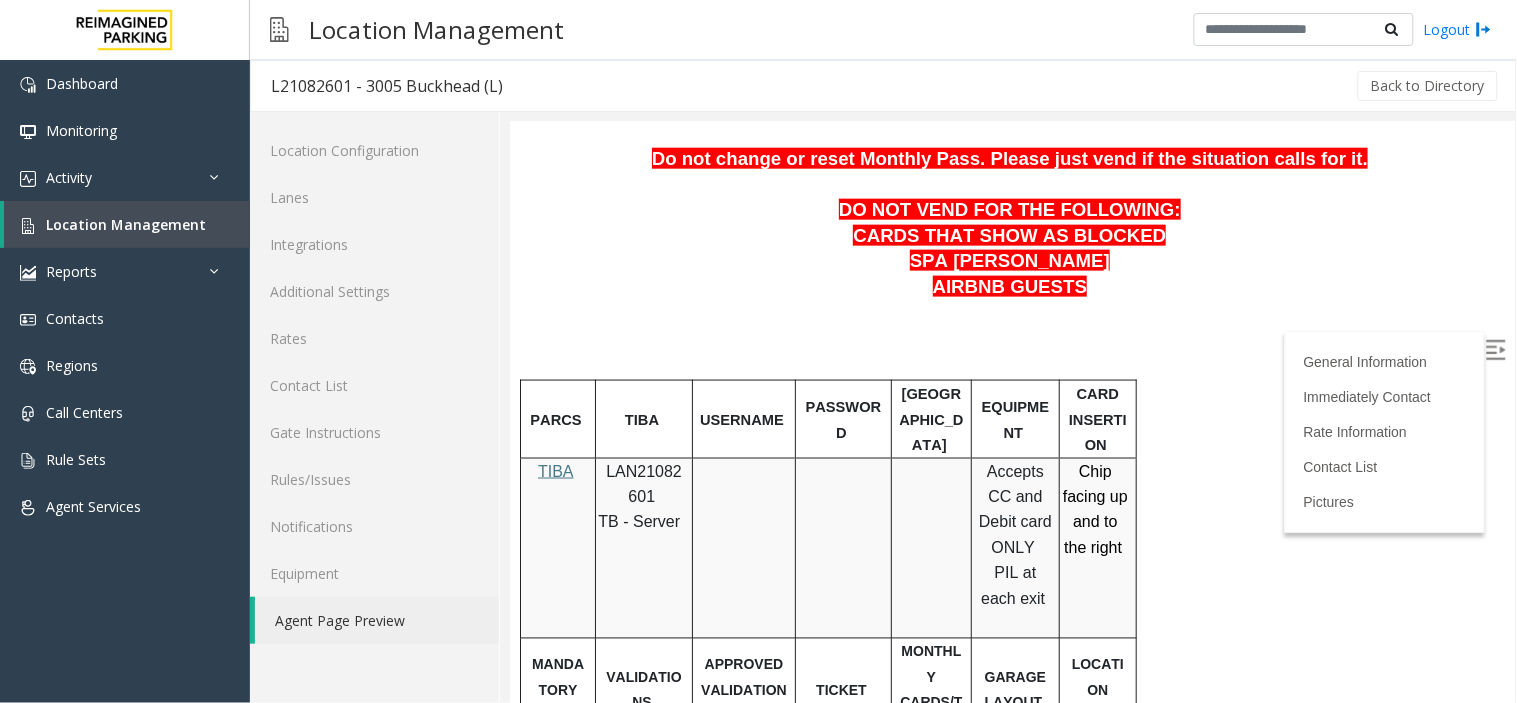 scroll, scrollTop: 313, scrollLeft: 0, axis: vertical 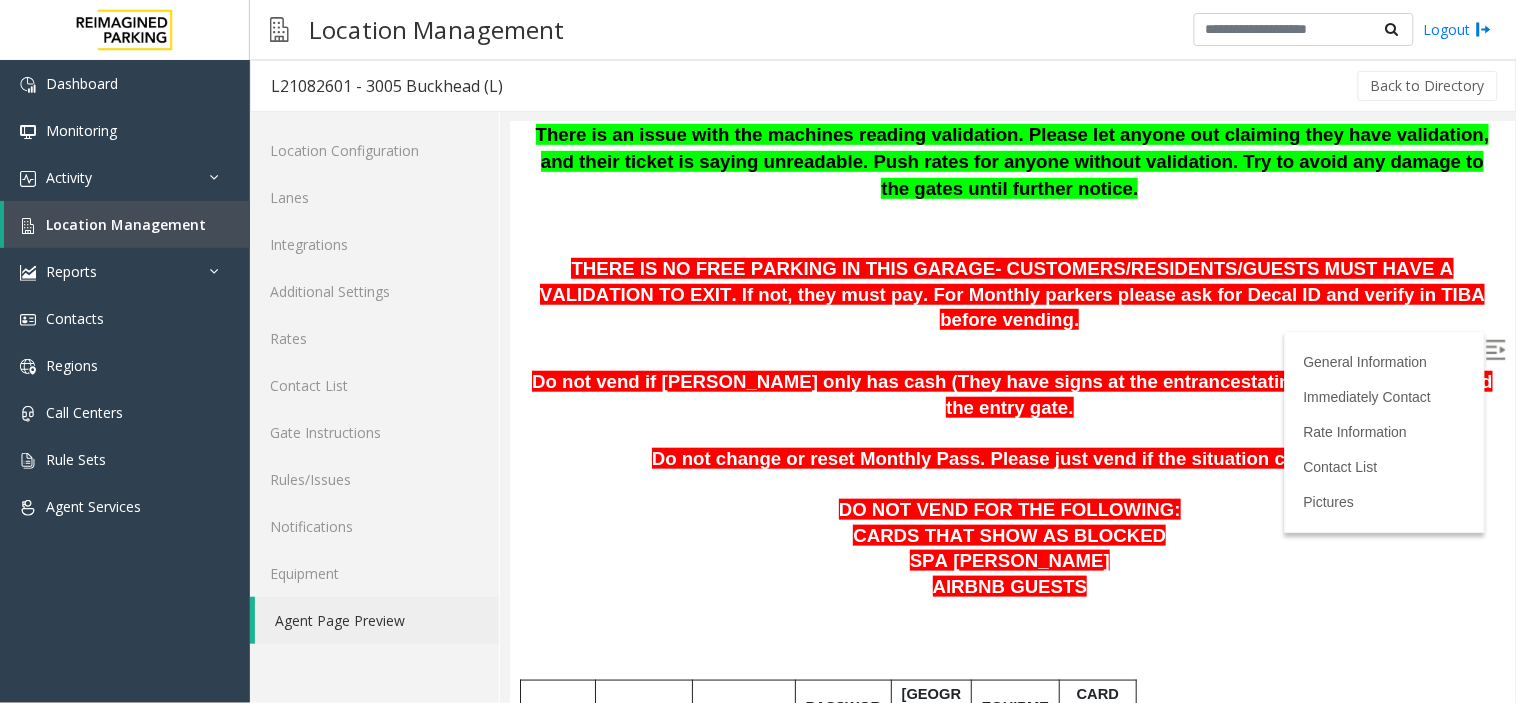 drag, startPoint x: 1507, startPoint y: 284, endPoint x: 2025, endPoint y: 335, distance: 520.5046 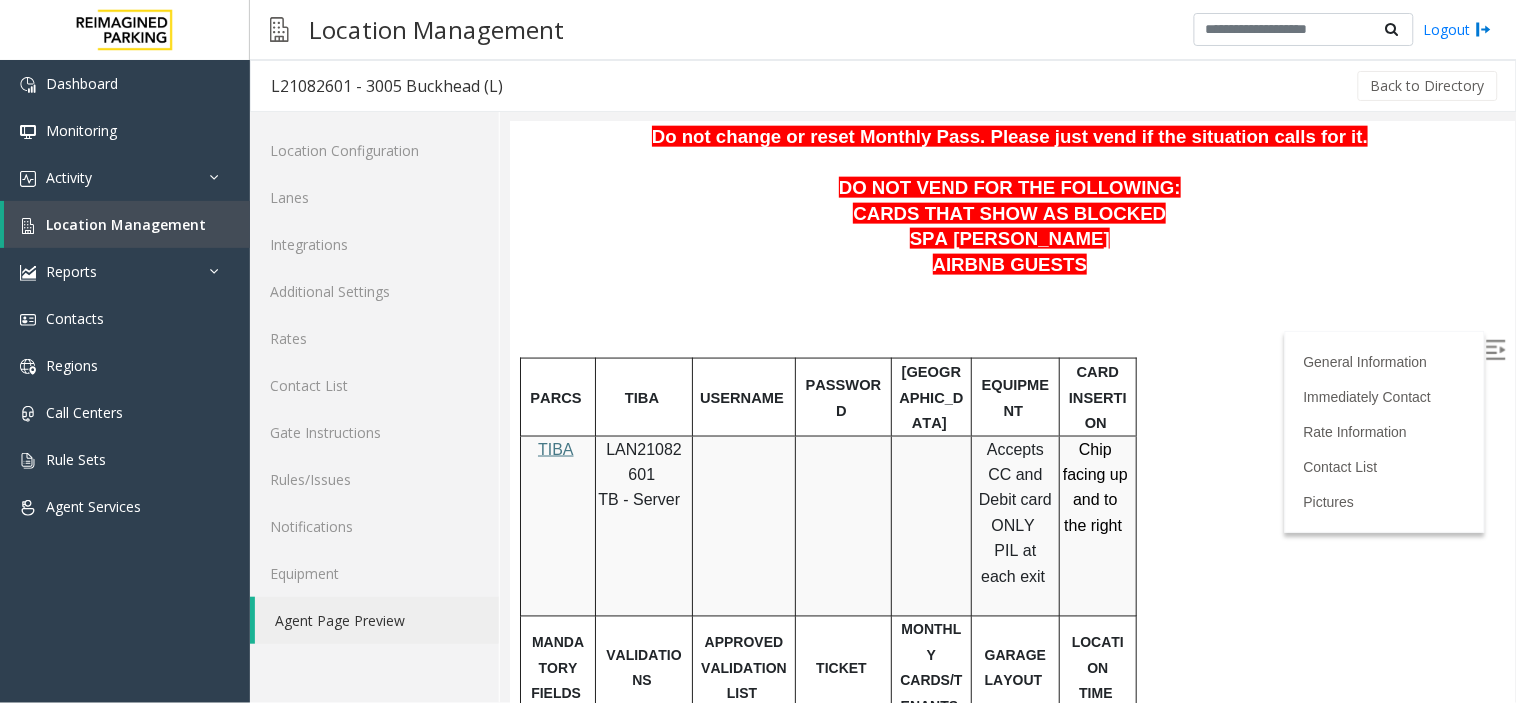 scroll, scrollTop: 646, scrollLeft: 0, axis: vertical 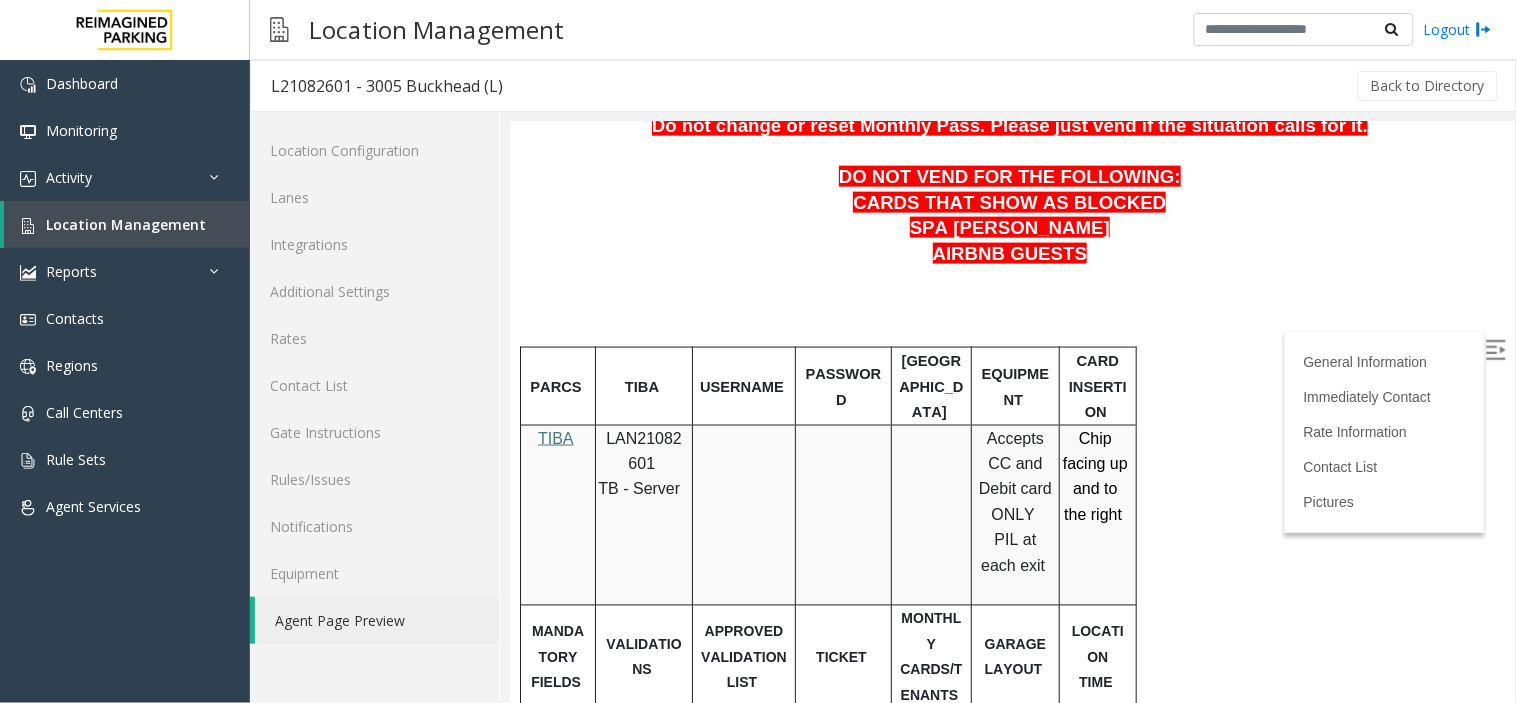 click on "Validation from stores and restaurants are only 2 hours" at bounding box center (643, 786) 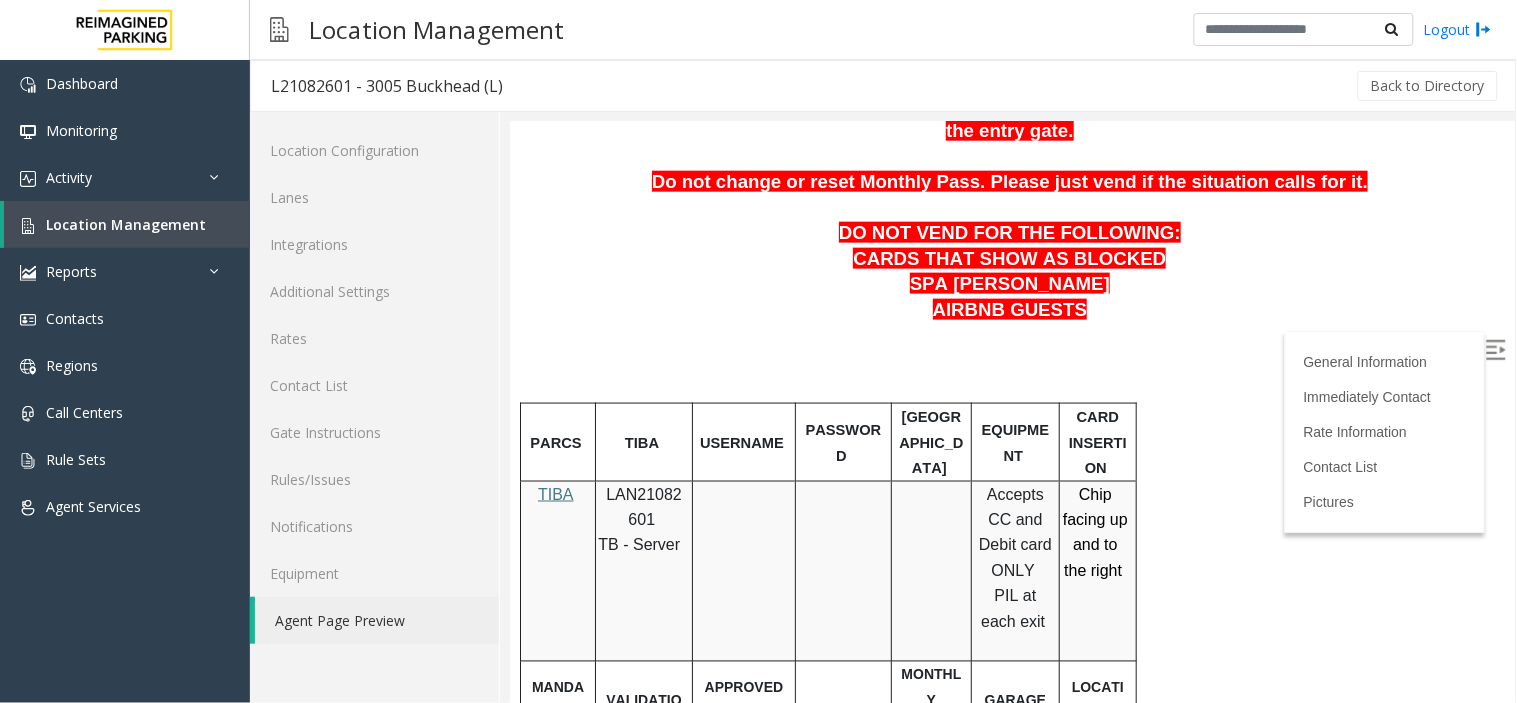 scroll, scrollTop: 777, scrollLeft: 0, axis: vertical 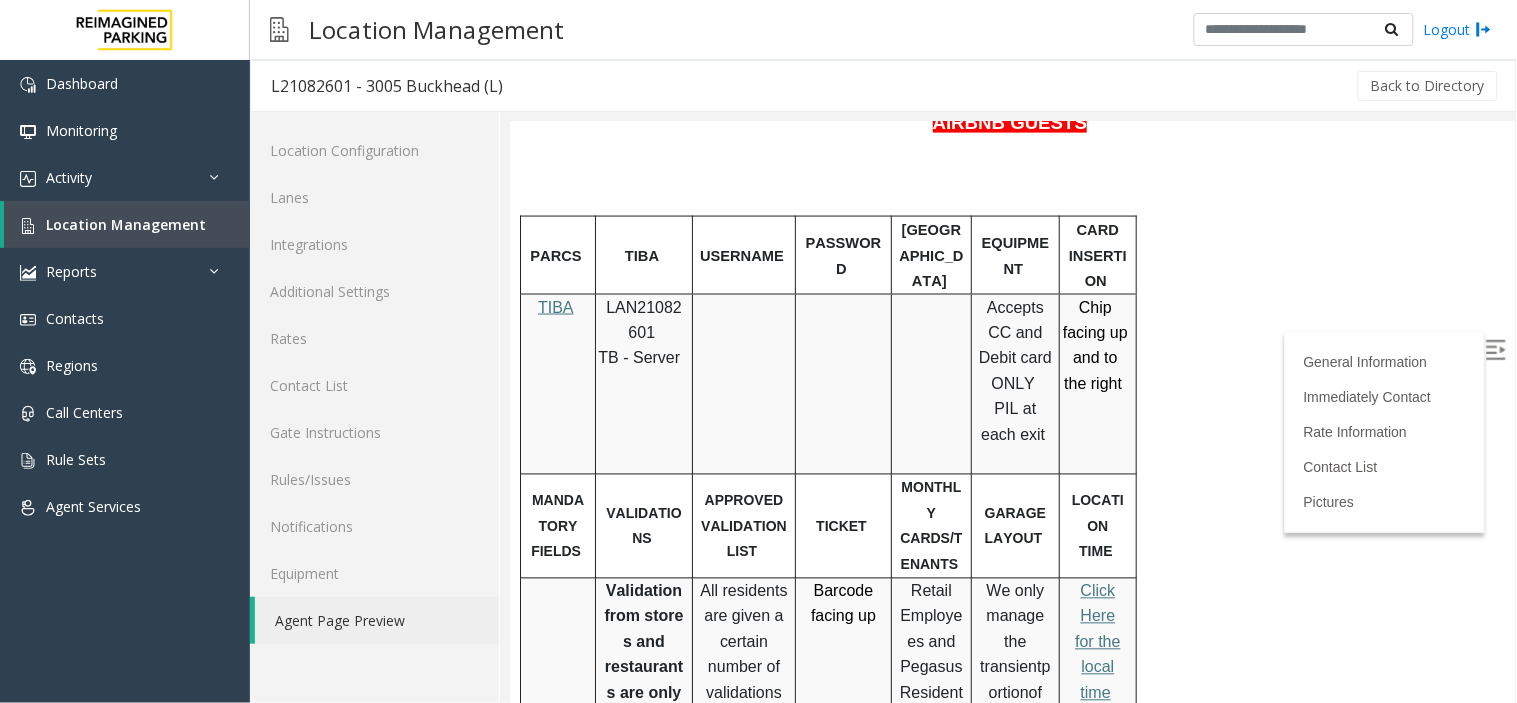 click on "Click Here for the local time" at bounding box center [1096, 641] 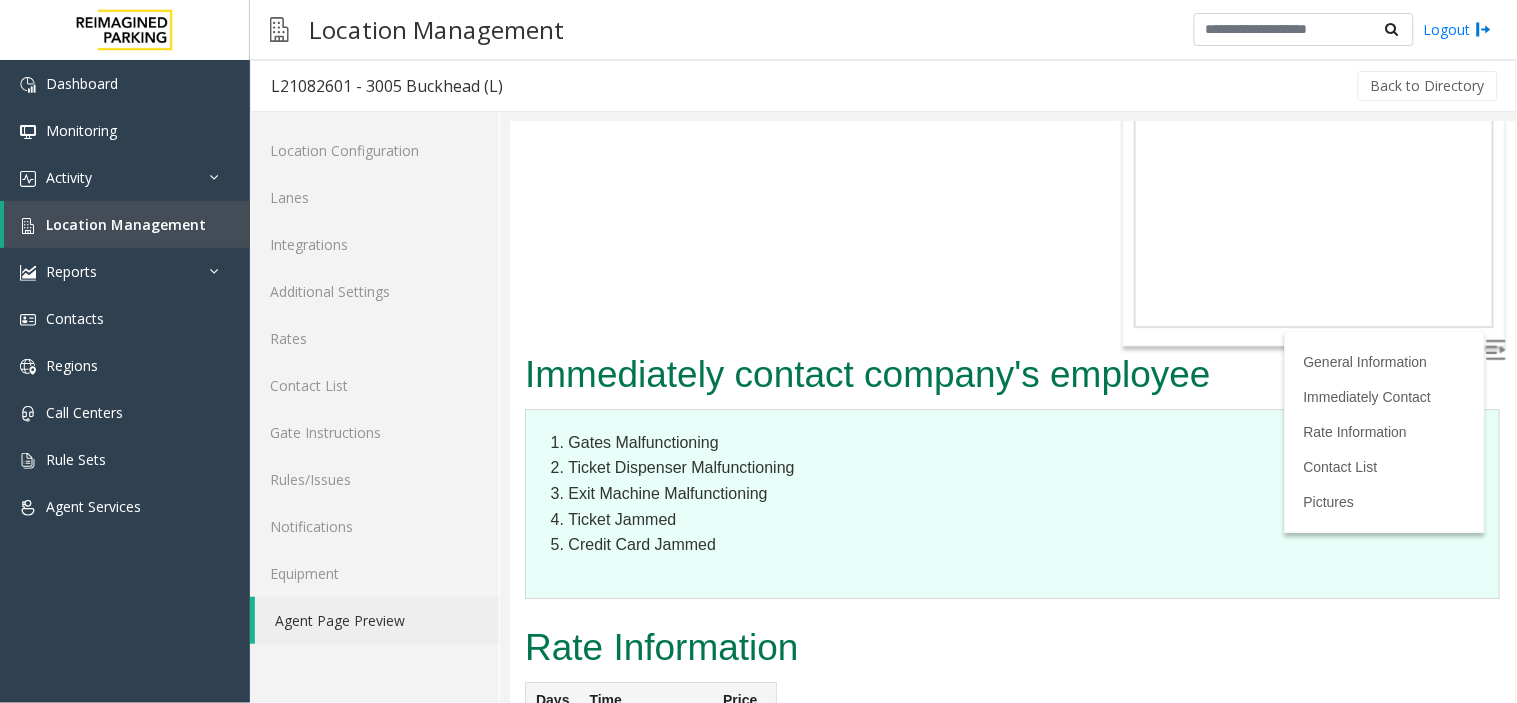 scroll, scrollTop: 3111, scrollLeft: 0, axis: vertical 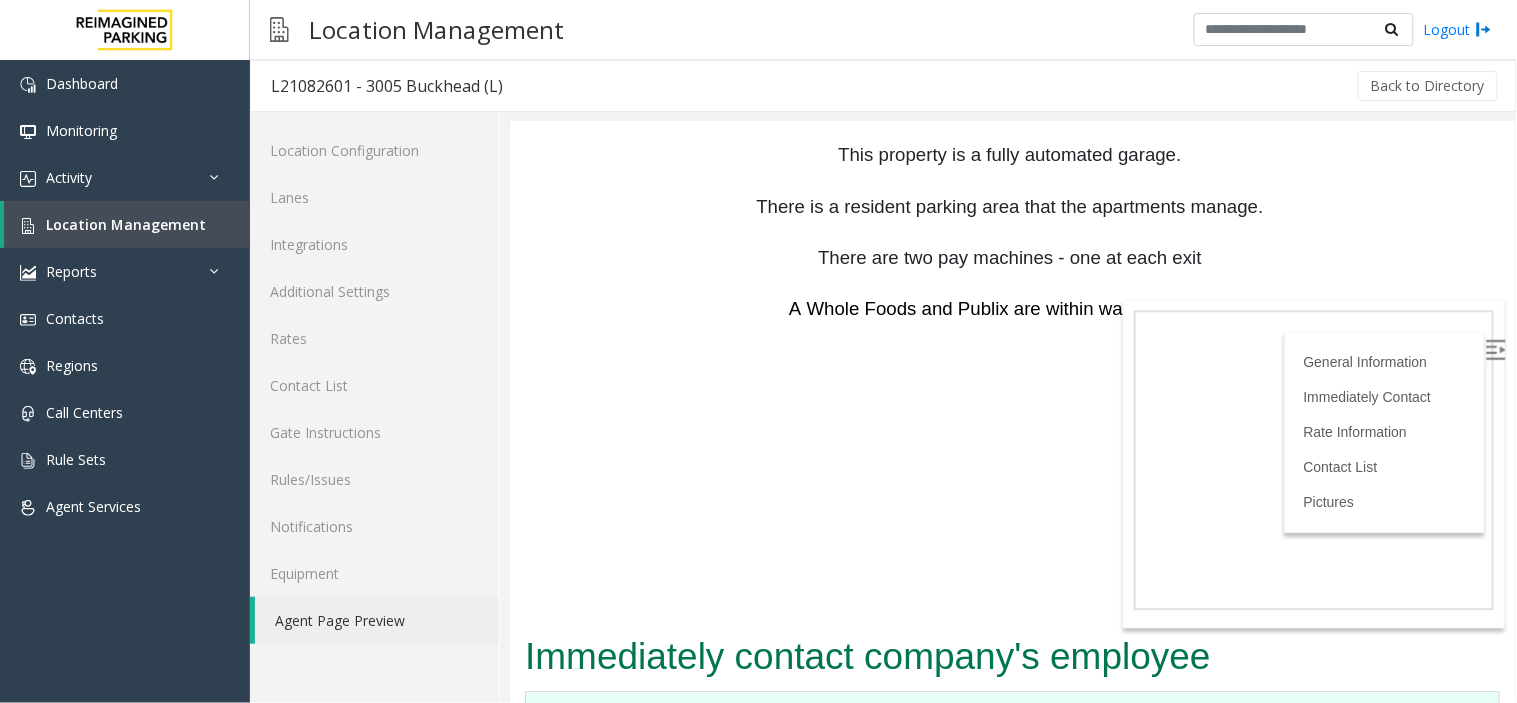 drag, startPoint x: 717, startPoint y: 481, endPoint x: 590, endPoint y: 468, distance: 127.66362 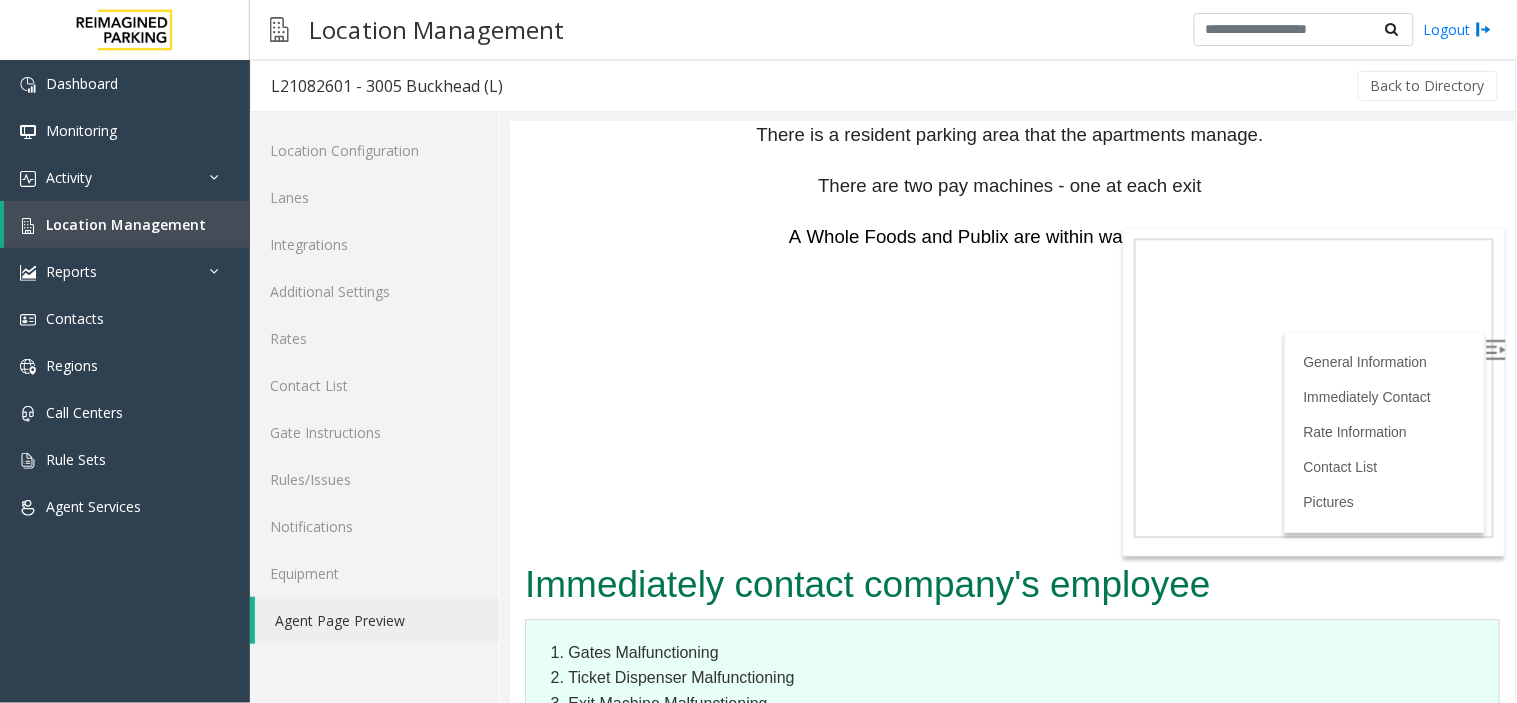 scroll, scrollTop: 3222, scrollLeft: 0, axis: vertical 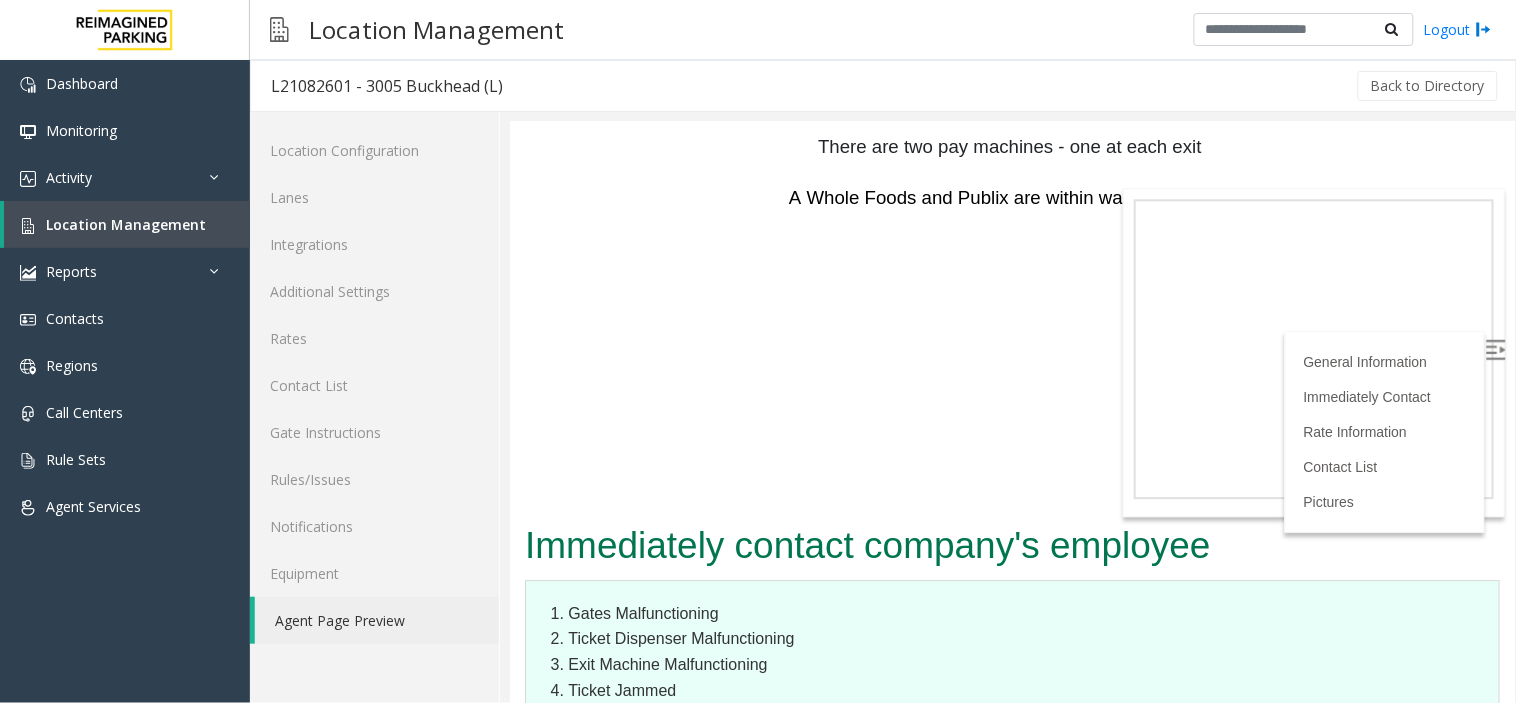 click on "Agent Page Preview" 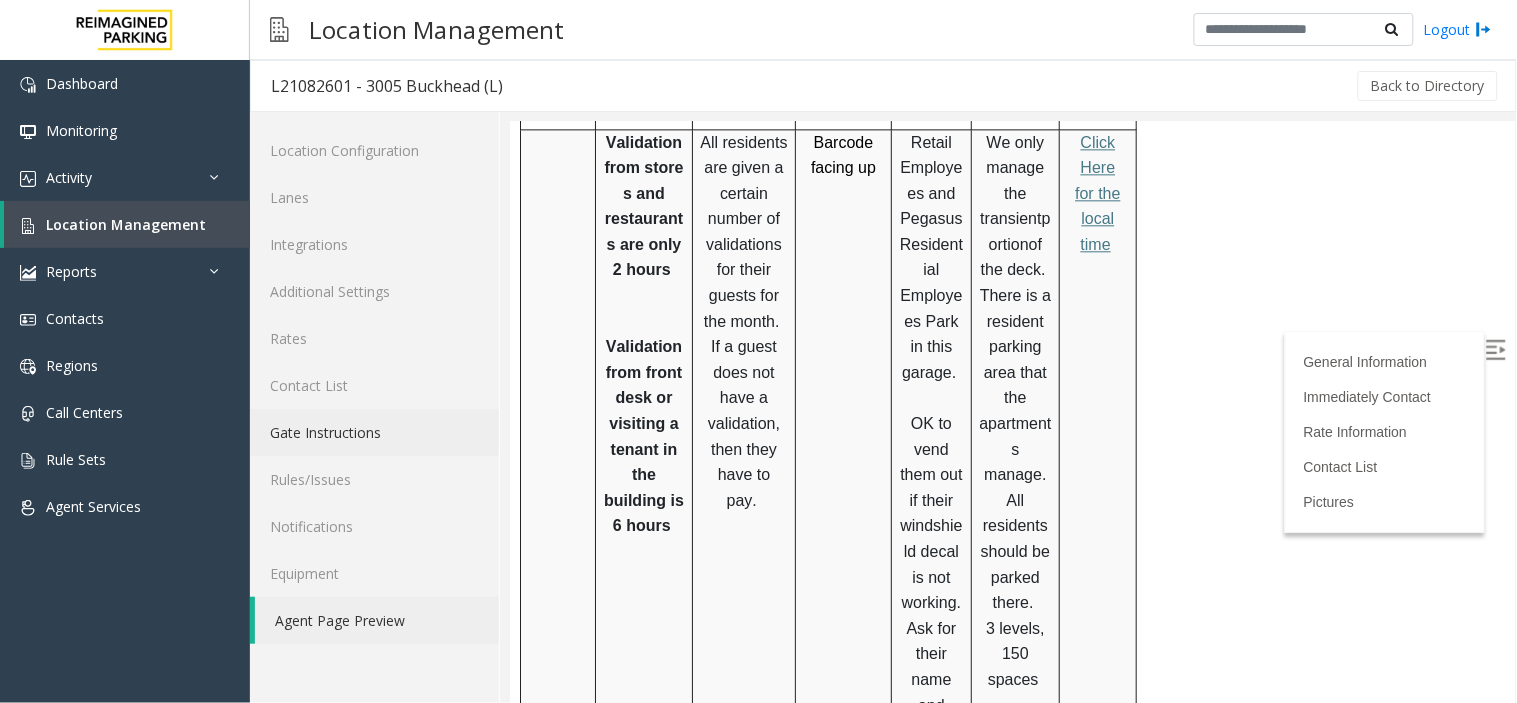scroll, scrollTop: 1222, scrollLeft: 0, axis: vertical 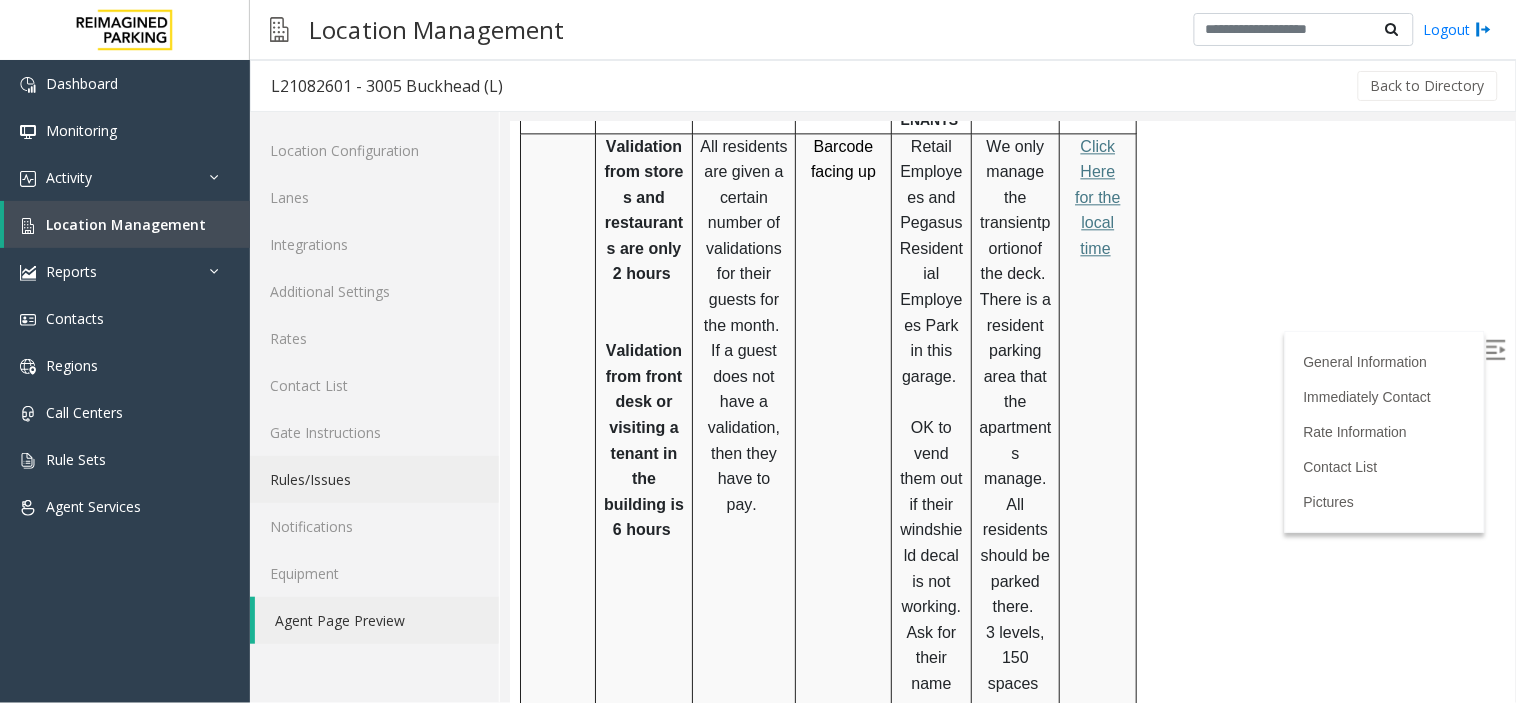 click on "Rules/Issues" 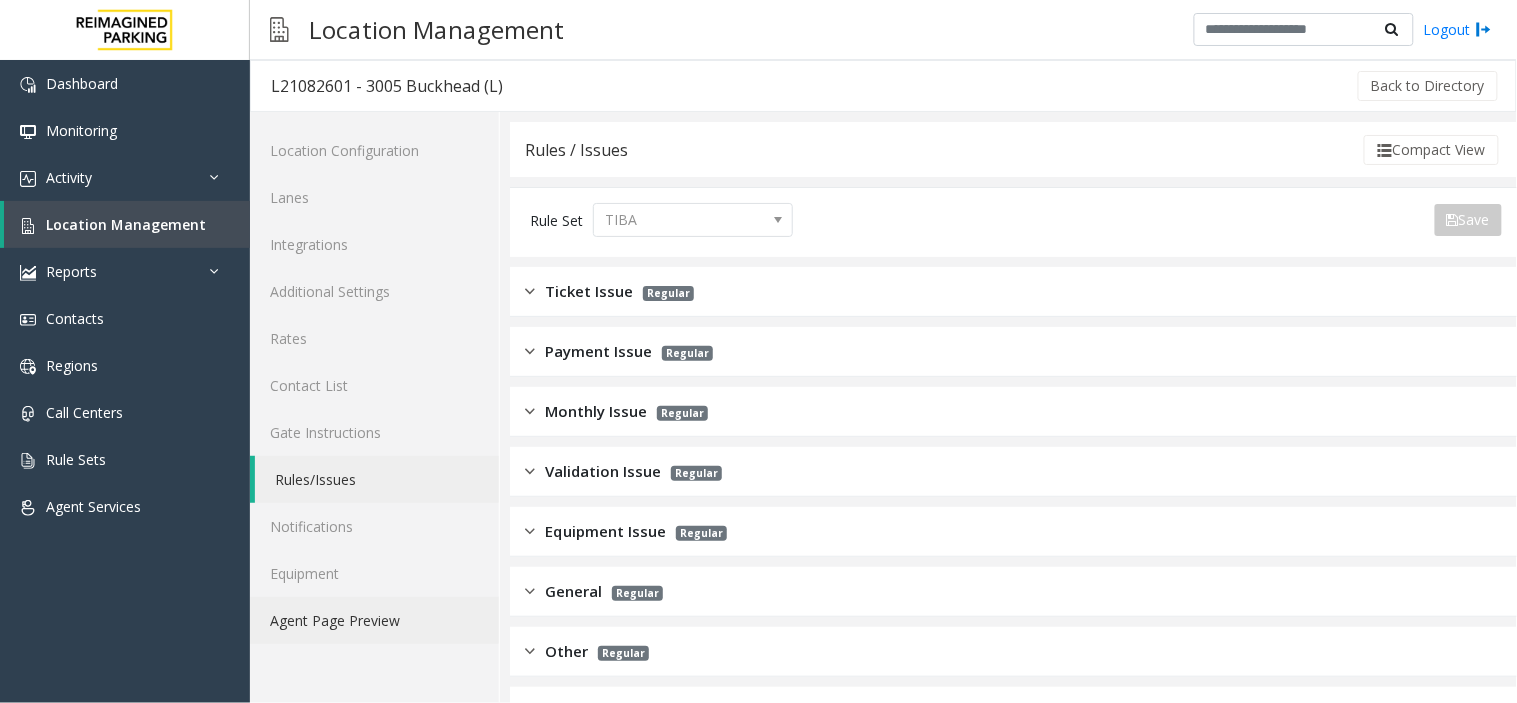 click on "Agent Page Preview" 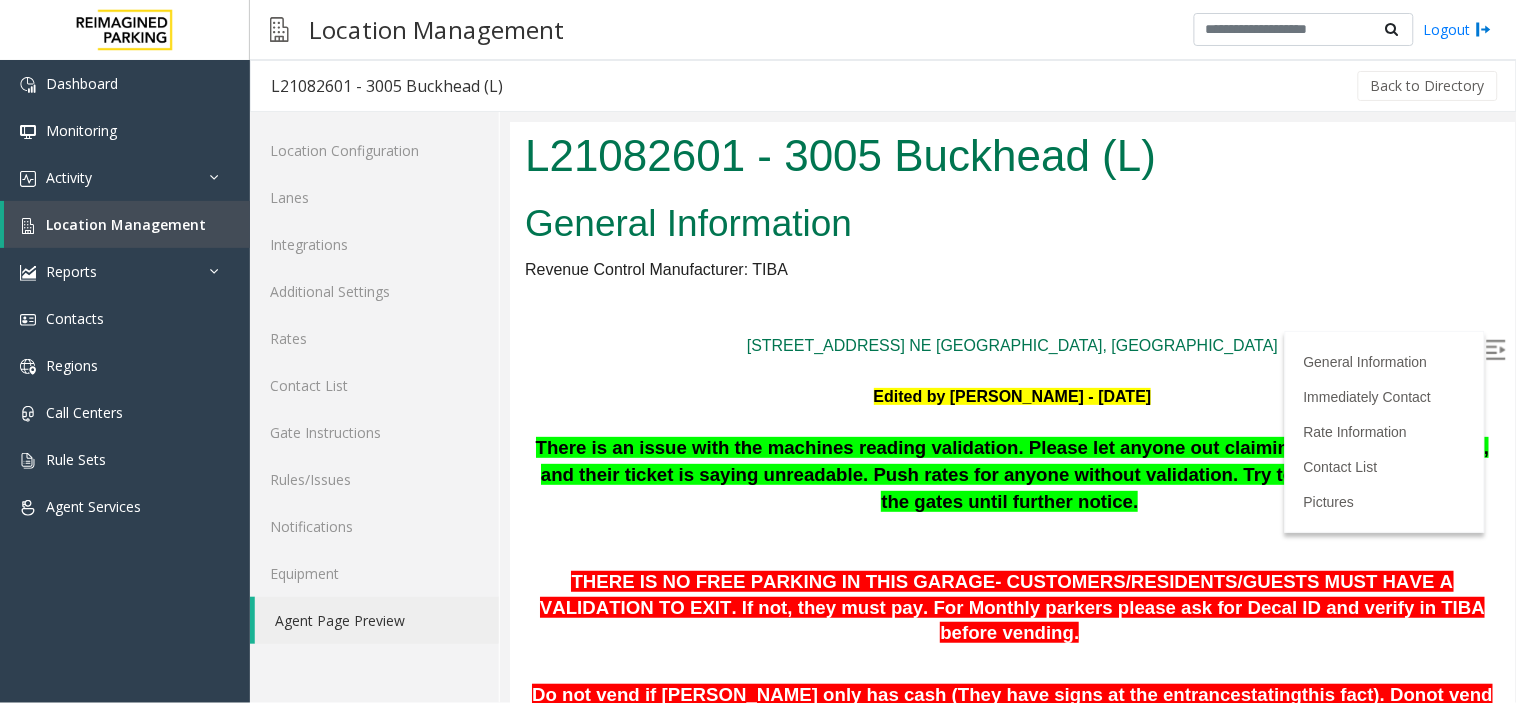 scroll, scrollTop: 0, scrollLeft: 0, axis: both 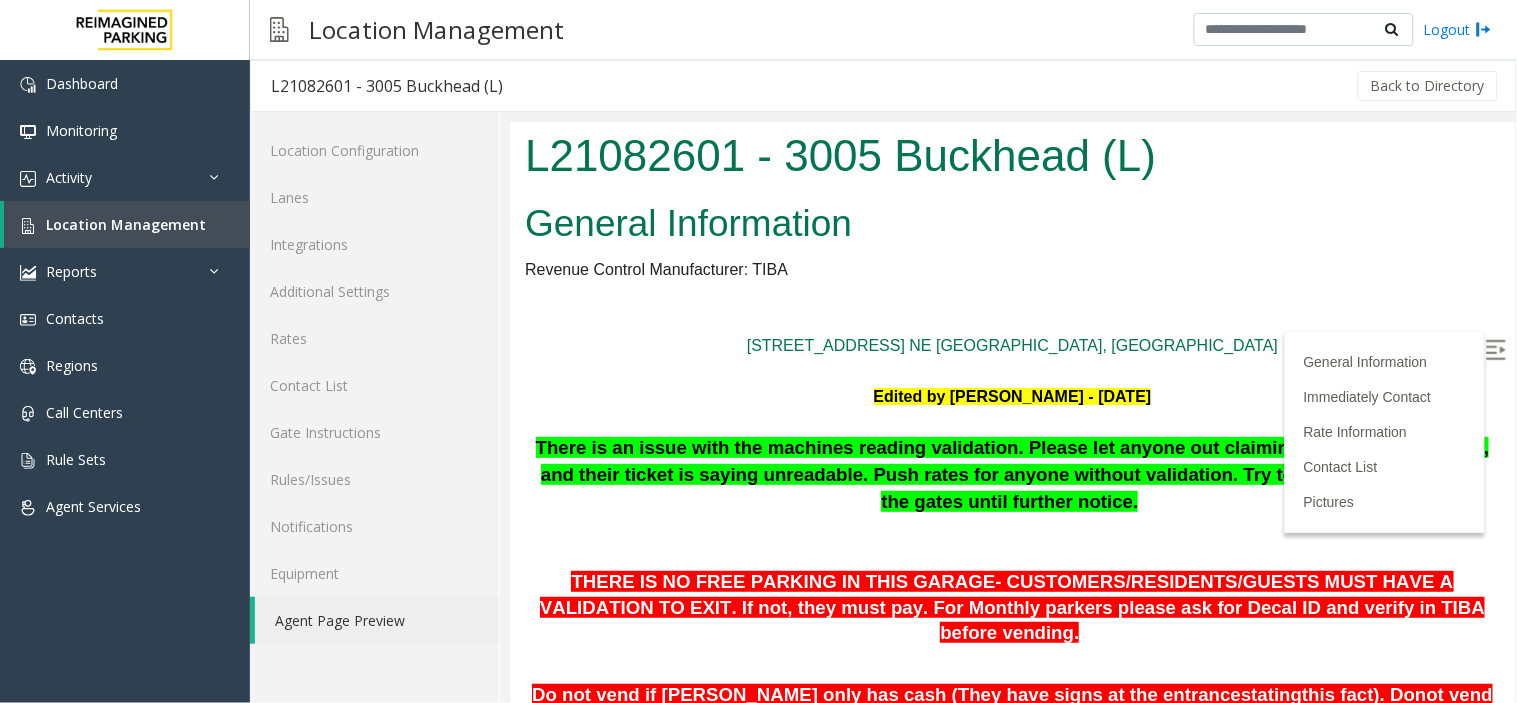 click at bounding box center [1495, 349] 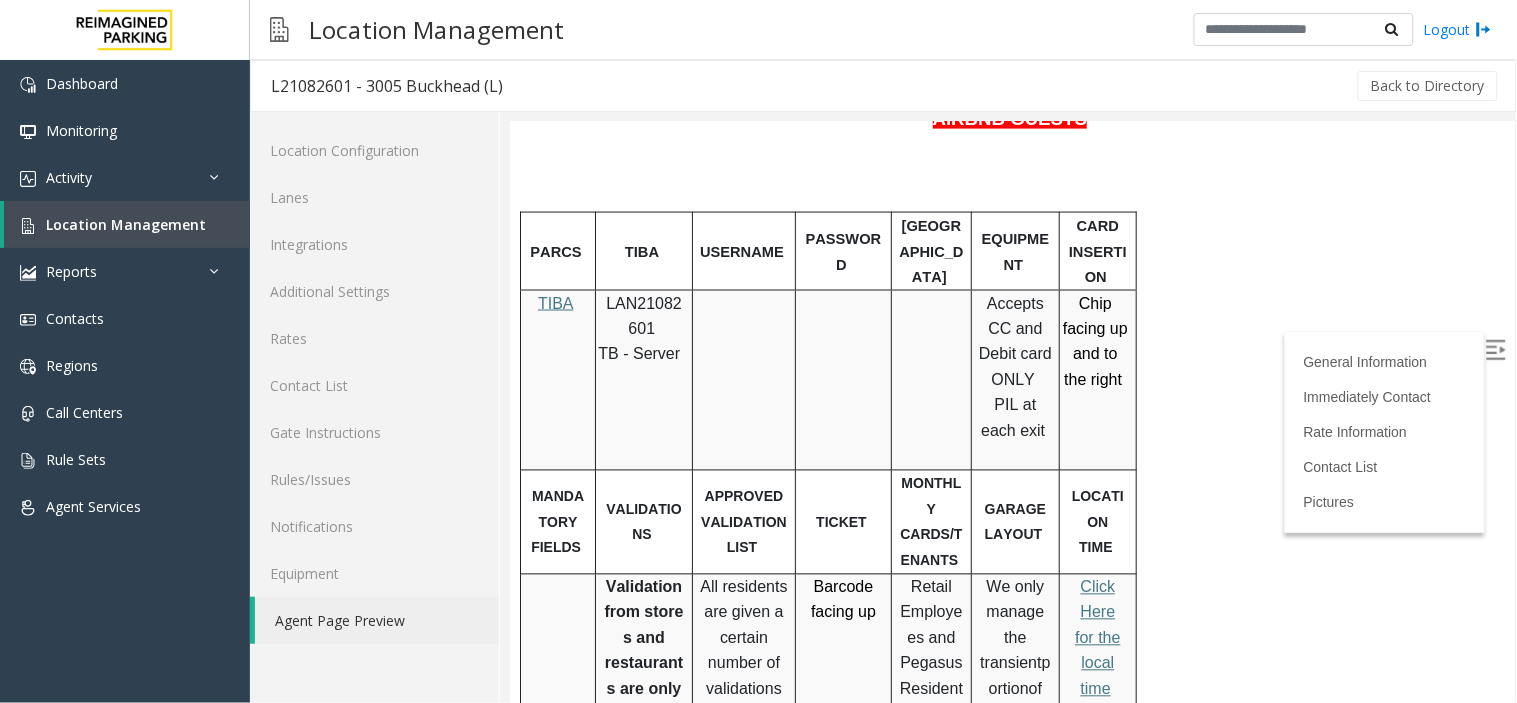 scroll, scrollTop: 777, scrollLeft: 0, axis: vertical 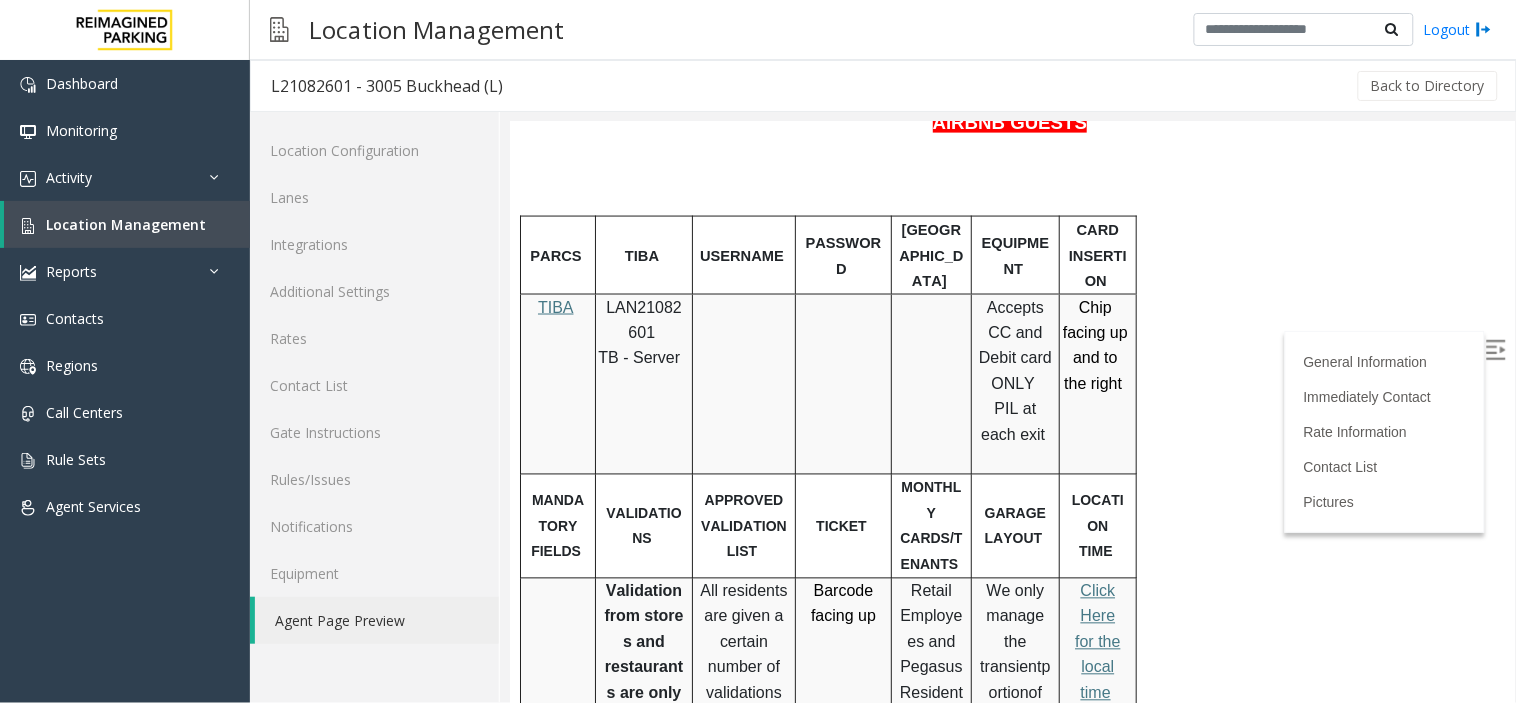 click at bounding box center (1495, 349) 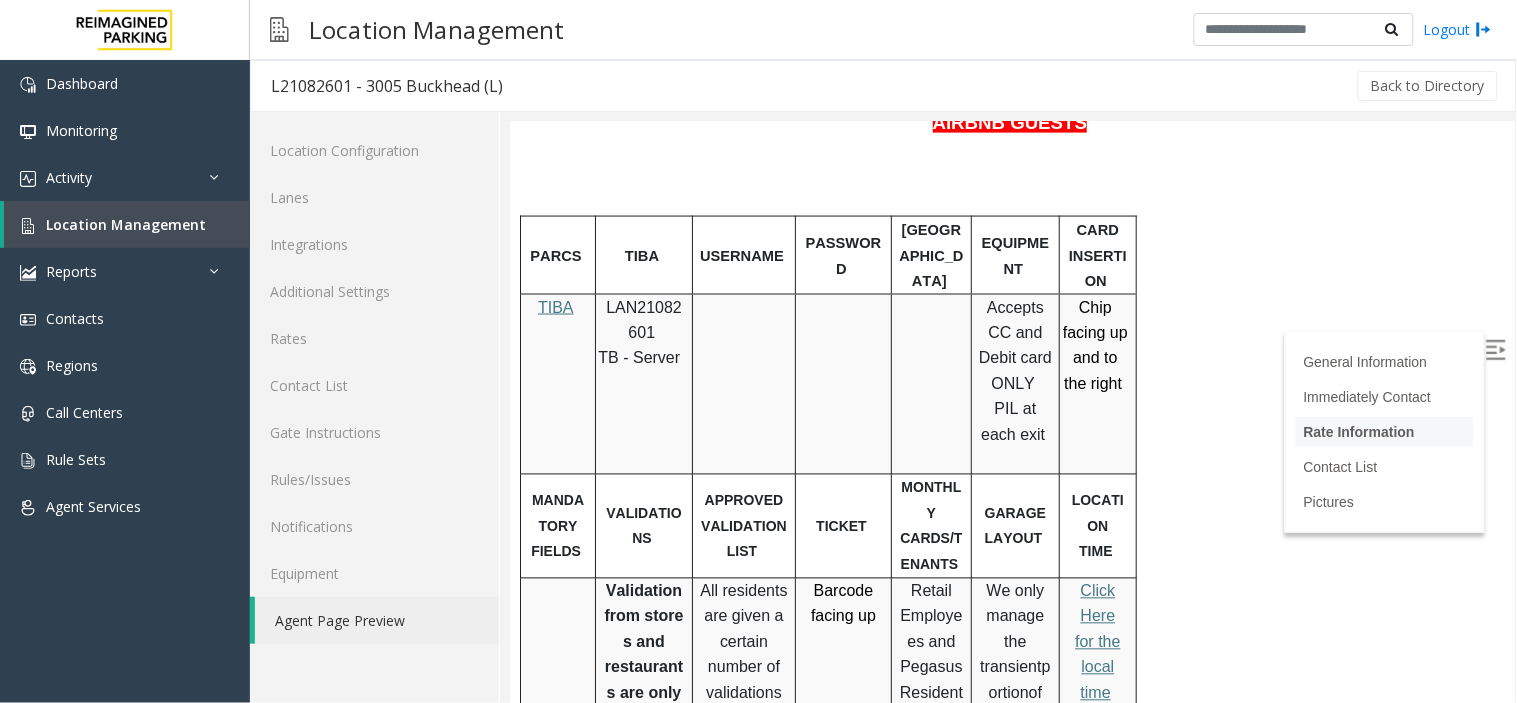 click on "Rate Information" at bounding box center (1358, 431) 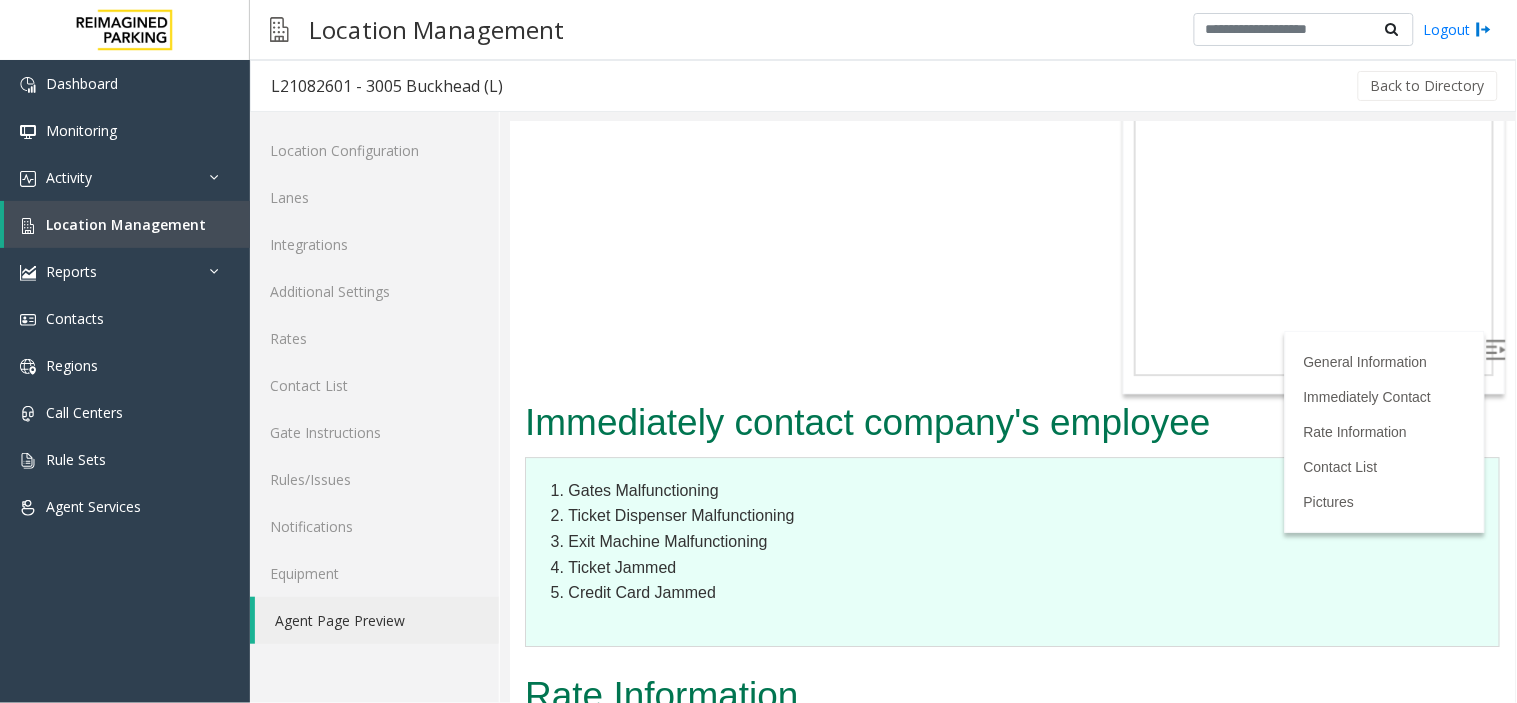 scroll, scrollTop: 3234, scrollLeft: 0, axis: vertical 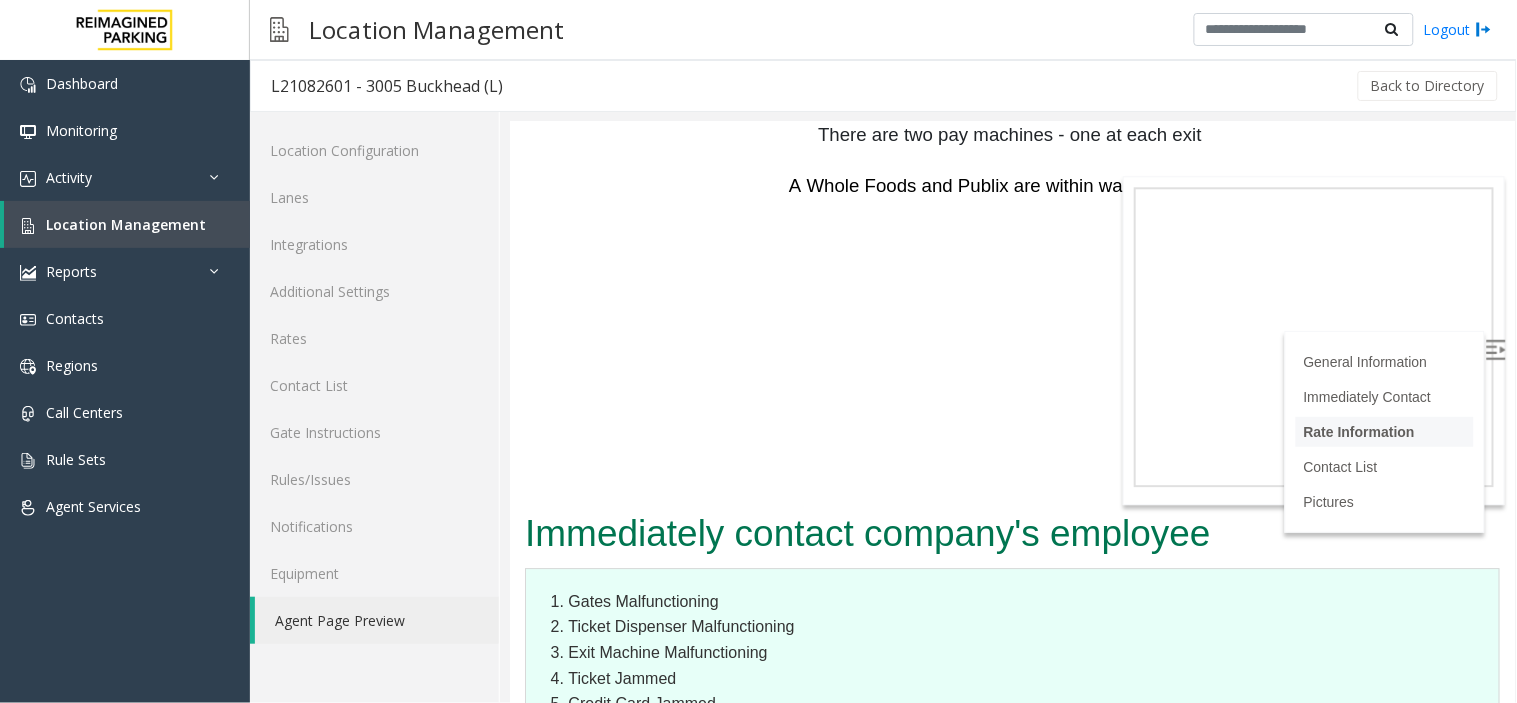 click on "Rate Information" at bounding box center (1358, 431) 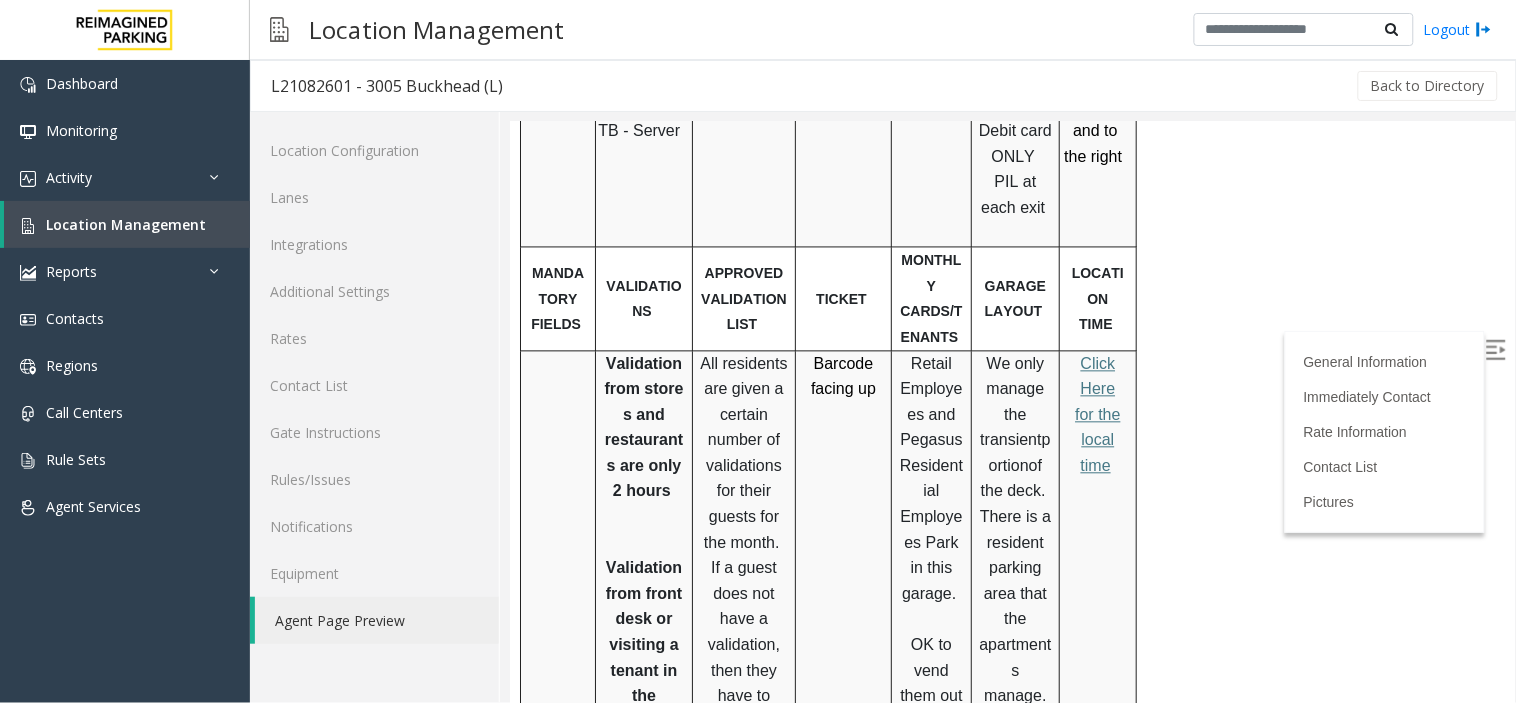 scroll, scrollTop: 1123, scrollLeft: 0, axis: vertical 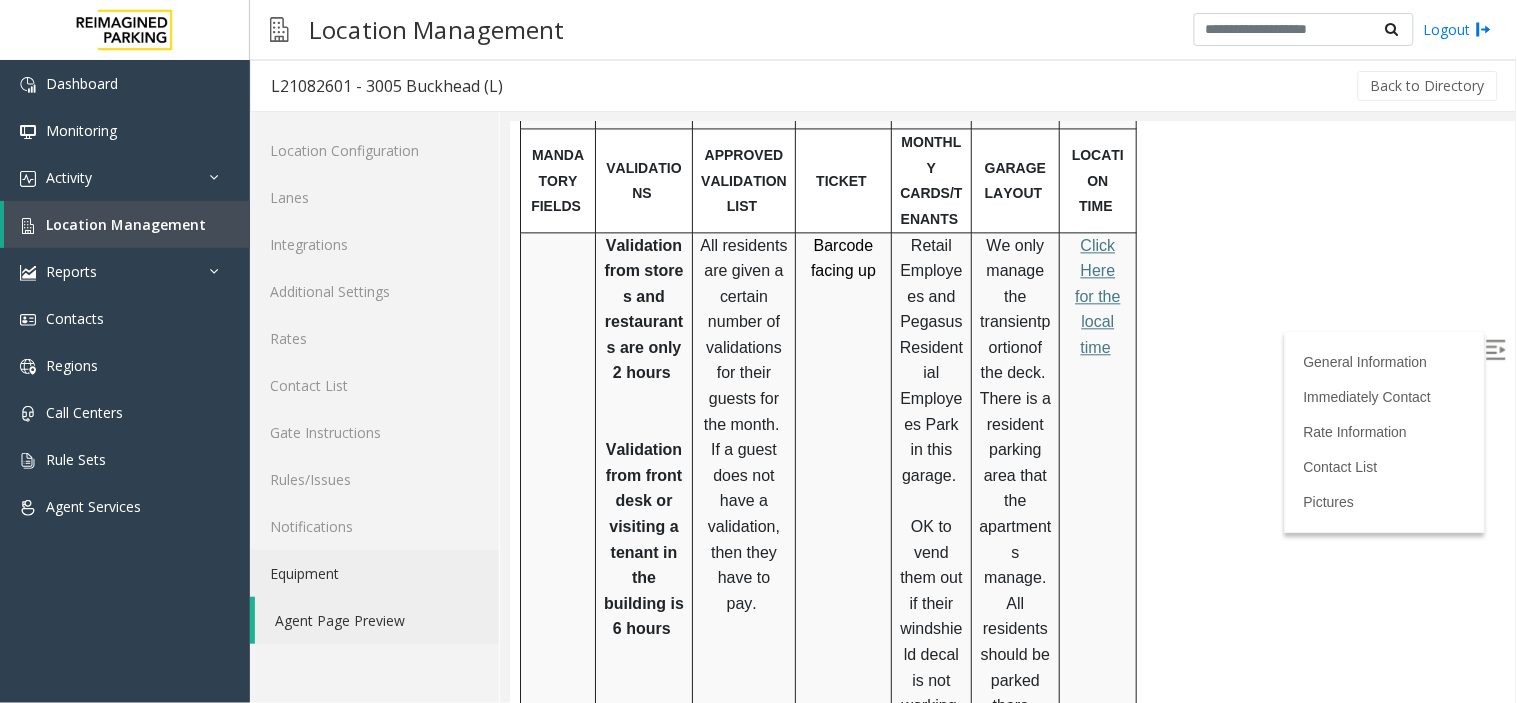 click on "Equipment" 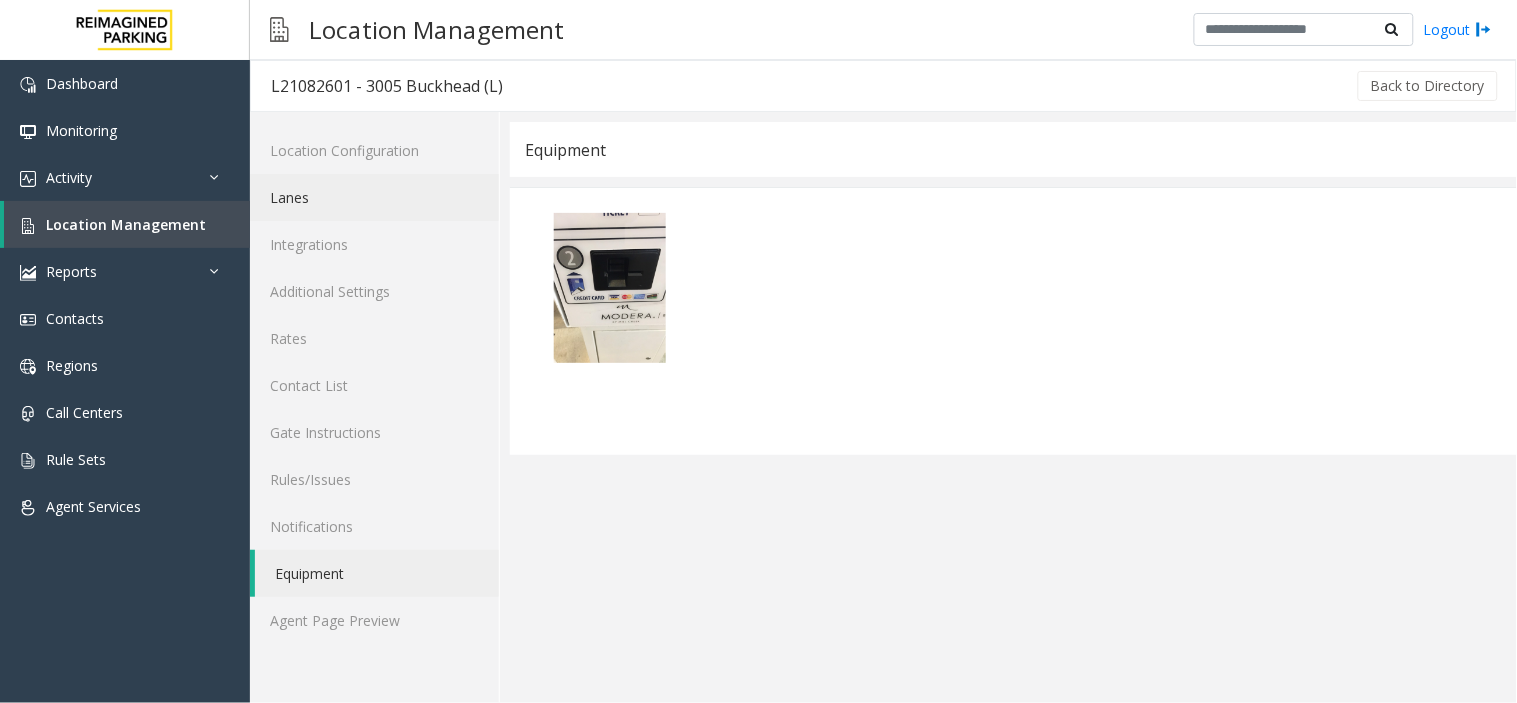 click on "Lanes" 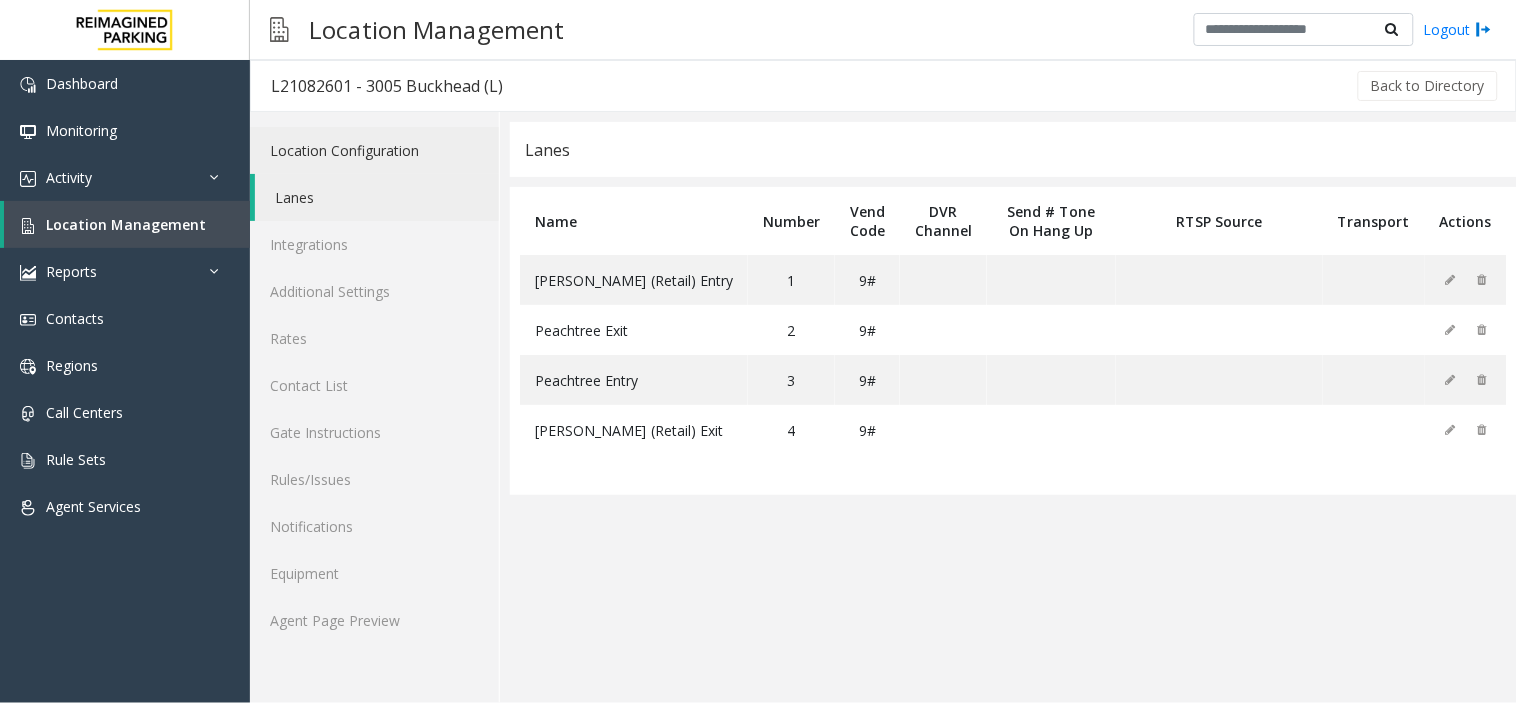 click on "Location Configuration" 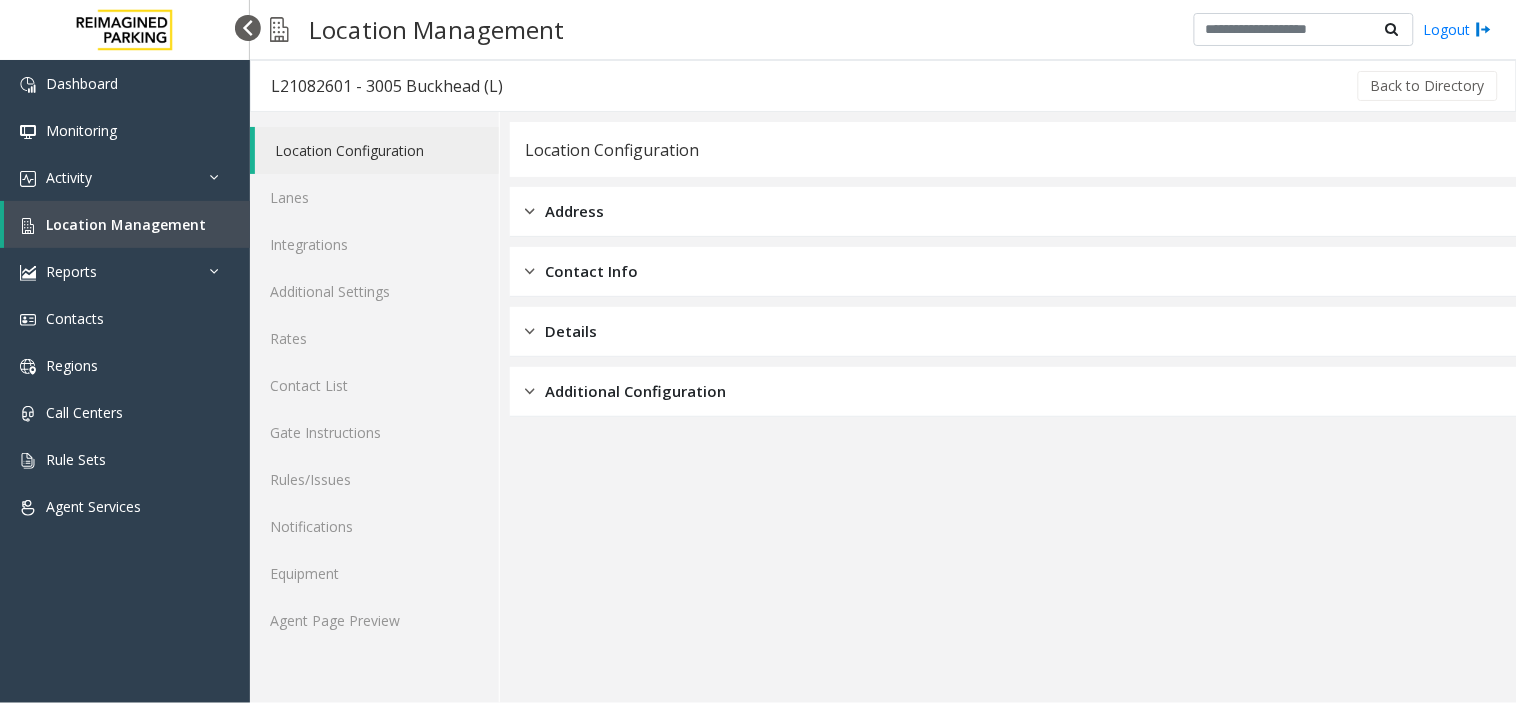 click at bounding box center [248, 28] 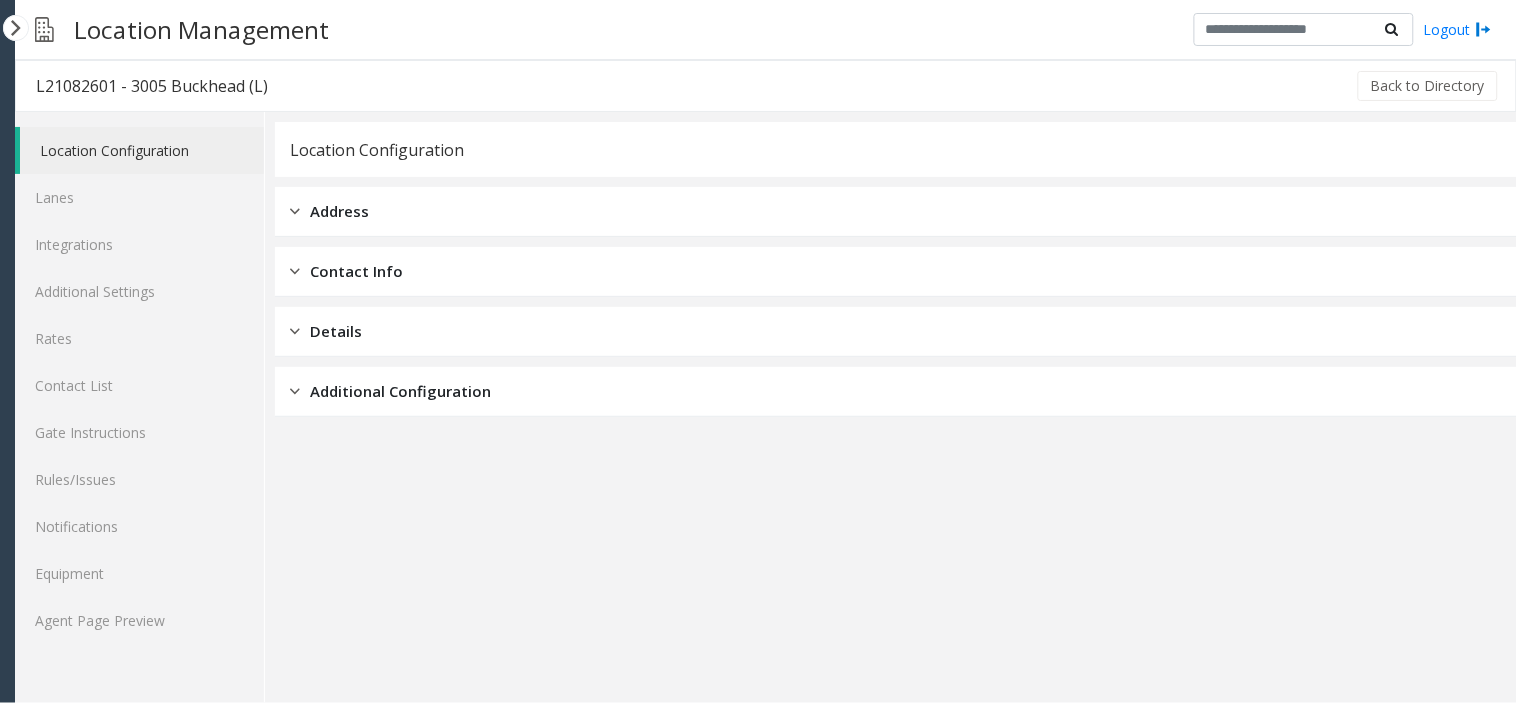 click on "Powered by Umojo © 2025 Location Management Logout   L21082601 - 3005 Buckhead (L)  Back to Directory Location Configuration Lanes Integrations Additional Settings Rates Contact List Gate Instructions Rules/Issues Notifications Equipment Agent Page Preview Location Configuration Address Contact Info Details Additional Configuration Confirm Action ×    Cancel Confirm" at bounding box center (758, 351) 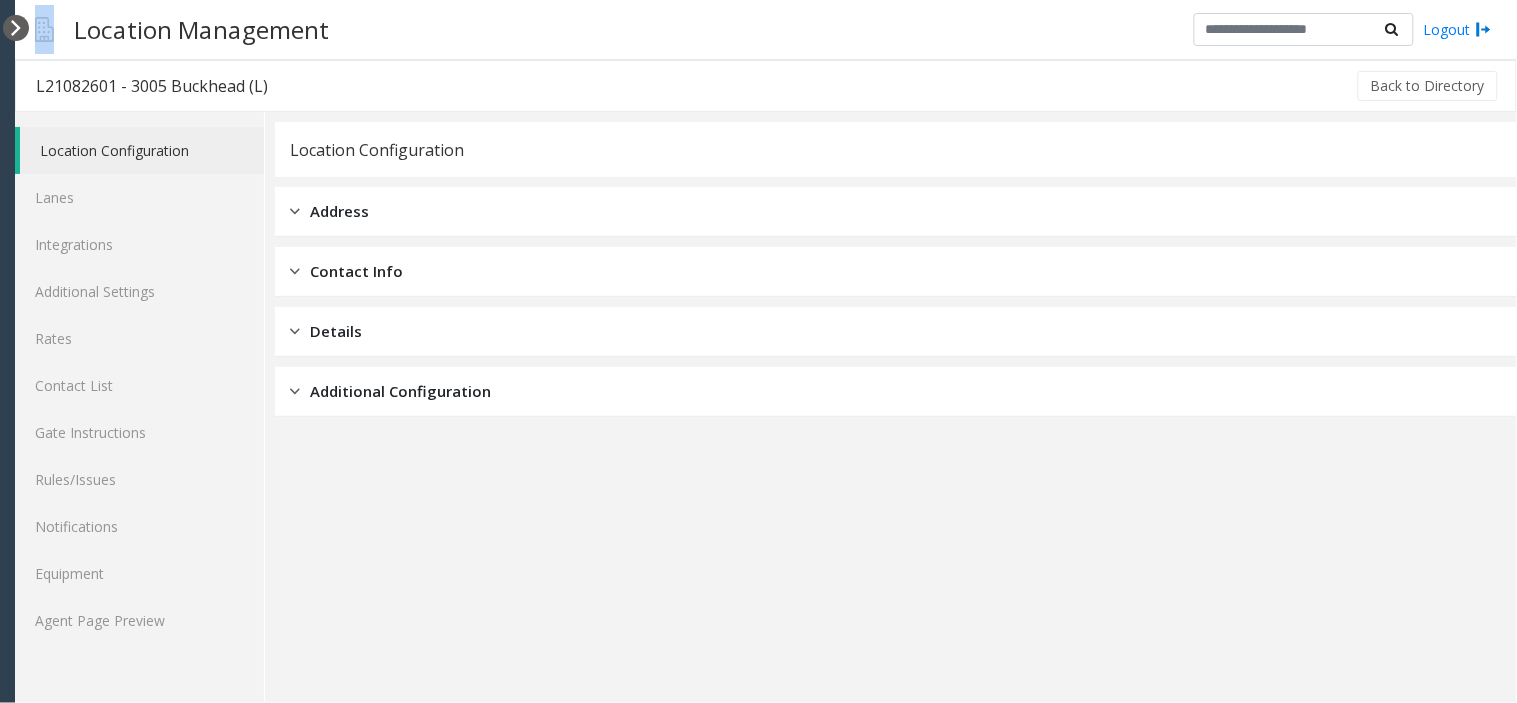 click at bounding box center [16, 28] 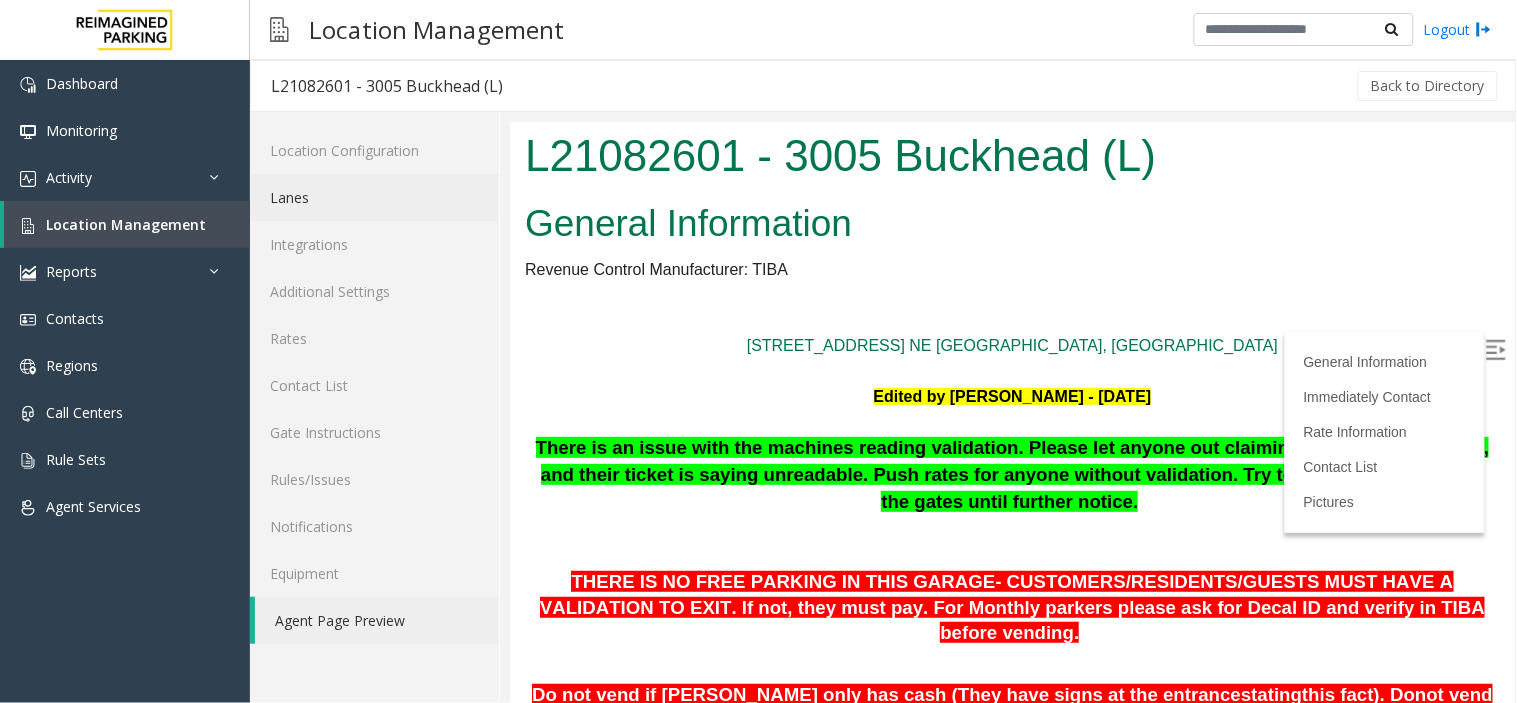 scroll, scrollTop: 0, scrollLeft: 0, axis: both 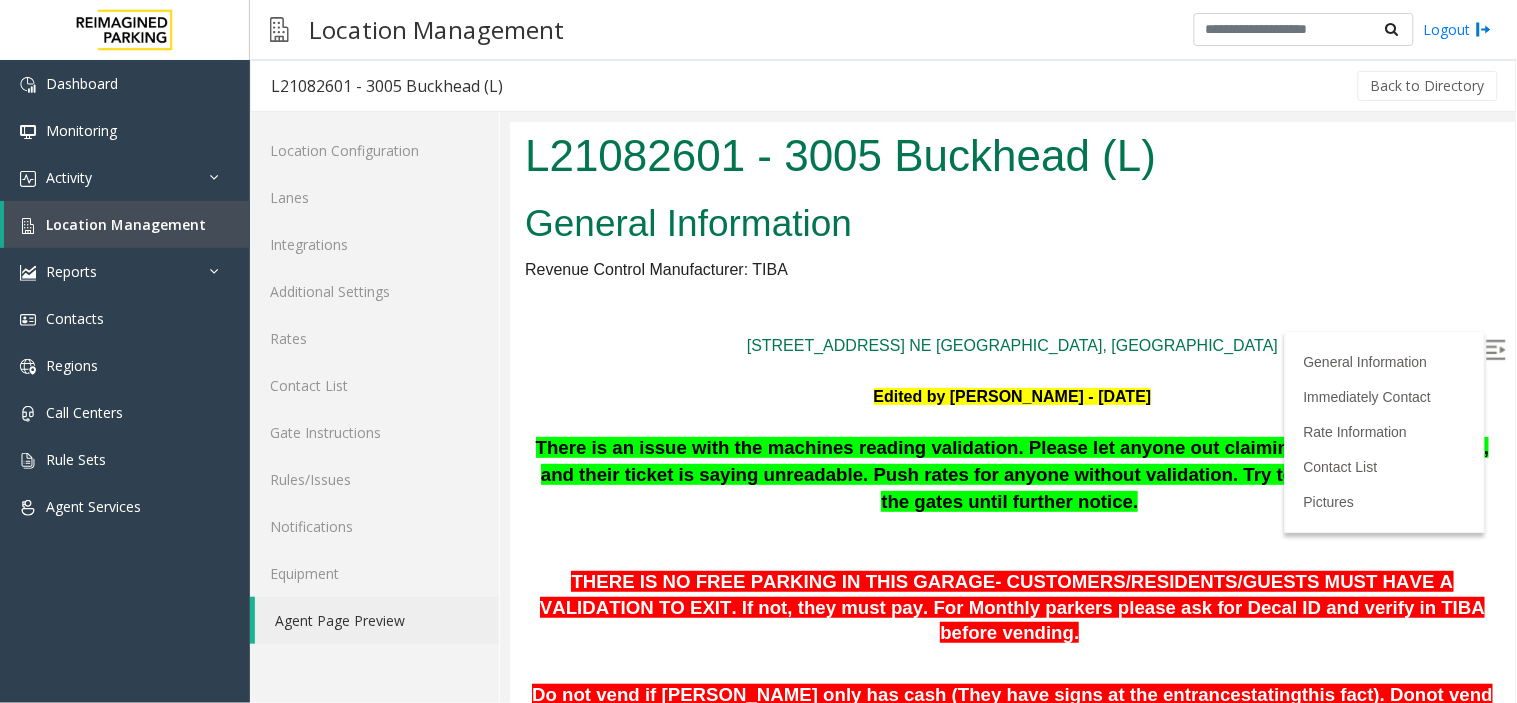 click at bounding box center (1495, 349) 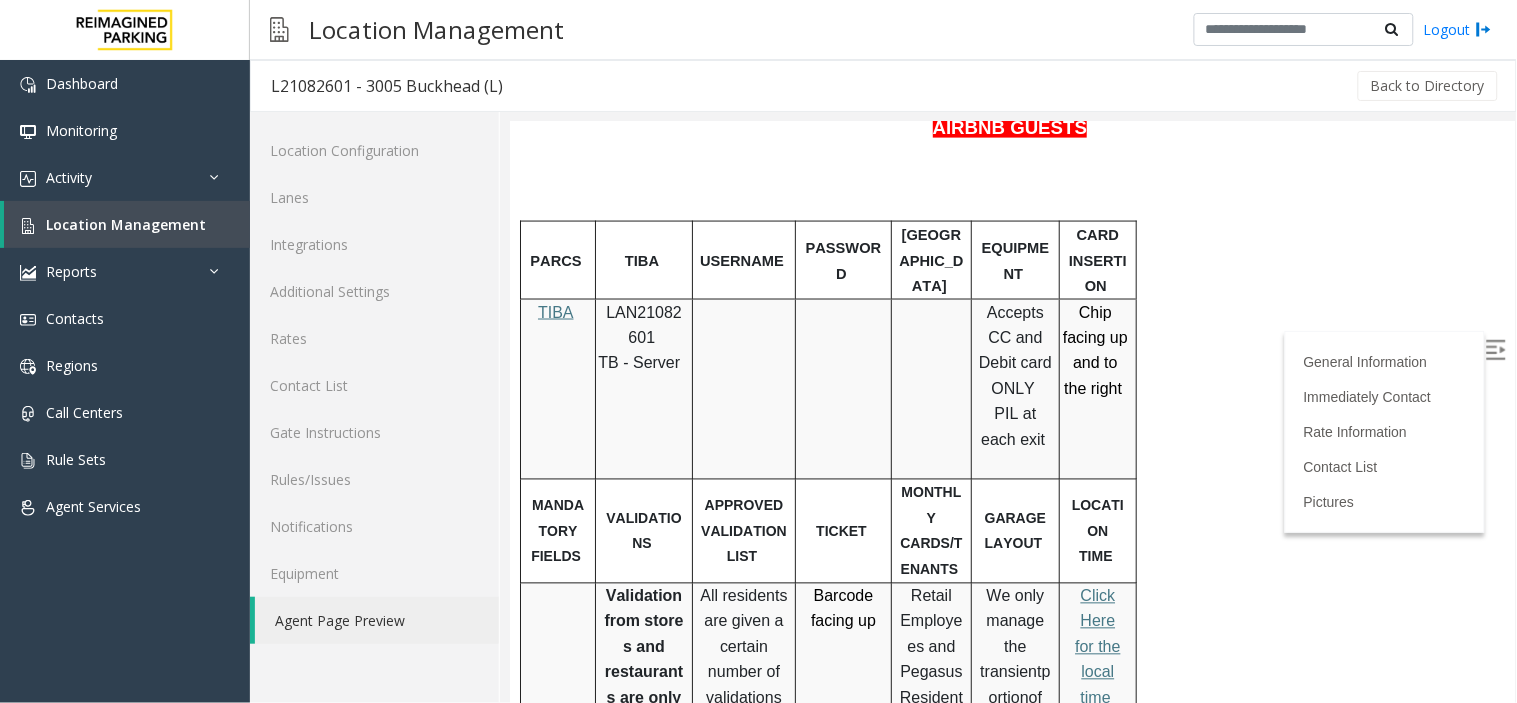 scroll, scrollTop: 777, scrollLeft: 0, axis: vertical 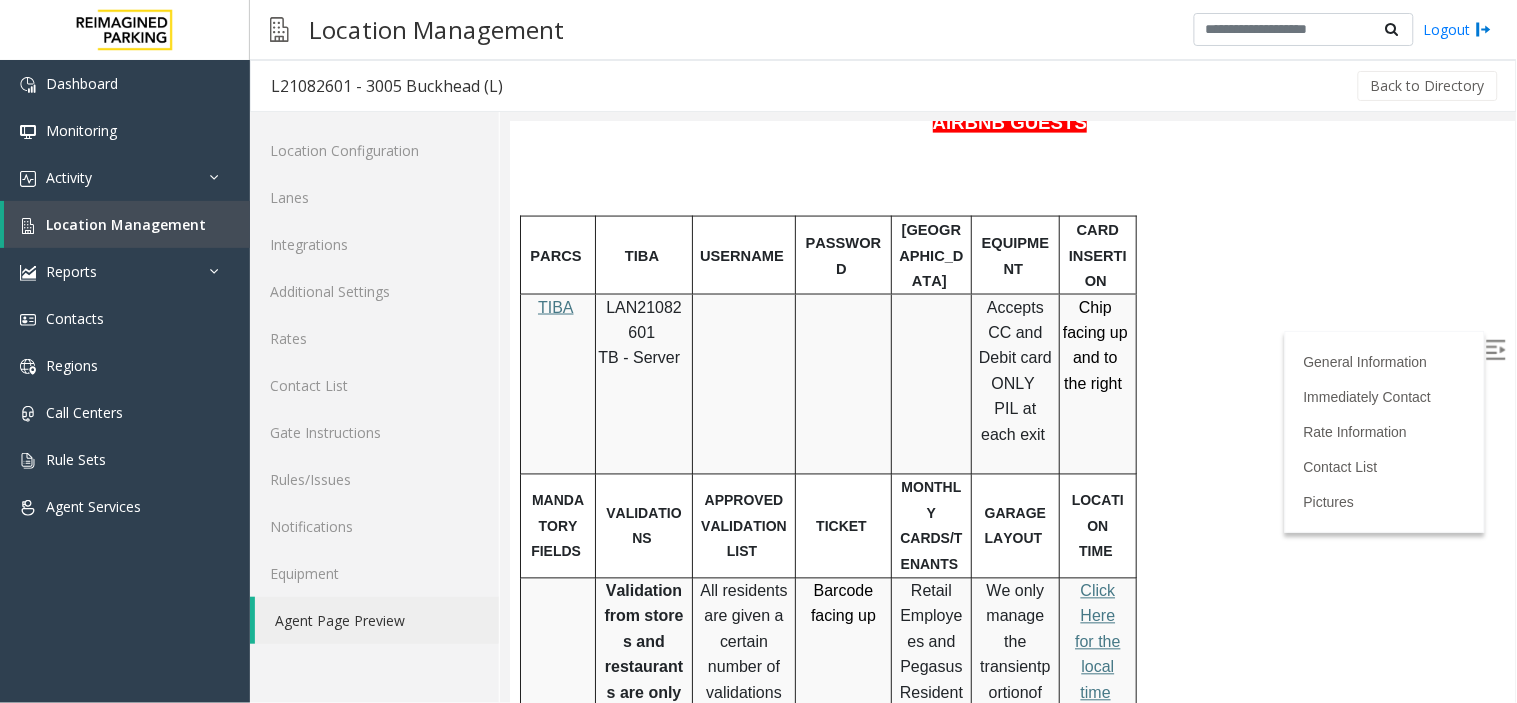 click at bounding box center [1495, 349] 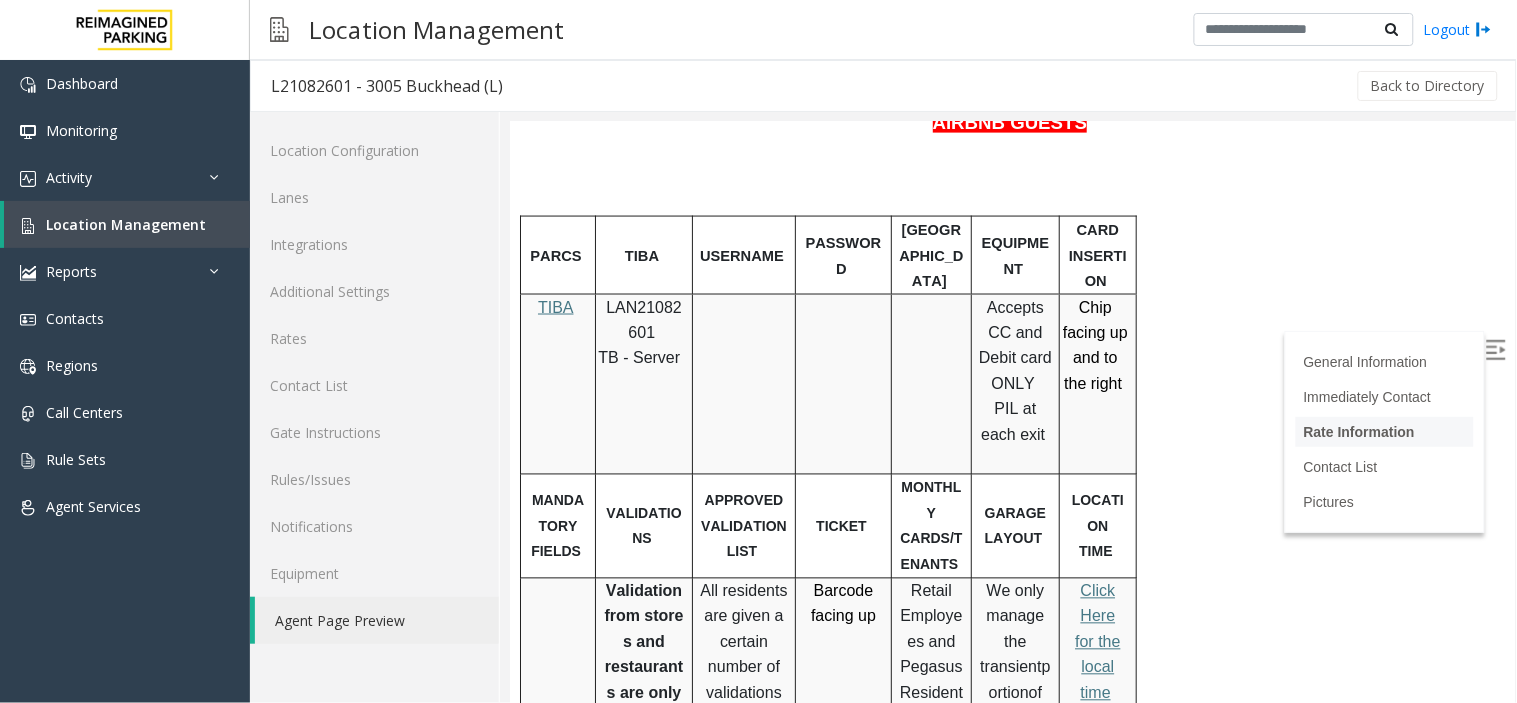 click on "Rate Information" at bounding box center (1358, 431) 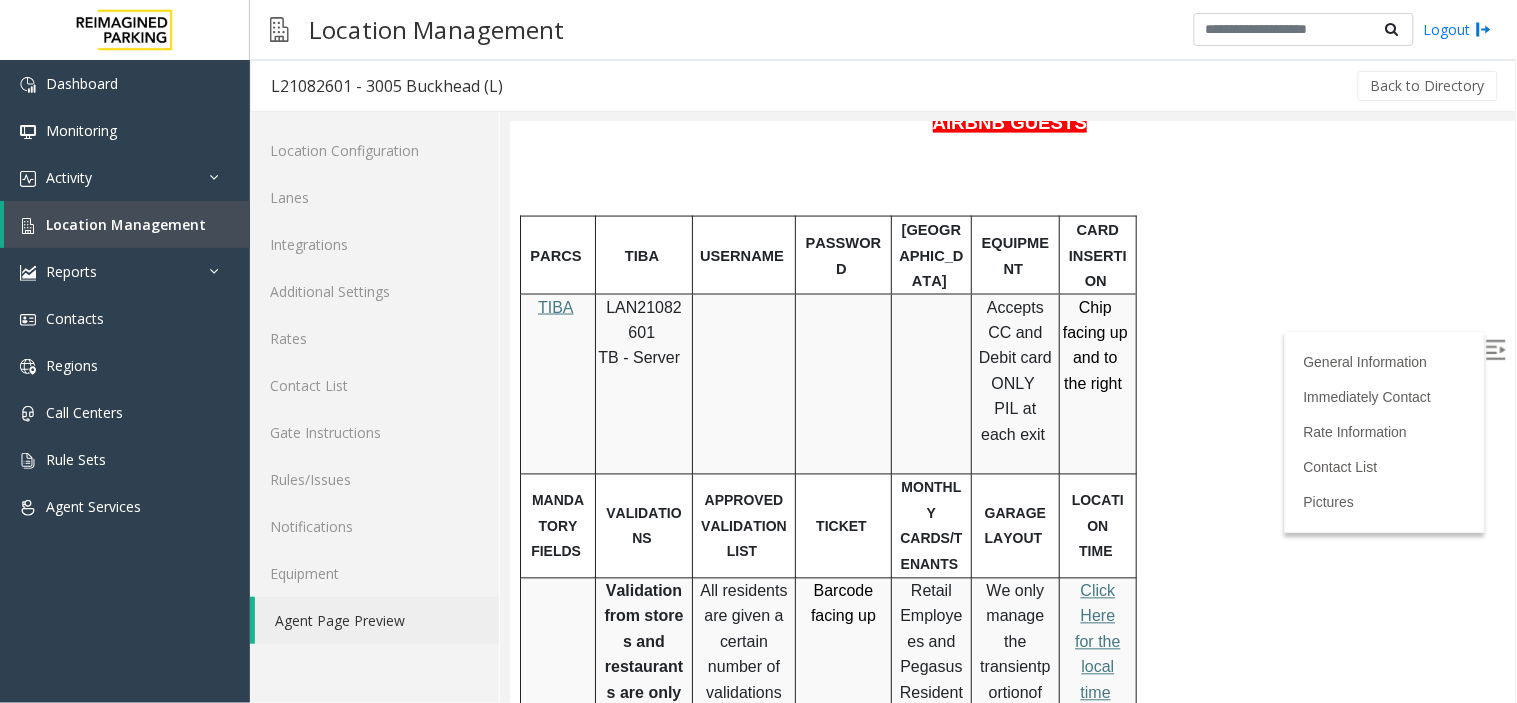 scroll, scrollTop: 3567, scrollLeft: 0, axis: vertical 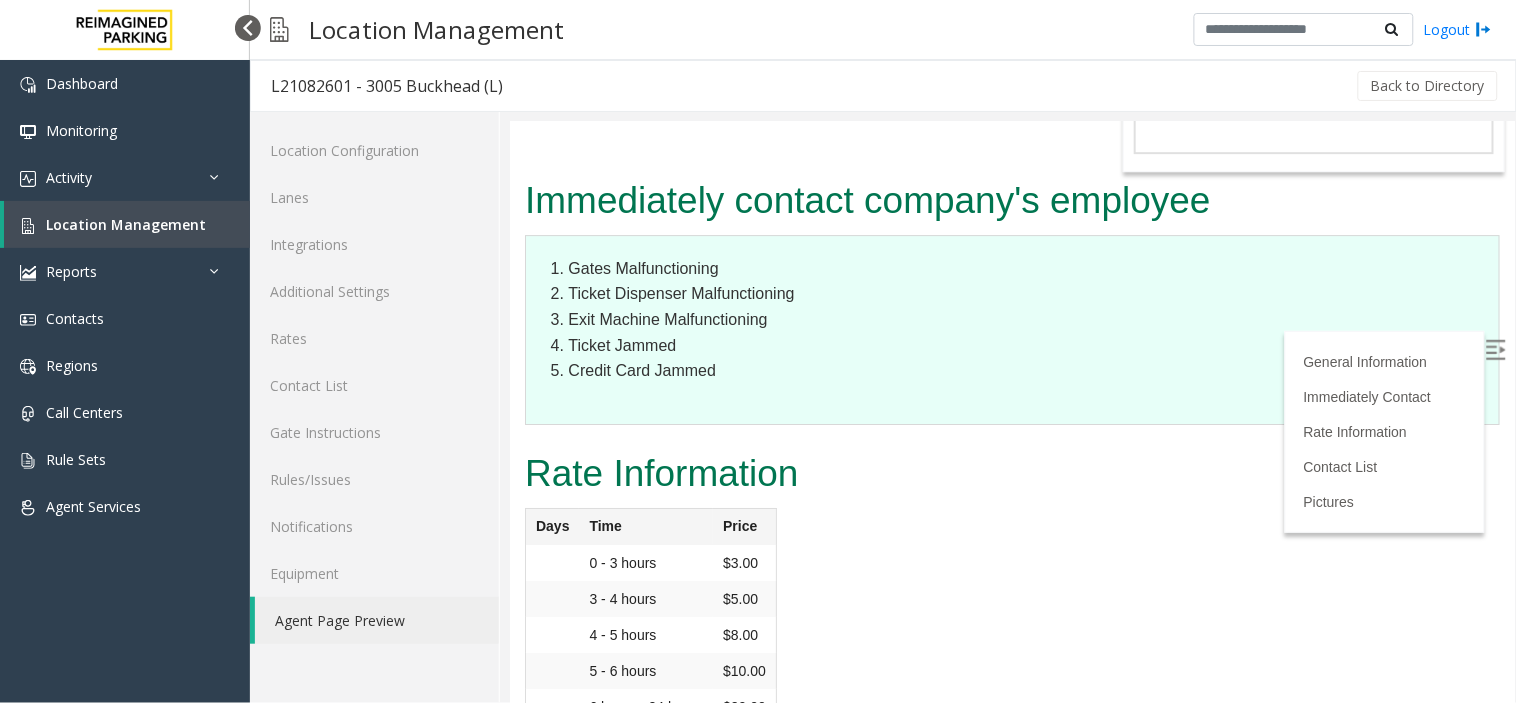click at bounding box center (248, 28) 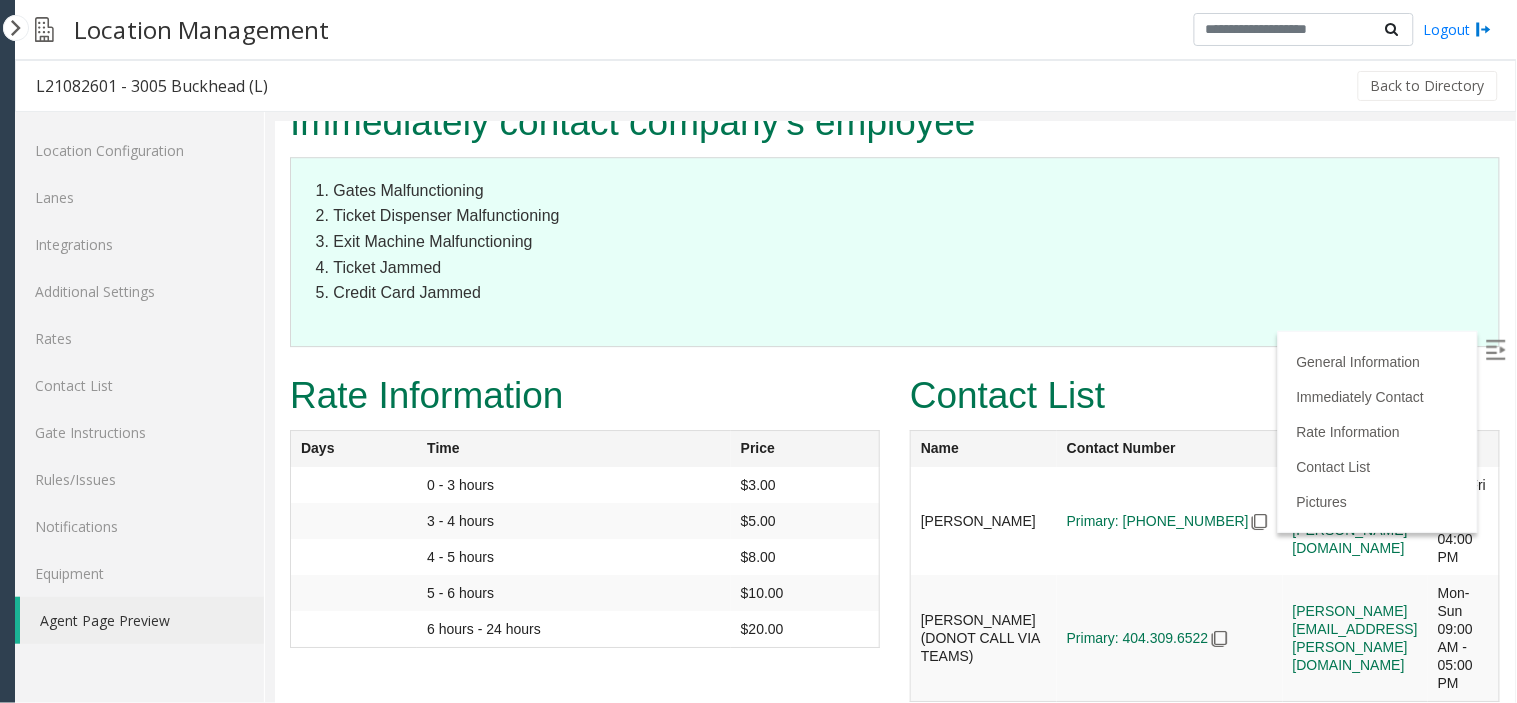 scroll, scrollTop: 3427, scrollLeft: 0, axis: vertical 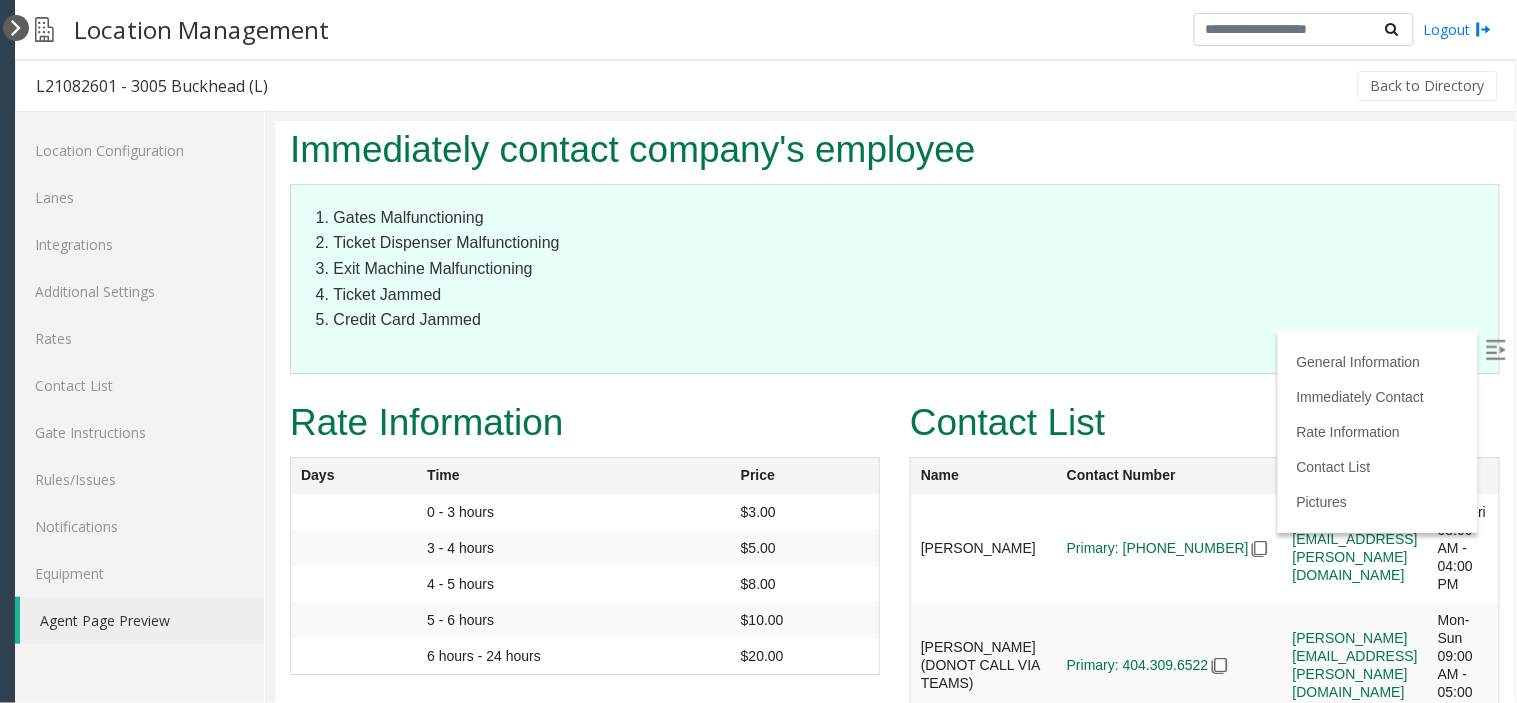 click at bounding box center [16, 28] 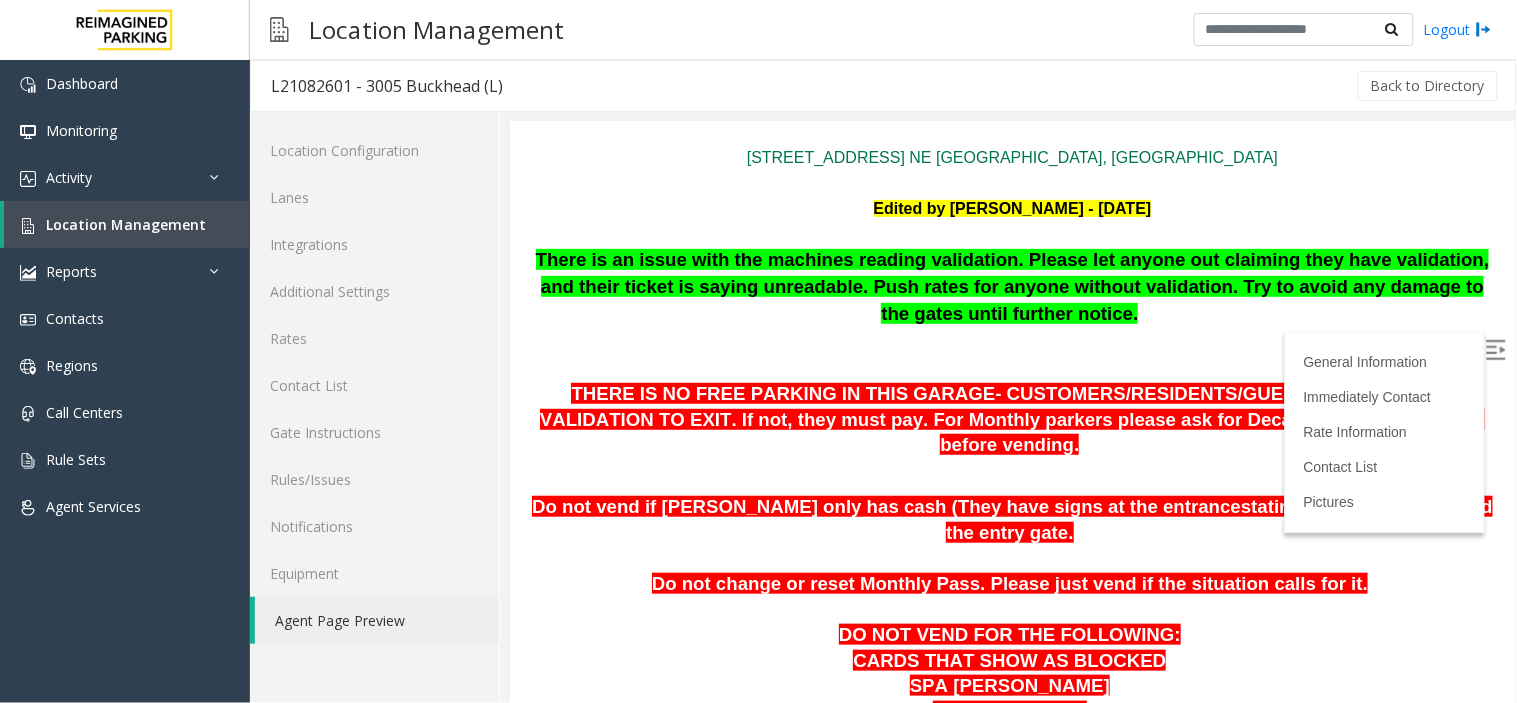 scroll, scrollTop: 222, scrollLeft: 0, axis: vertical 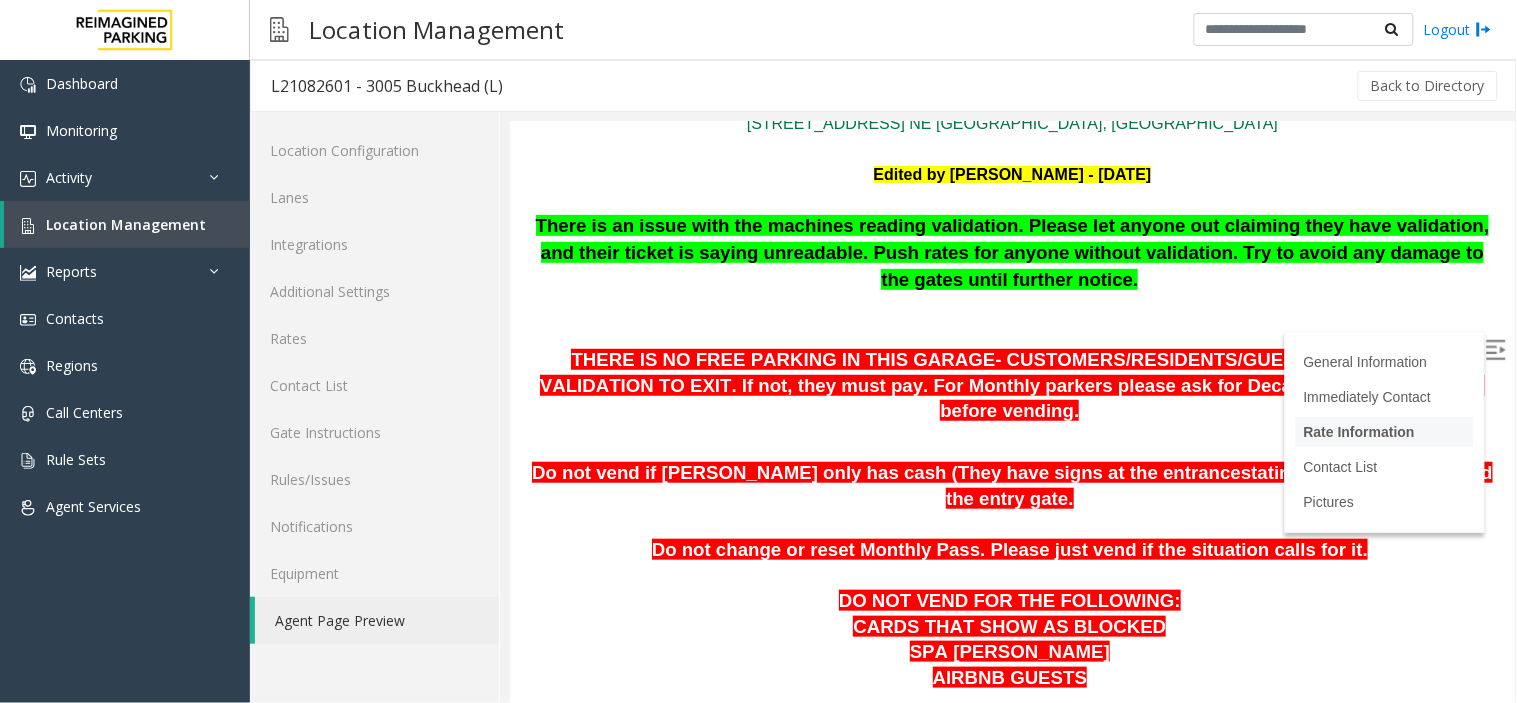 click on "Rate Information" at bounding box center (1384, 431) 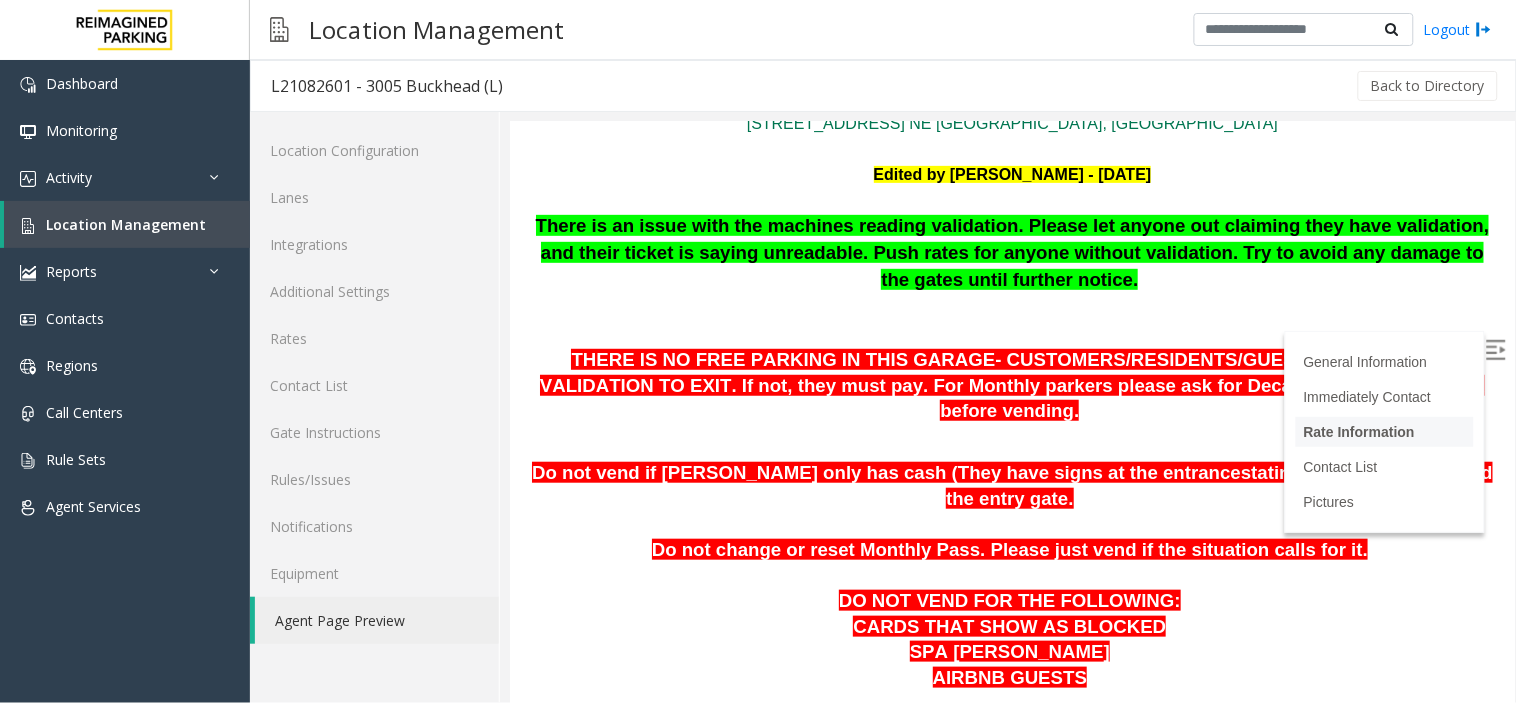 click on "Rate Information" at bounding box center (1384, 431) 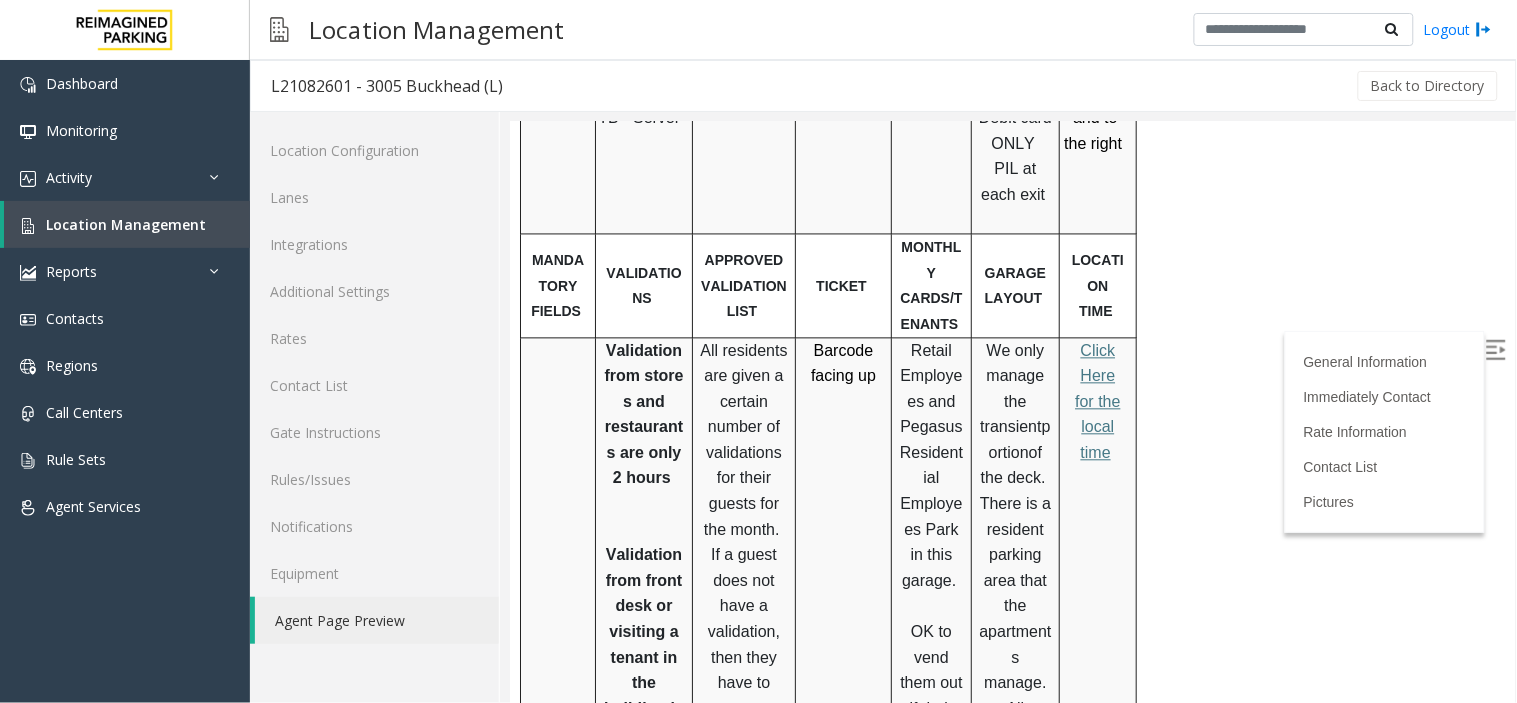 scroll, scrollTop: 1012, scrollLeft: 0, axis: vertical 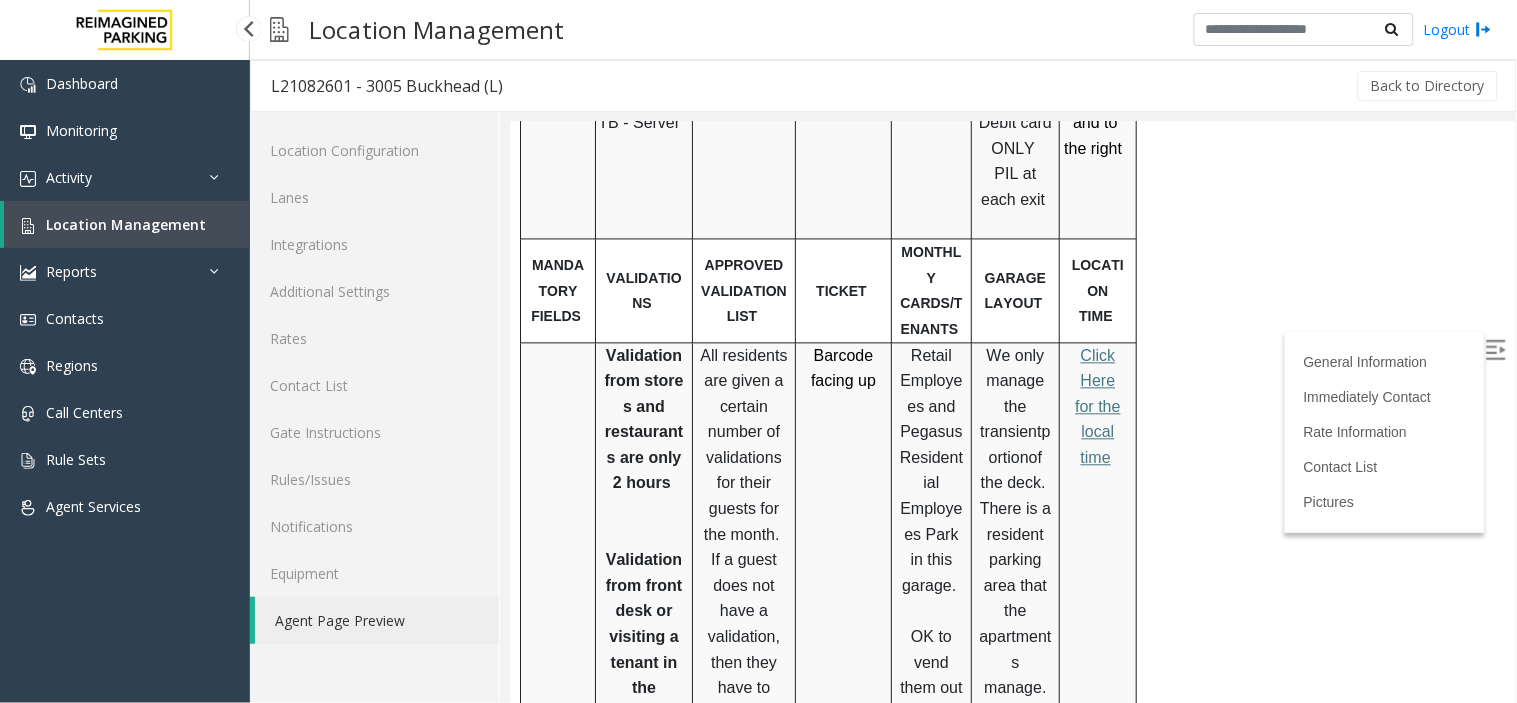 click on "Location Management" at bounding box center [126, 224] 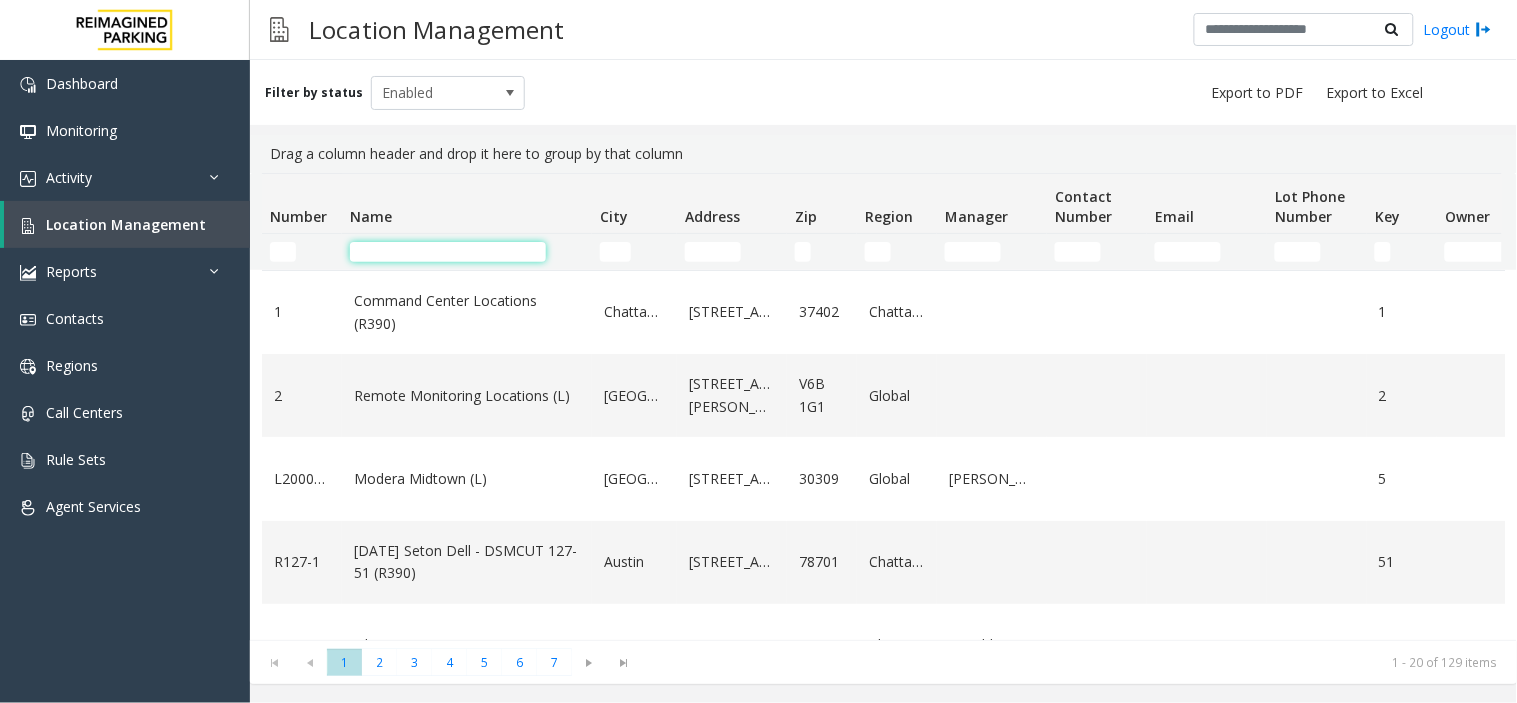 click 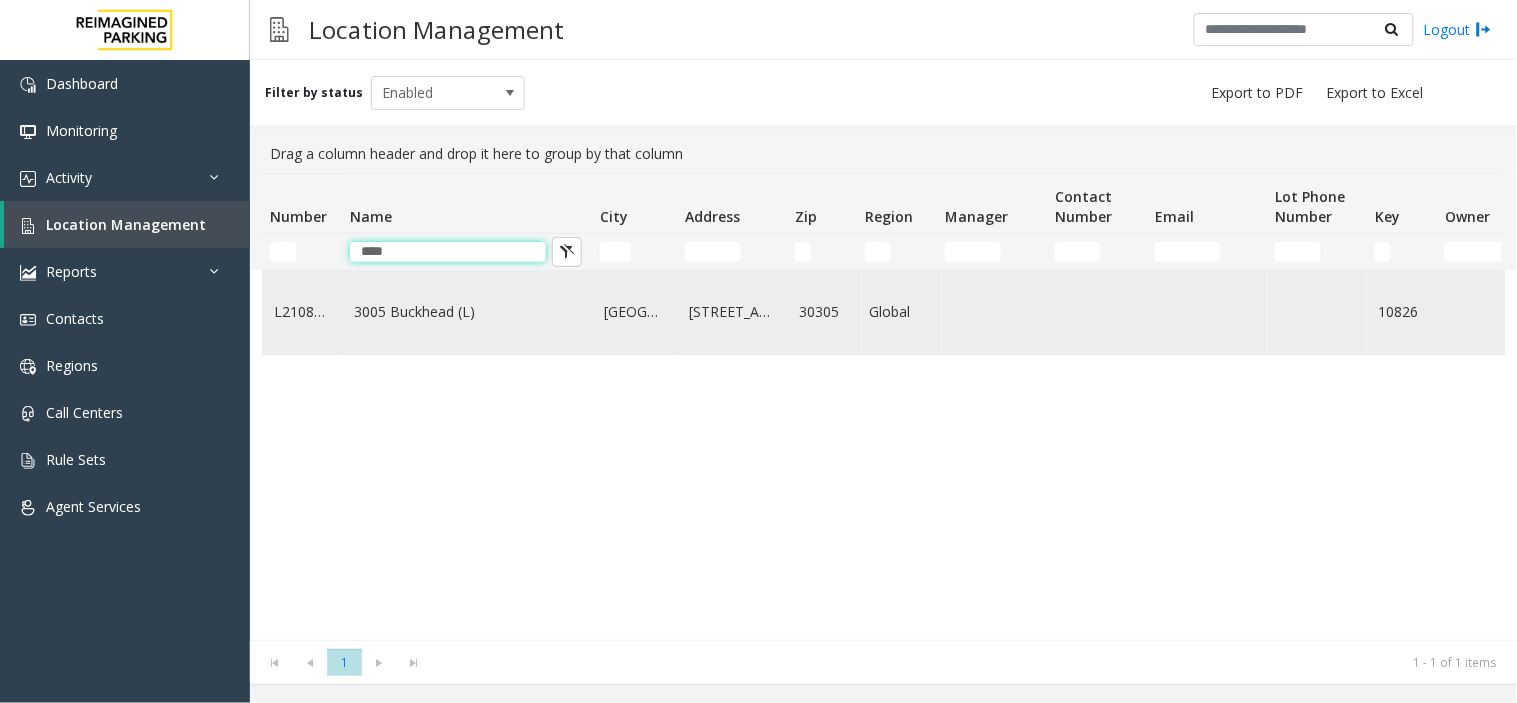 type on "****" 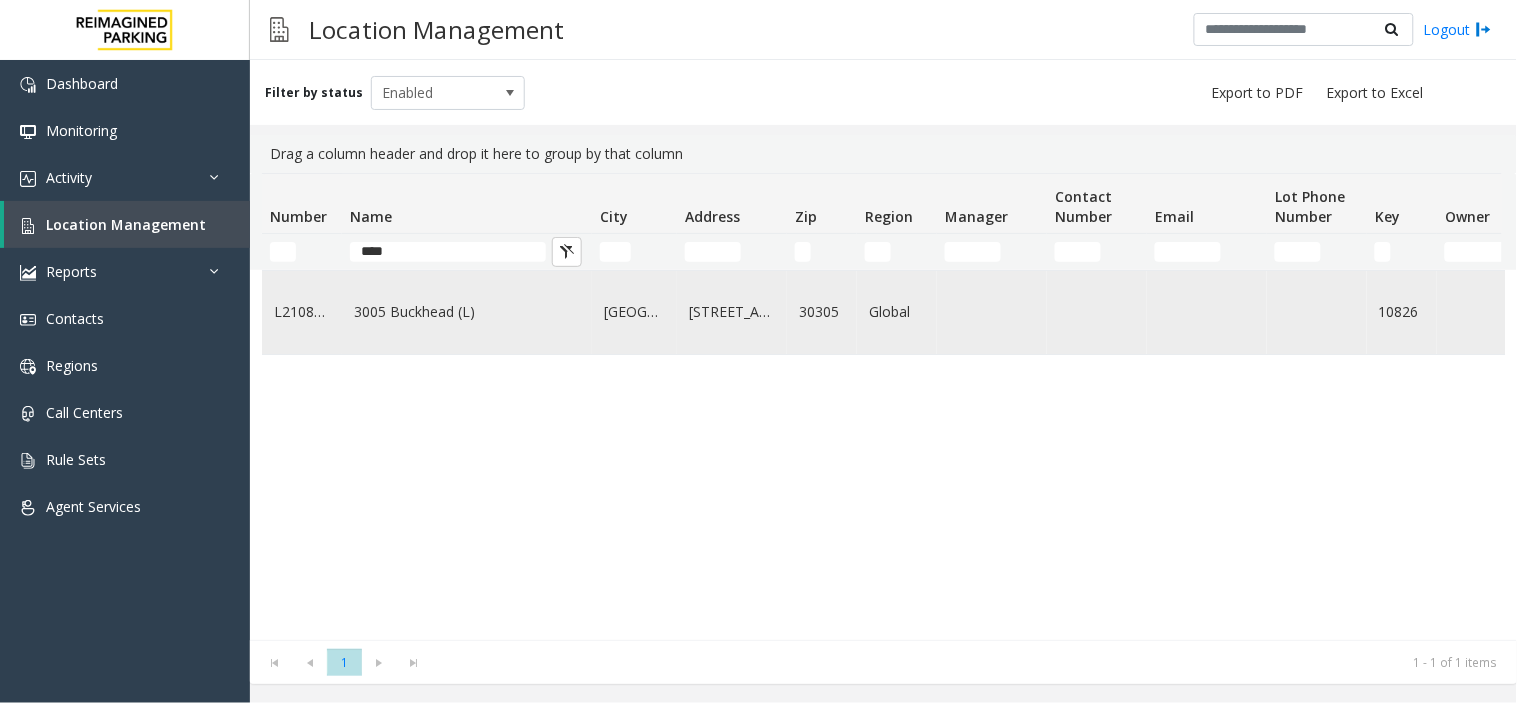 click on "3005 Buckhead (L)" 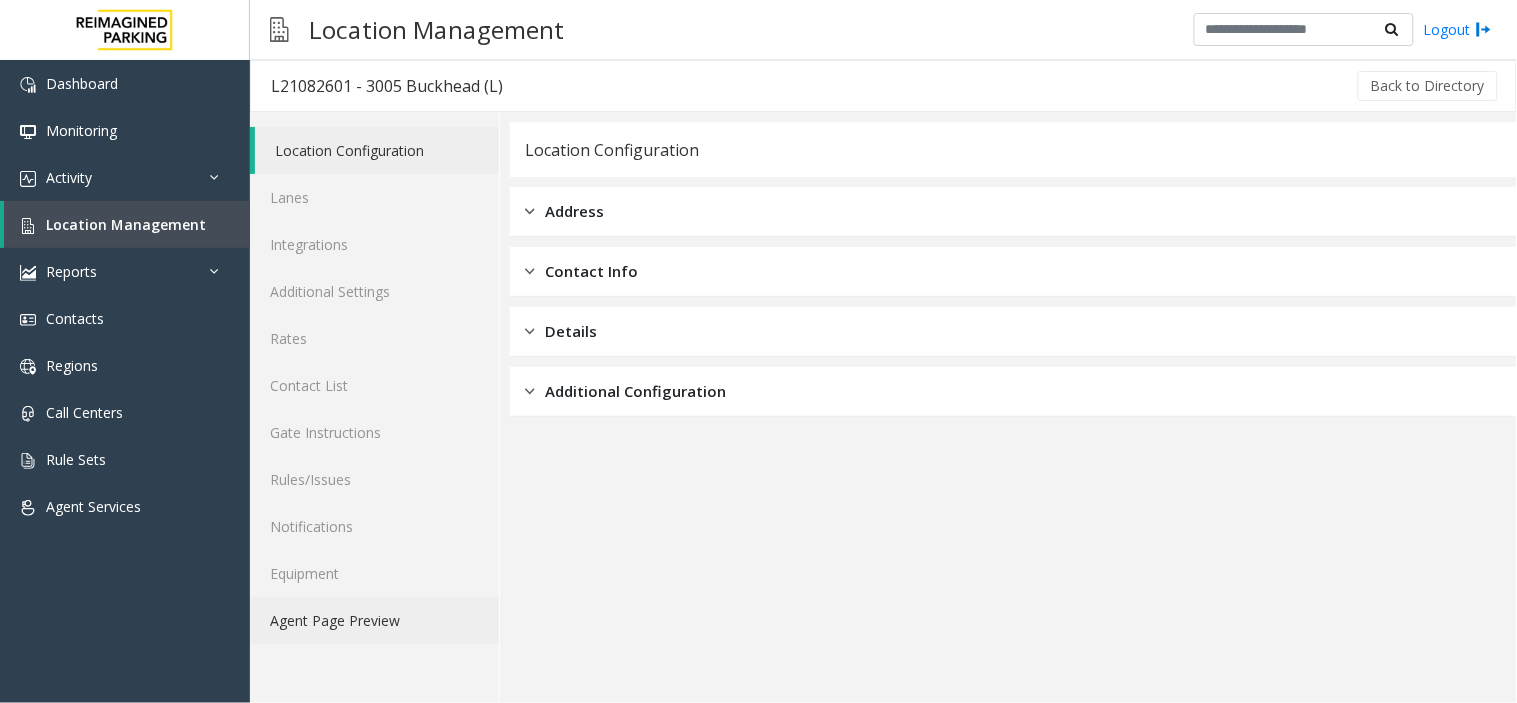 click on "Agent Page Preview" 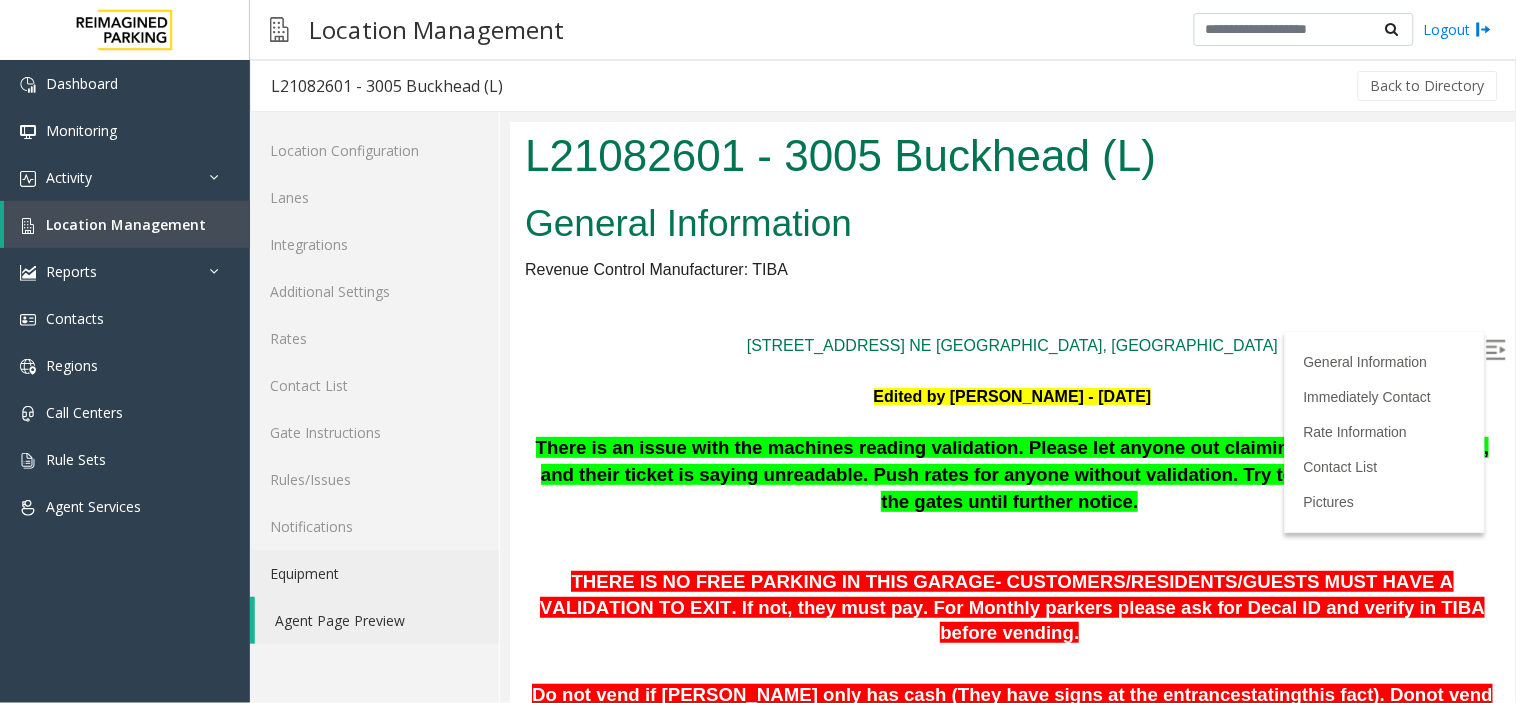 scroll, scrollTop: 333, scrollLeft: 0, axis: vertical 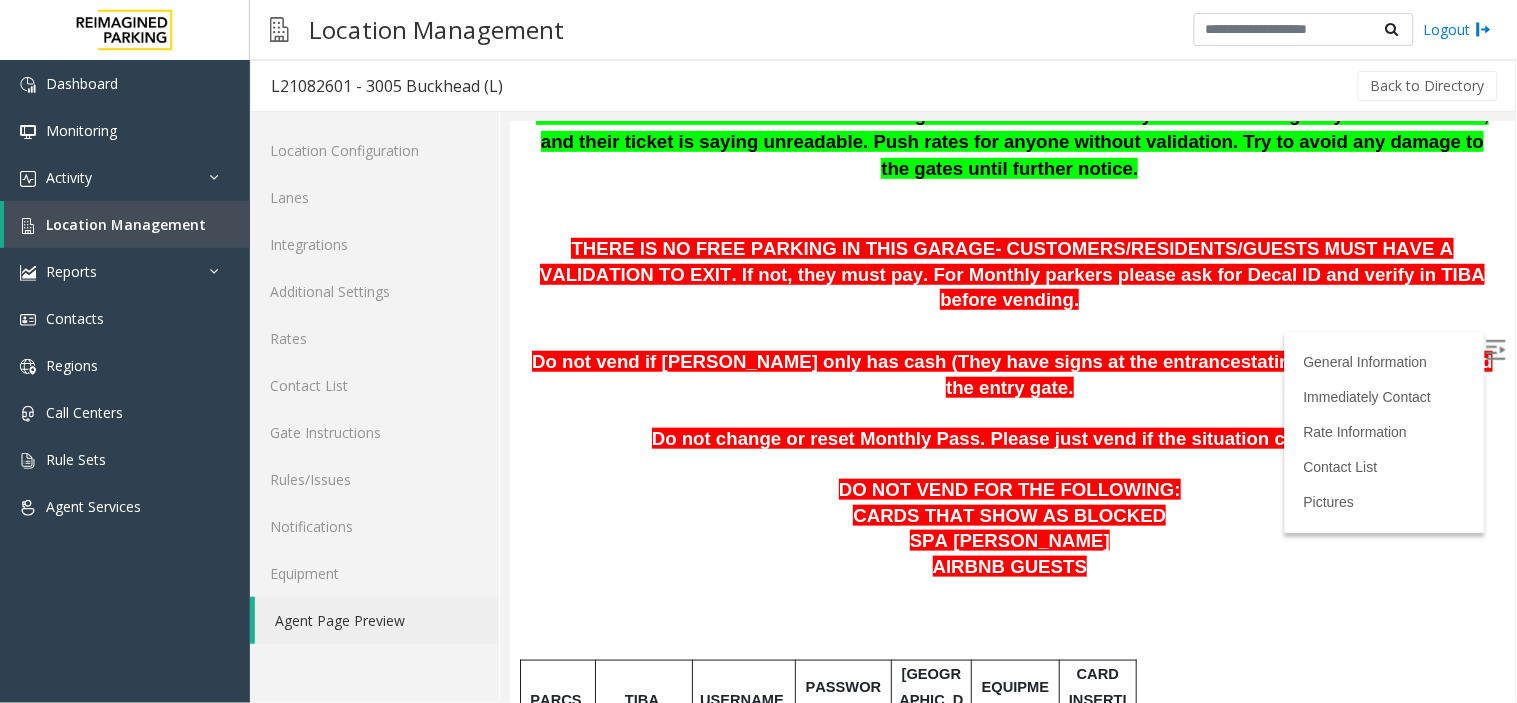 click at bounding box center (1495, 349) 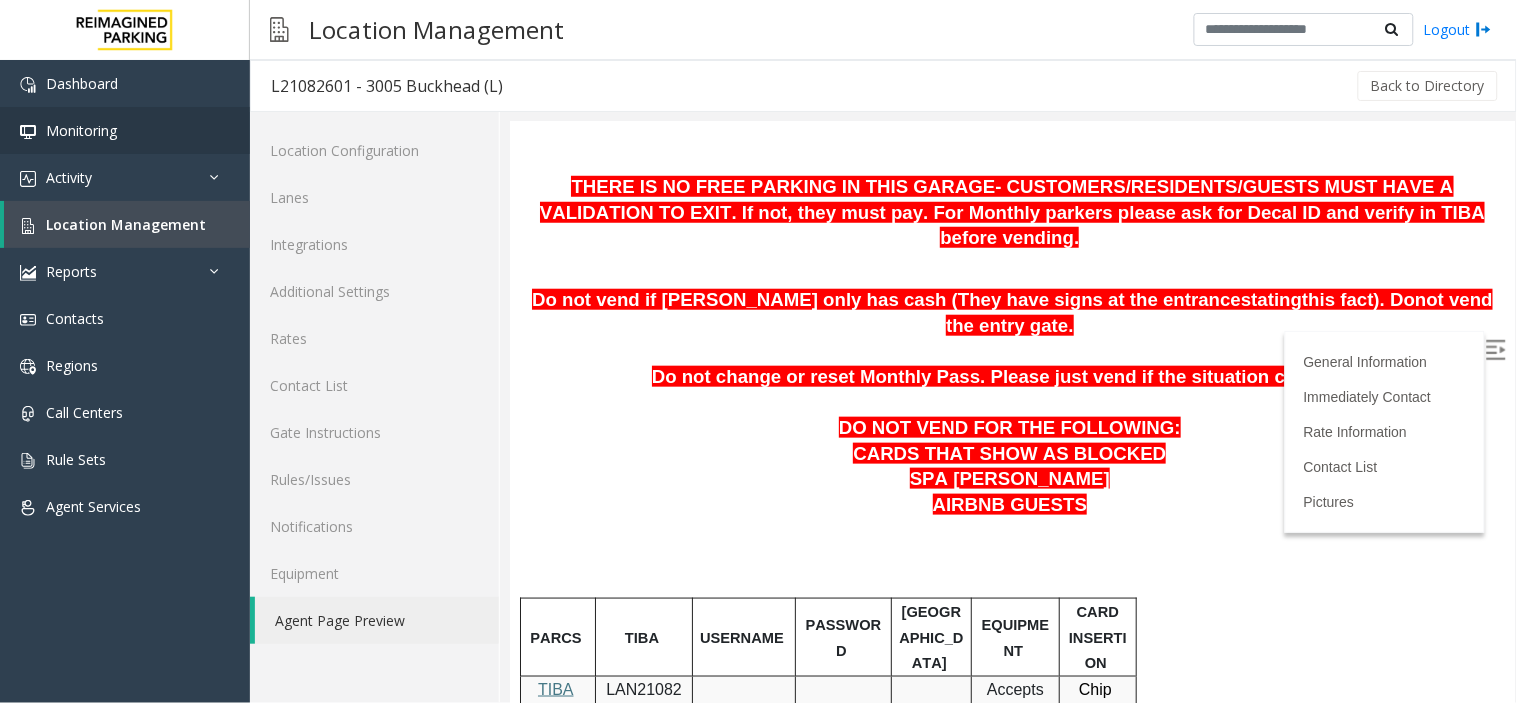 scroll, scrollTop: 444, scrollLeft: 0, axis: vertical 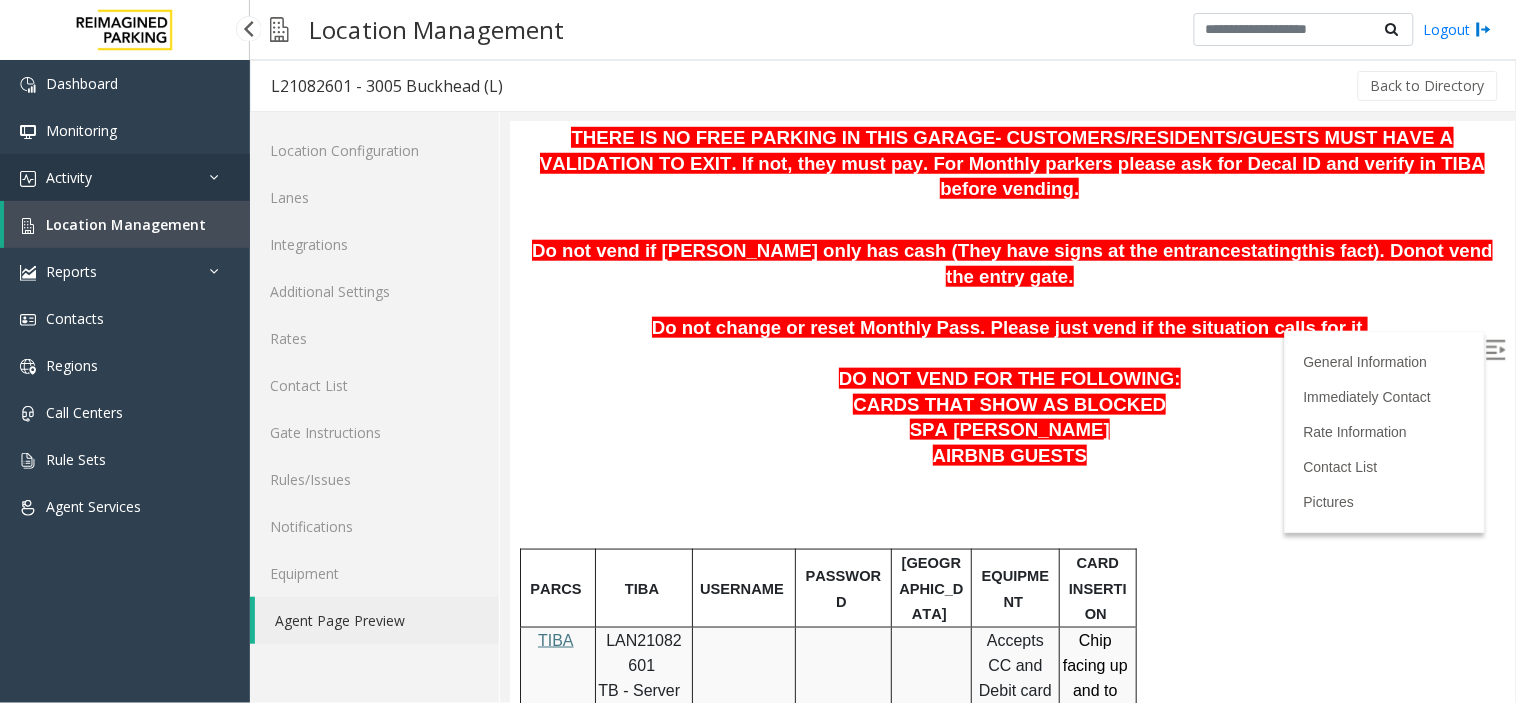 click on "Activity" at bounding box center [69, 177] 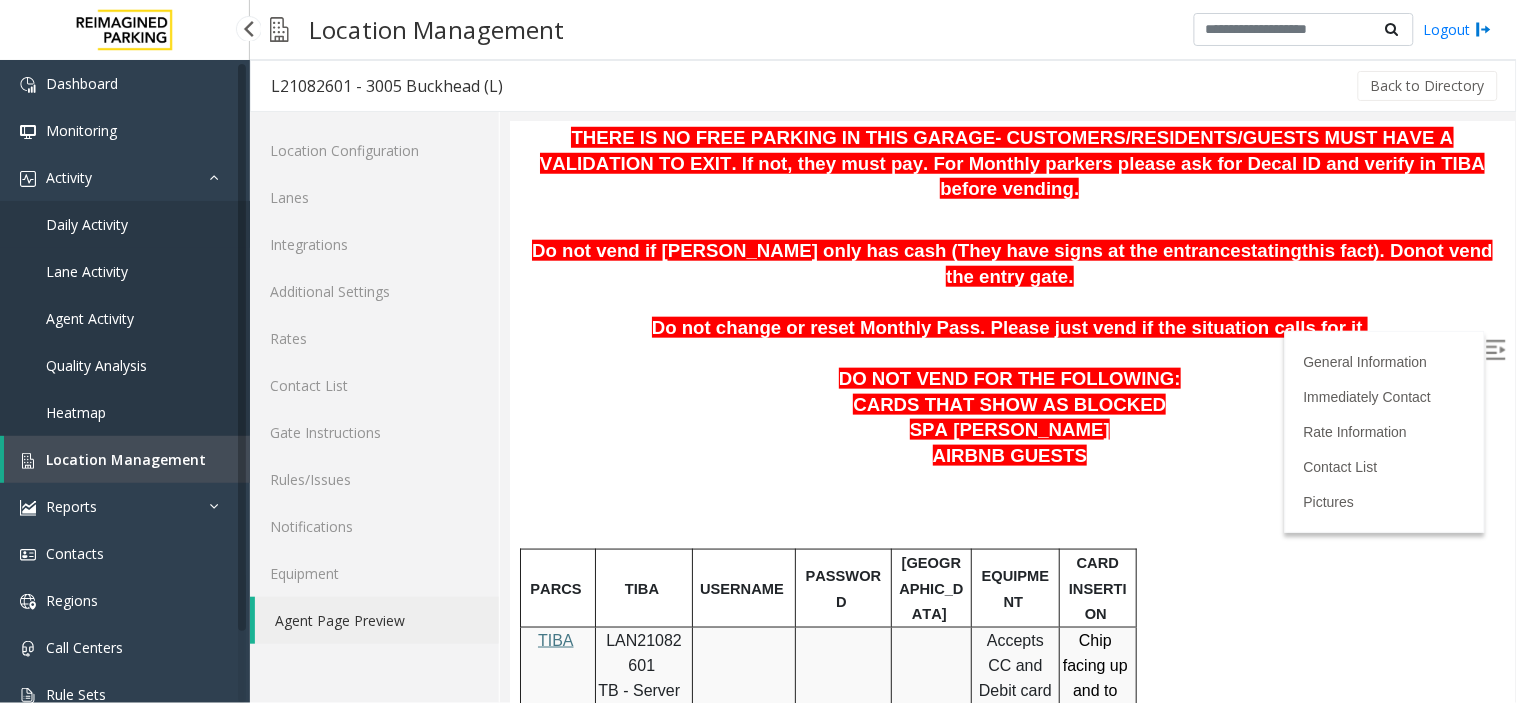 click on "Daily Activity" at bounding box center (87, 224) 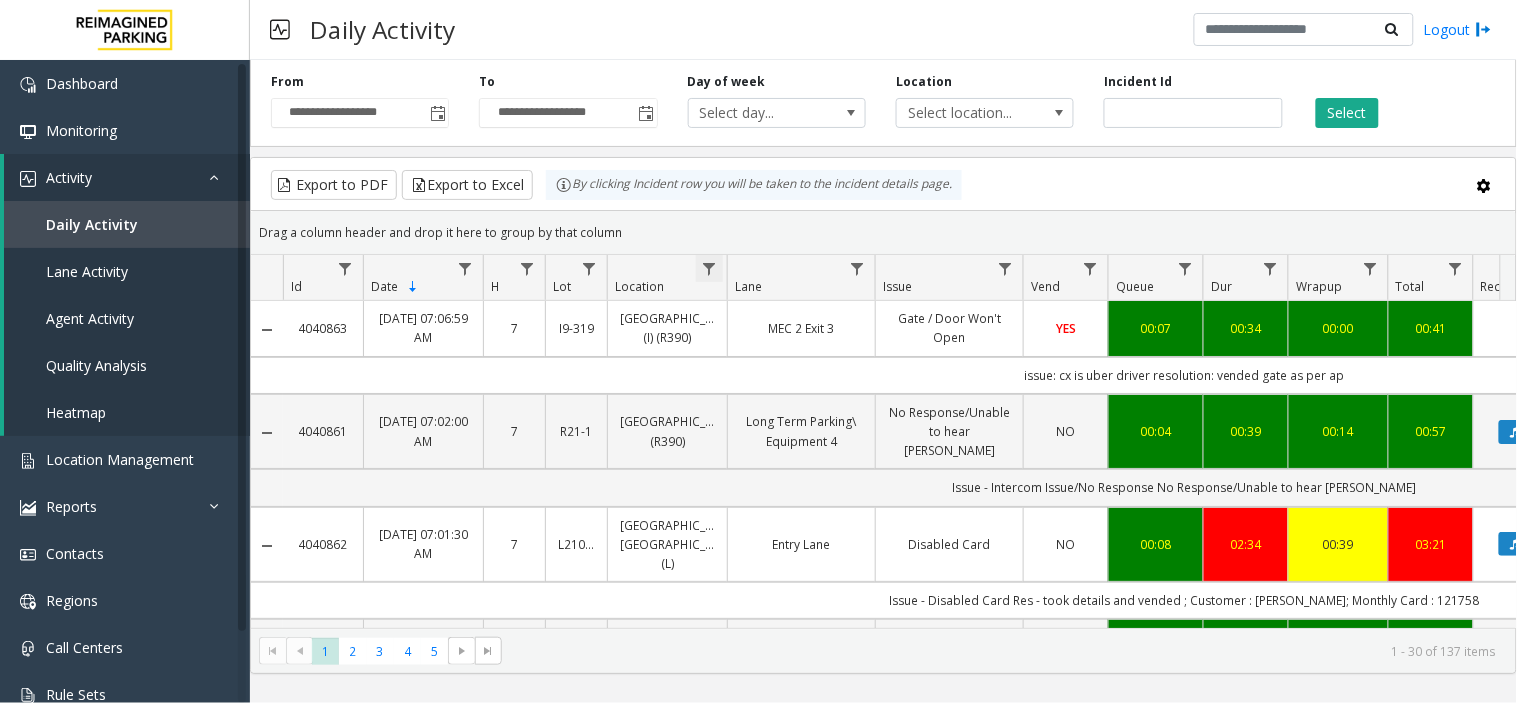 click 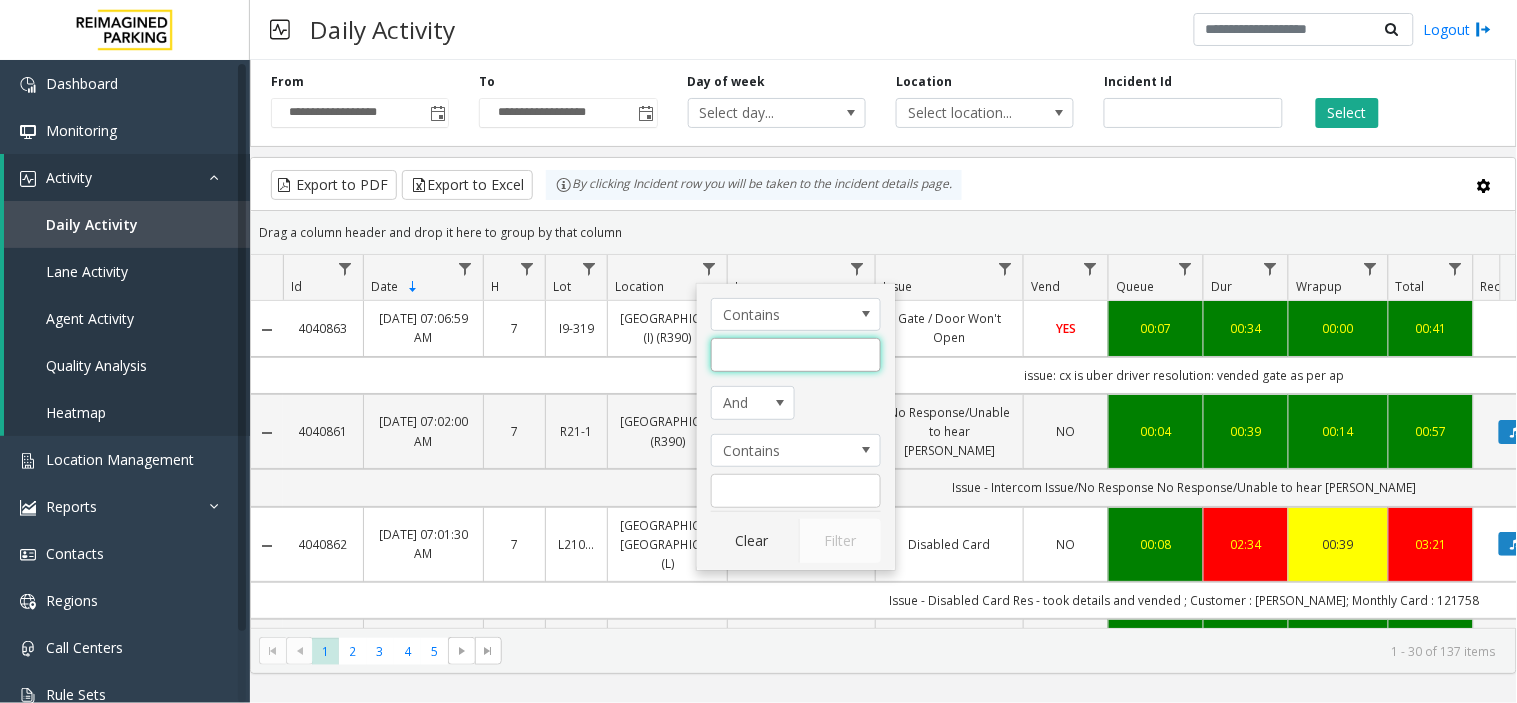 click 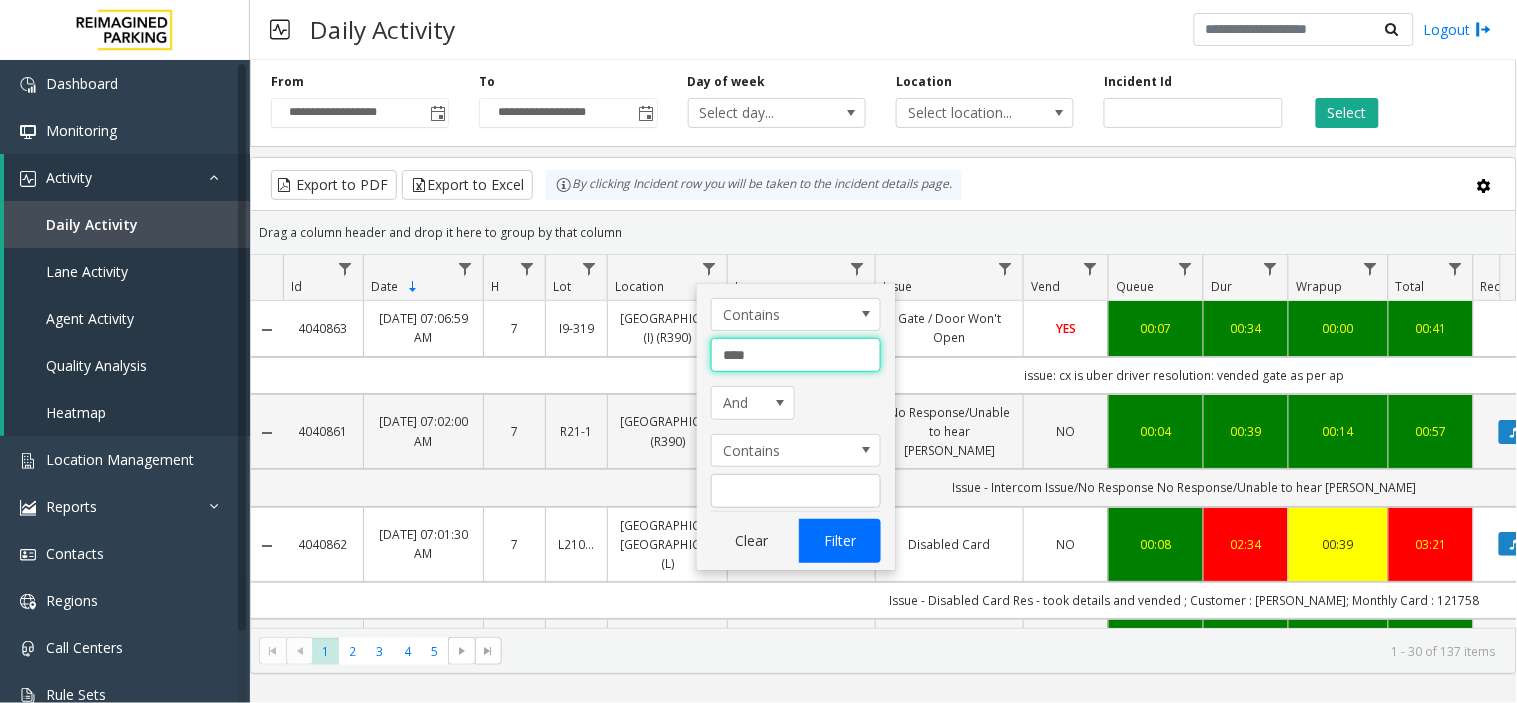 type on "****" 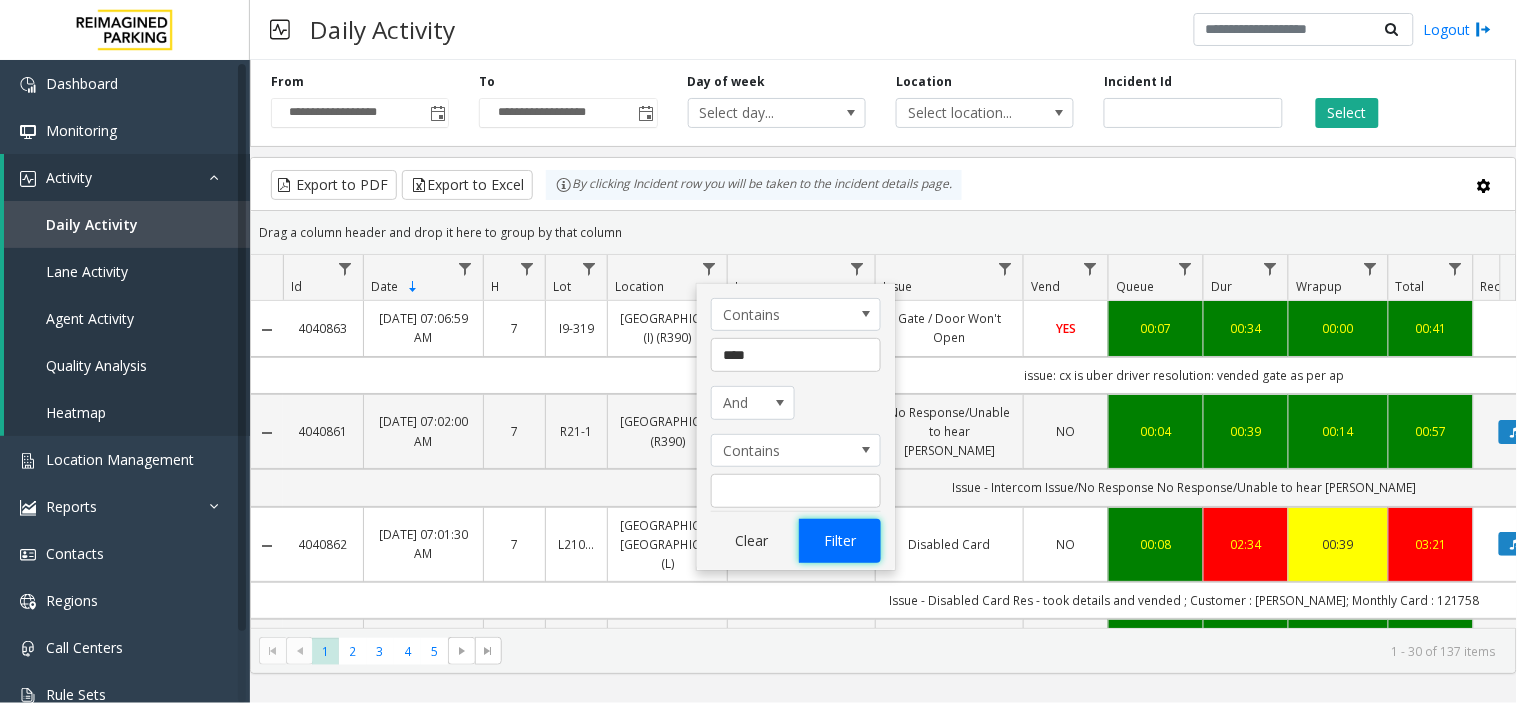 click on "Filter" 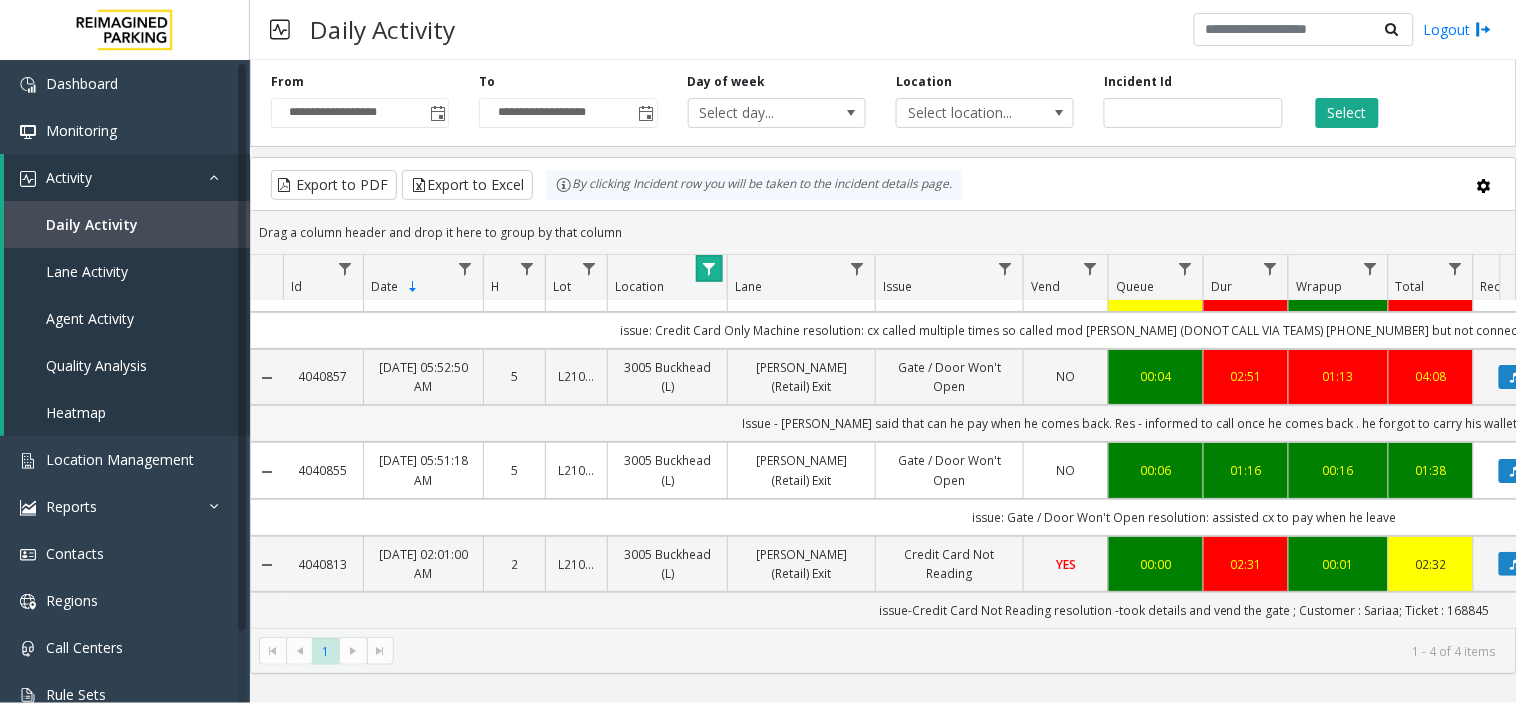 scroll, scrollTop: 63, scrollLeft: 0, axis: vertical 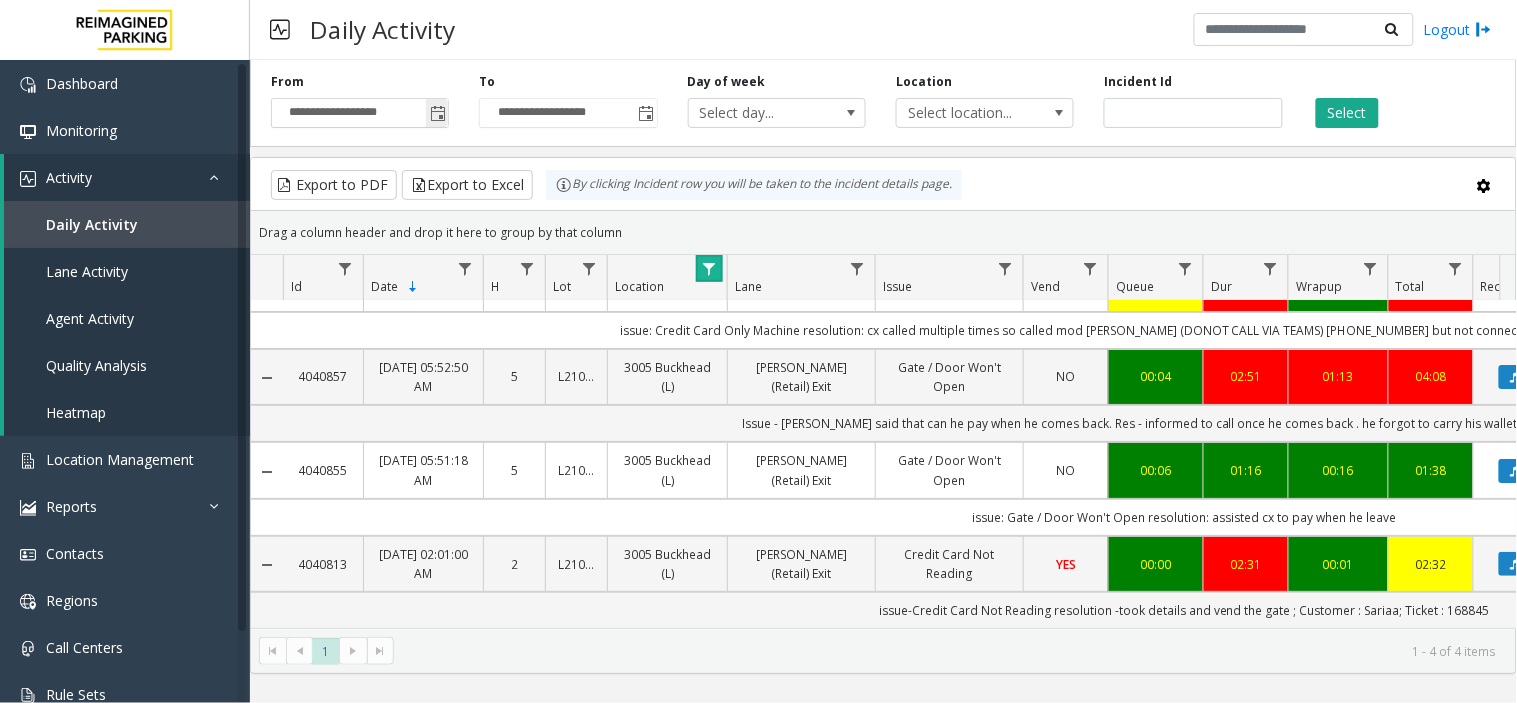 click 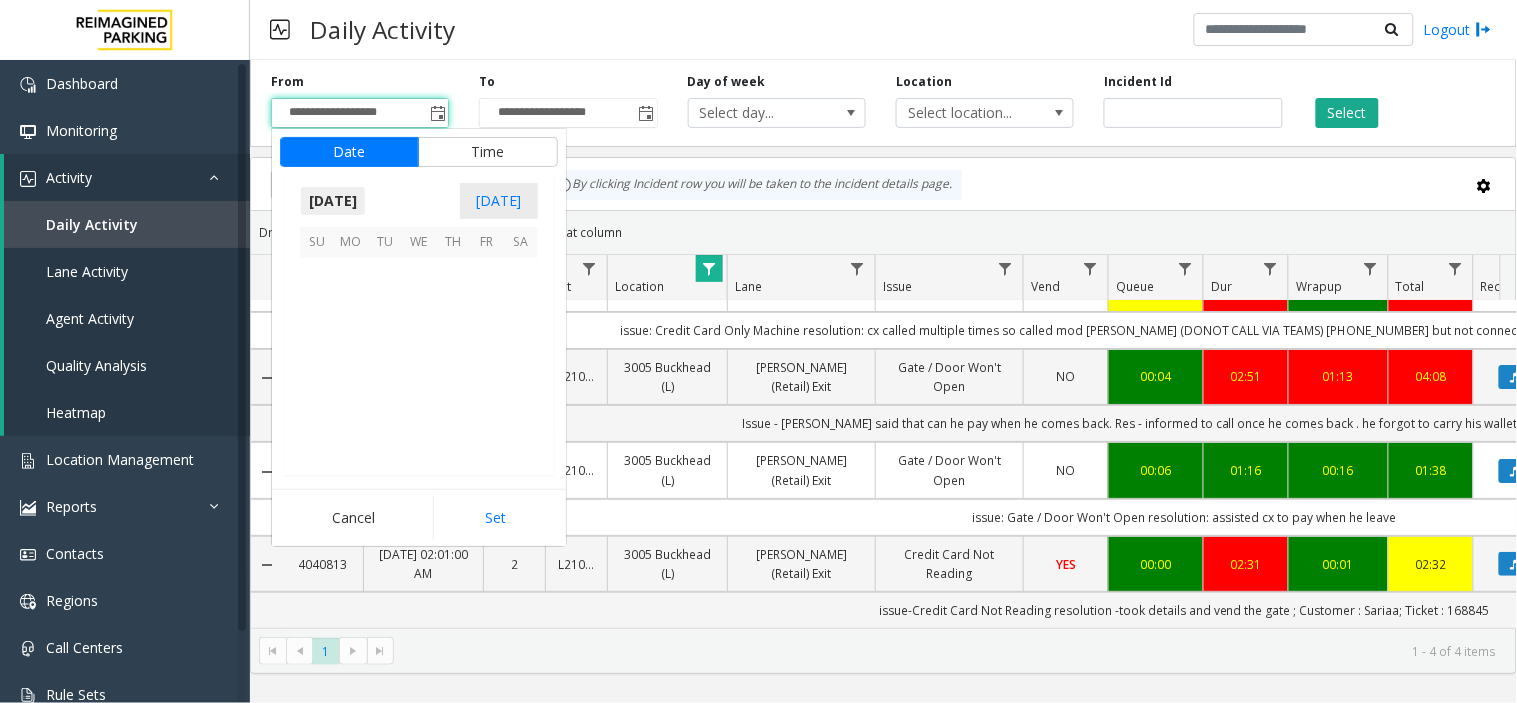 scroll, scrollTop: 358354, scrollLeft: 0, axis: vertical 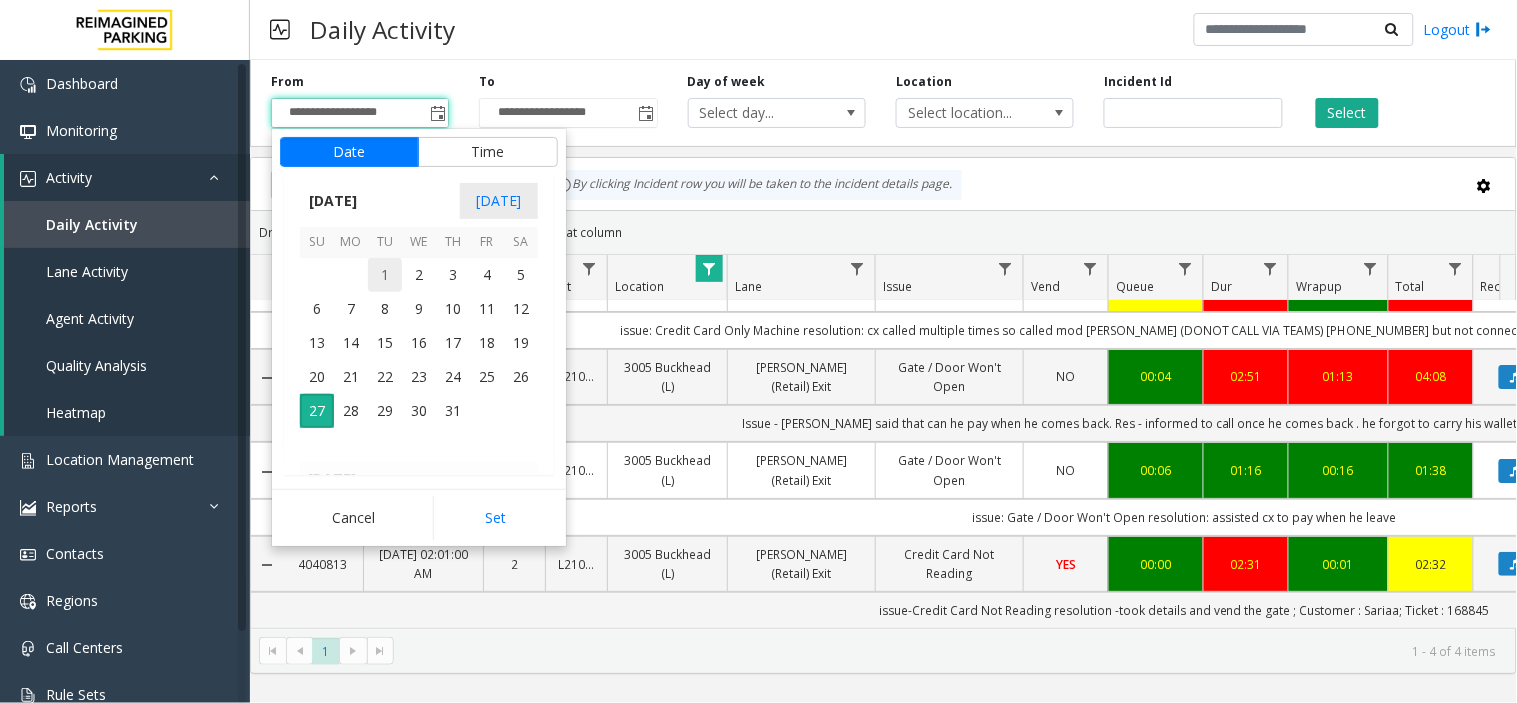click on "1" at bounding box center [385, 275] 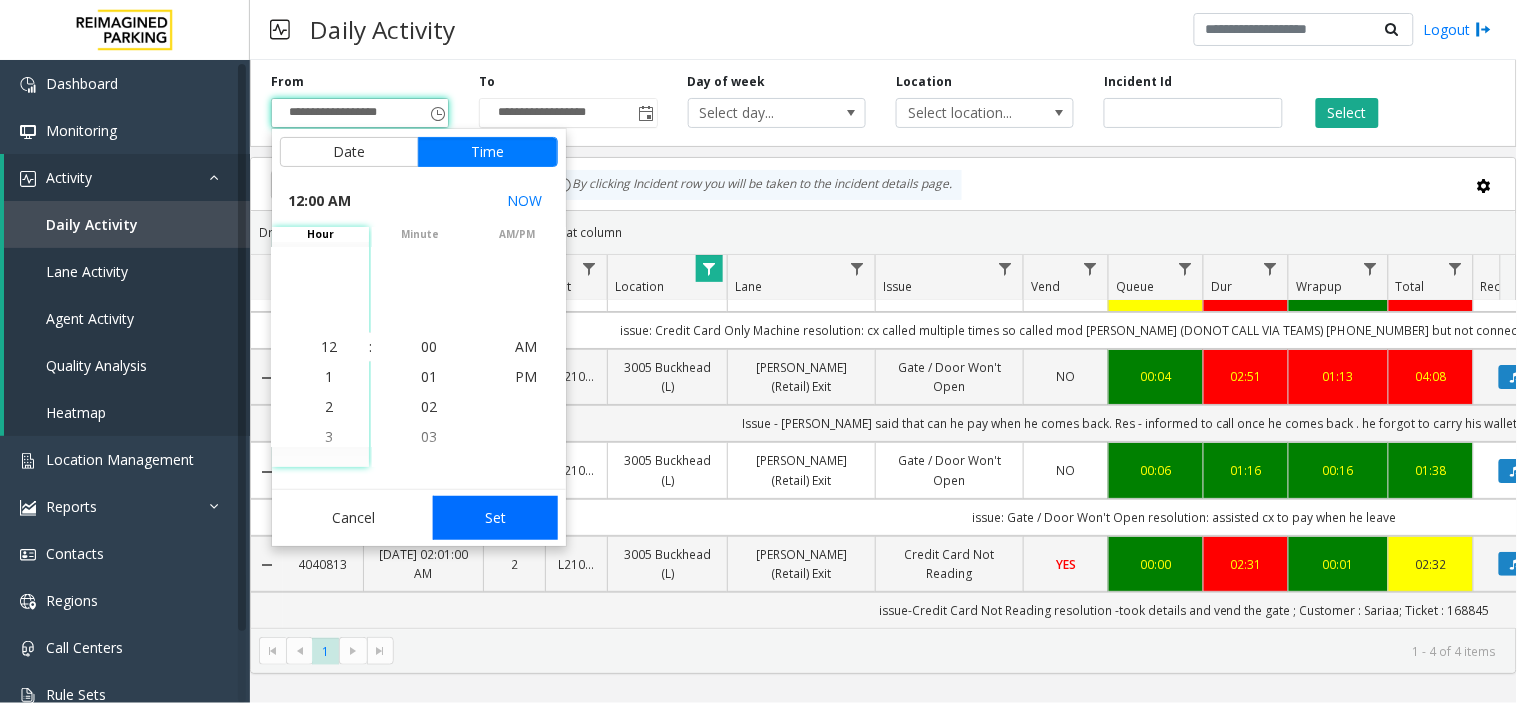 click on "Set" 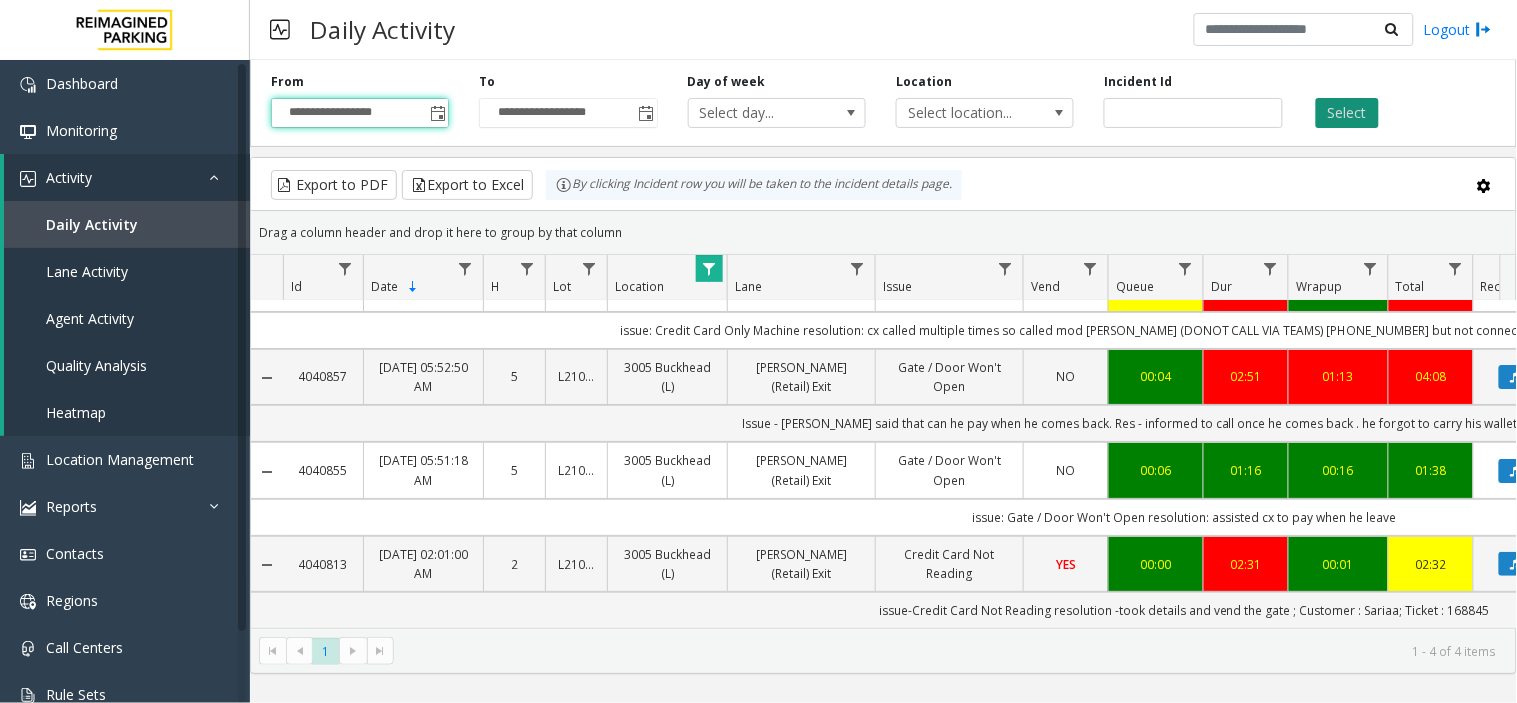 click on "Select" 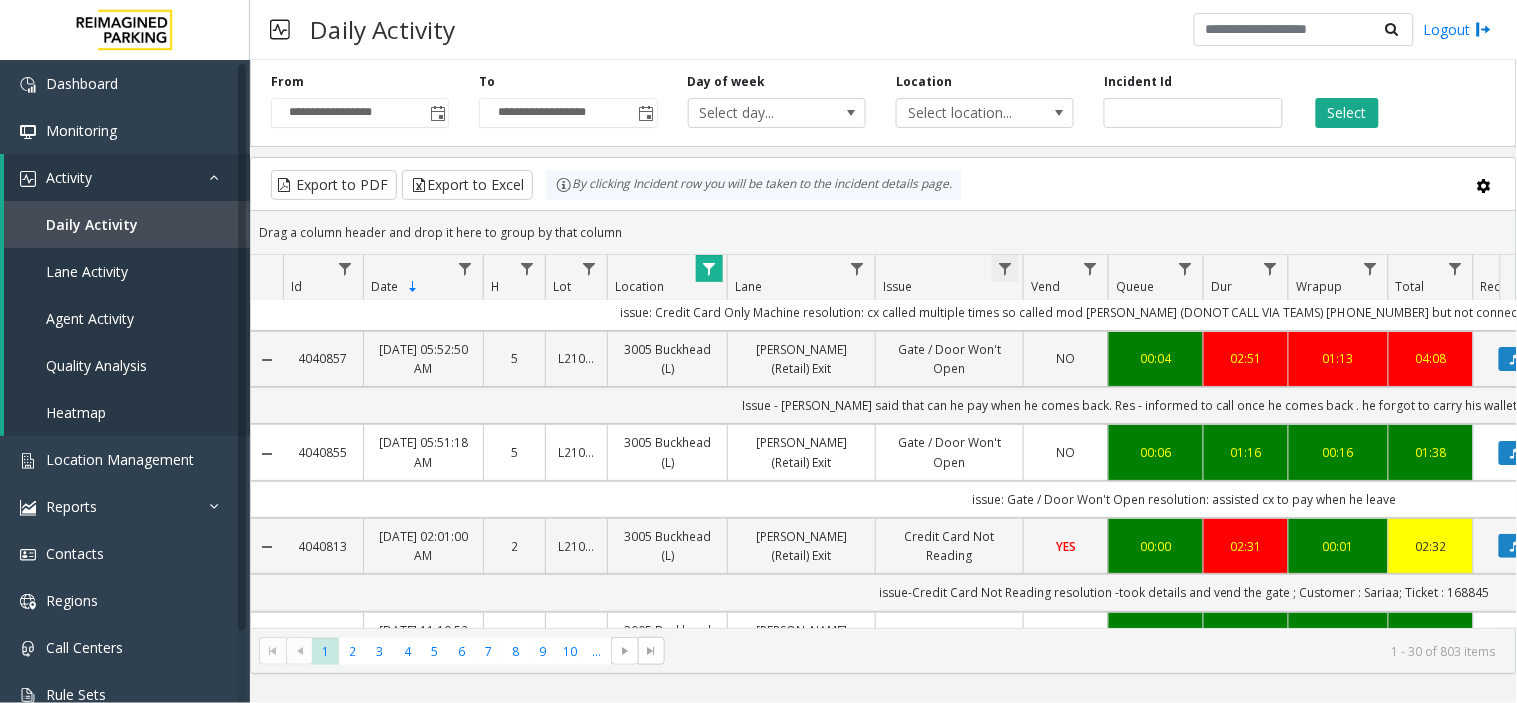click 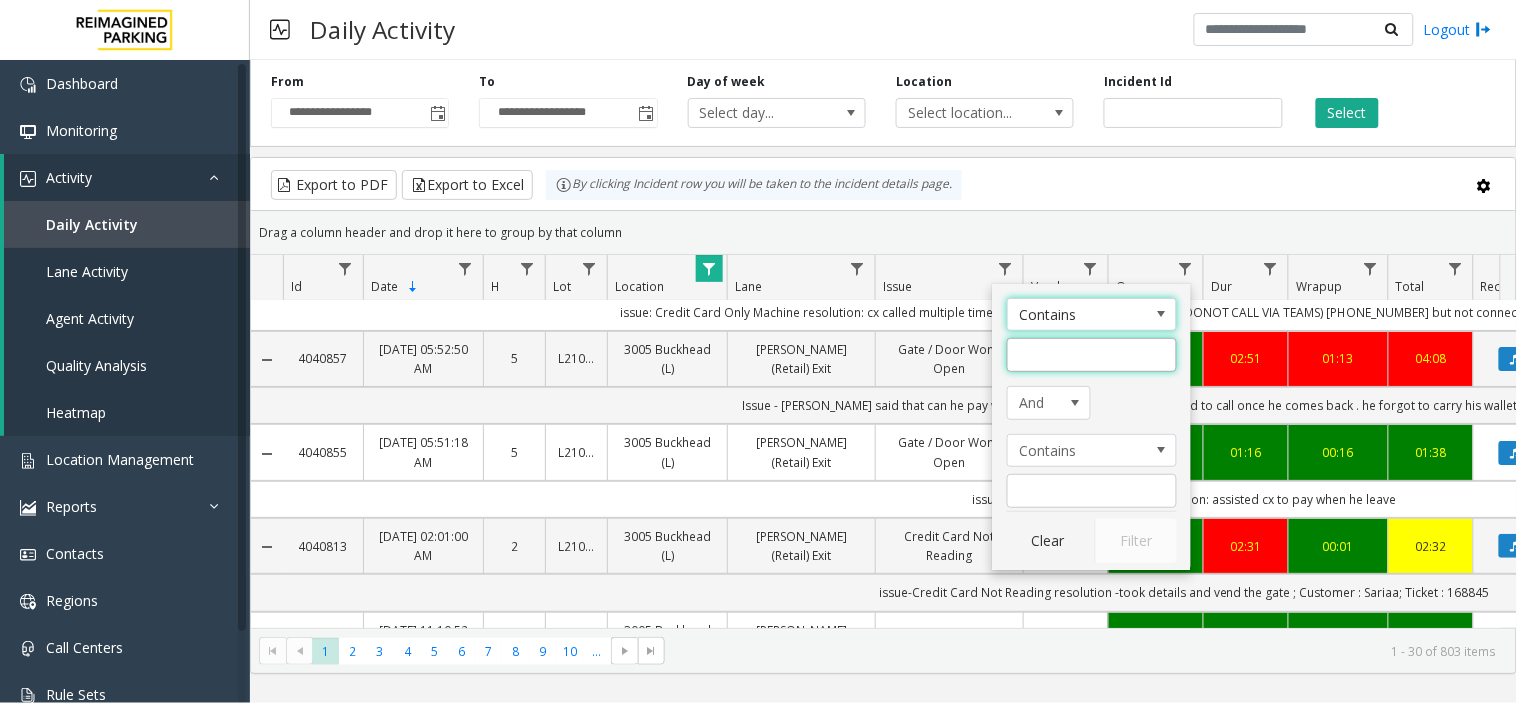 click 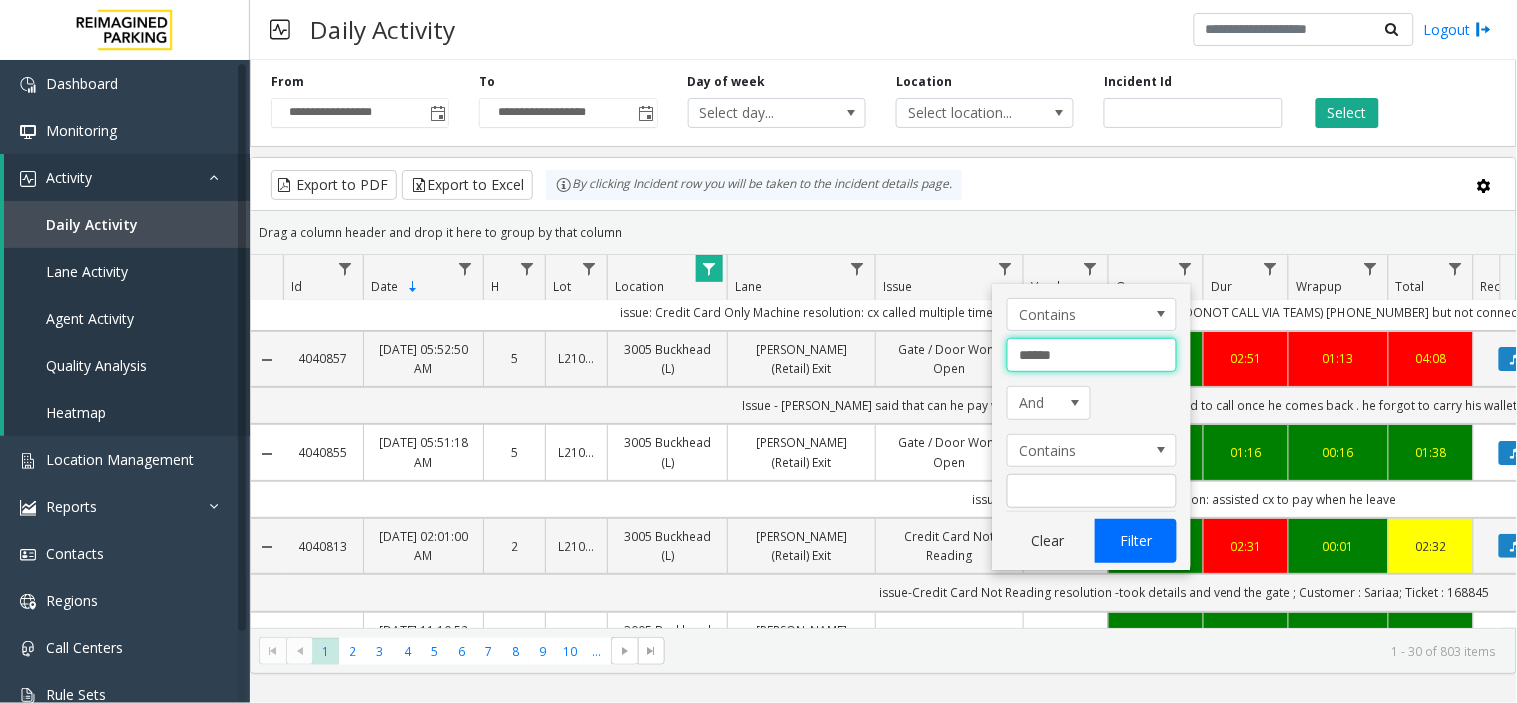 type on "******" 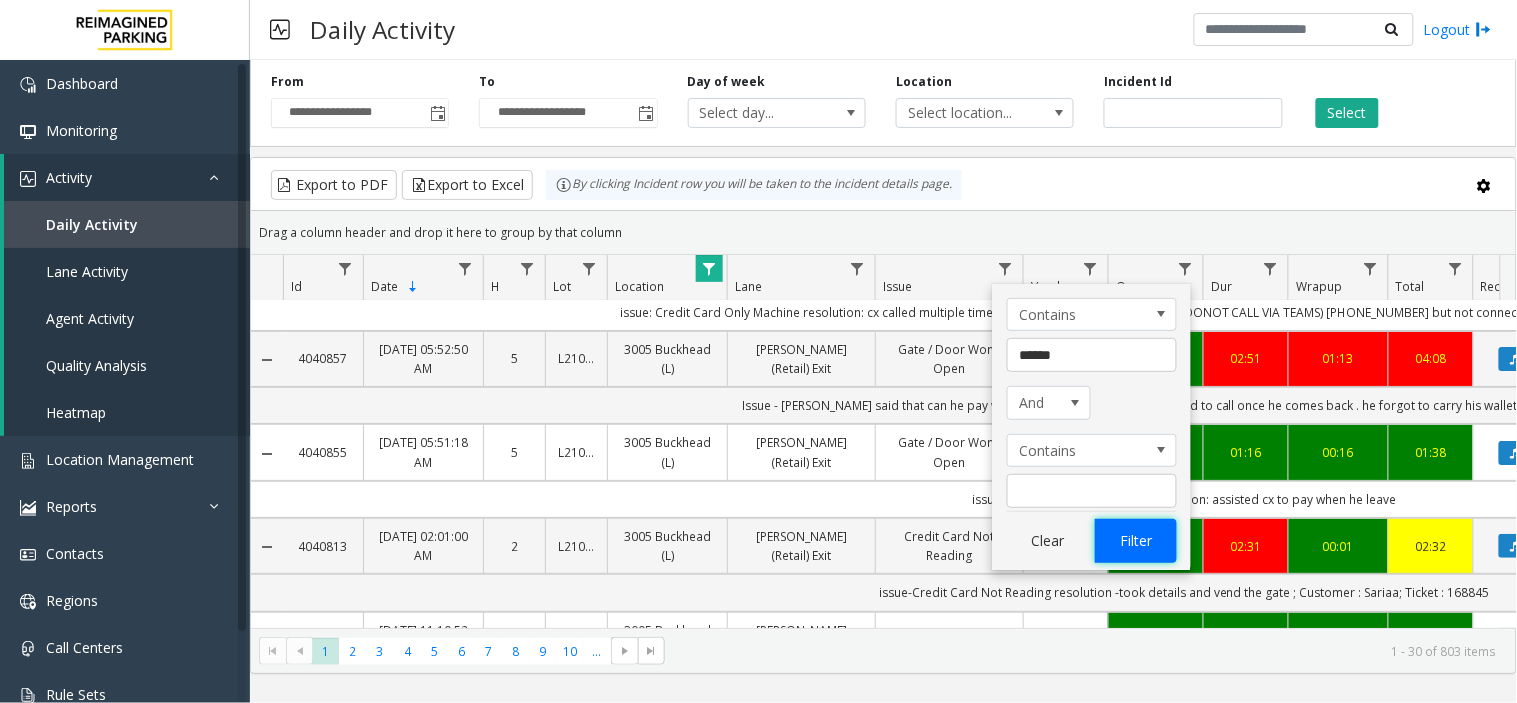 click on "Filter" 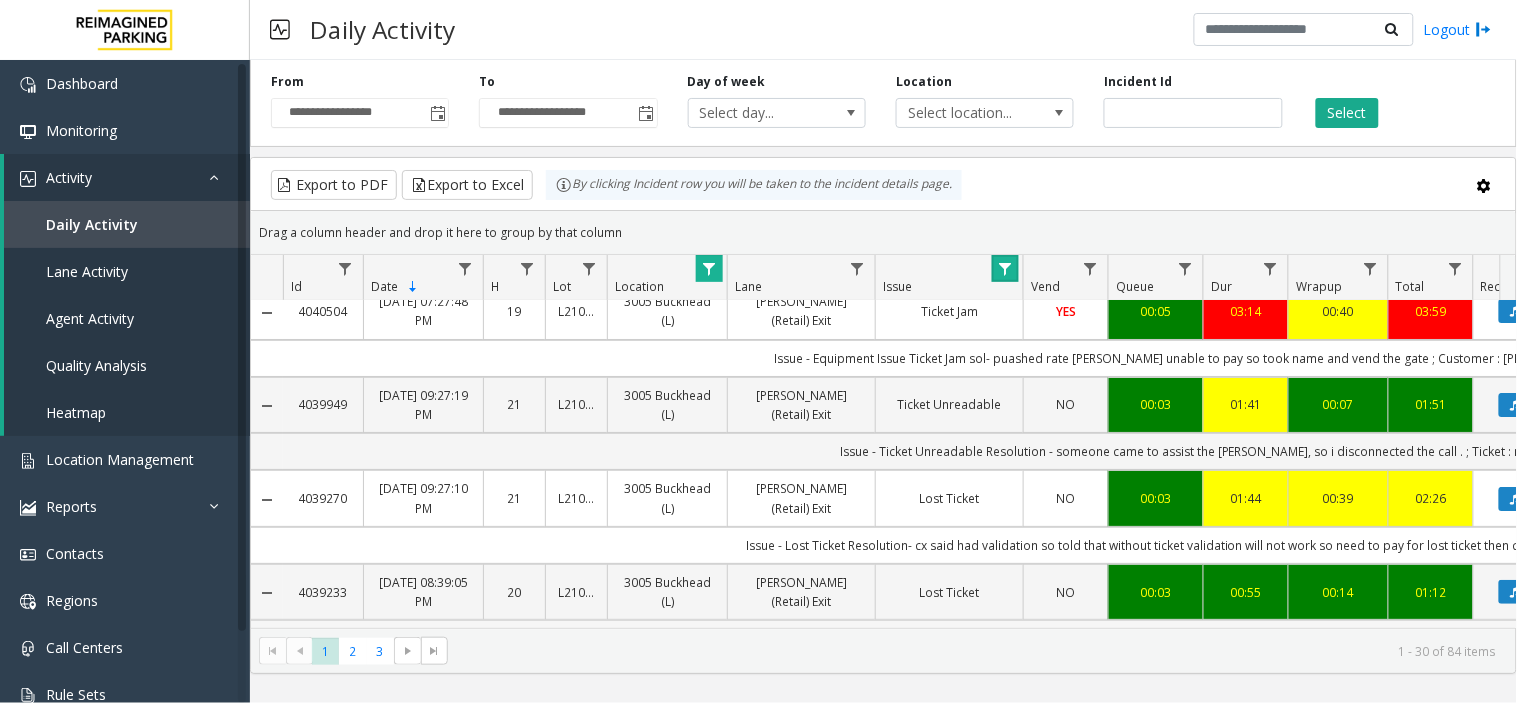 scroll, scrollTop: 0, scrollLeft: 0, axis: both 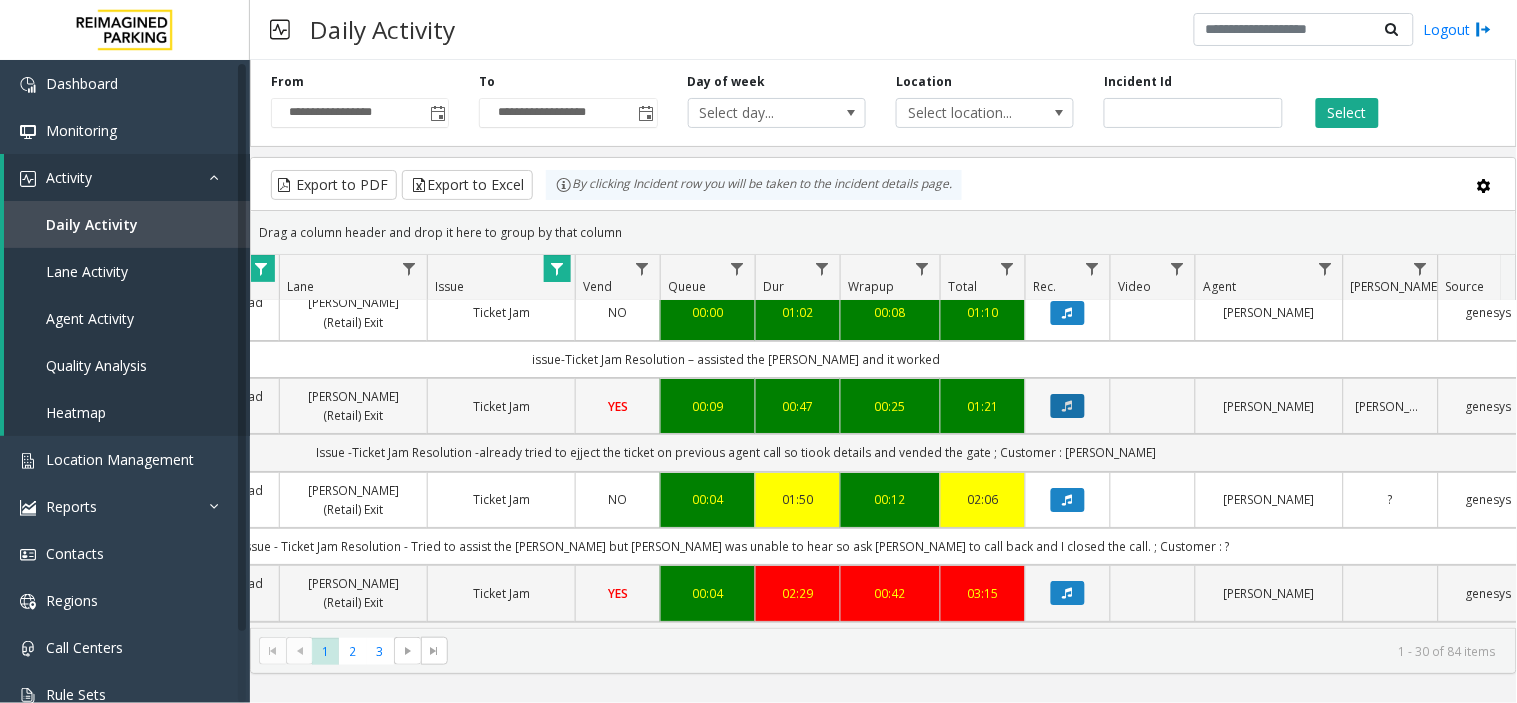 click 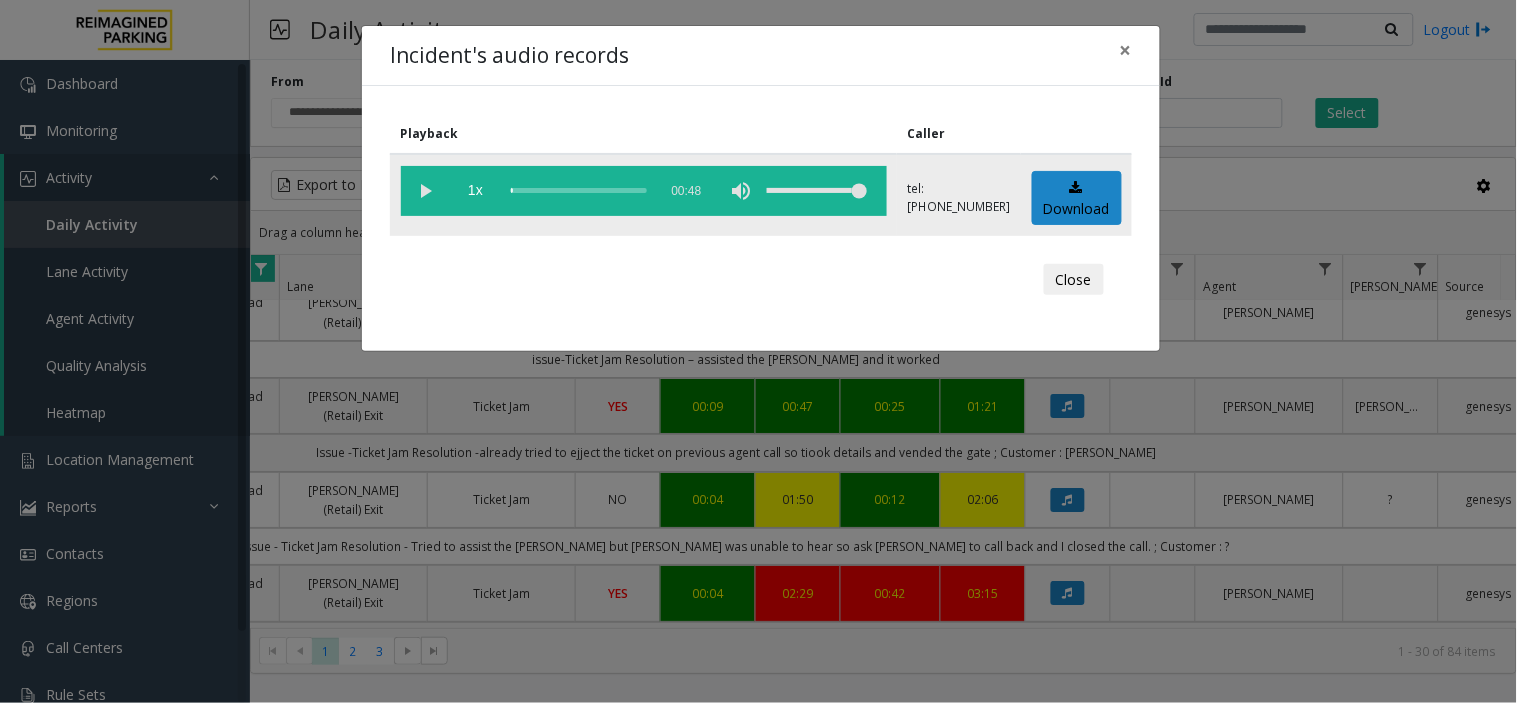 click 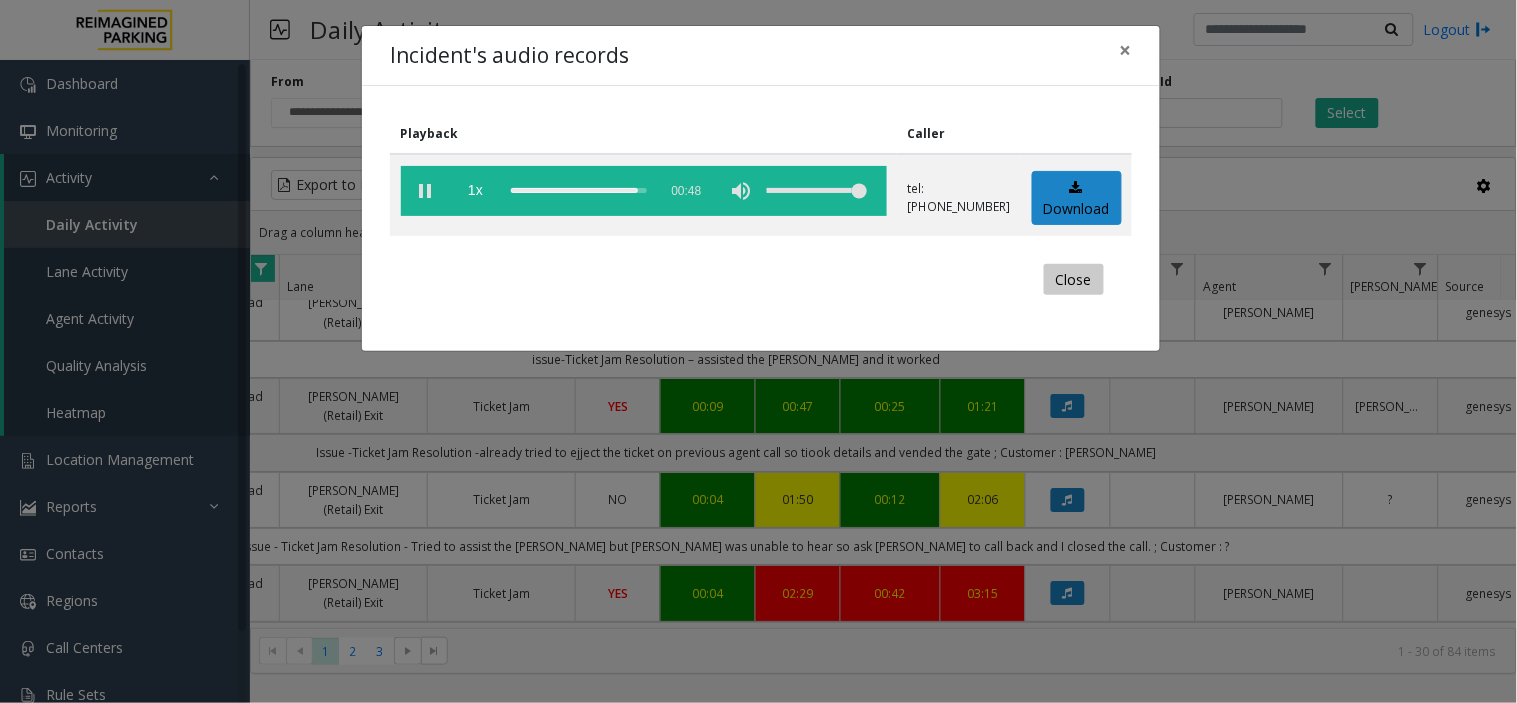 click on "Close" 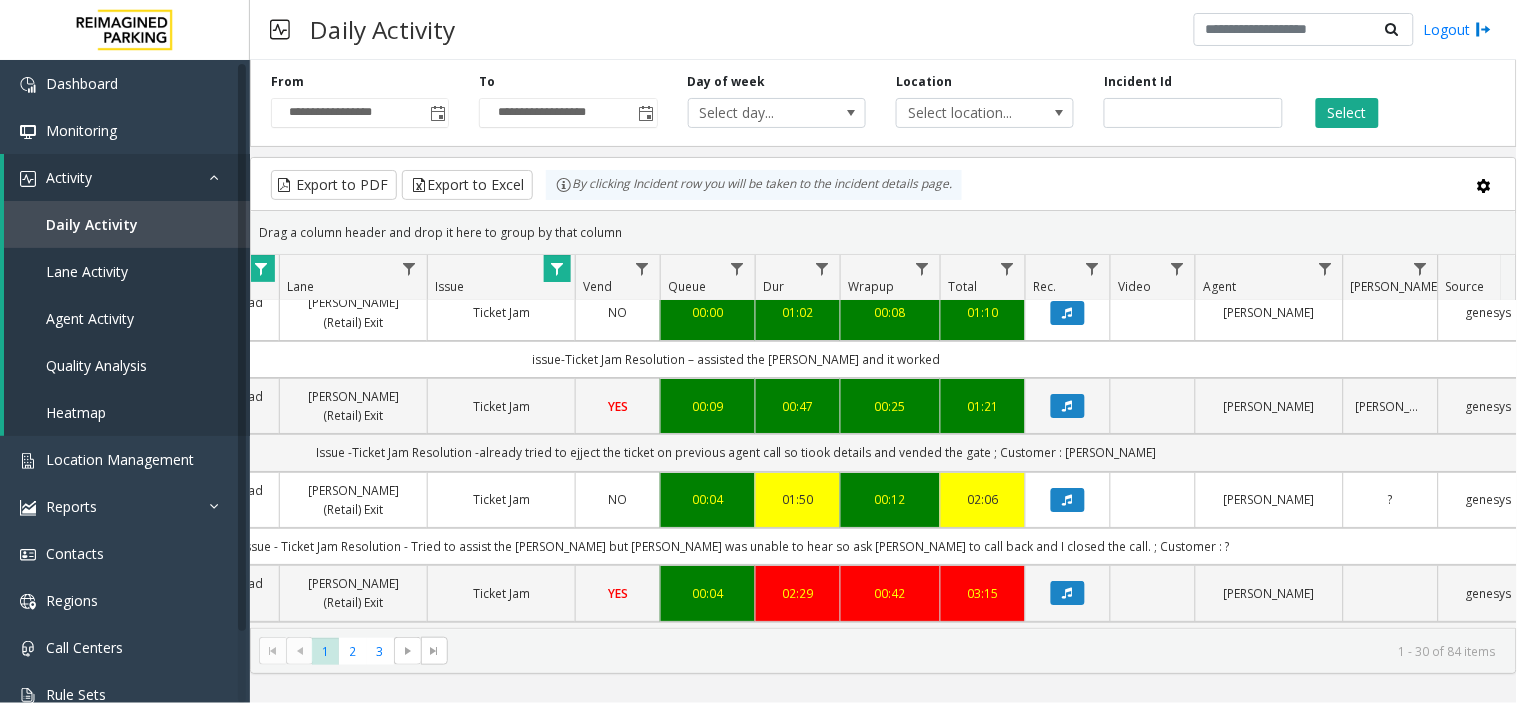 scroll, scrollTop: 1888, scrollLeft: 304, axis: both 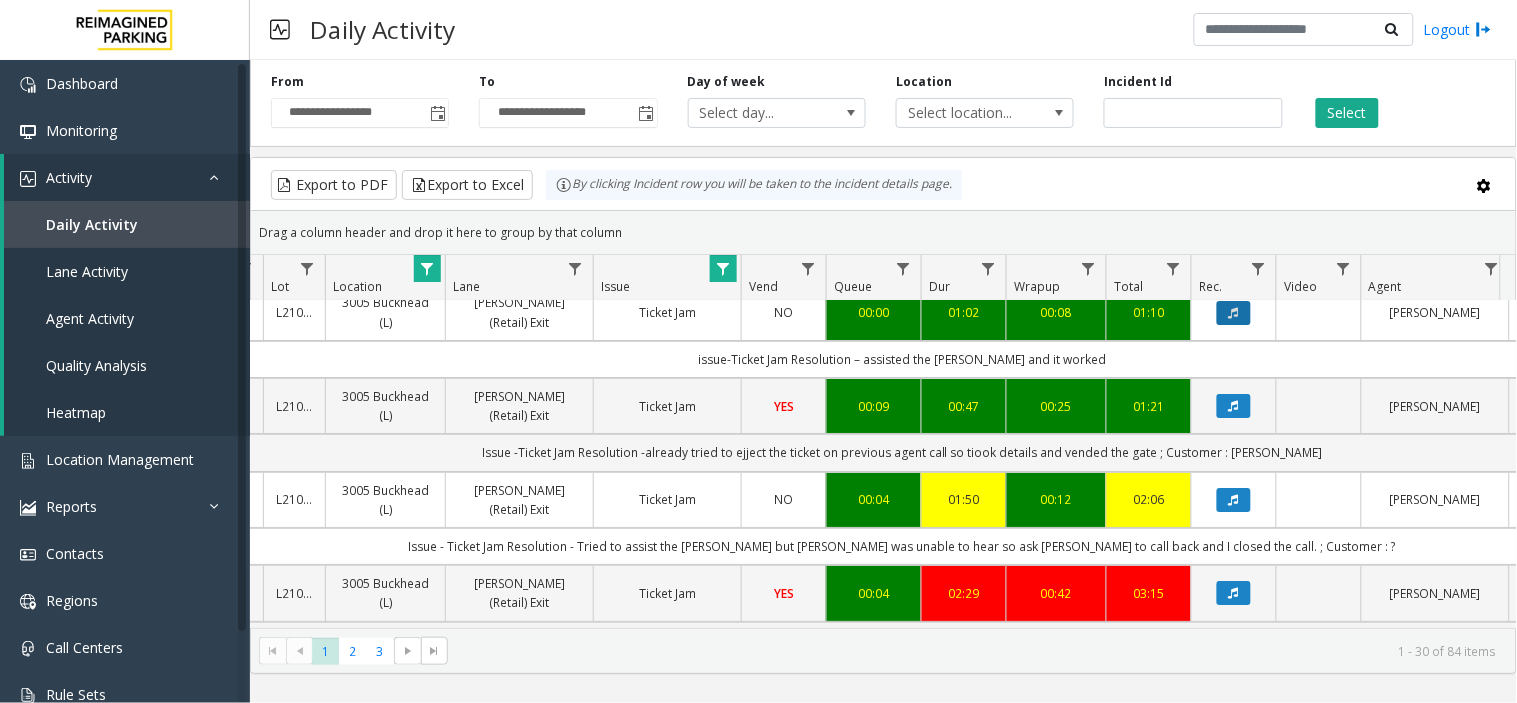 click 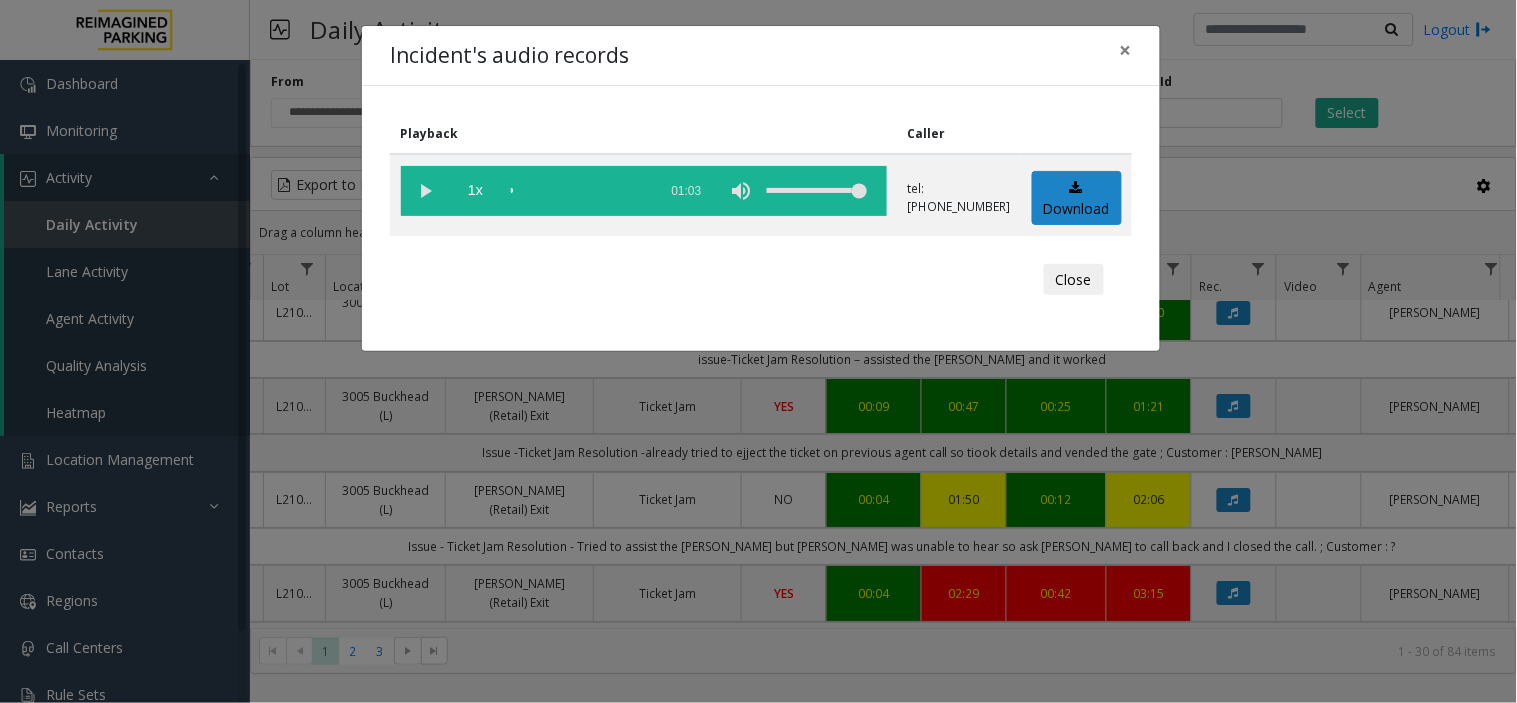 drag, startPoint x: 418, startPoint y: 186, endPoint x: 700, endPoint y: 392, distance: 349.22772 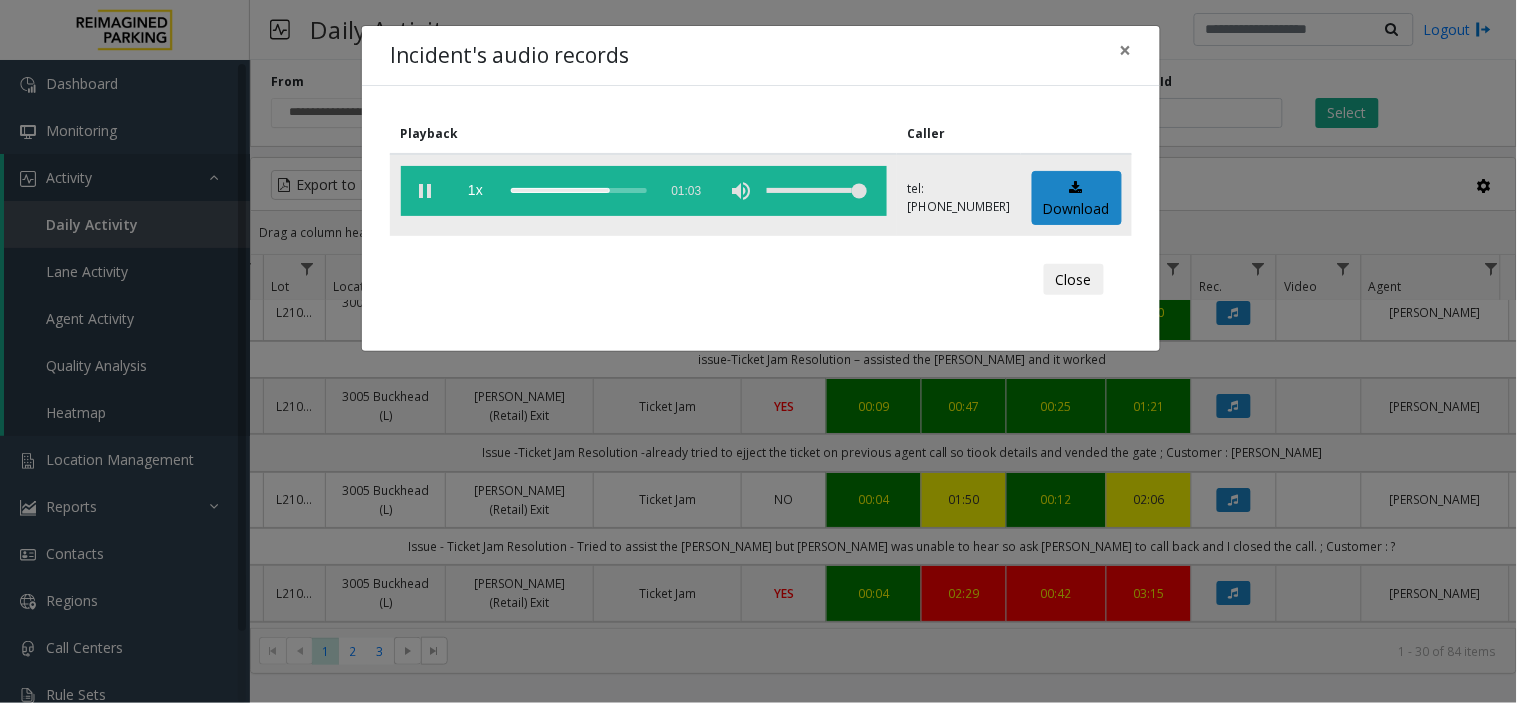 click 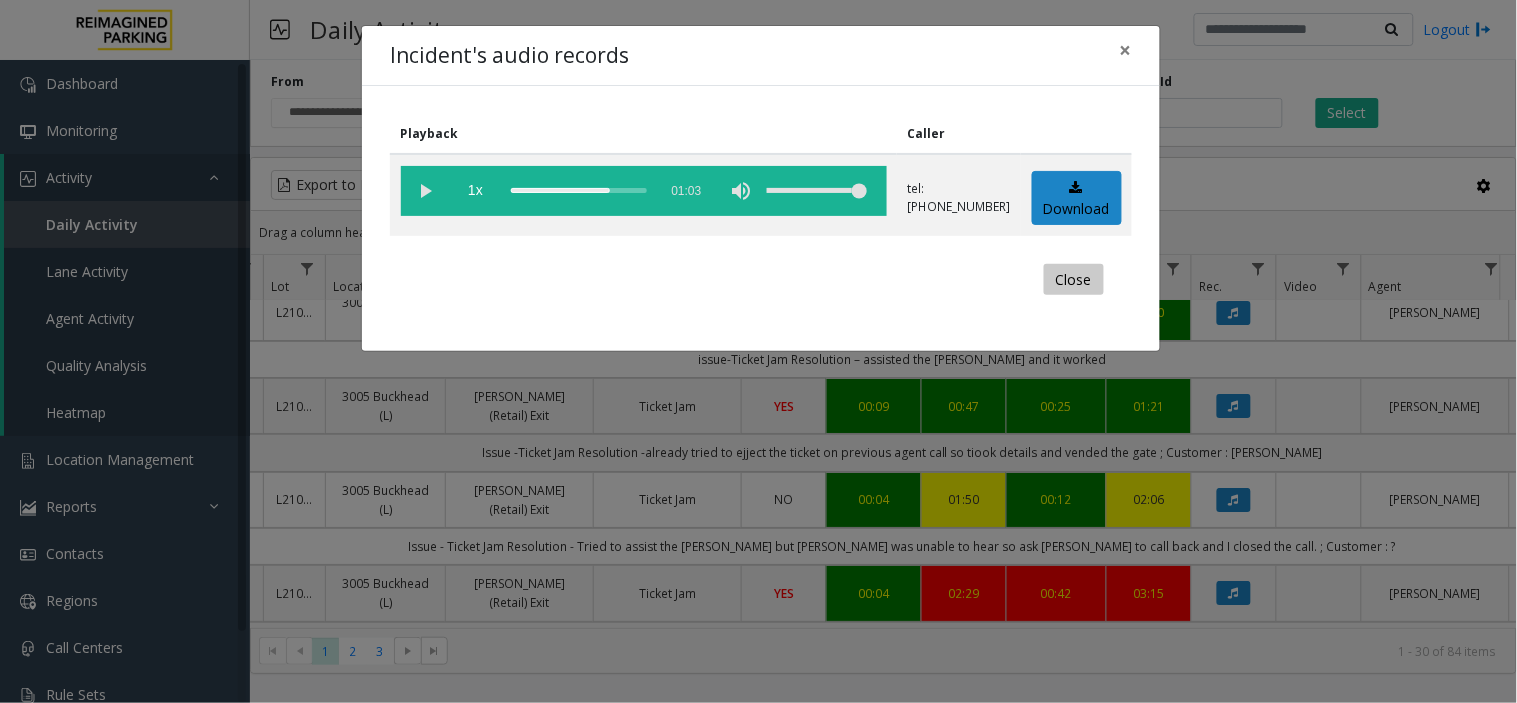click on "Close" 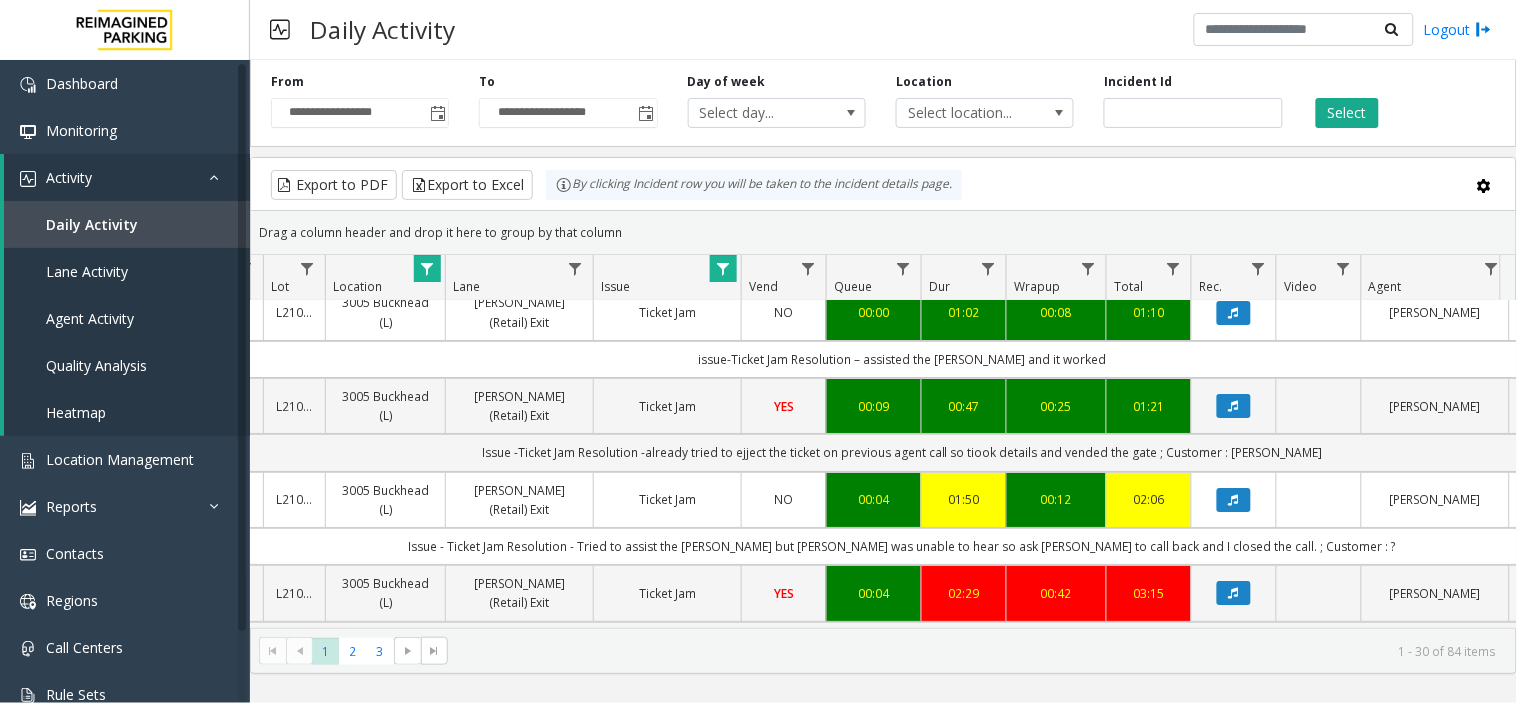 scroll, scrollTop: 1888, scrollLeft: 177, axis: both 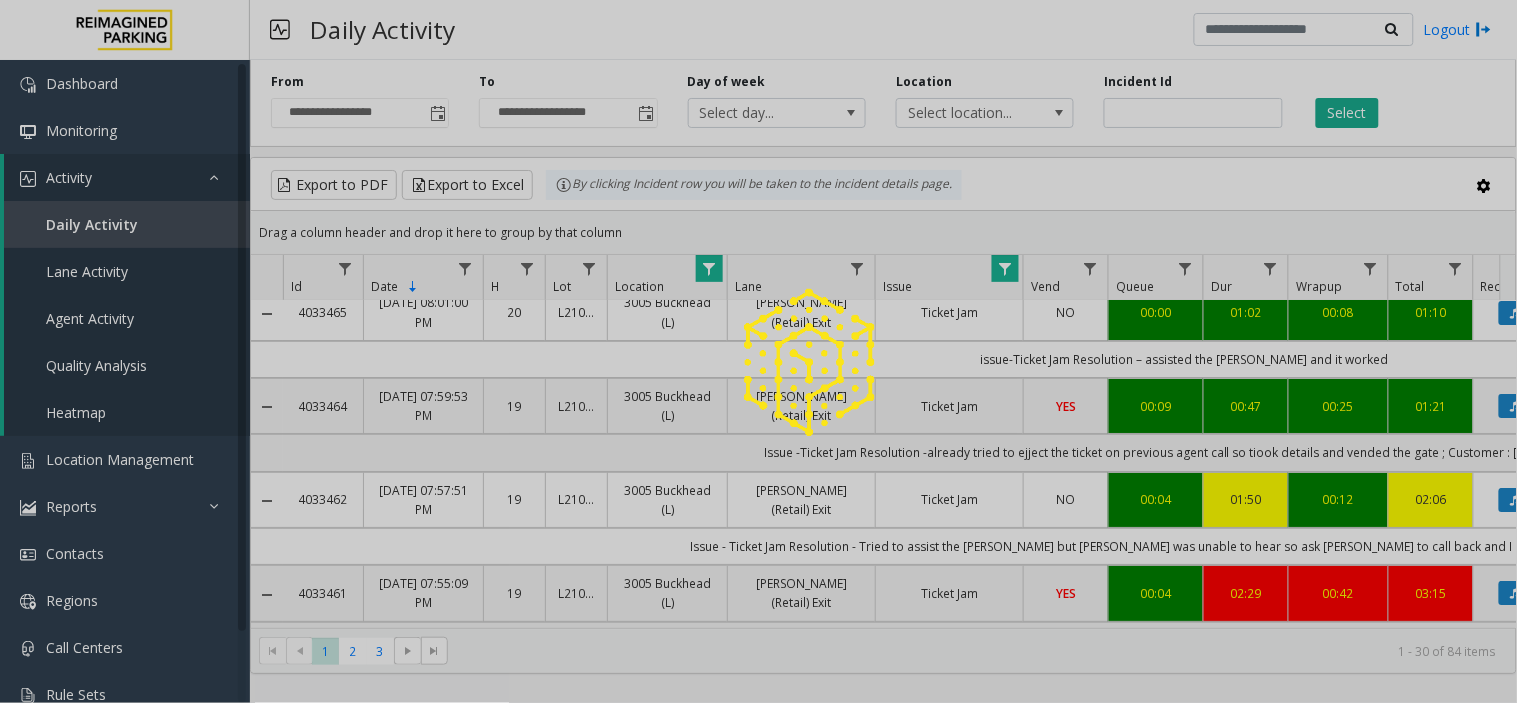 click 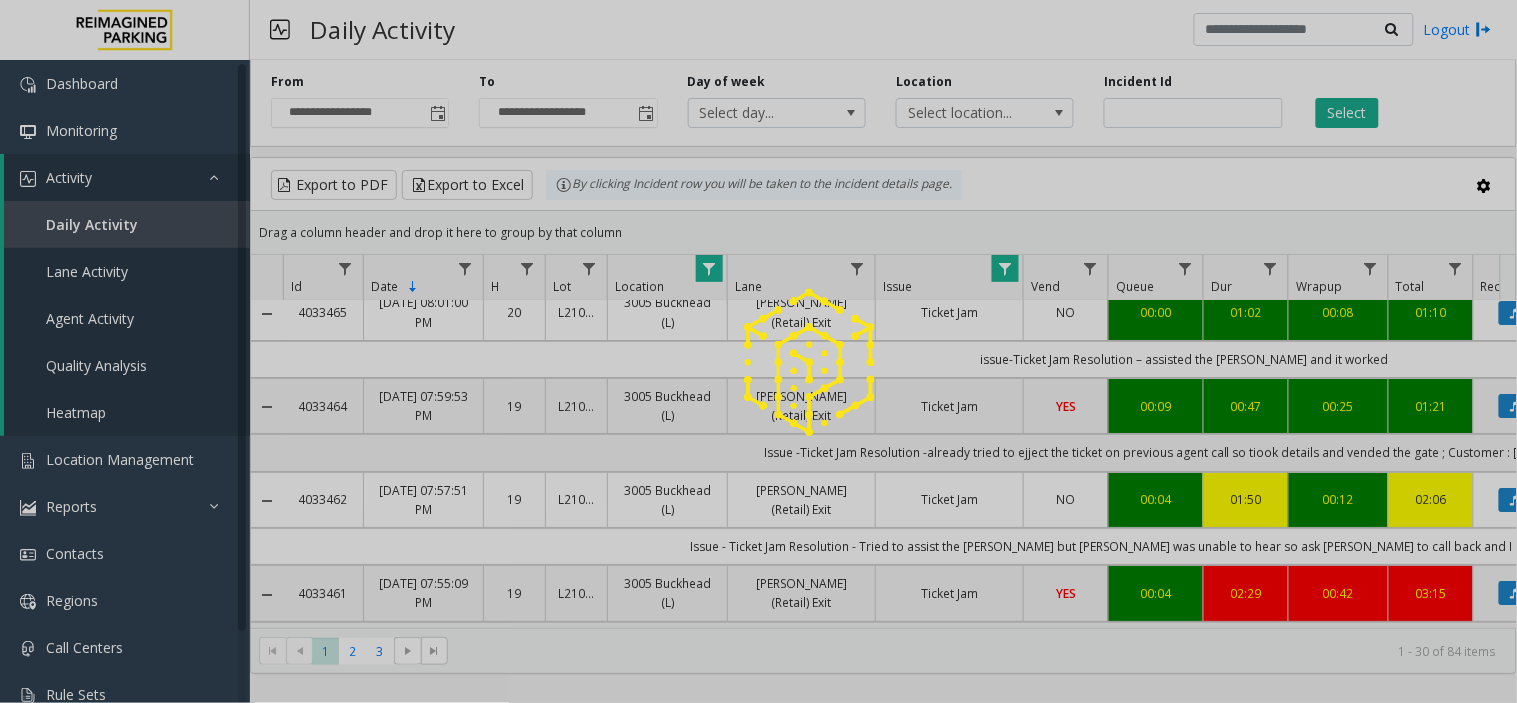 drag, startPoint x: 1030, startPoint y: 624, endPoint x: 1202, endPoint y: 624, distance: 172 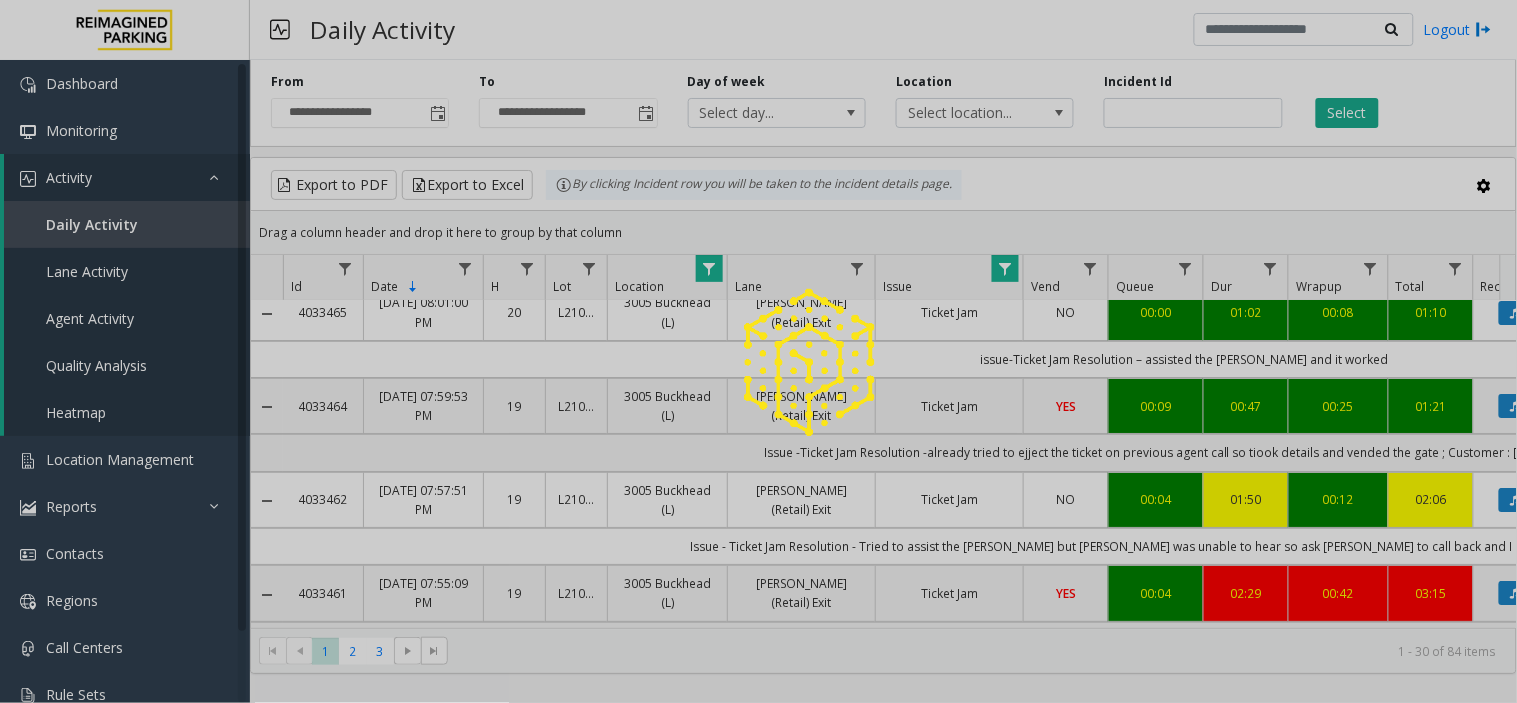 click 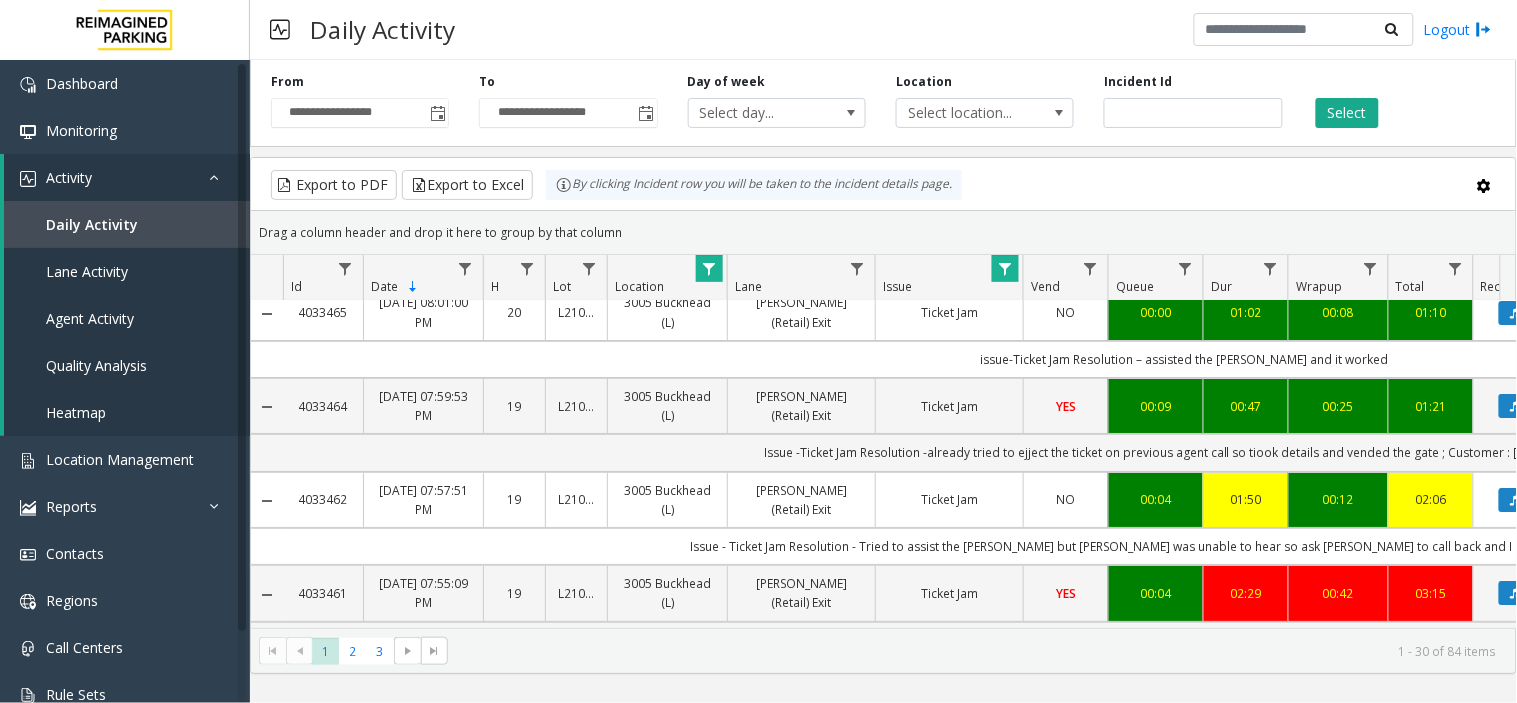 drag, startPoint x: 1056, startPoint y: 620, endPoint x: 1167, endPoint y: 614, distance: 111.16204 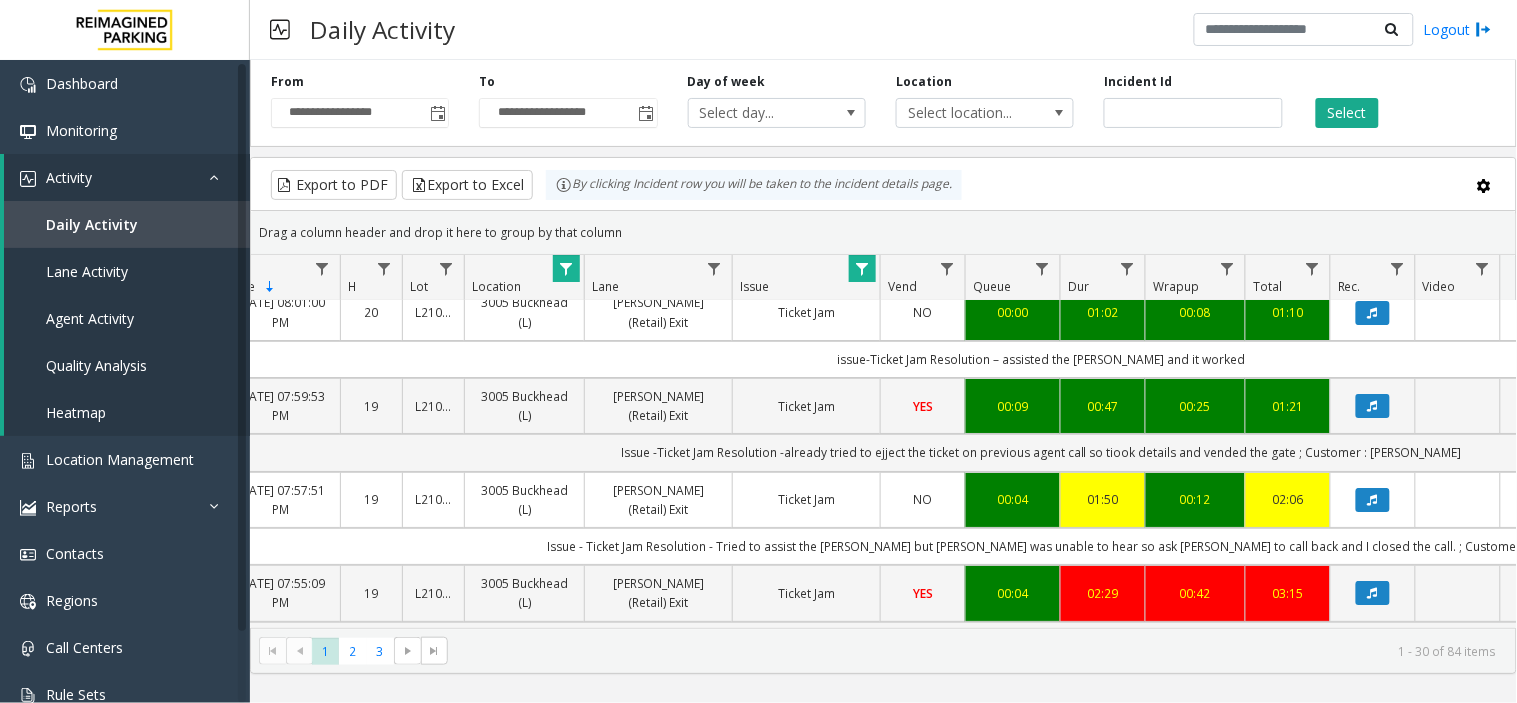 scroll, scrollTop: 1888, scrollLeft: 334, axis: both 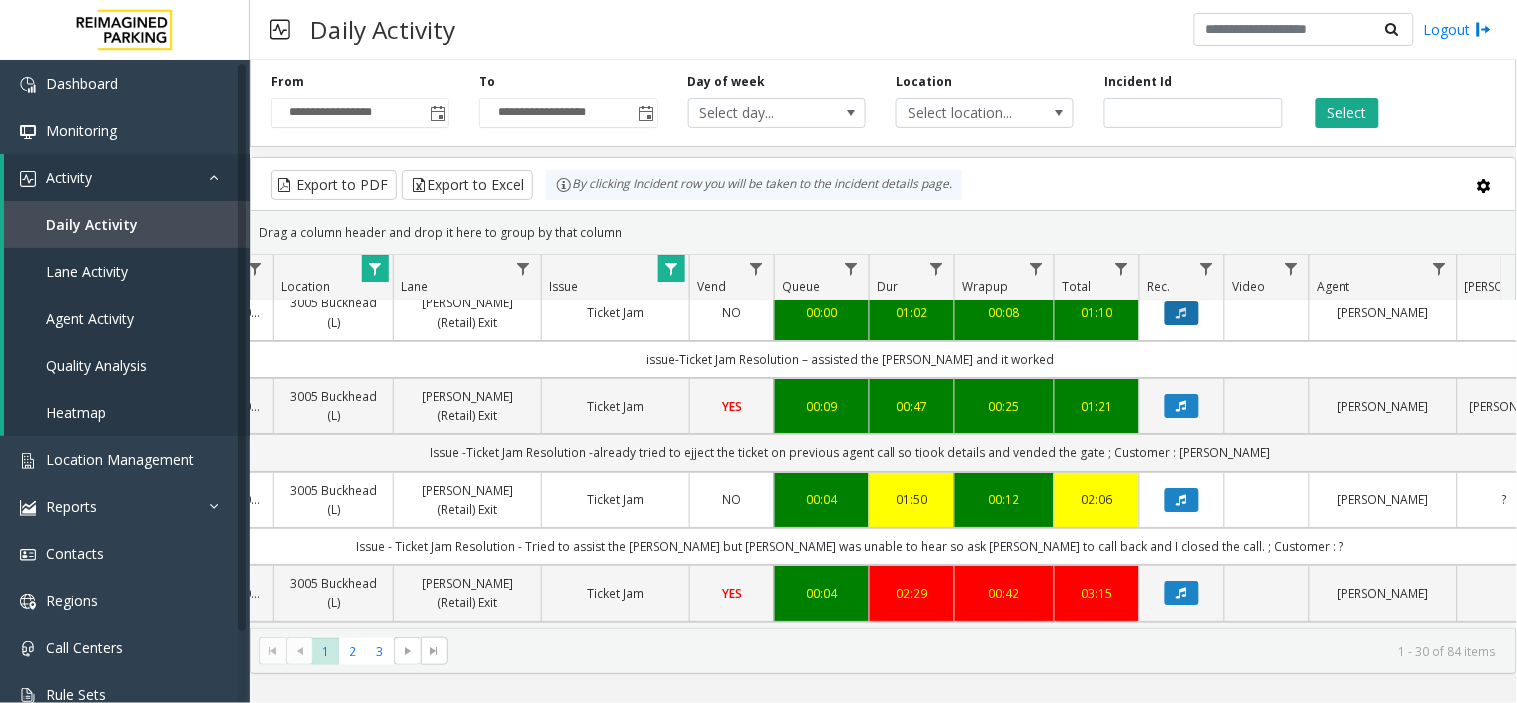 click 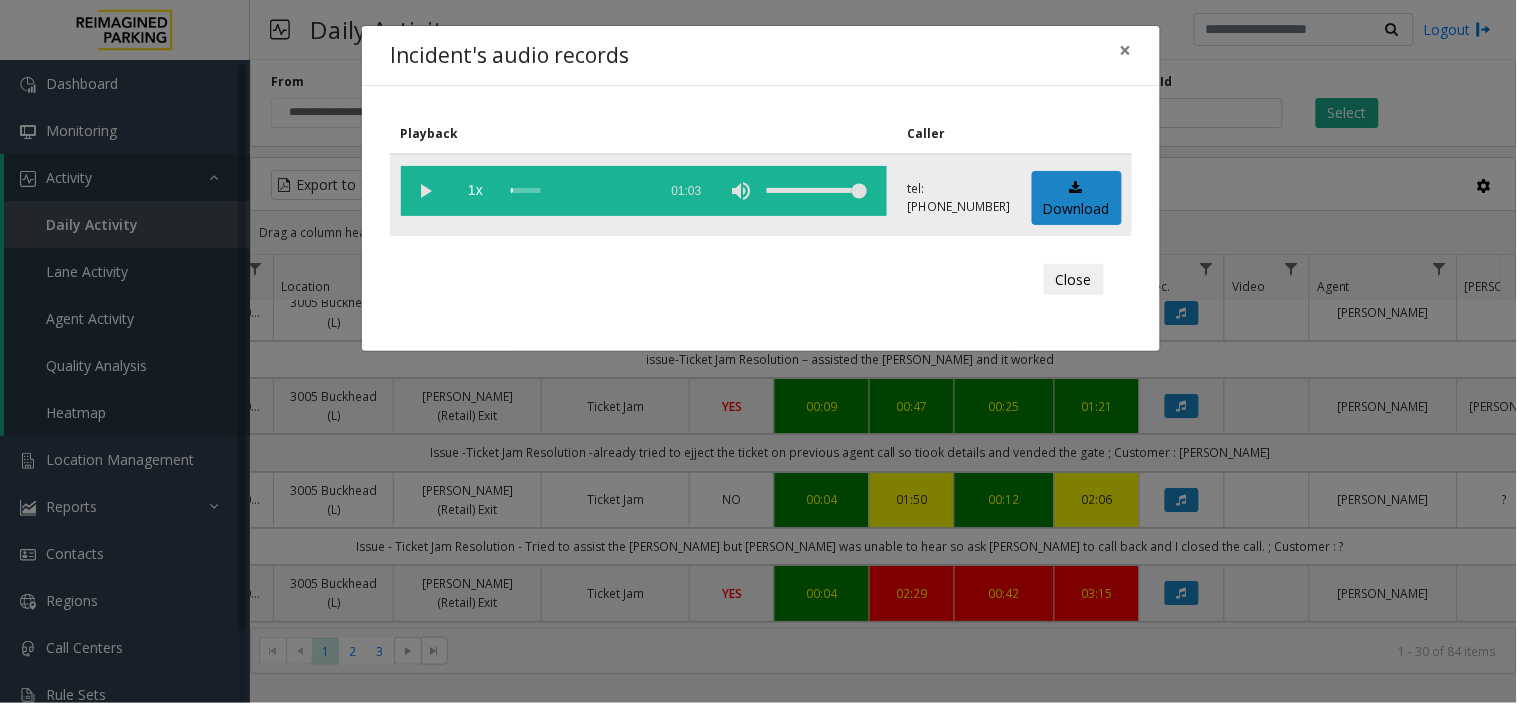 click 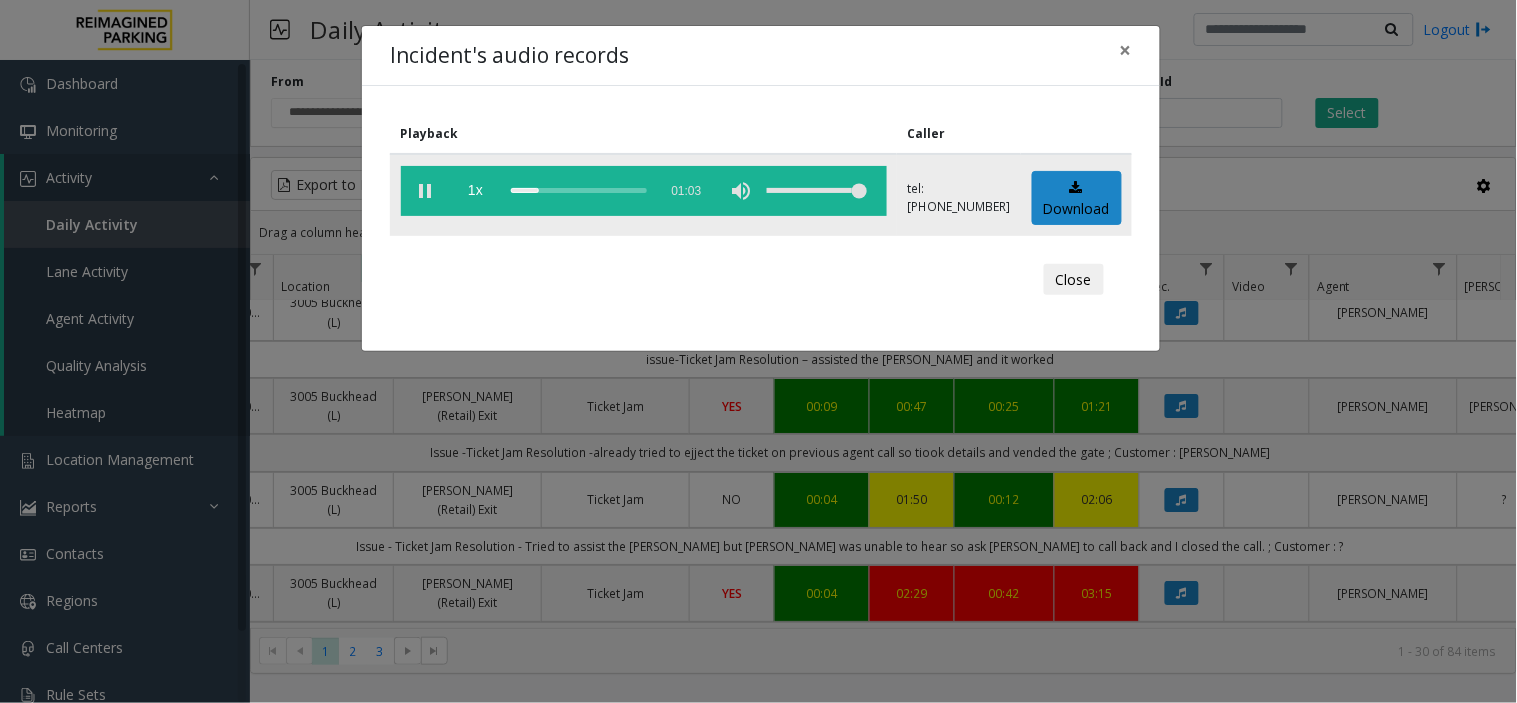 click 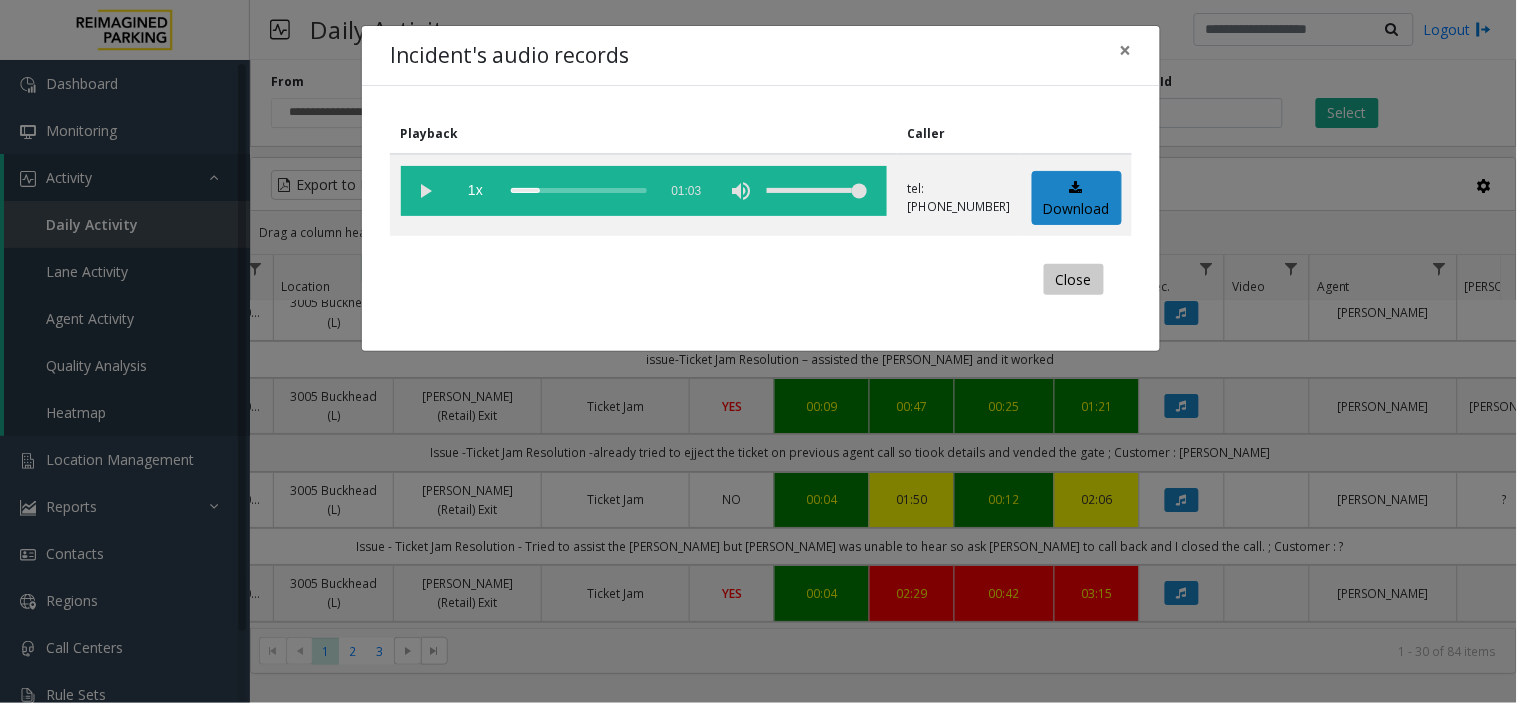 click on "Close" 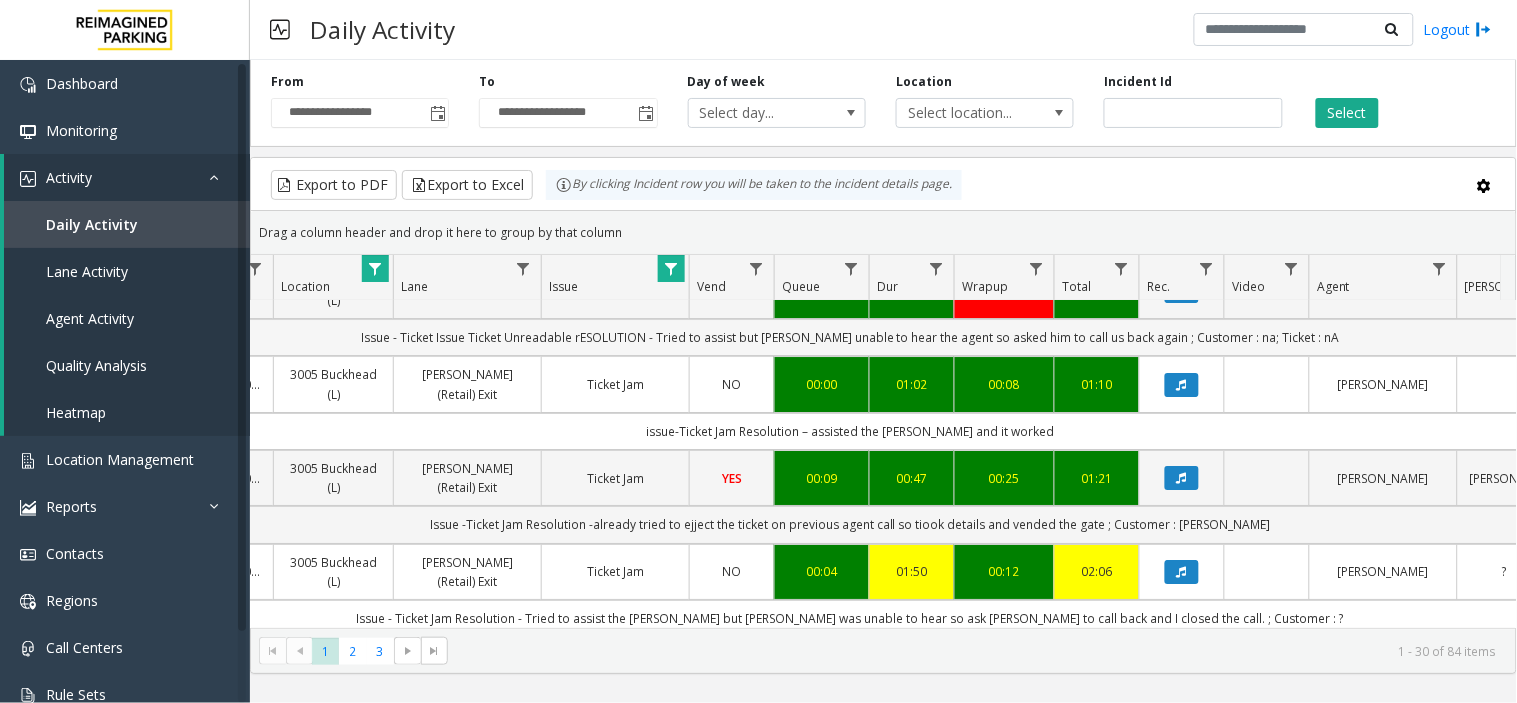 scroll, scrollTop: 1777, scrollLeft: 334, axis: both 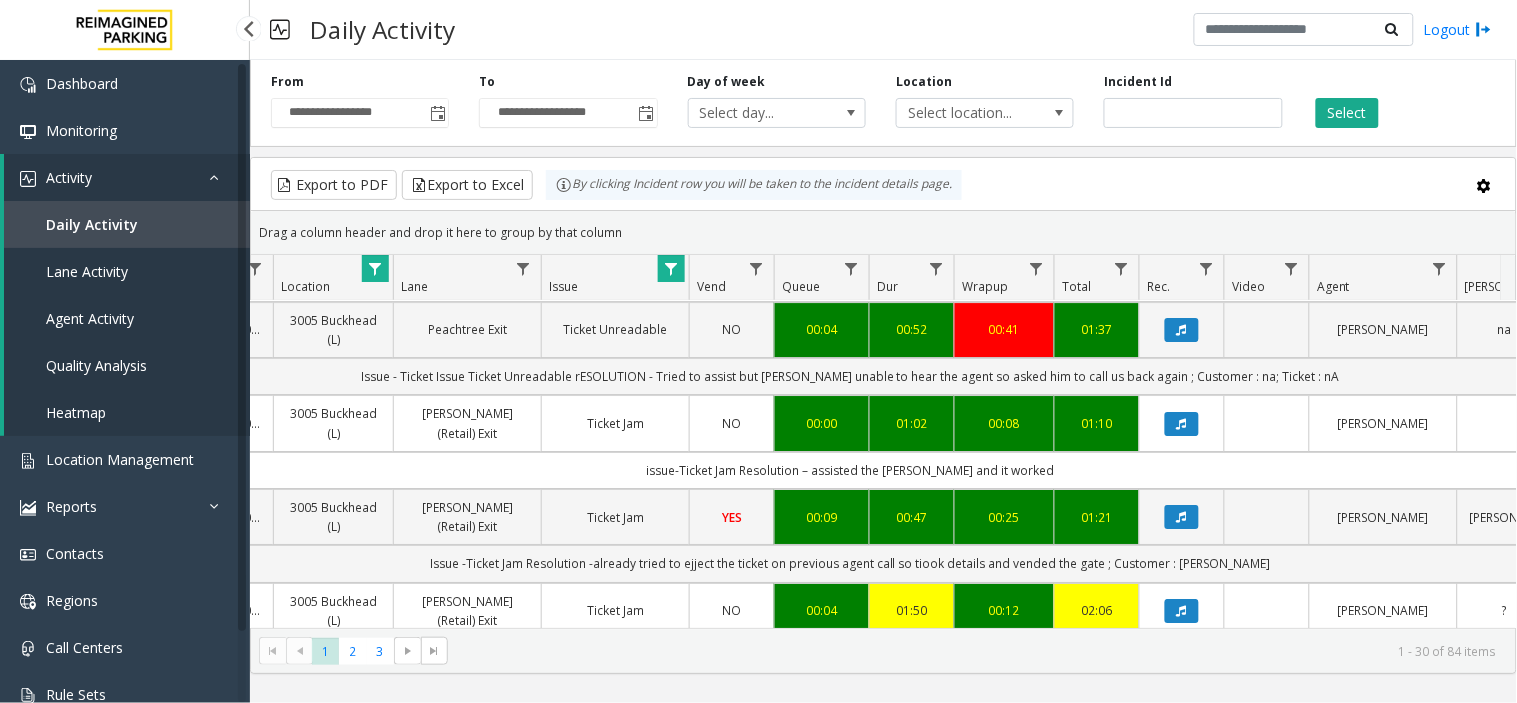 click on "Activity" at bounding box center (69, 177) 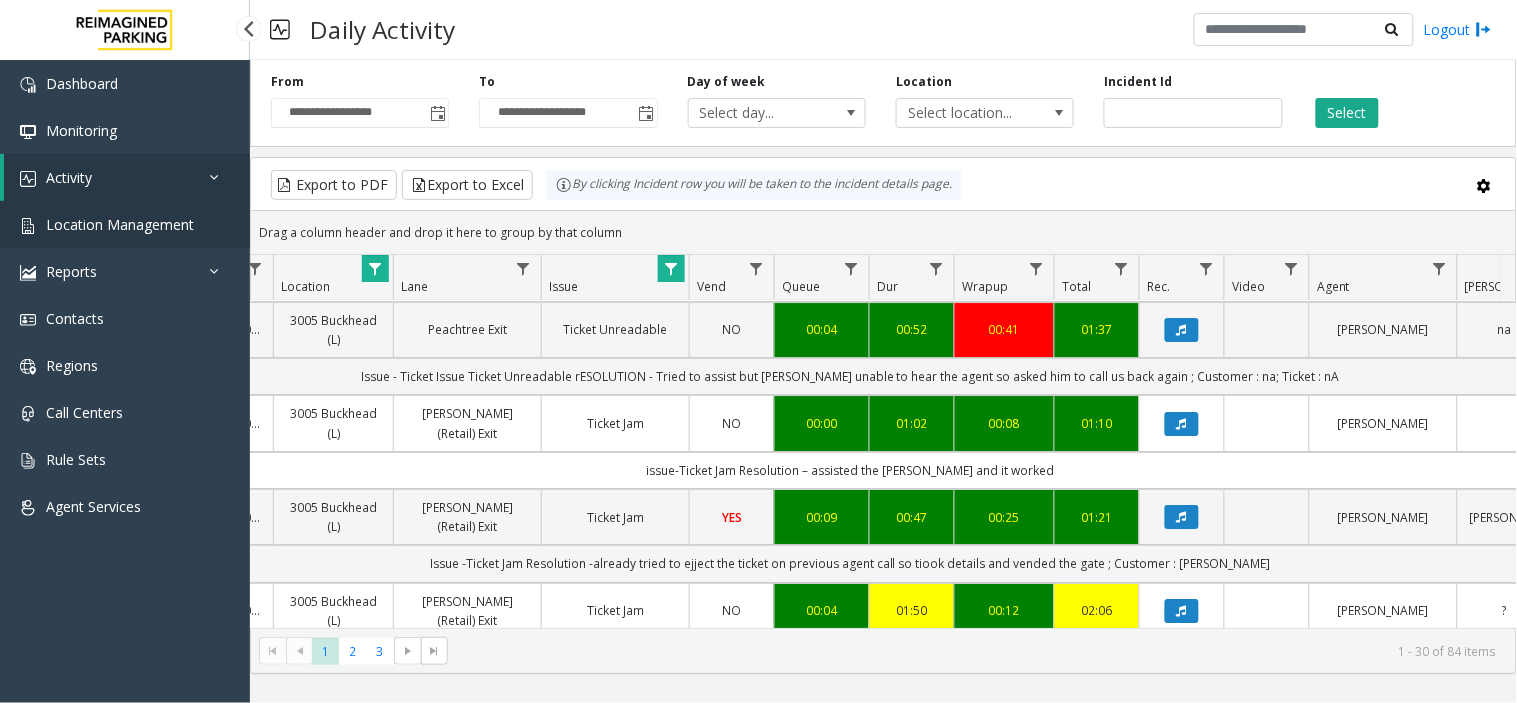 click on "Location Management" at bounding box center [120, 224] 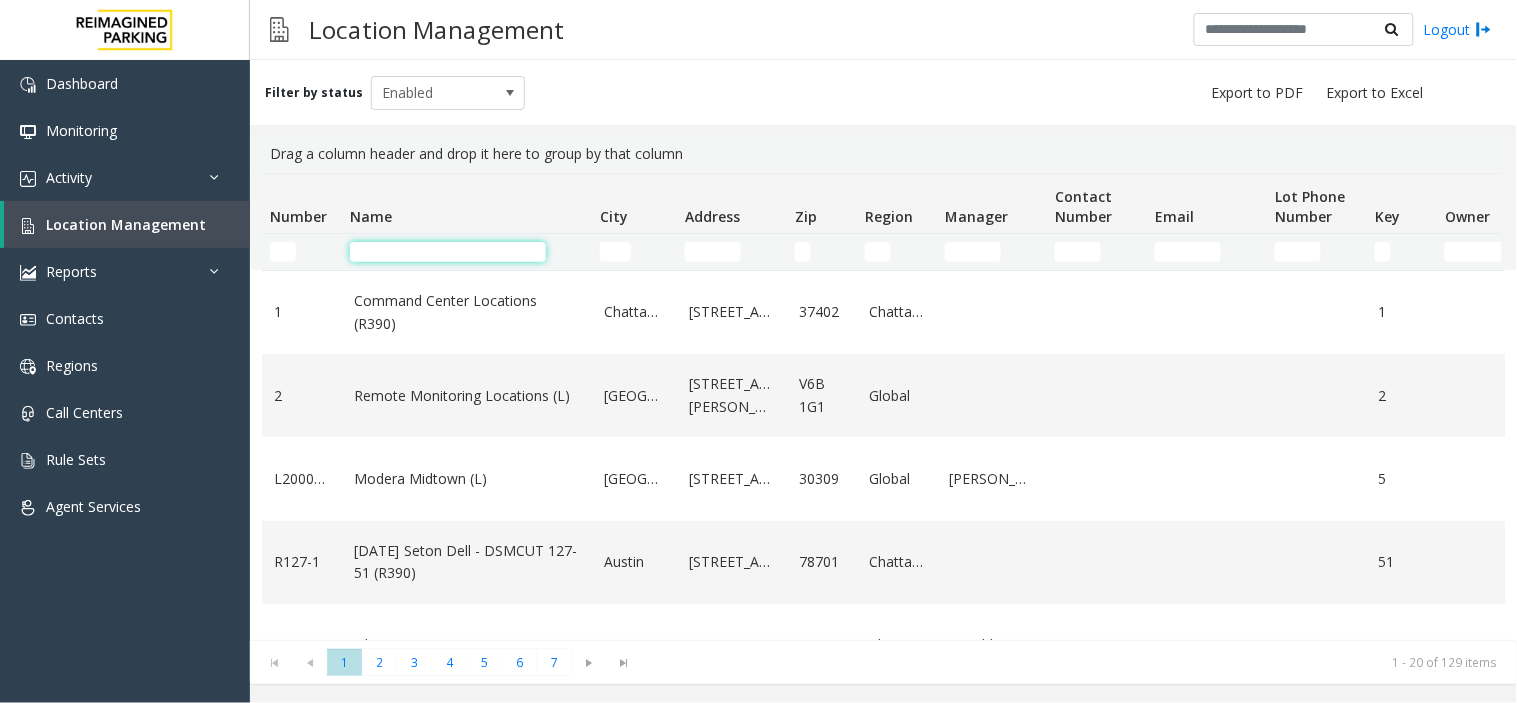 click 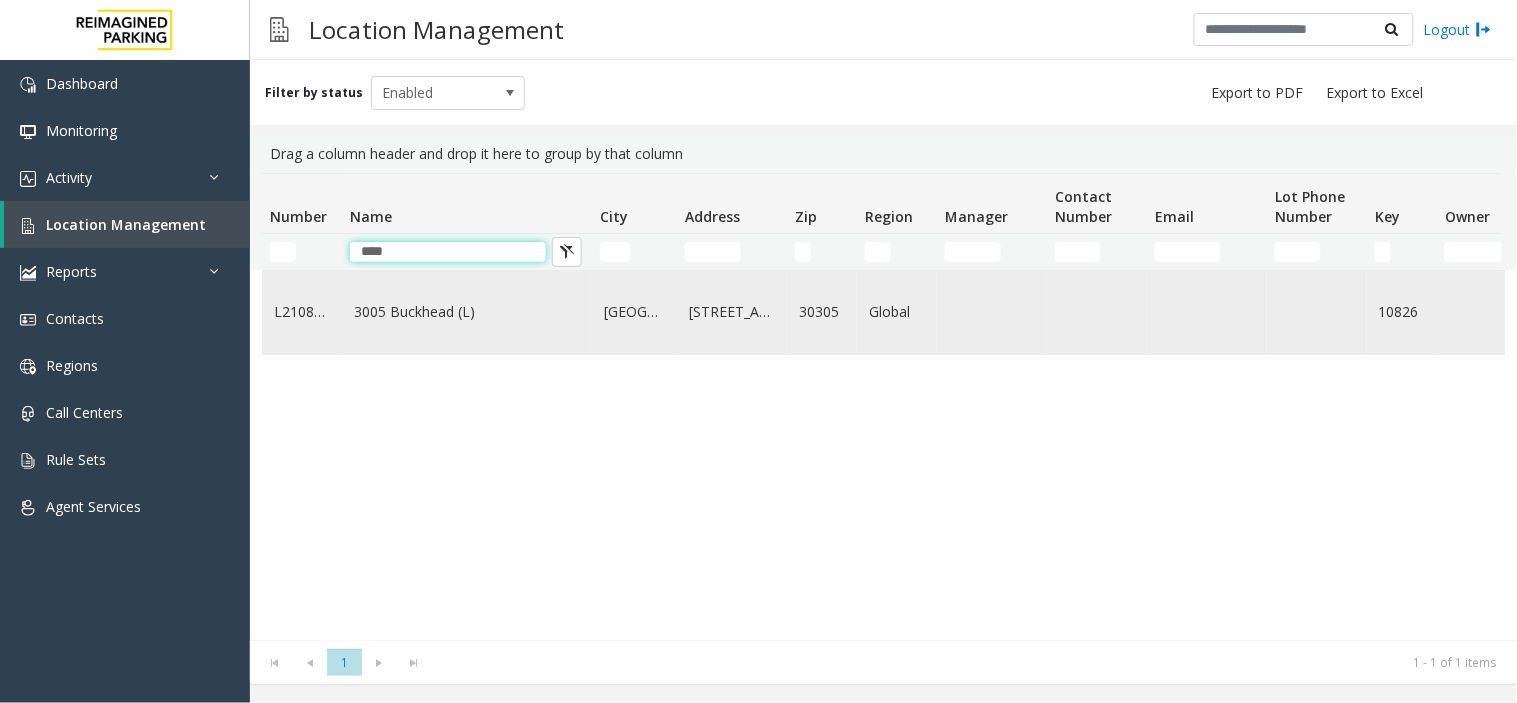 type on "****" 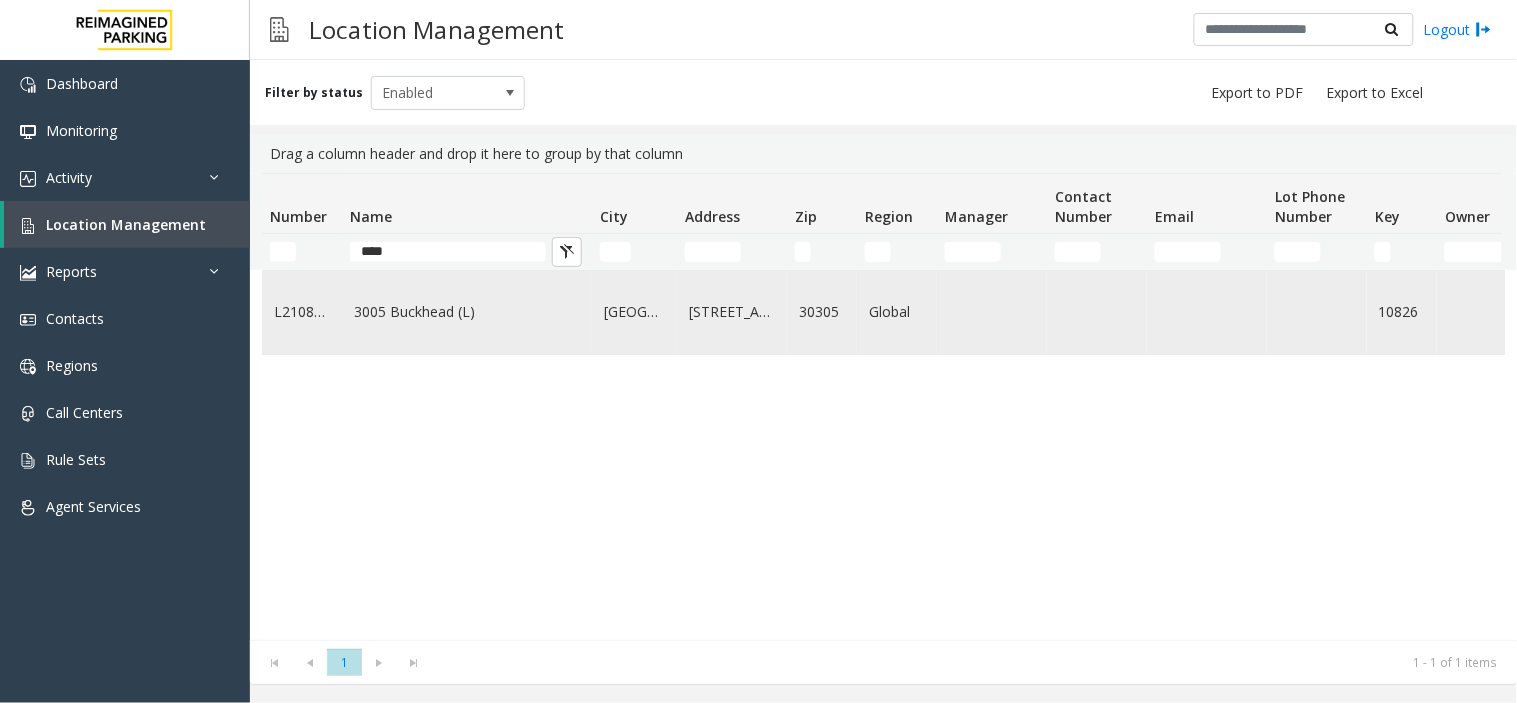 click on "3005 Buckhead (L)" 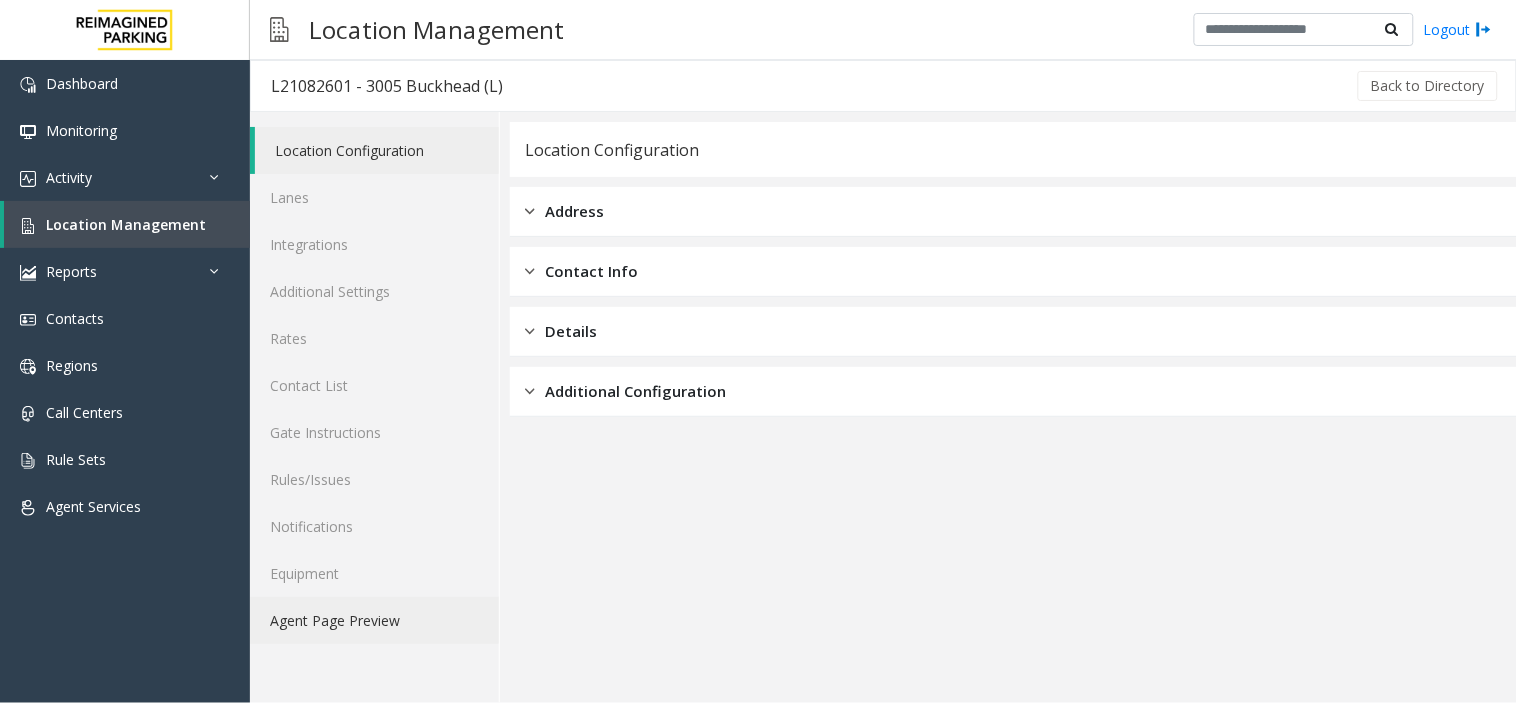 click on "Agent Page Preview" 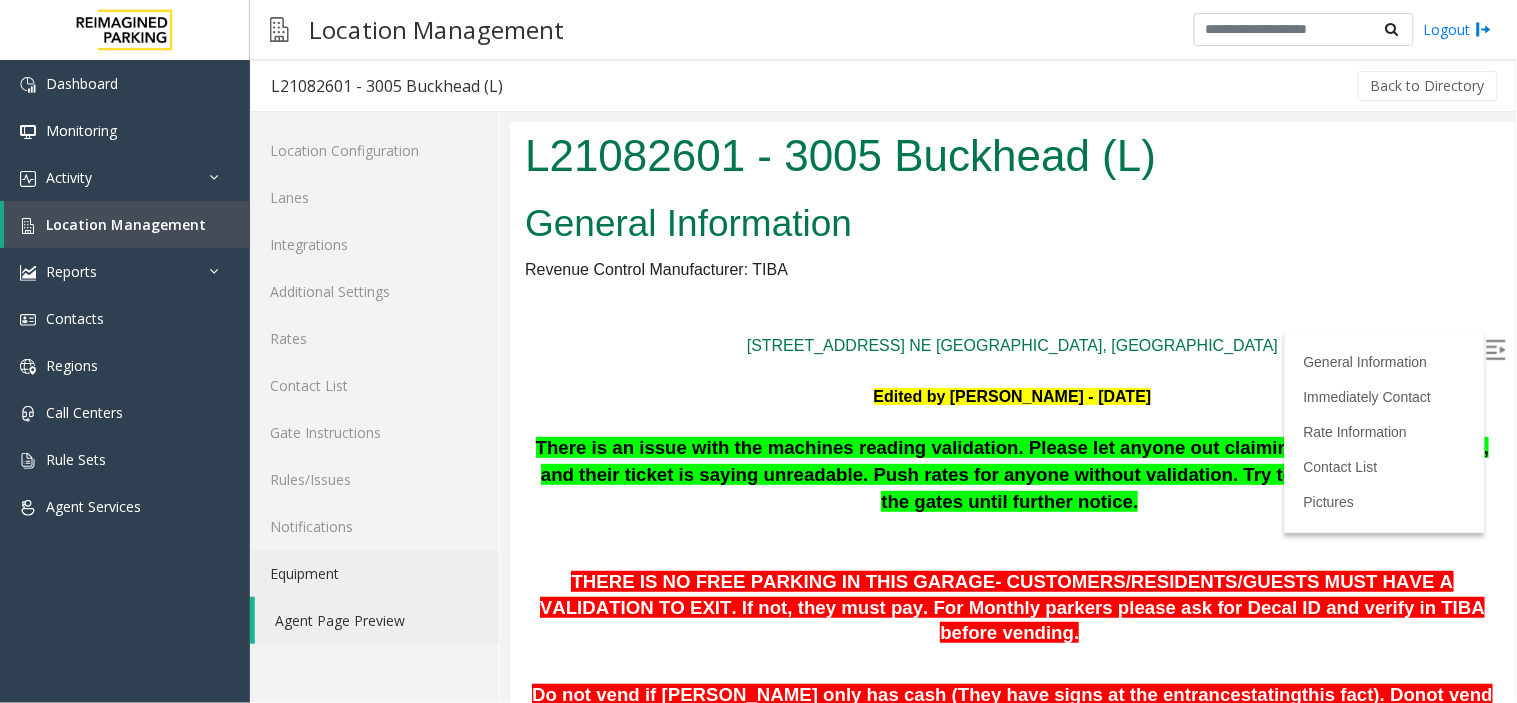 scroll, scrollTop: 0, scrollLeft: 0, axis: both 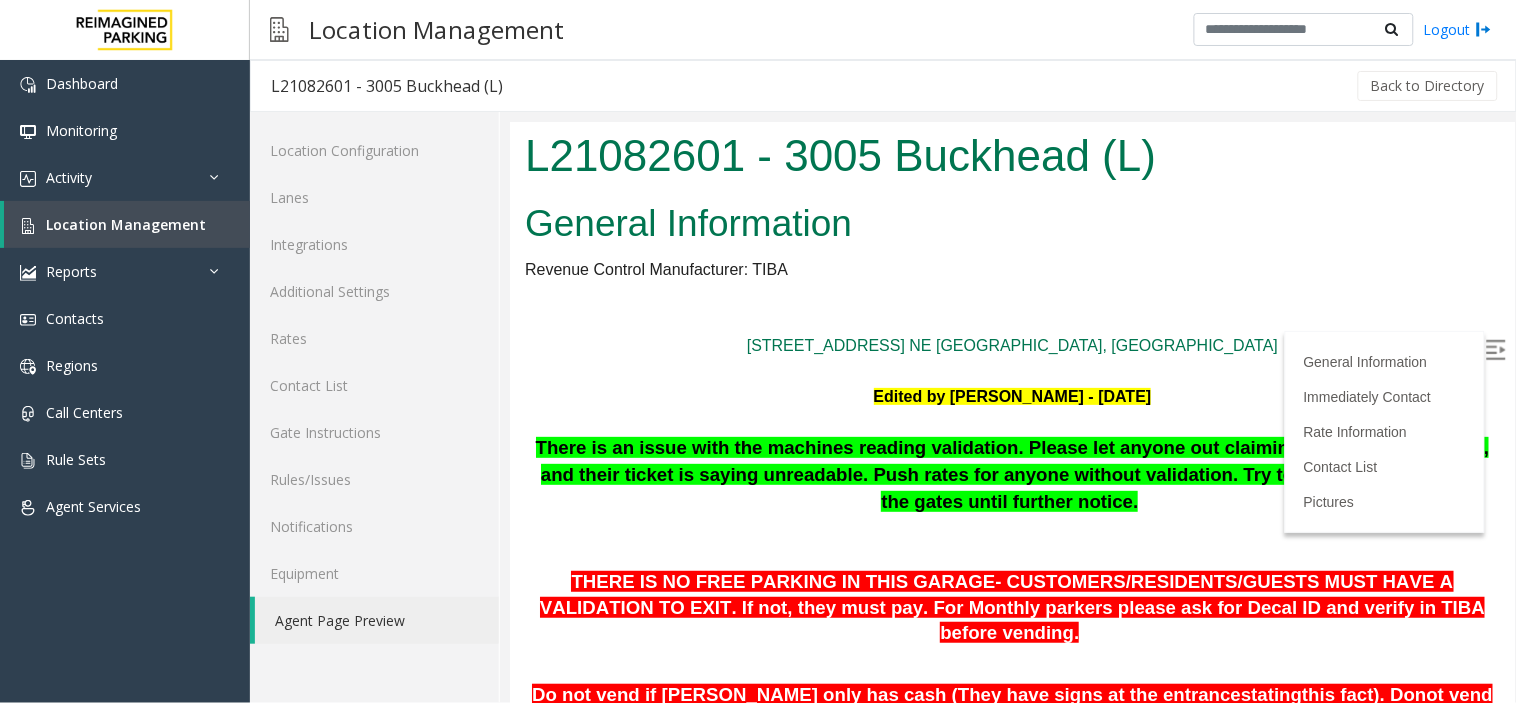 click at bounding box center [1495, 349] 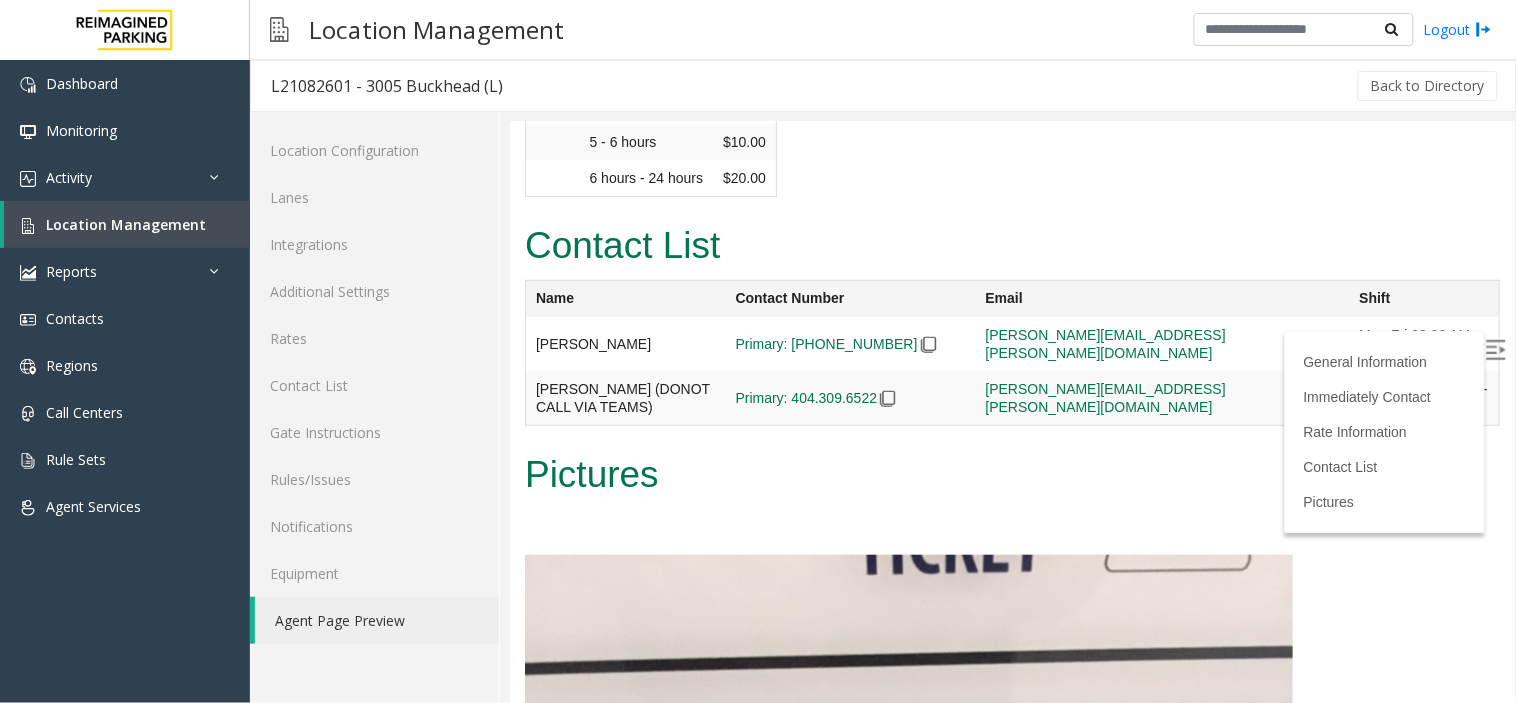 scroll, scrollTop: 4091, scrollLeft: 0, axis: vertical 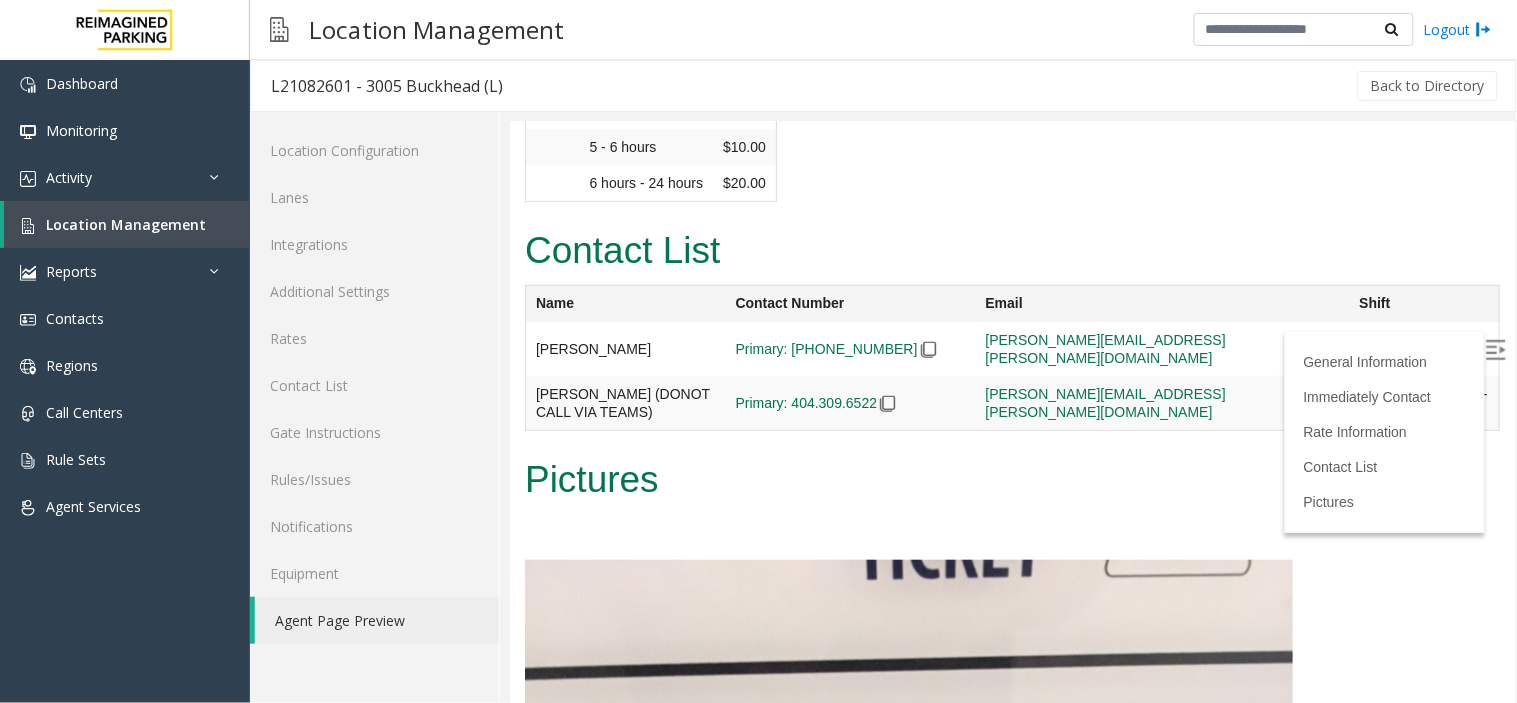 click on "Agent Page Preview" 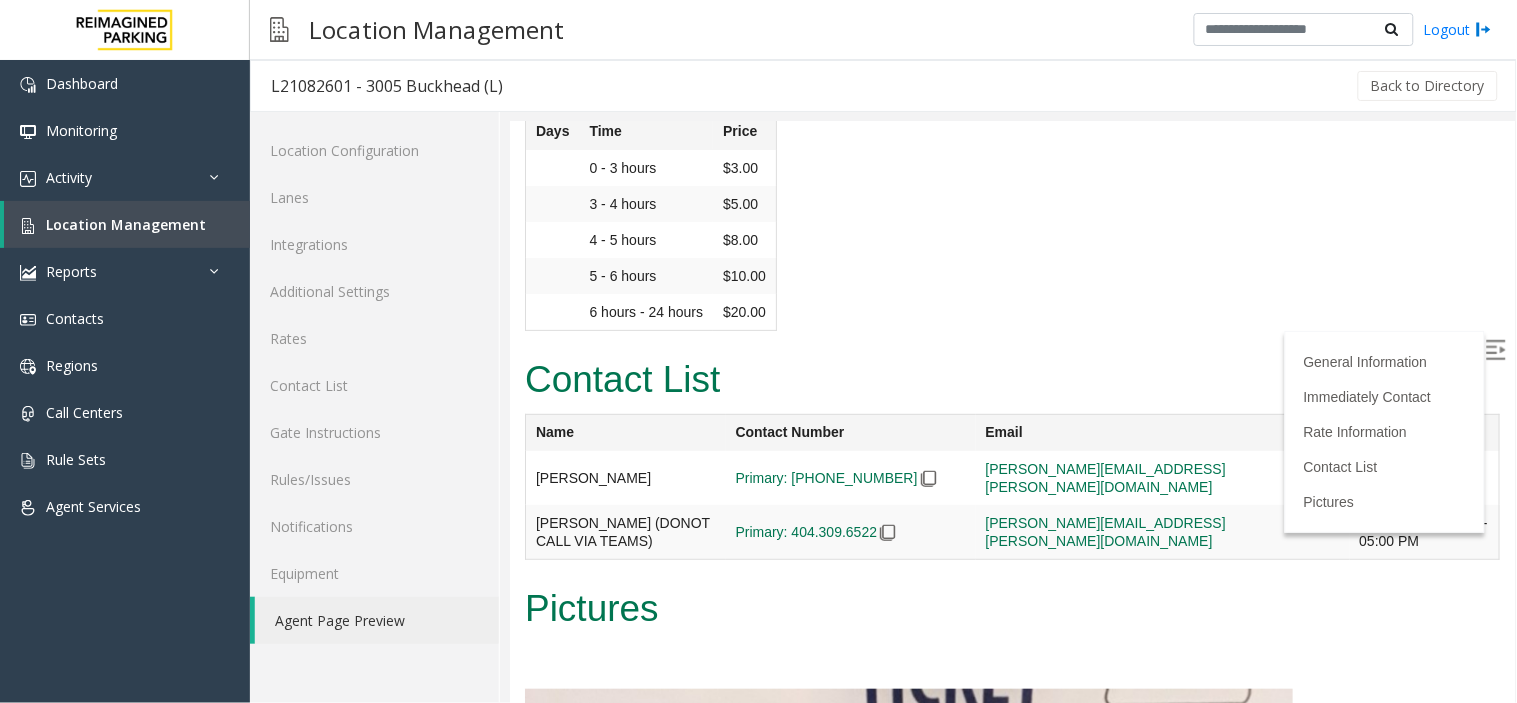scroll, scrollTop: 4047, scrollLeft: 0, axis: vertical 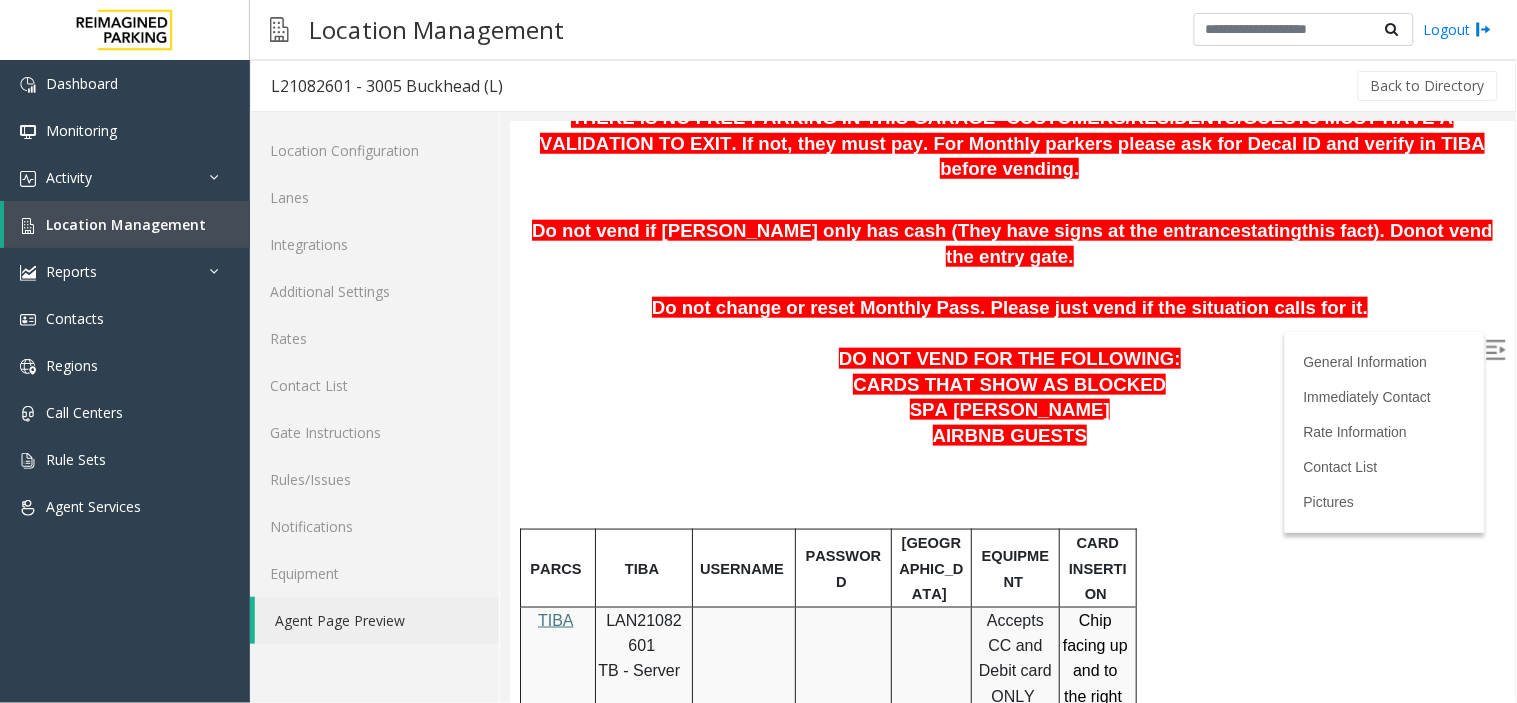drag, startPoint x: 1510, startPoint y: 603, endPoint x: 2025, endPoint y: 353, distance: 572.4727 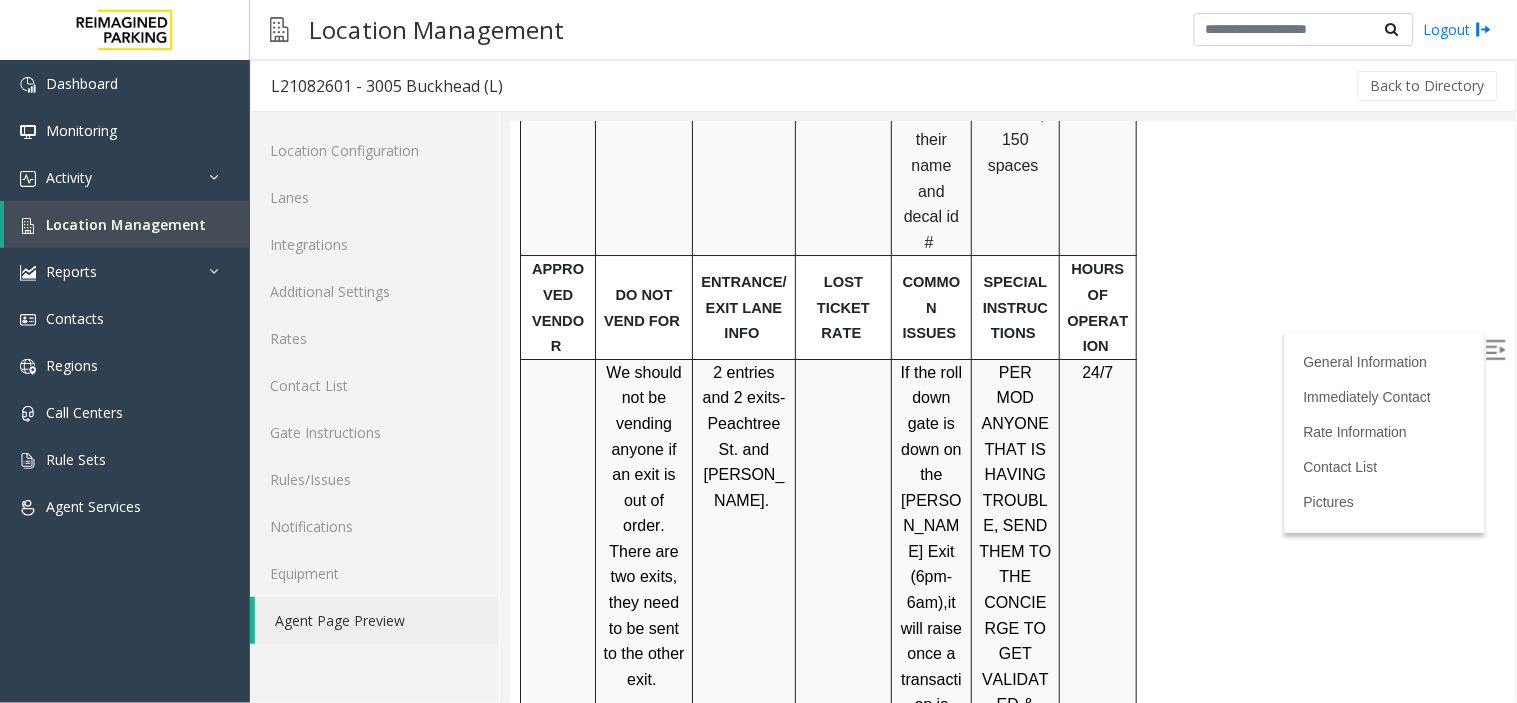 scroll, scrollTop: 1777, scrollLeft: 0, axis: vertical 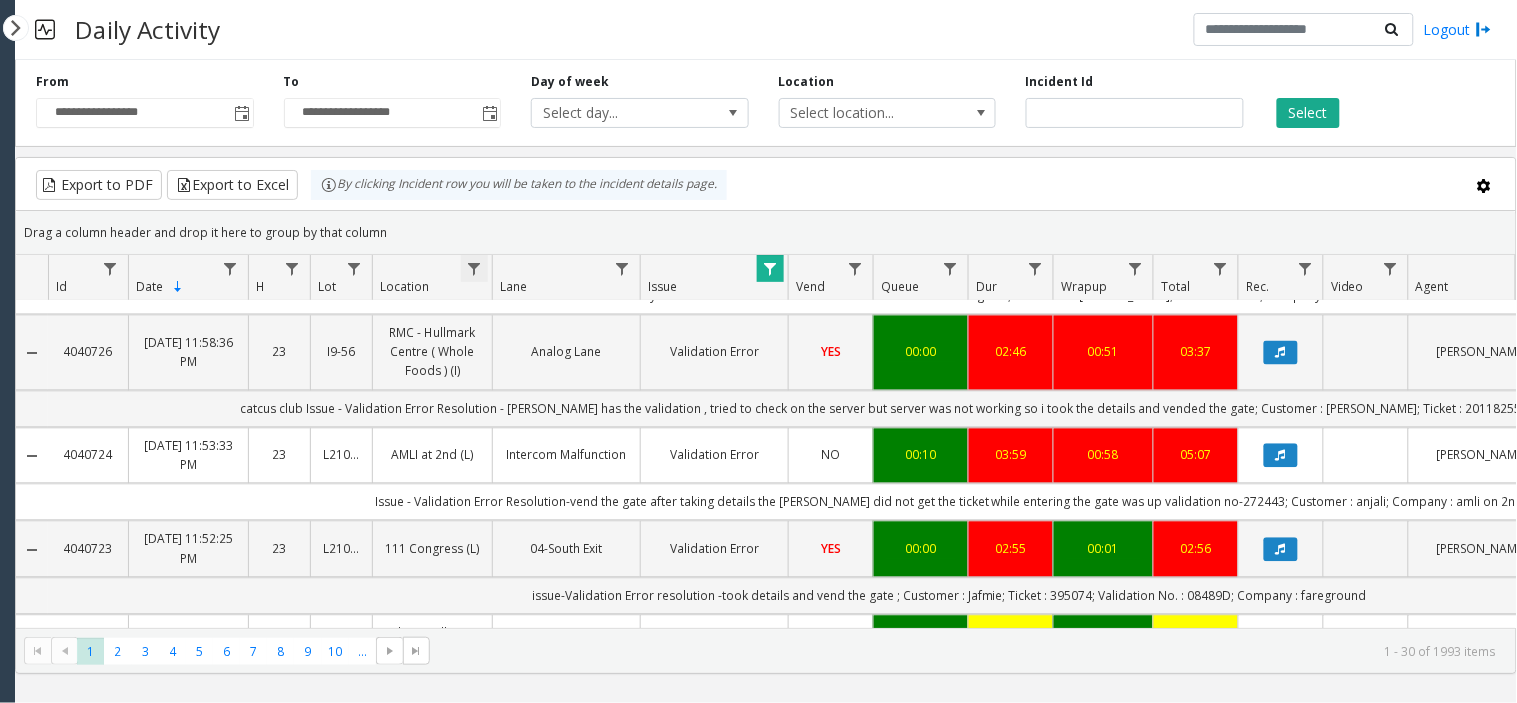 click 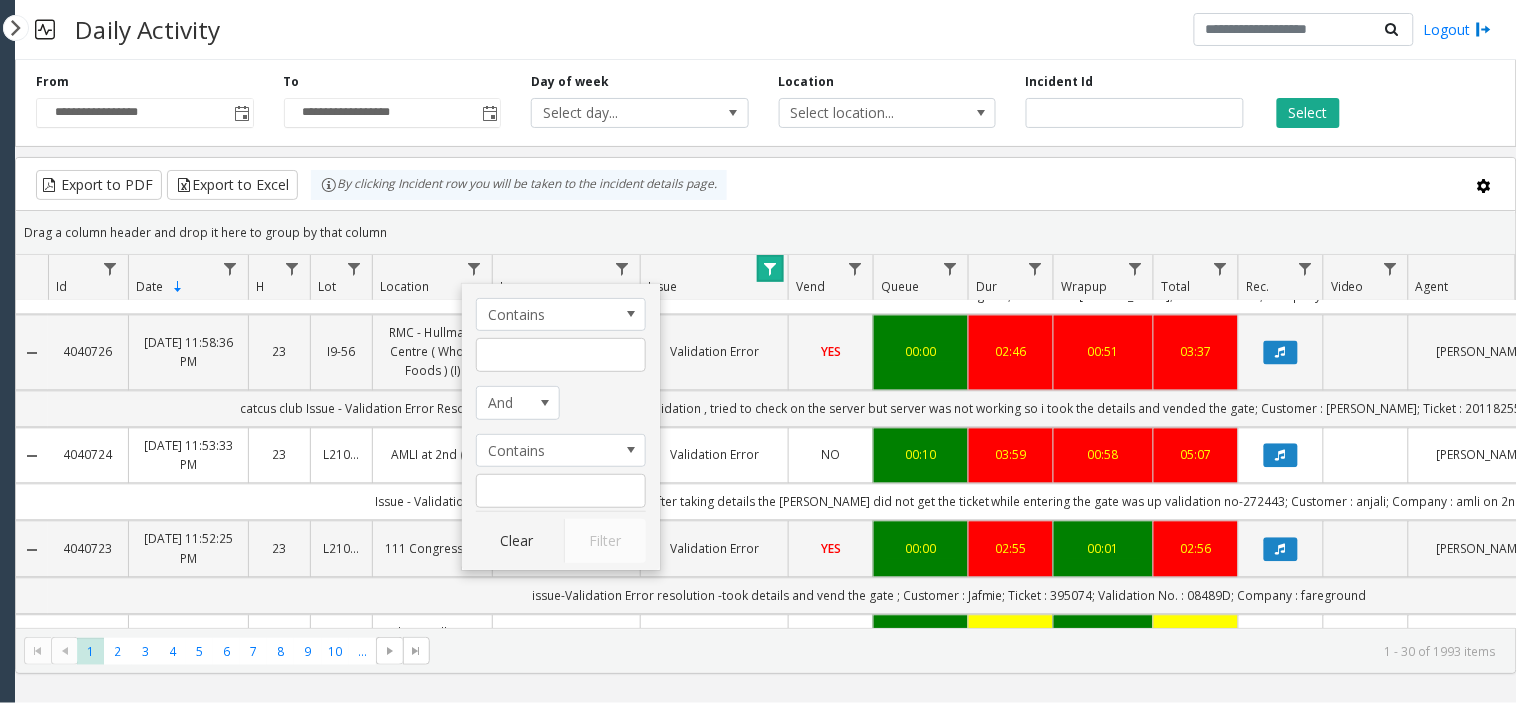 click 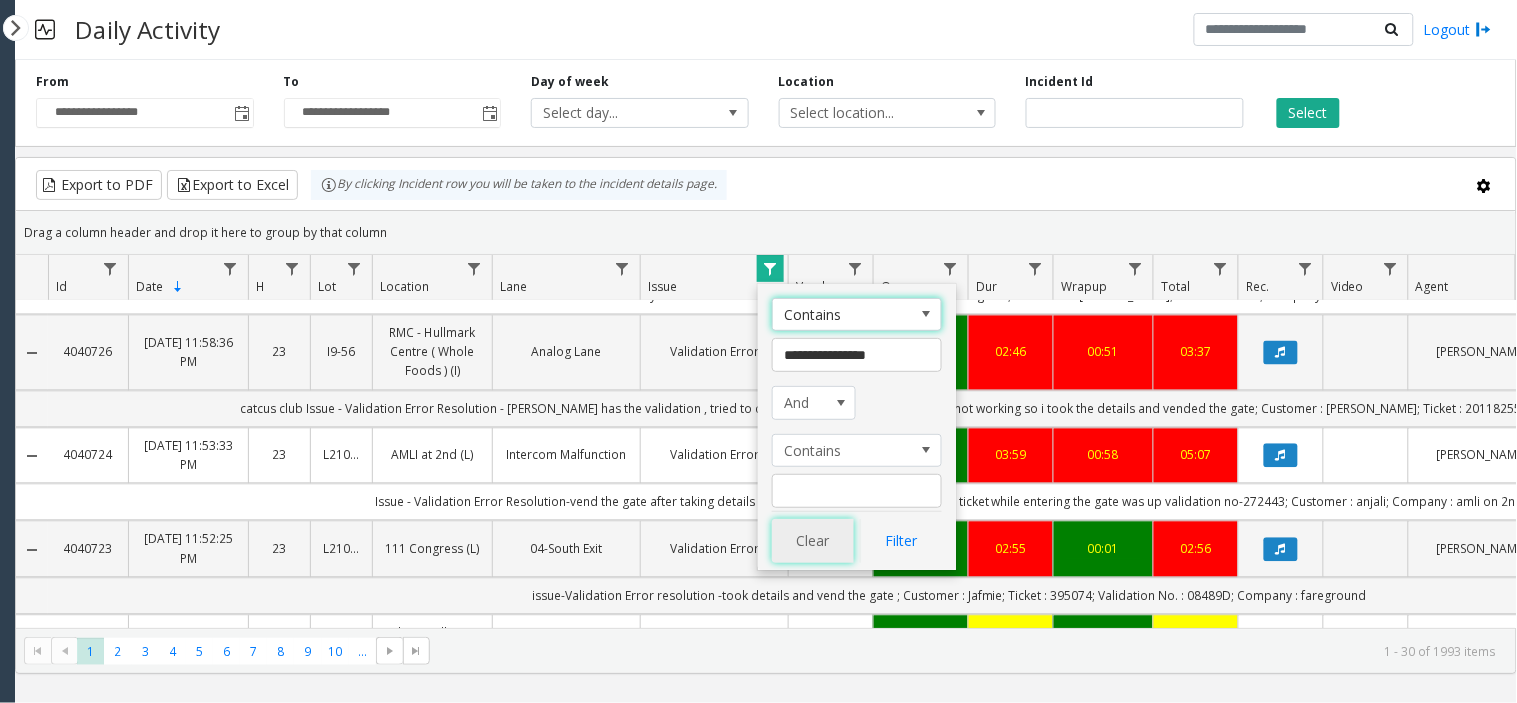 click on "Clear" 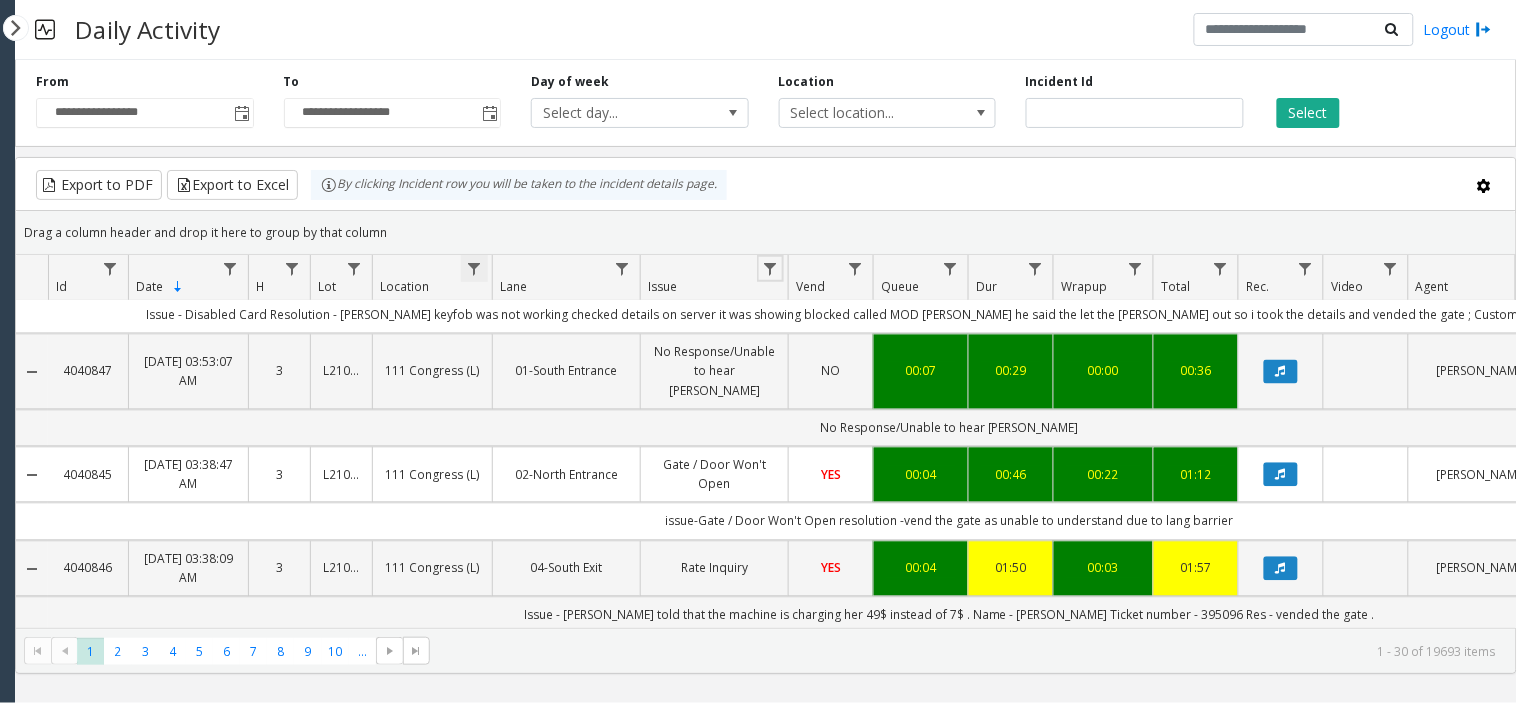 click 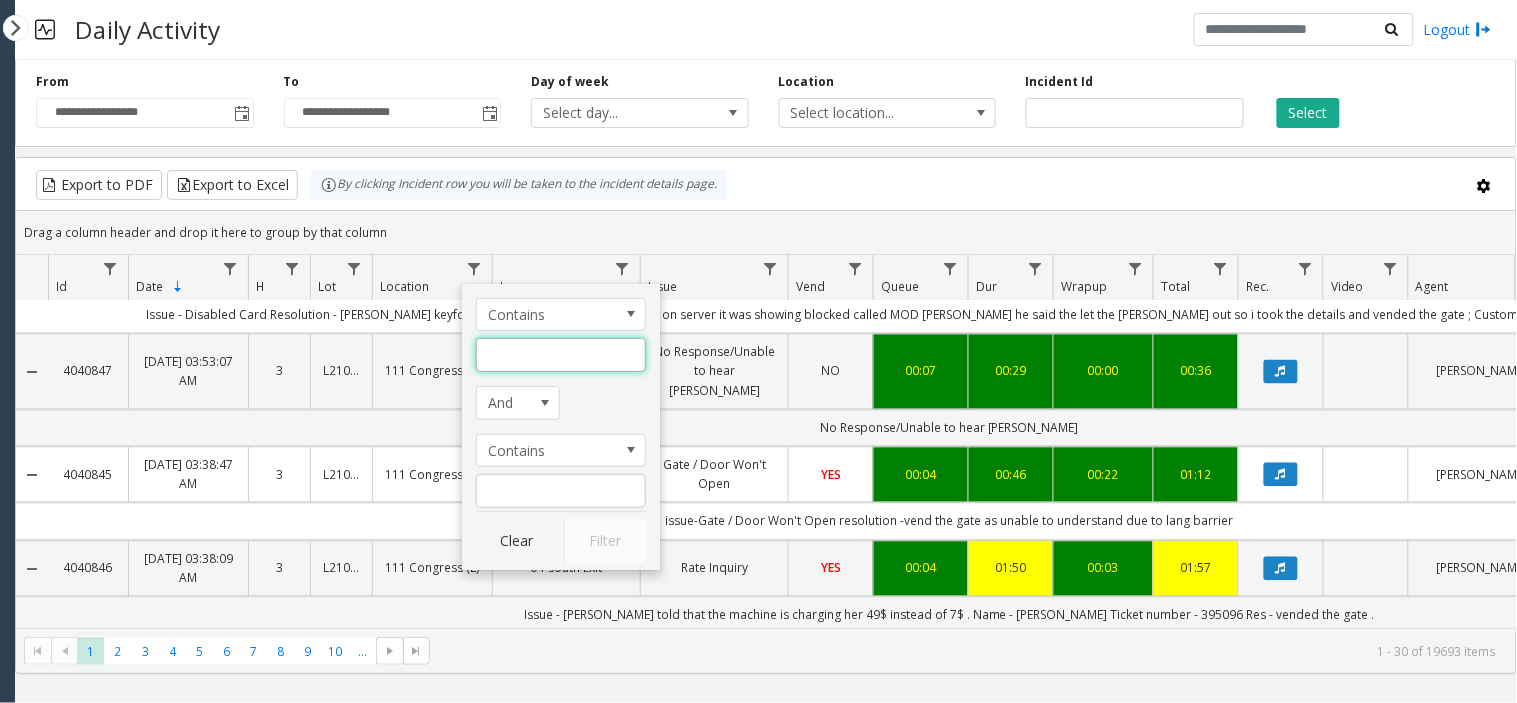 click 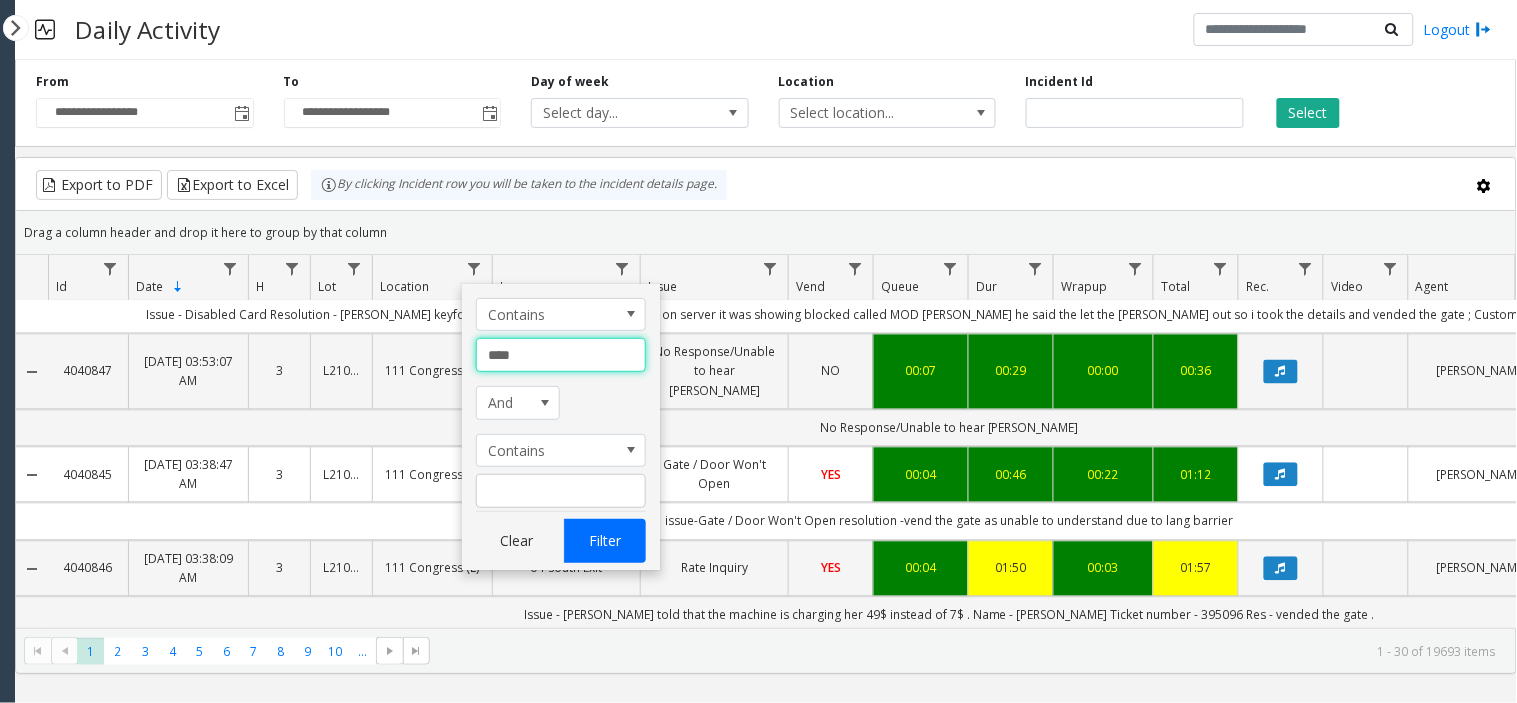 type on "****" 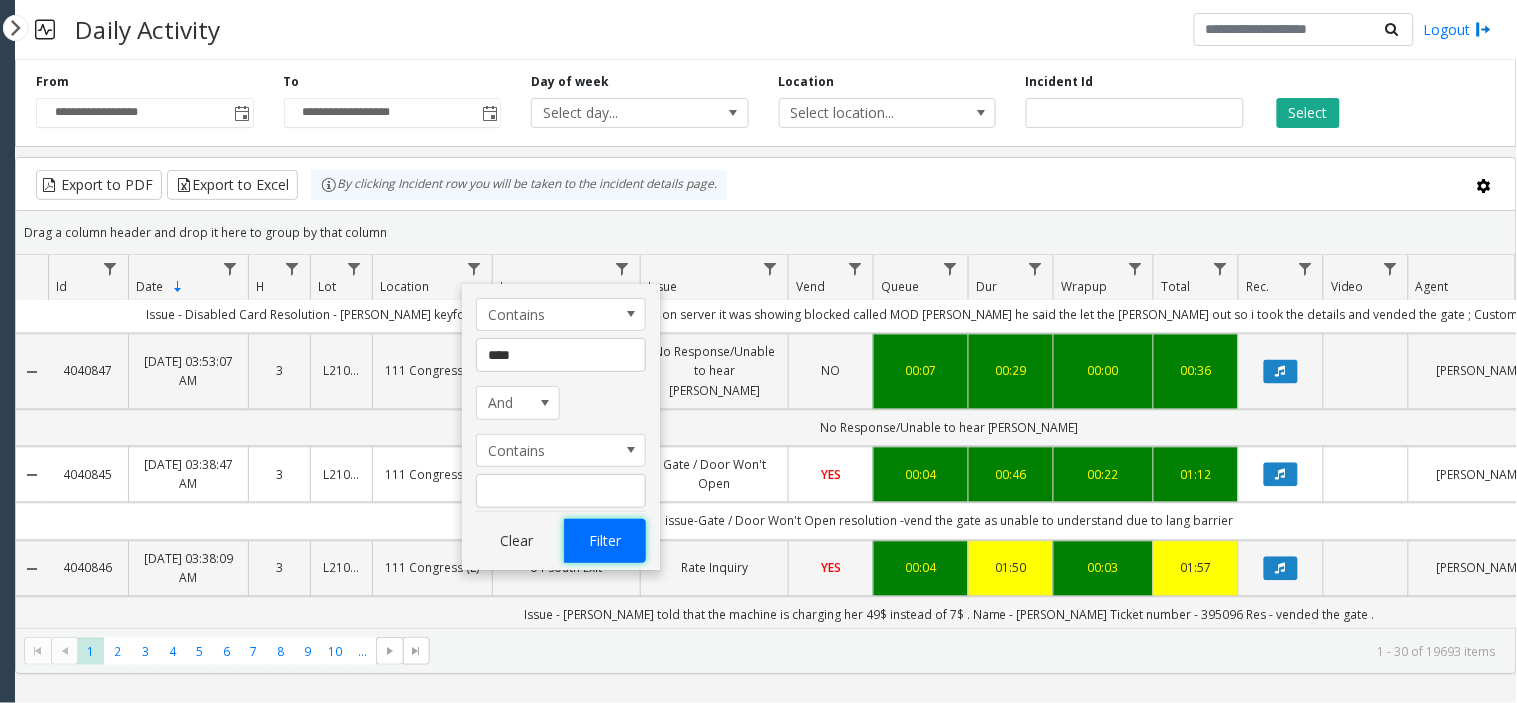 click on "Filter" 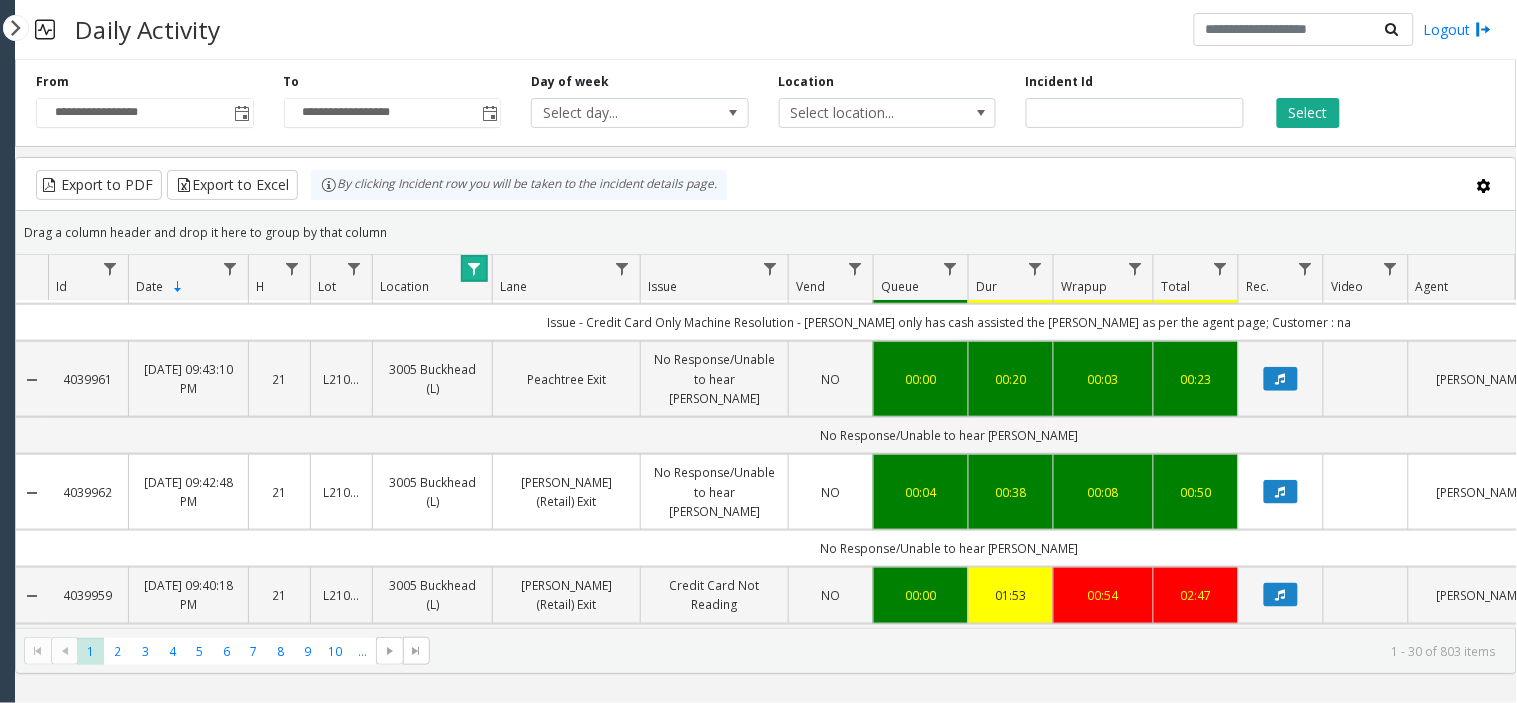 scroll, scrollTop: 2506, scrollLeft: 0, axis: vertical 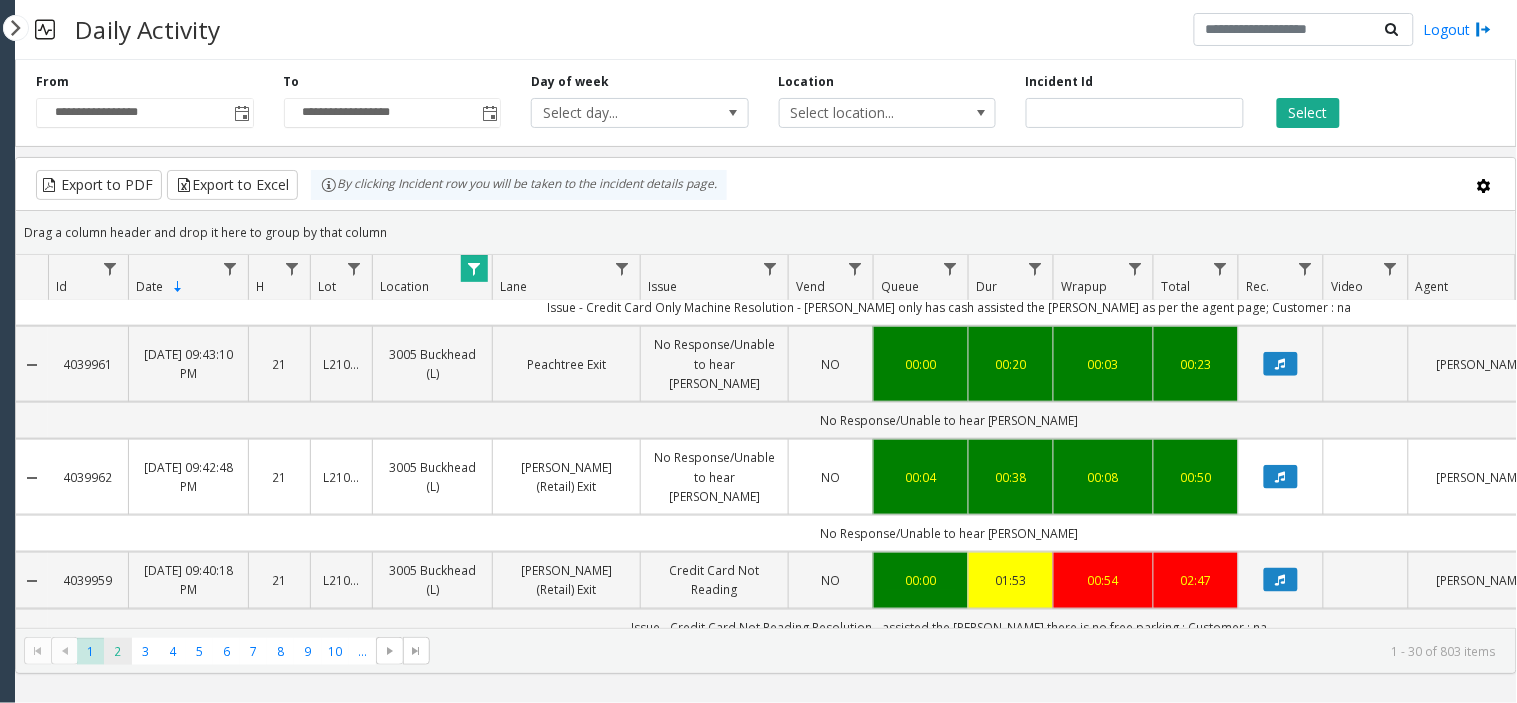 click on "2" 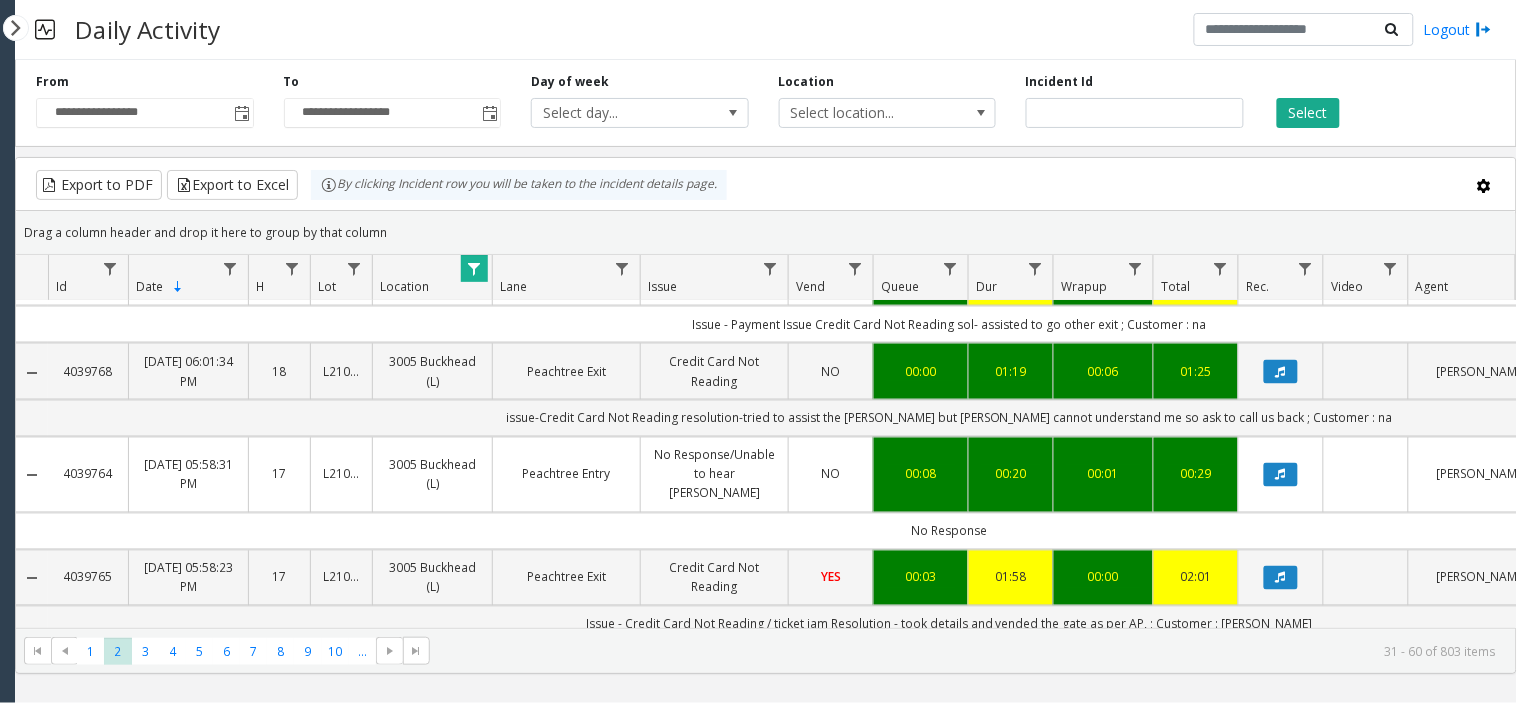 scroll, scrollTop: 888, scrollLeft: 0, axis: vertical 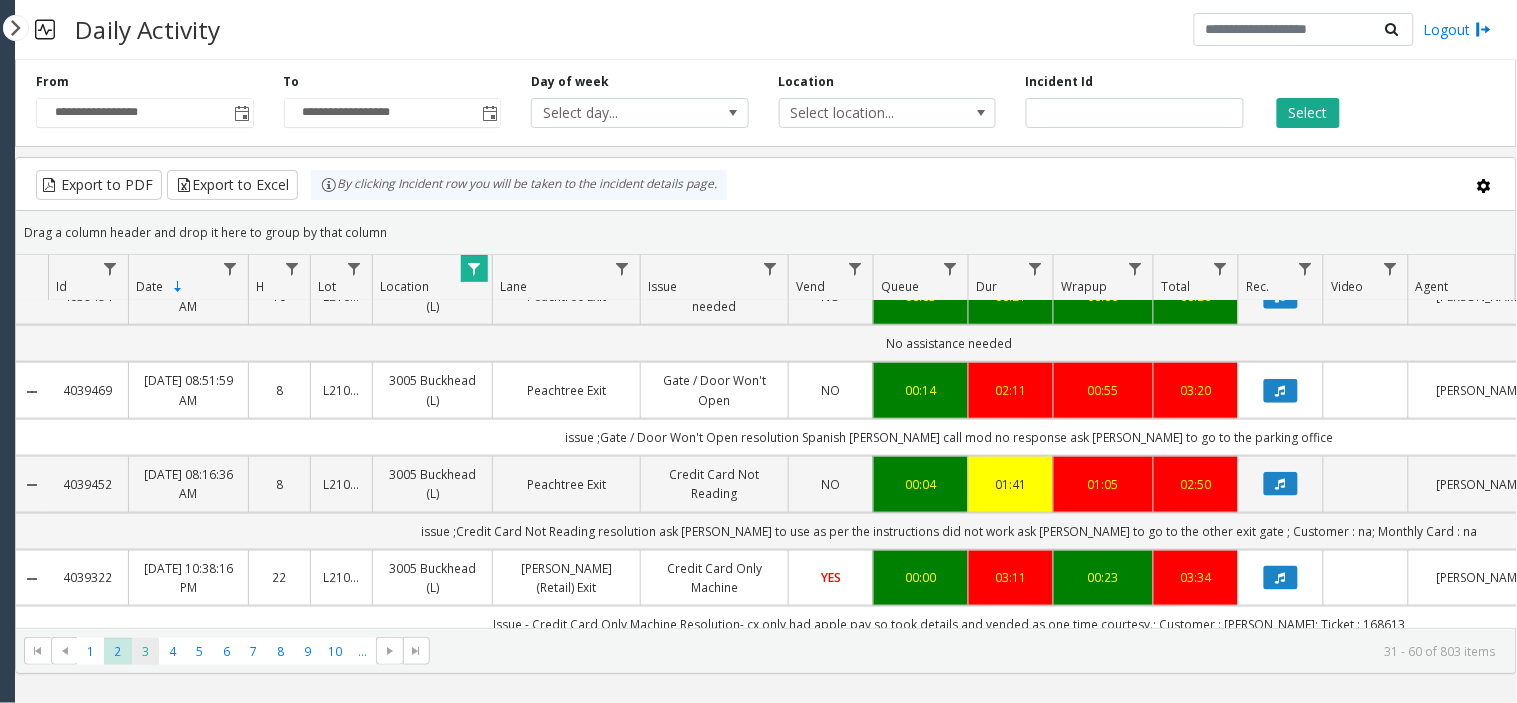 click on "3" 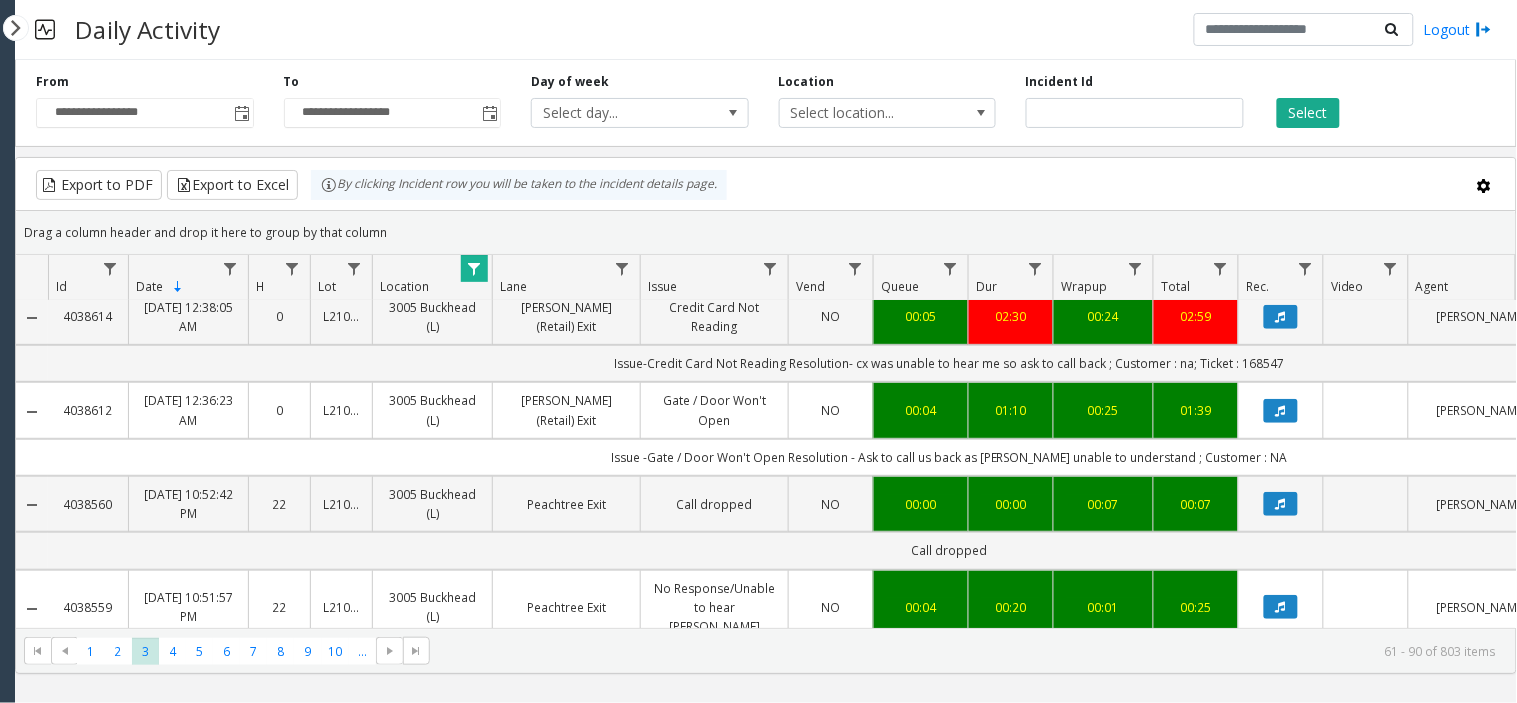 scroll, scrollTop: 2506, scrollLeft: 0, axis: vertical 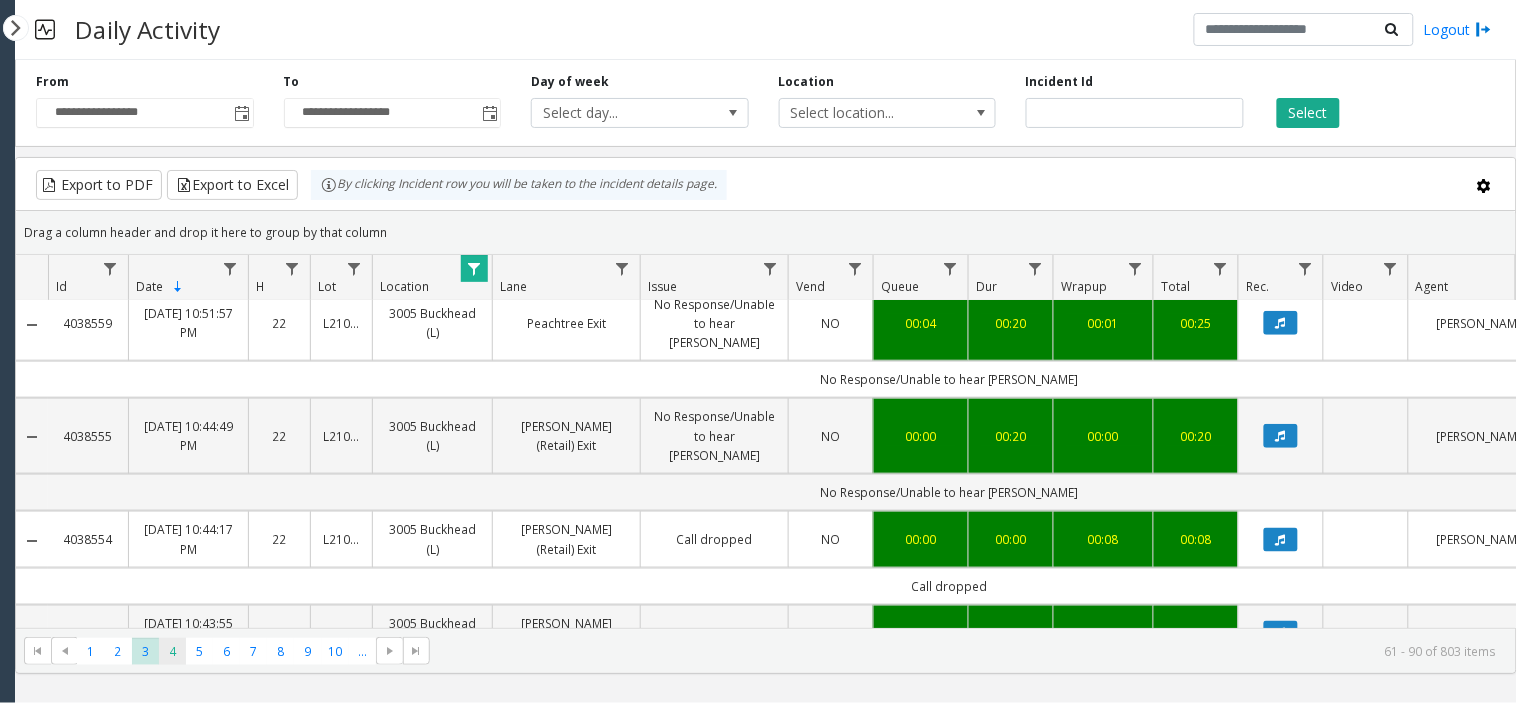 click on "4" 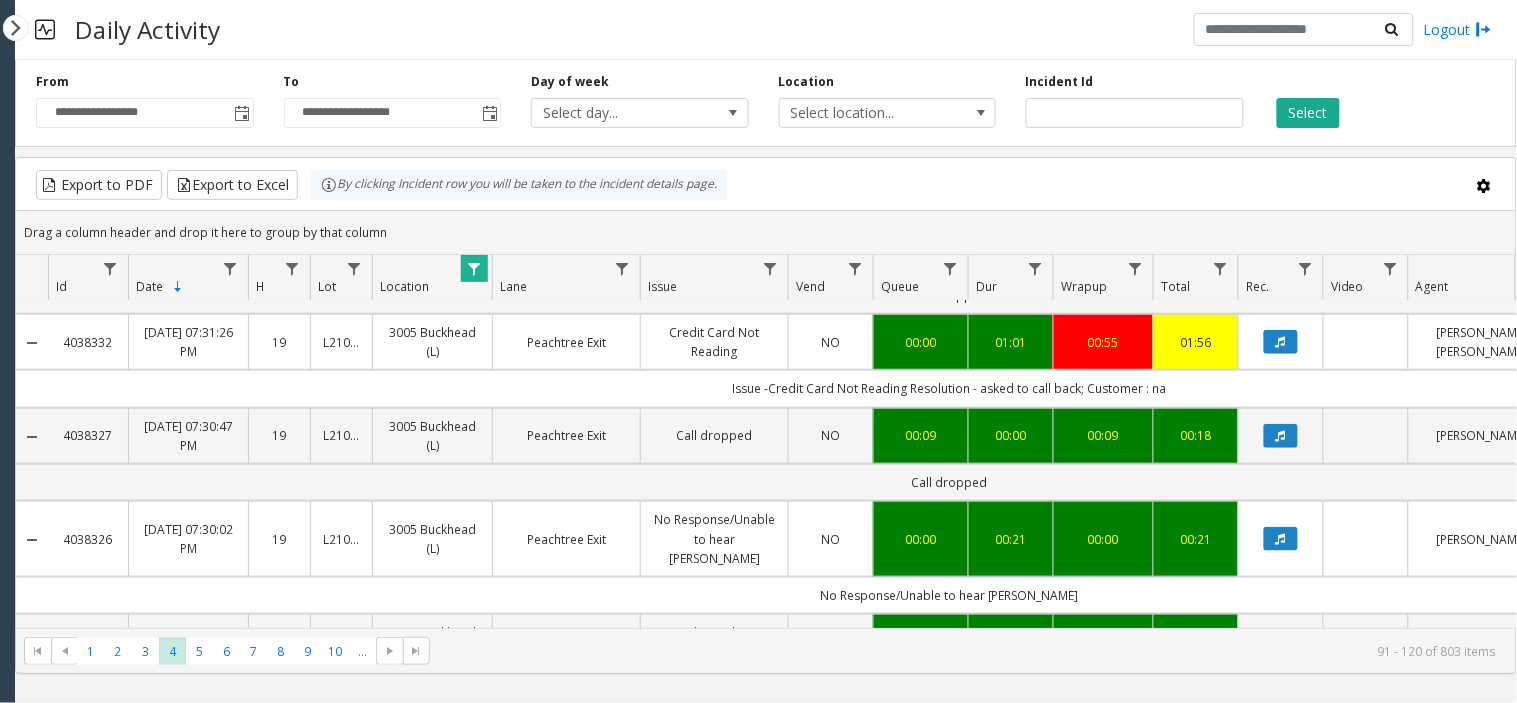 scroll, scrollTop: 2506, scrollLeft: 0, axis: vertical 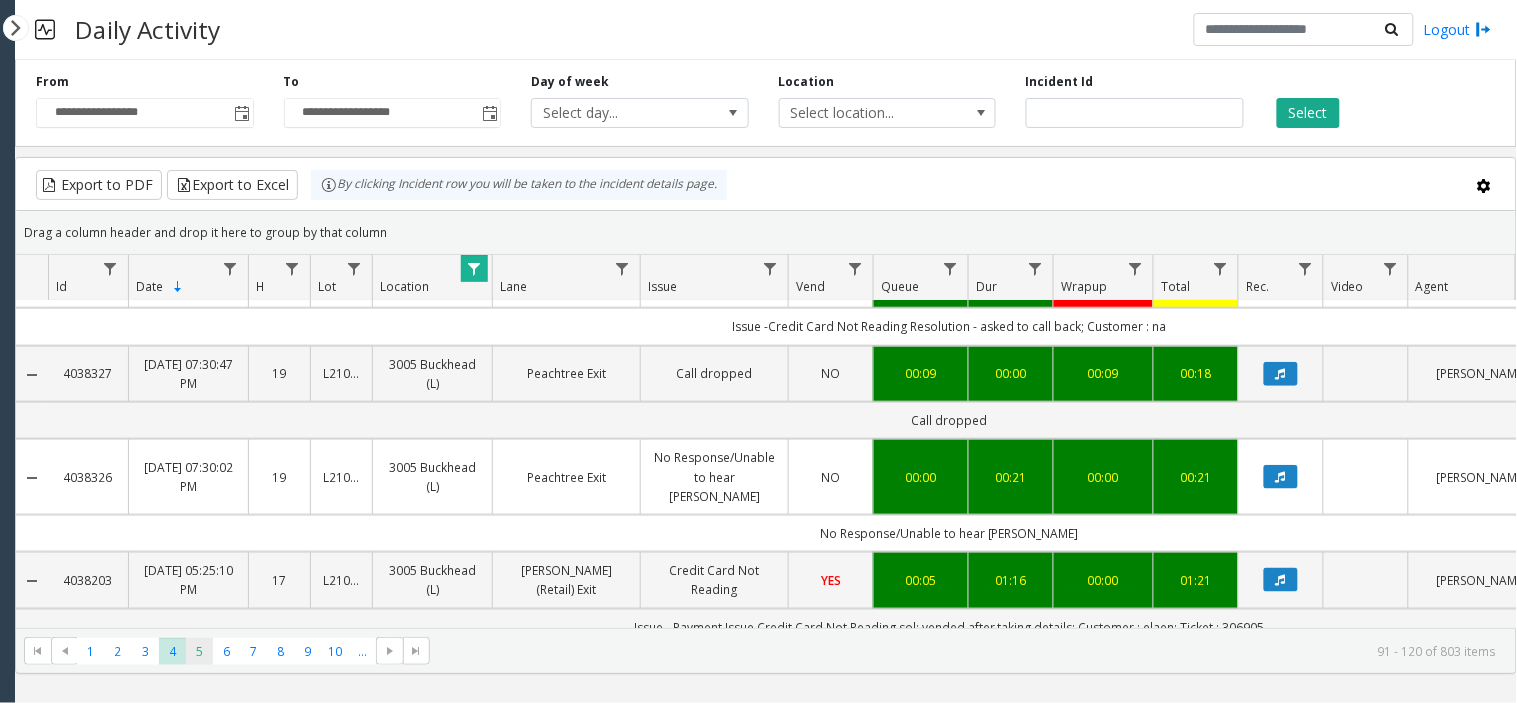 click on "5" 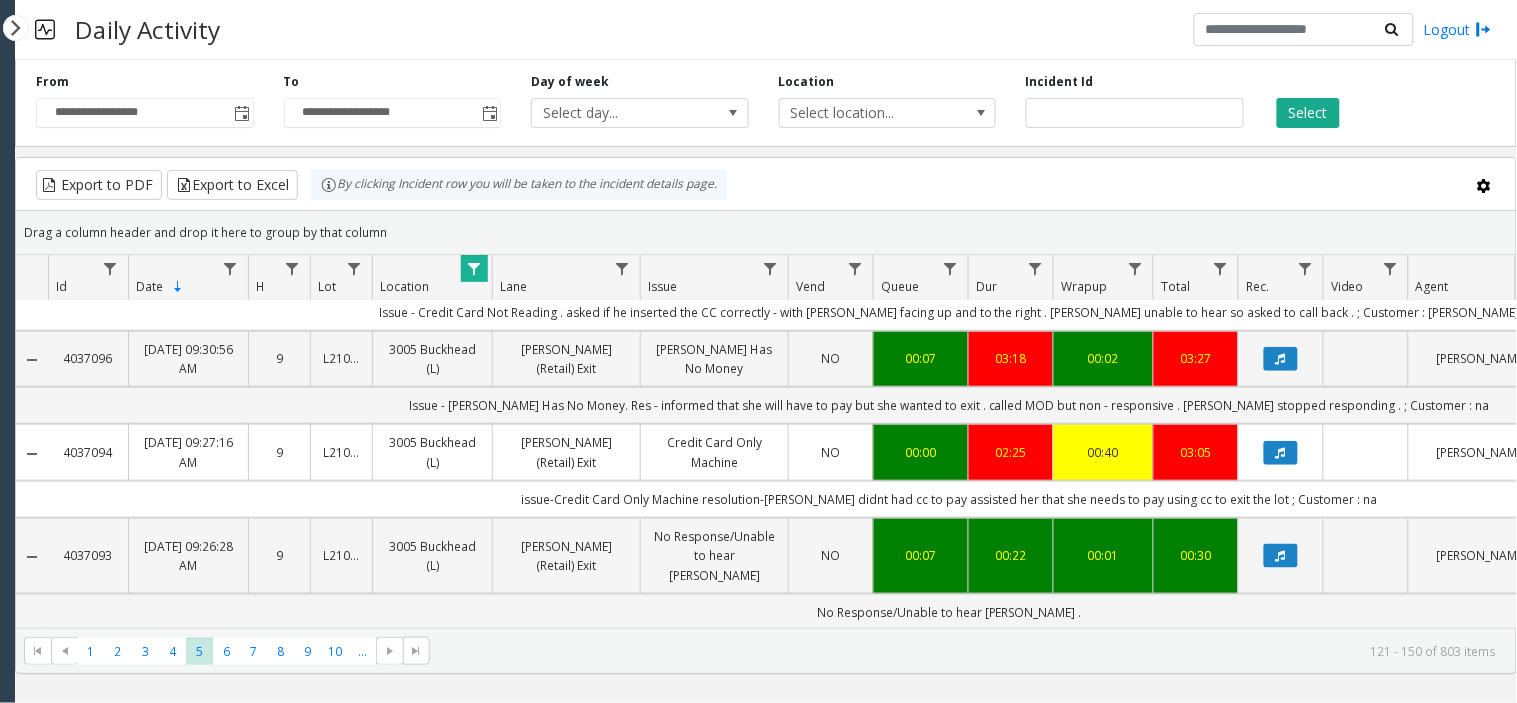 scroll, scrollTop: 2506, scrollLeft: 0, axis: vertical 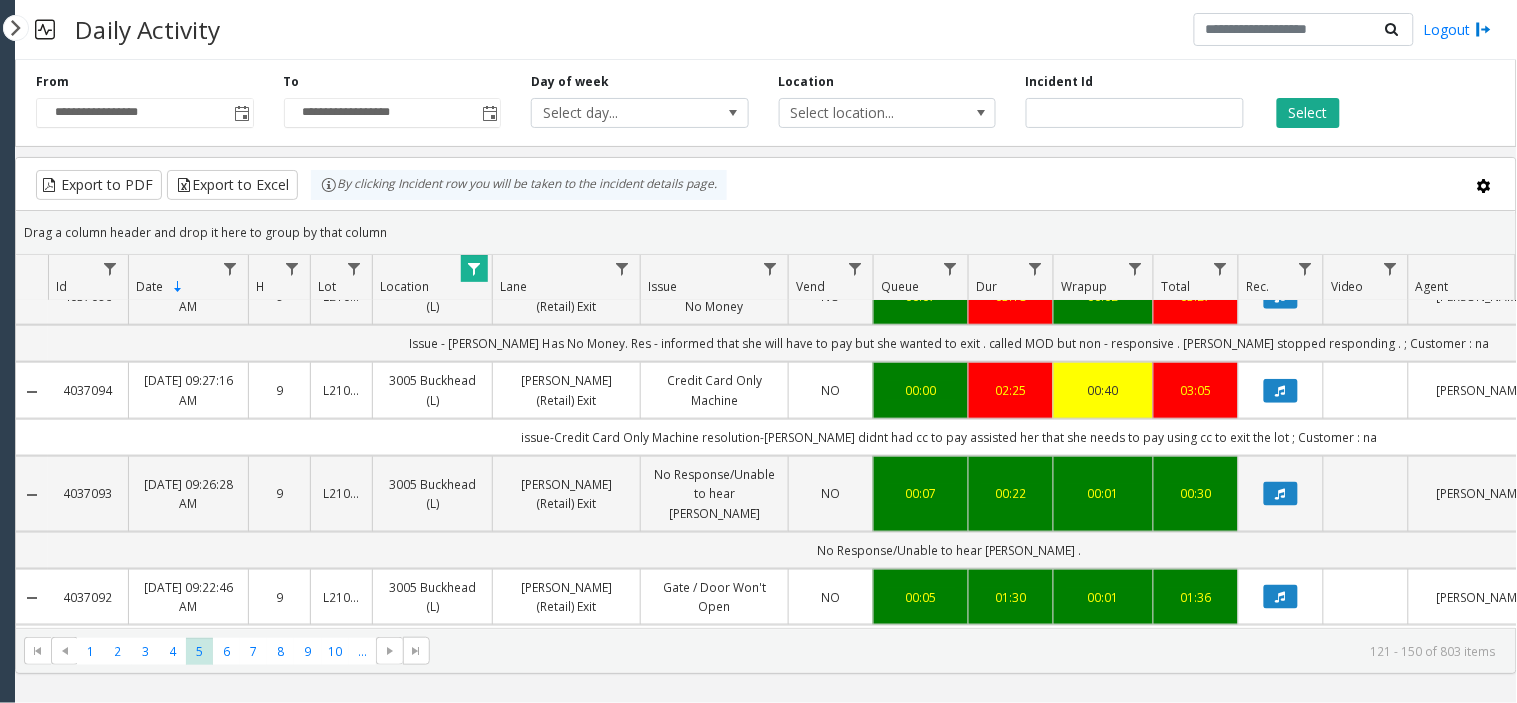 drag, startPoint x: 1028, startPoint y: 631, endPoint x: 1144, endPoint y: 636, distance: 116.10771 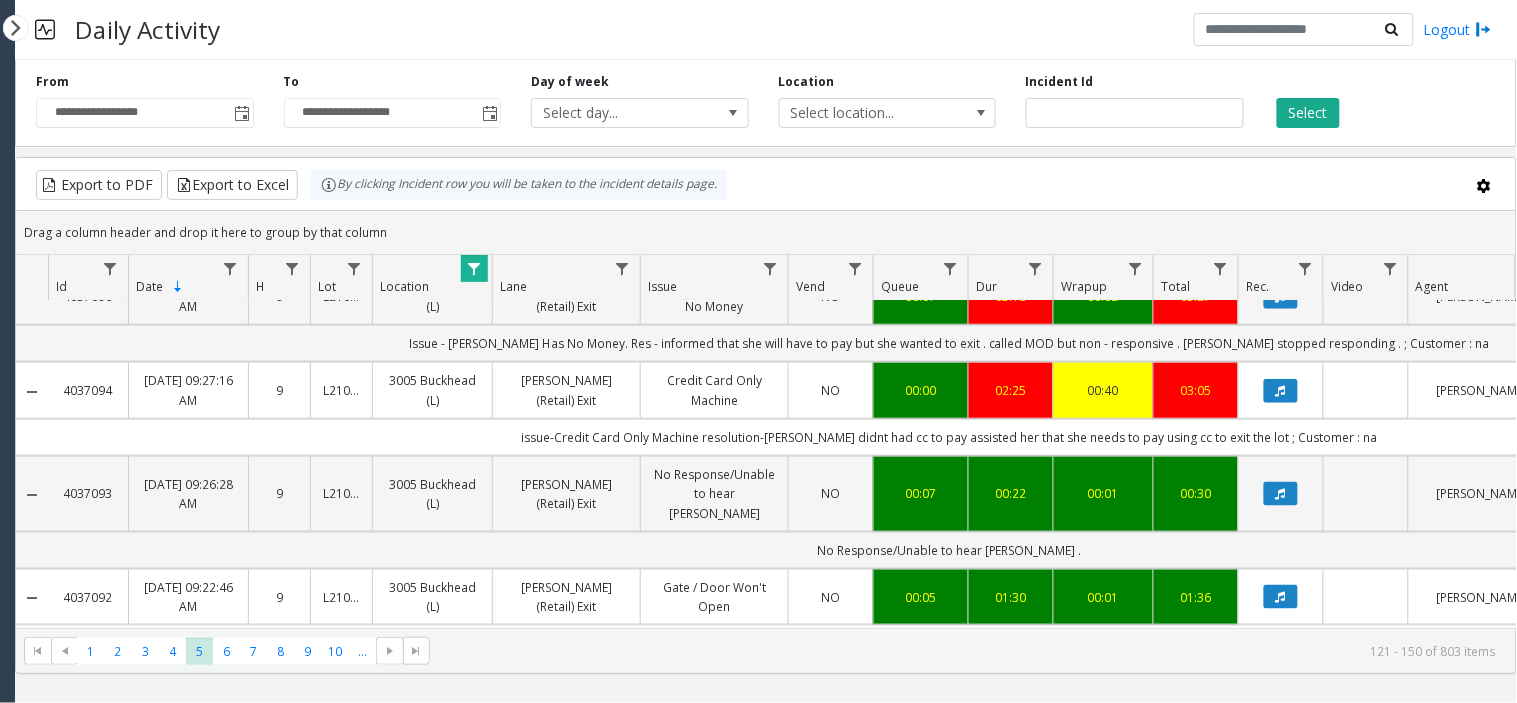 scroll, scrollTop: 2506, scrollLeft: 325, axis: both 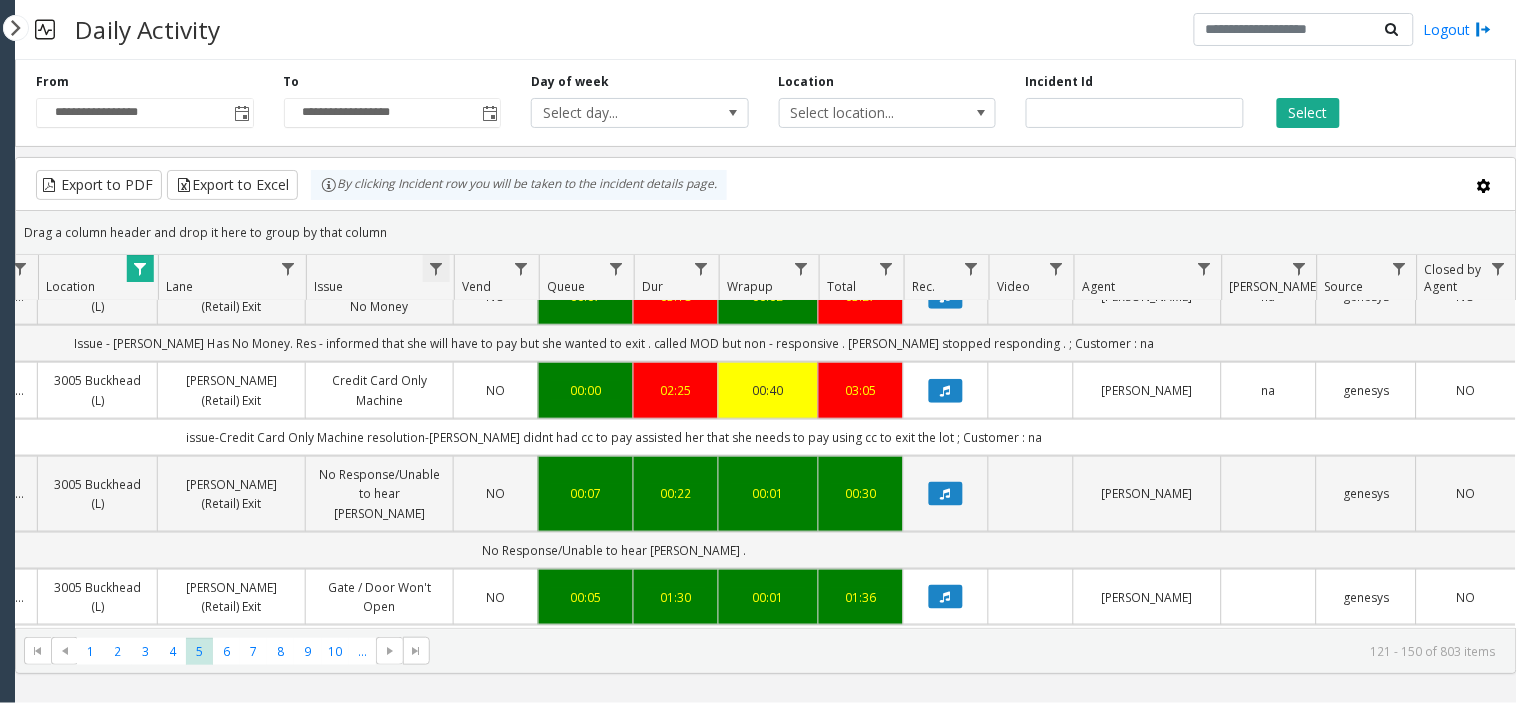 click 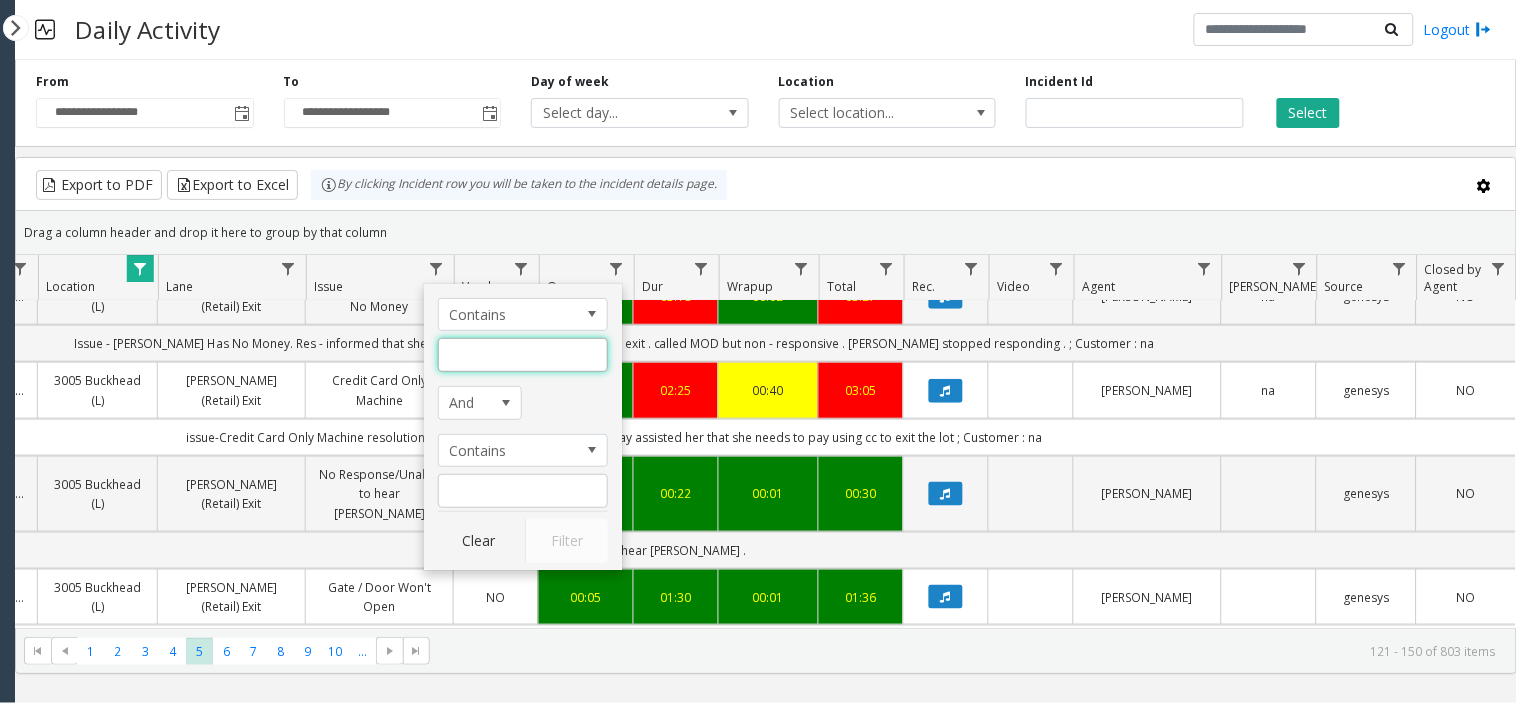 click 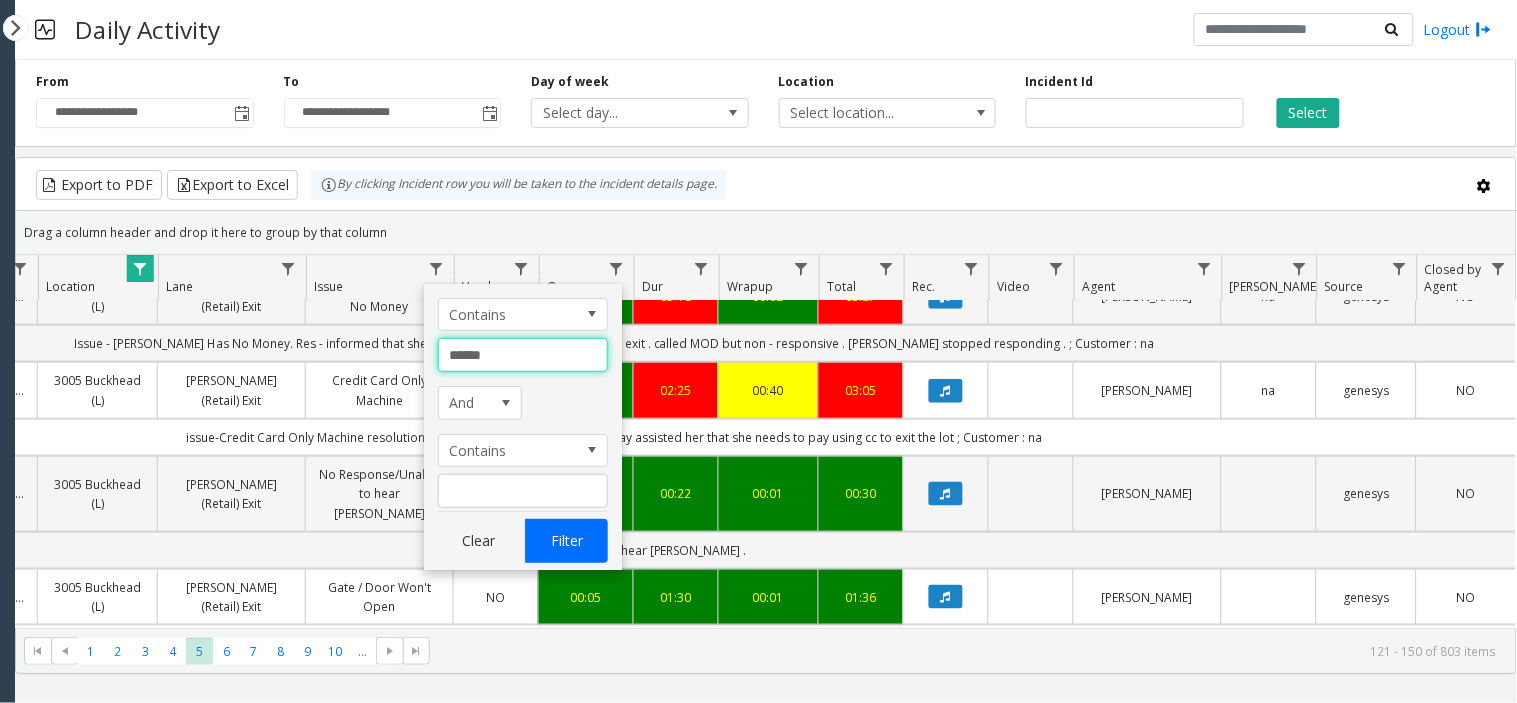 type on "******" 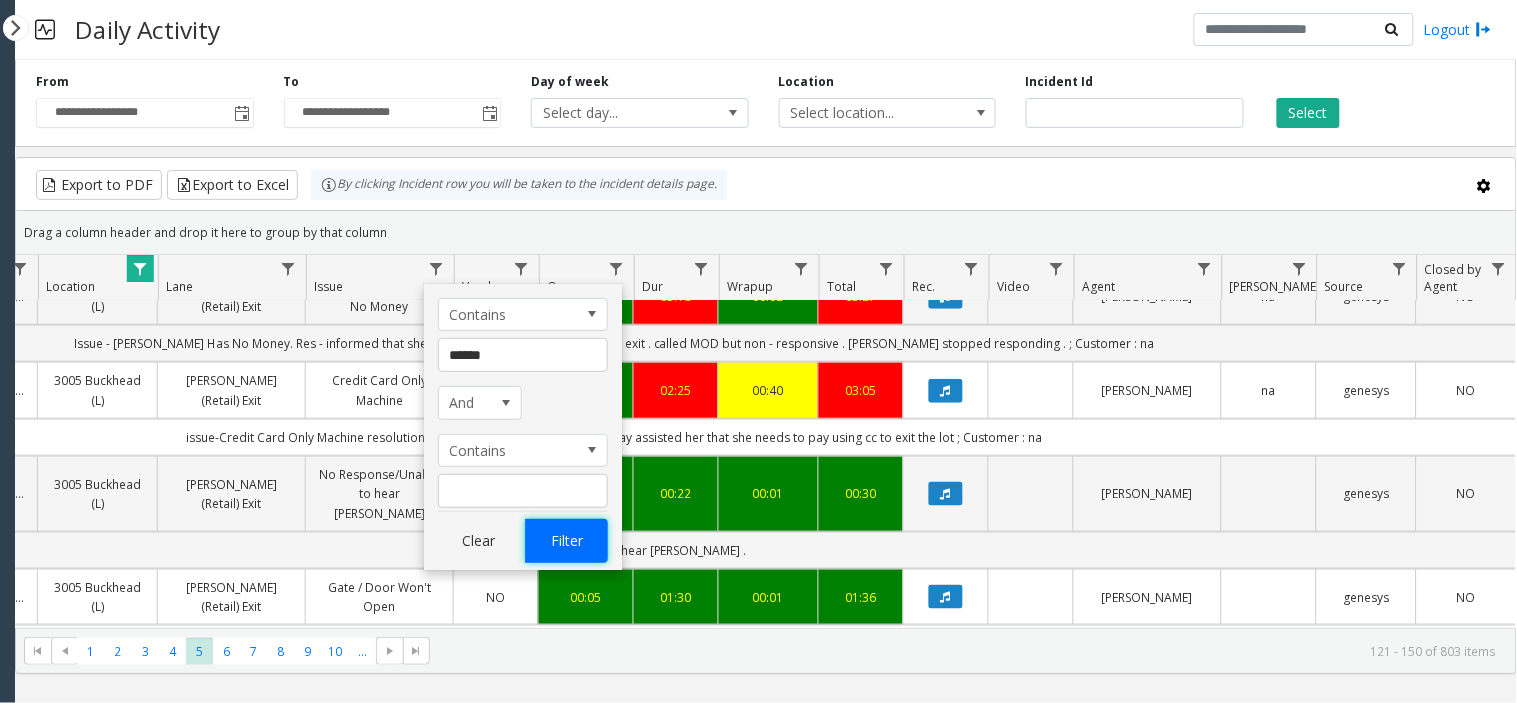 click on "Filter" 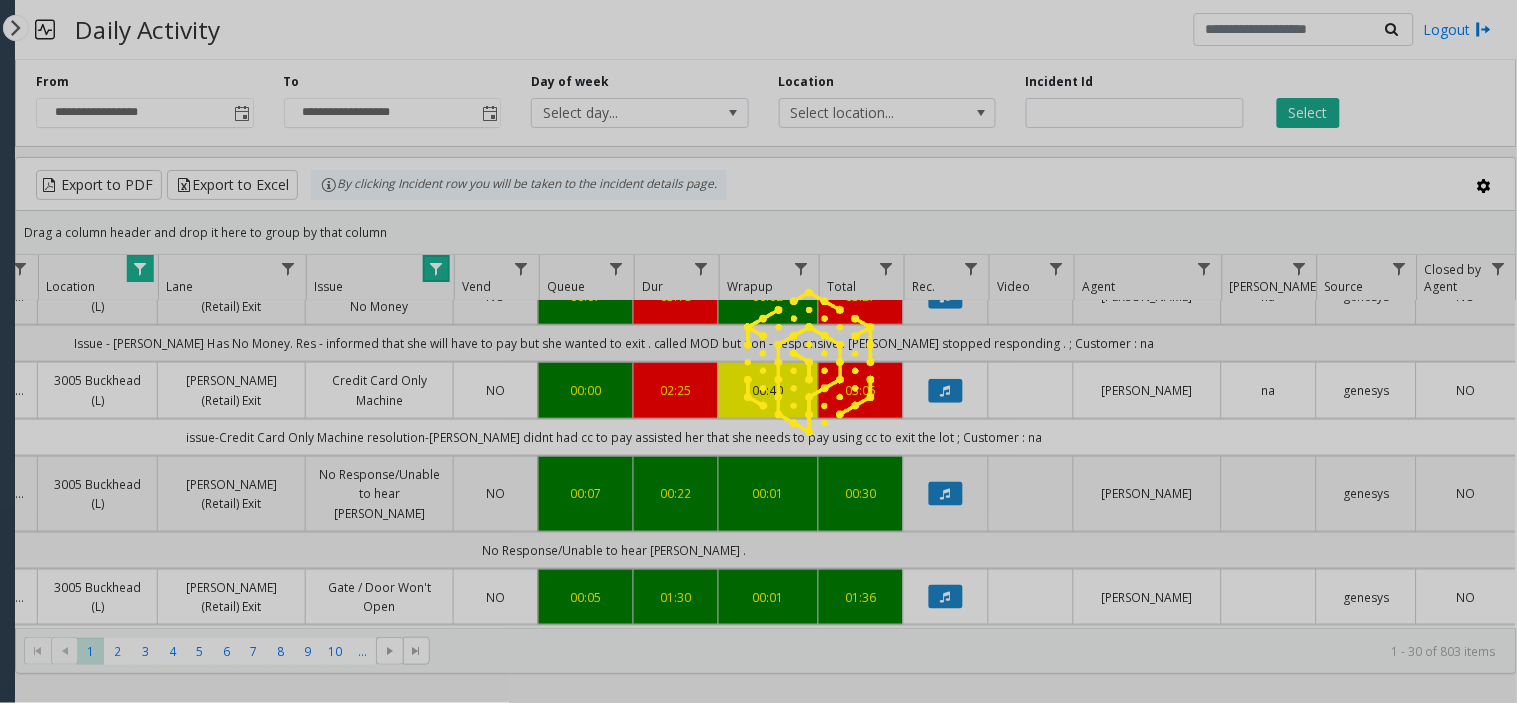 scroll, scrollTop: 0, scrollLeft: 350, axis: horizontal 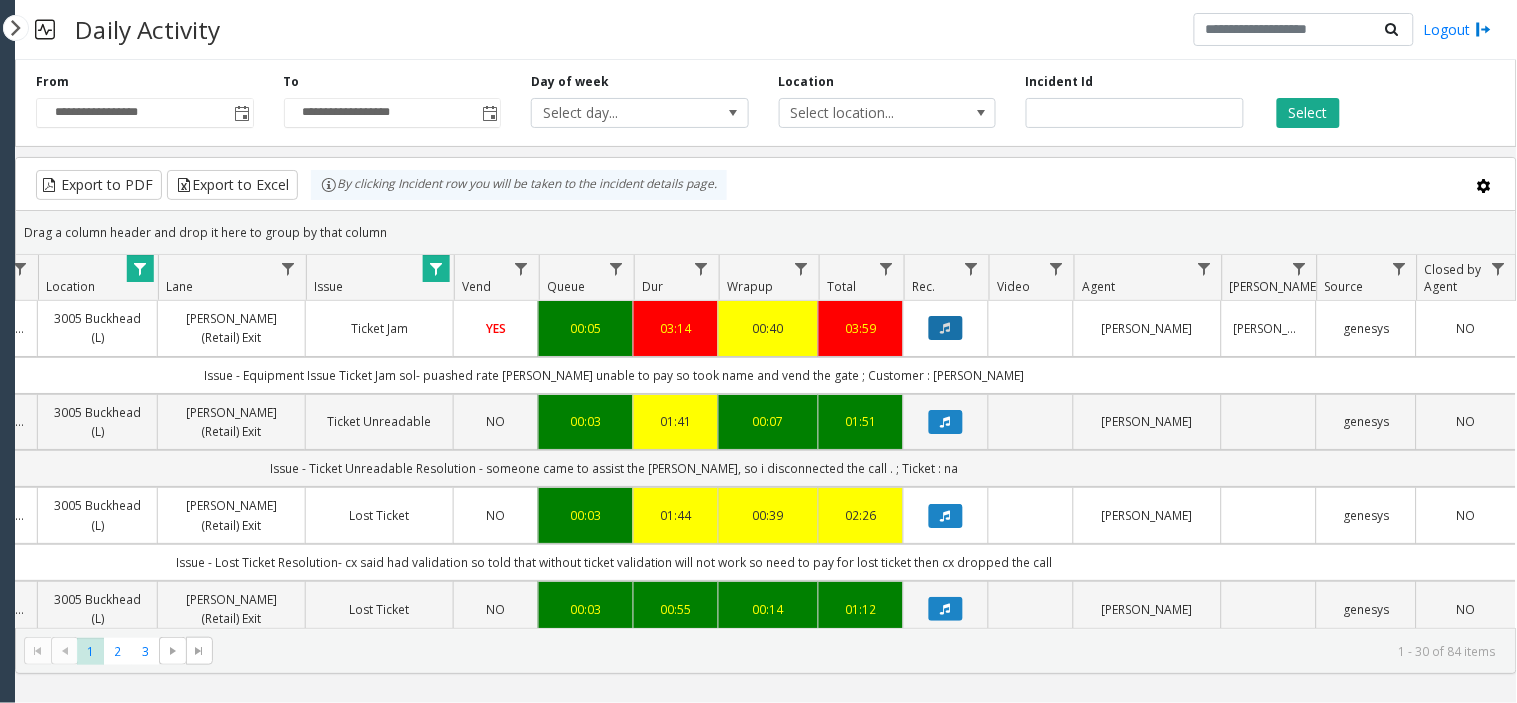 click 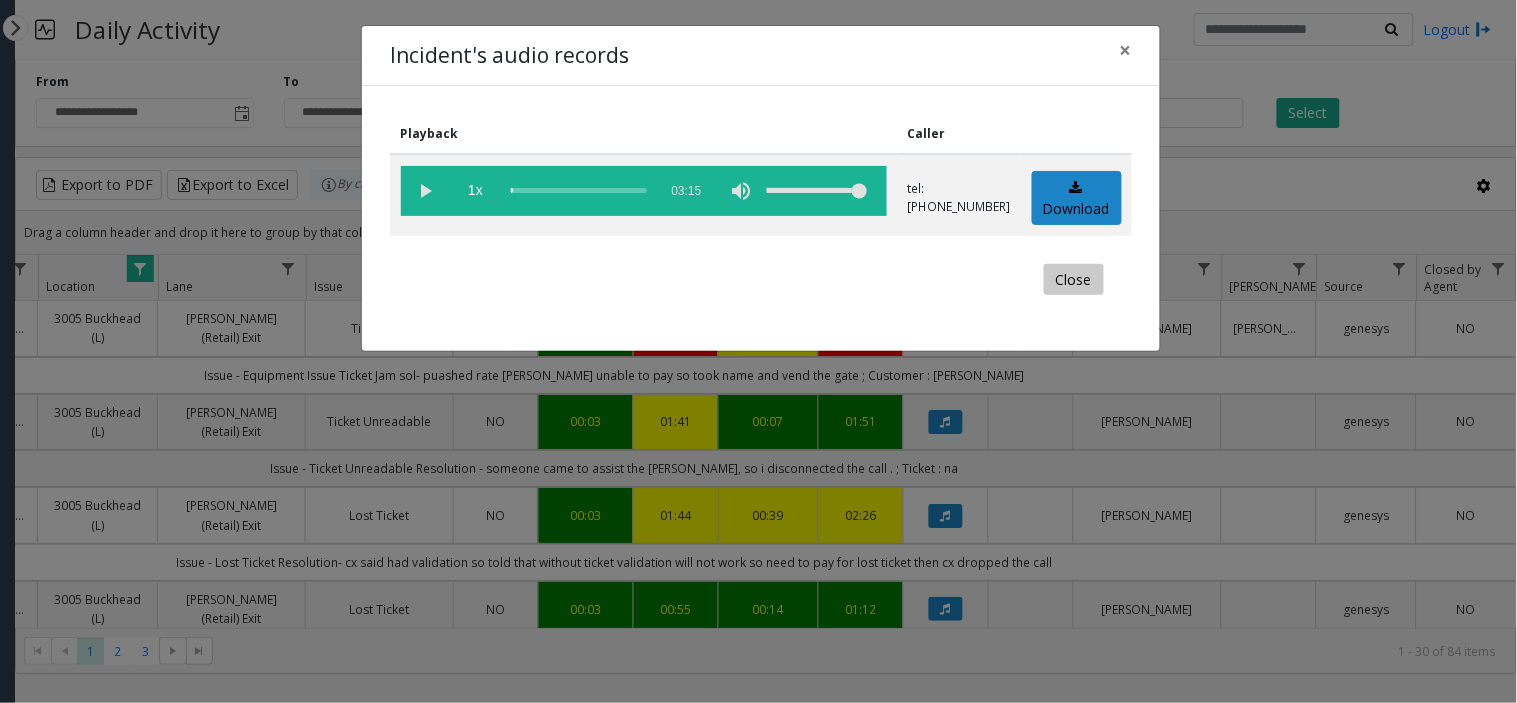 click on "Close" 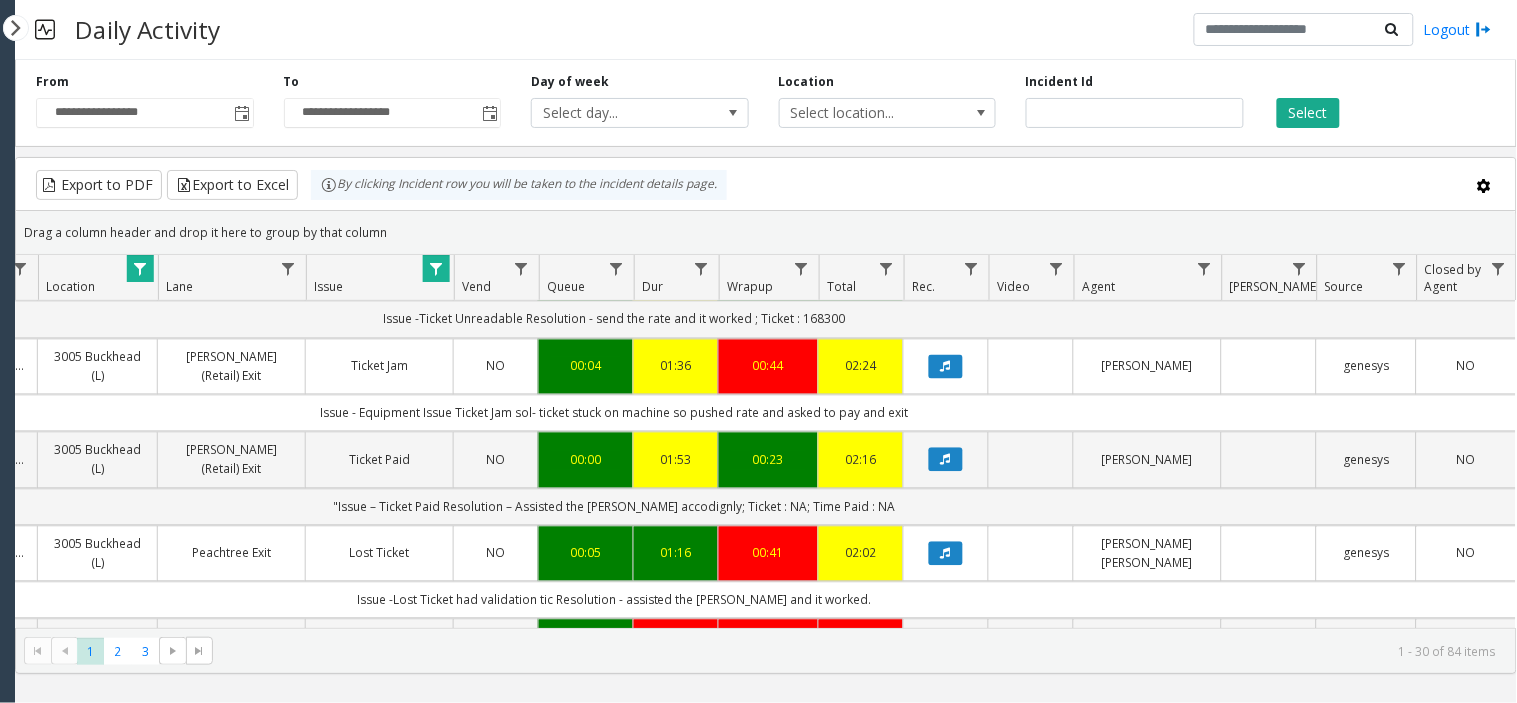 scroll, scrollTop: 1111, scrollLeft: 350, axis: both 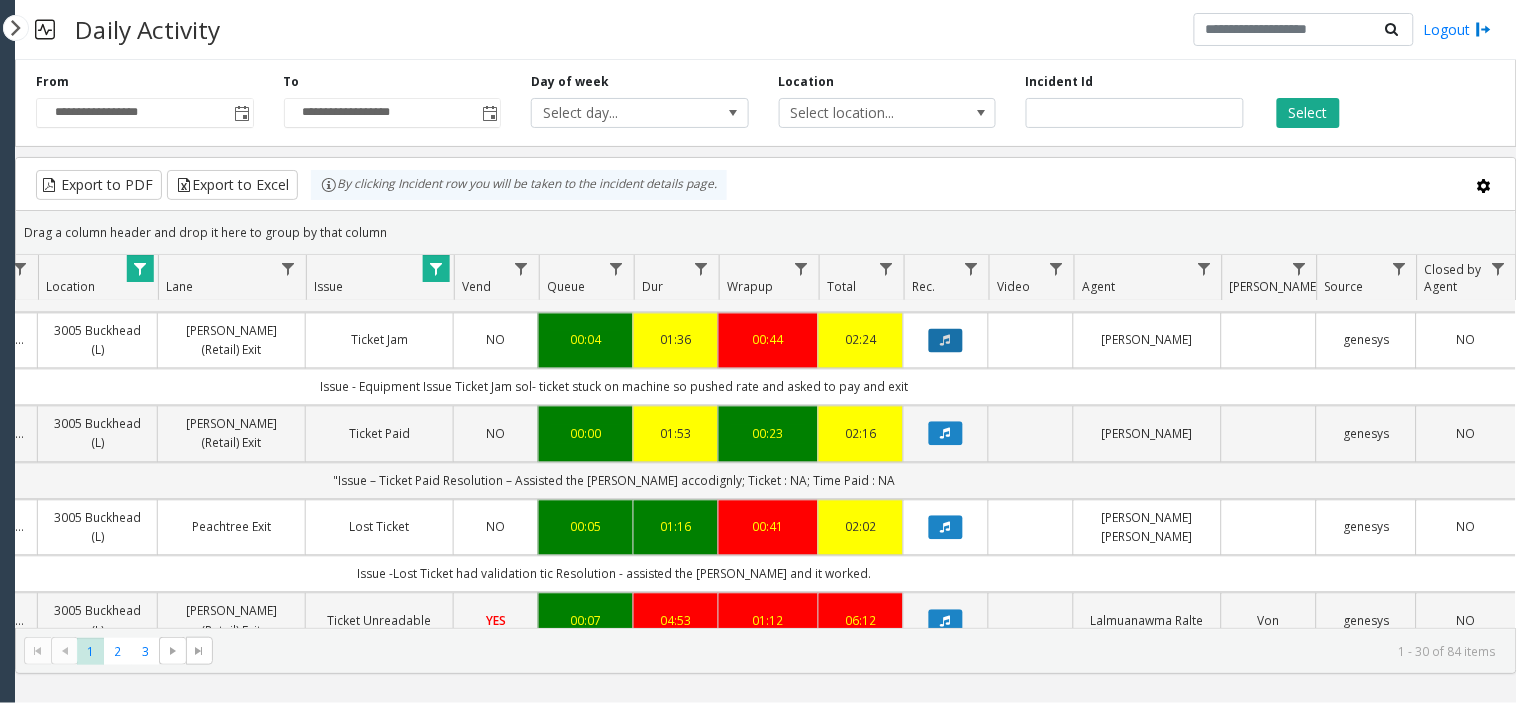 click 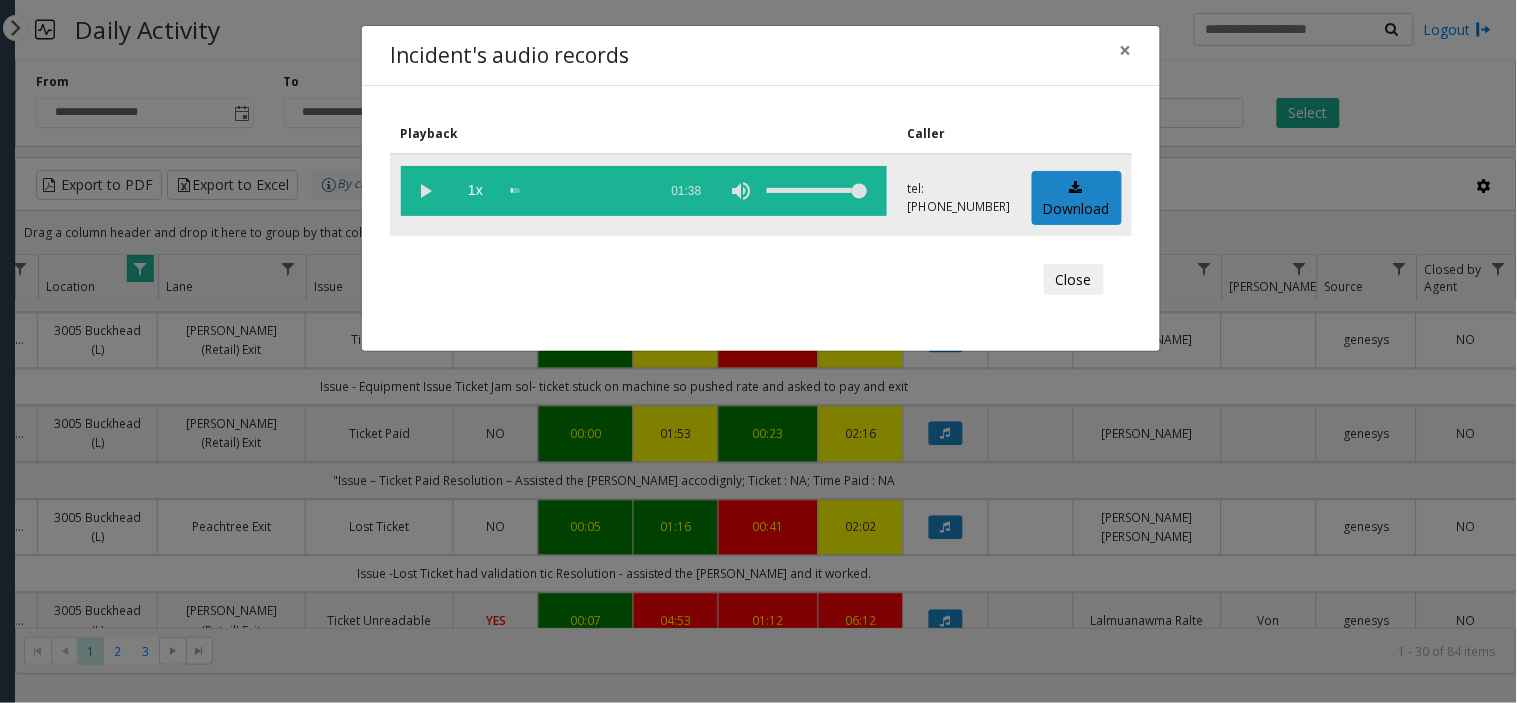 click 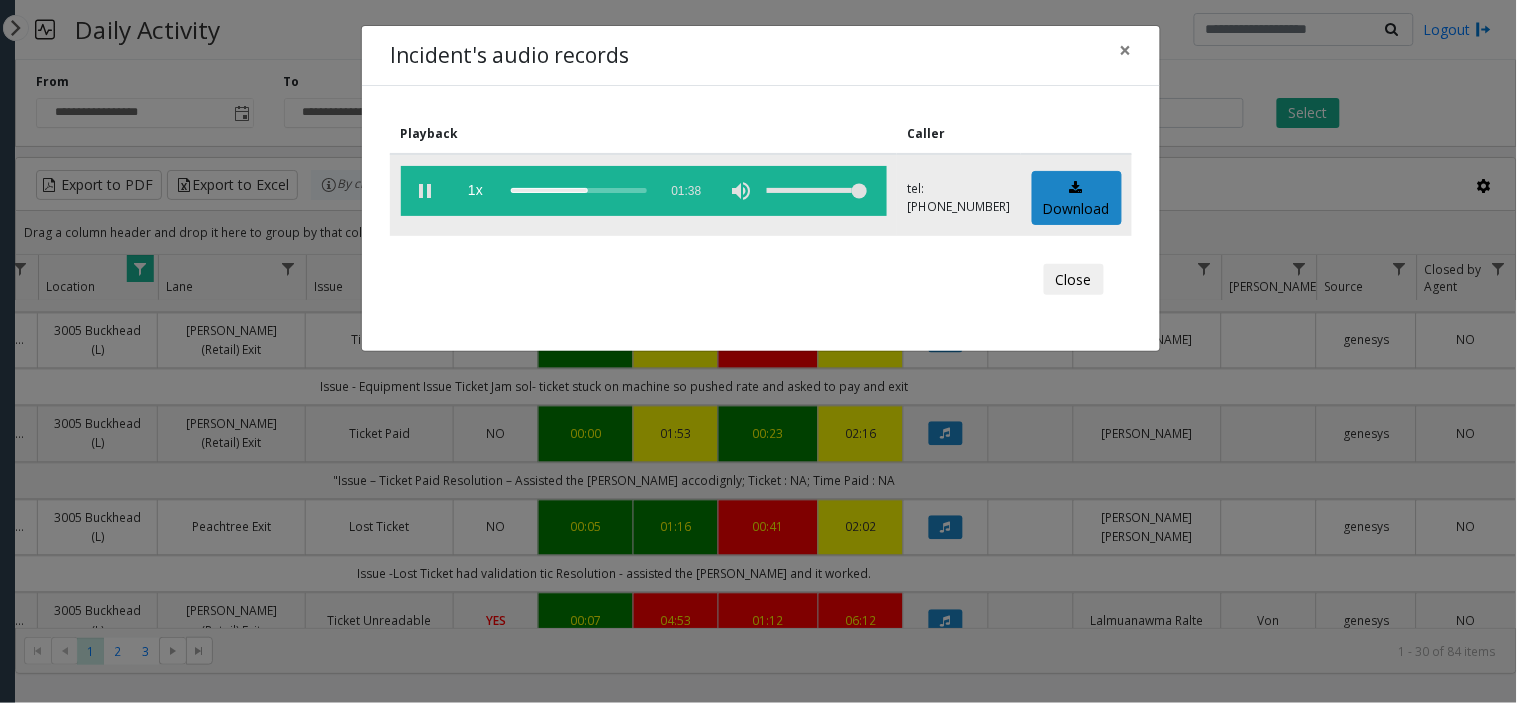 click 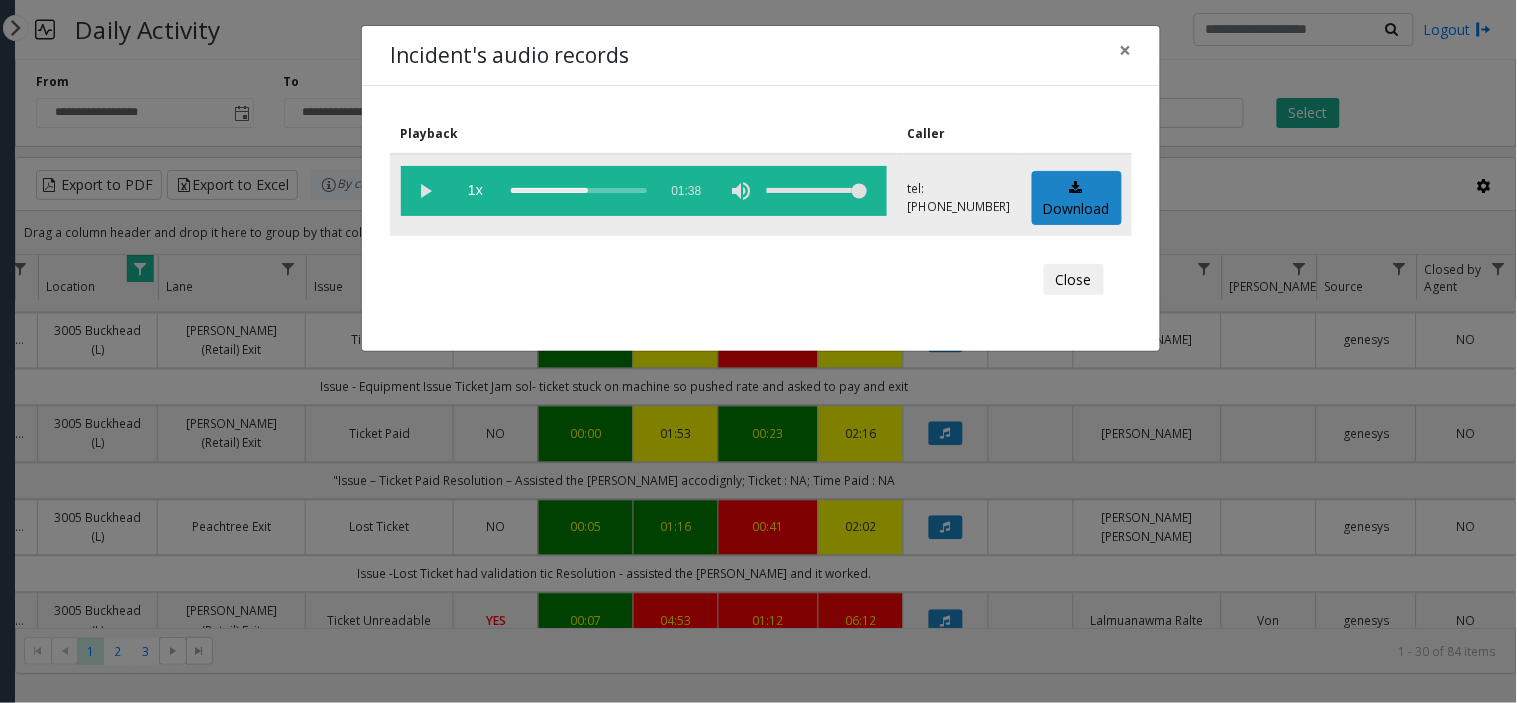 click 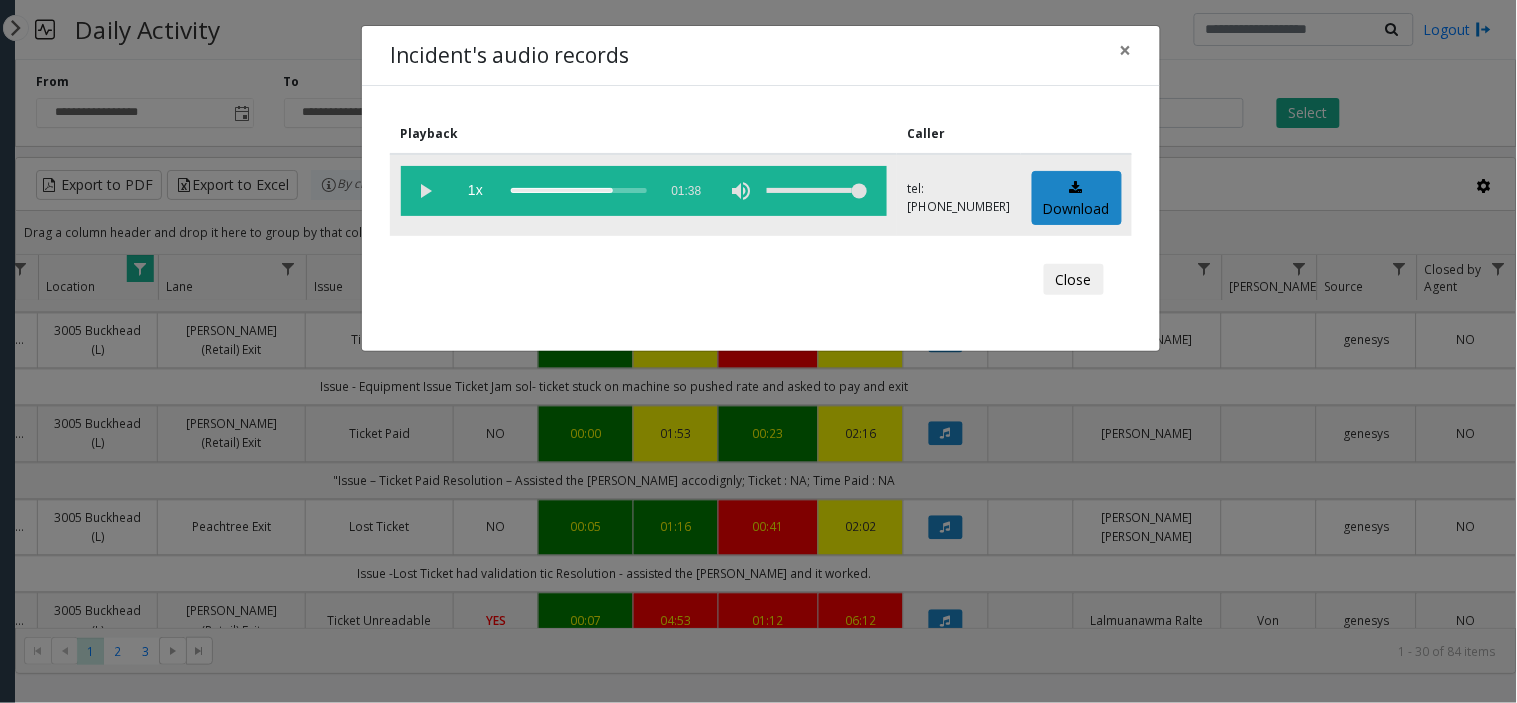 click 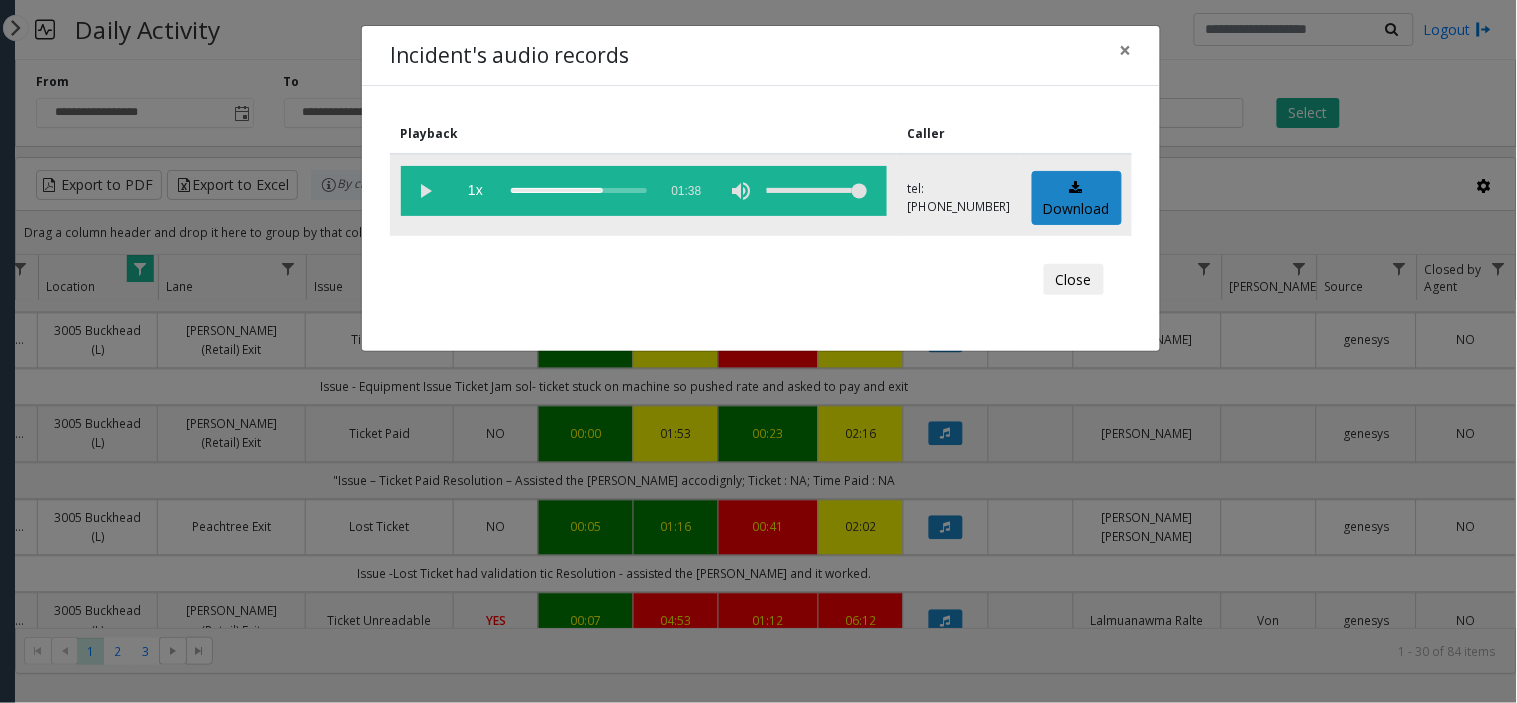 click 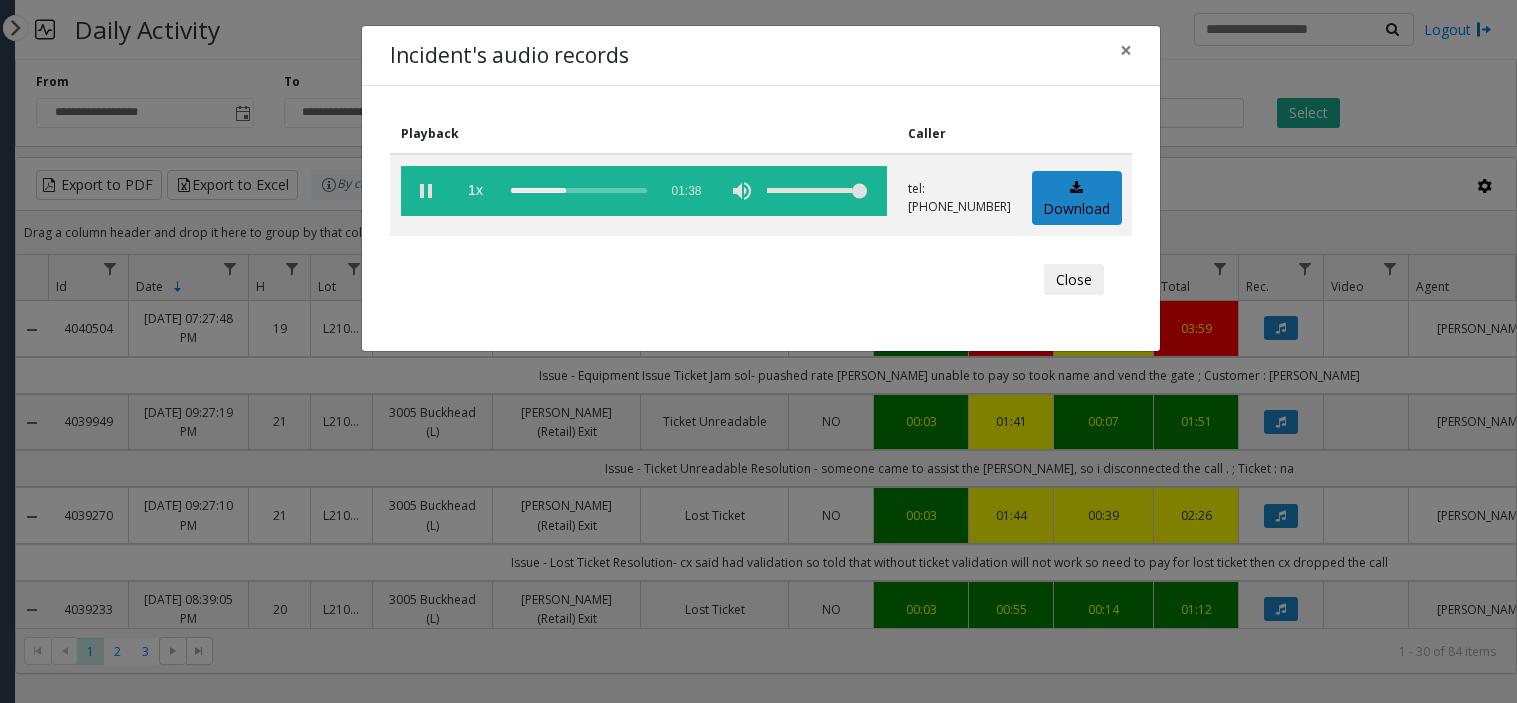 scroll, scrollTop: 0, scrollLeft: 0, axis: both 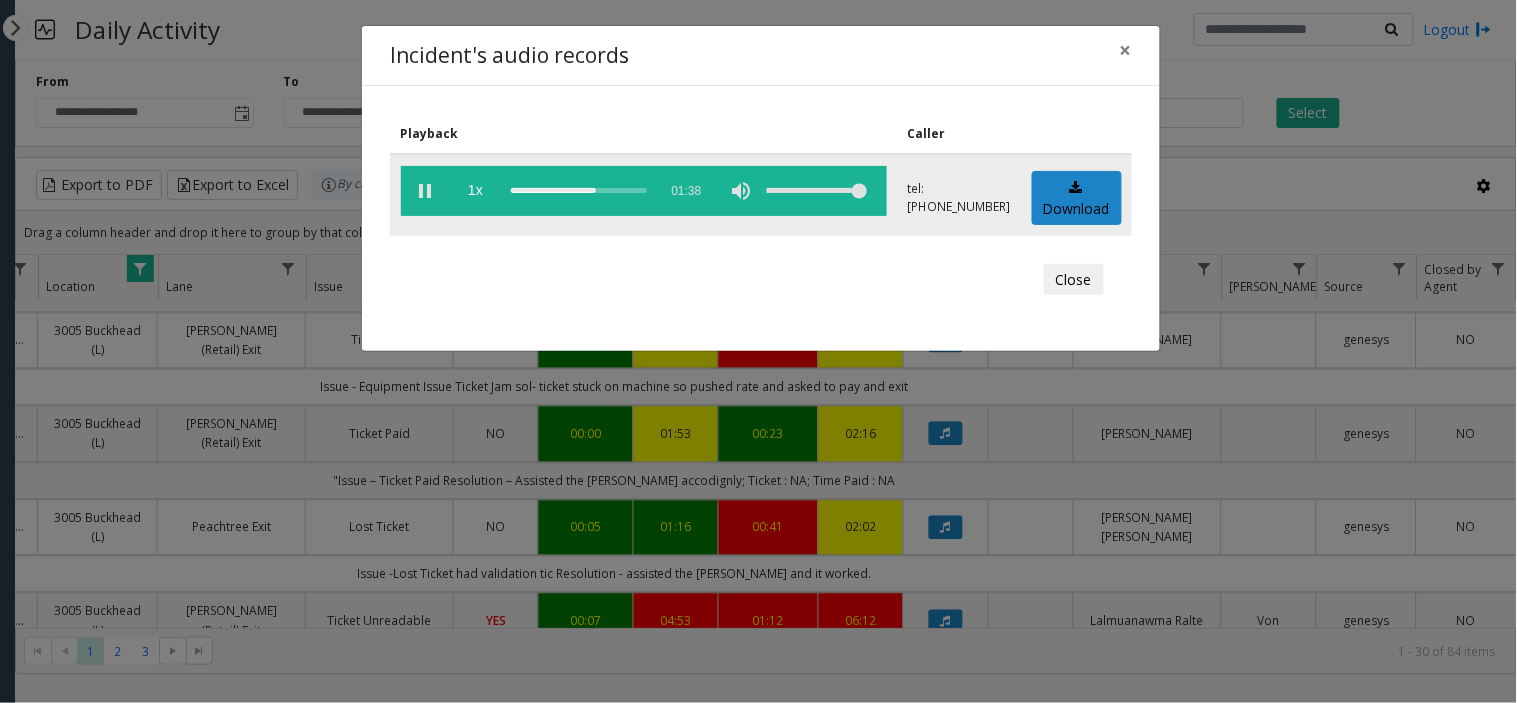 click 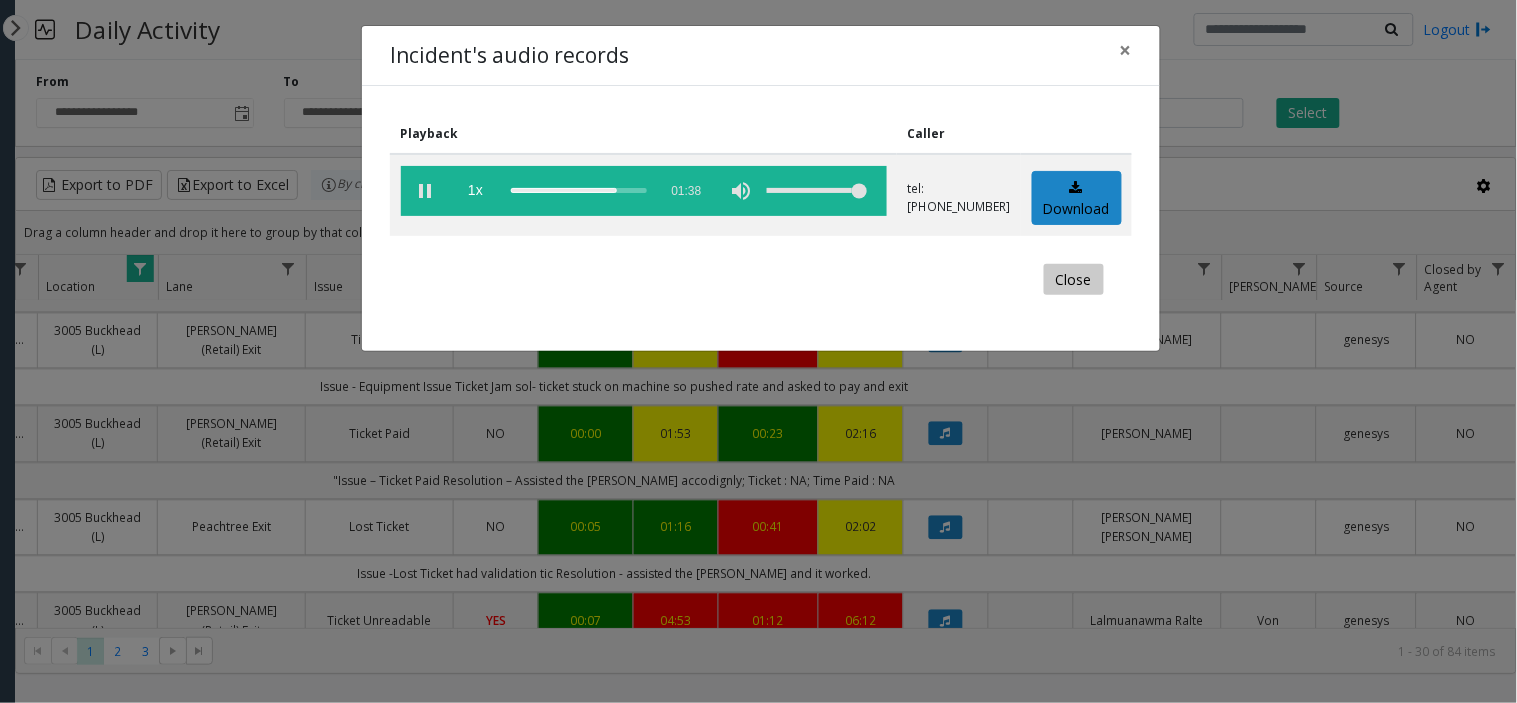 click on "Close" 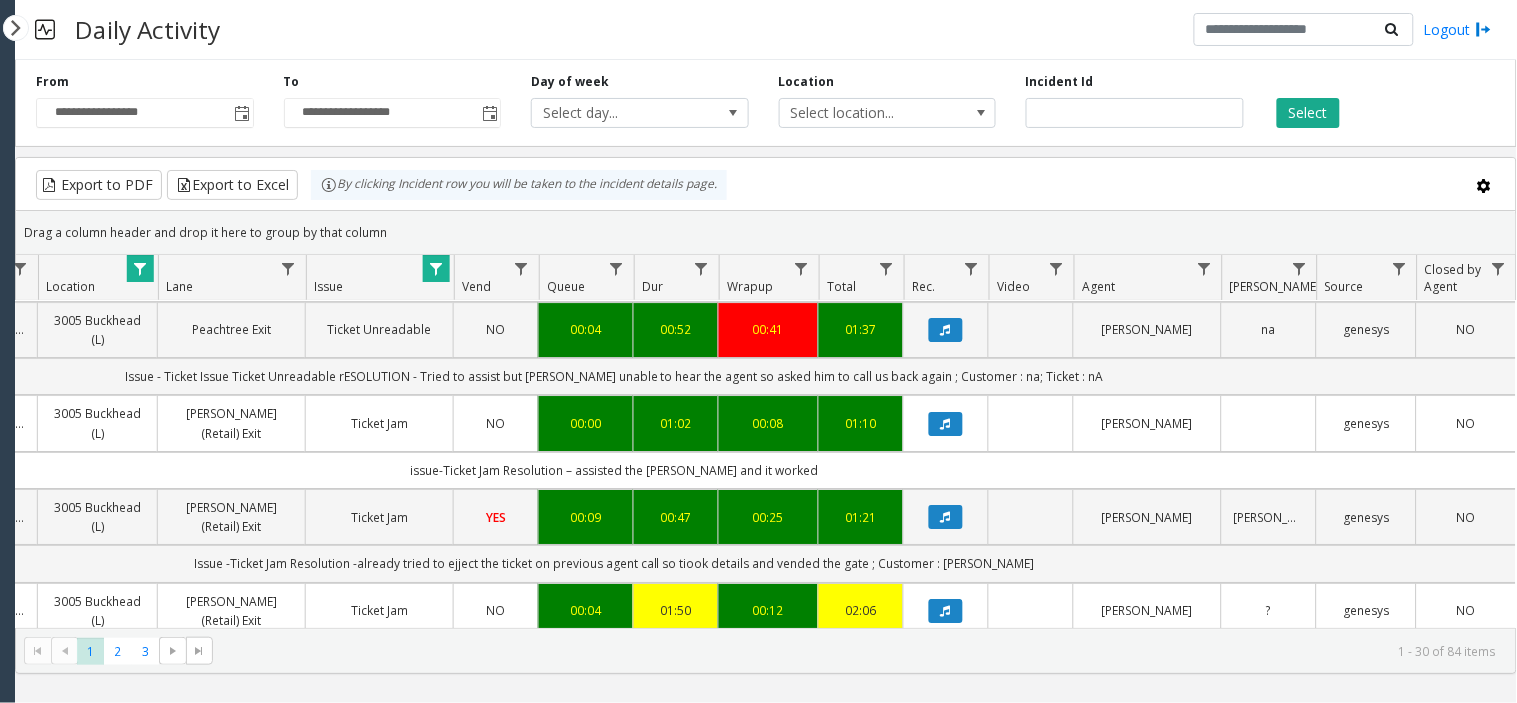 scroll, scrollTop: 1888, scrollLeft: 350, axis: both 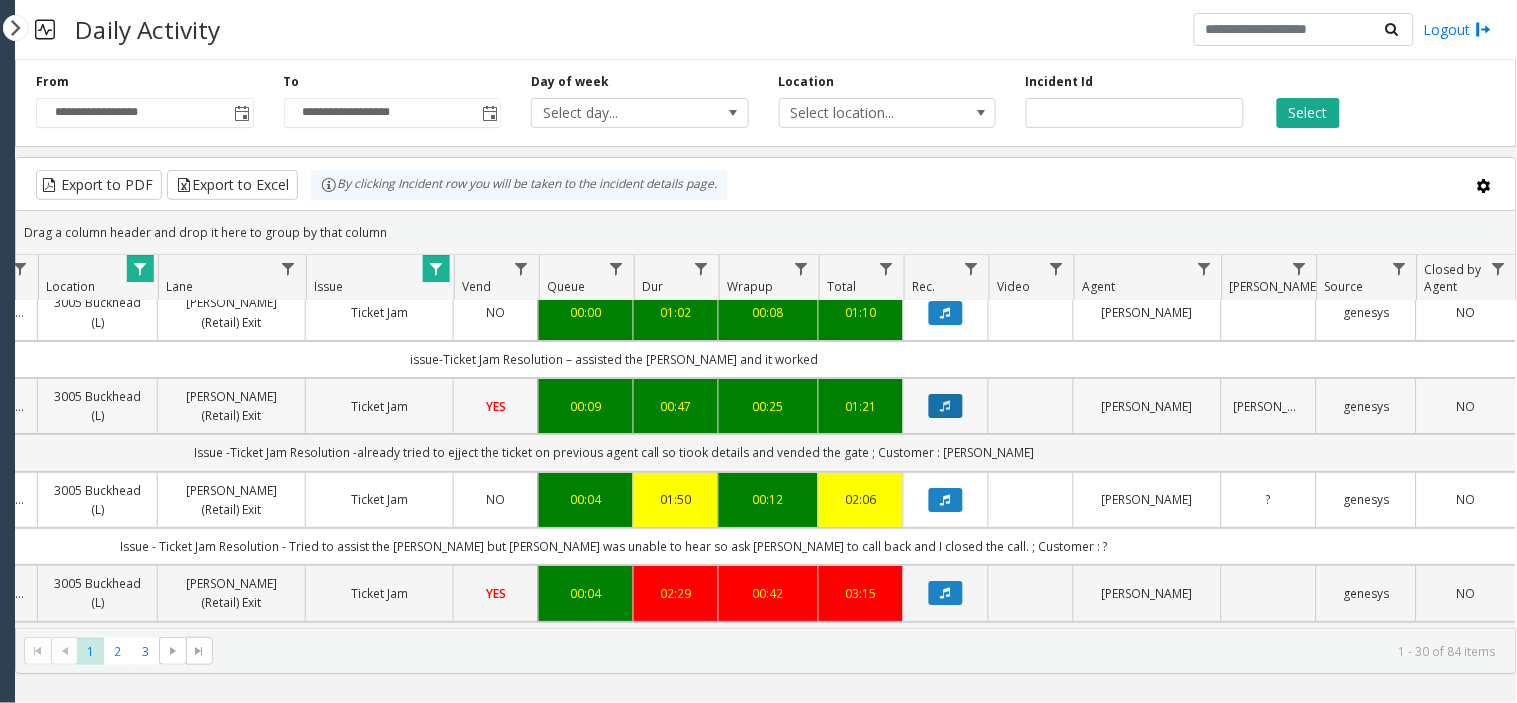 click 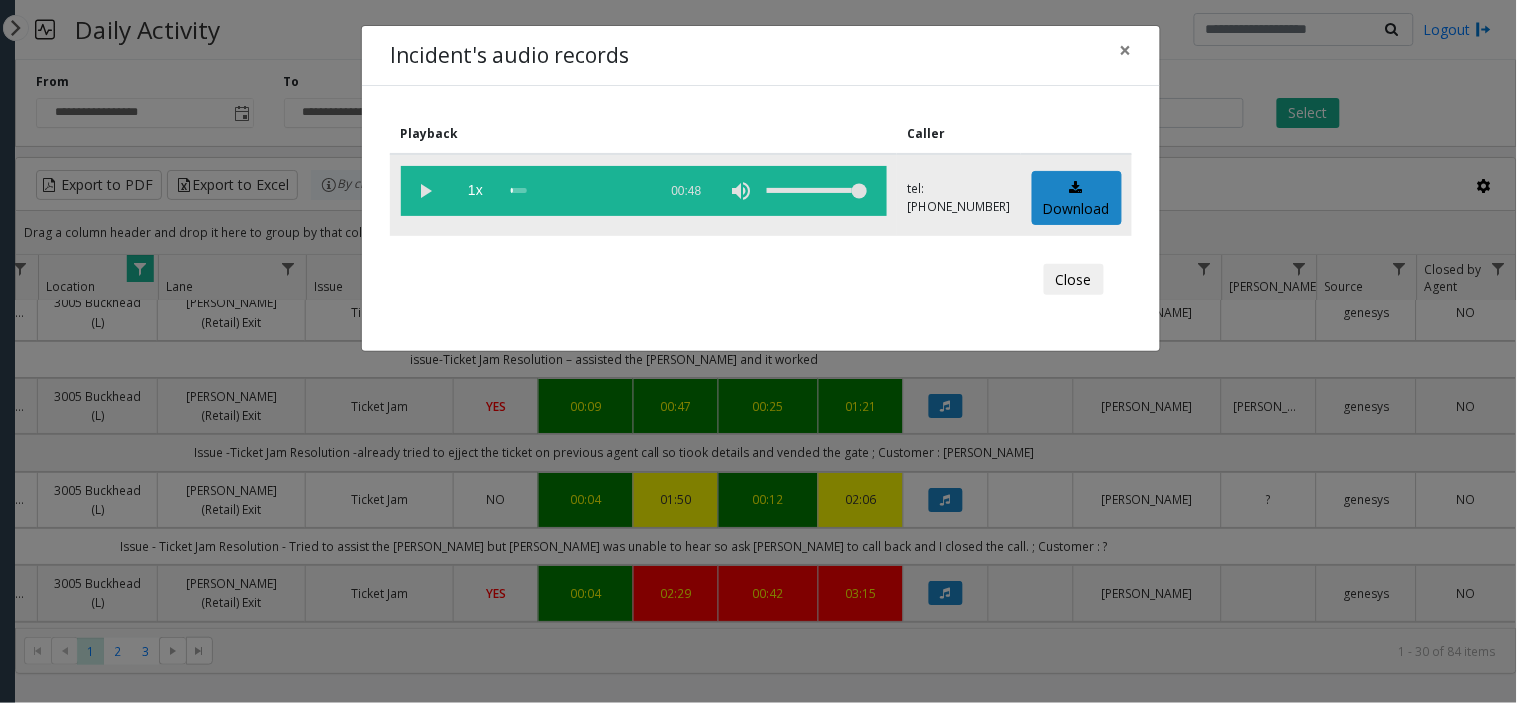 click 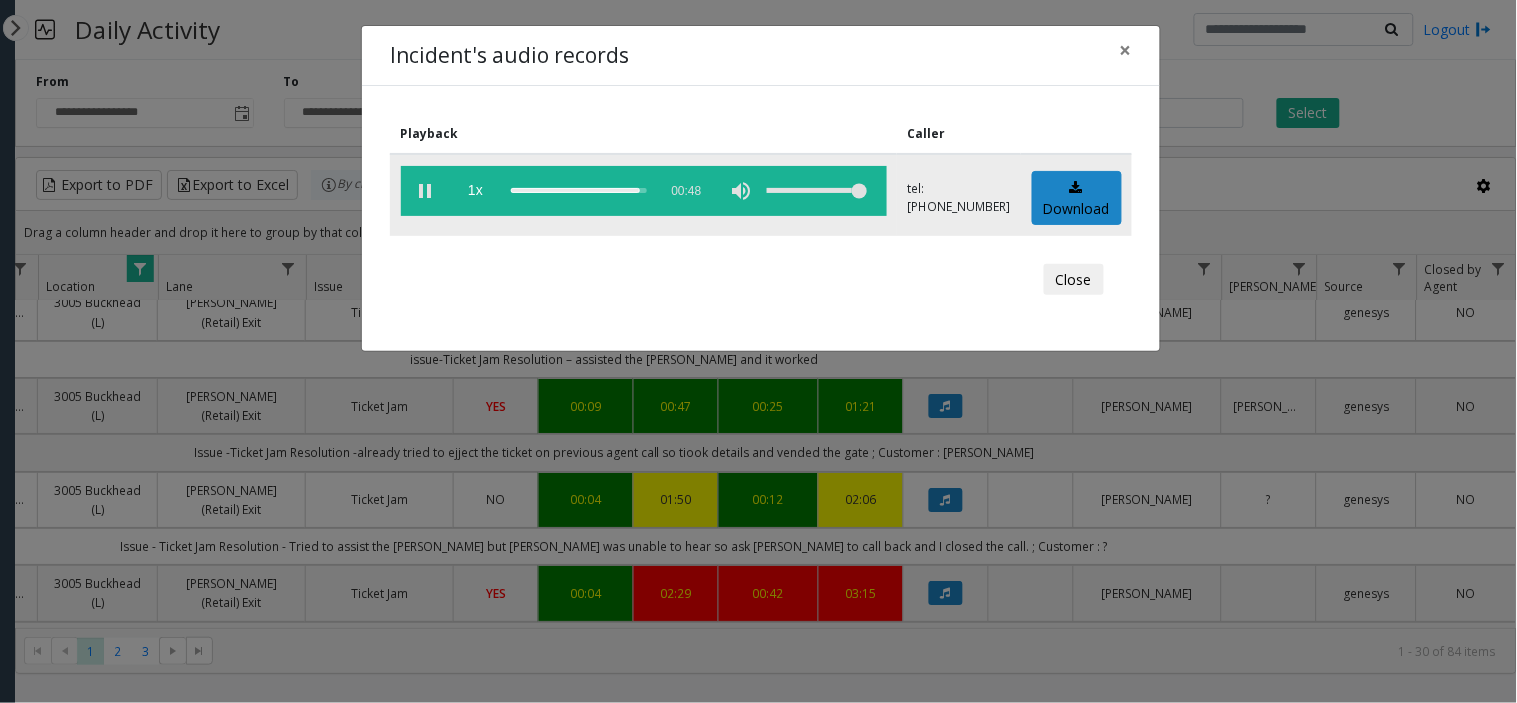 click 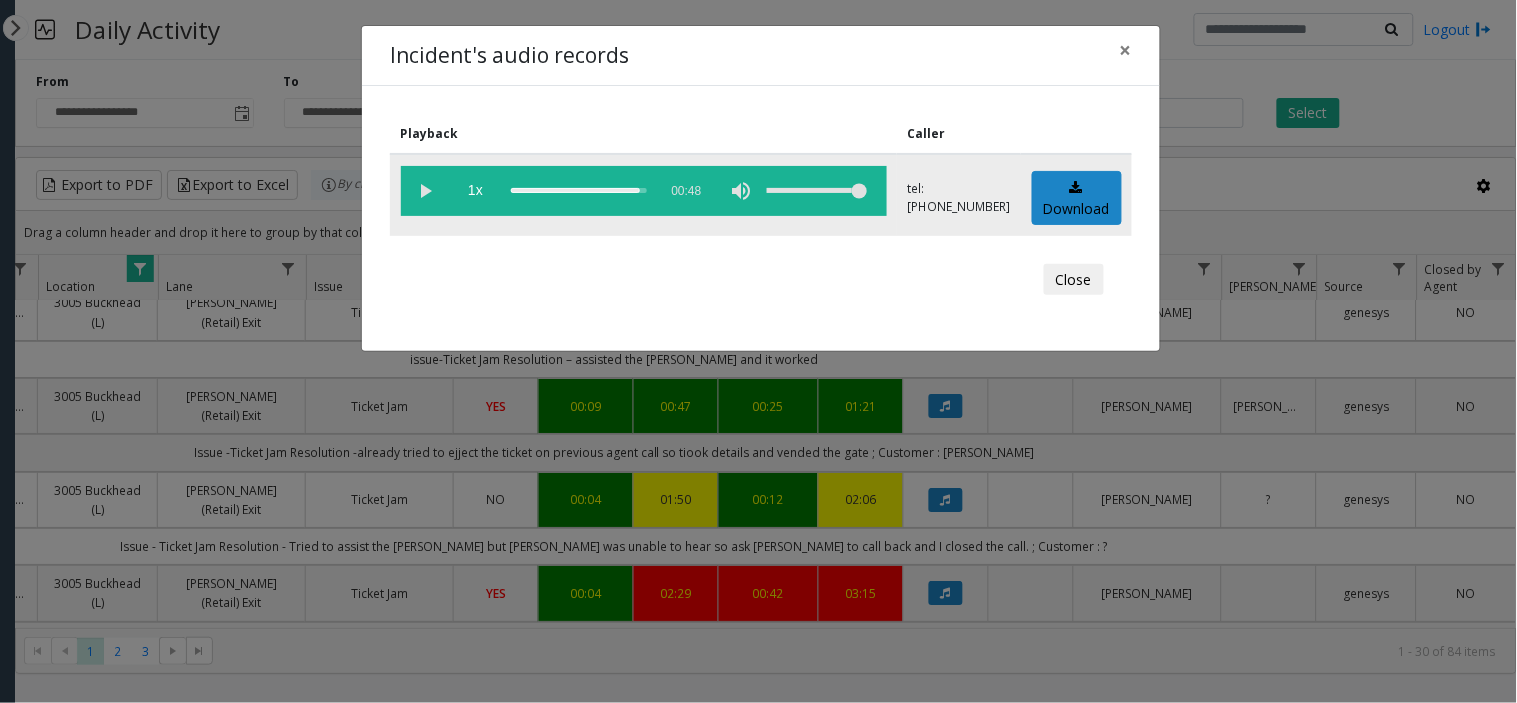click 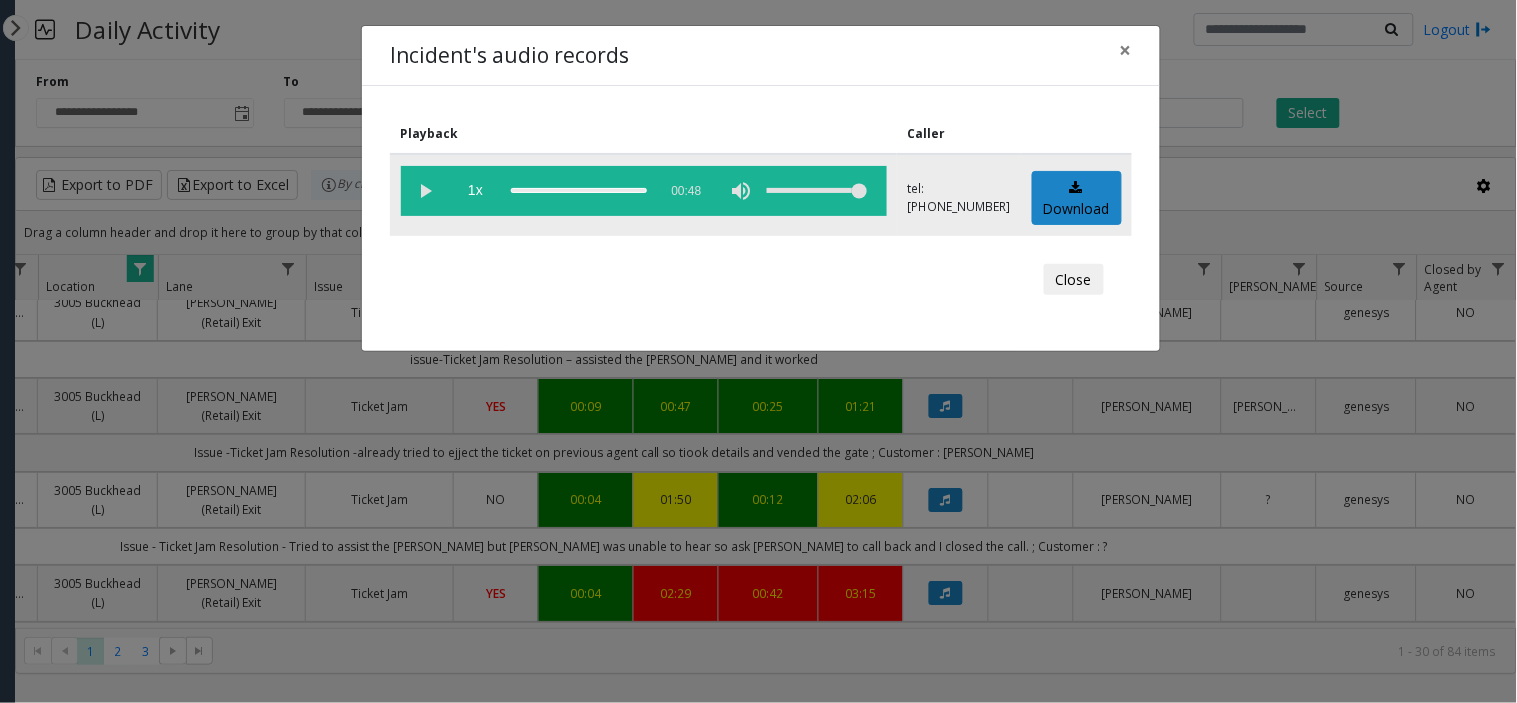 click 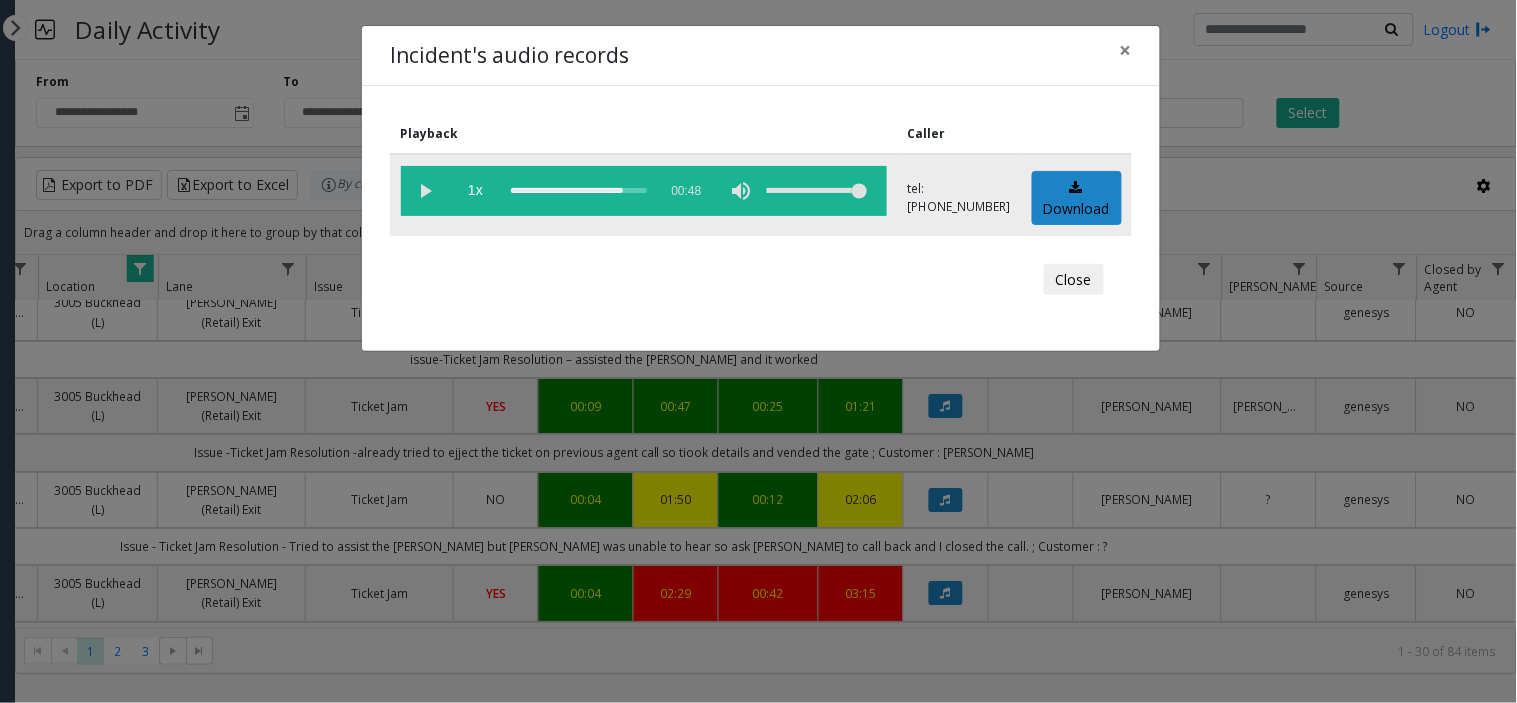 click 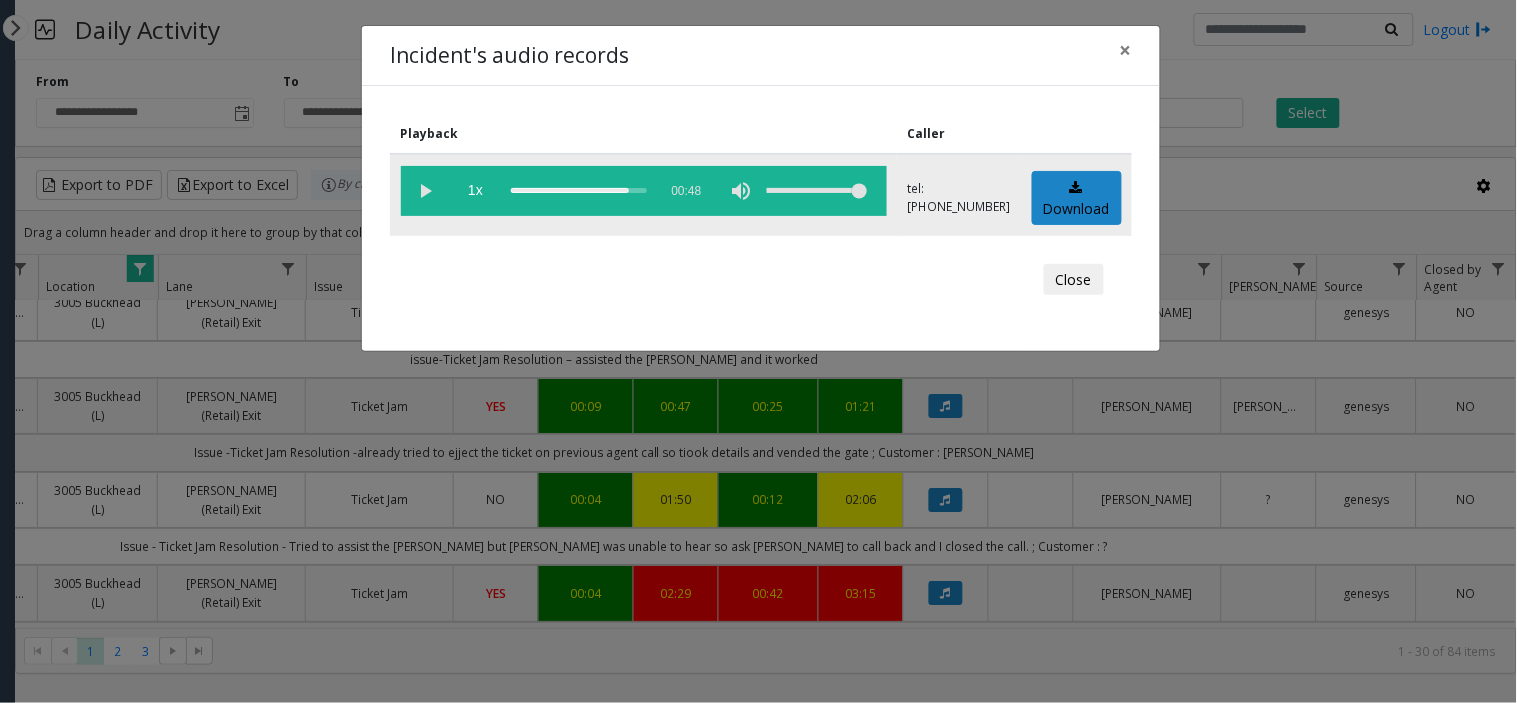 click 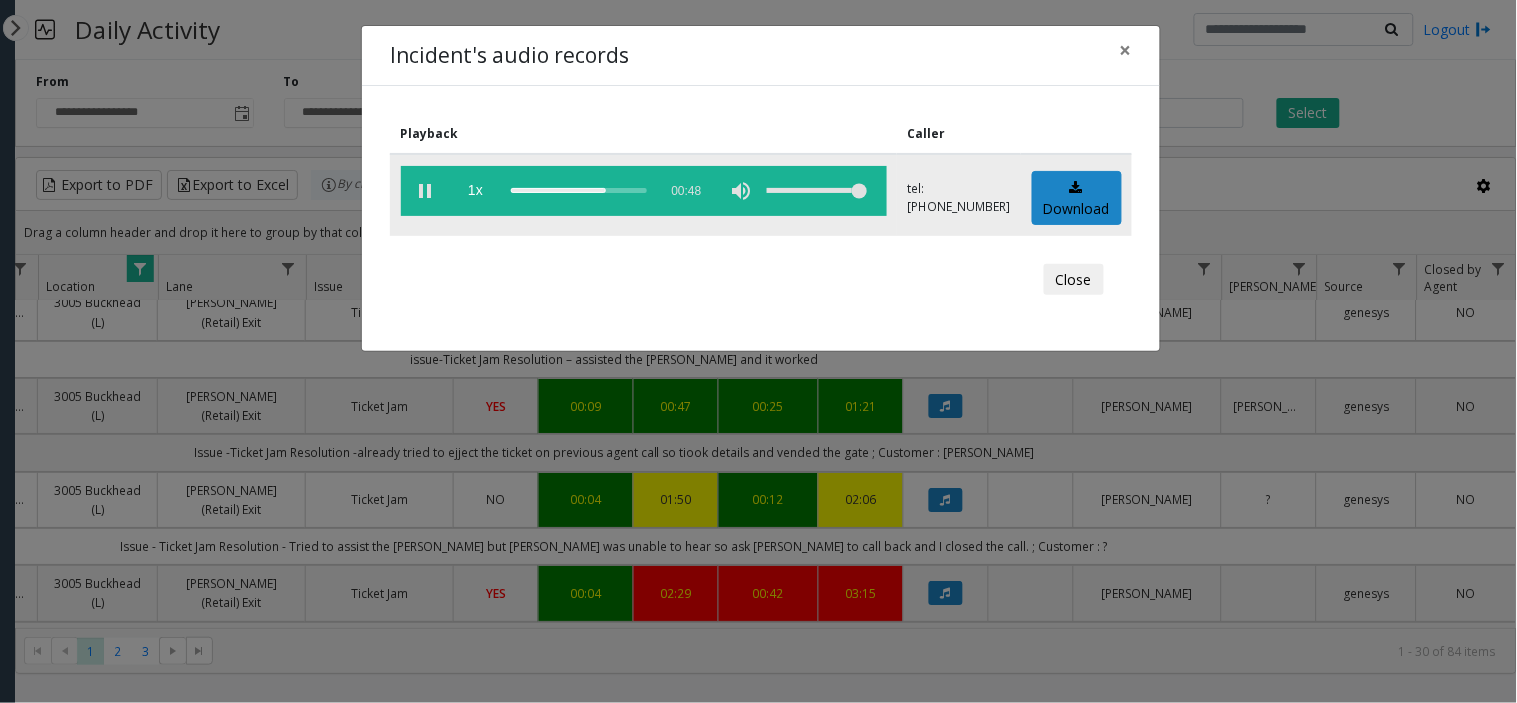click 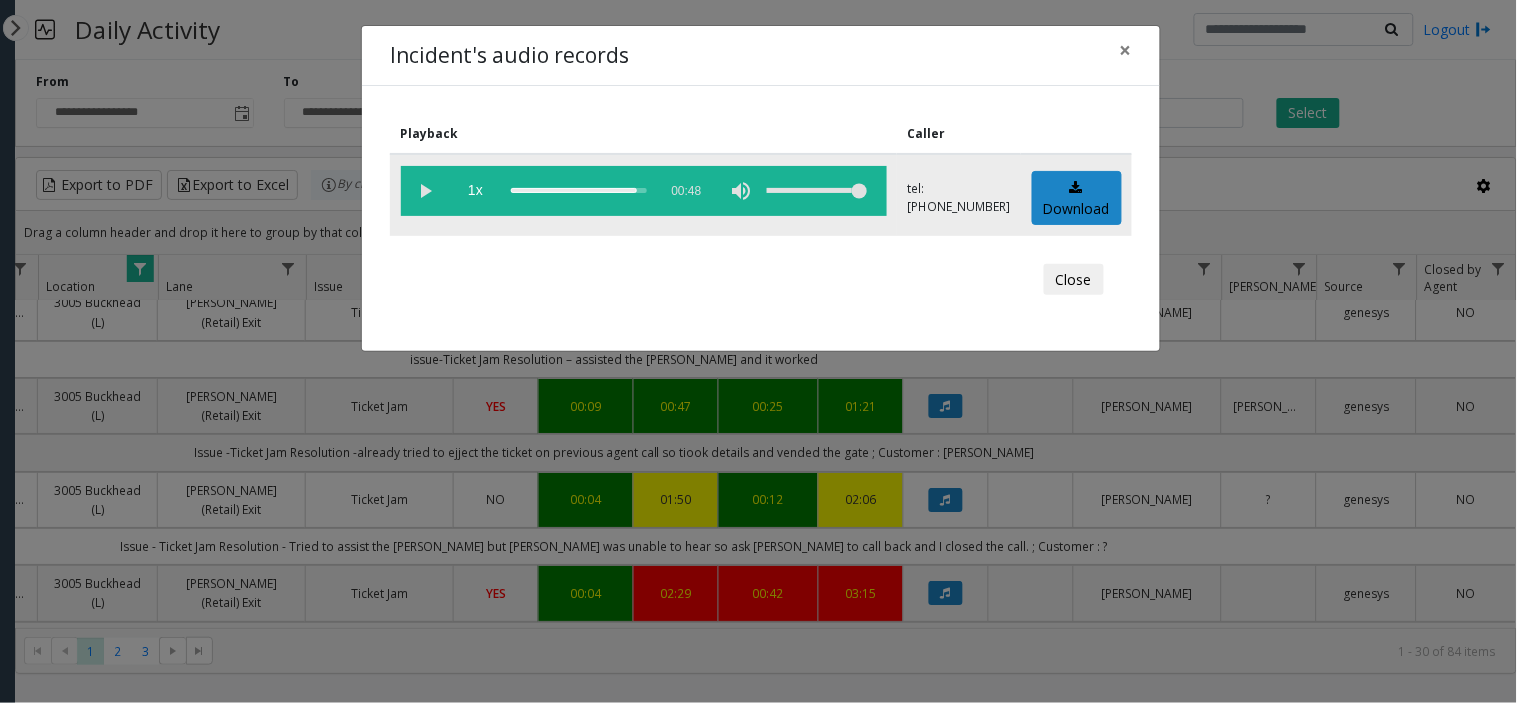 click 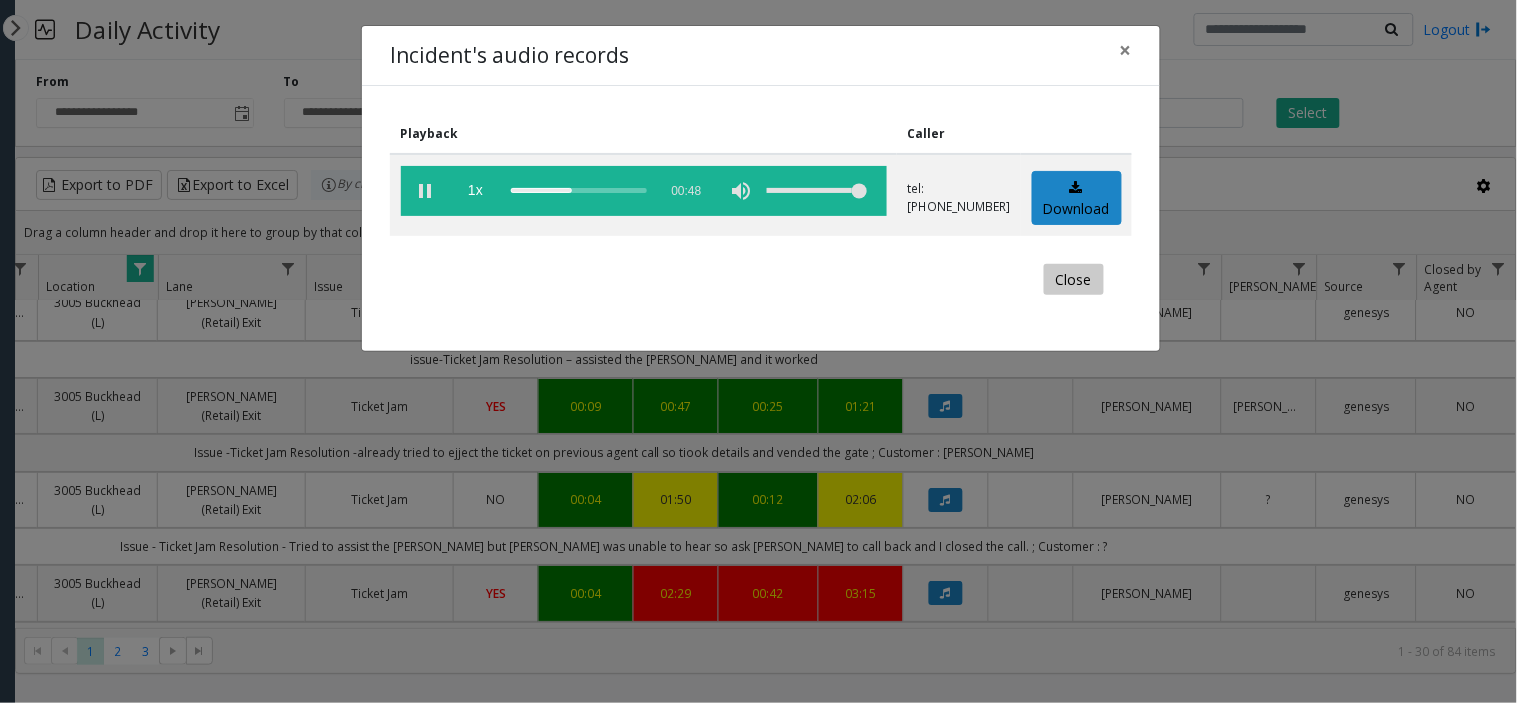 click on "Close" 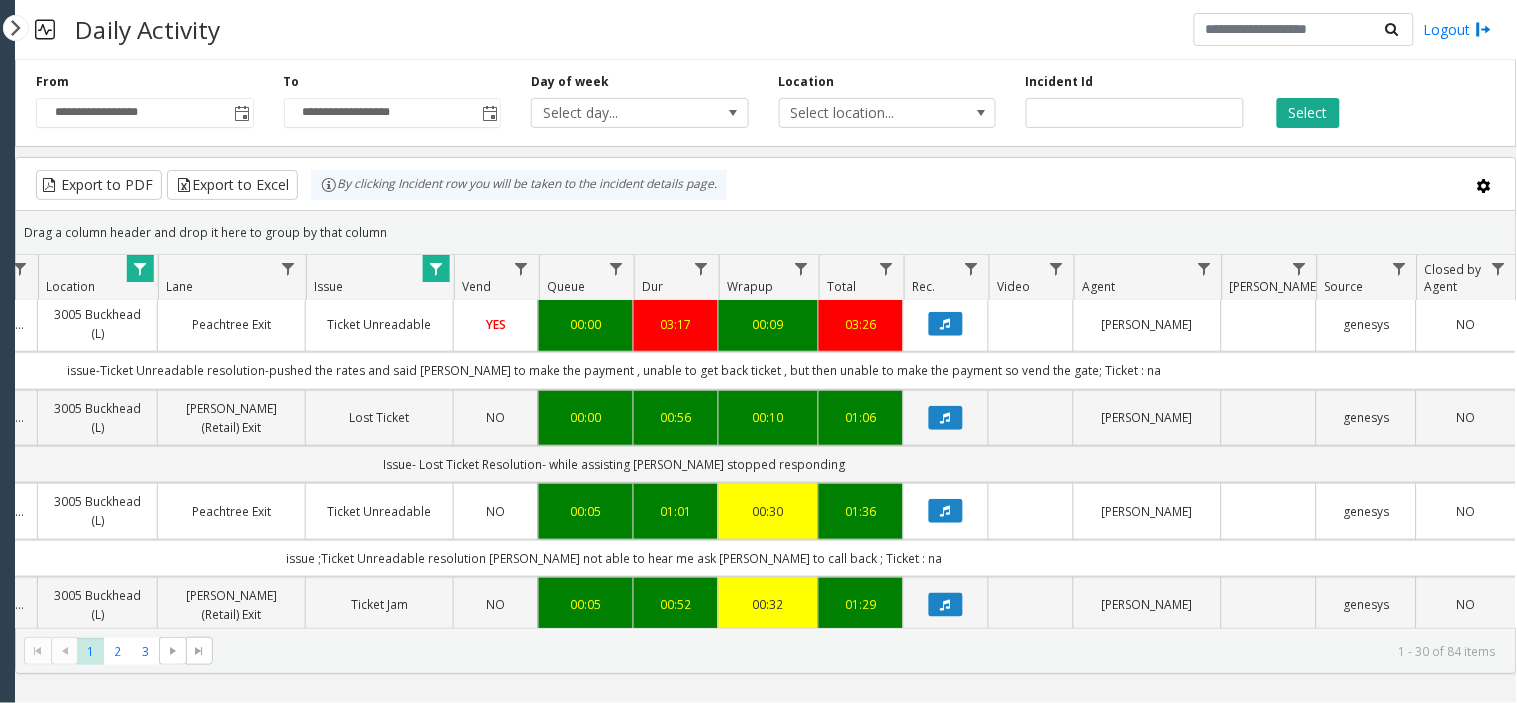scroll, scrollTop: 2444, scrollLeft: 350, axis: both 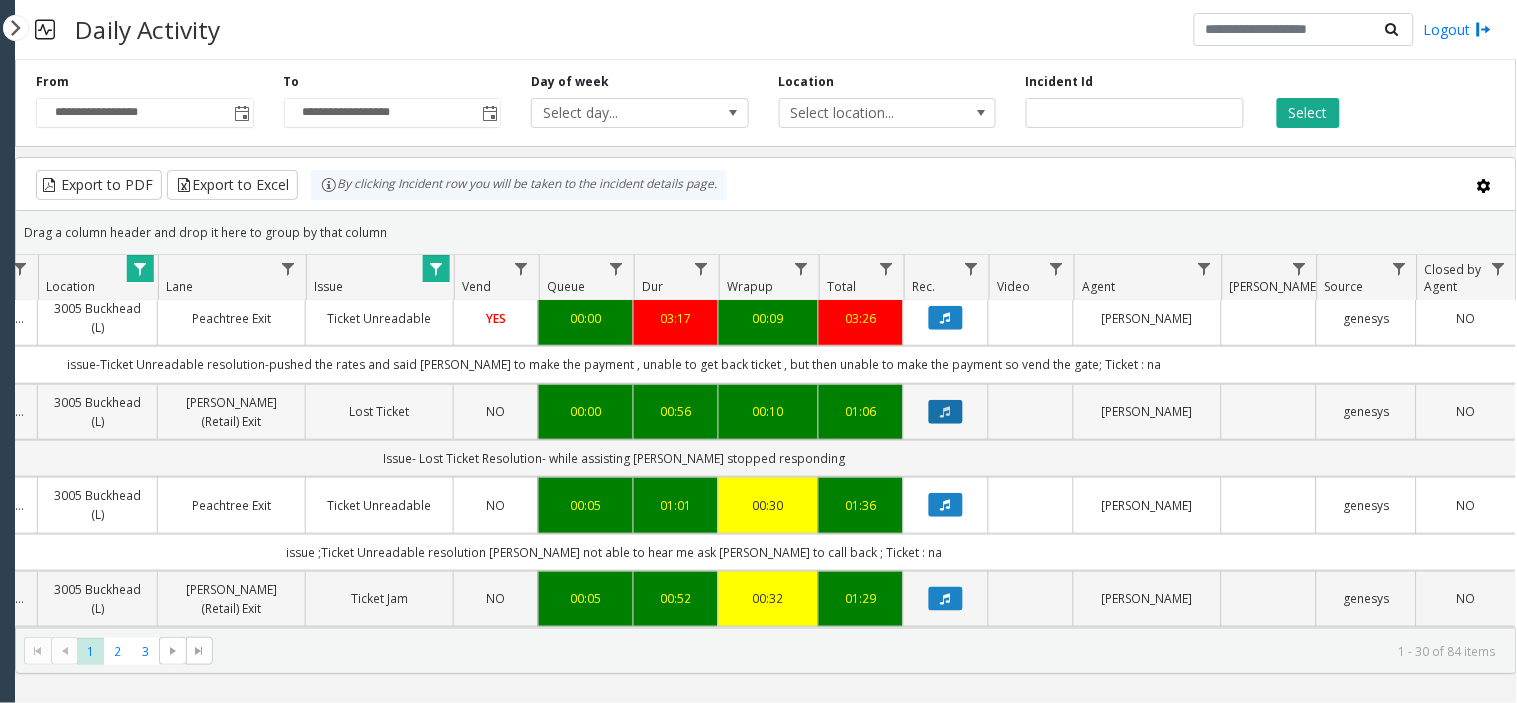 click 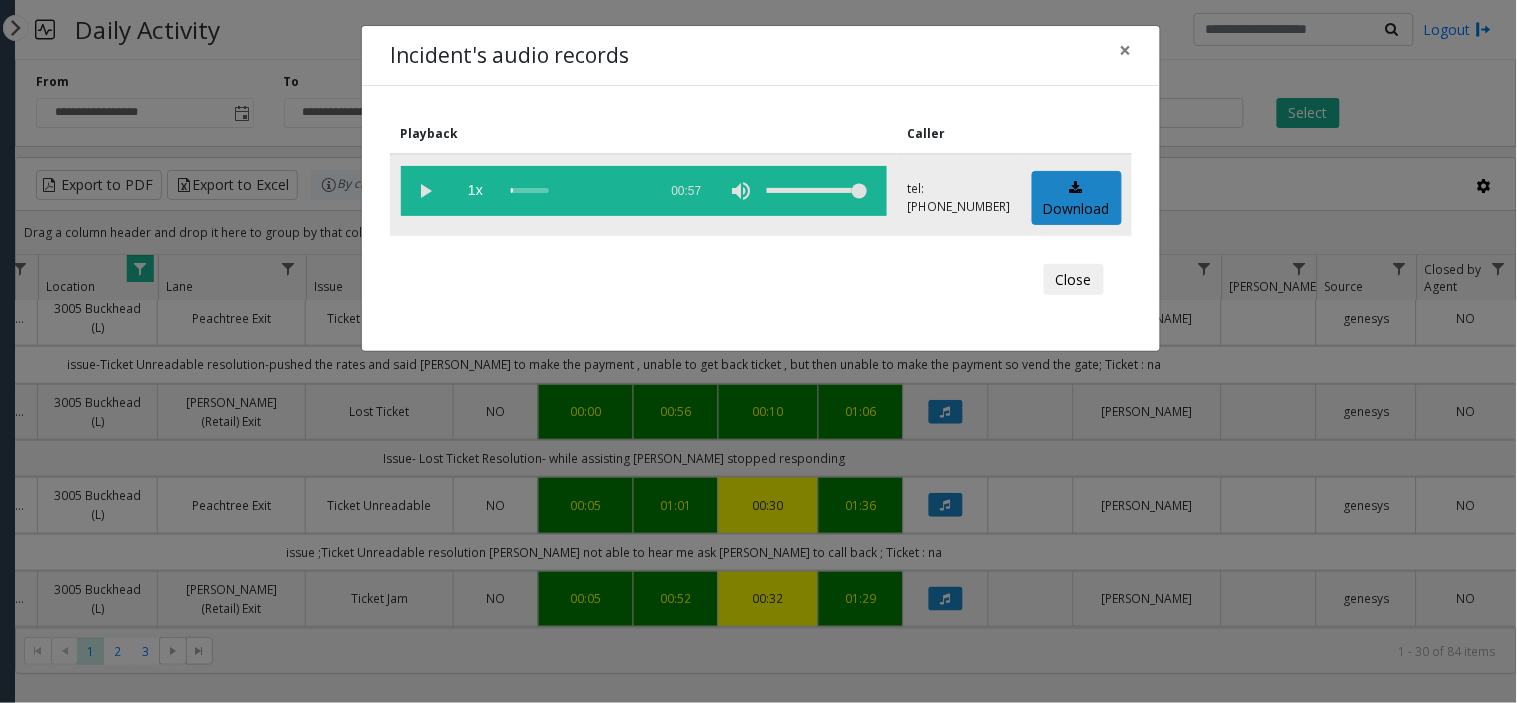 click on "1x  00:57" 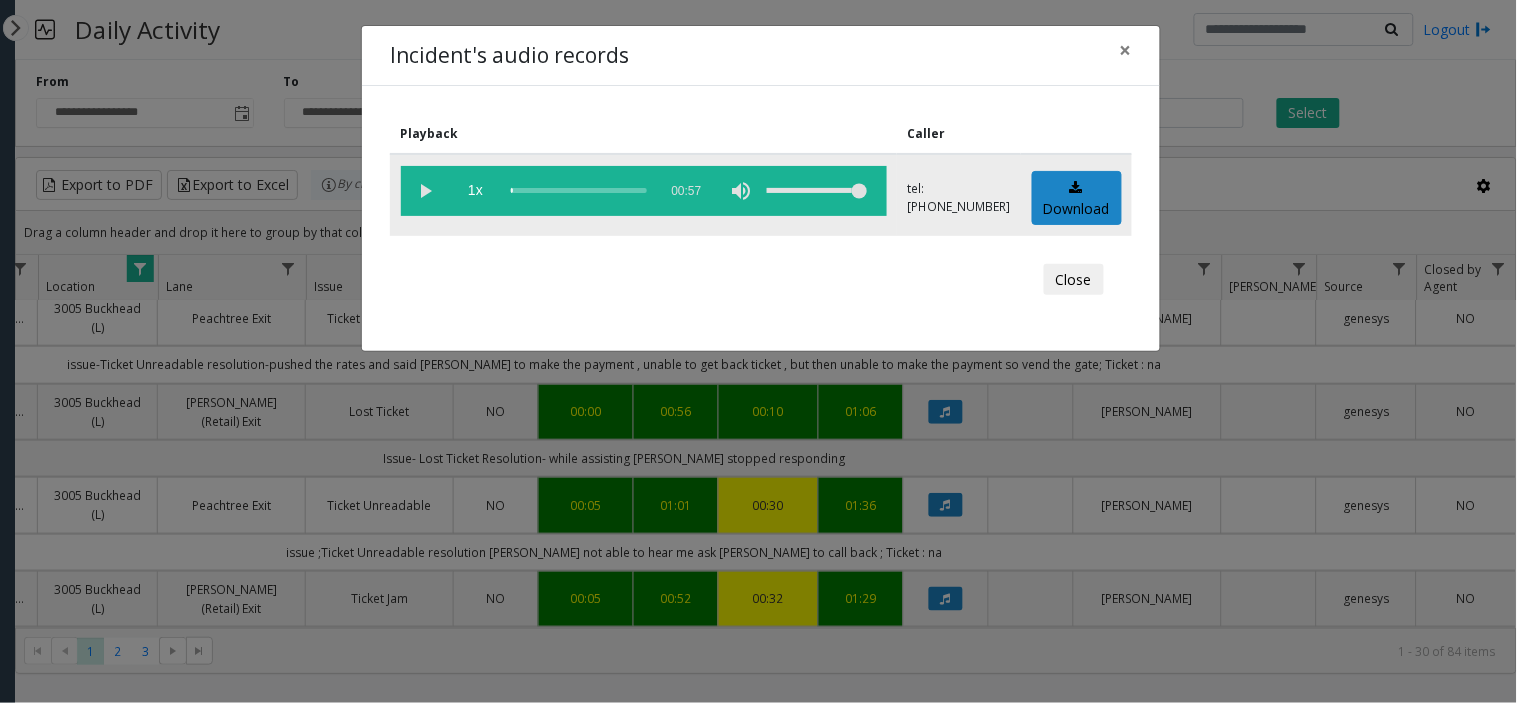 click 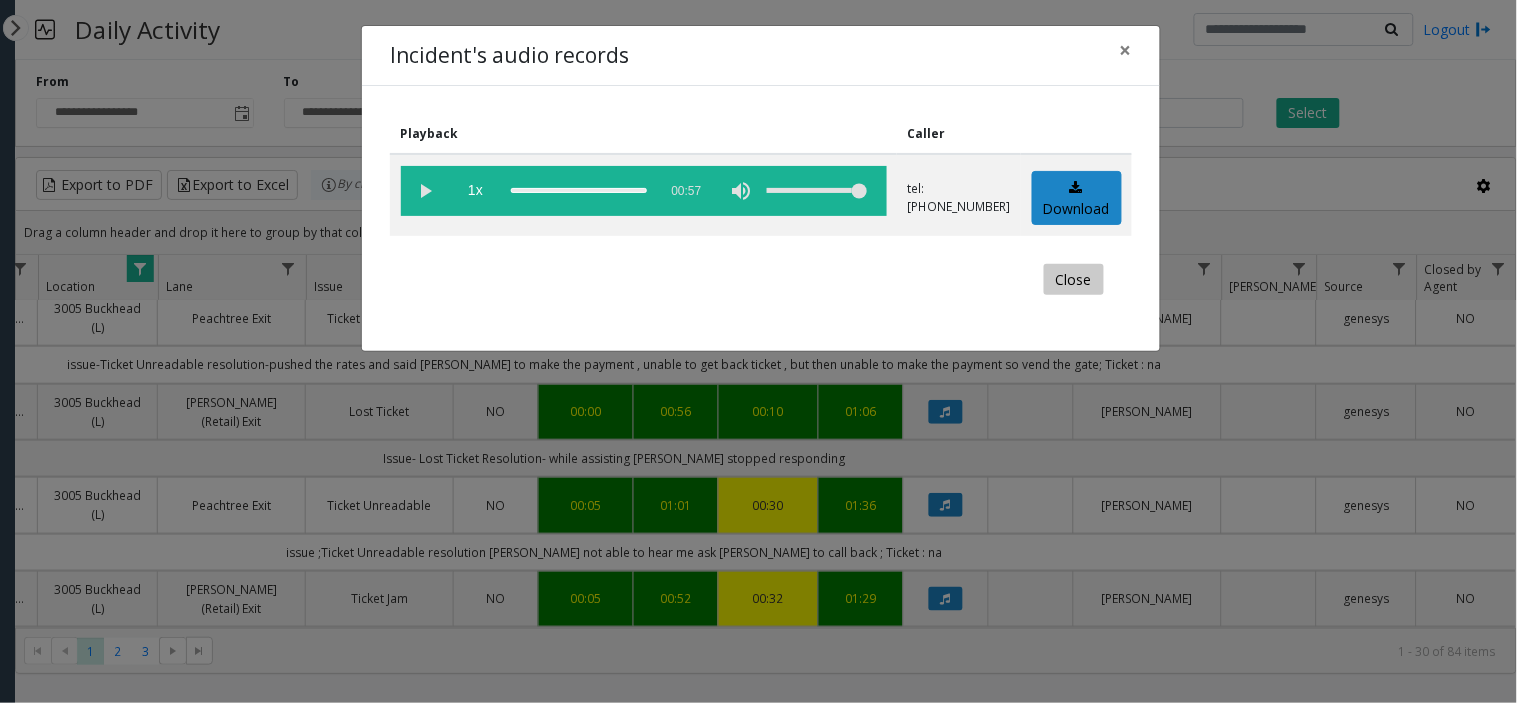 click on "Close" 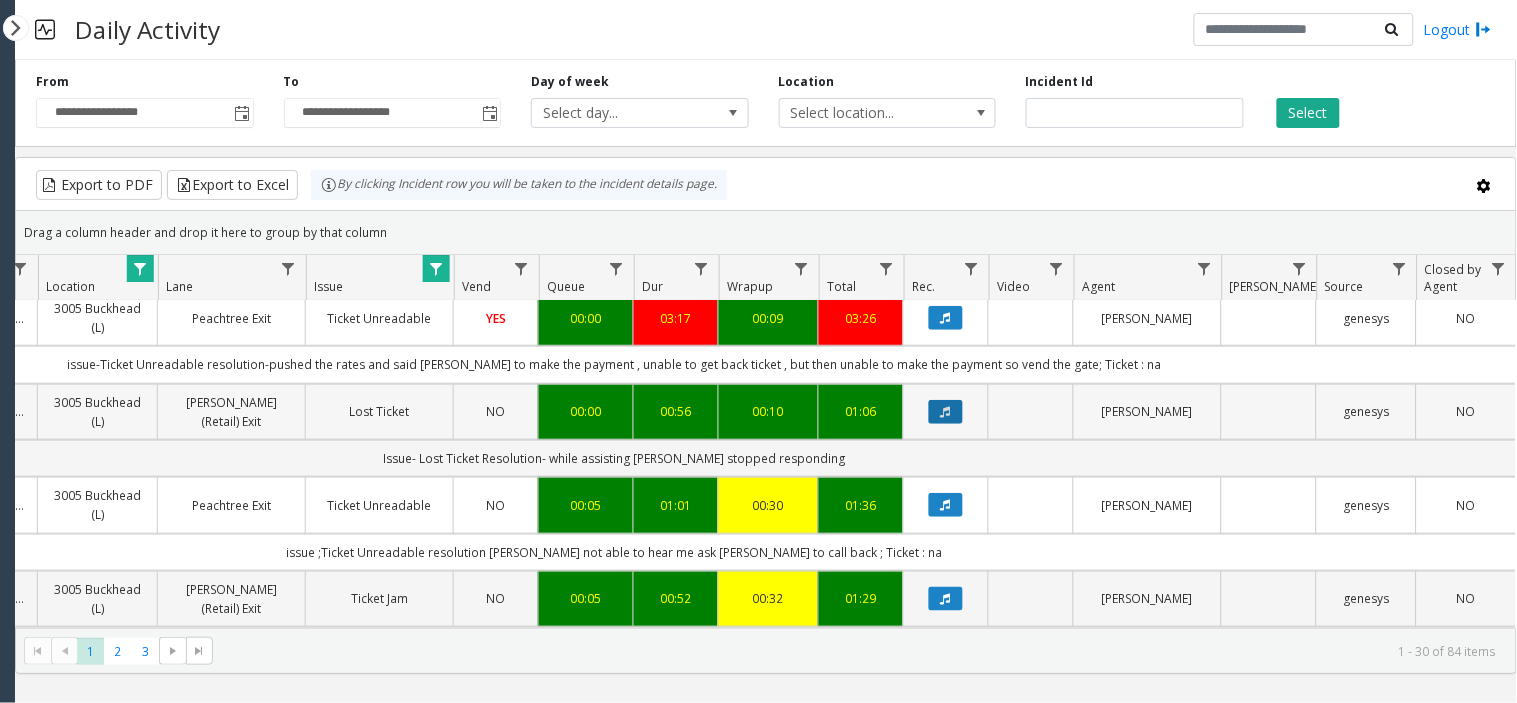 click 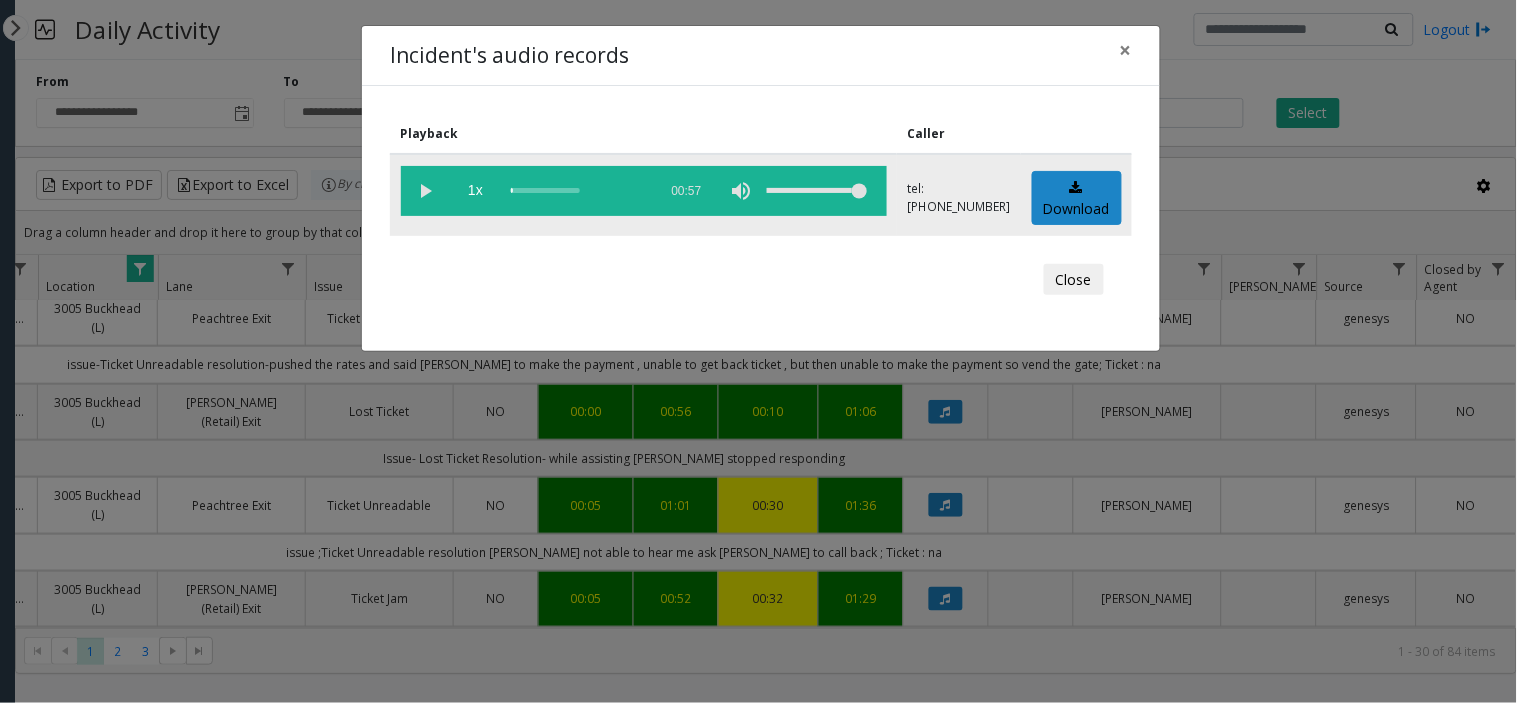 click 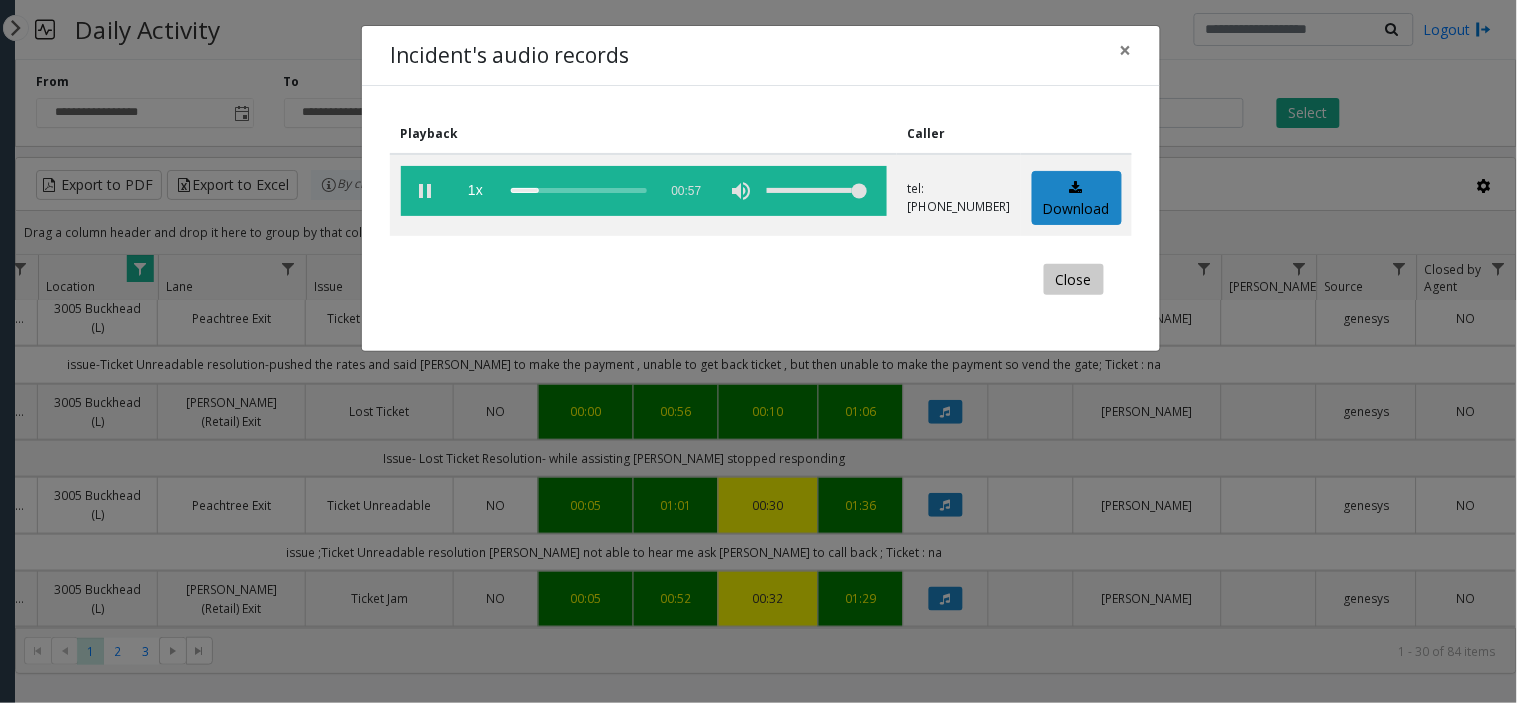 click on "Close" 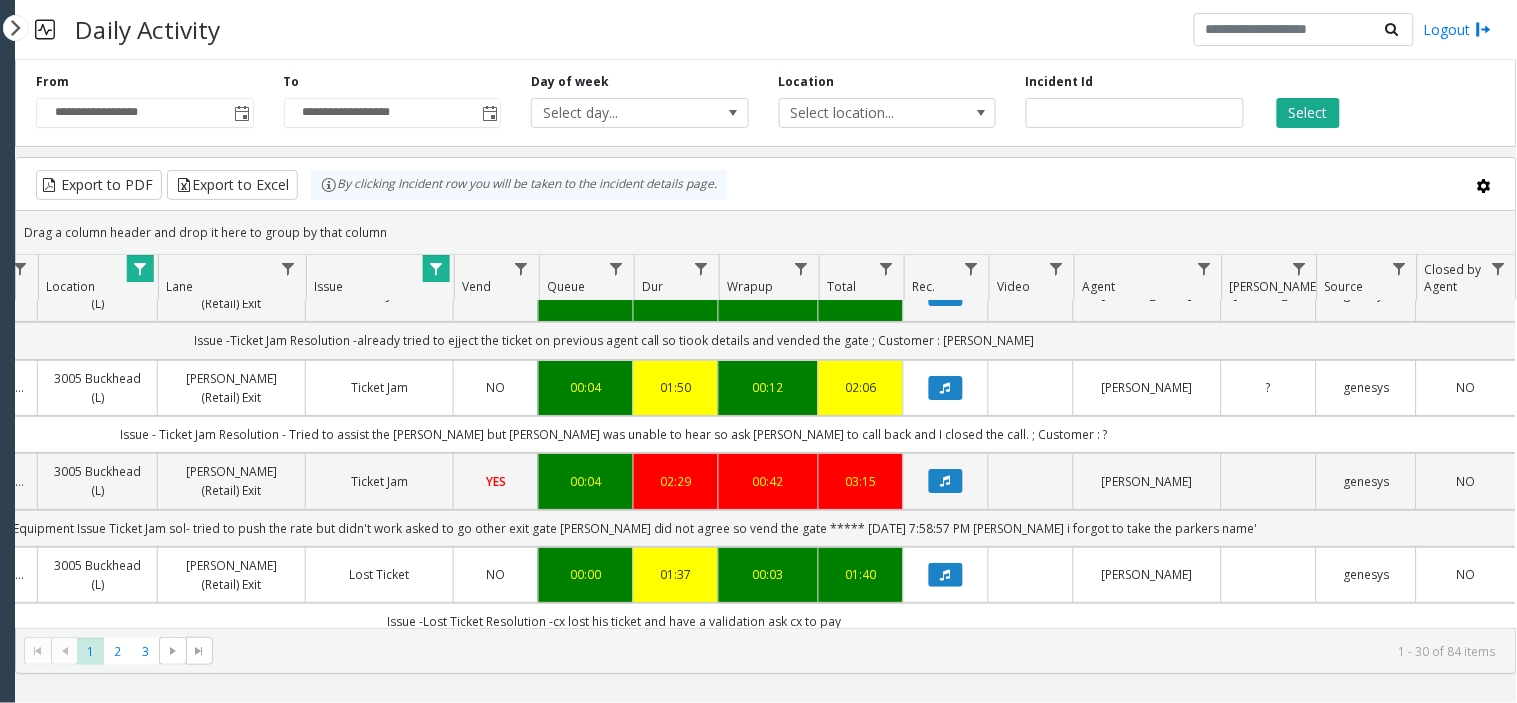 scroll, scrollTop: 2111, scrollLeft: 350, axis: both 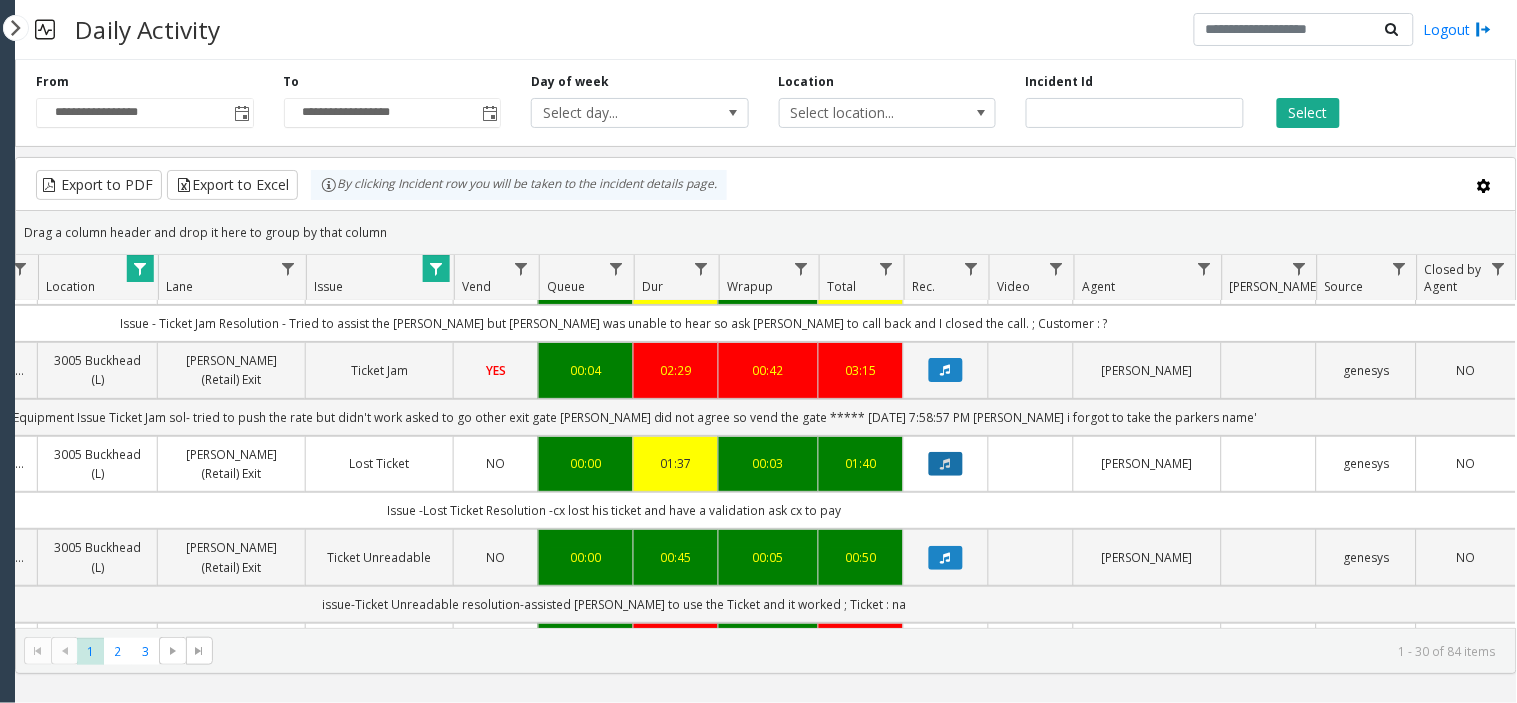click 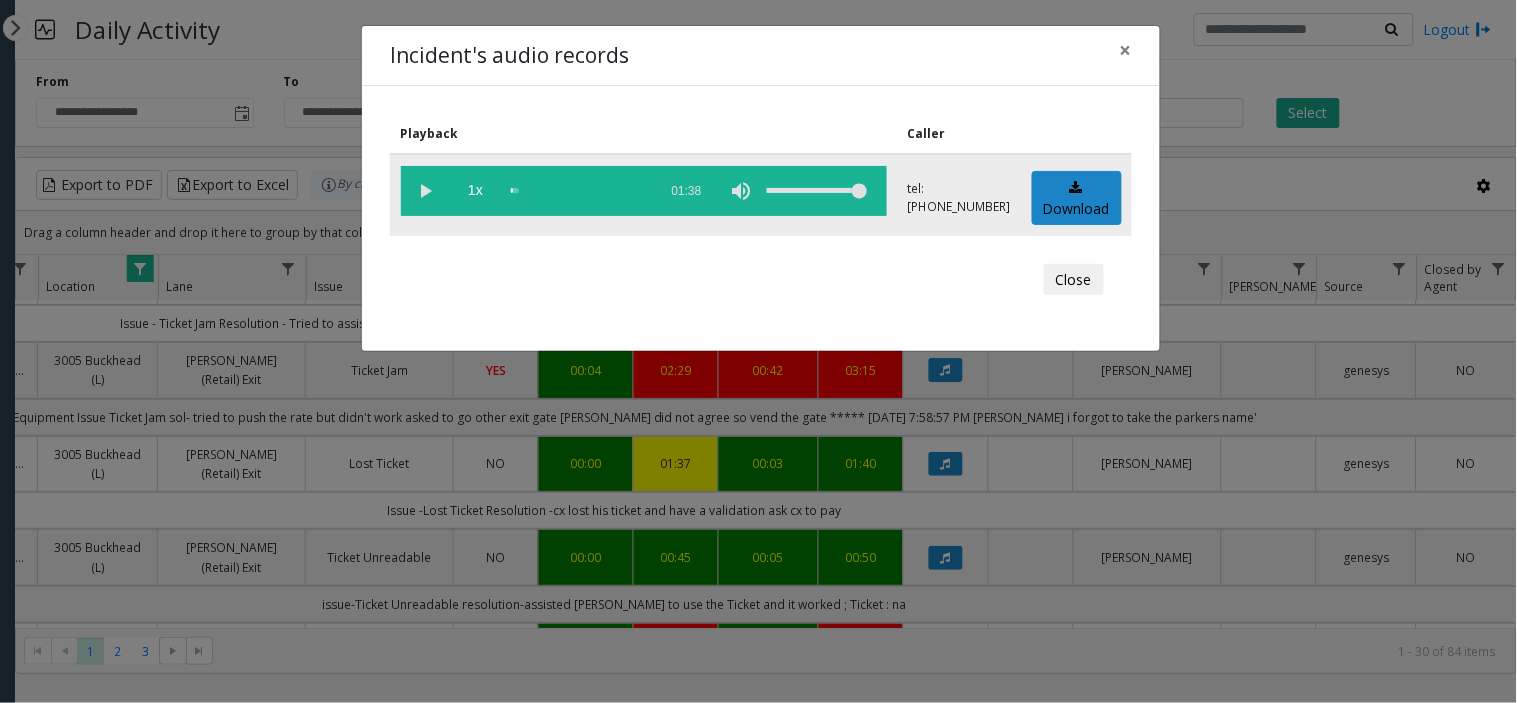 click 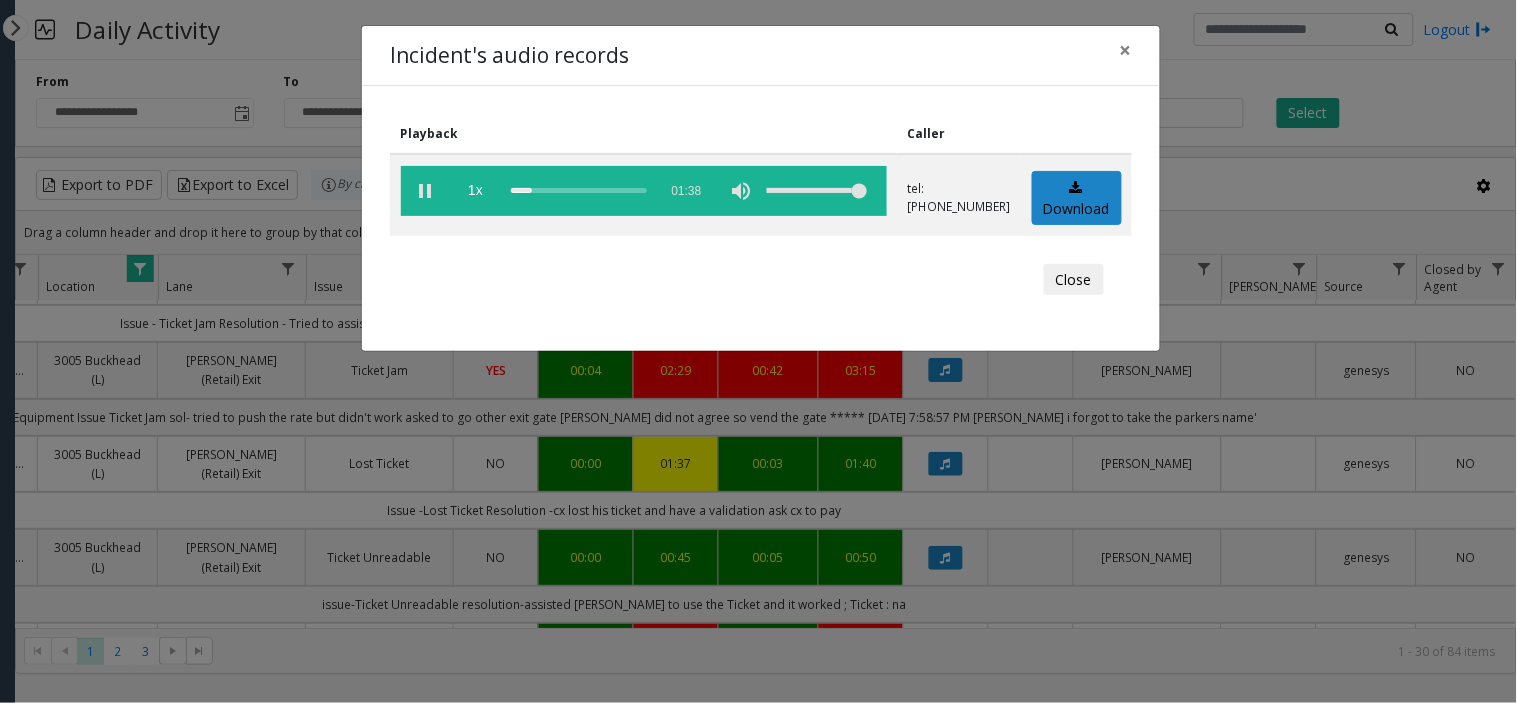 click on "Incident's audio records × Playback Caller  1x  01:38 tel:+10108269004  Download  Close" 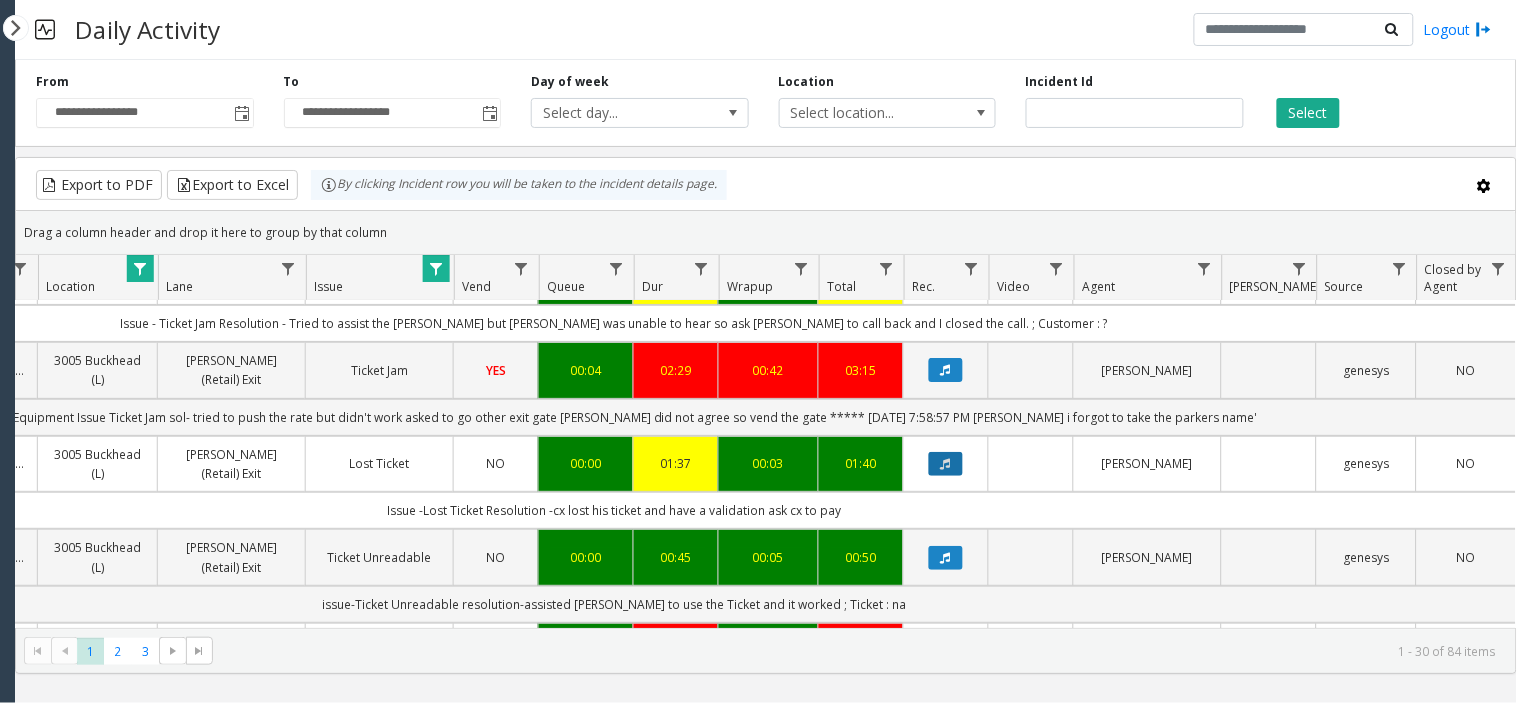click 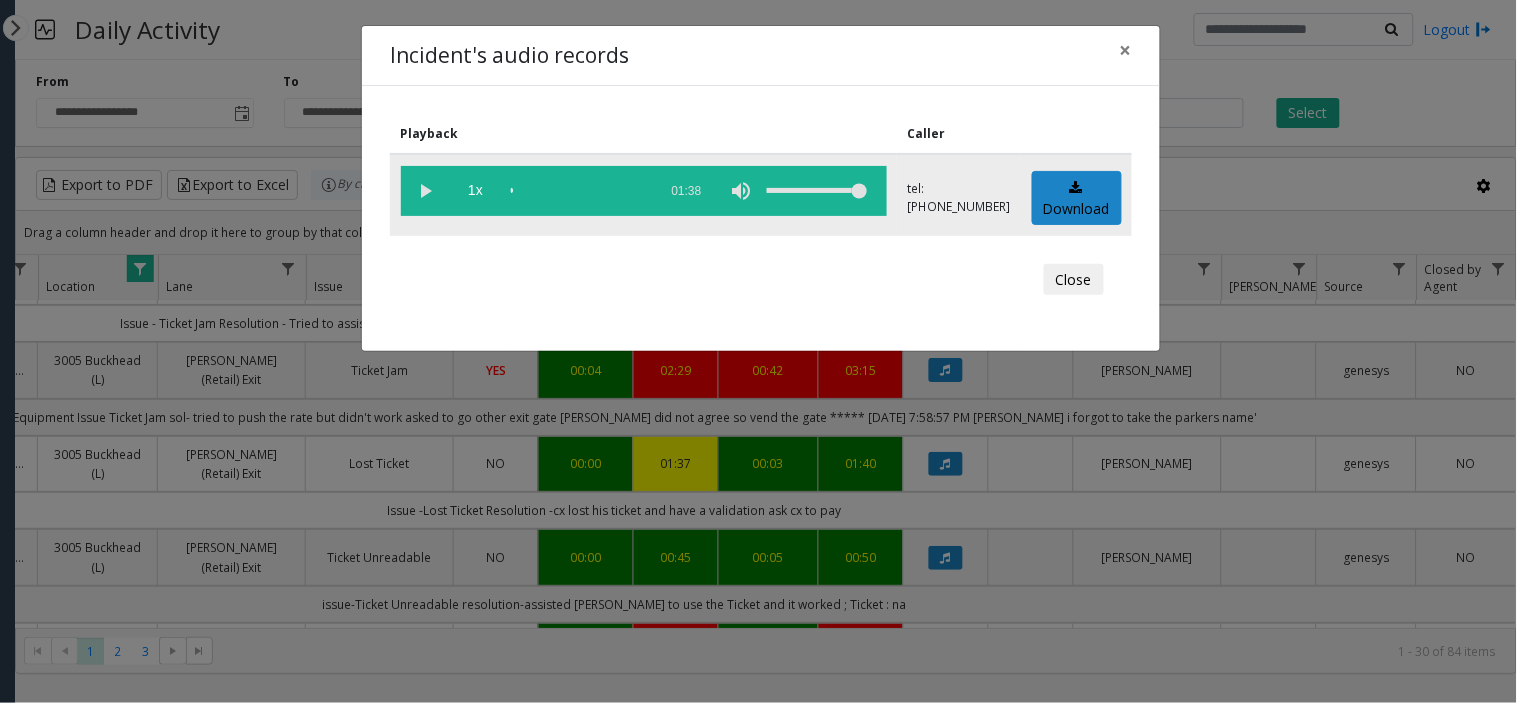 click 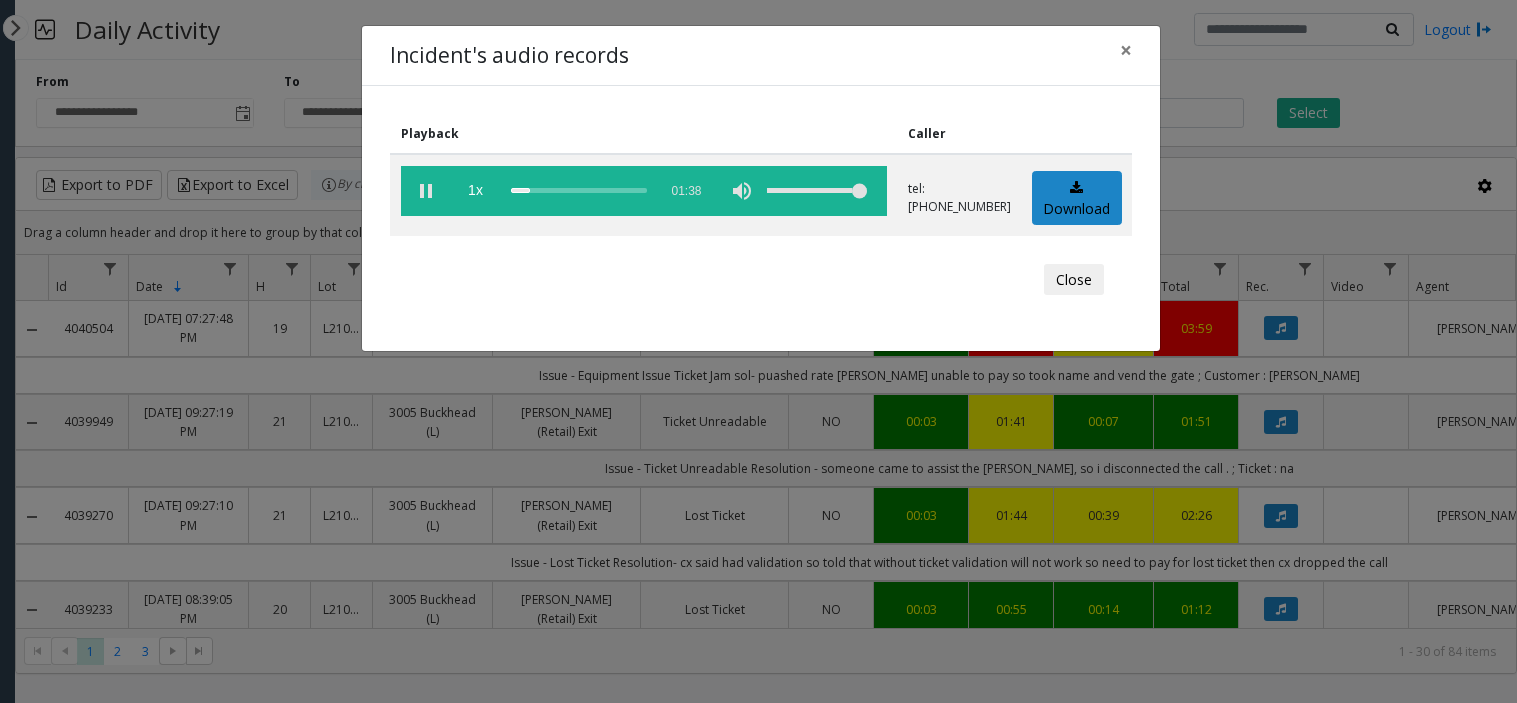scroll, scrollTop: 0, scrollLeft: 0, axis: both 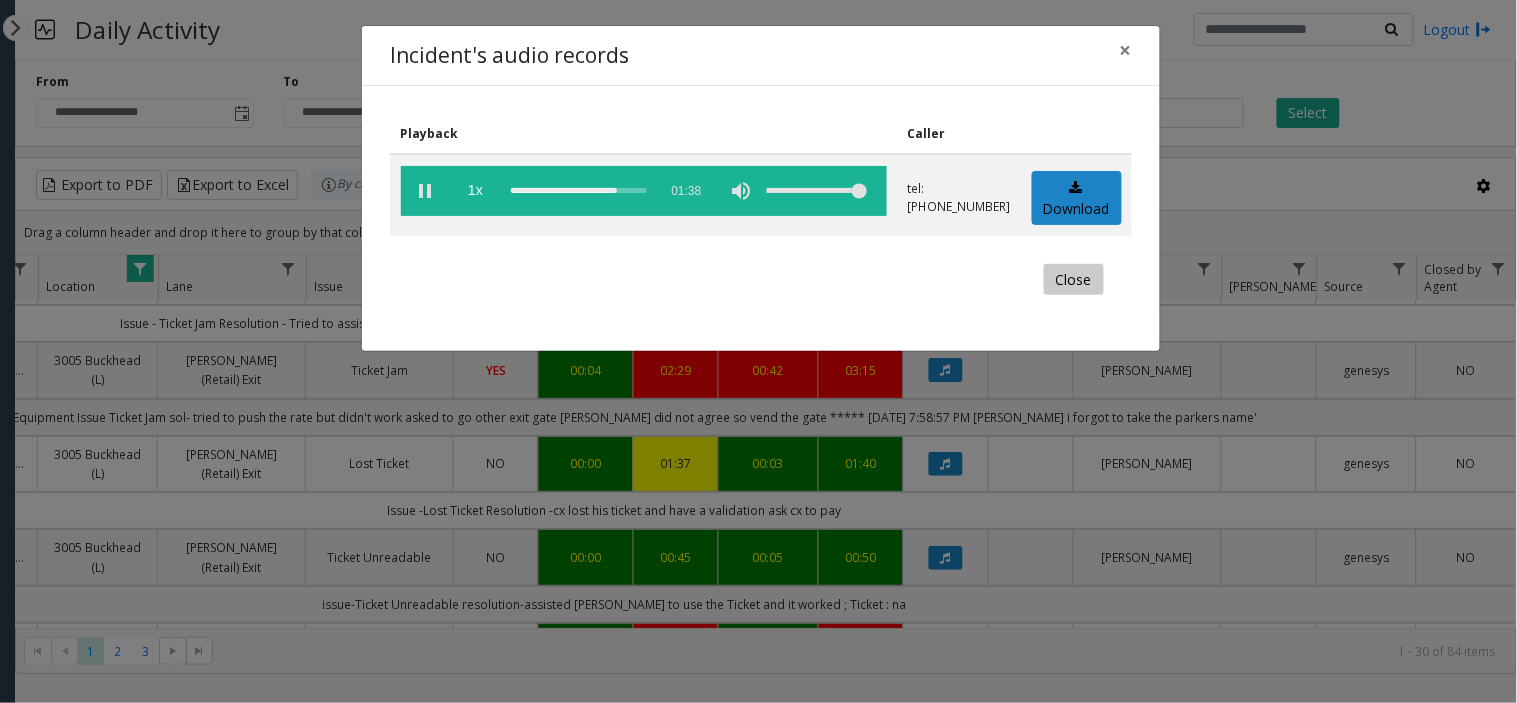 click on "Close" 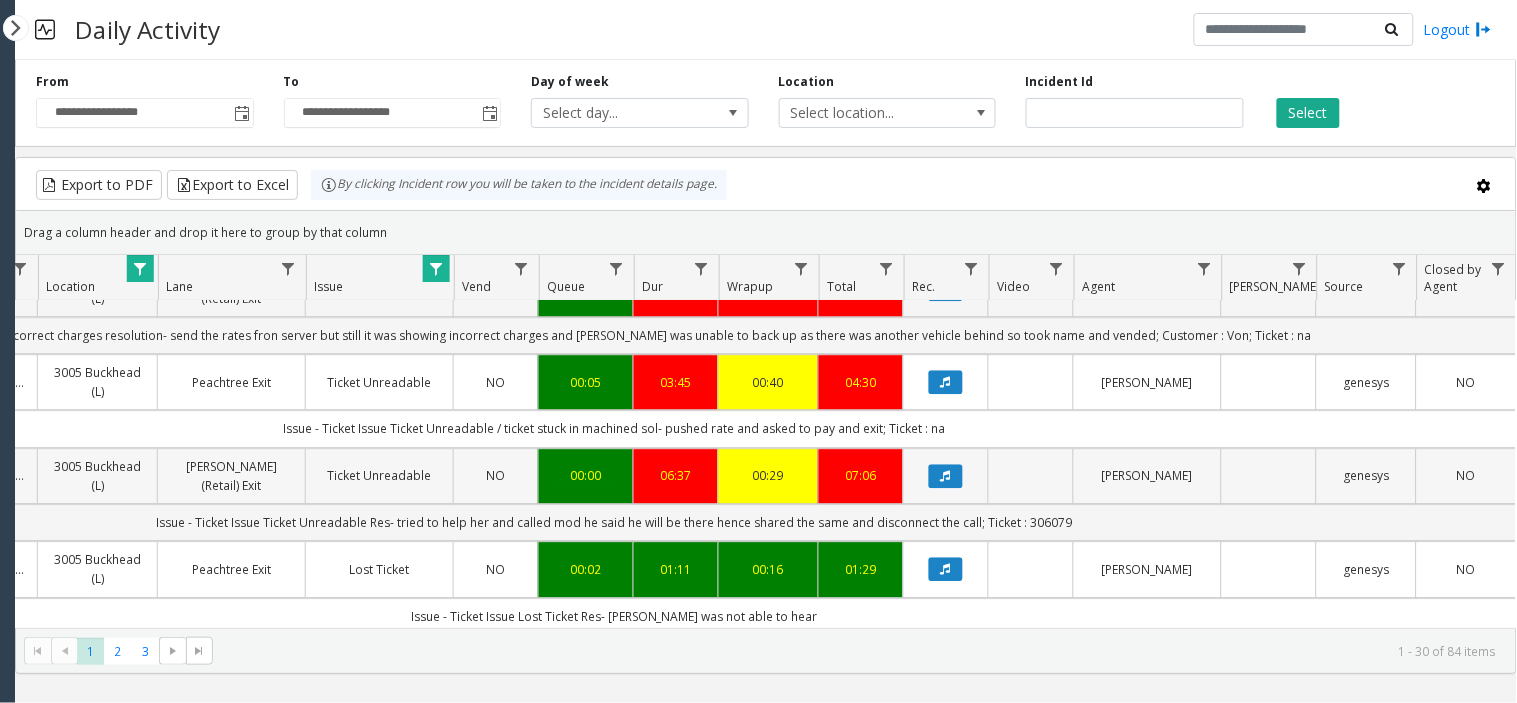 scroll, scrollTop: 1555, scrollLeft: 350, axis: both 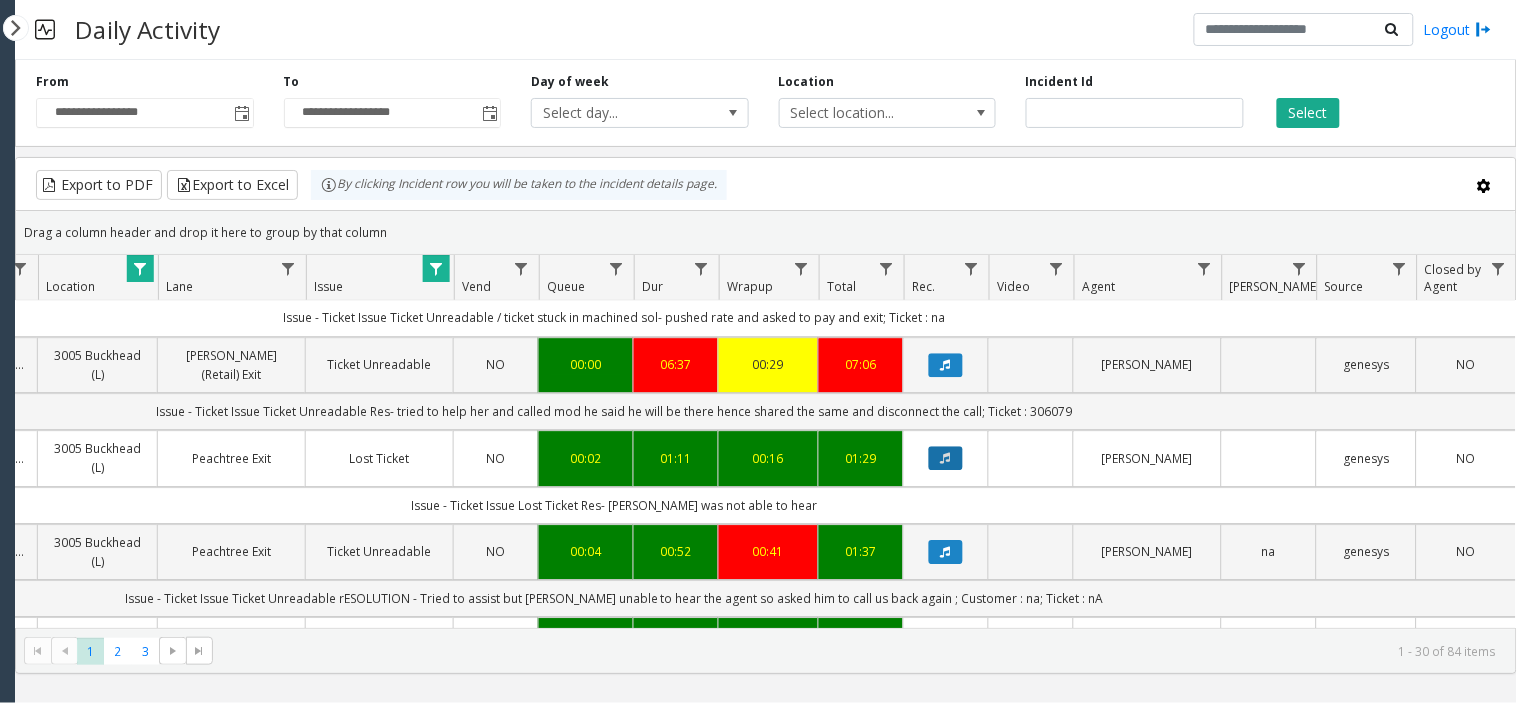 click 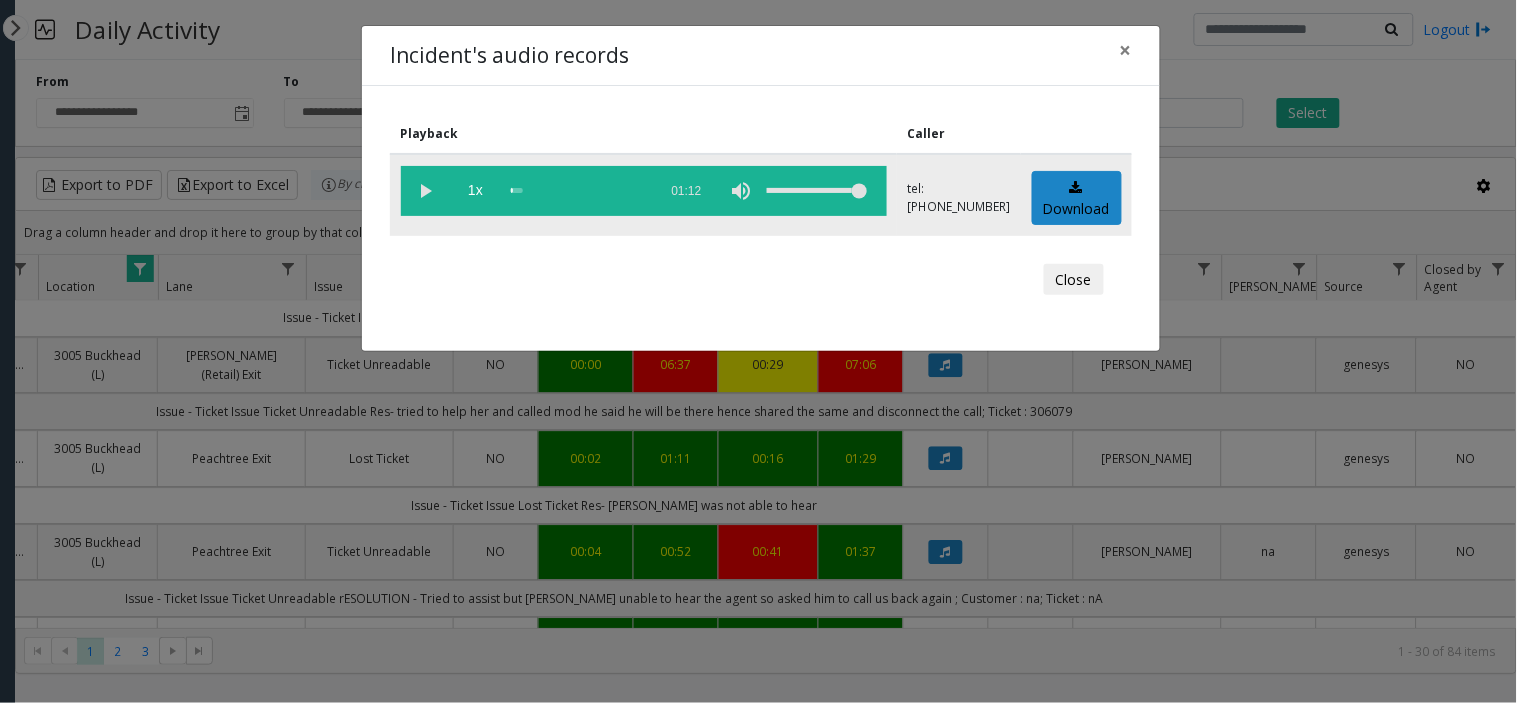 click 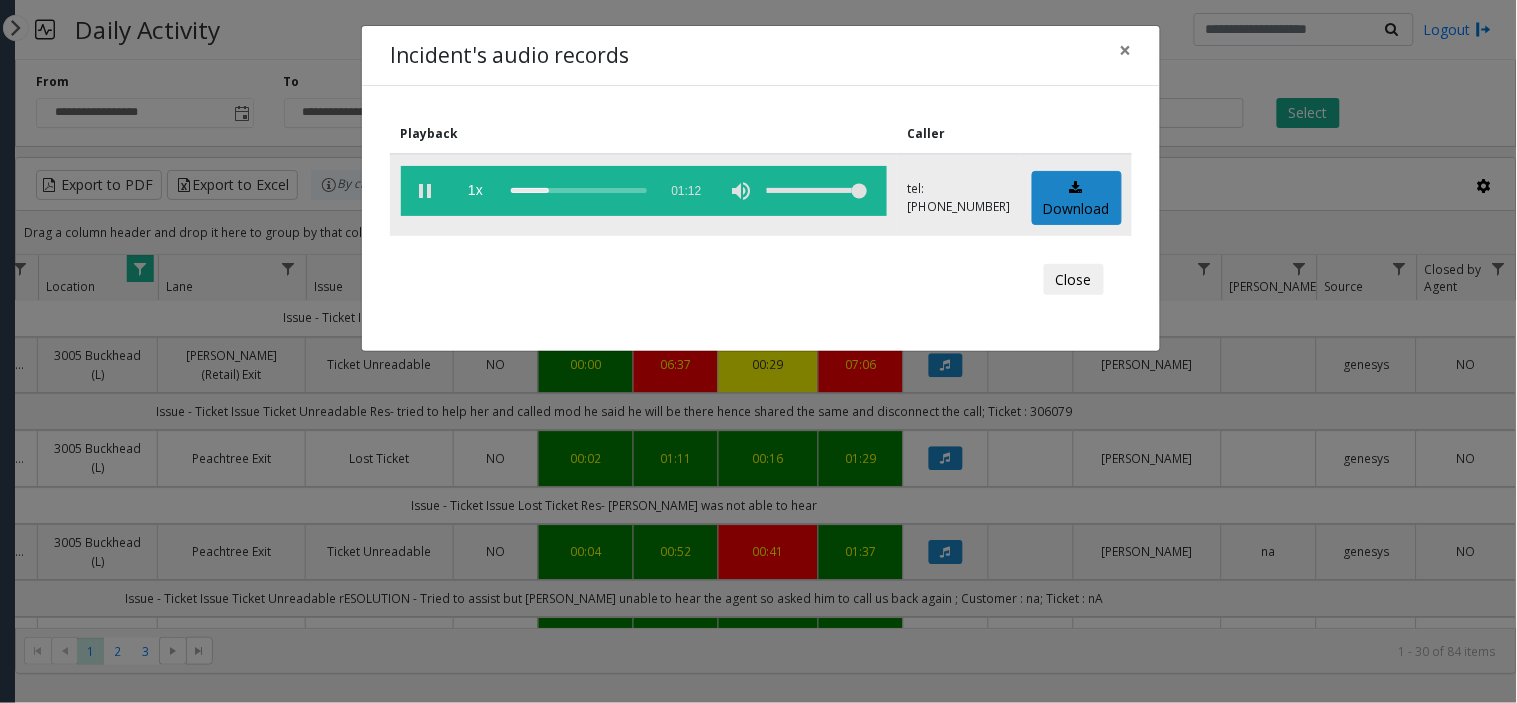 click 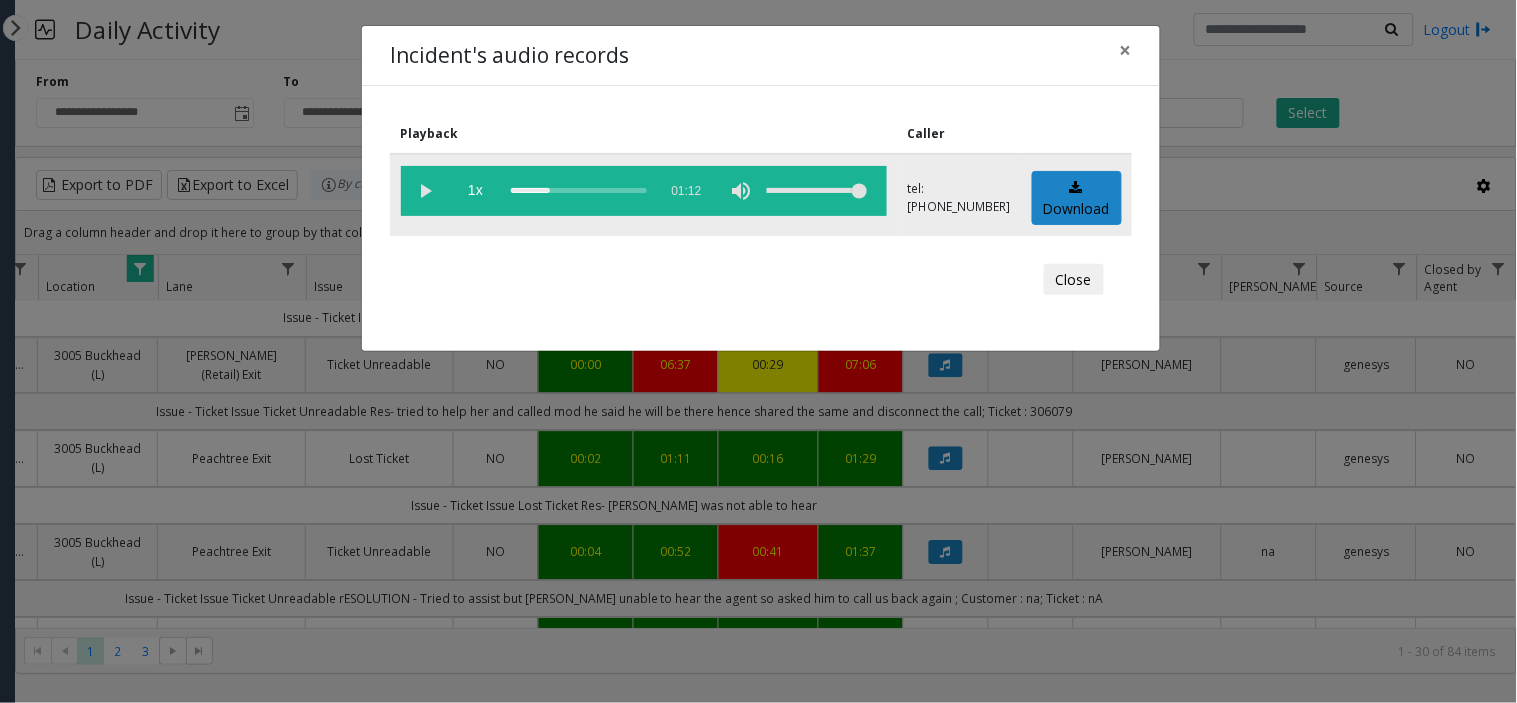 click 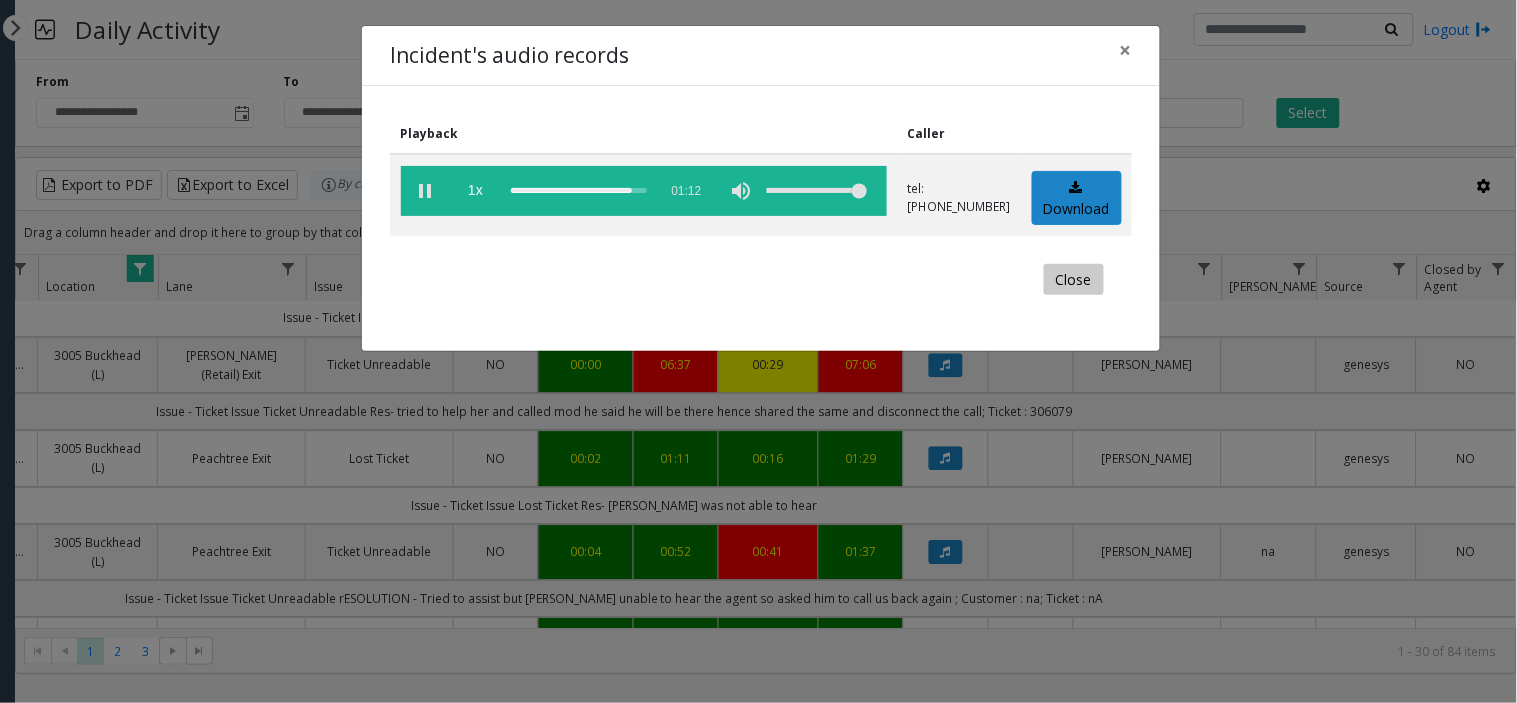 click on "Close" 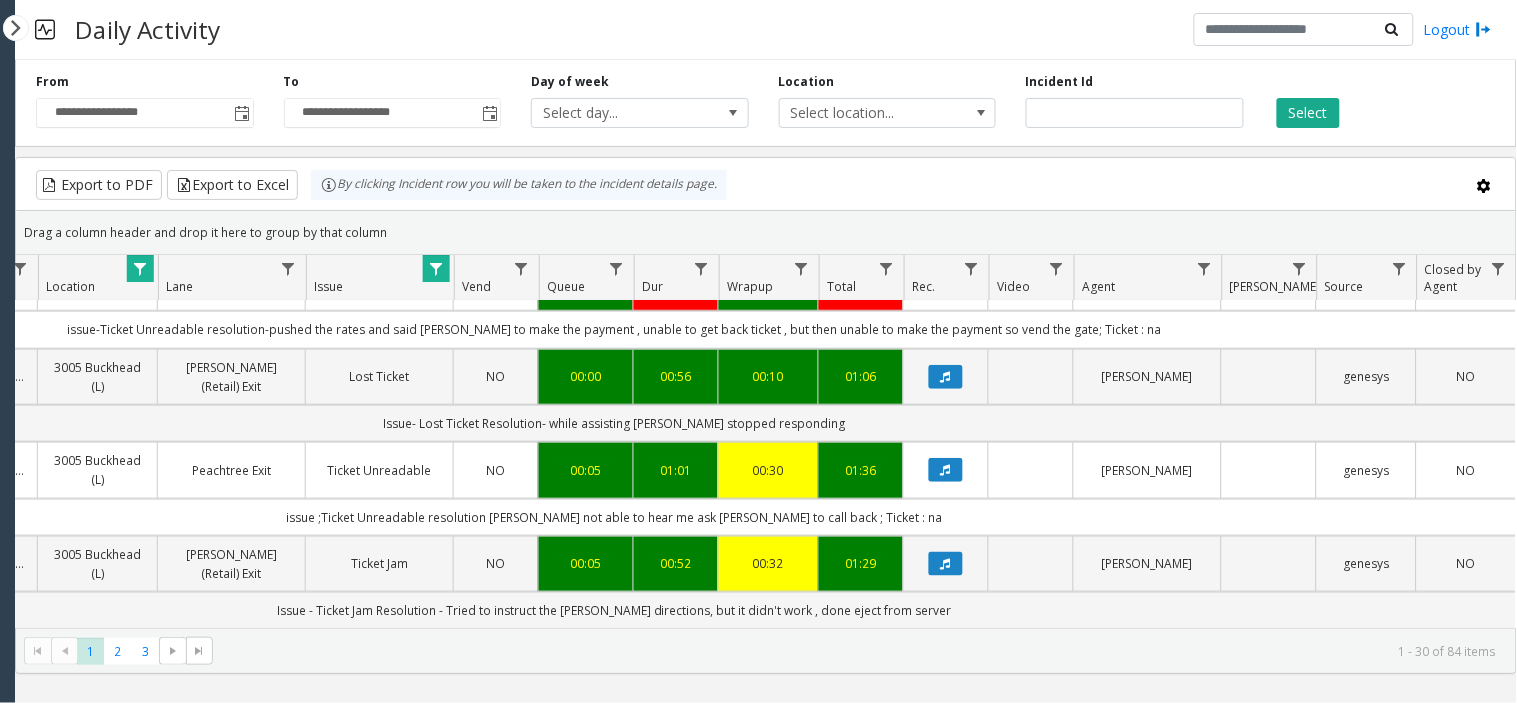 scroll, scrollTop: 2506, scrollLeft: 350, axis: both 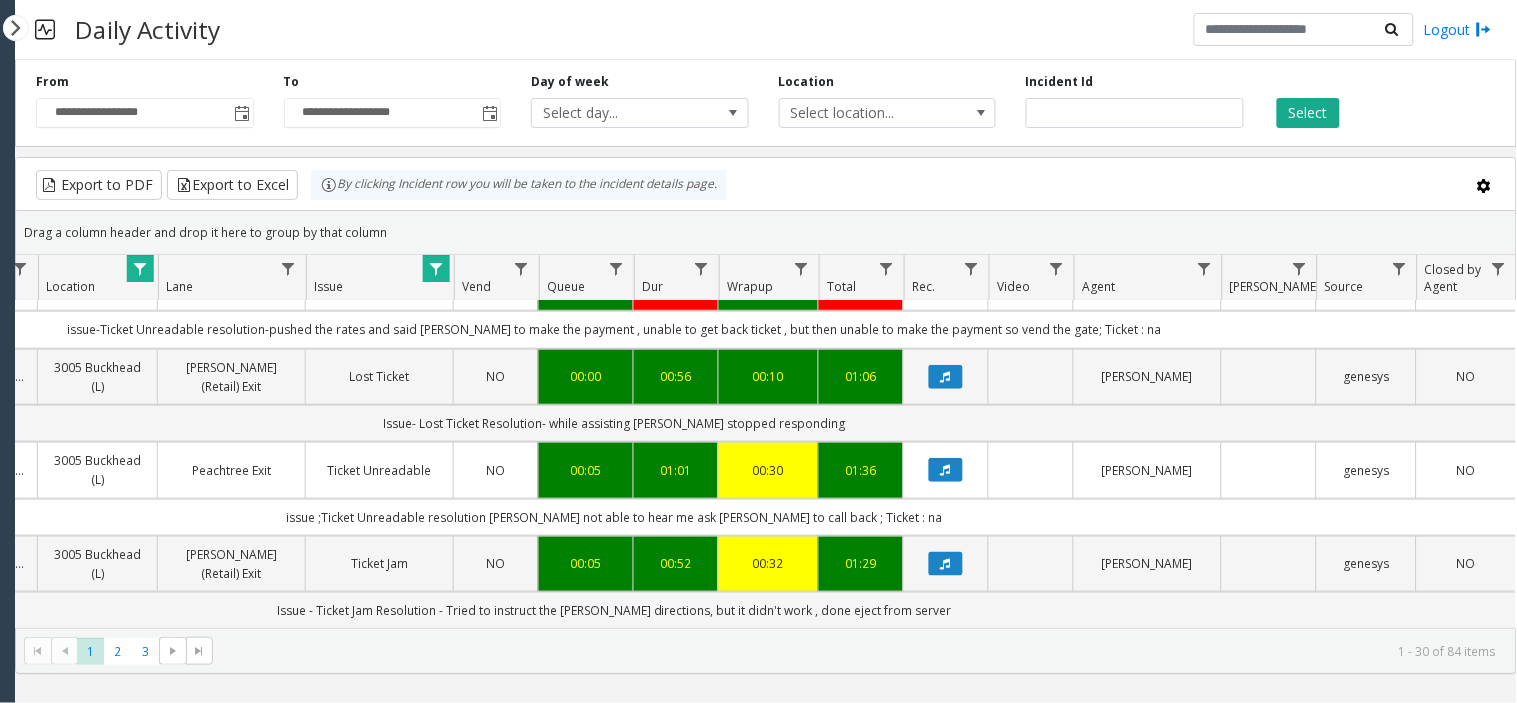 click 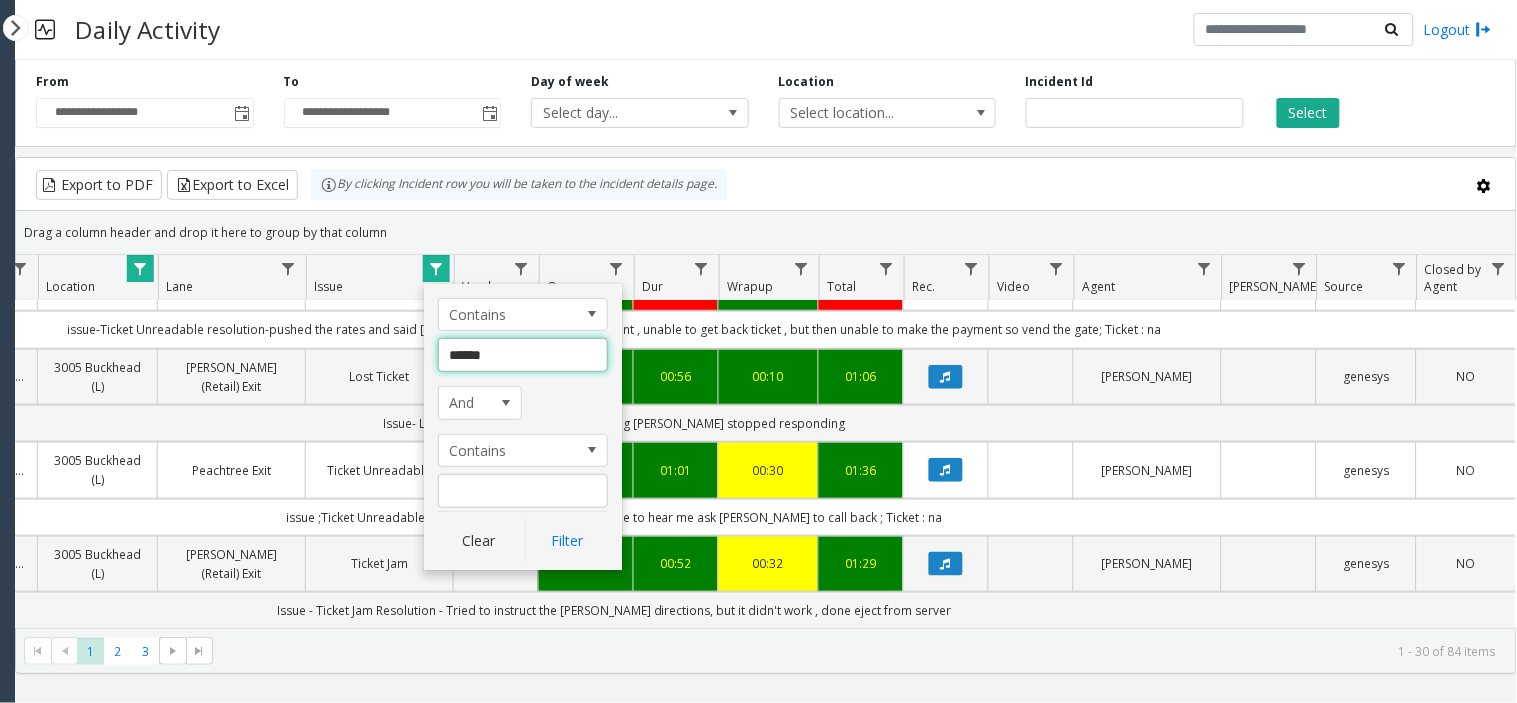 click on "******" 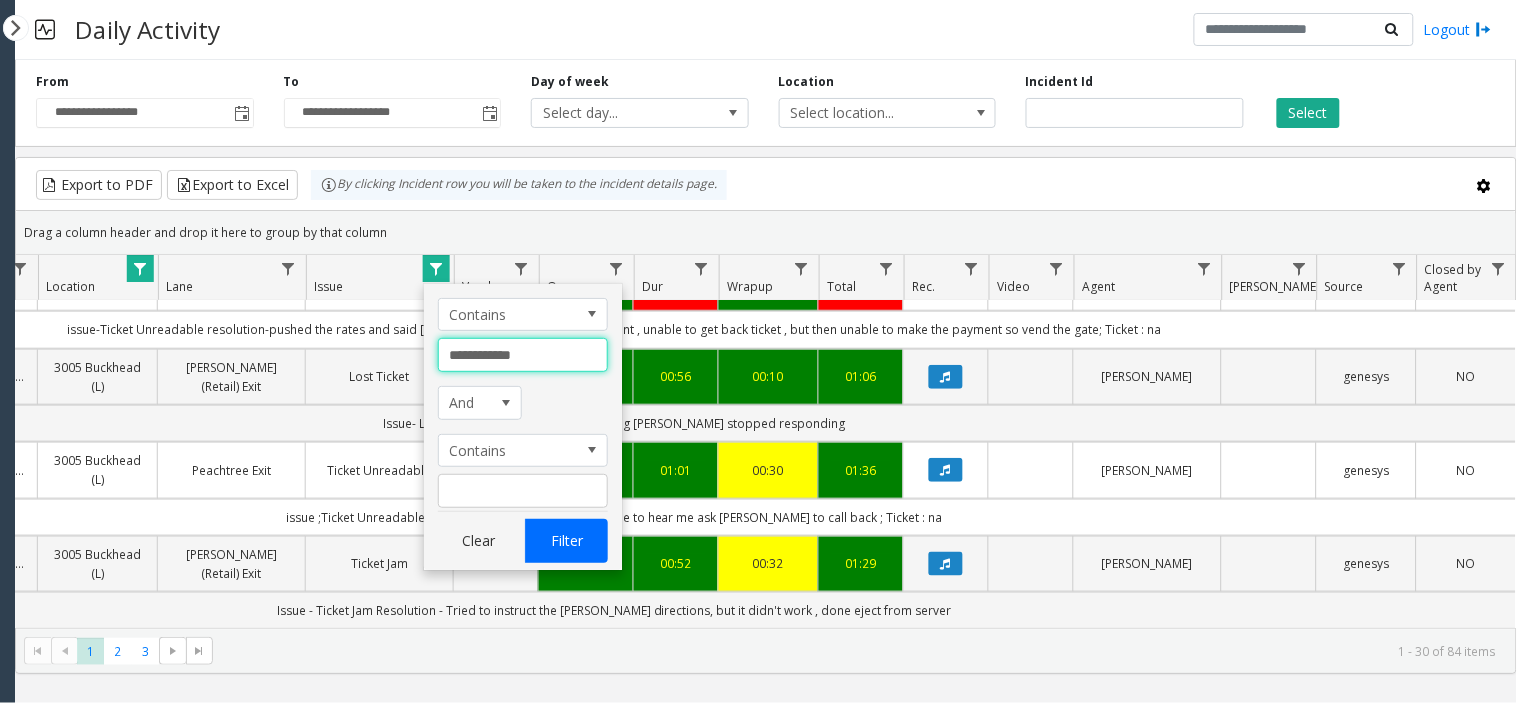 type on "**********" 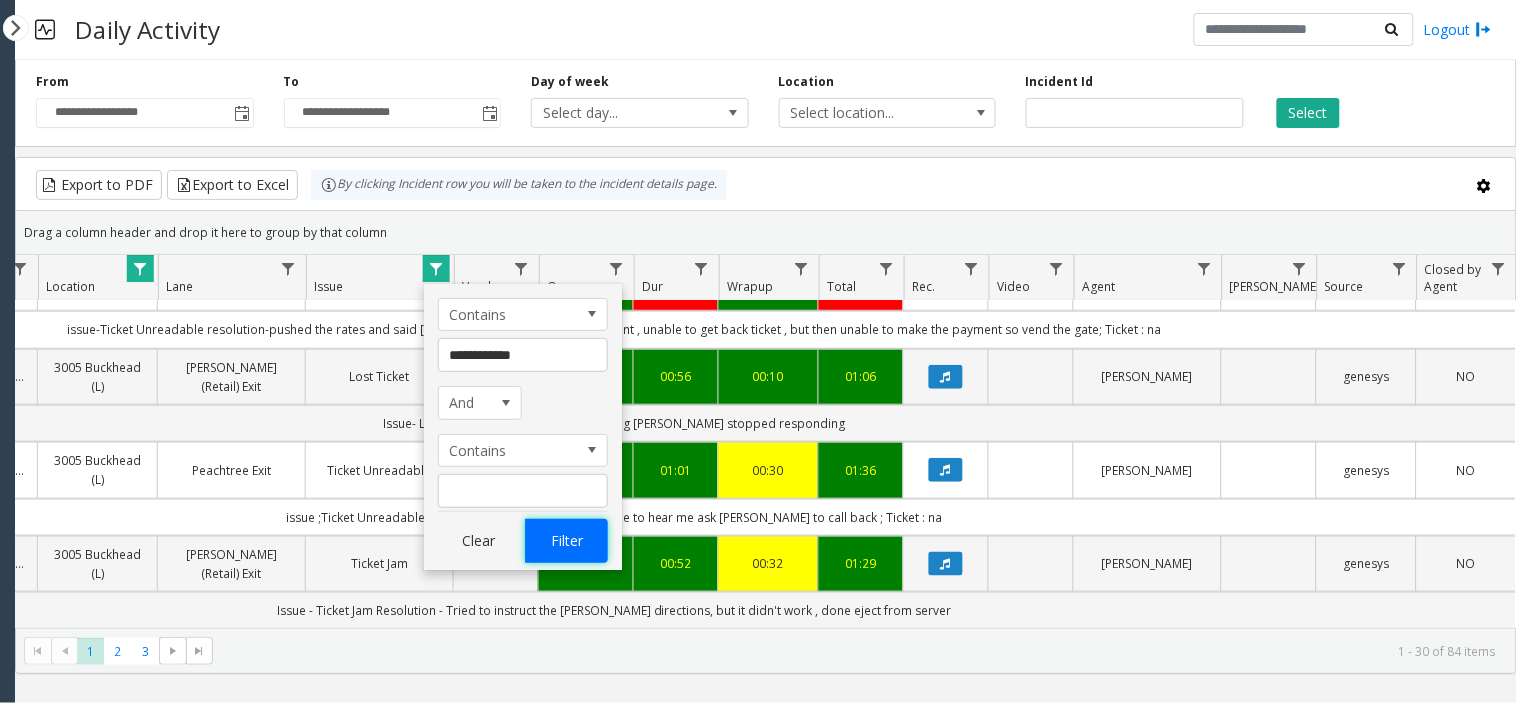 click on "Filter" 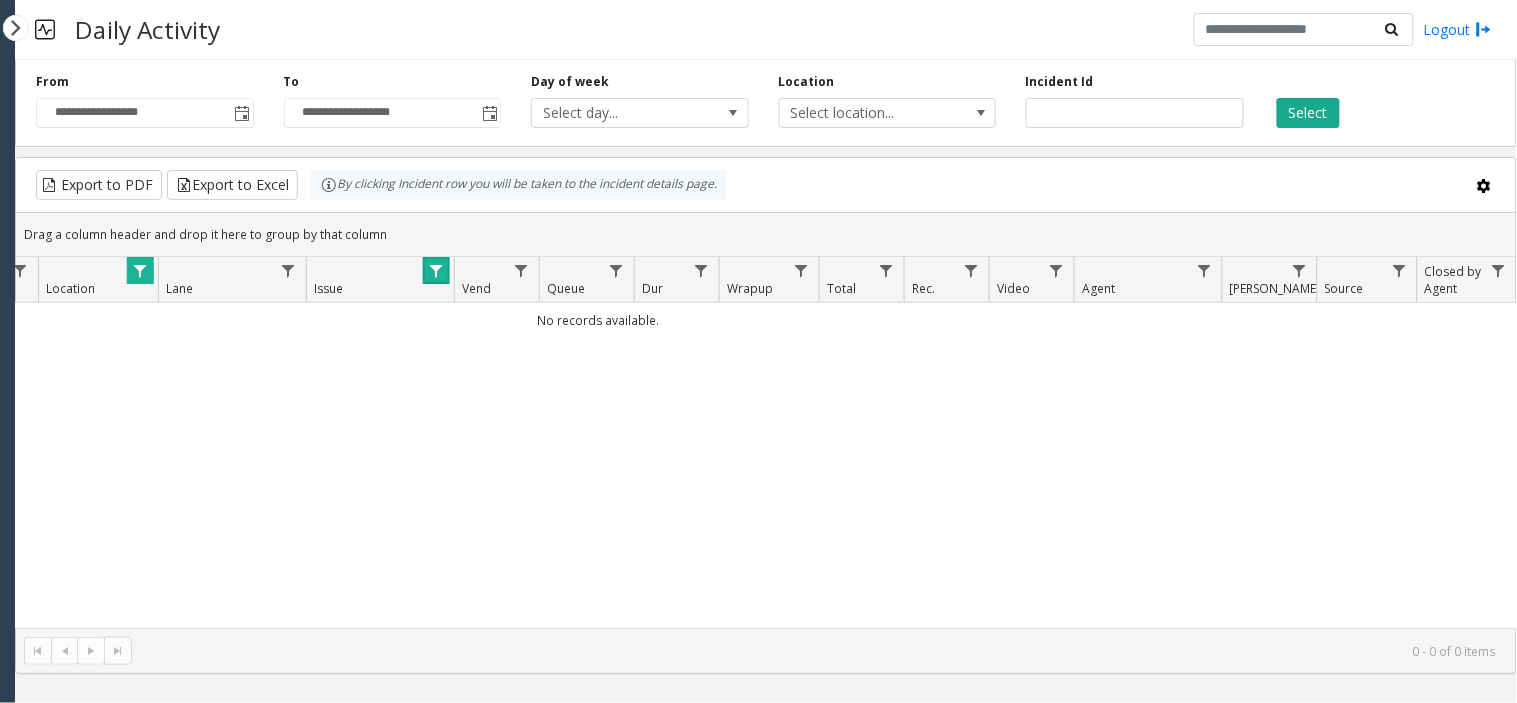 scroll, scrollTop: 0, scrollLeft: 350, axis: horizontal 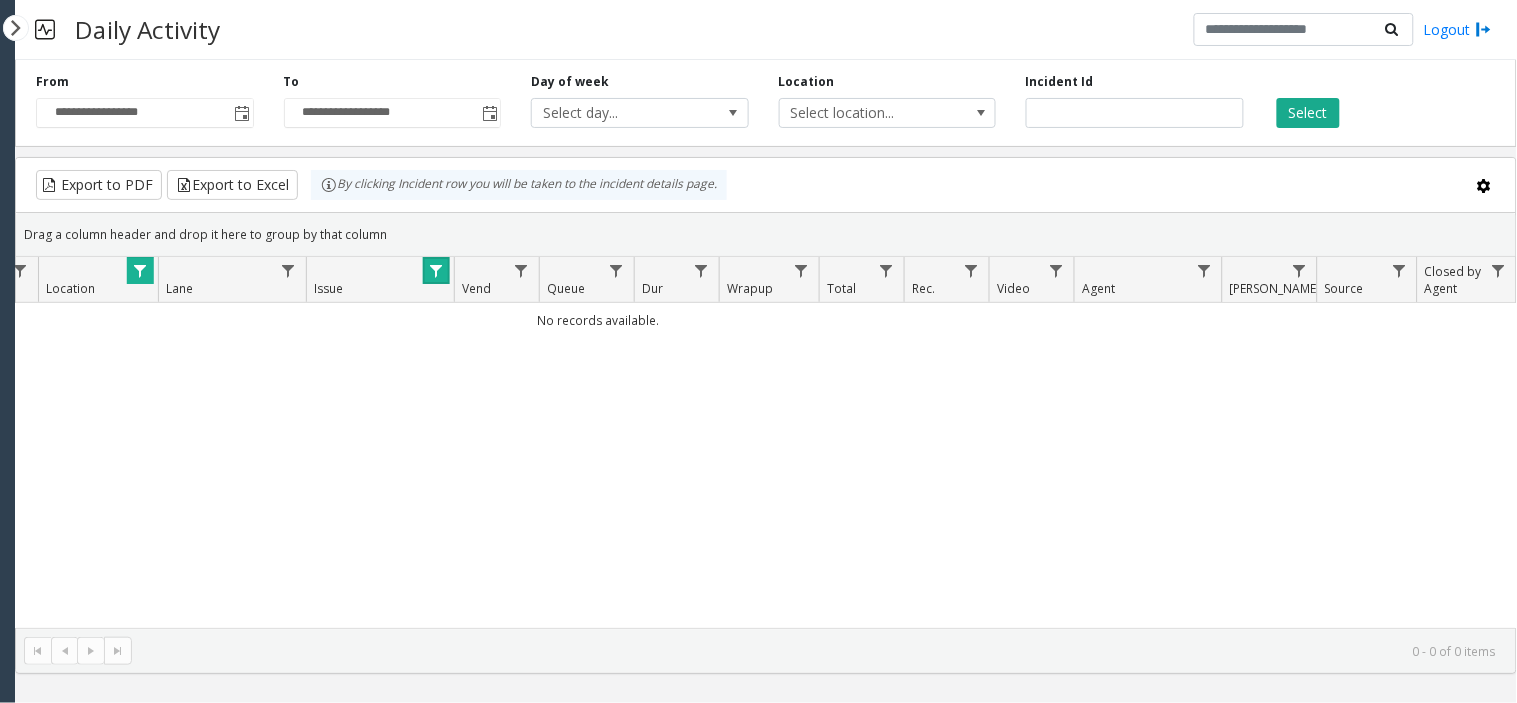 click 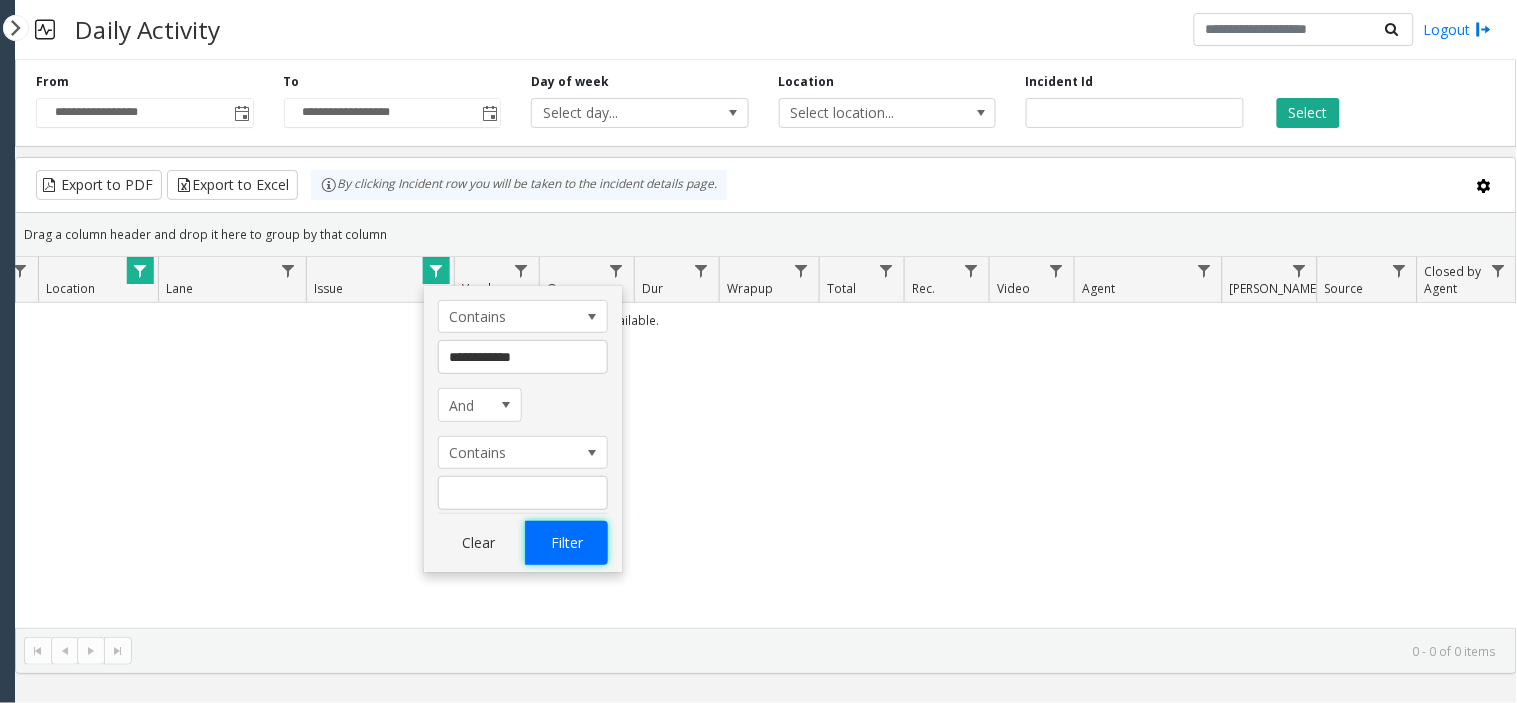 click on "Filter" 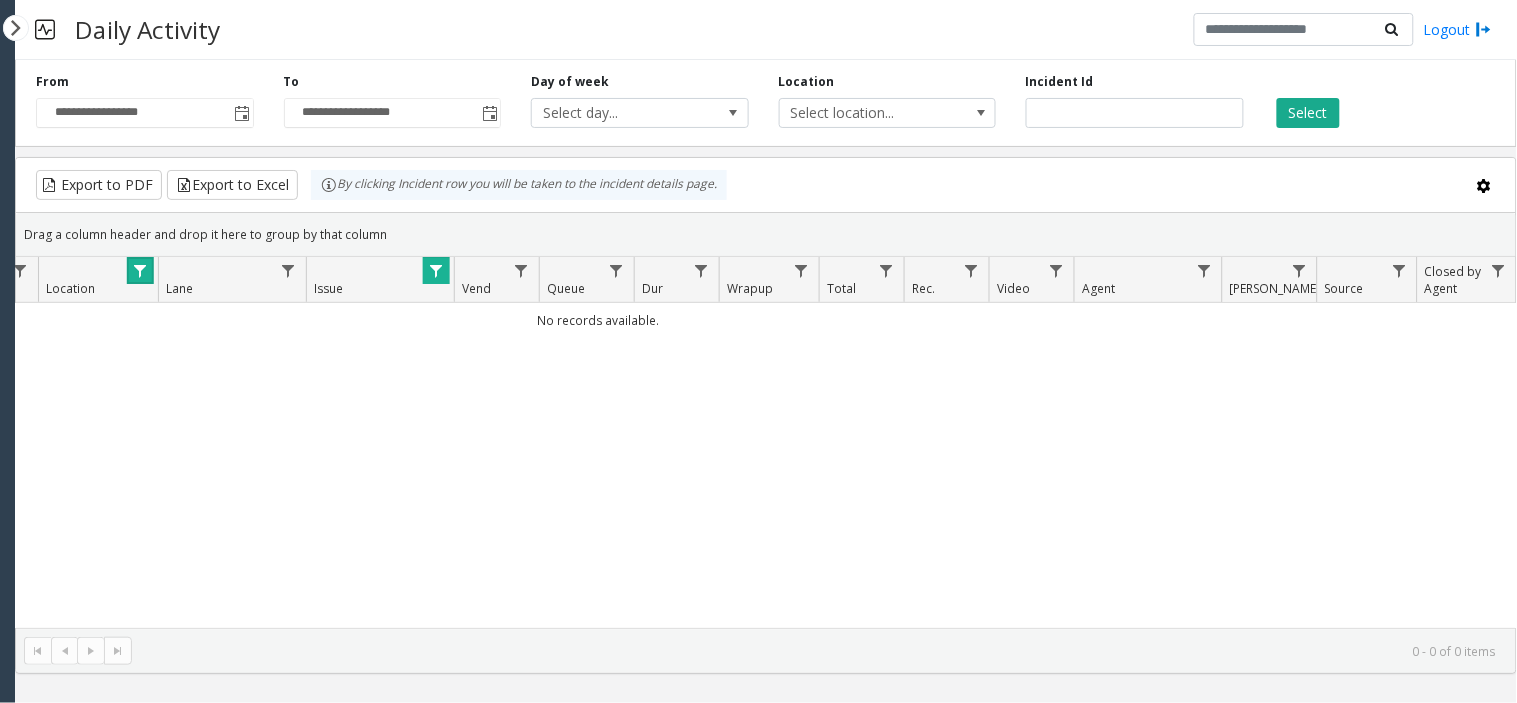 click 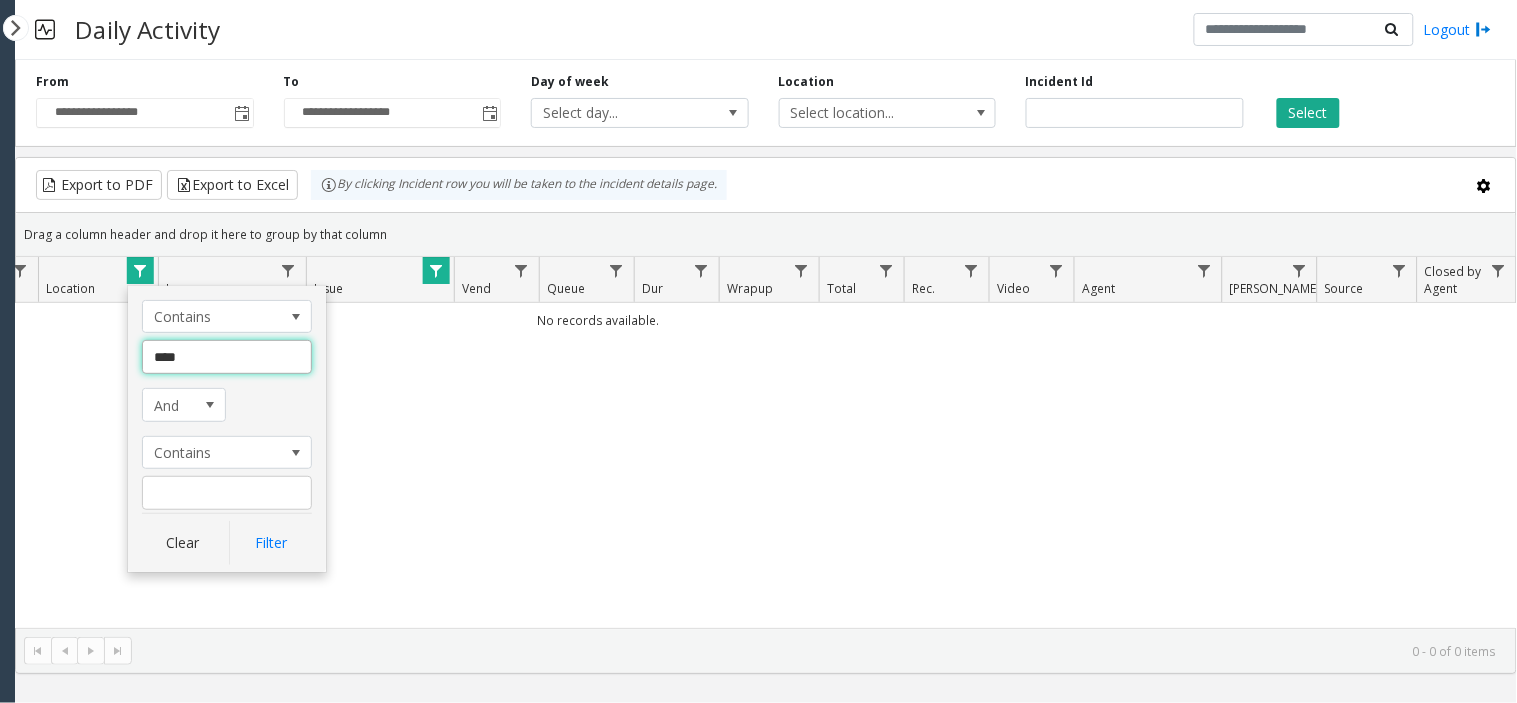 click on "****" 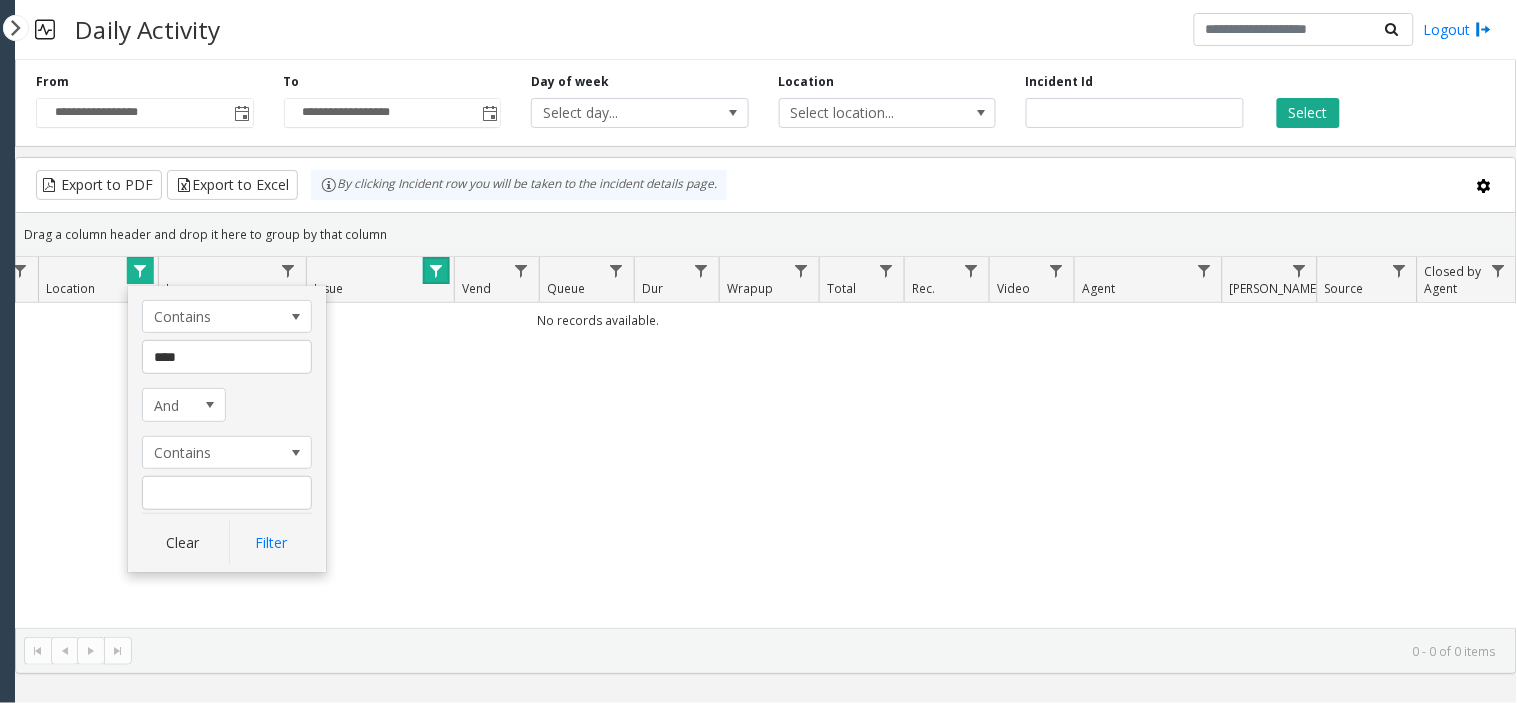 click 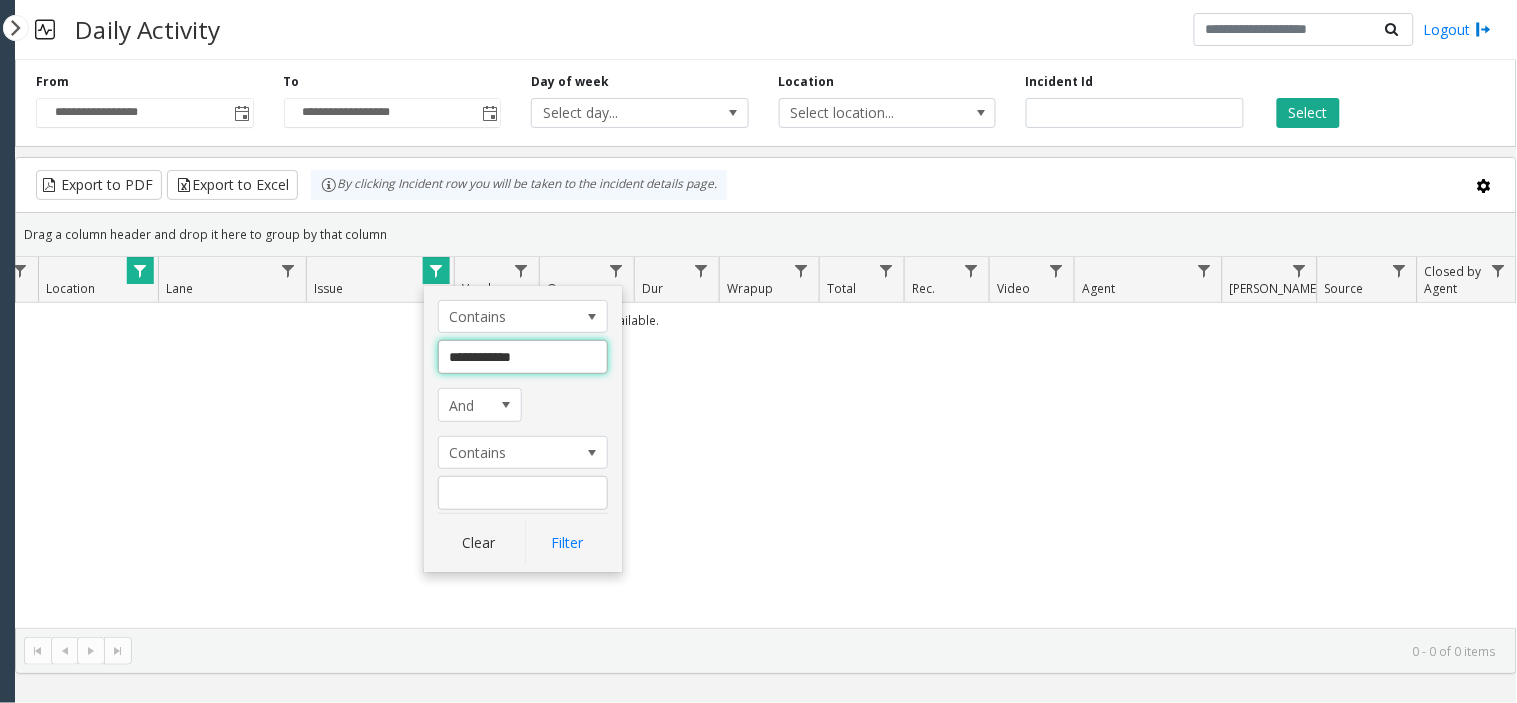 click on "**********" 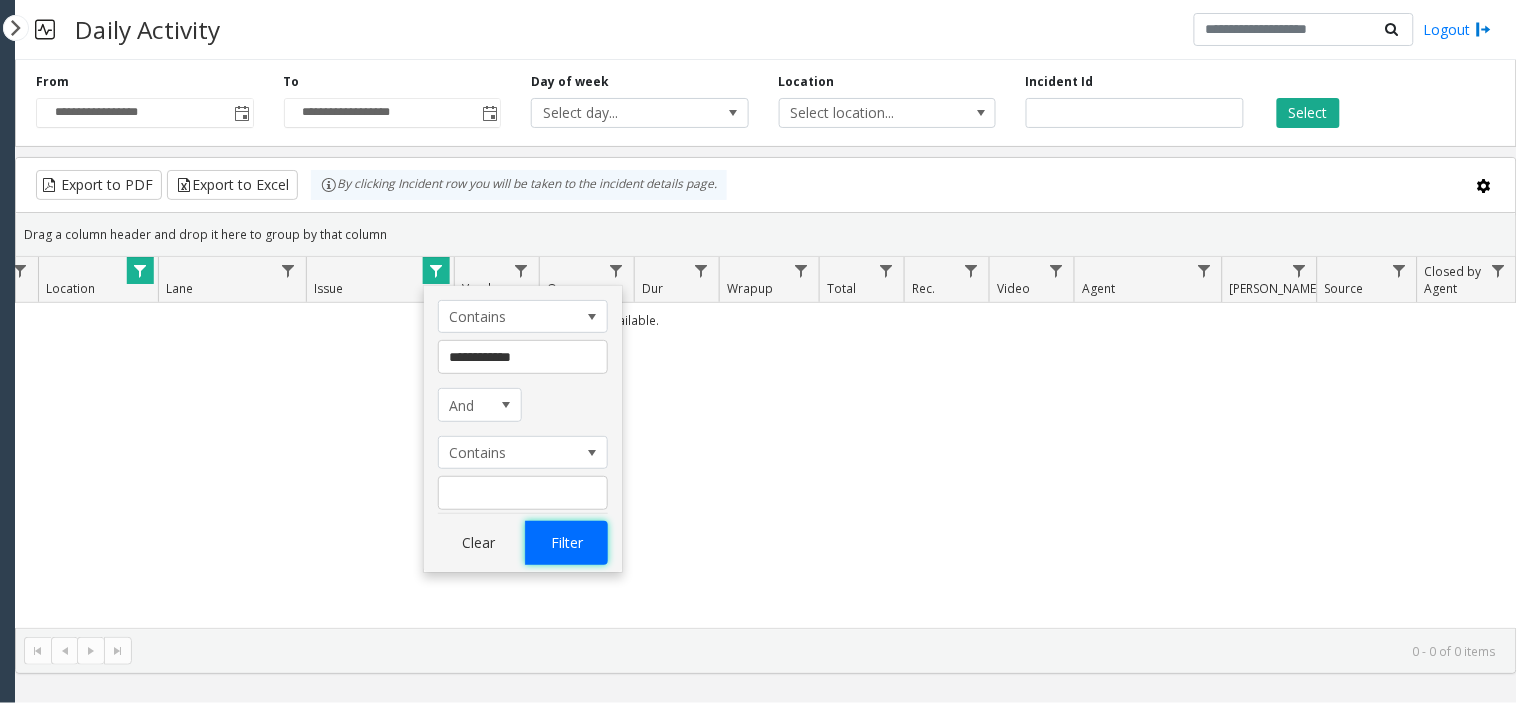 click on "Filter" 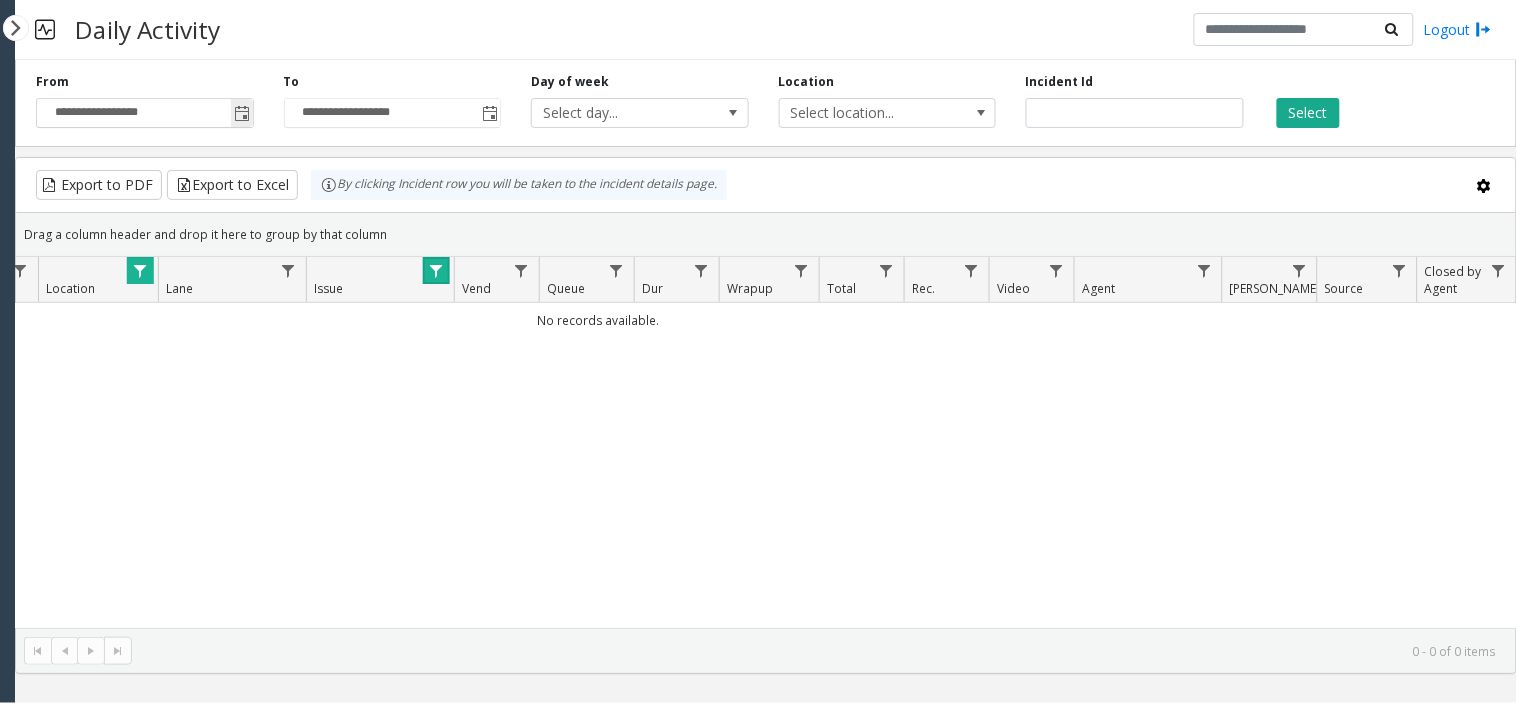 click 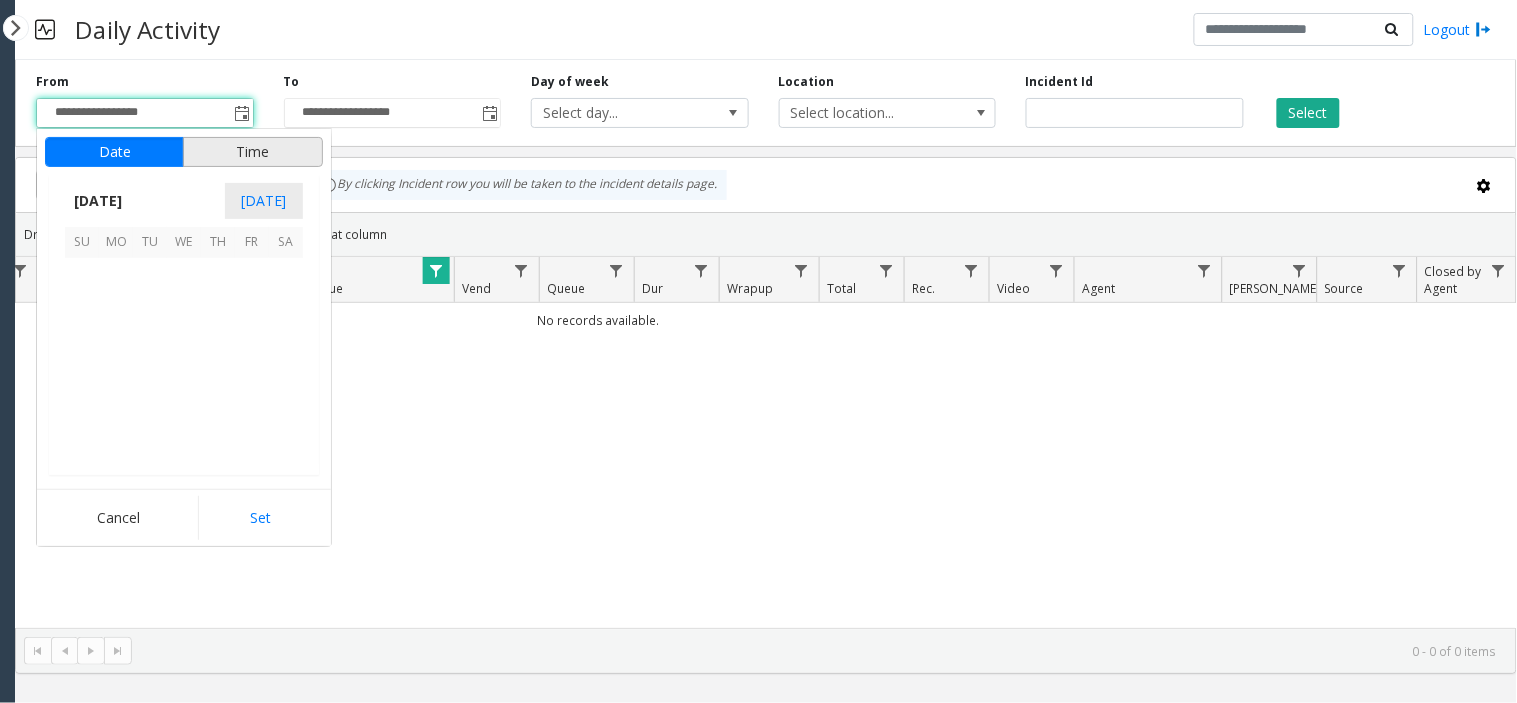 scroll, scrollTop: 358354, scrollLeft: 0, axis: vertical 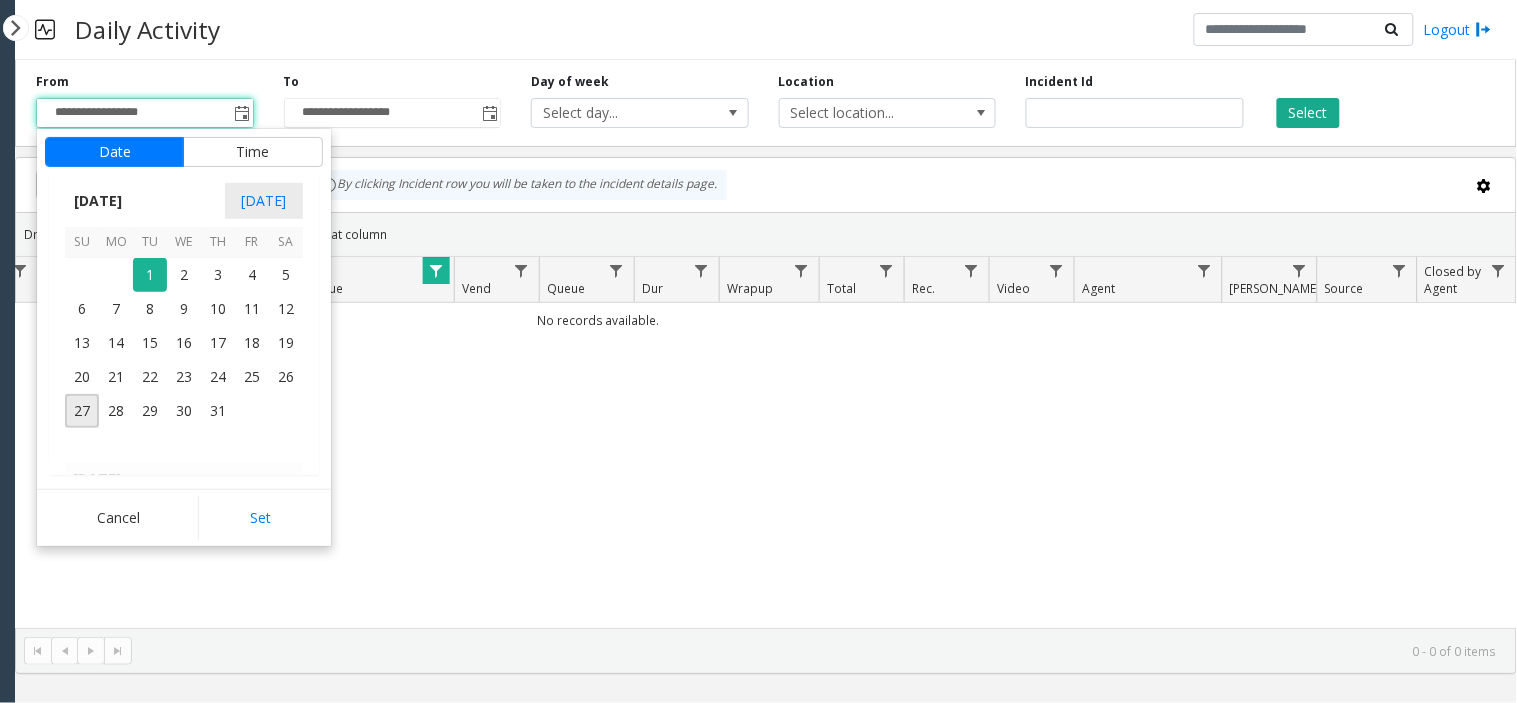 click on "No records available." 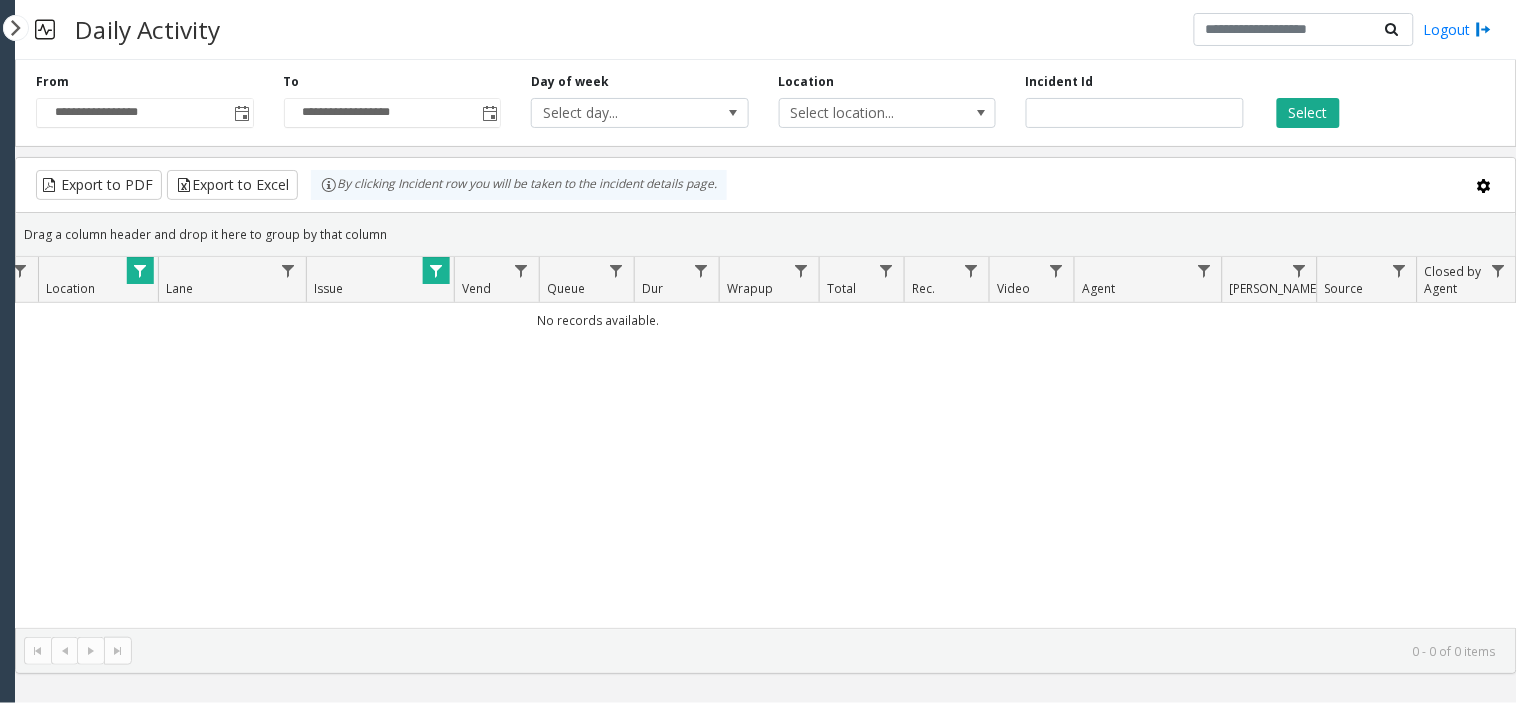 click 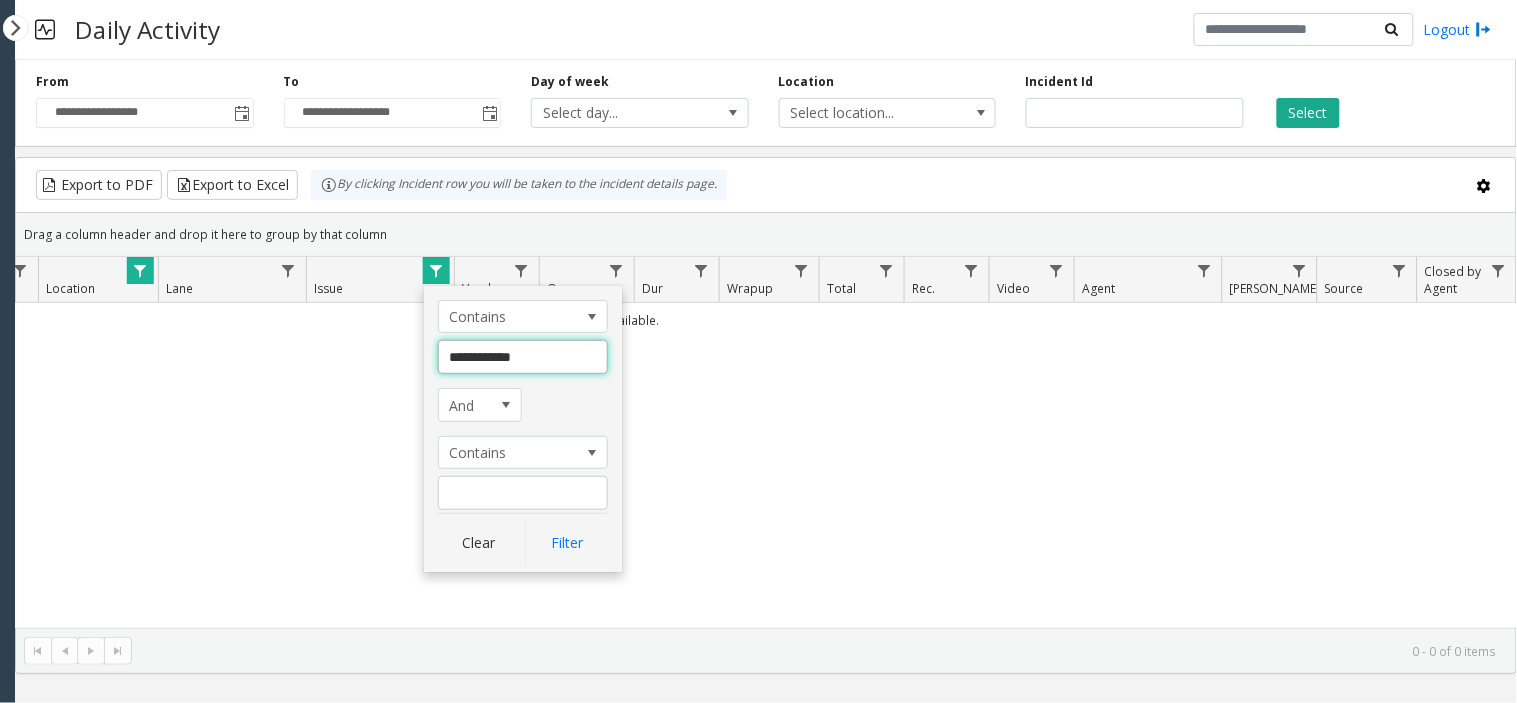 click on "**********" 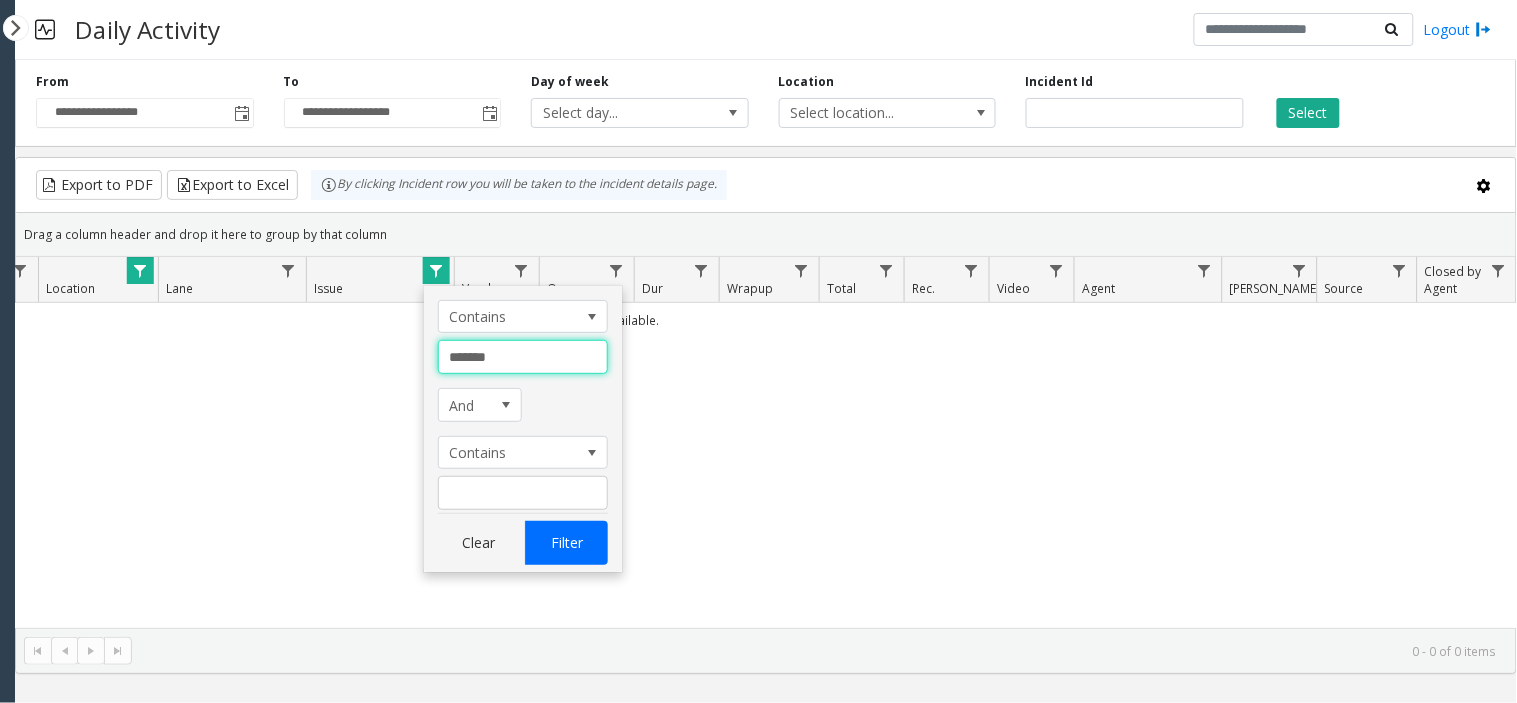 type on "******" 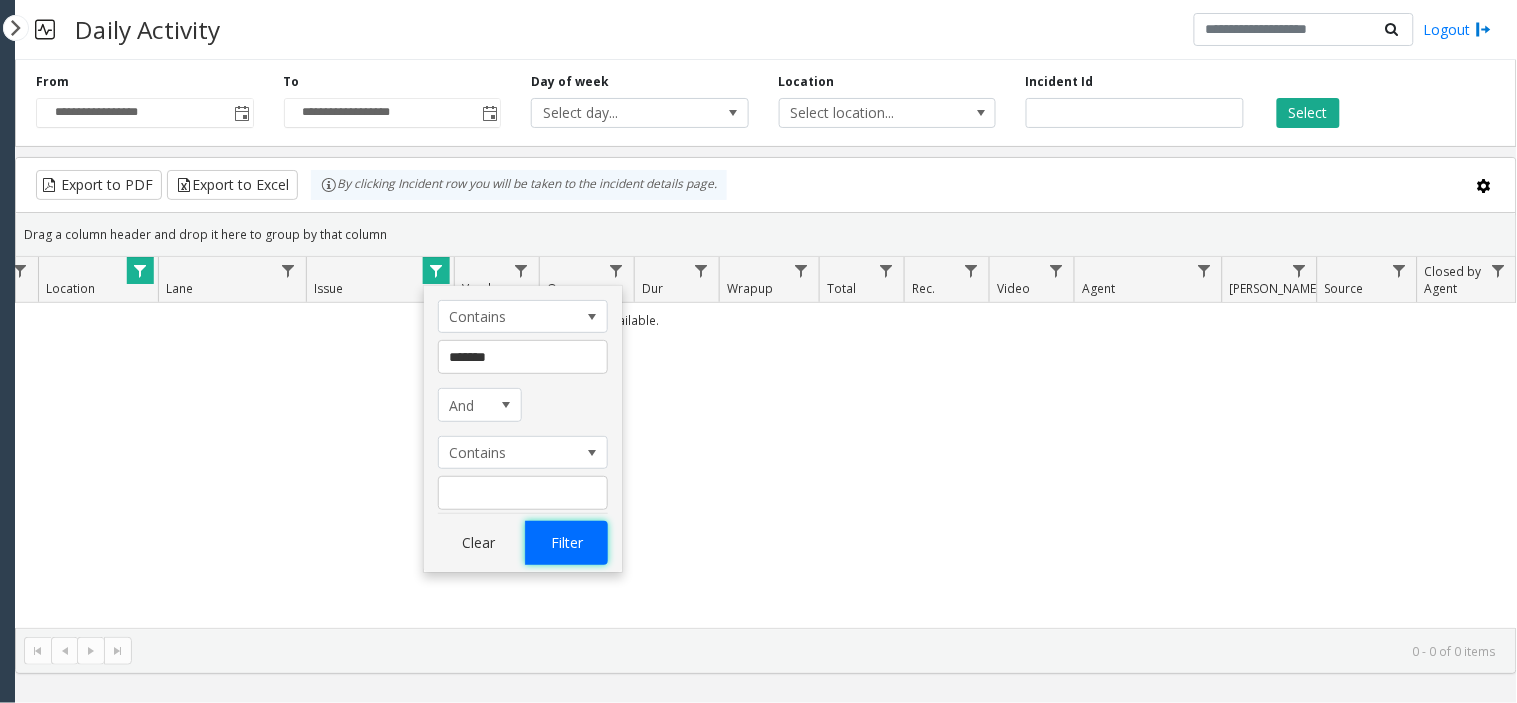 click on "Filter" 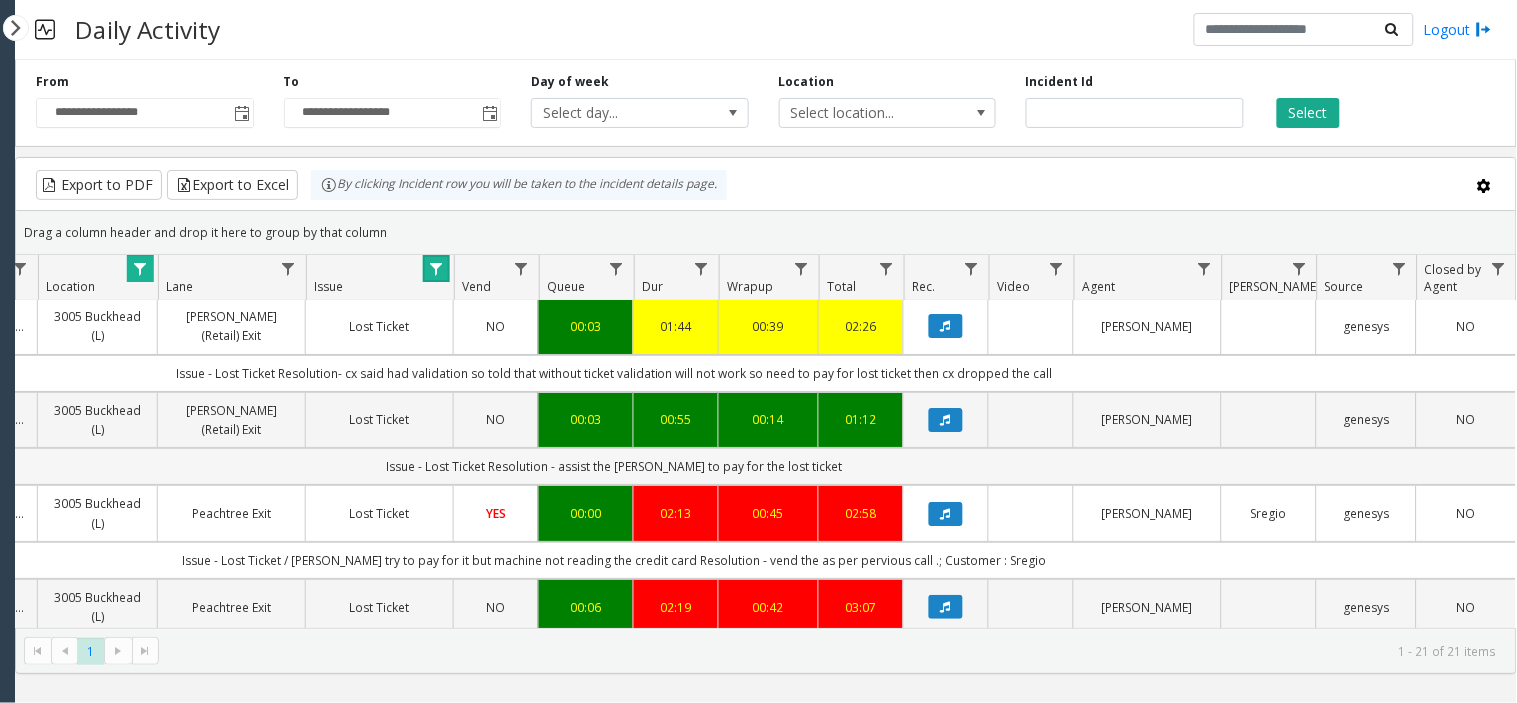 scroll, scrollTop: 0, scrollLeft: 350, axis: horizontal 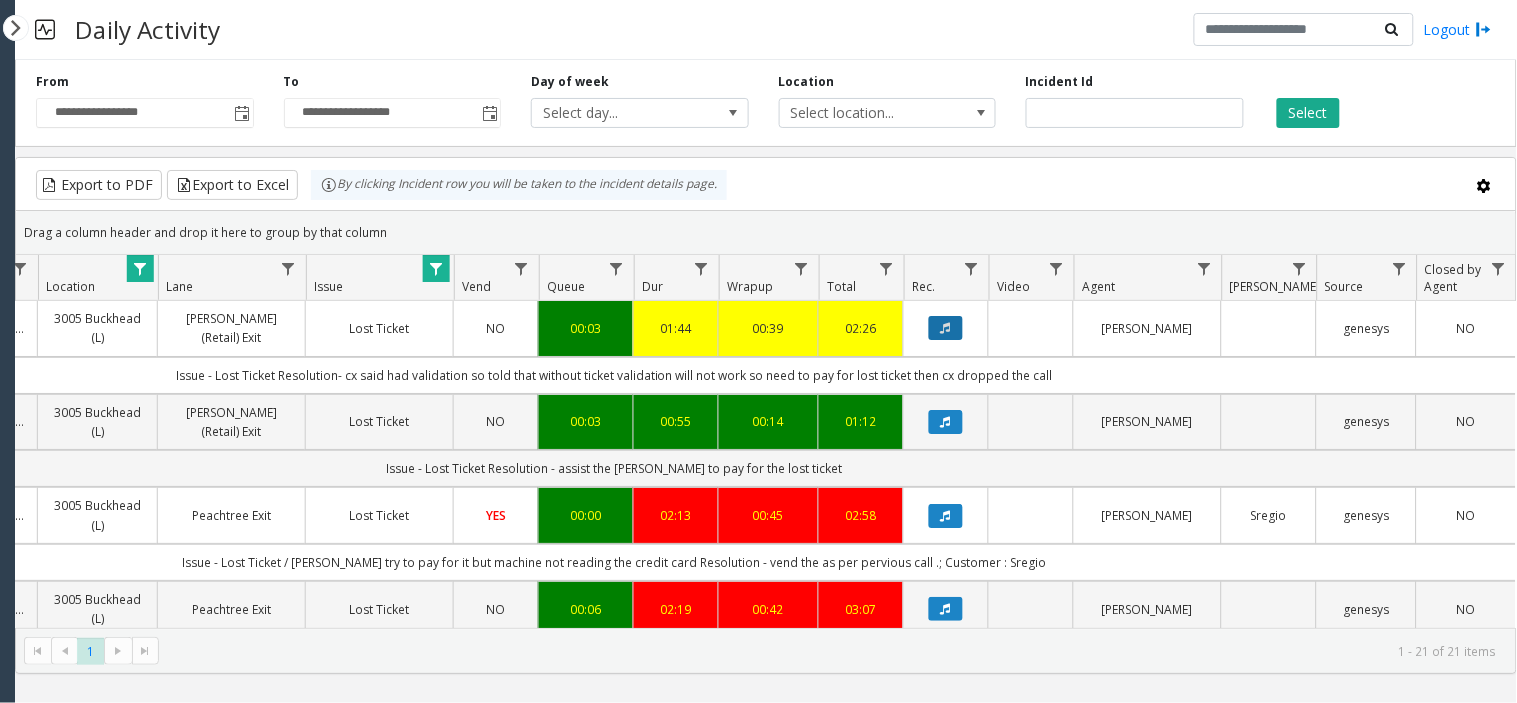 click 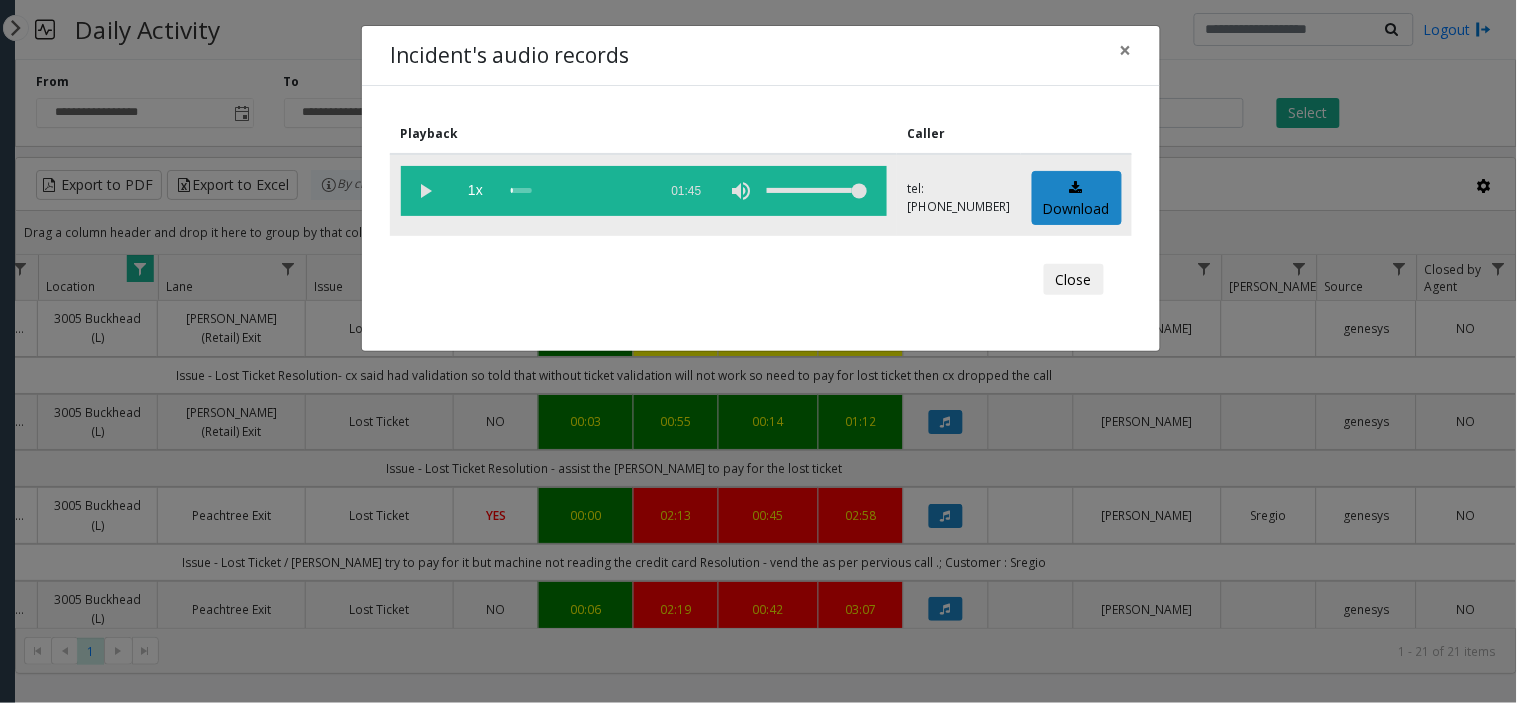 click 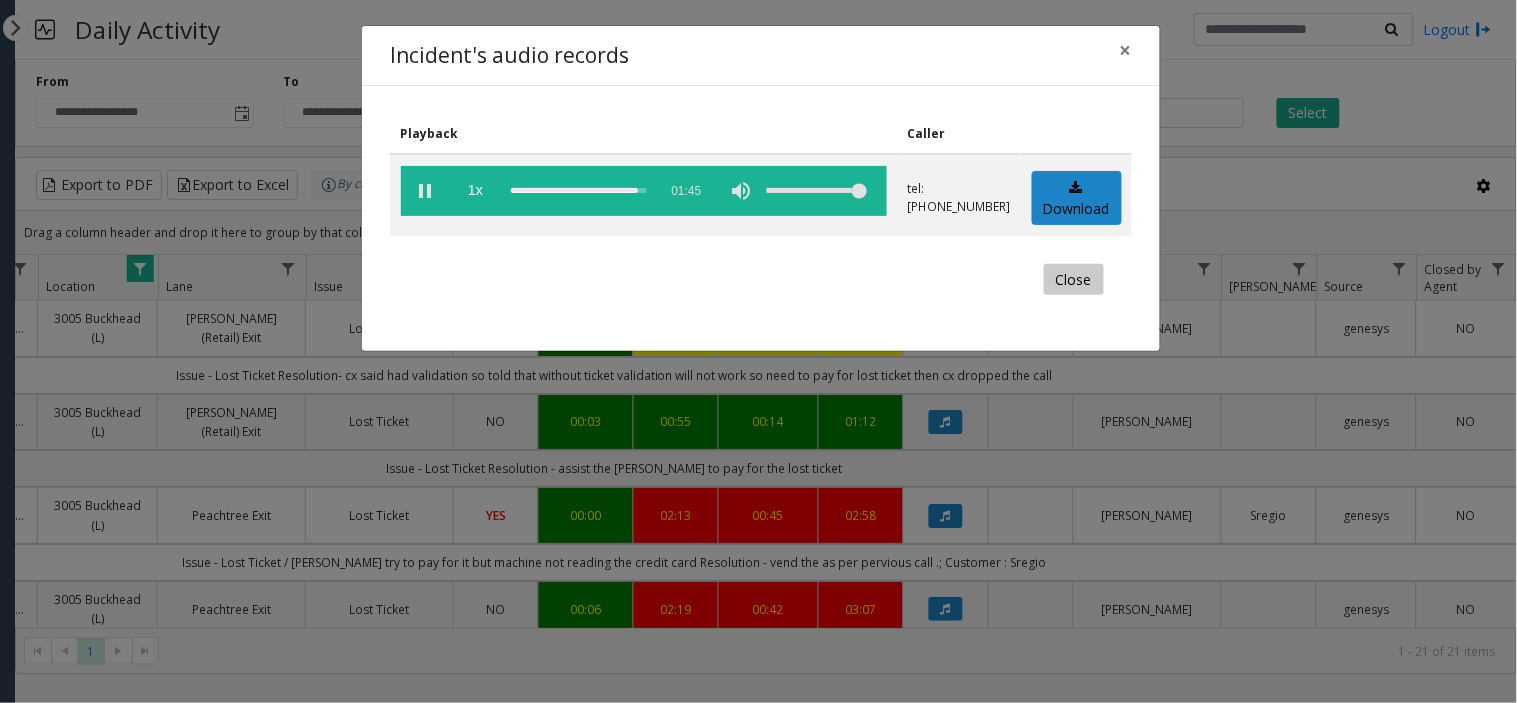 click on "Close" 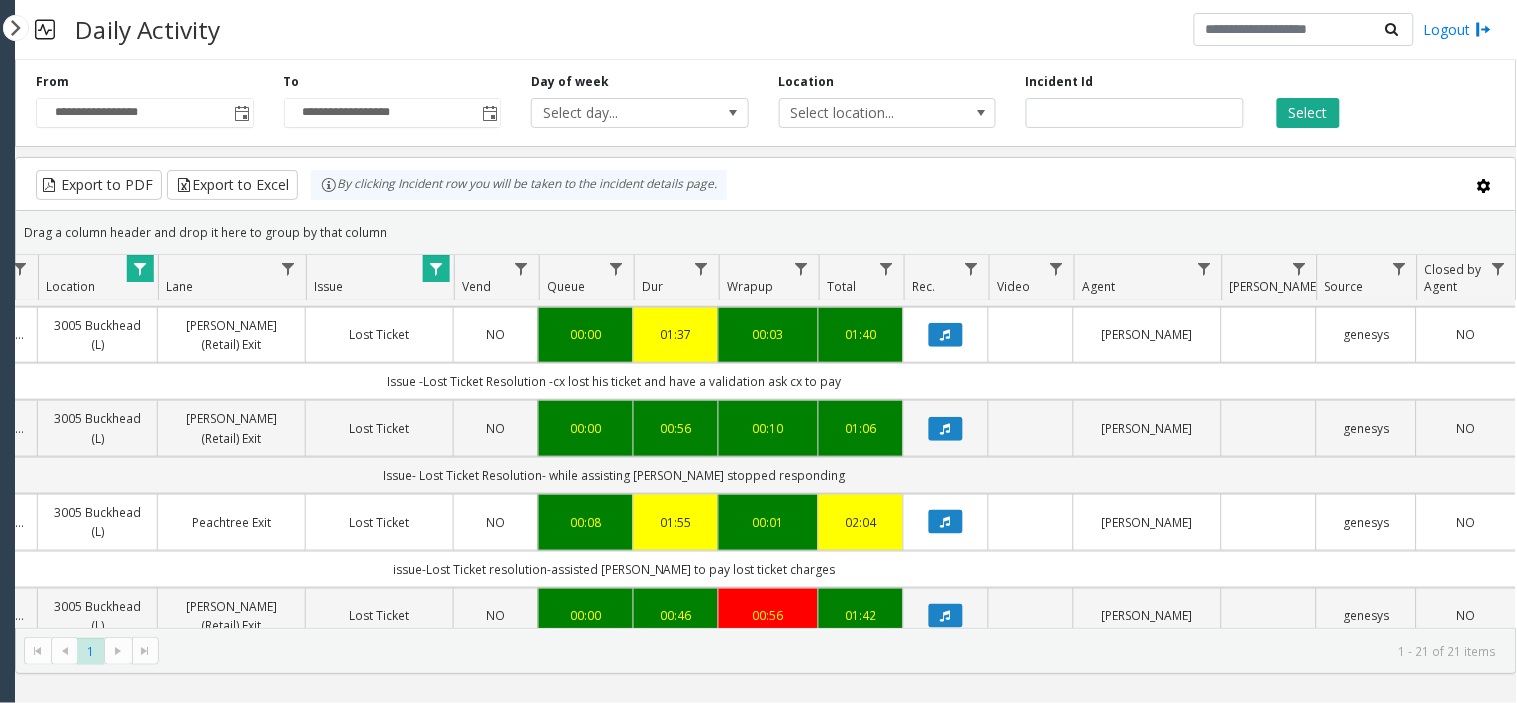 scroll, scrollTop: 666, scrollLeft: 350, axis: both 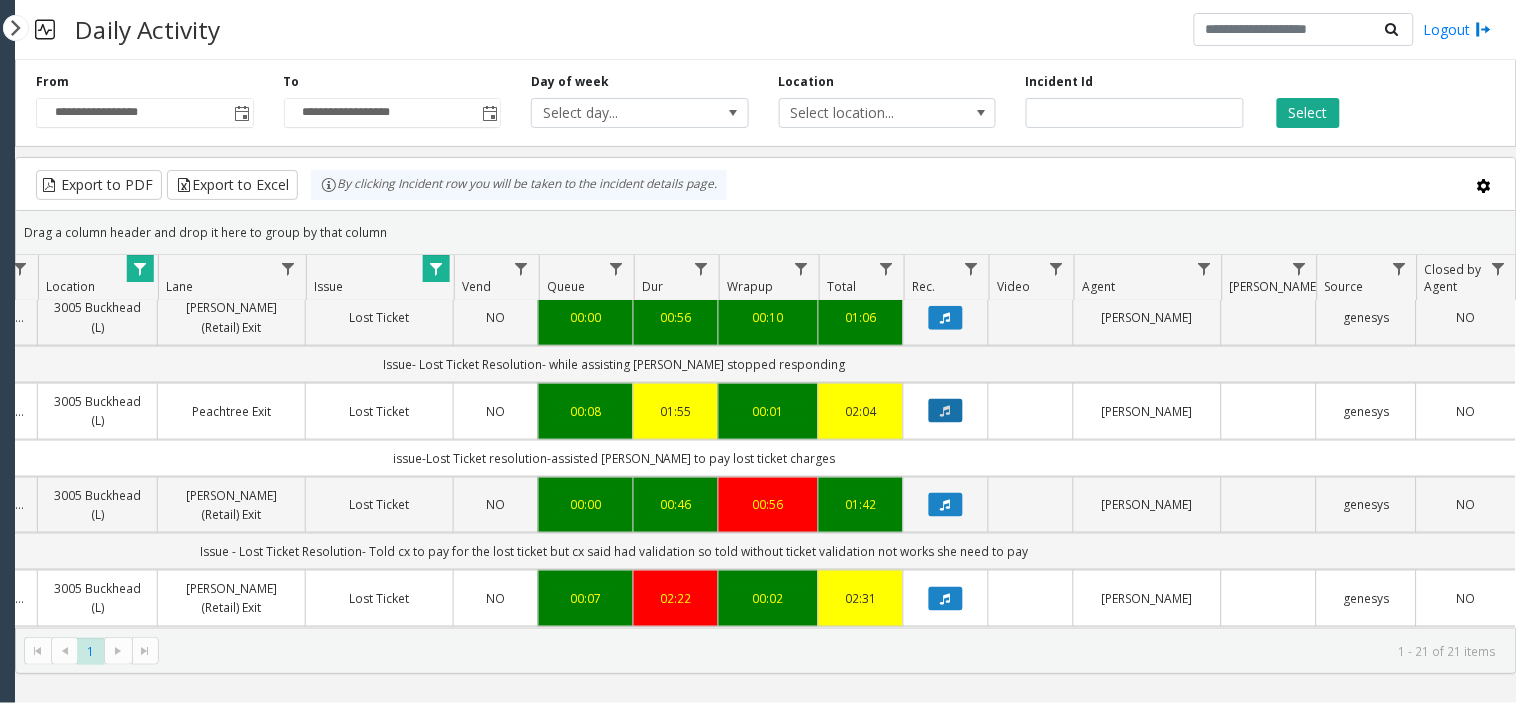 click 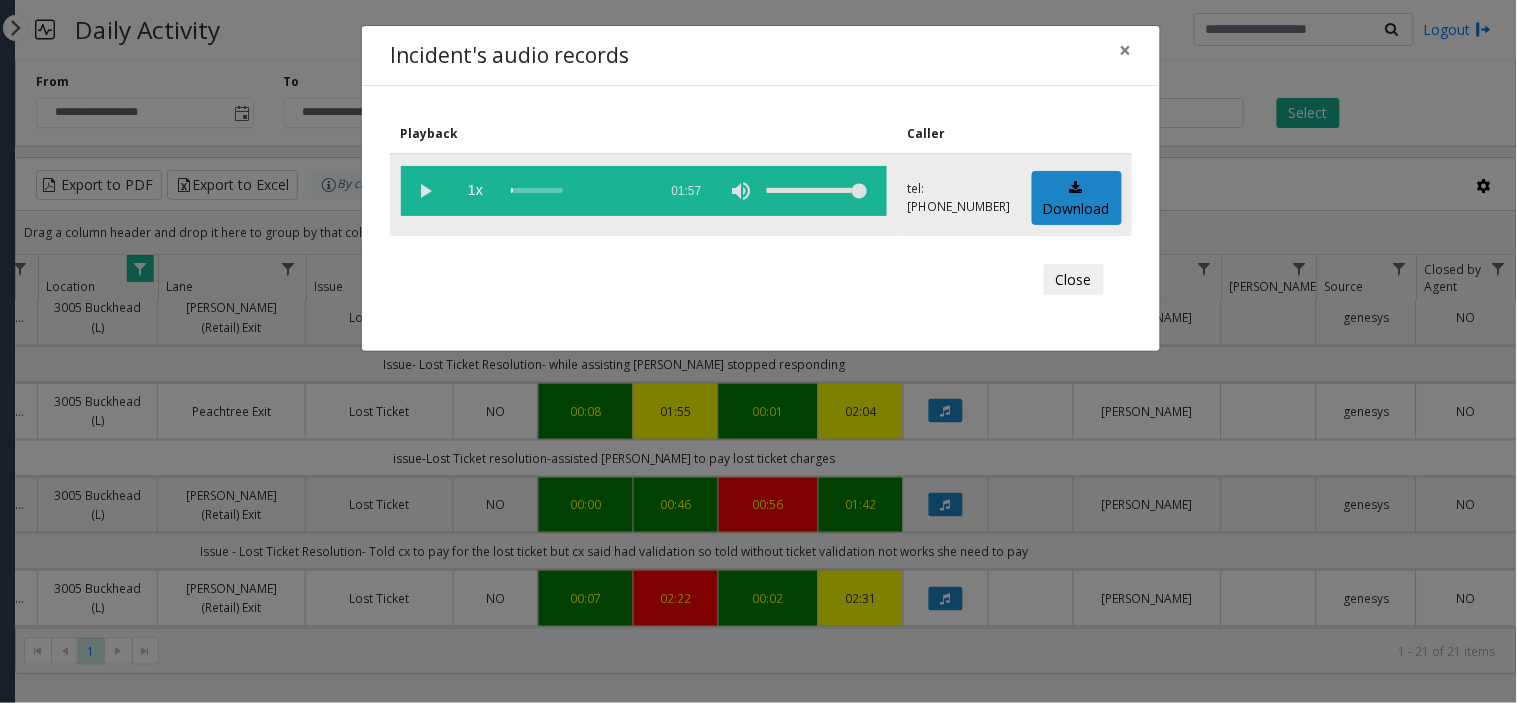 click 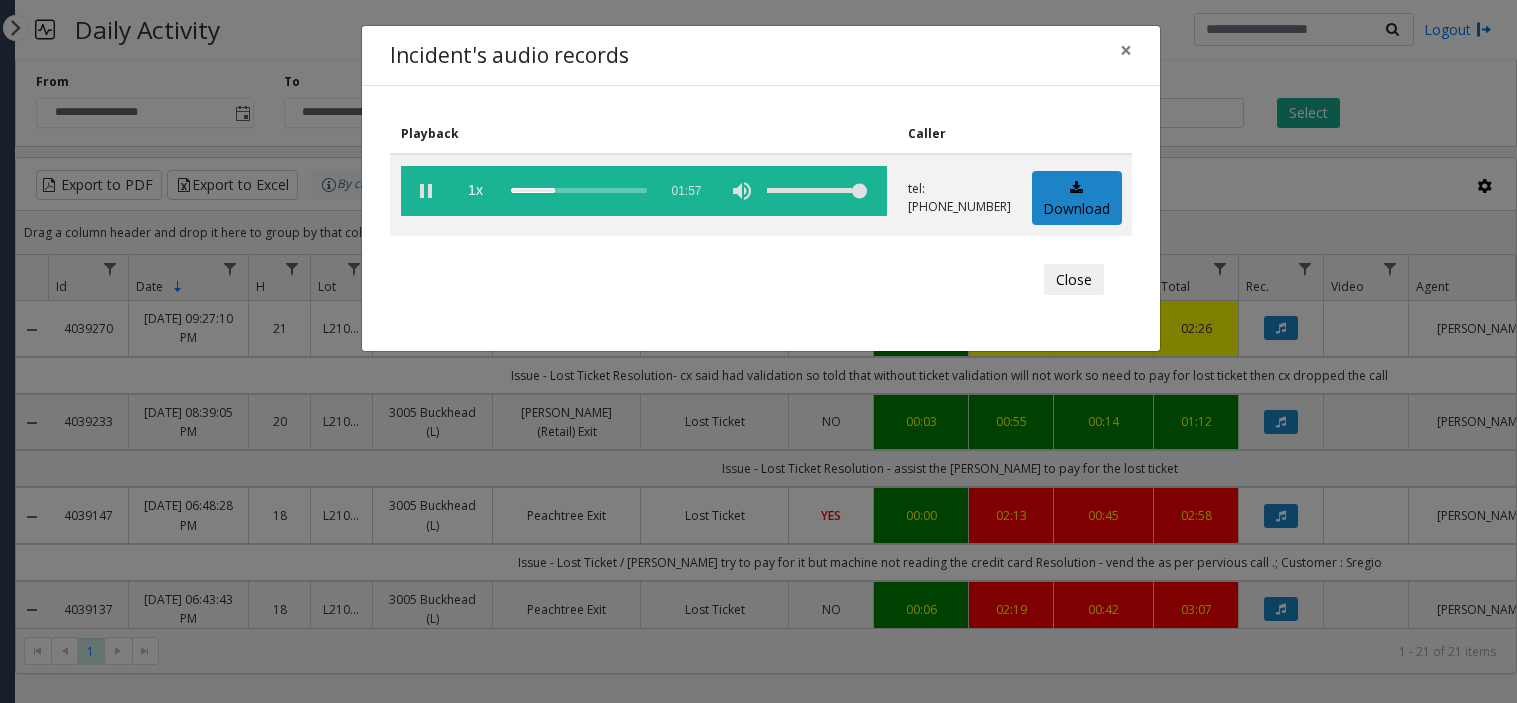 scroll, scrollTop: 0, scrollLeft: 0, axis: both 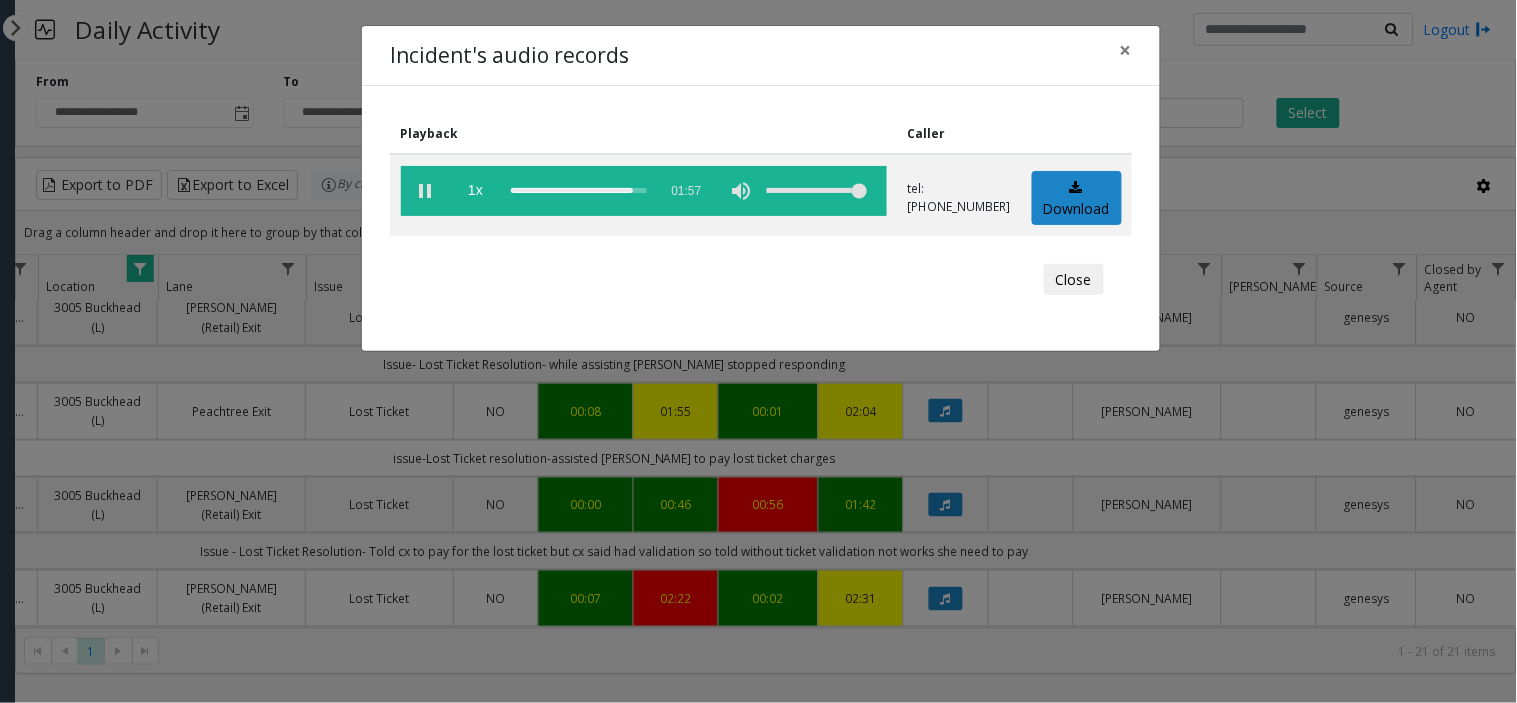 click 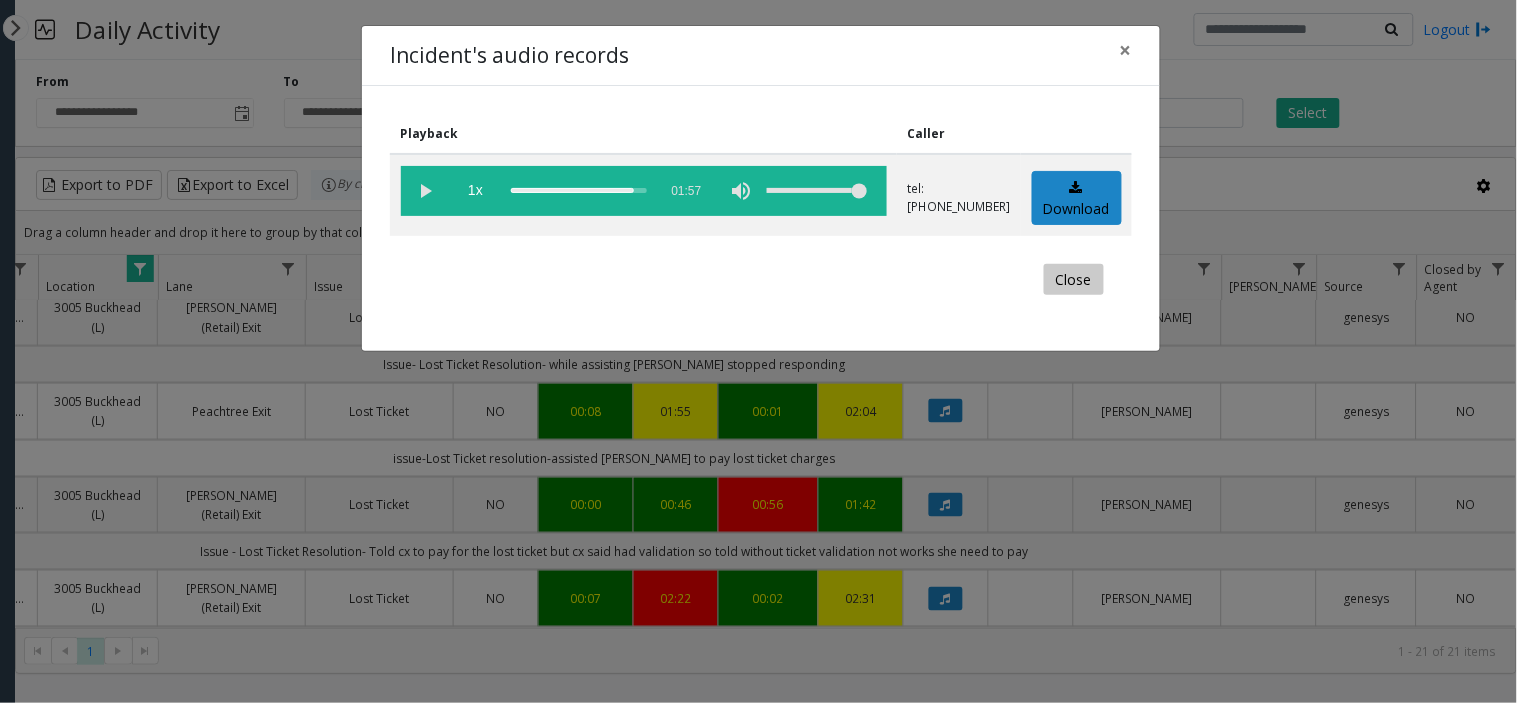 click on "Close" 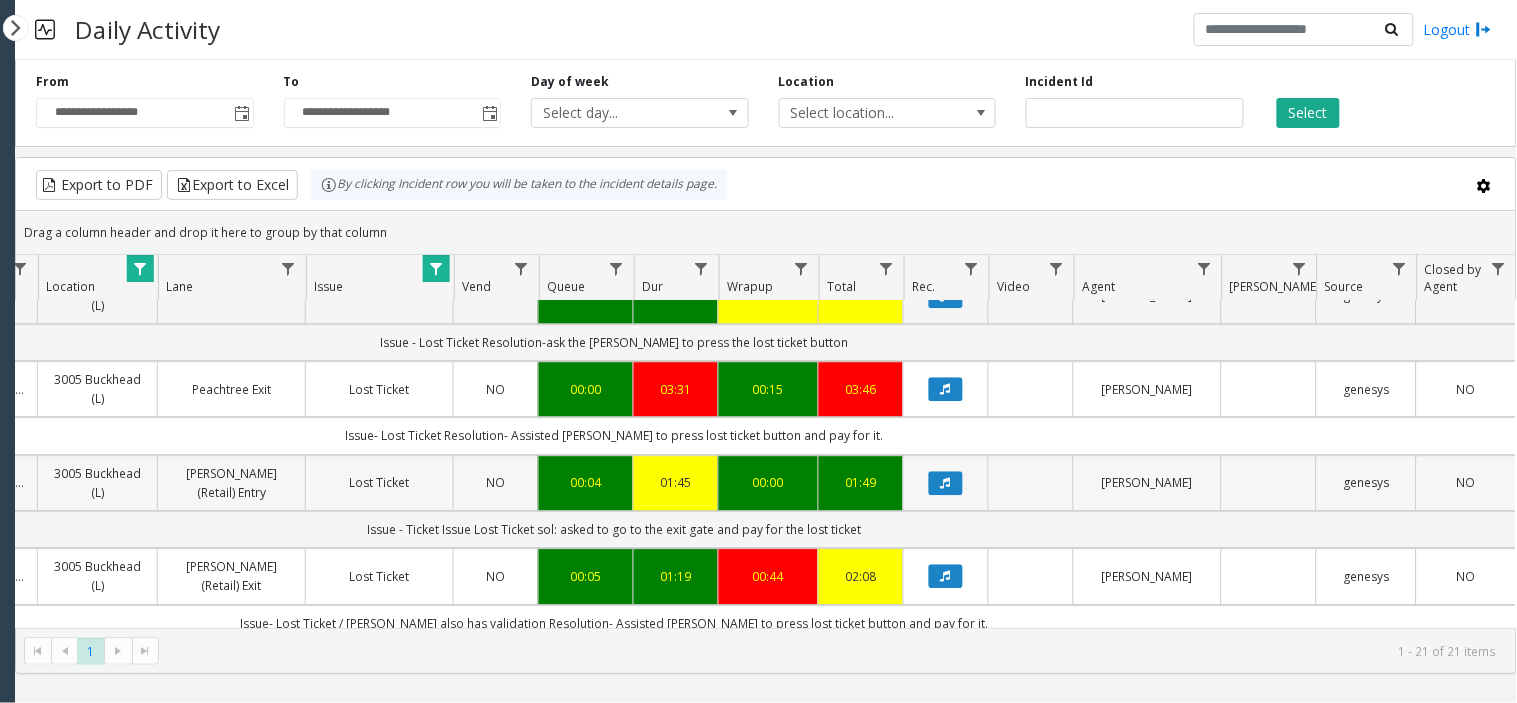 scroll, scrollTop: 1555, scrollLeft: 350, axis: both 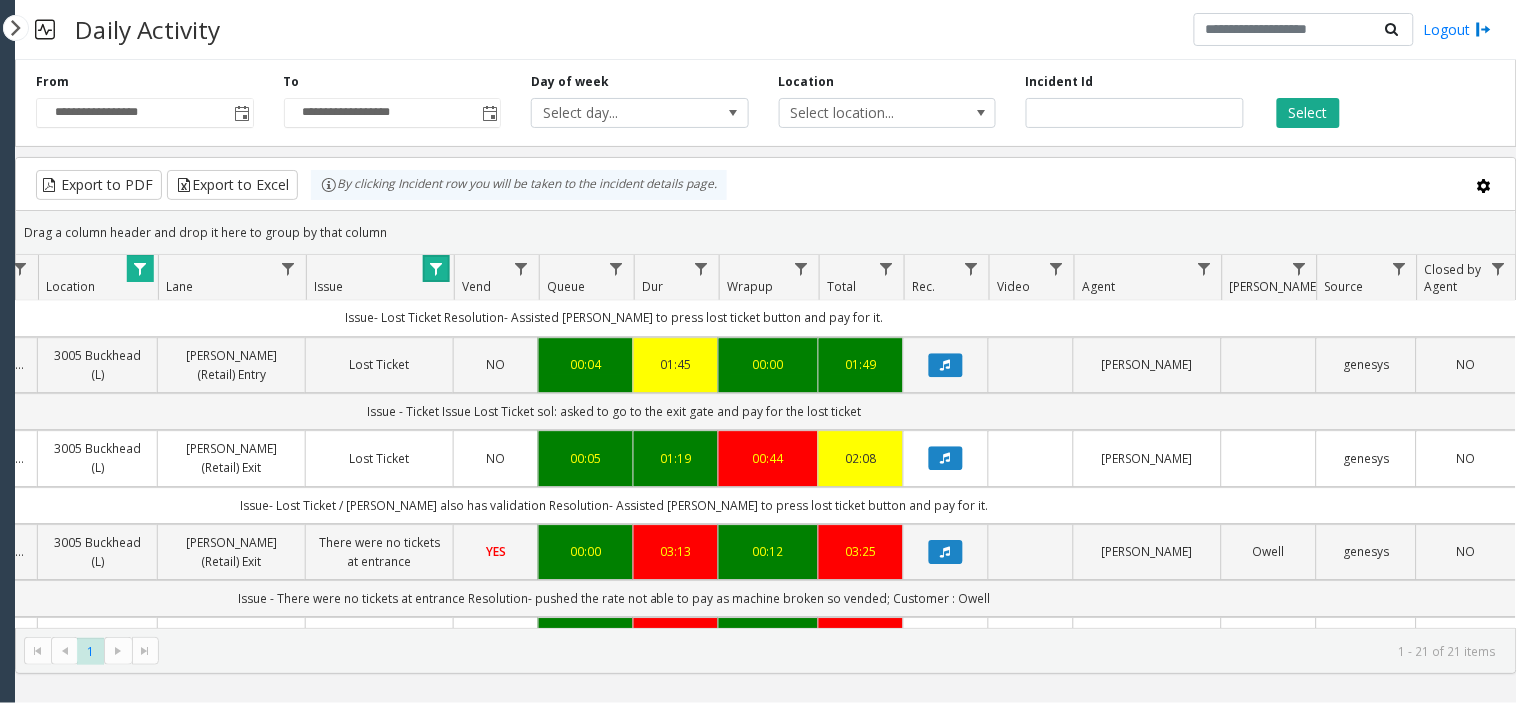 click 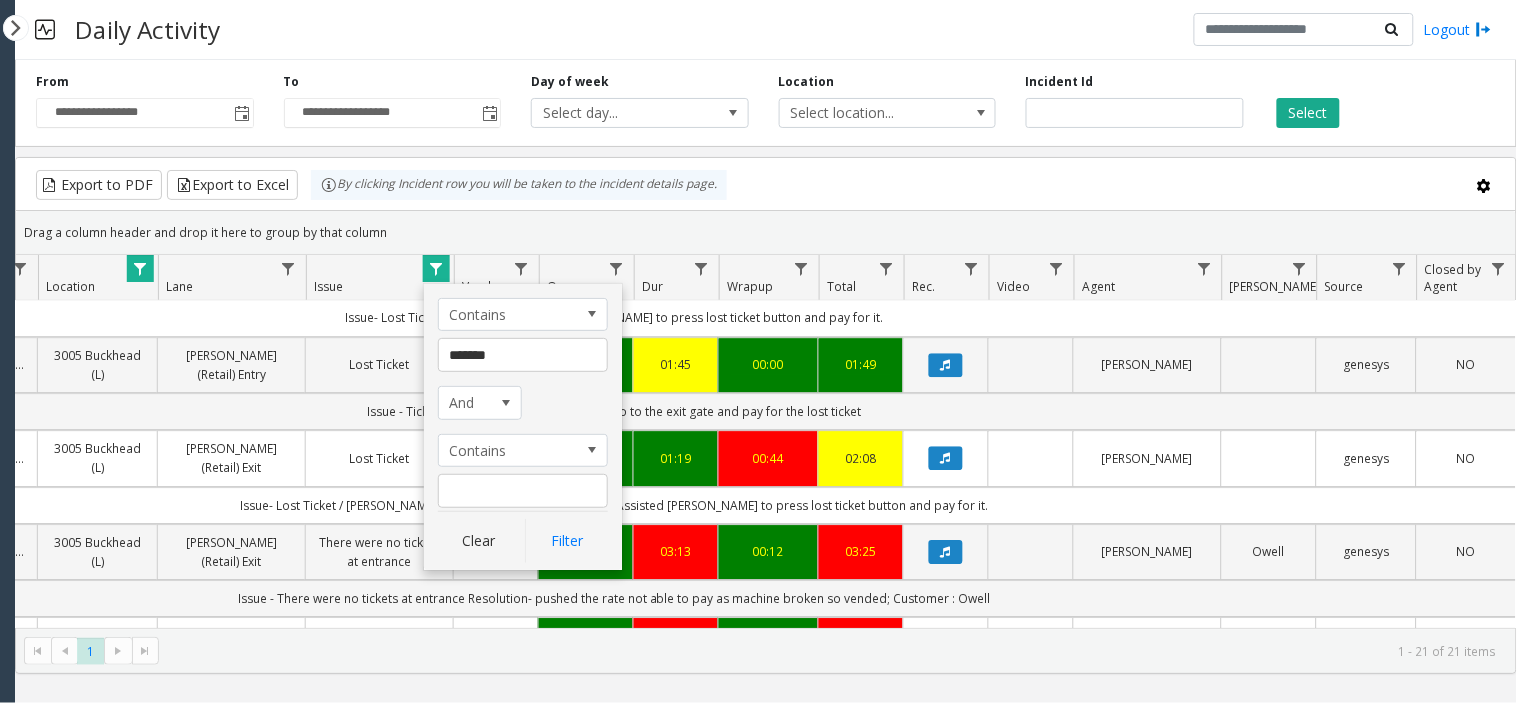 scroll, scrollTop: 1555, scrollLeft: 85, axis: both 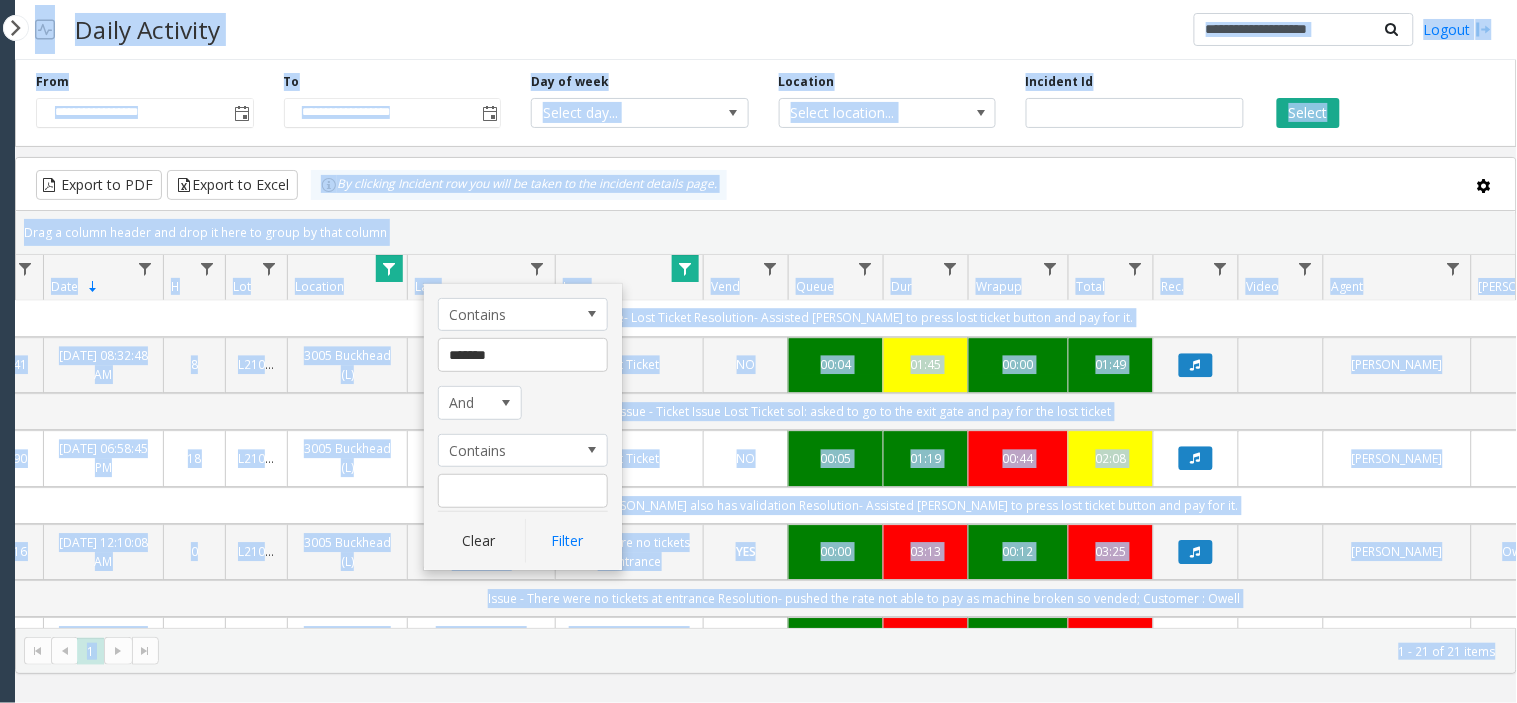 drag, startPoint x: 518, startPoint y: 351, endPoint x: 0, endPoint y: 417, distance: 522.1877 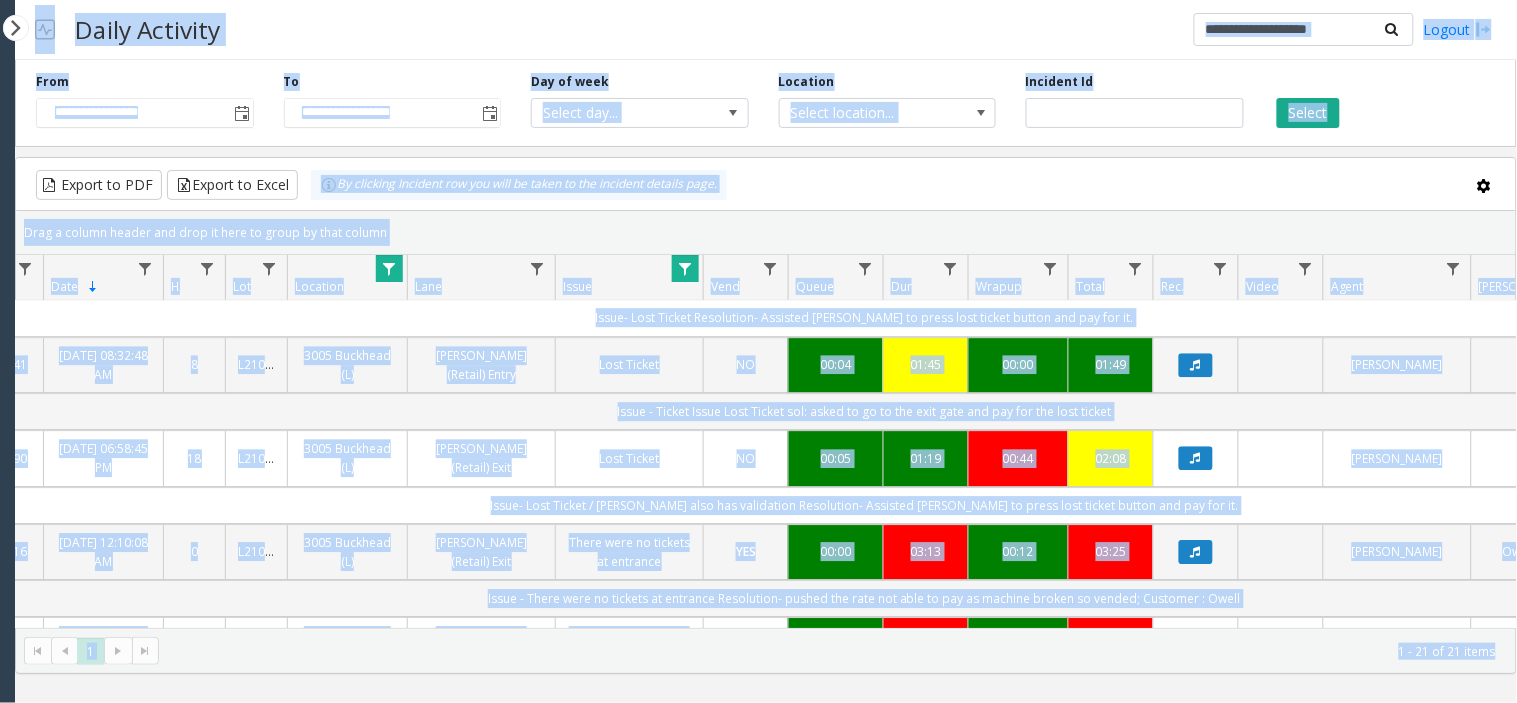 scroll, scrollTop: 1555, scrollLeft: 10, axis: both 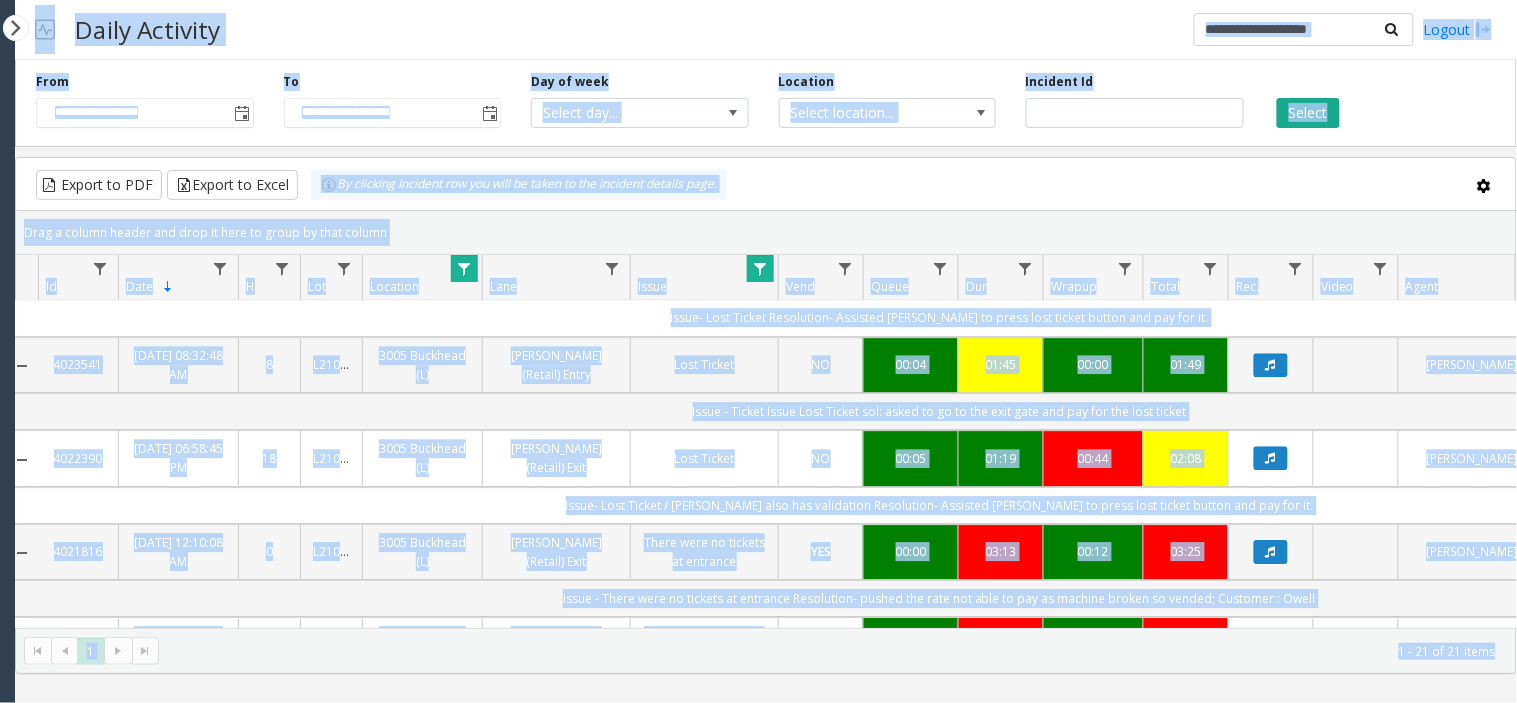 click on "Drag a column header and drop it here to group by that column" 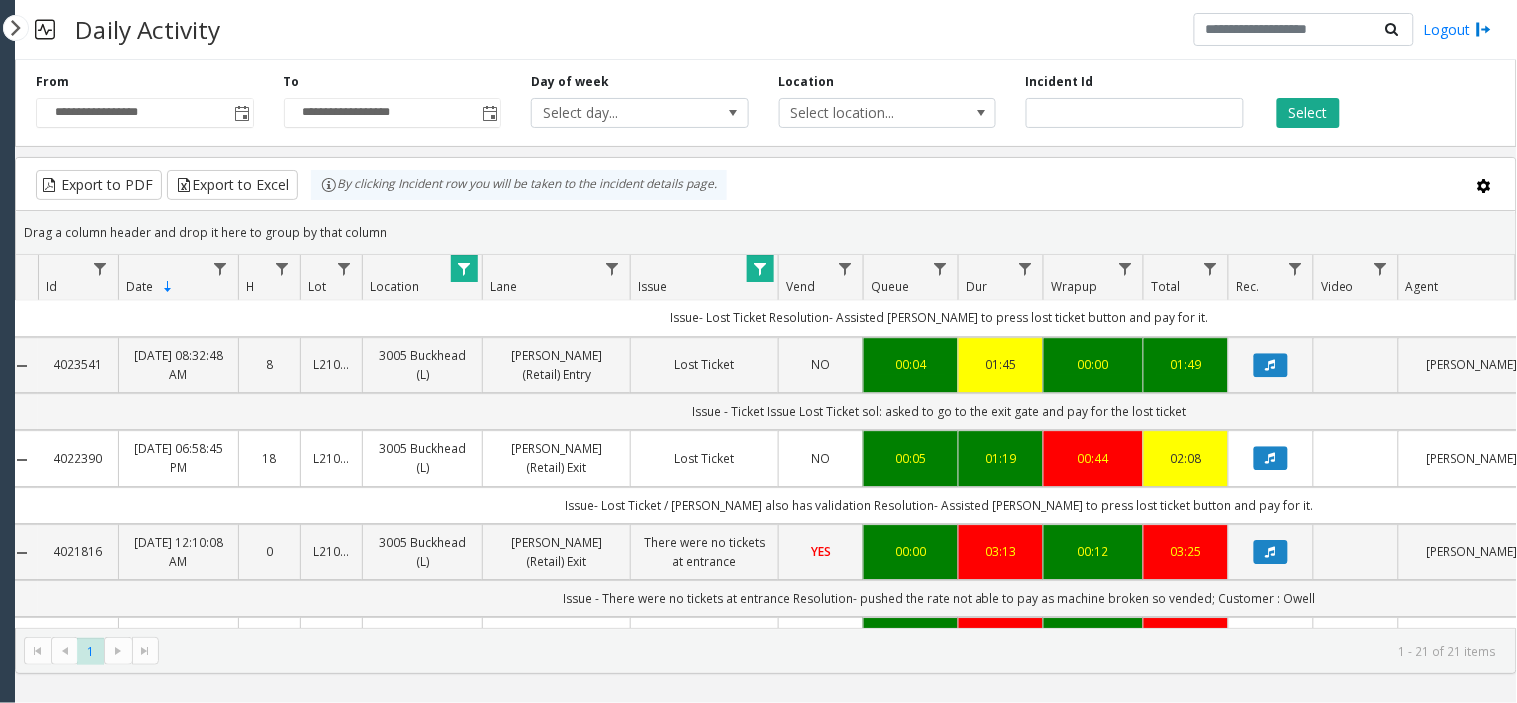 click on "Location" 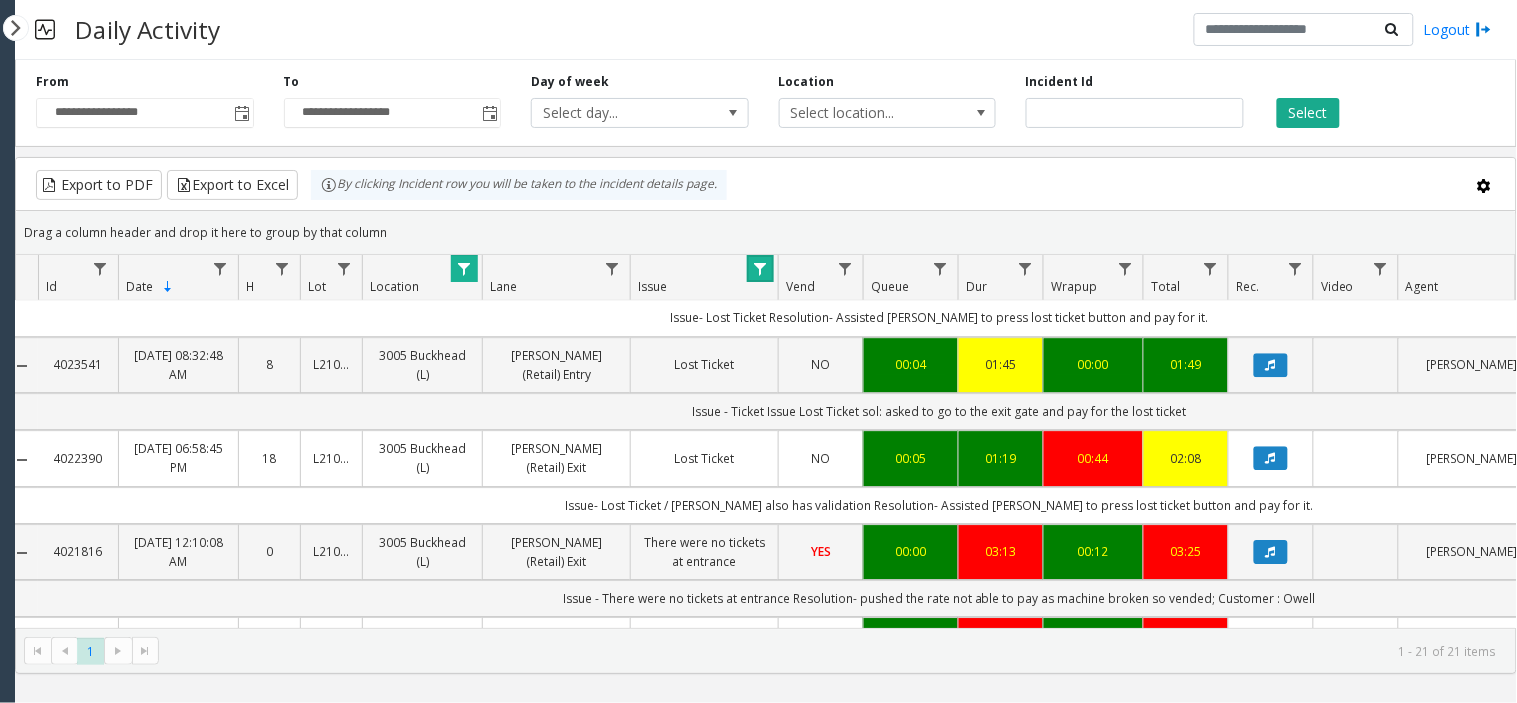 click 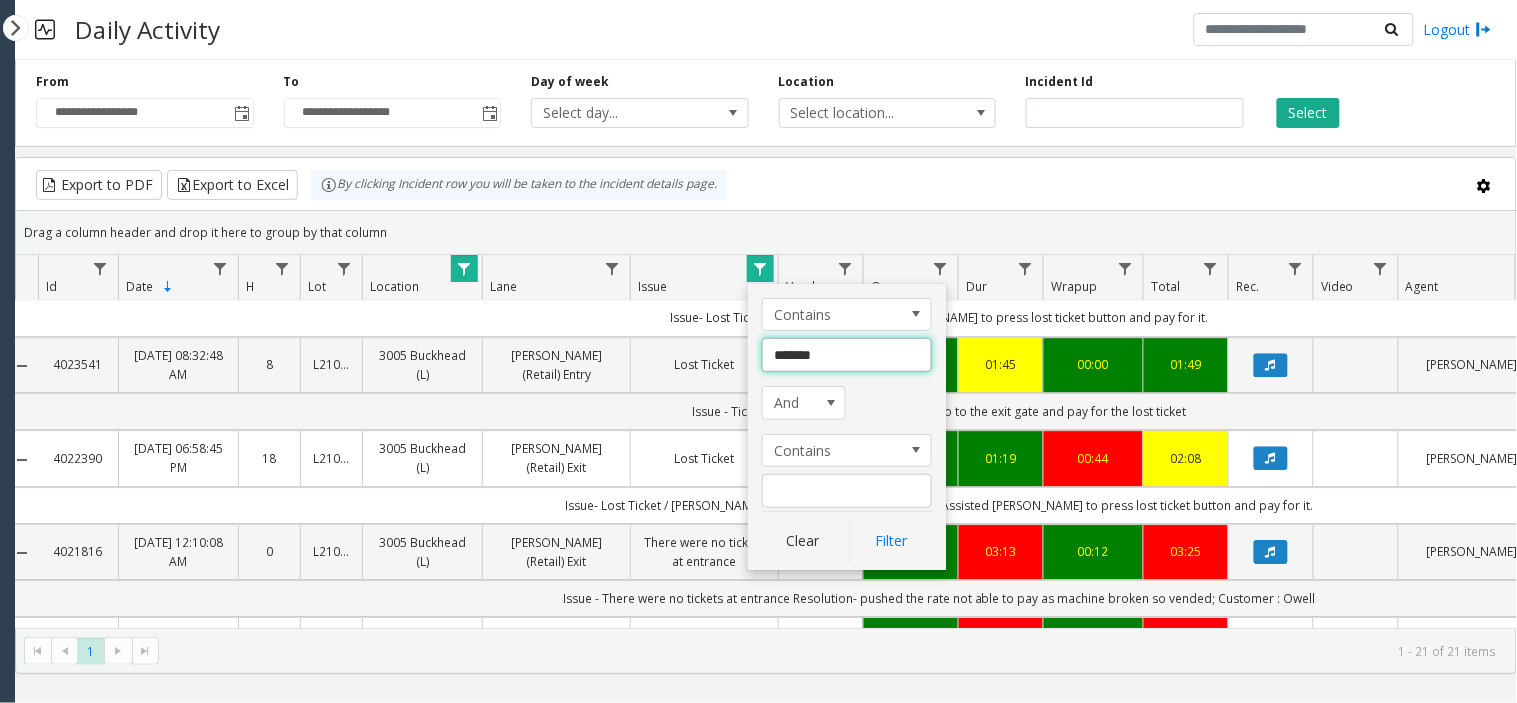 click on "******" 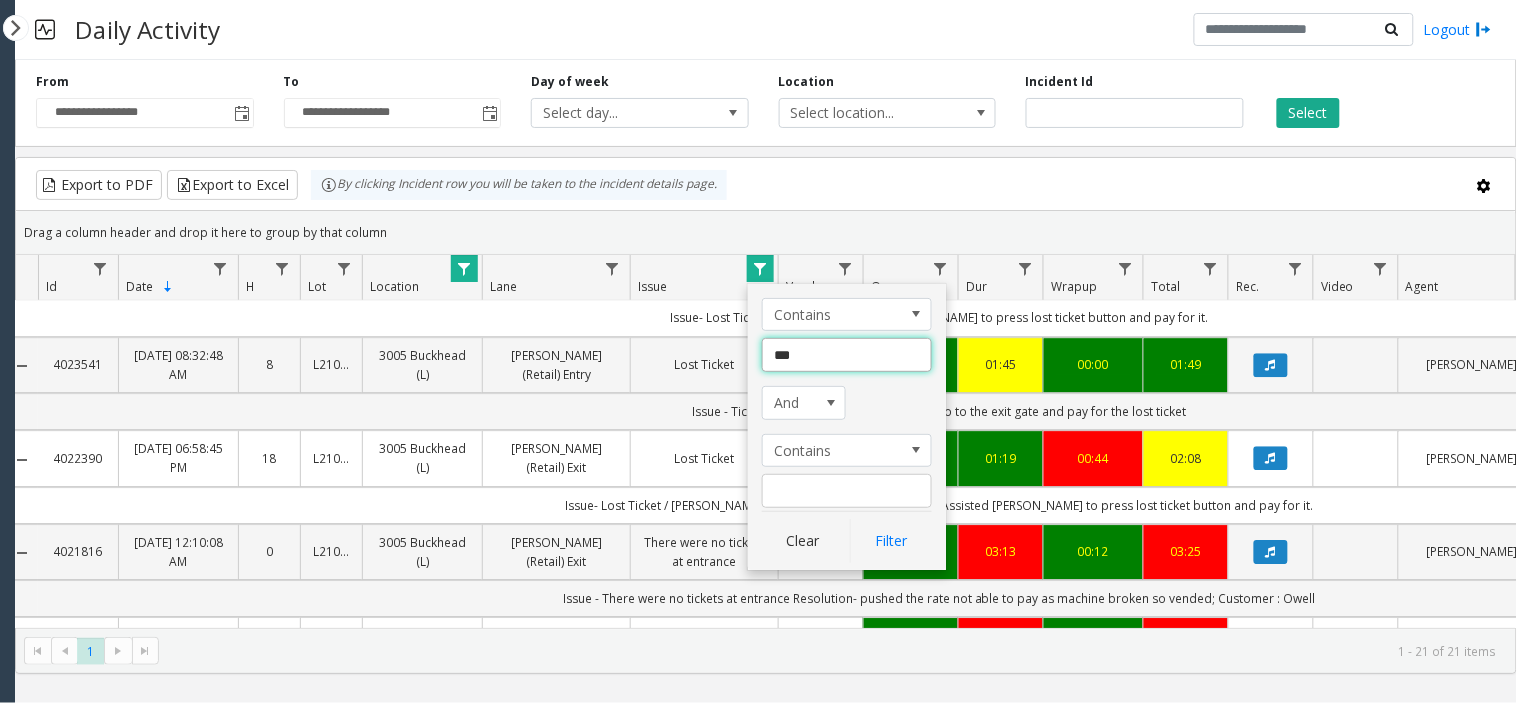 type on "*" 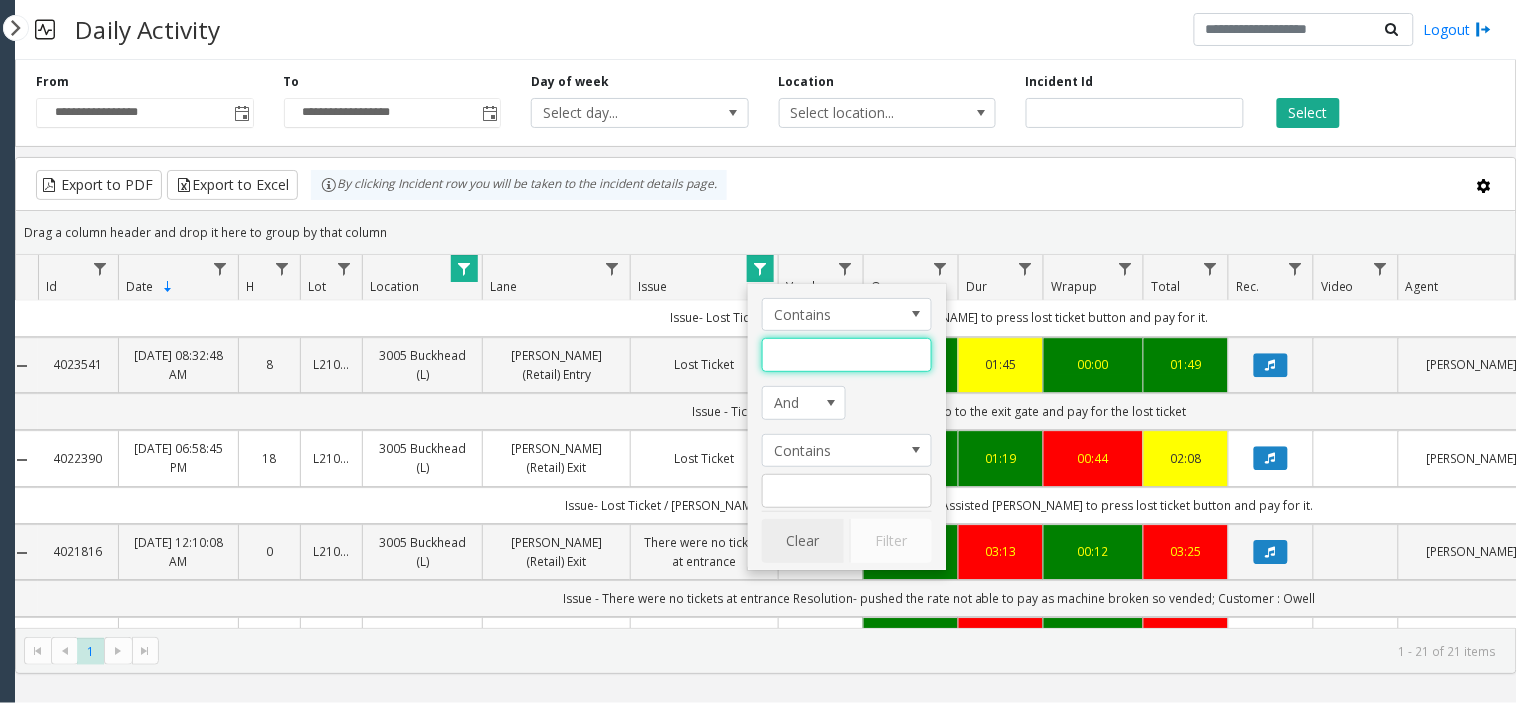 type 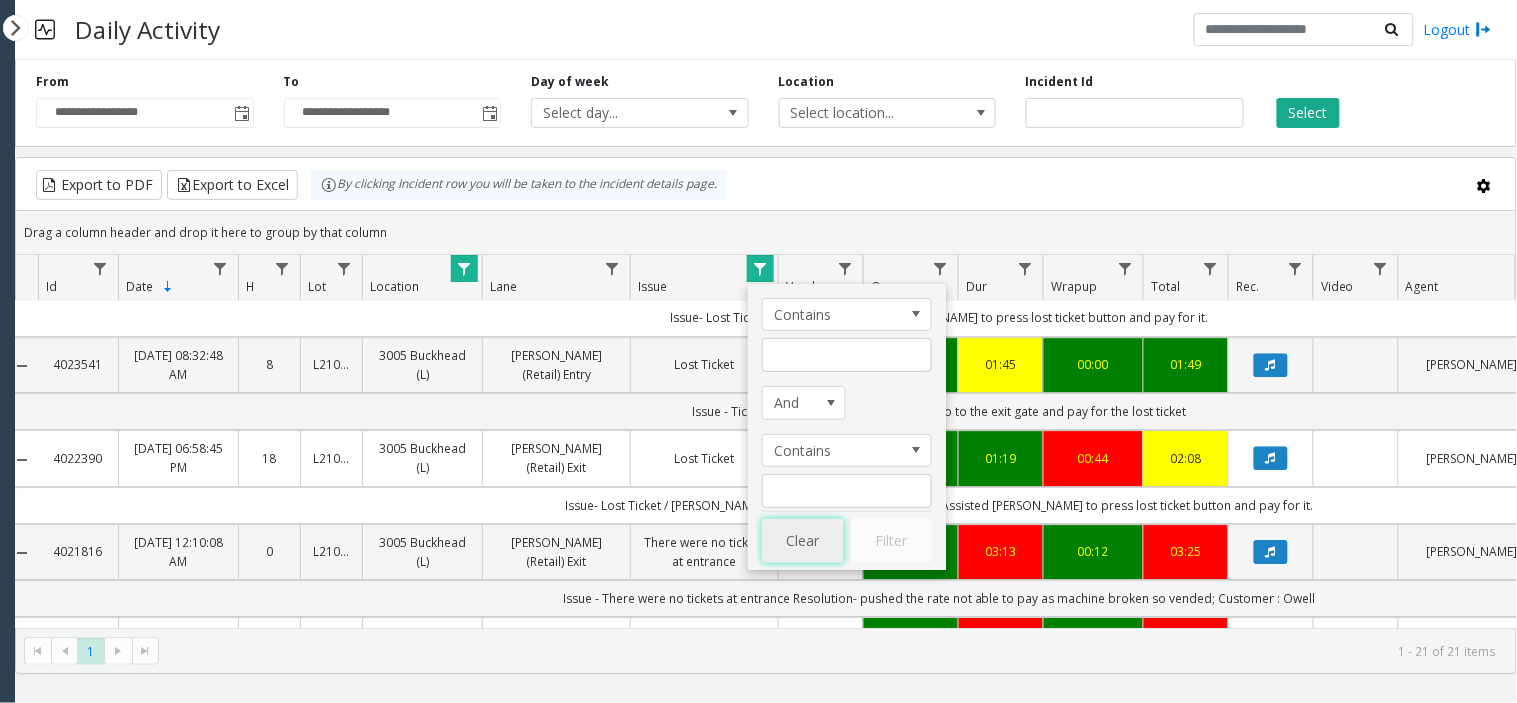 click on "Clear" 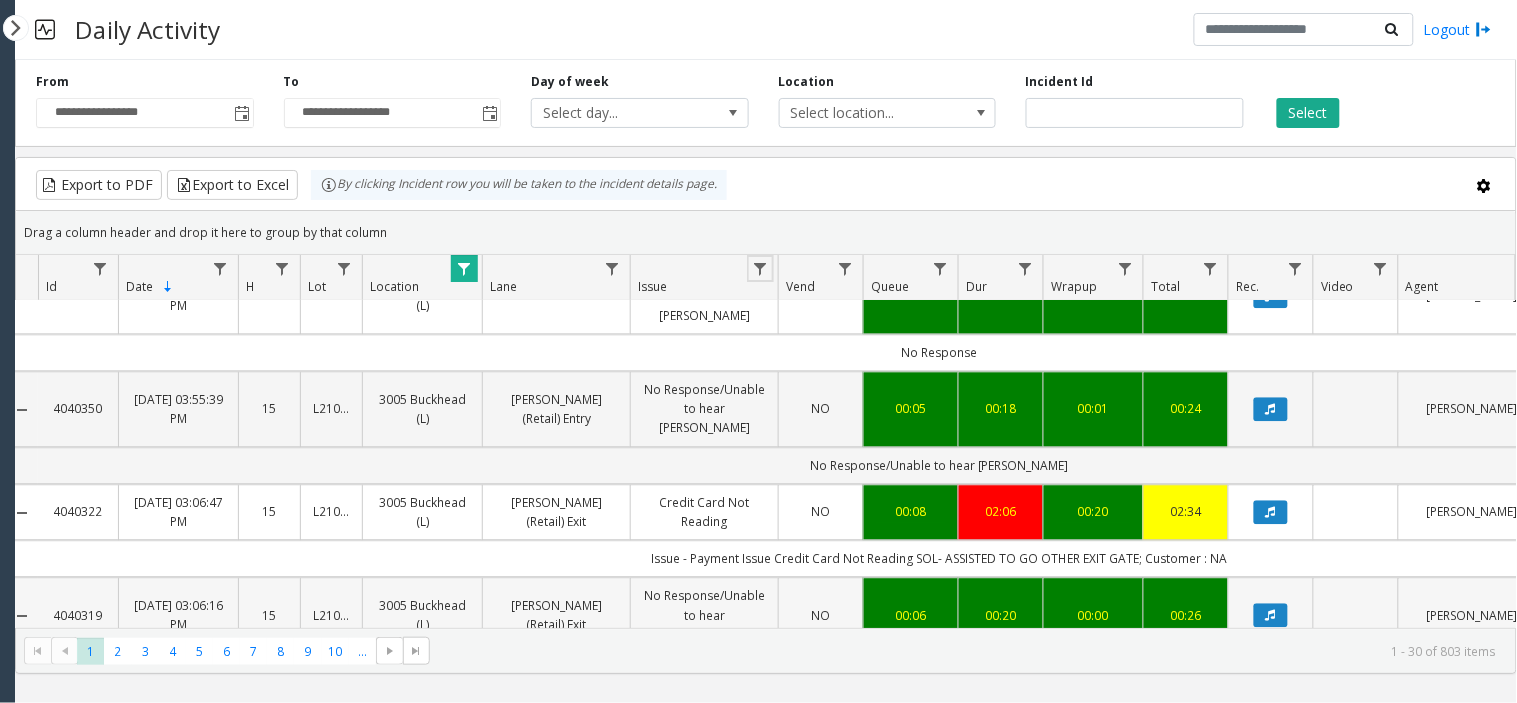 scroll, scrollTop: 1111, scrollLeft: 10, axis: both 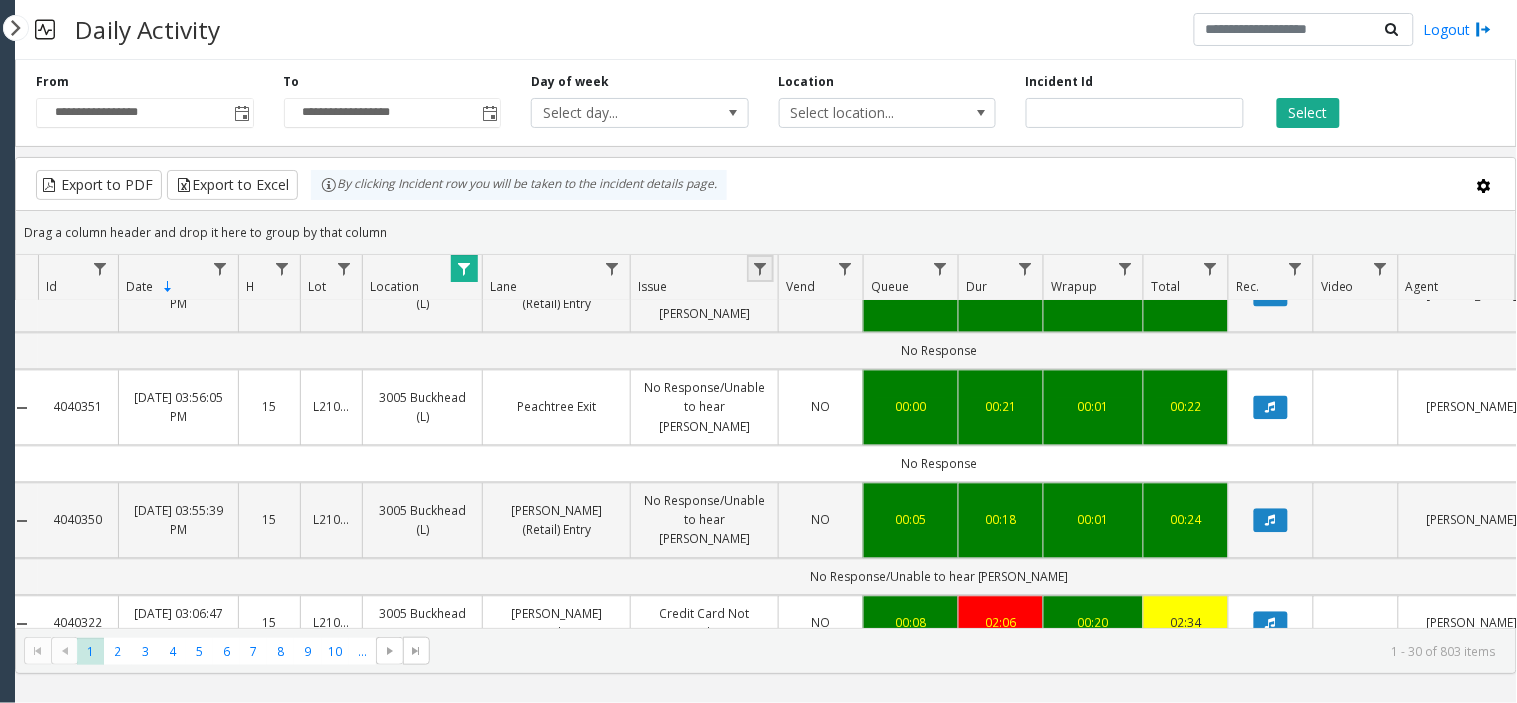 click 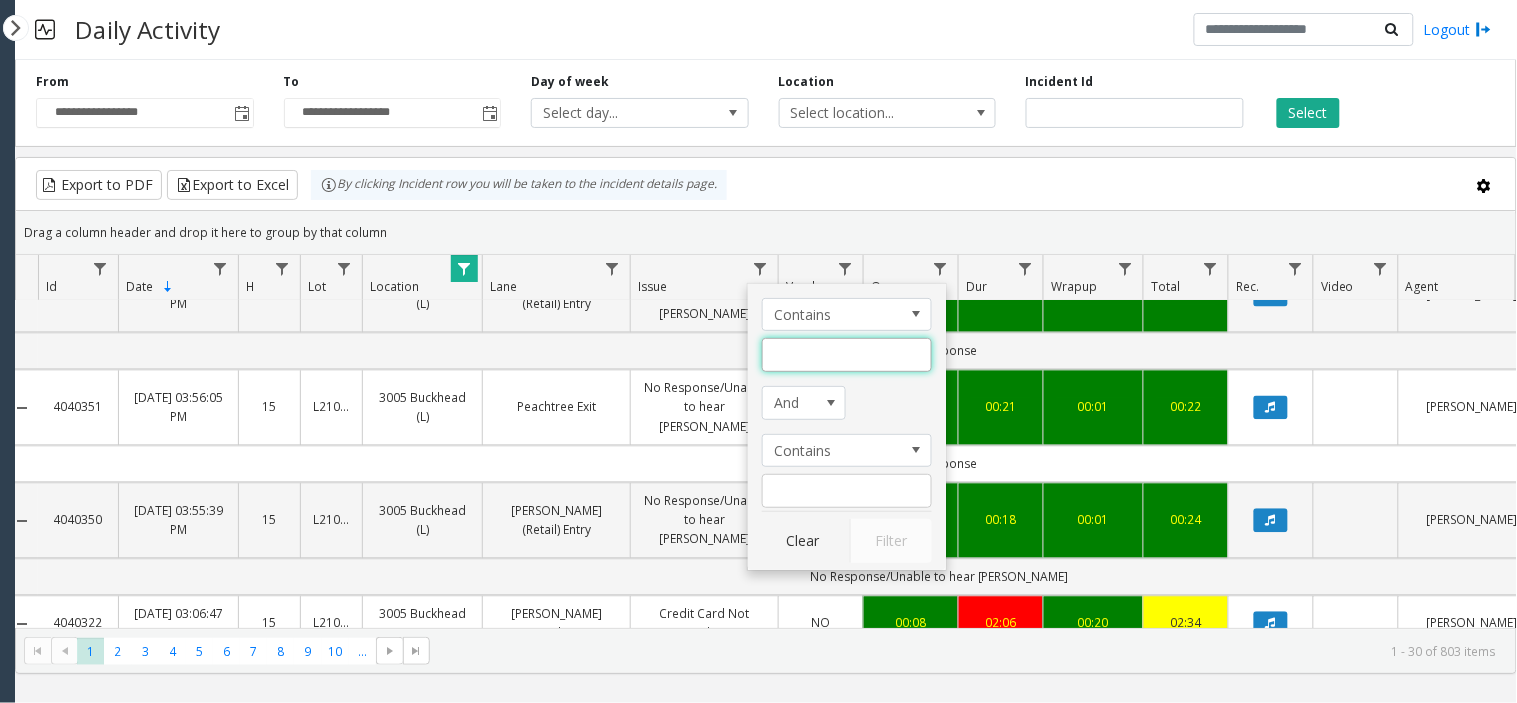 click 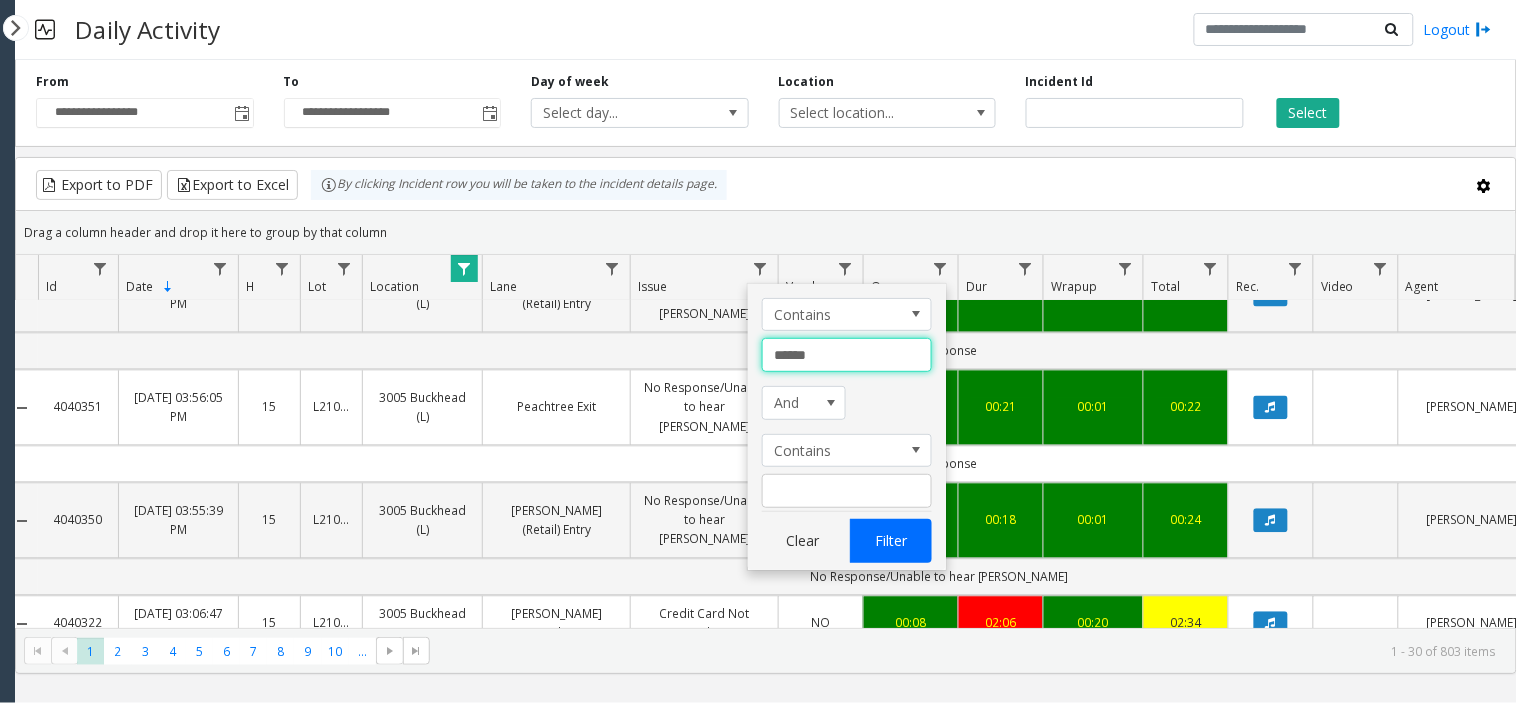 type on "******" 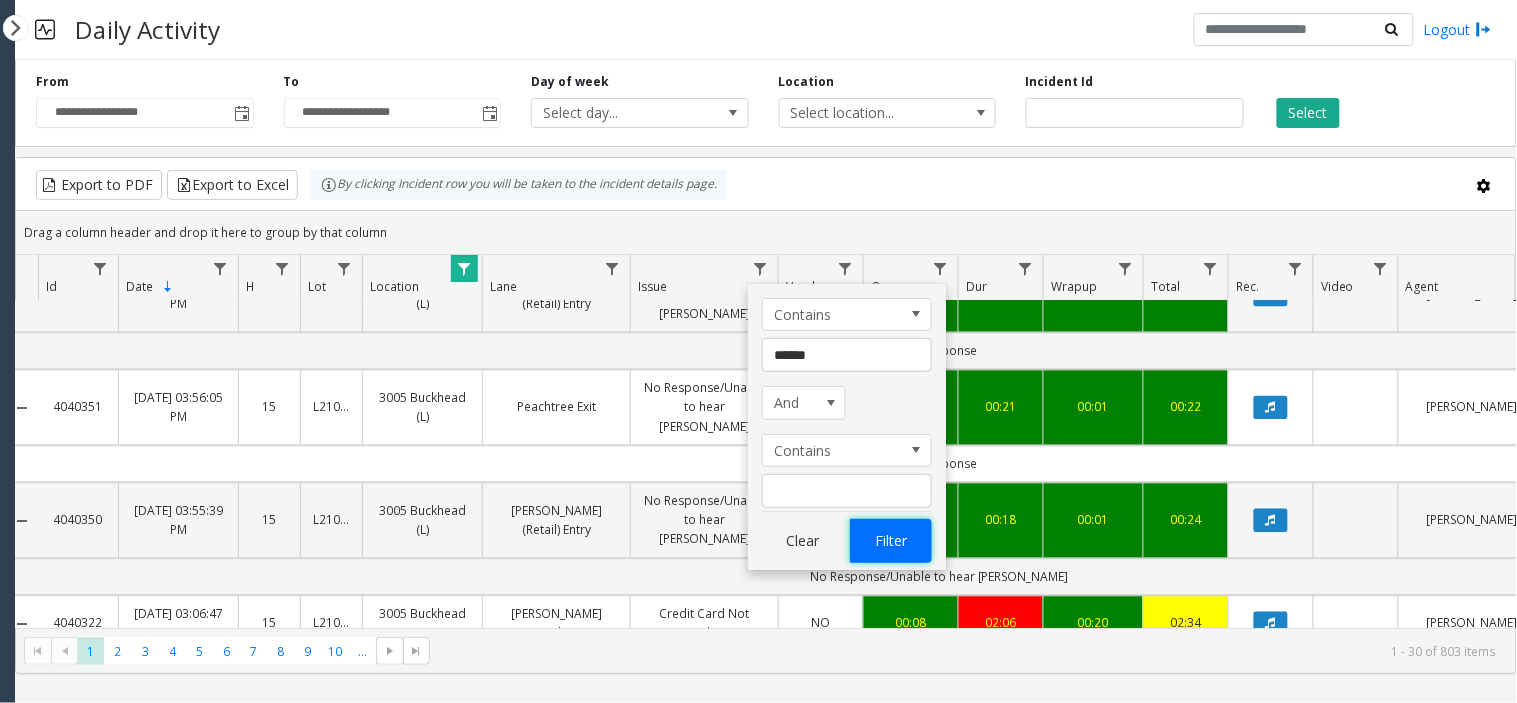 click on "Filter" 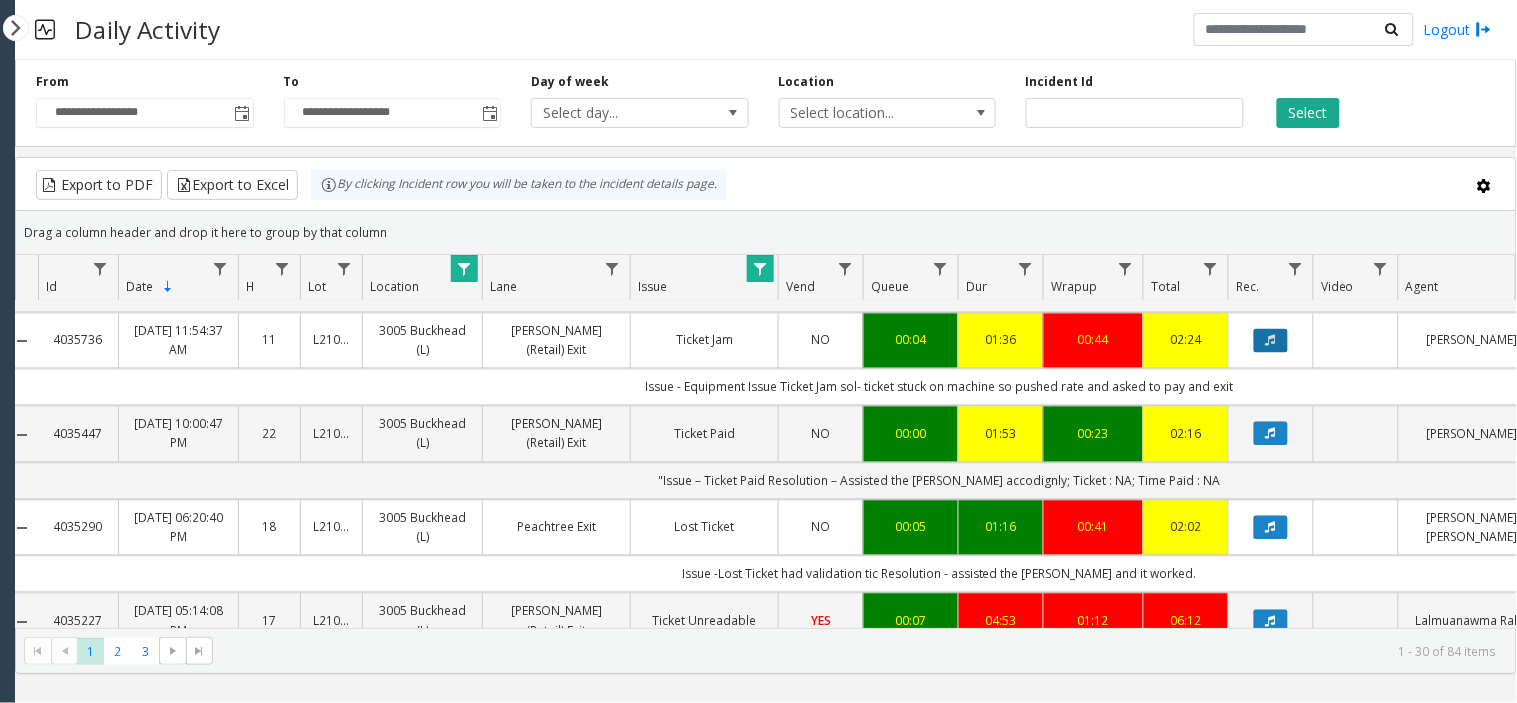 click 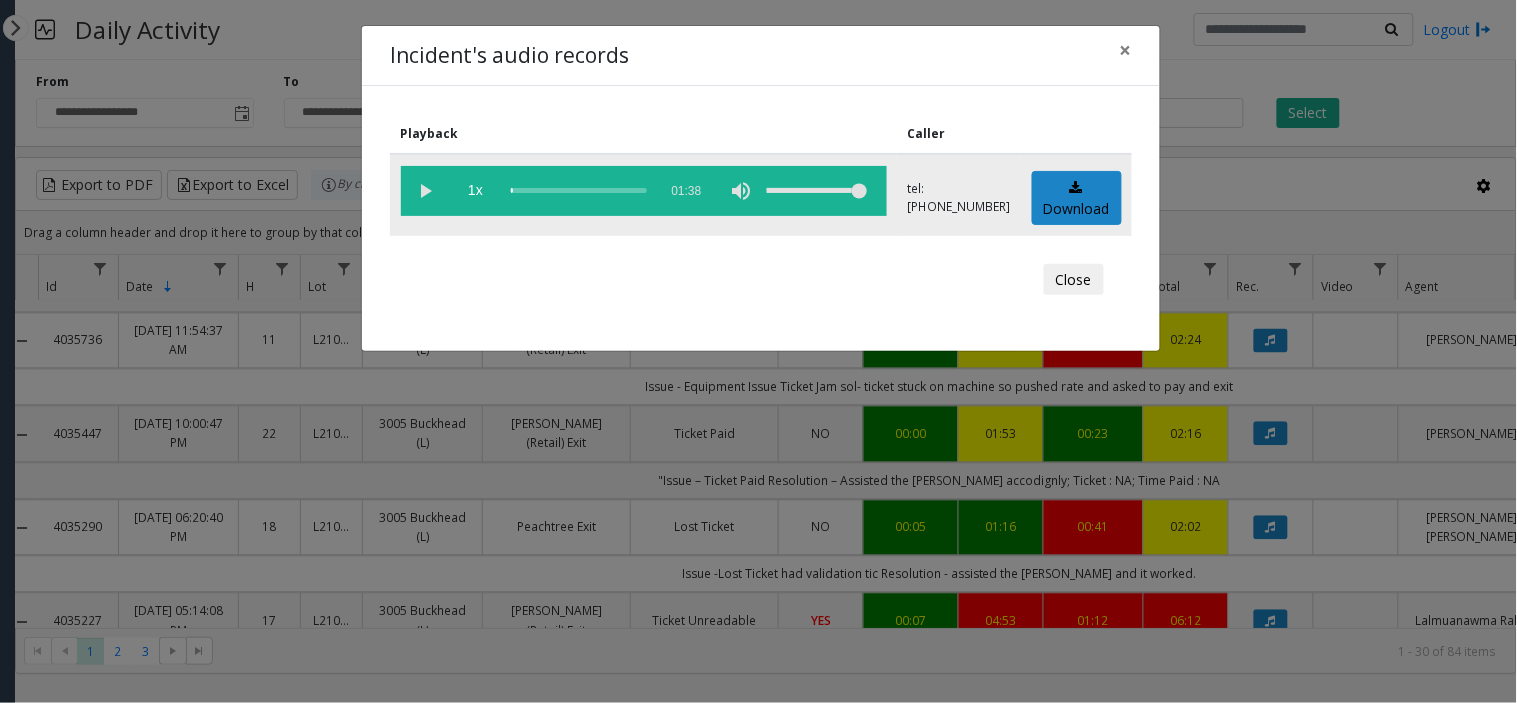 click 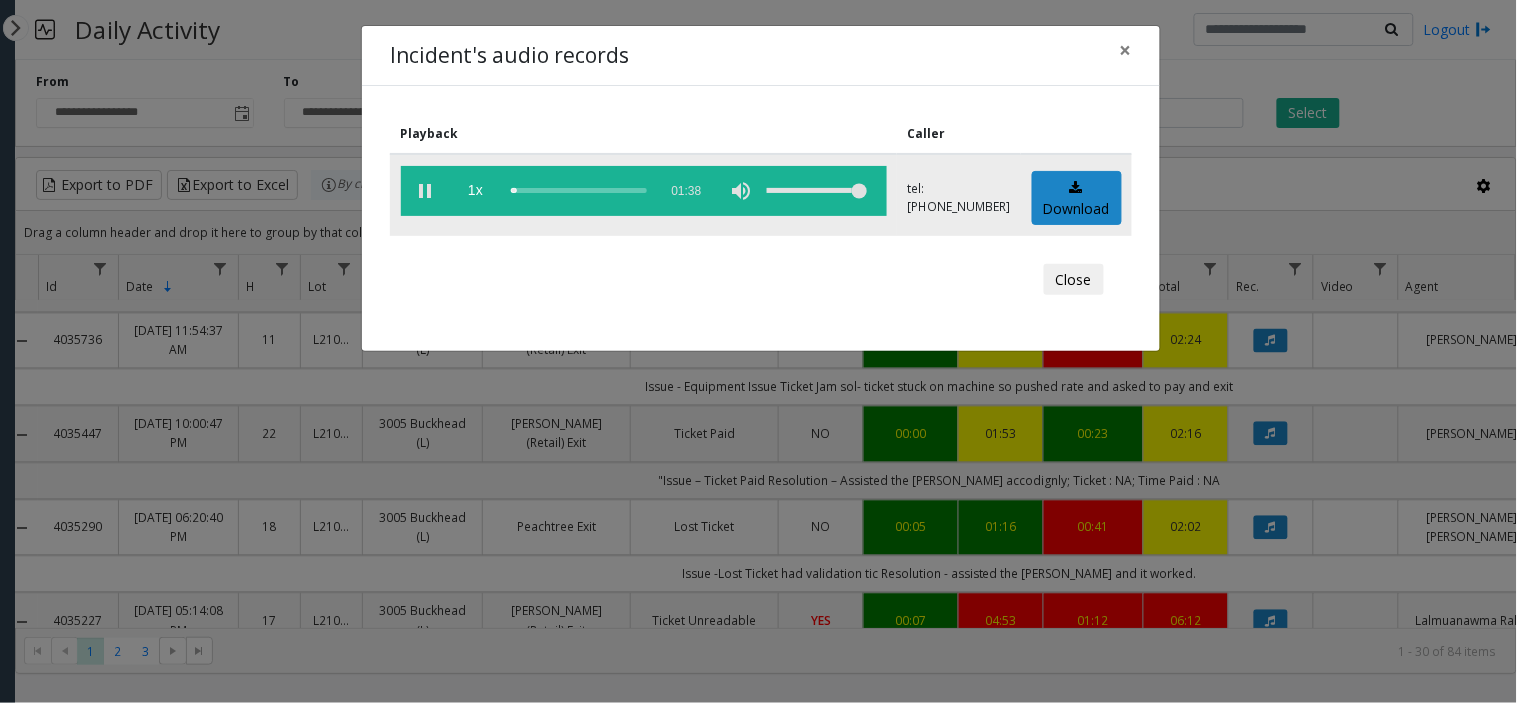 click 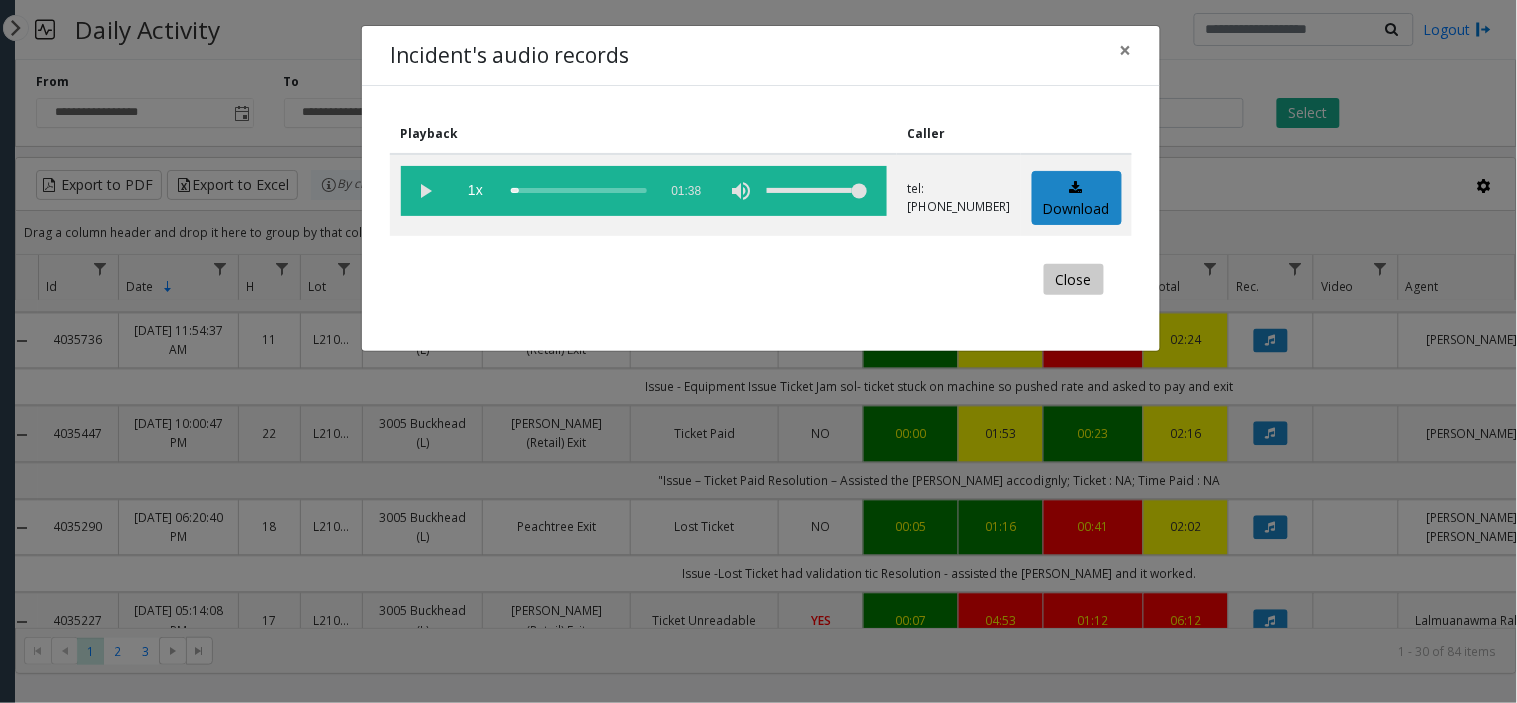 click on "Close" 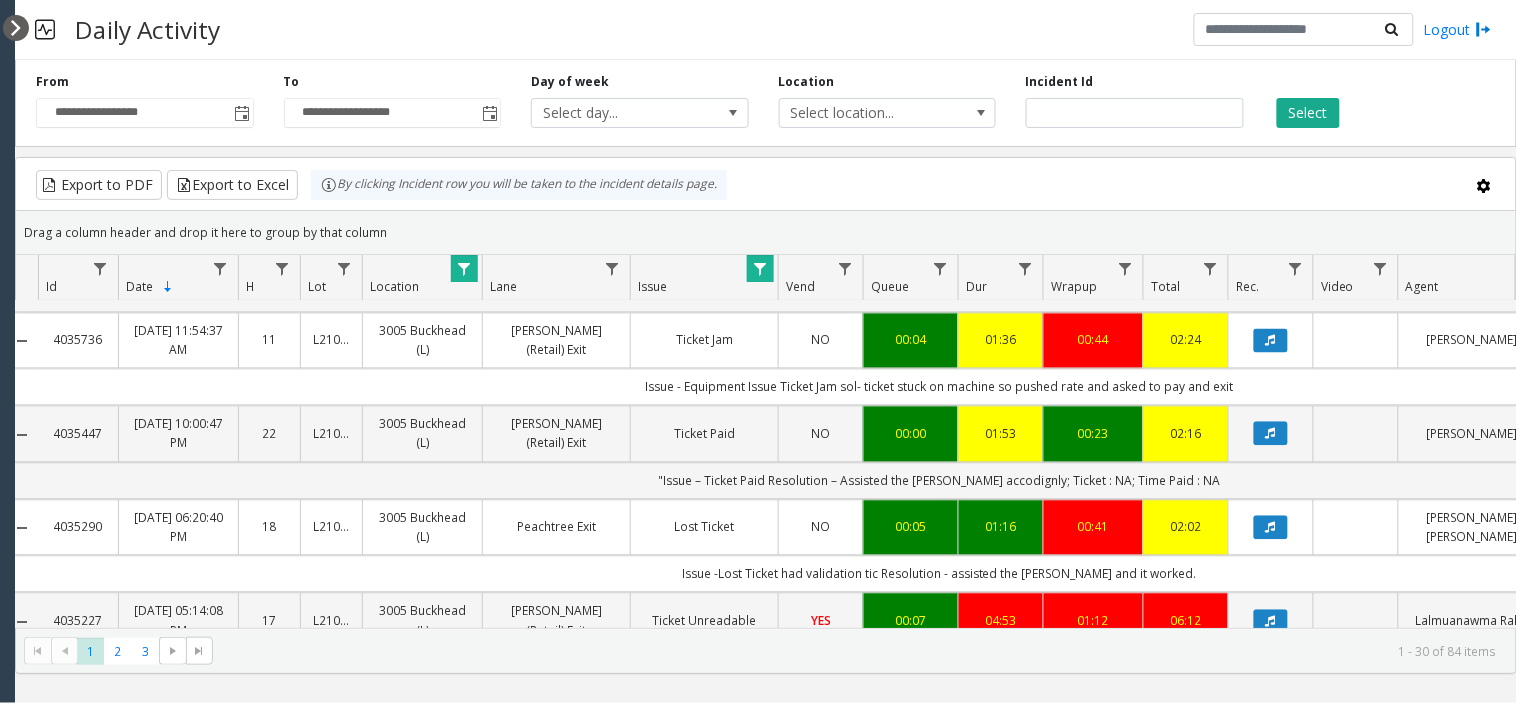 click at bounding box center [16, 28] 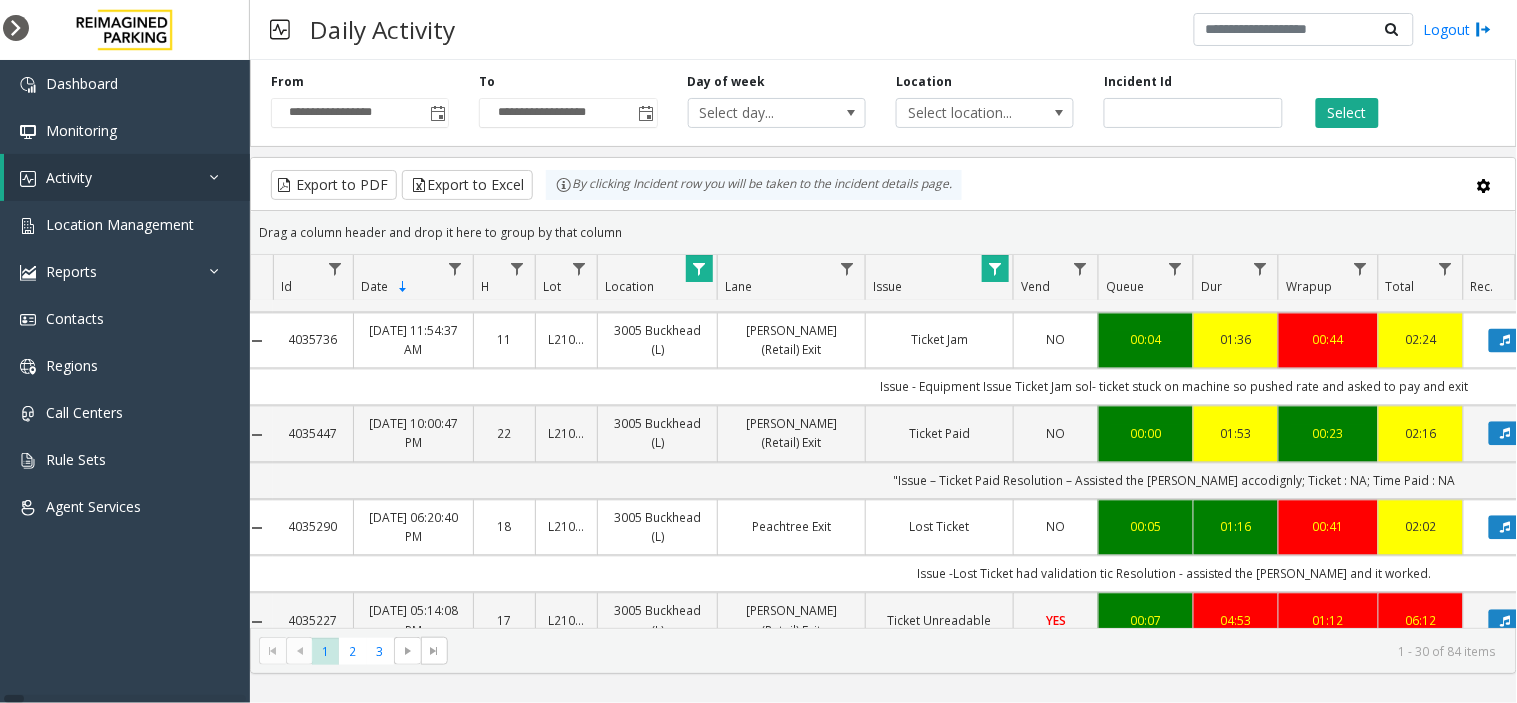 scroll, scrollTop: 0, scrollLeft: 0, axis: both 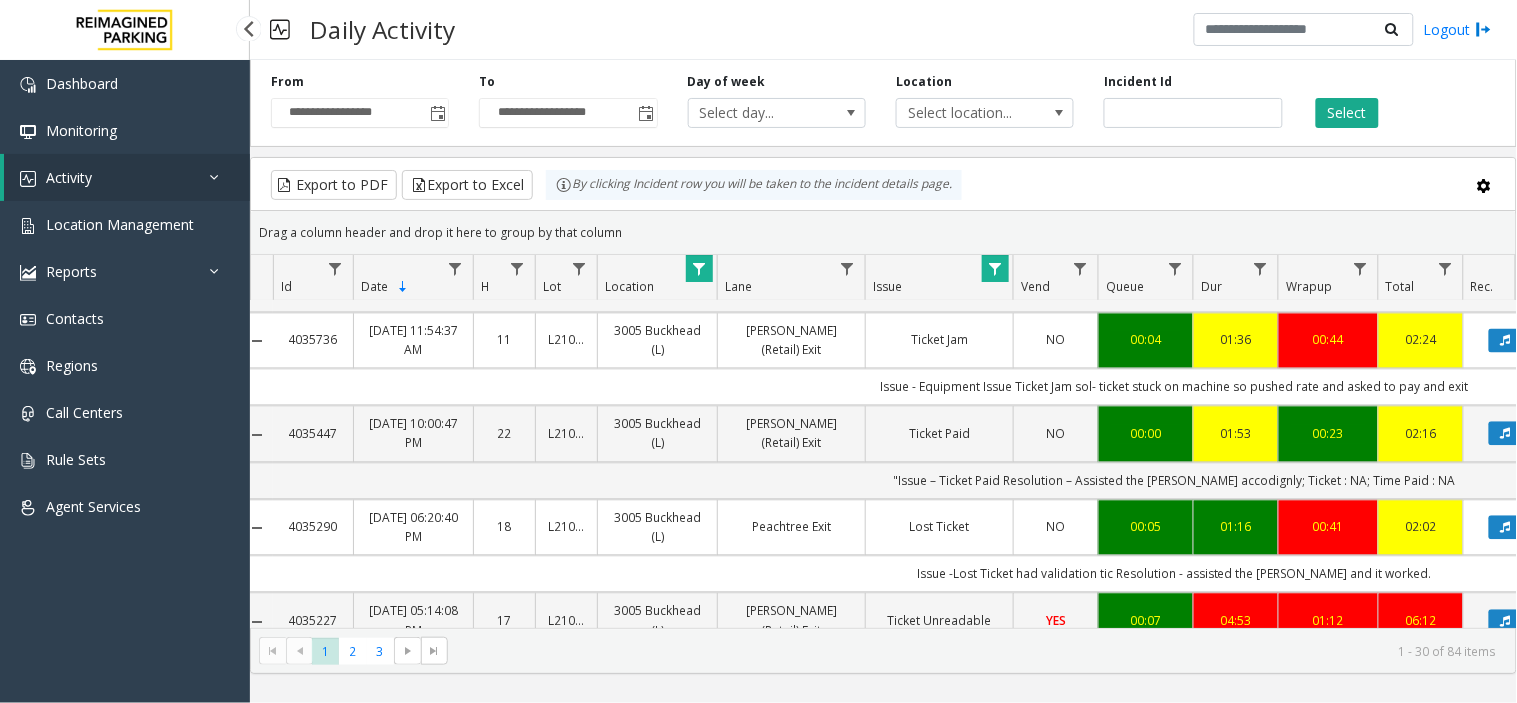 click on "Activity" at bounding box center [127, 177] 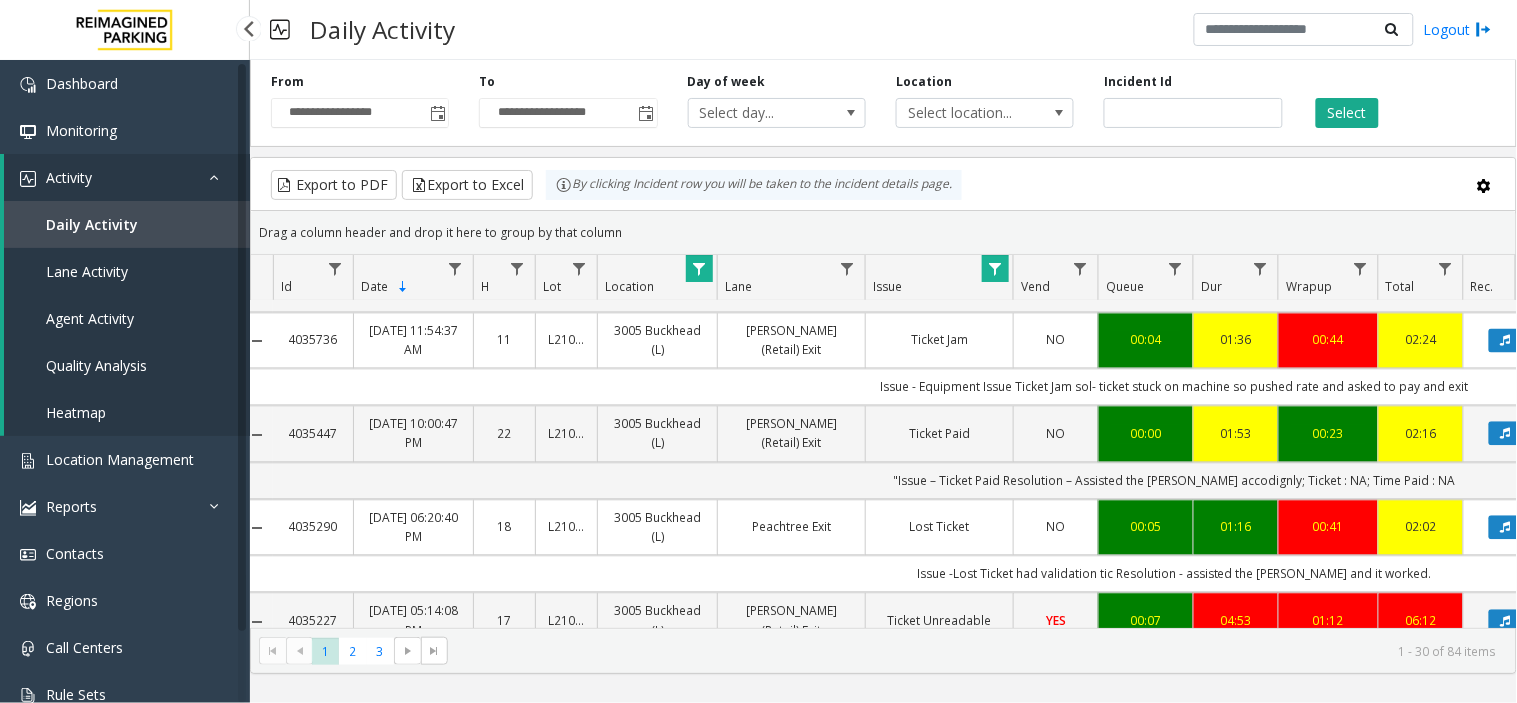 click on "Agent Activity" at bounding box center [127, 318] 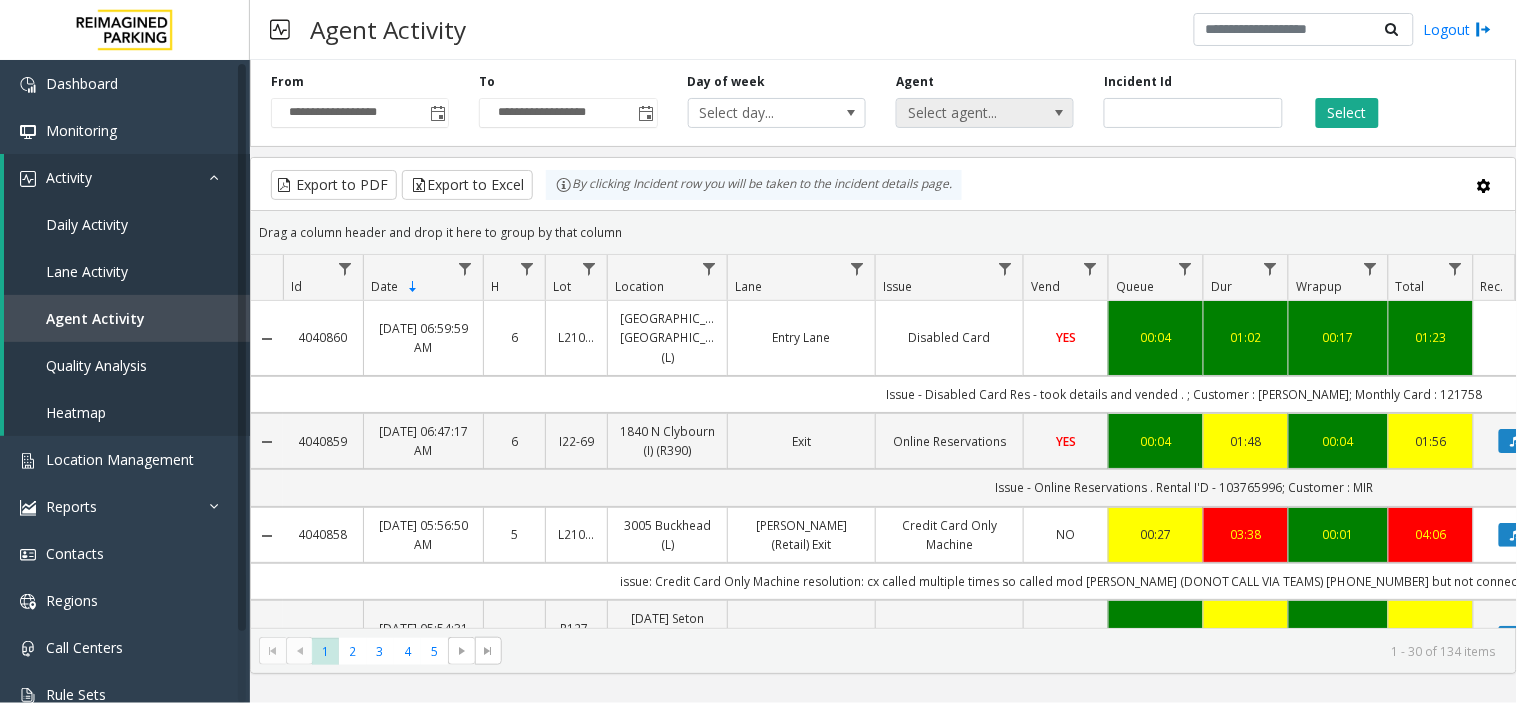 click on "Select agent..." at bounding box center [967, 113] 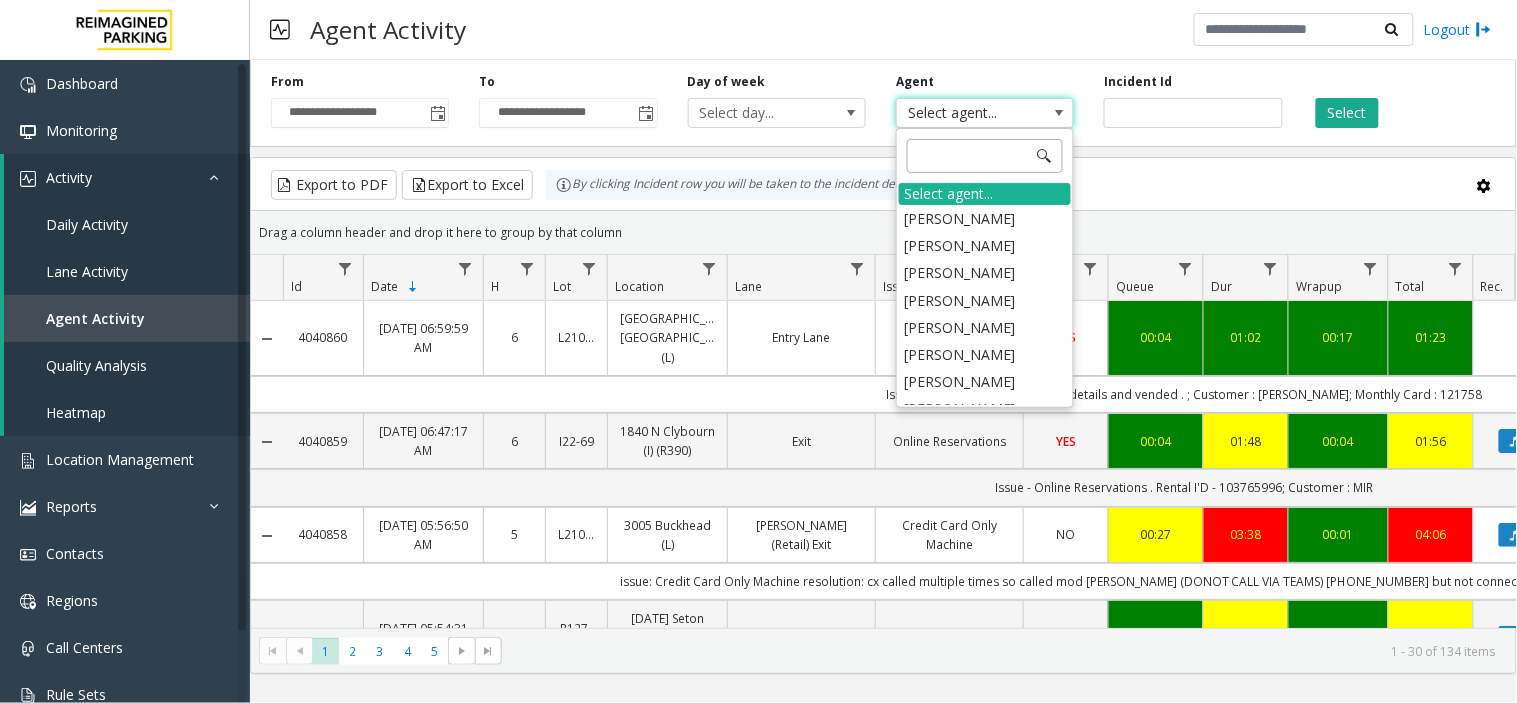 click 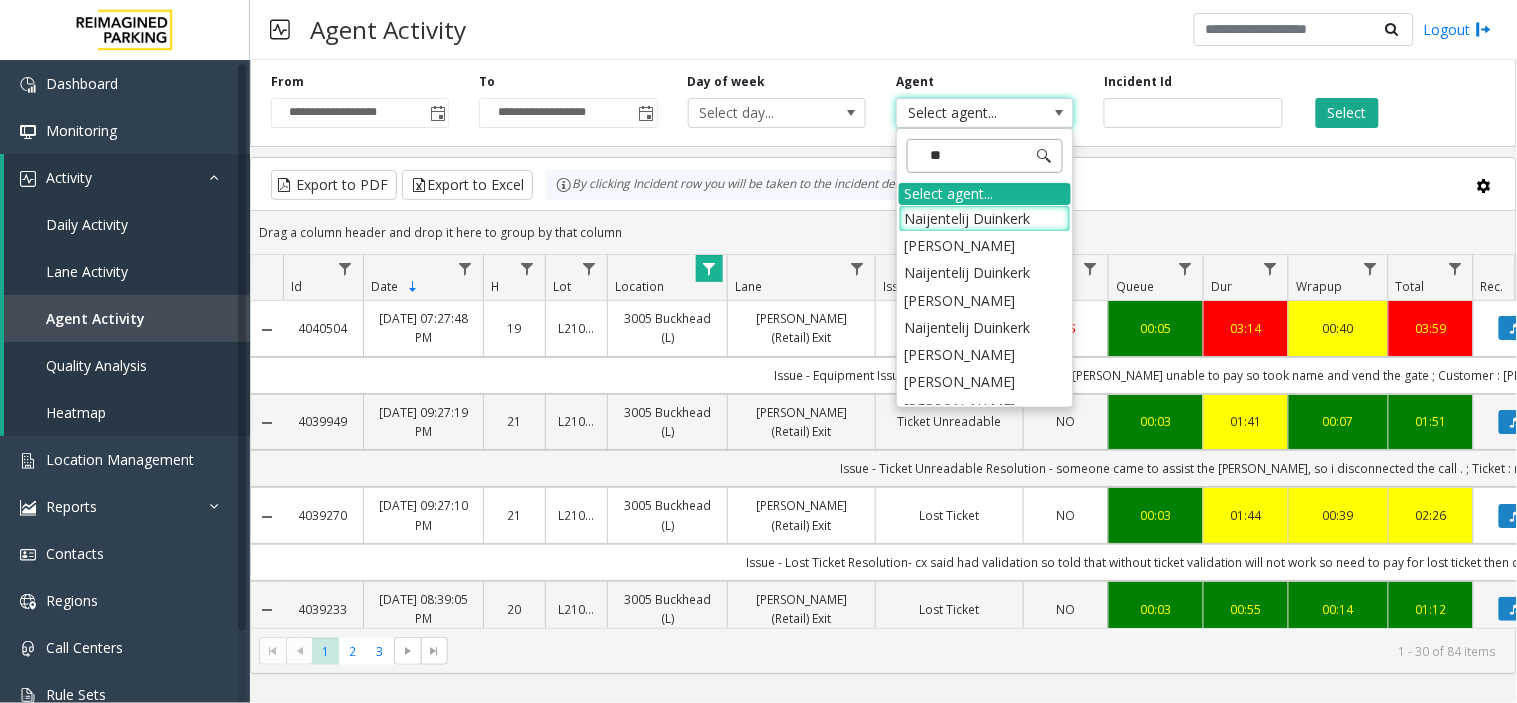 type on "***" 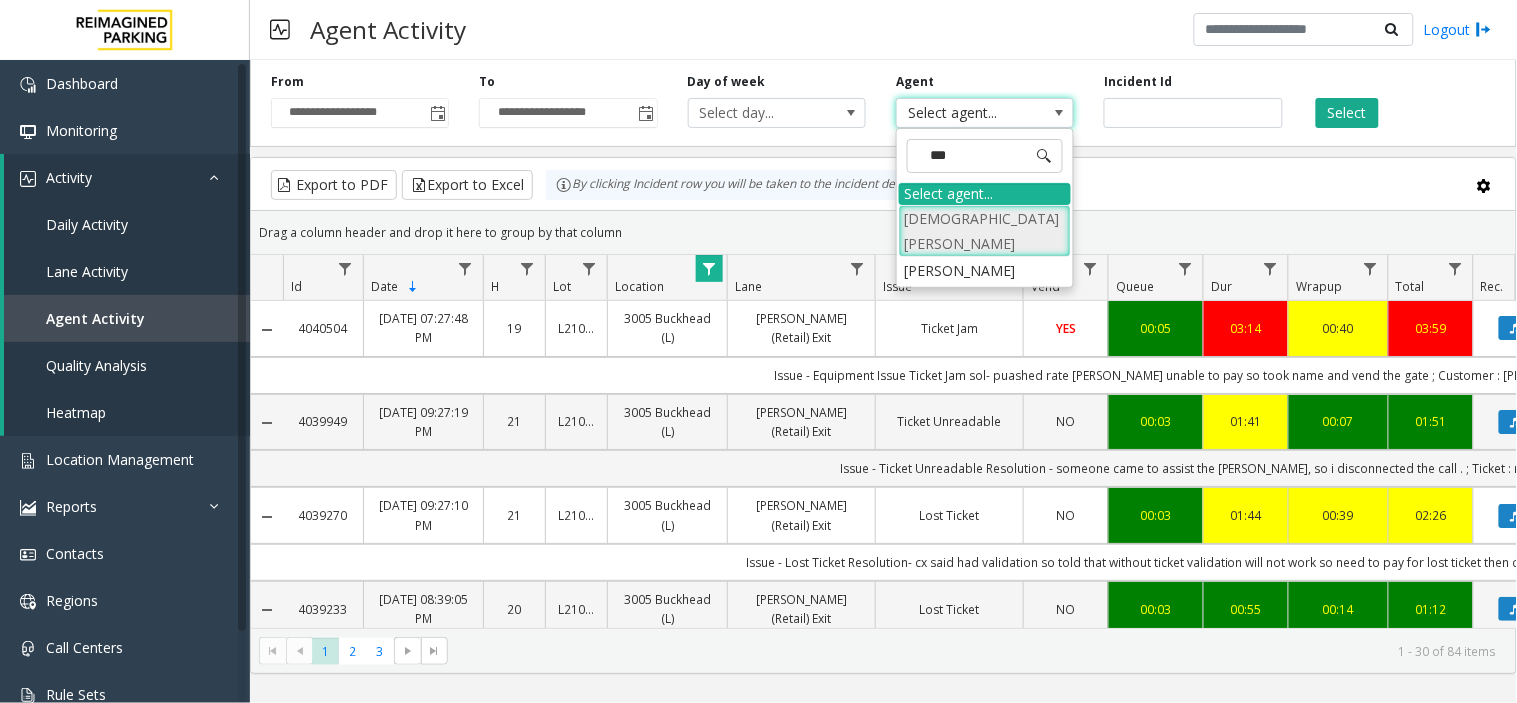 click on "[DEMOGRAPHIC_DATA][PERSON_NAME]" at bounding box center [985, 231] 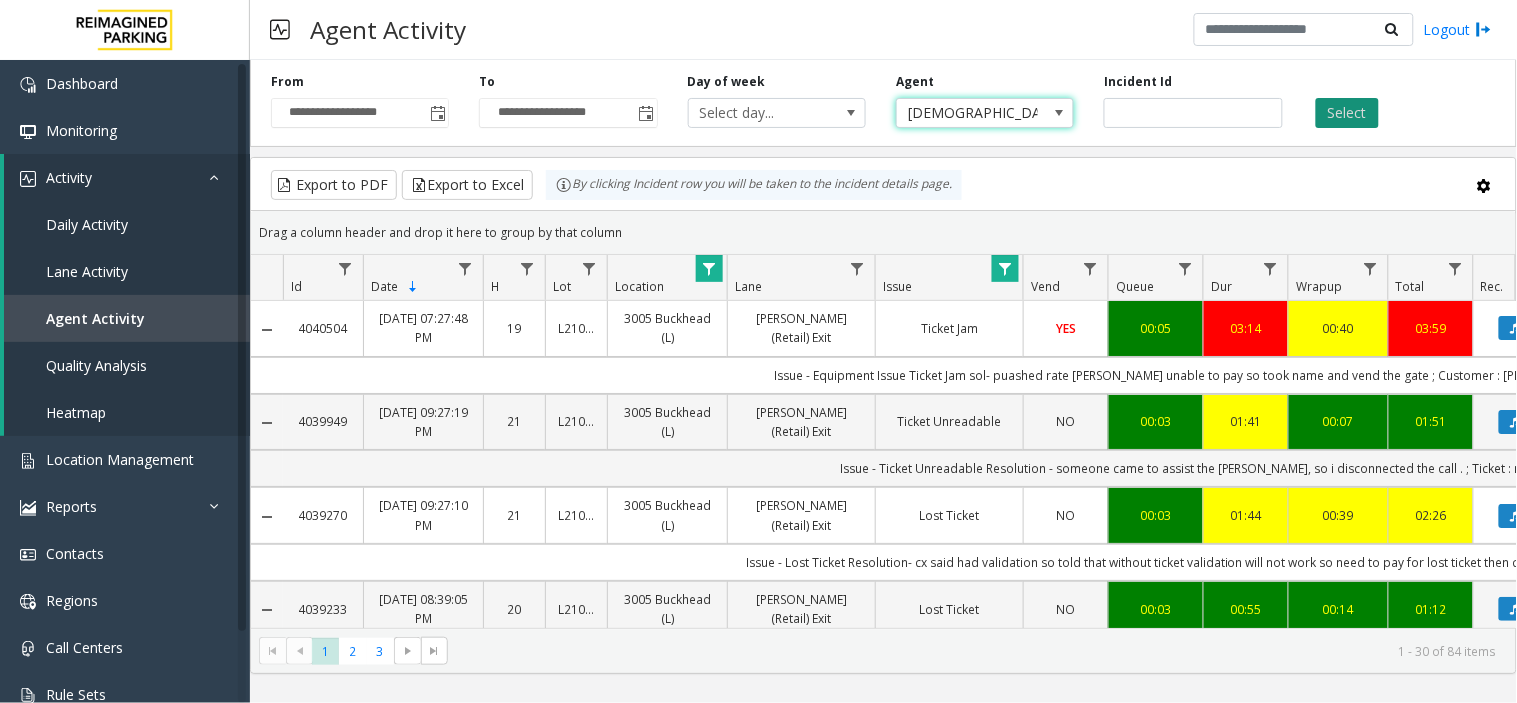 click on "Select" 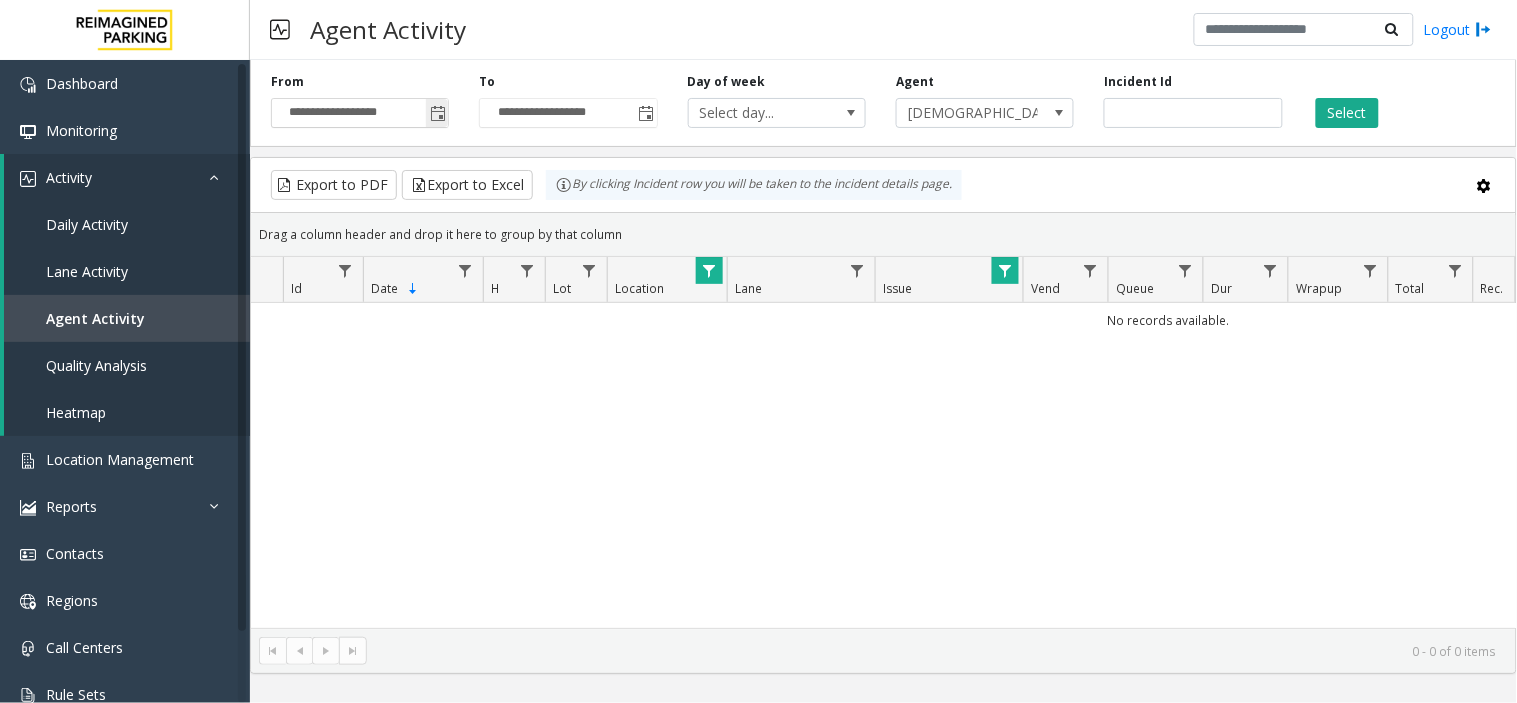 click 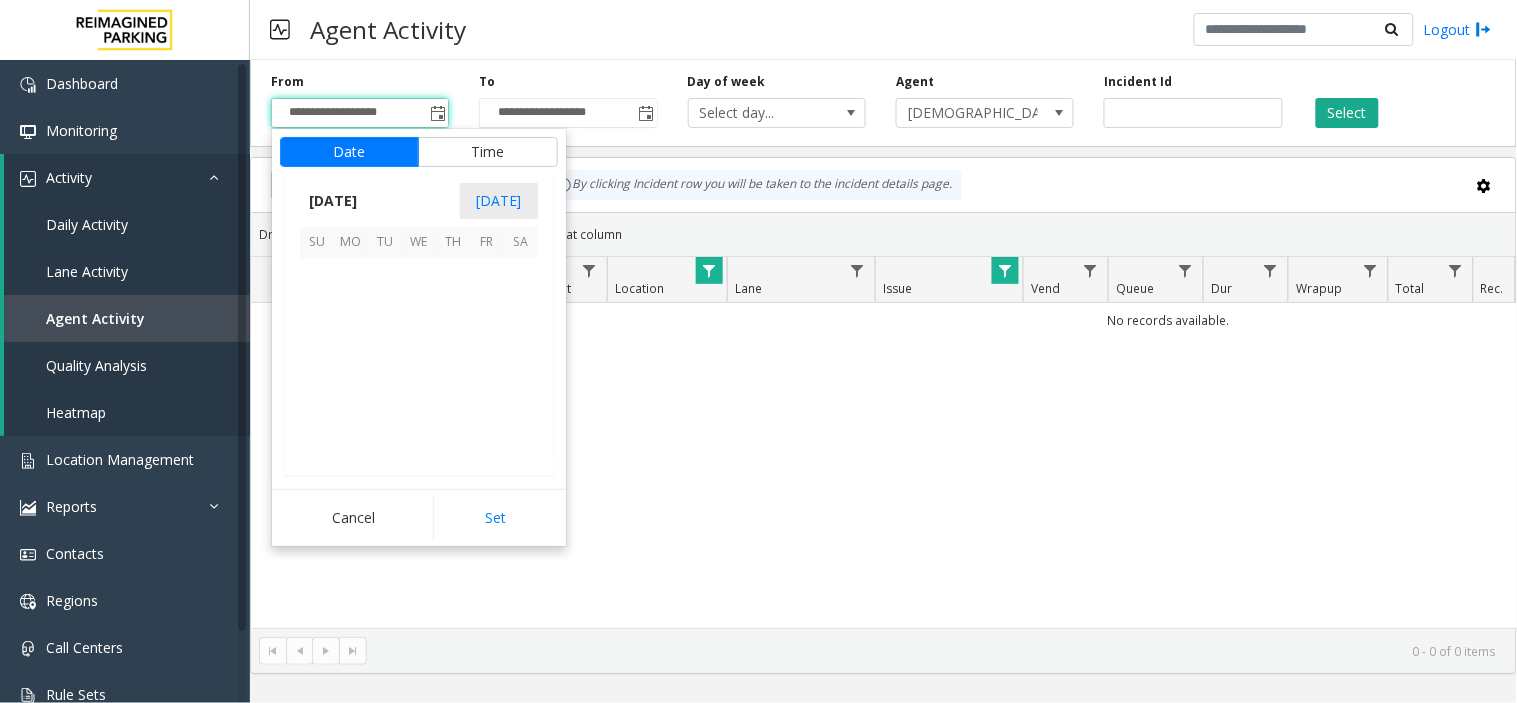 scroll, scrollTop: 358354, scrollLeft: 0, axis: vertical 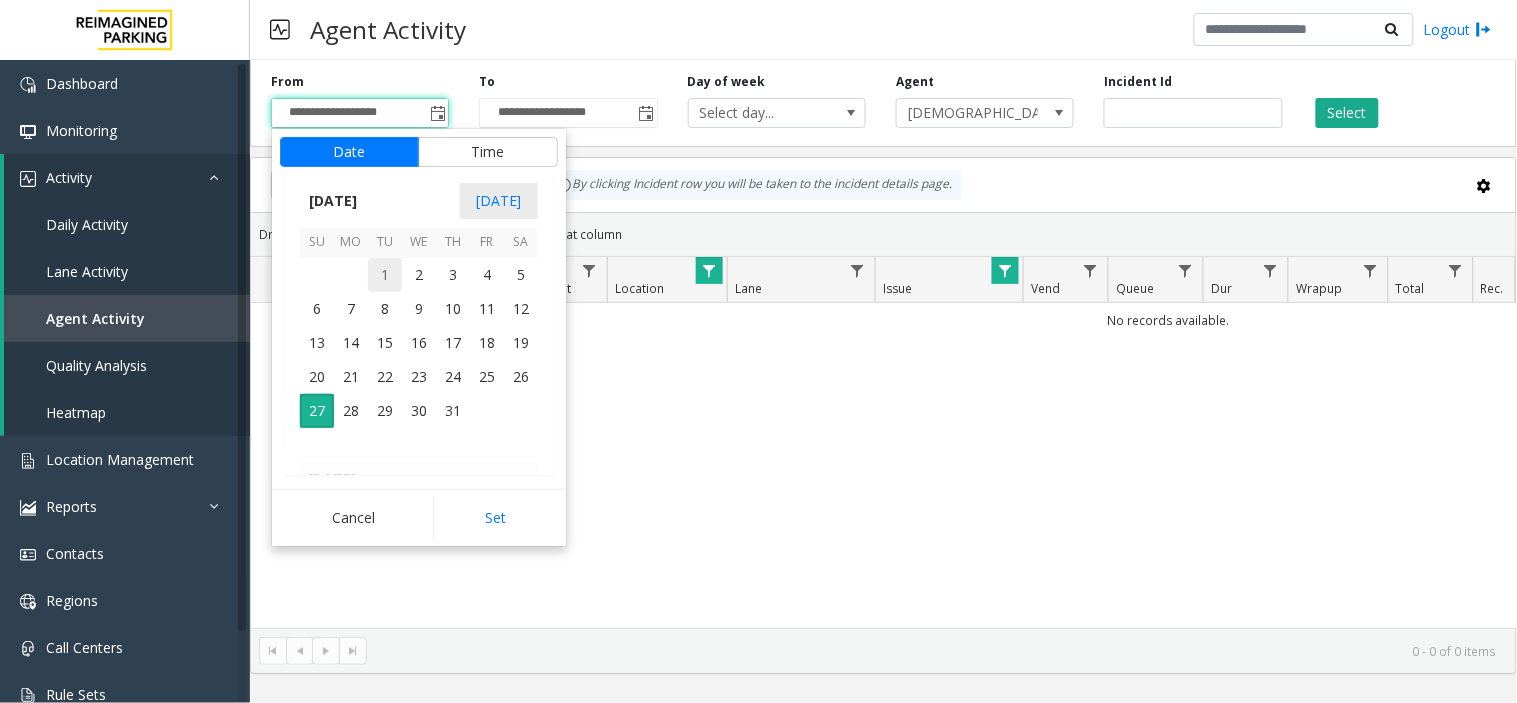 click on "1" at bounding box center (385, 275) 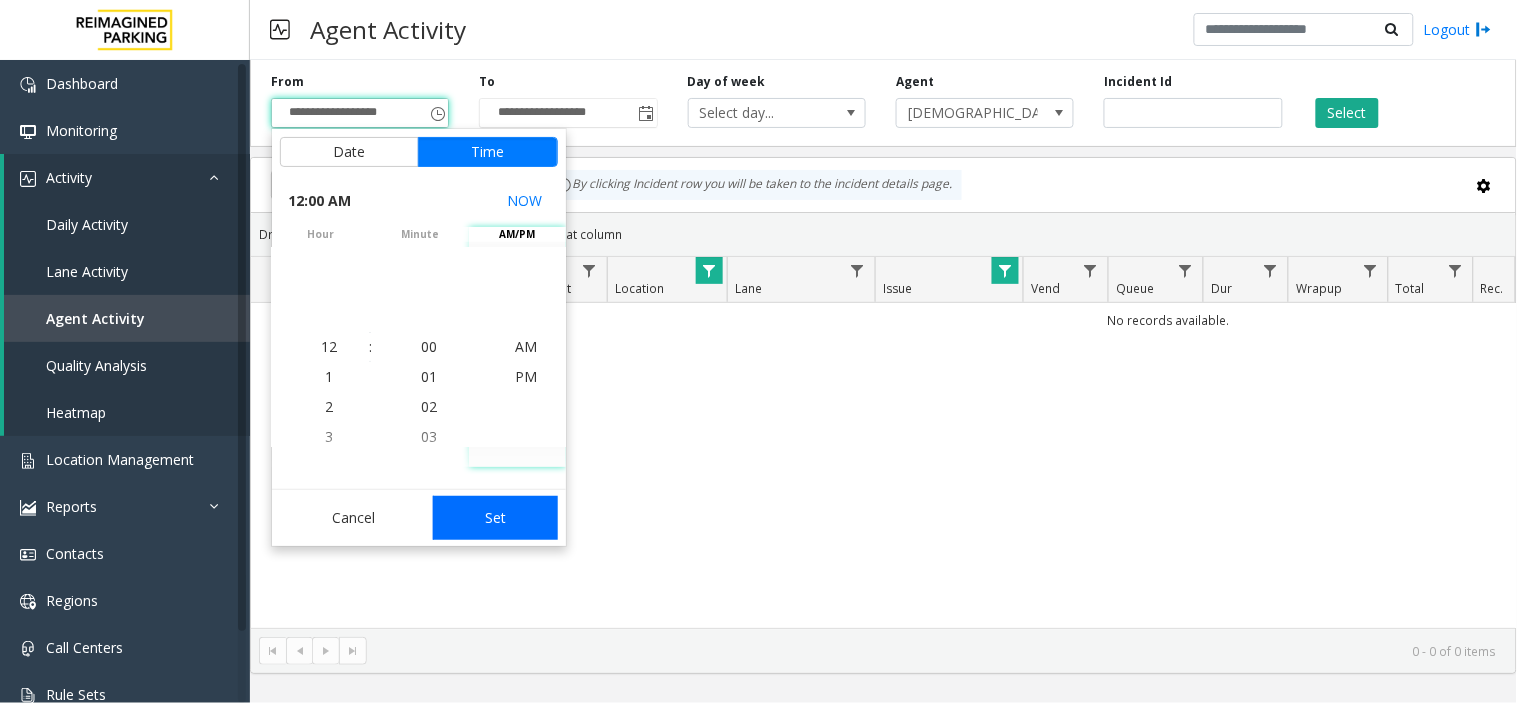 click on "Set" 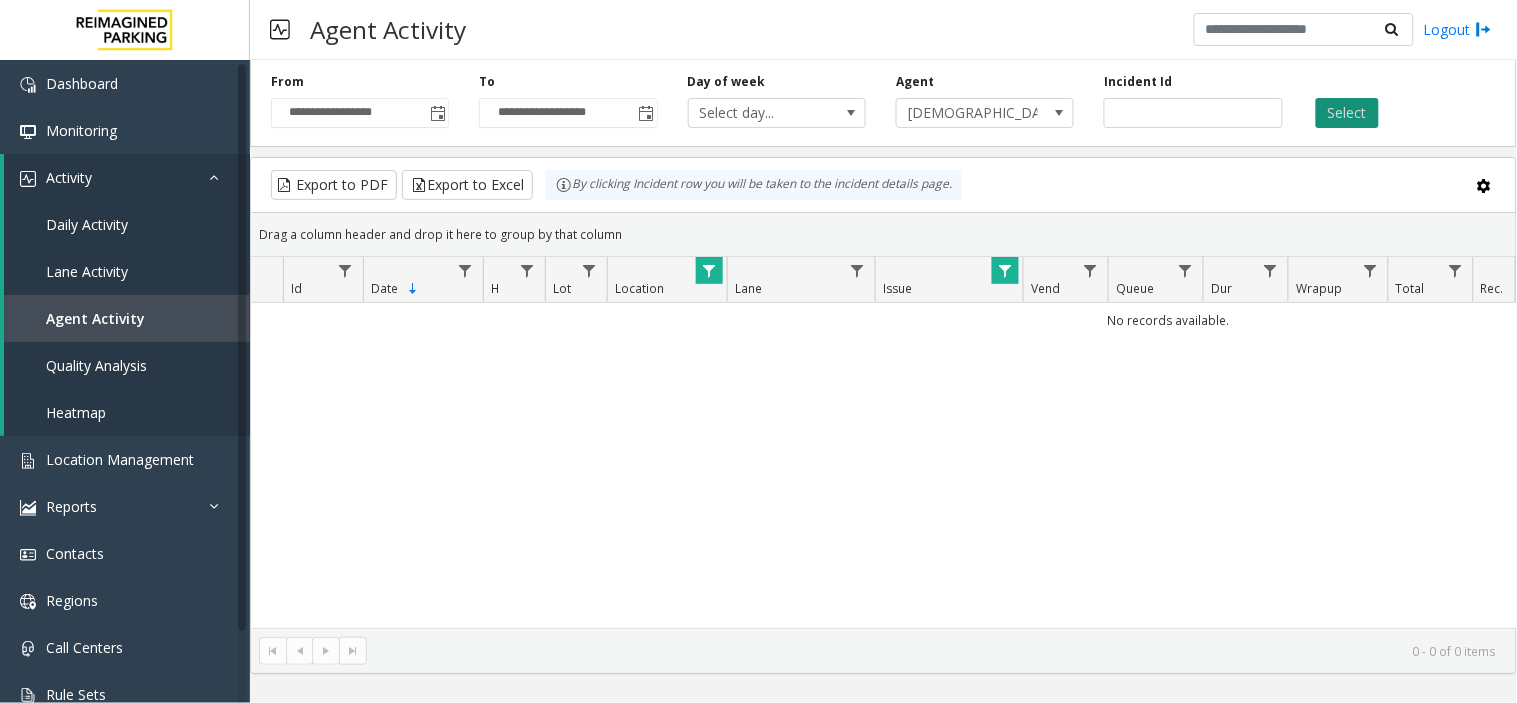 click on "Select" 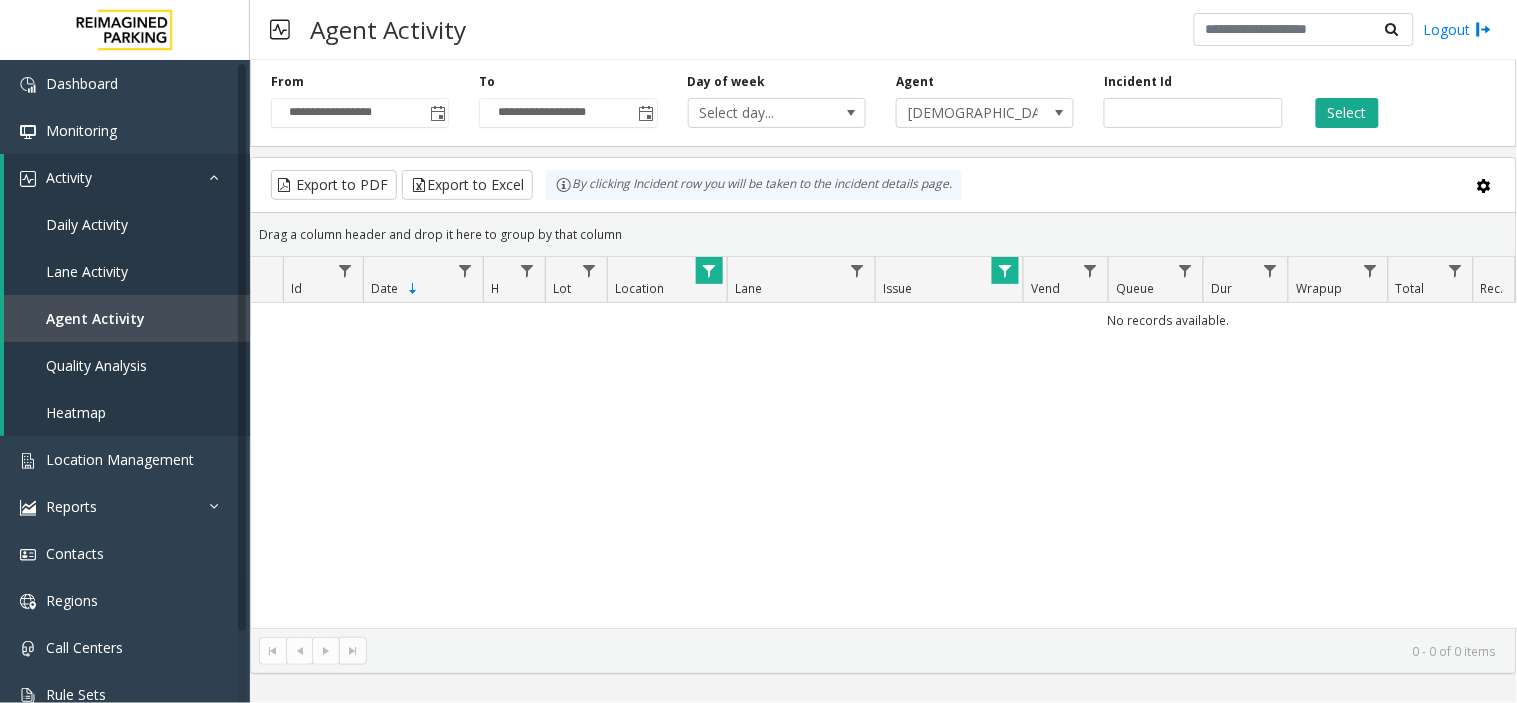 click 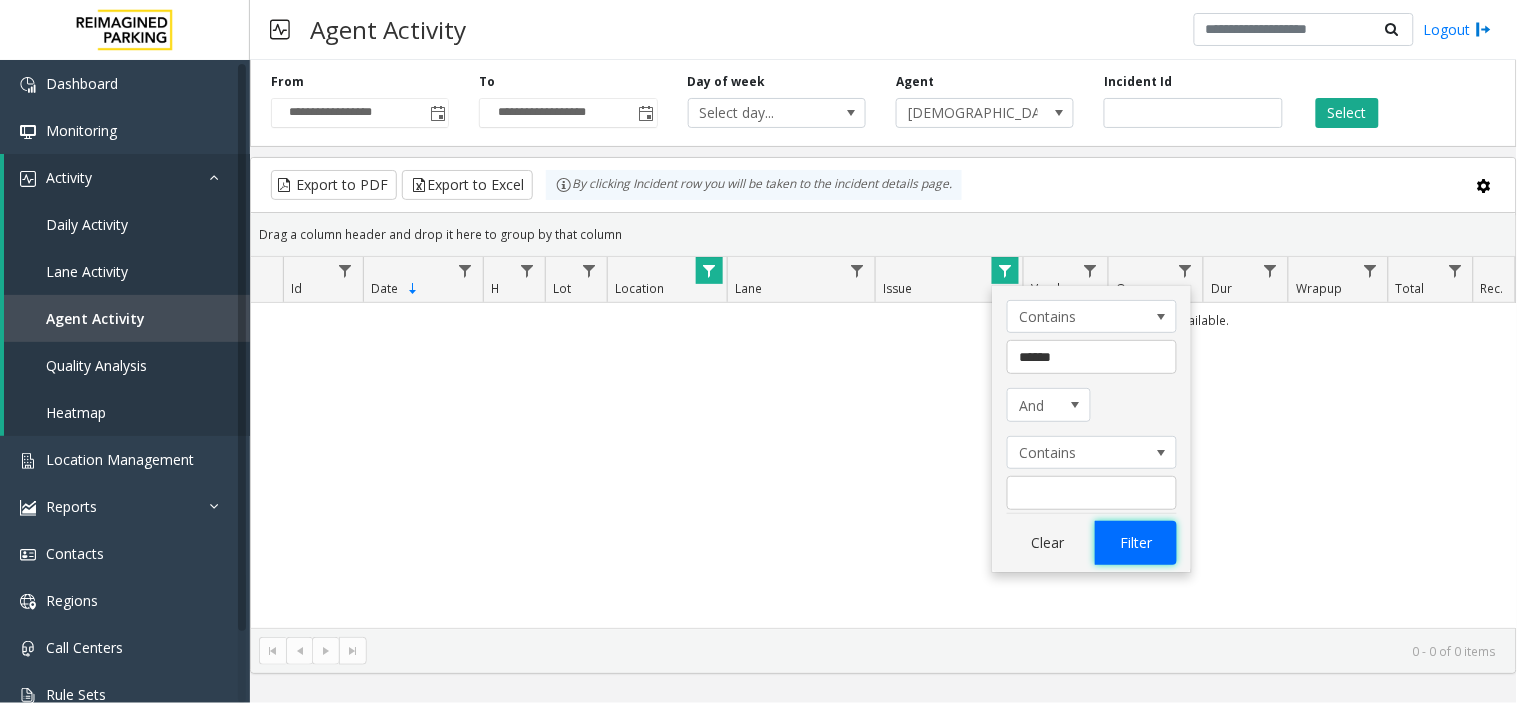 click on "Filter" 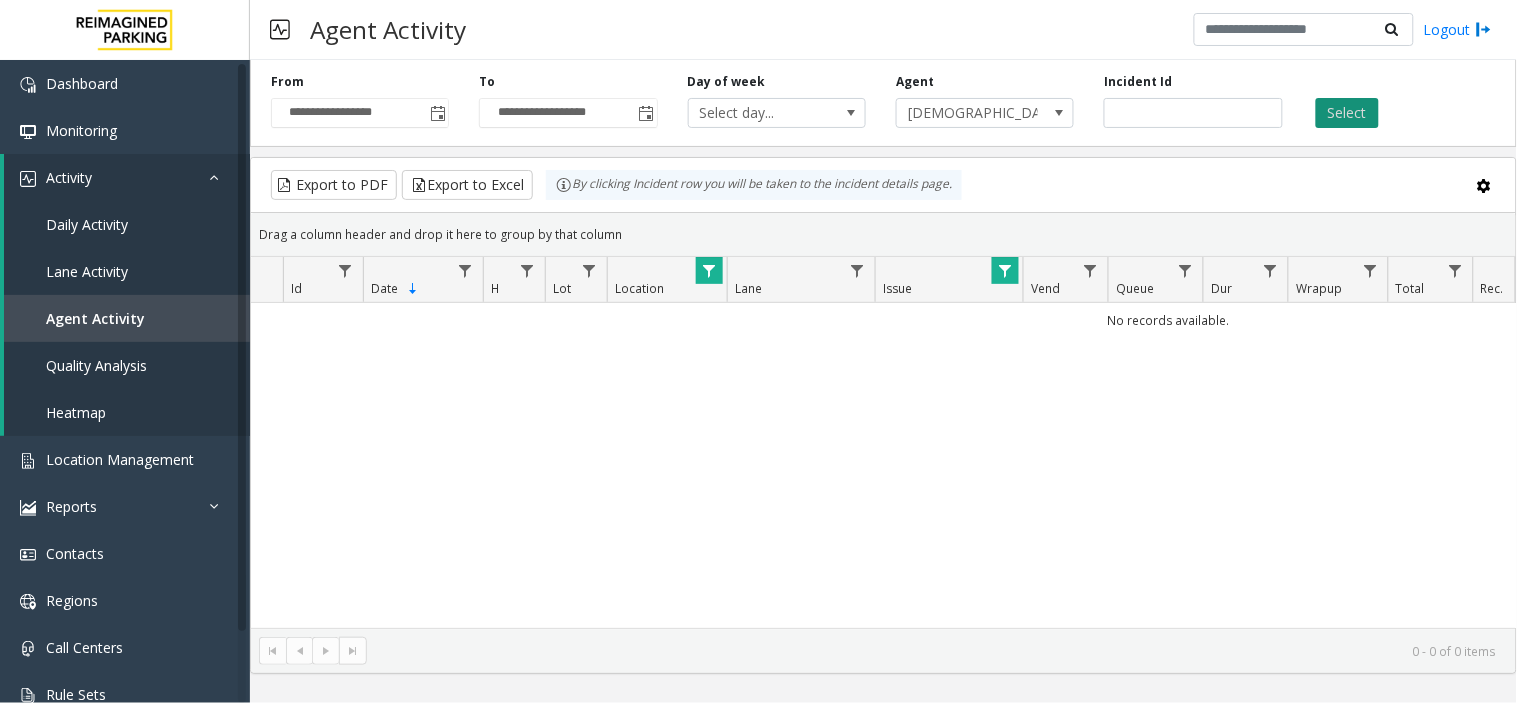 click on "Select" 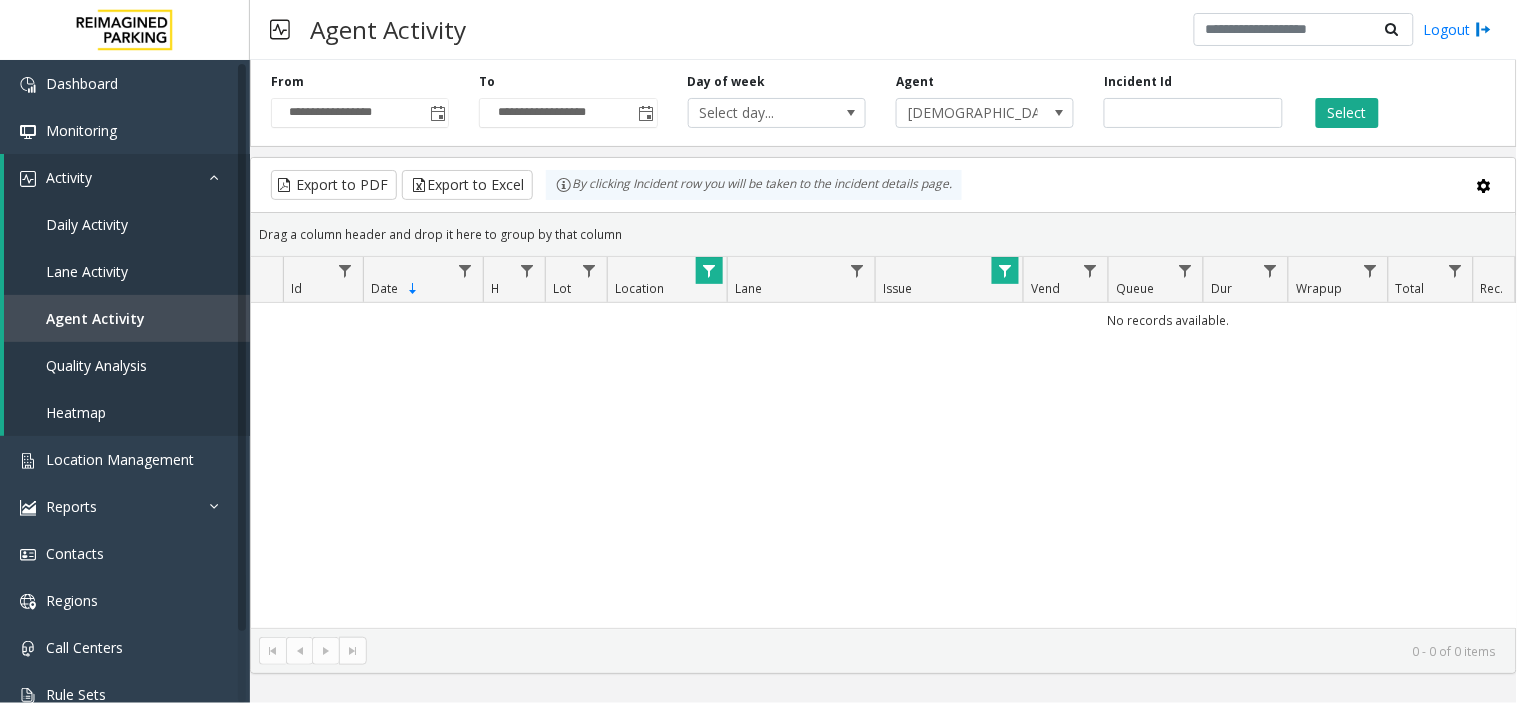 click 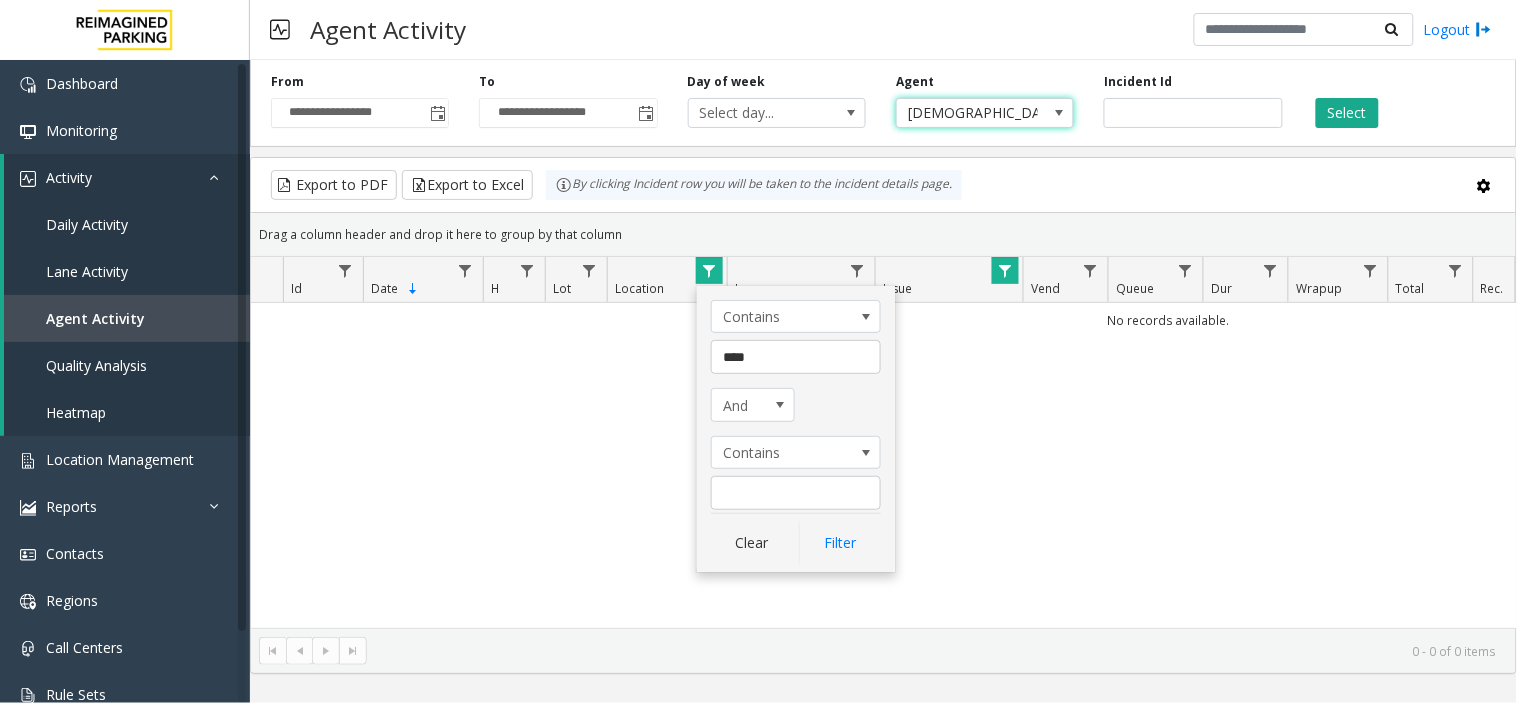 click at bounding box center [1059, 113] 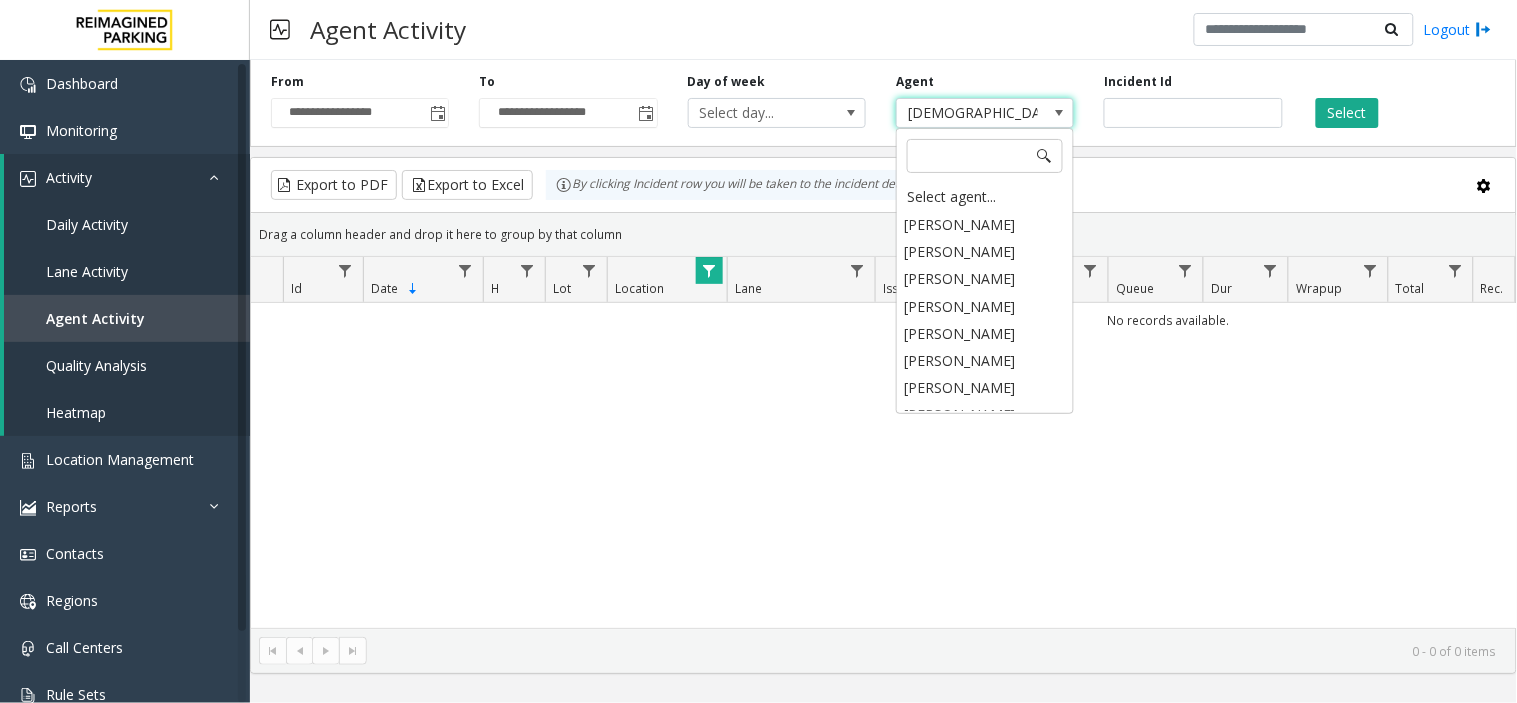 scroll, scrollTop: 7840, scrollLeft: 0, axis: vertical 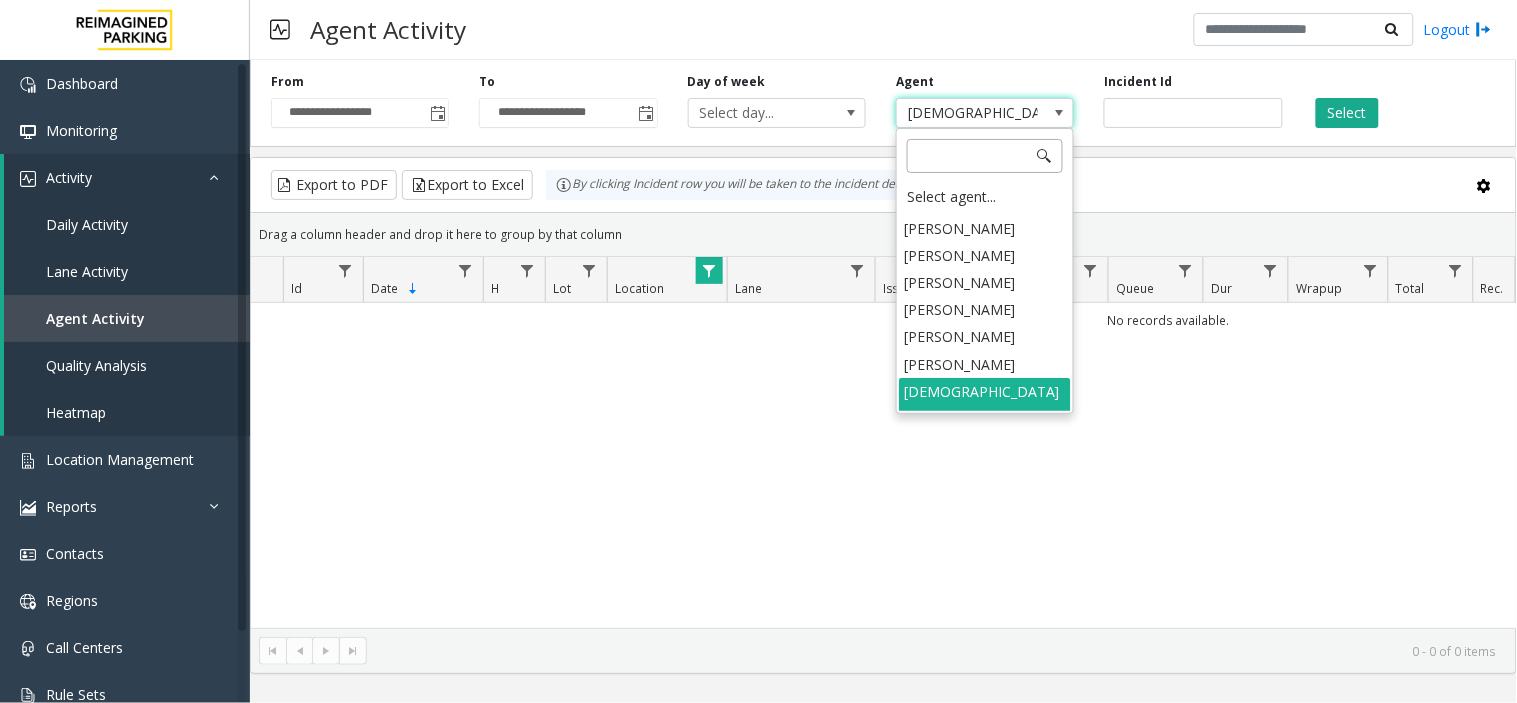 click 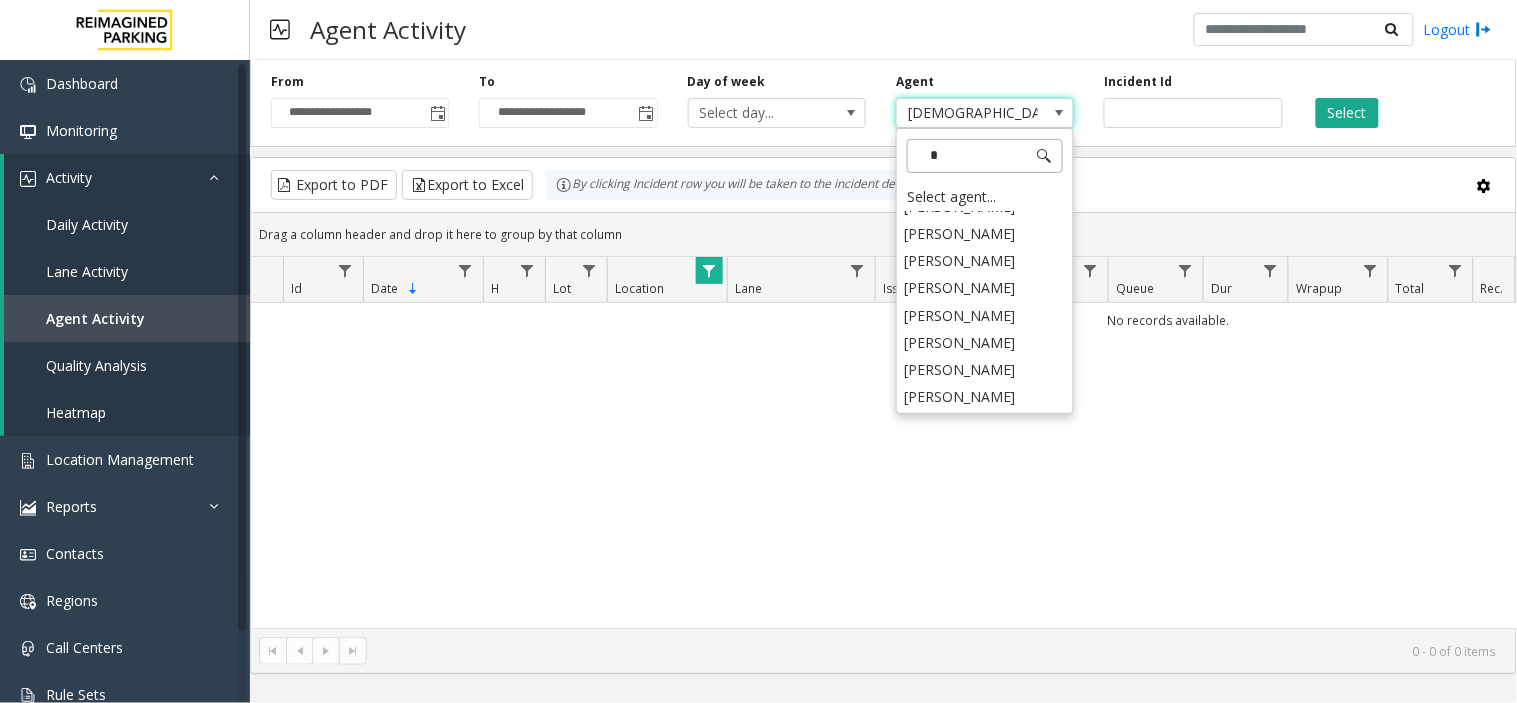 scroll, scrollTop: 0, scrollLeft: 0, axis: both 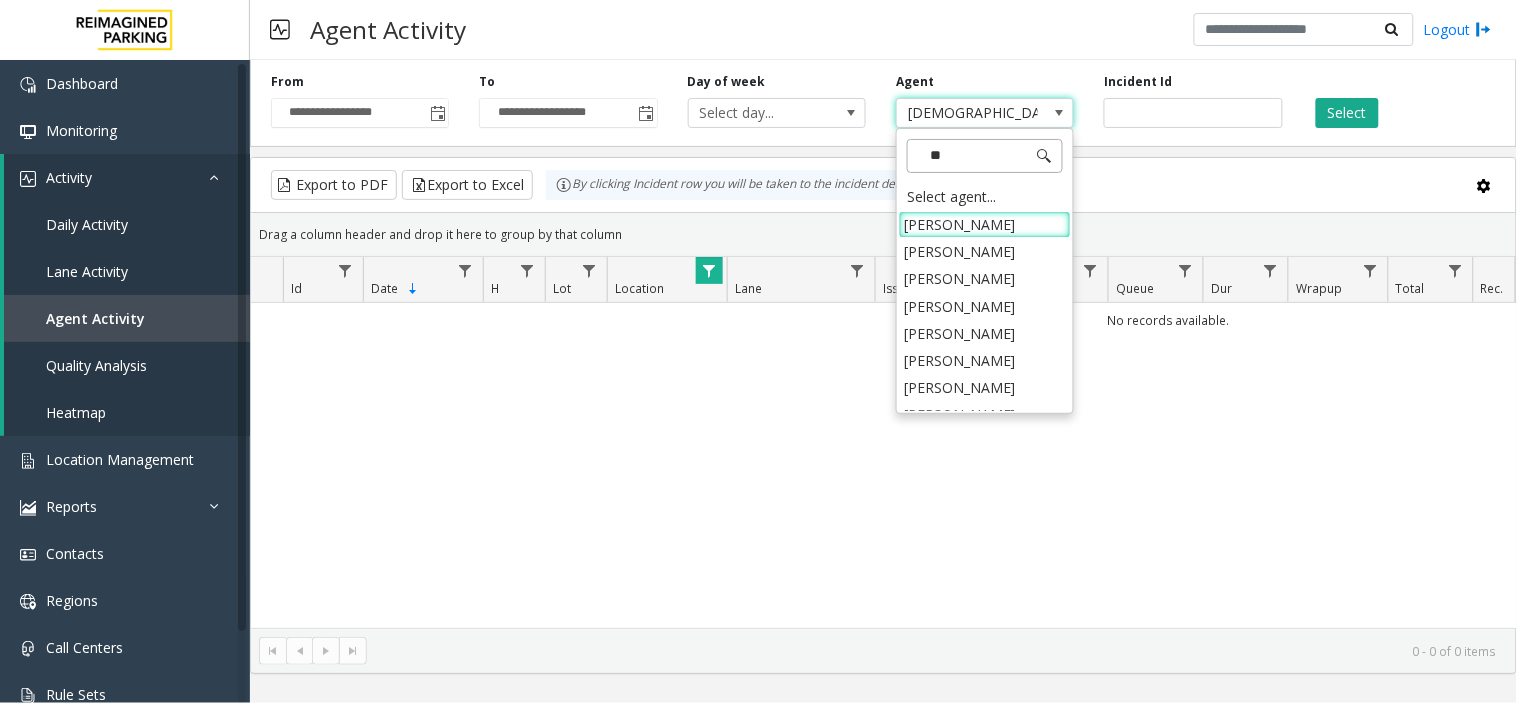 type on "*" 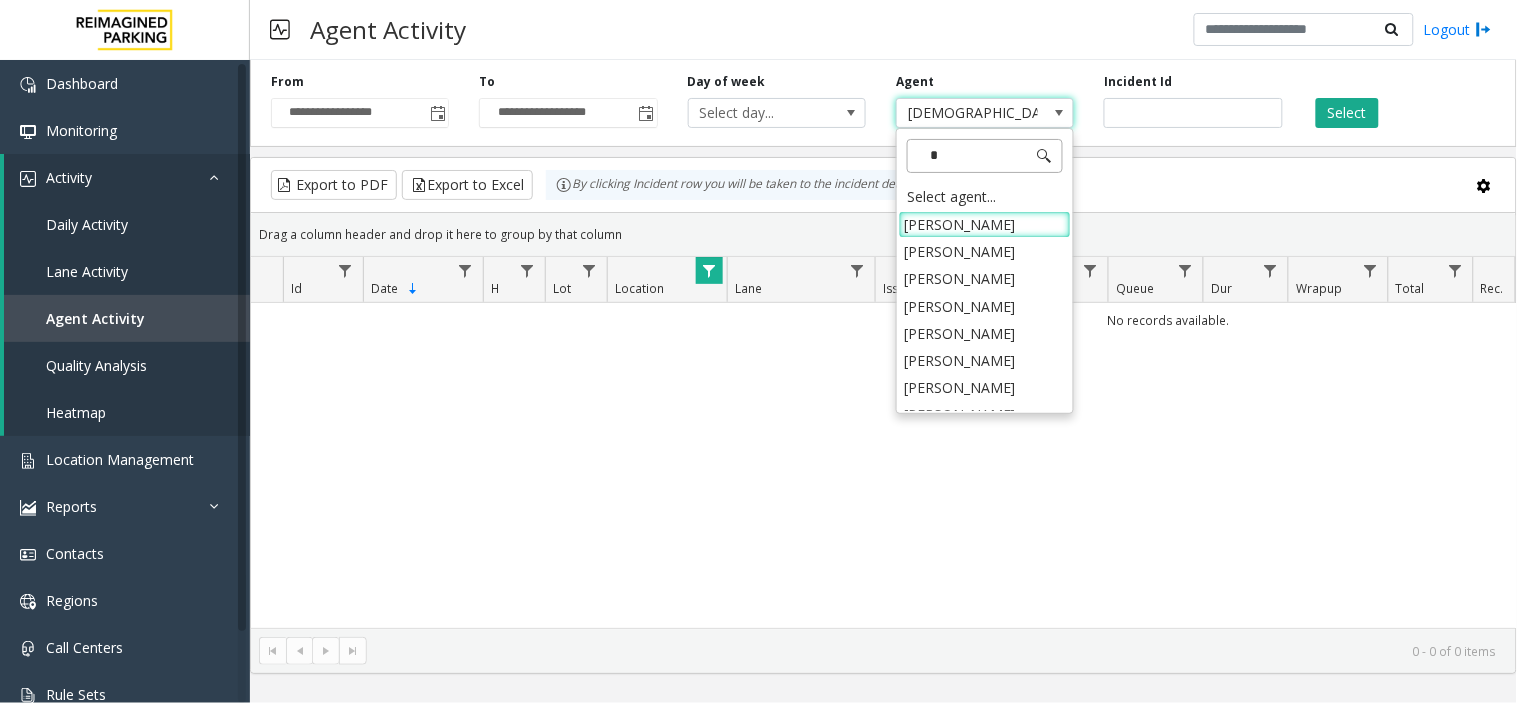 type 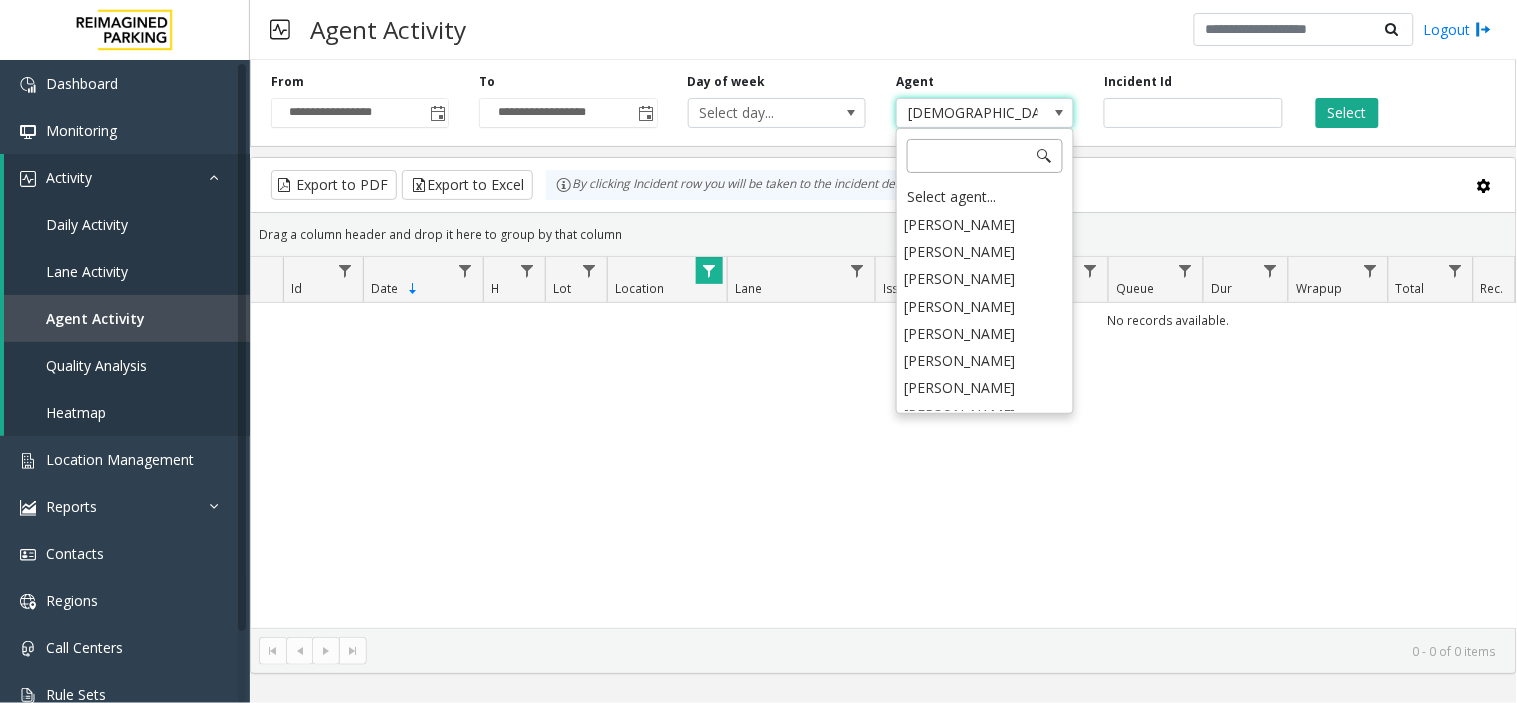 scroll, scrollTop: 7840, scrollLeft: 0, axis: vertical 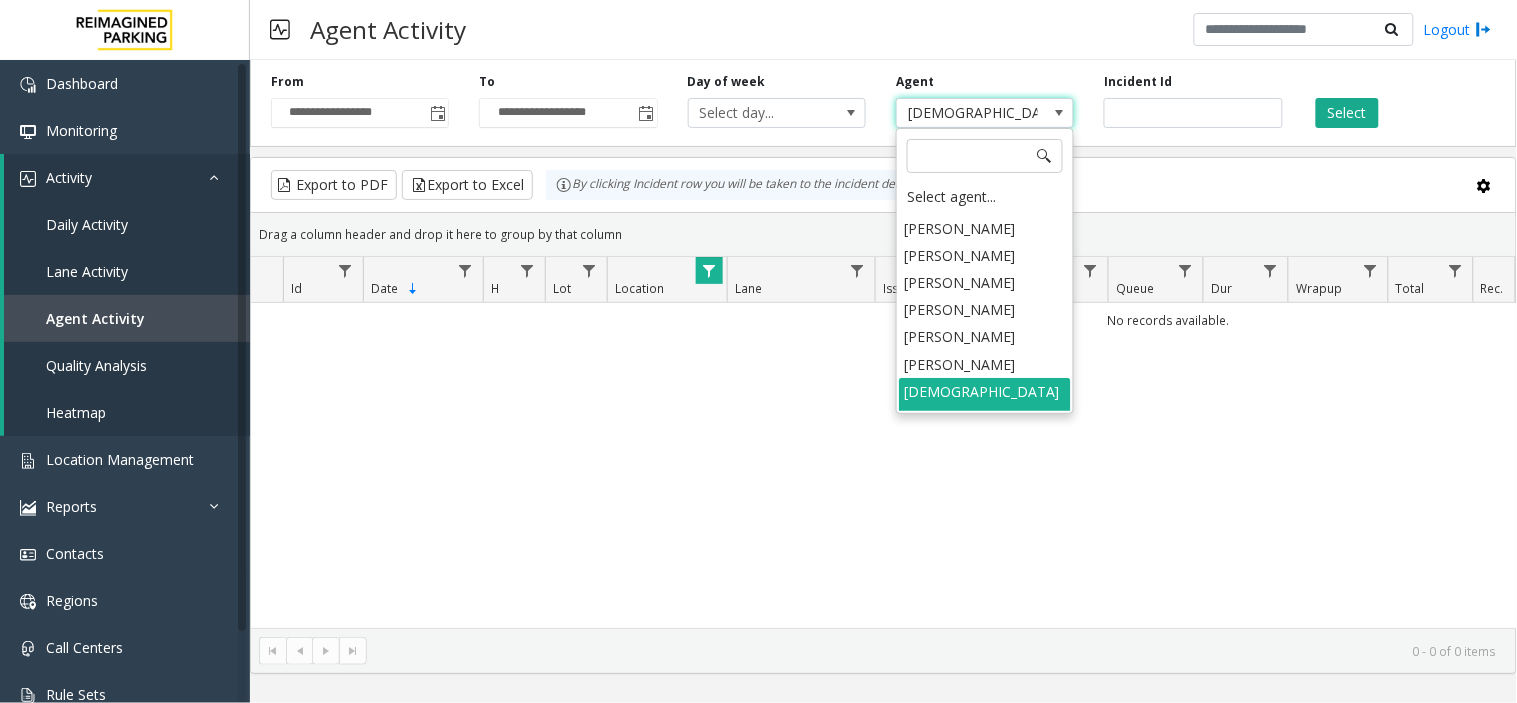 click on "[DEMOGRAPHIC_DATA][PERSON_NAME]" at bounding box center [967, 113] 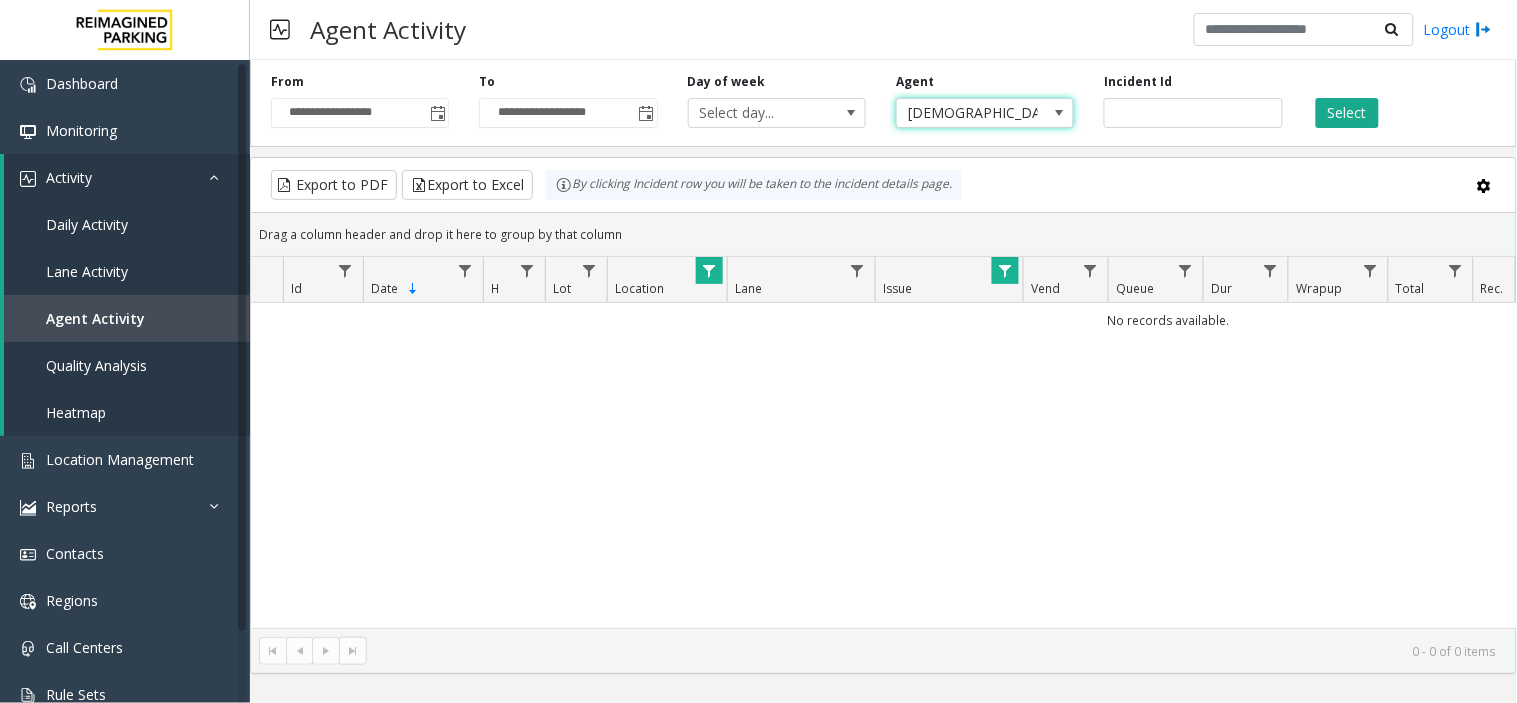 click at bounding box center [1059, 113] 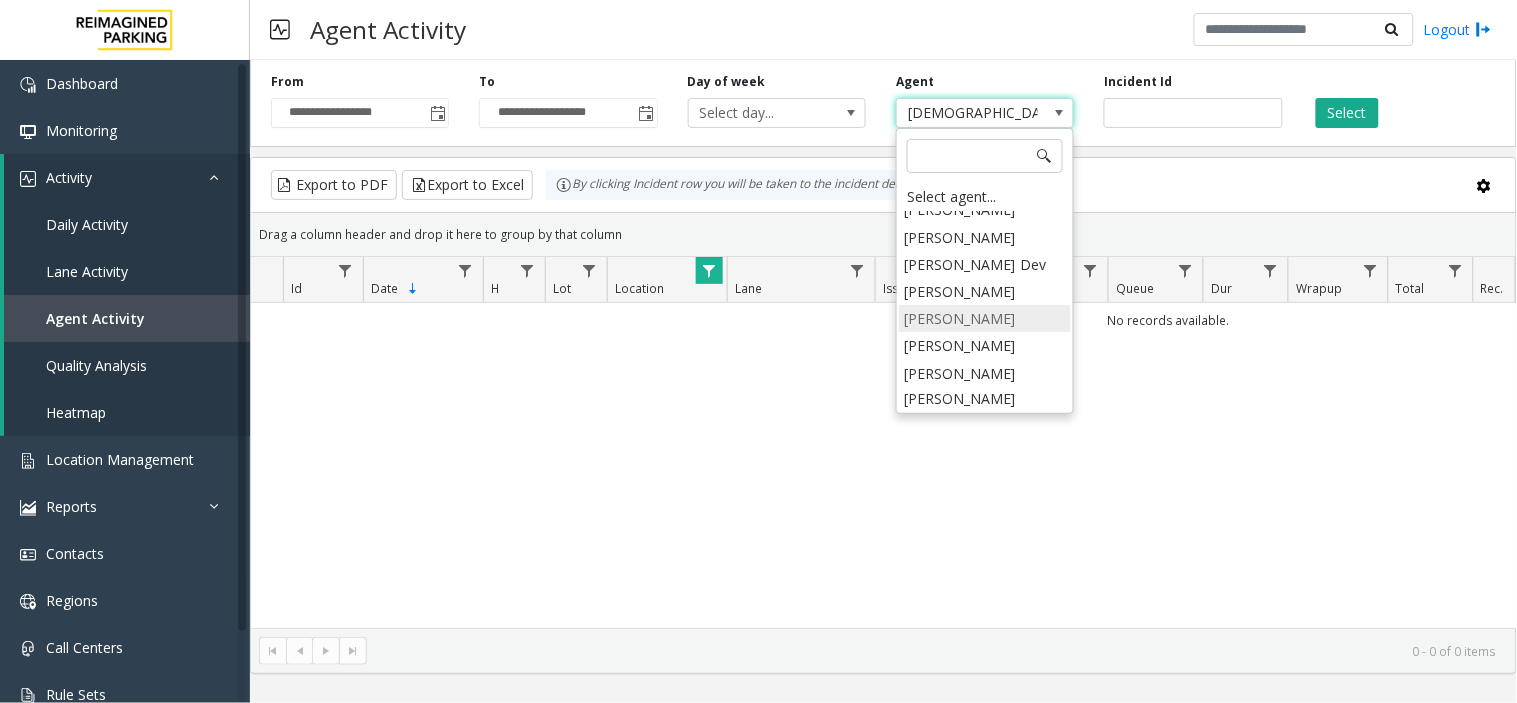scroll, scrollTop: 9062, scrollLeft: 0, axis: vertical 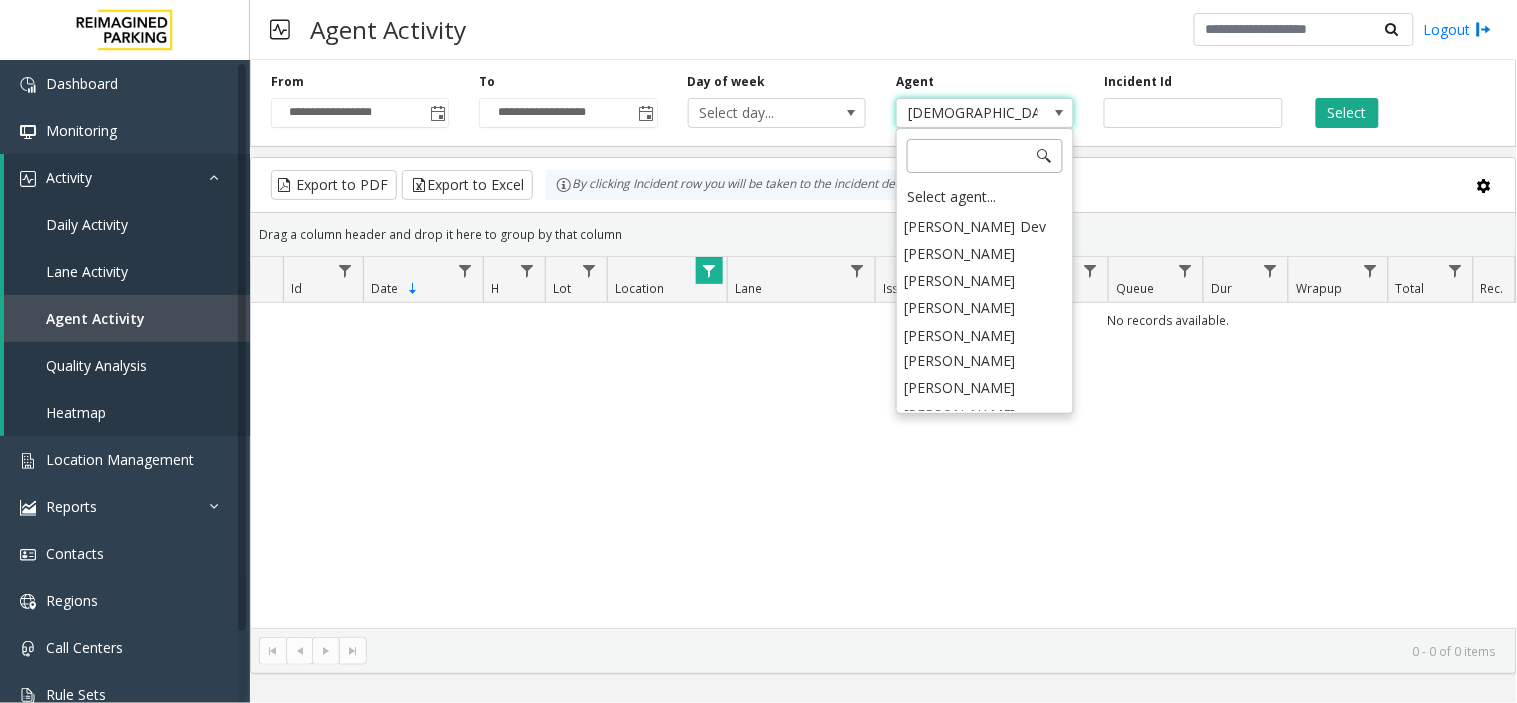 click 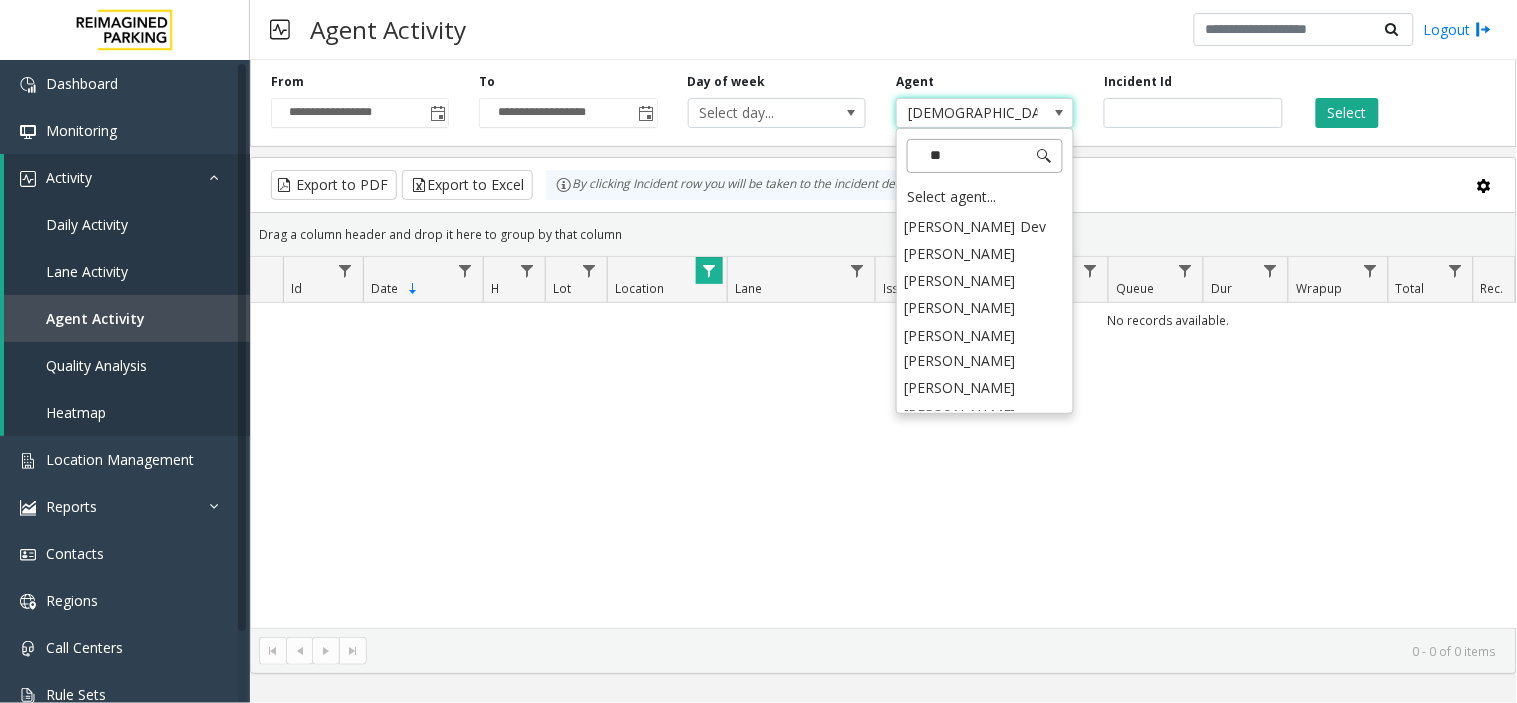 scroll, scrollTop: 0, scrollLeft: 0, axis: both 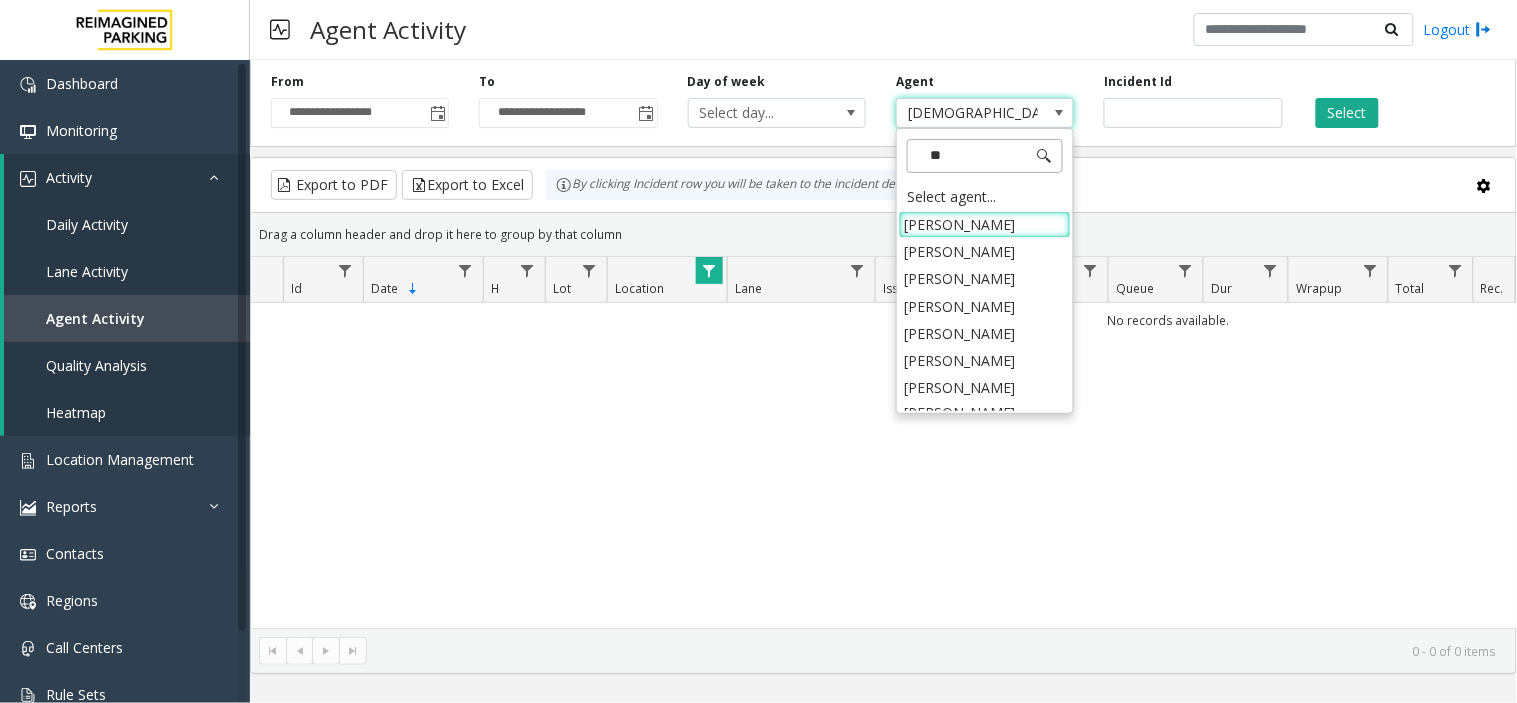 type on "*" 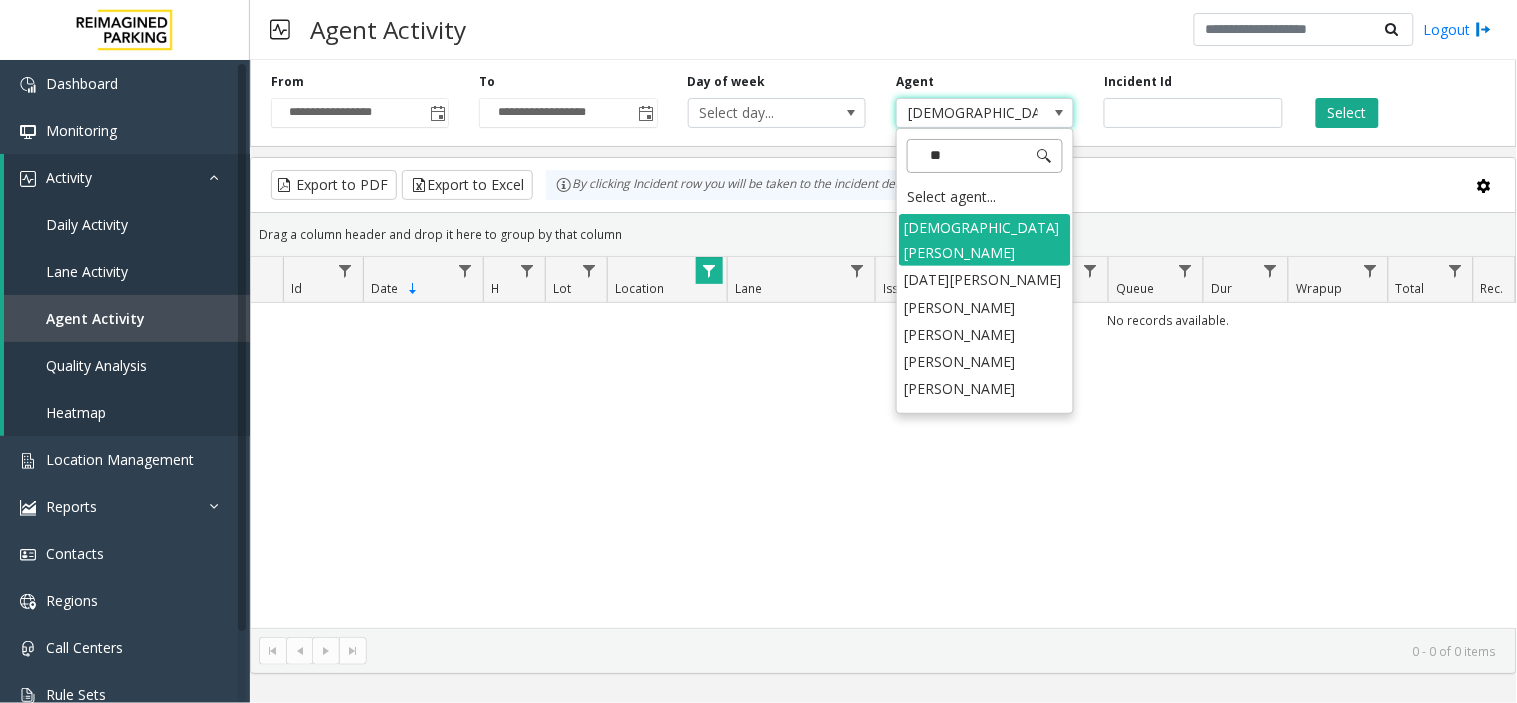 scroll, scrollTop: 0, scrollLeft: 0, axis: both 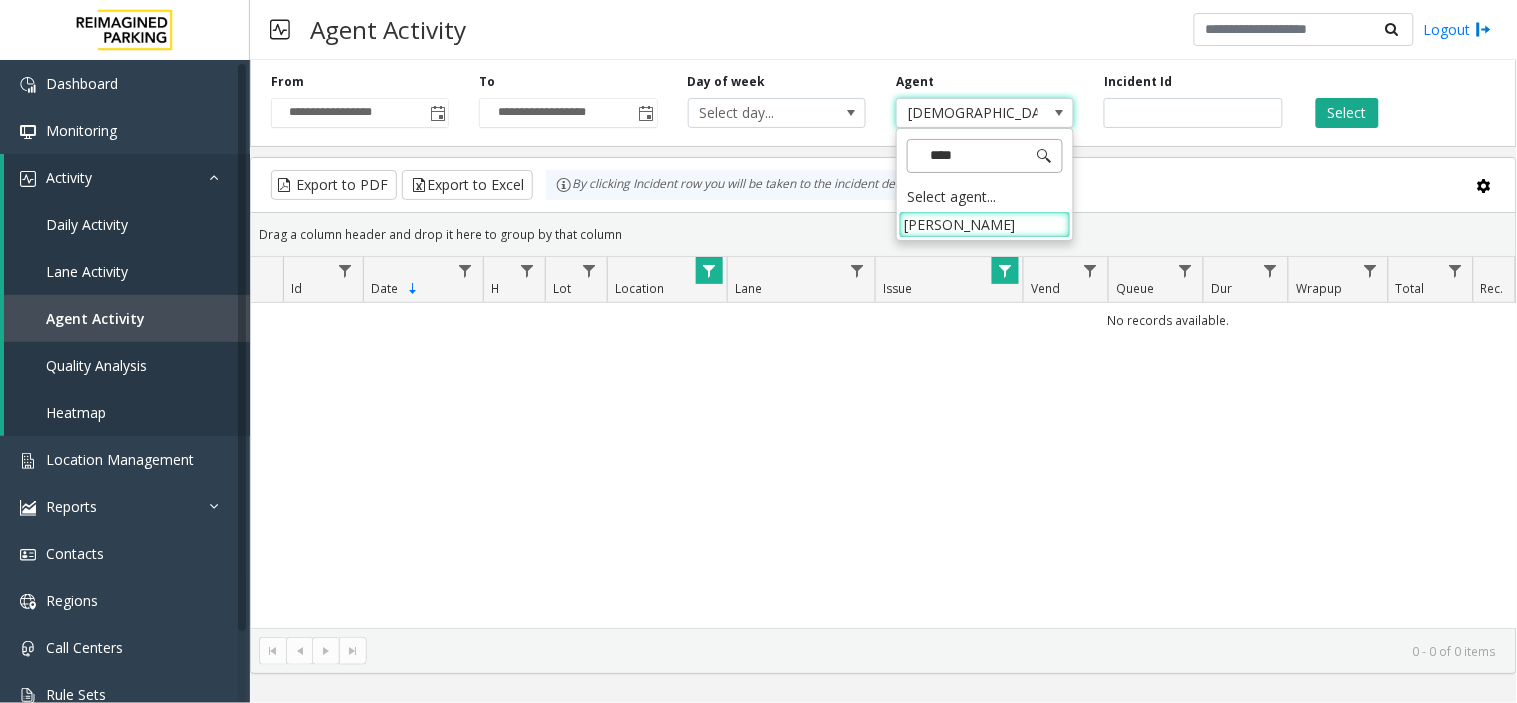 type on "*****" 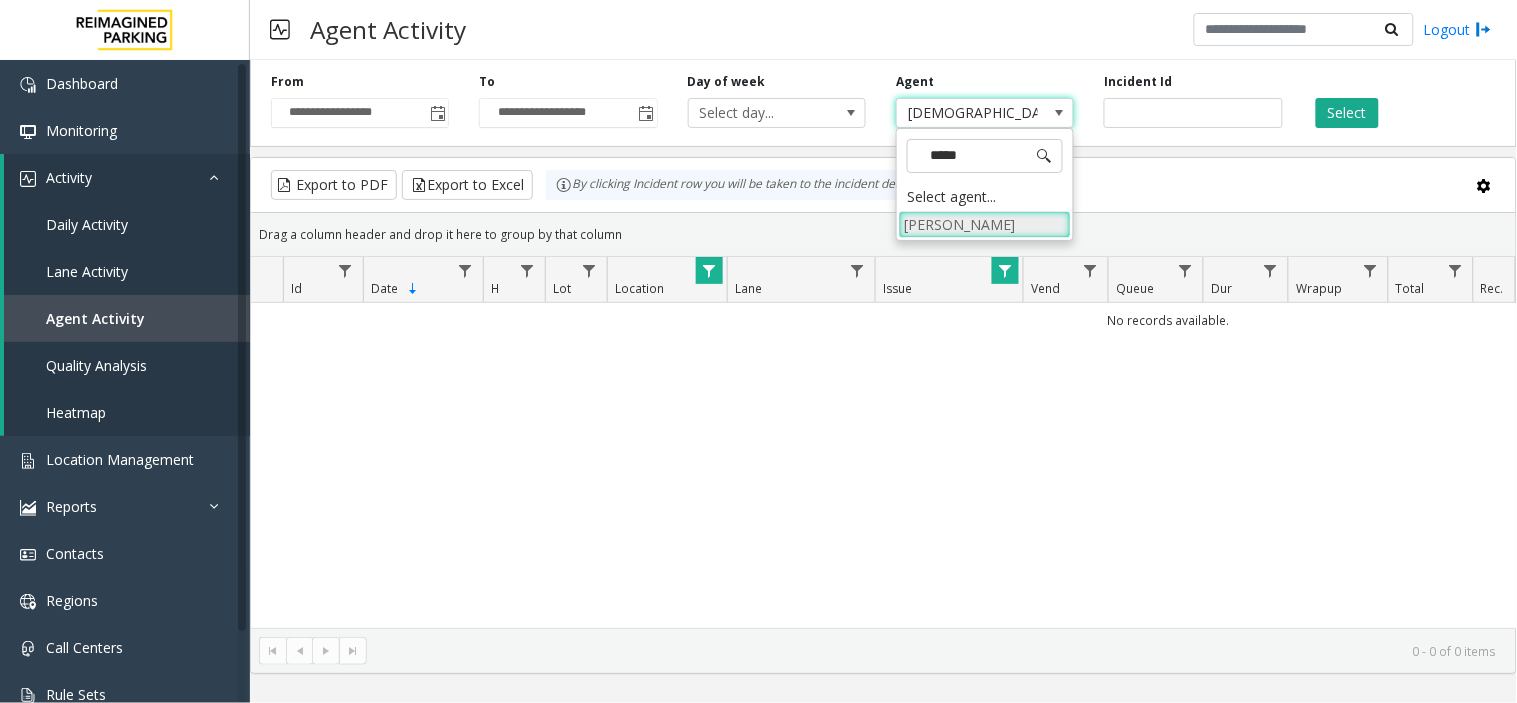click on "[PERSON_NAME]" at bounding box center (985, 224) 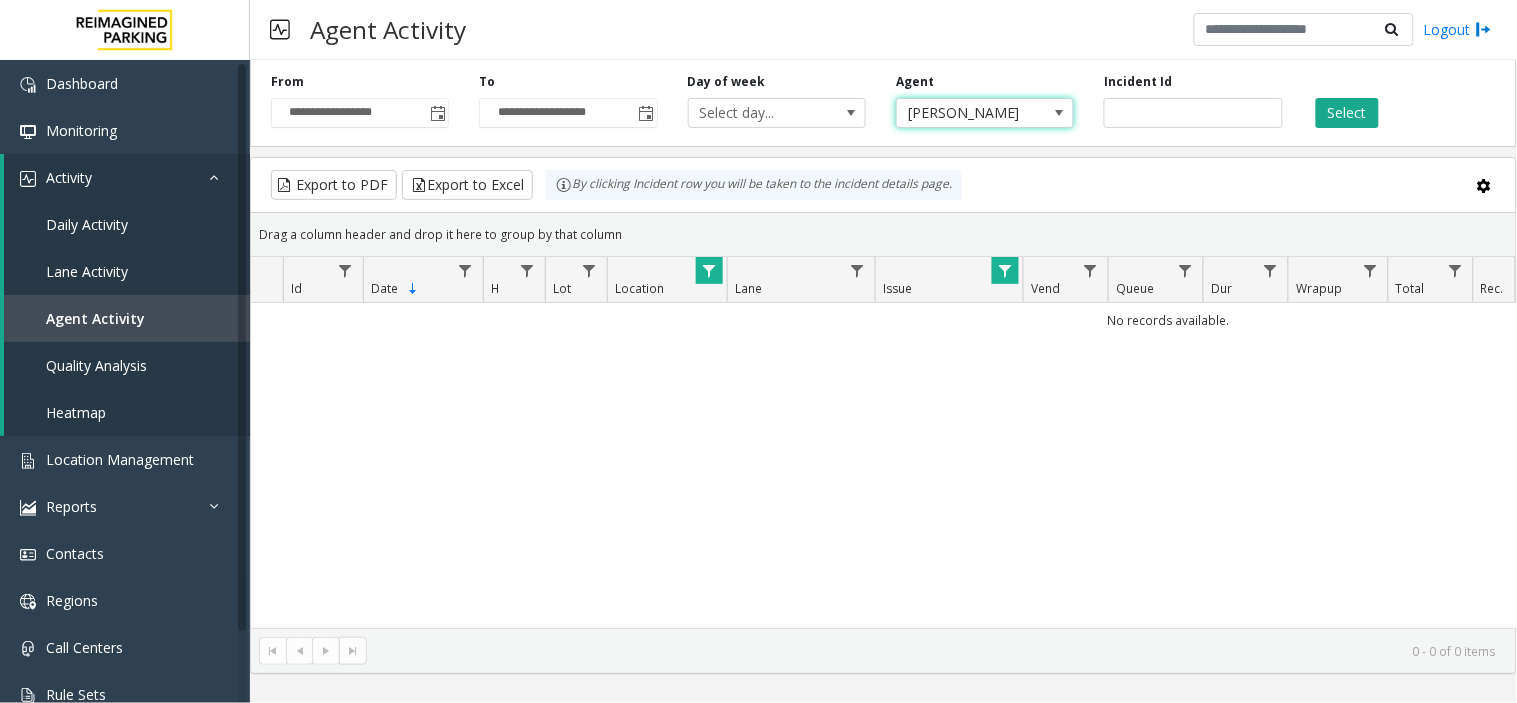 click 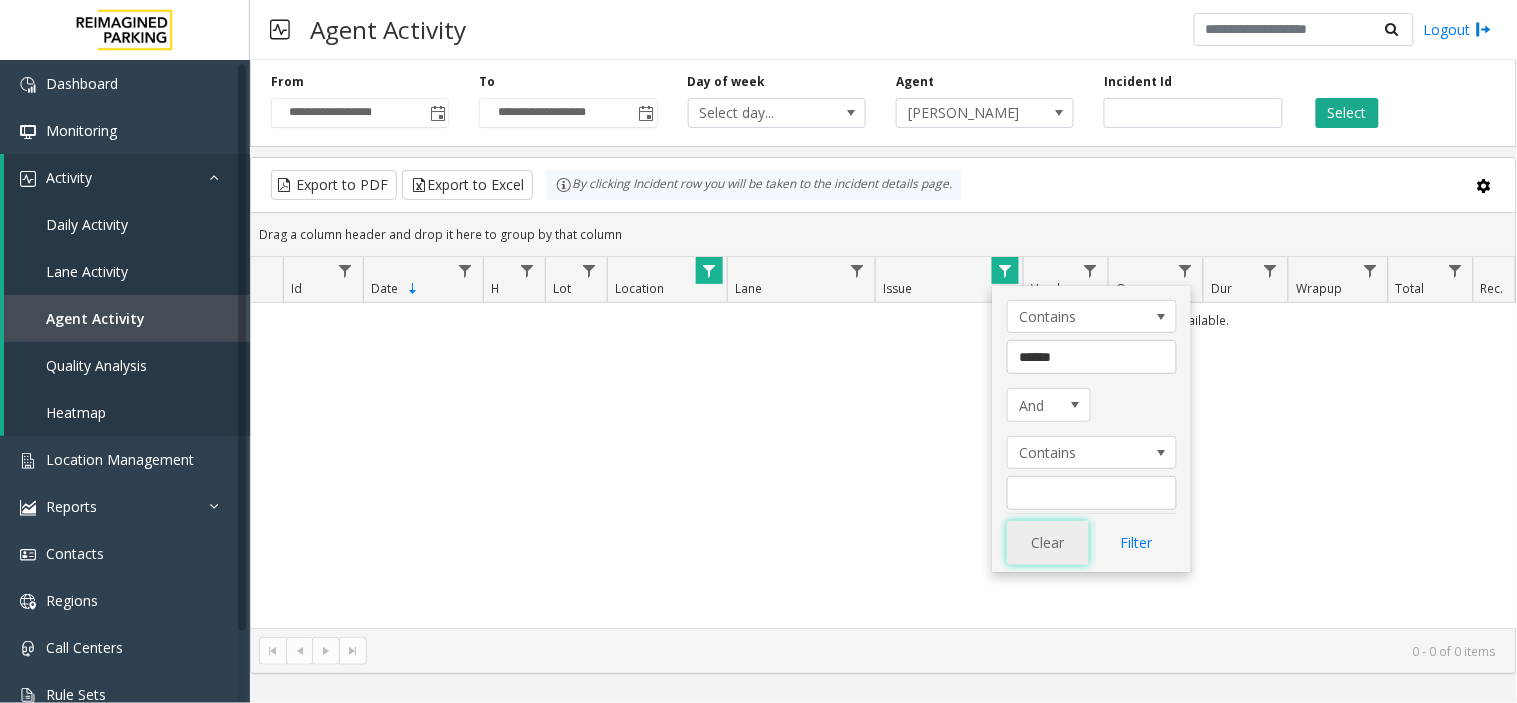 click on "Clear" 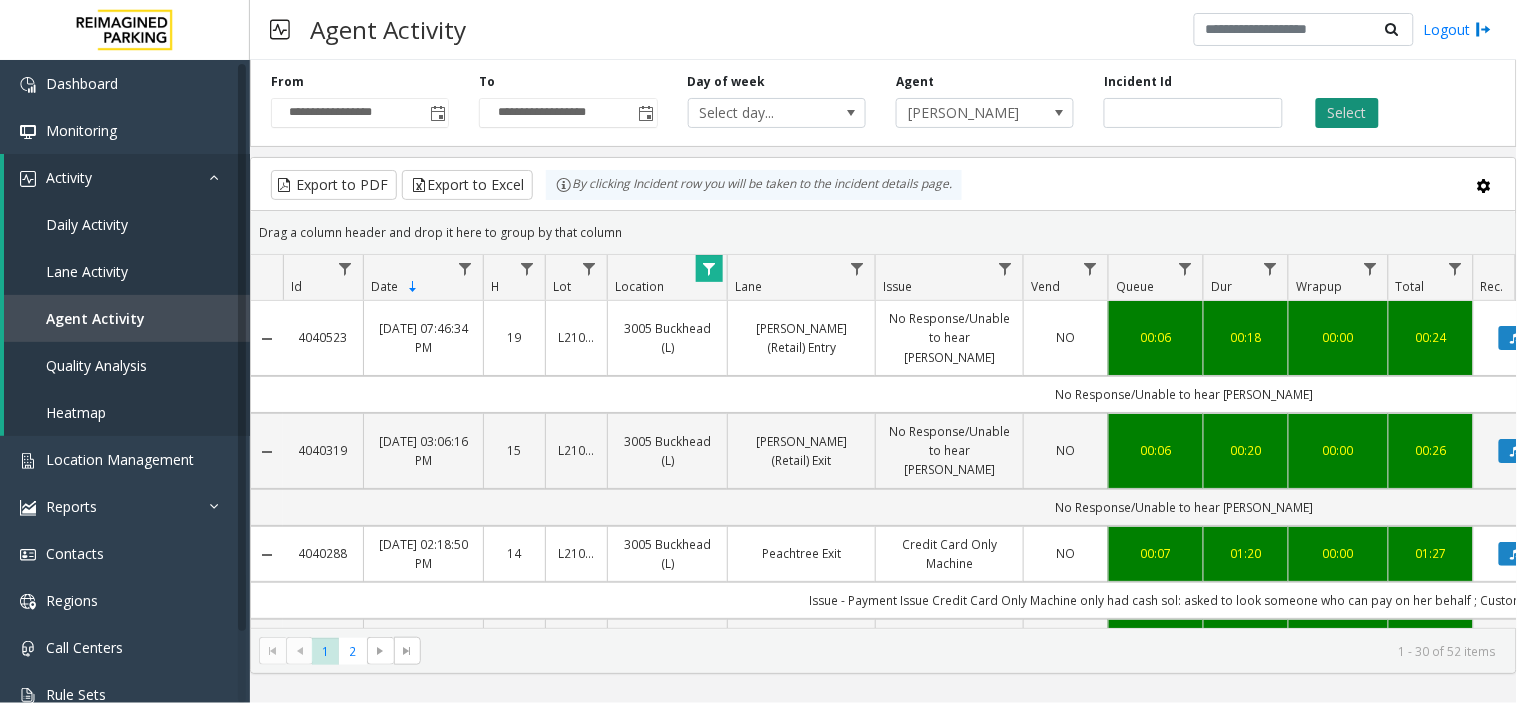 click on "Select" 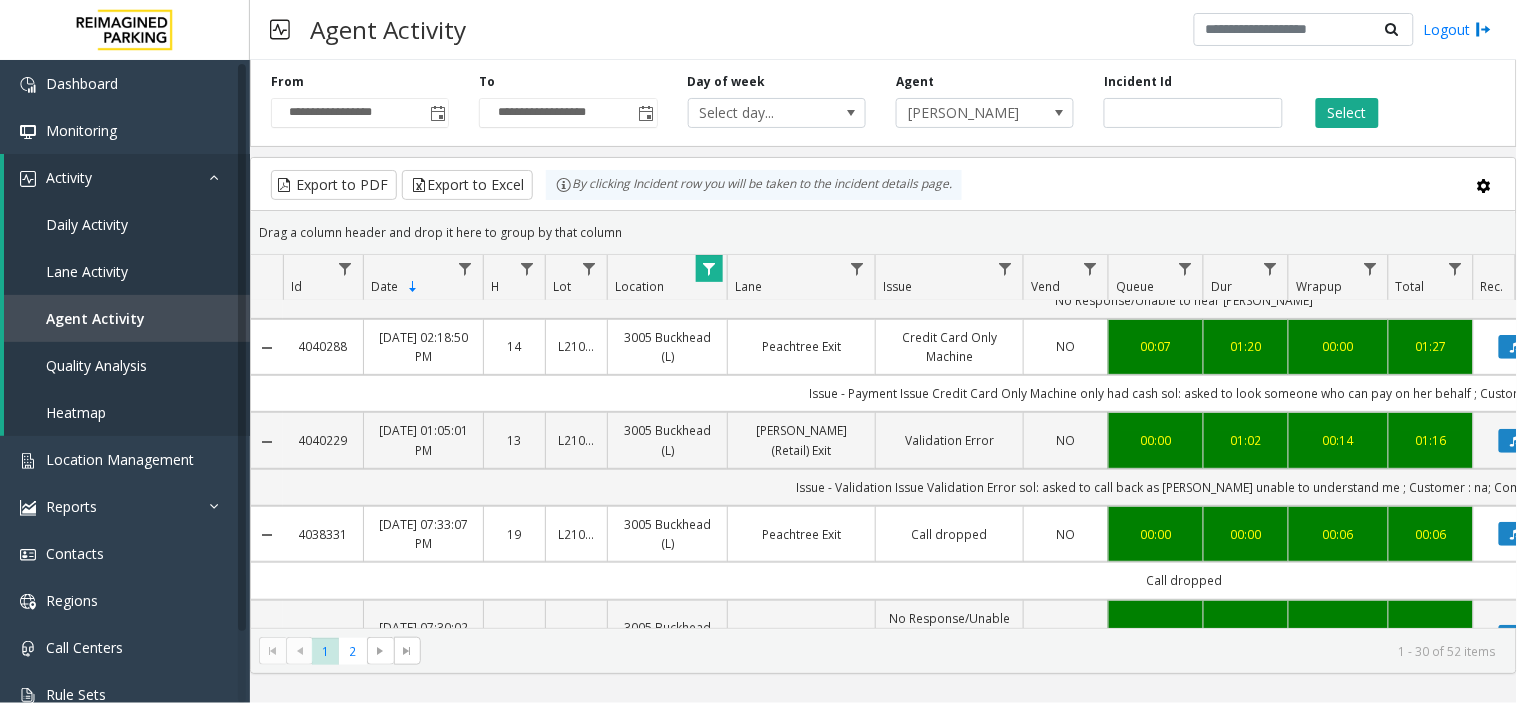 scroll, scrollTop: 222, scrollLeft: 0, axis: vertical 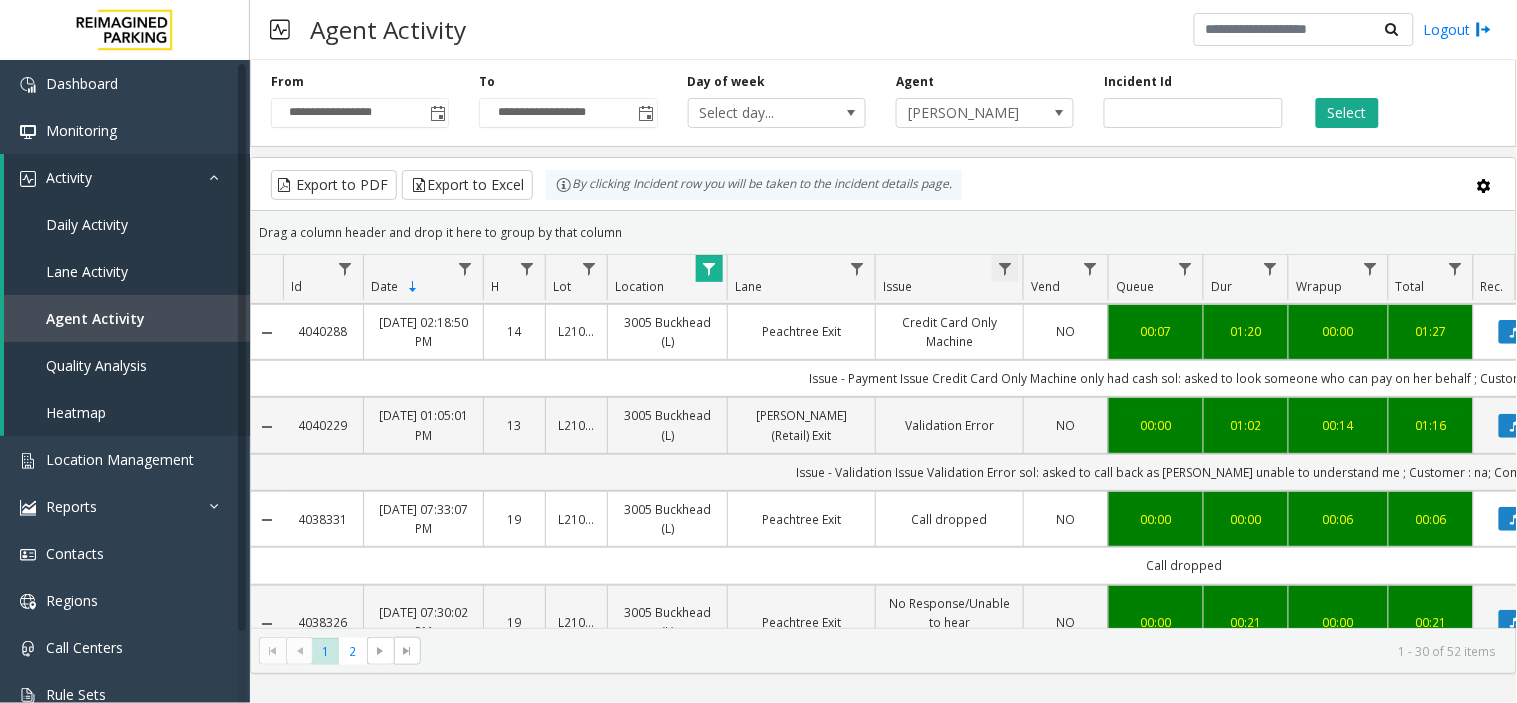 click 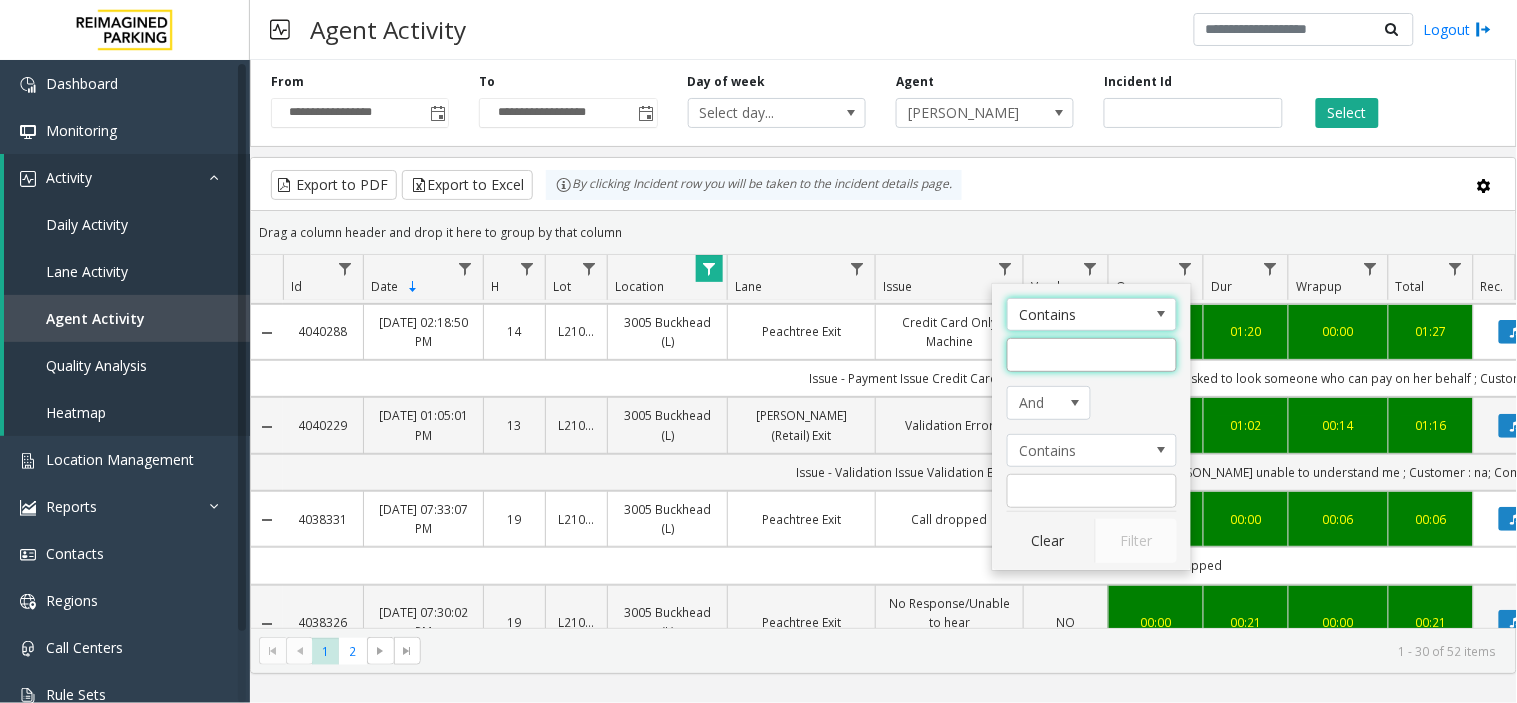 click 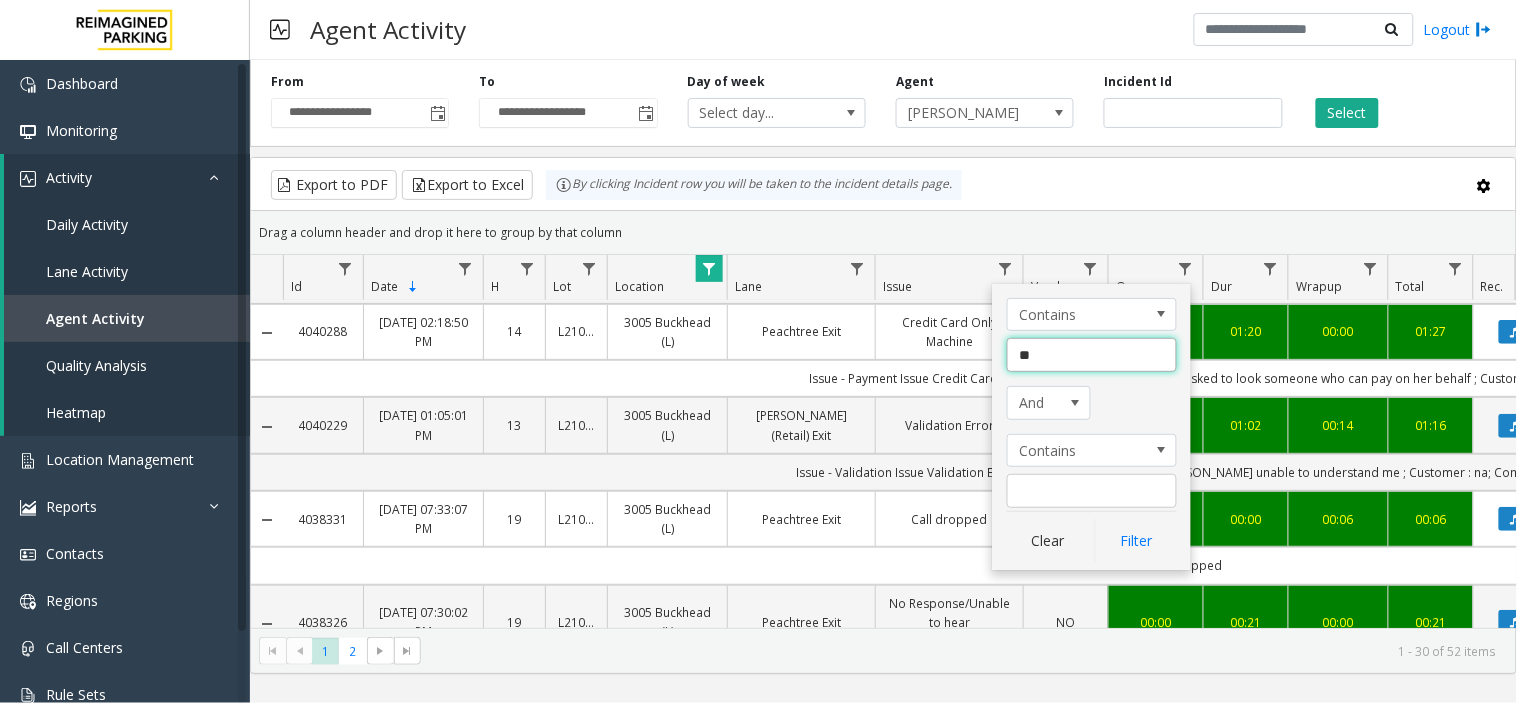 click on "**" 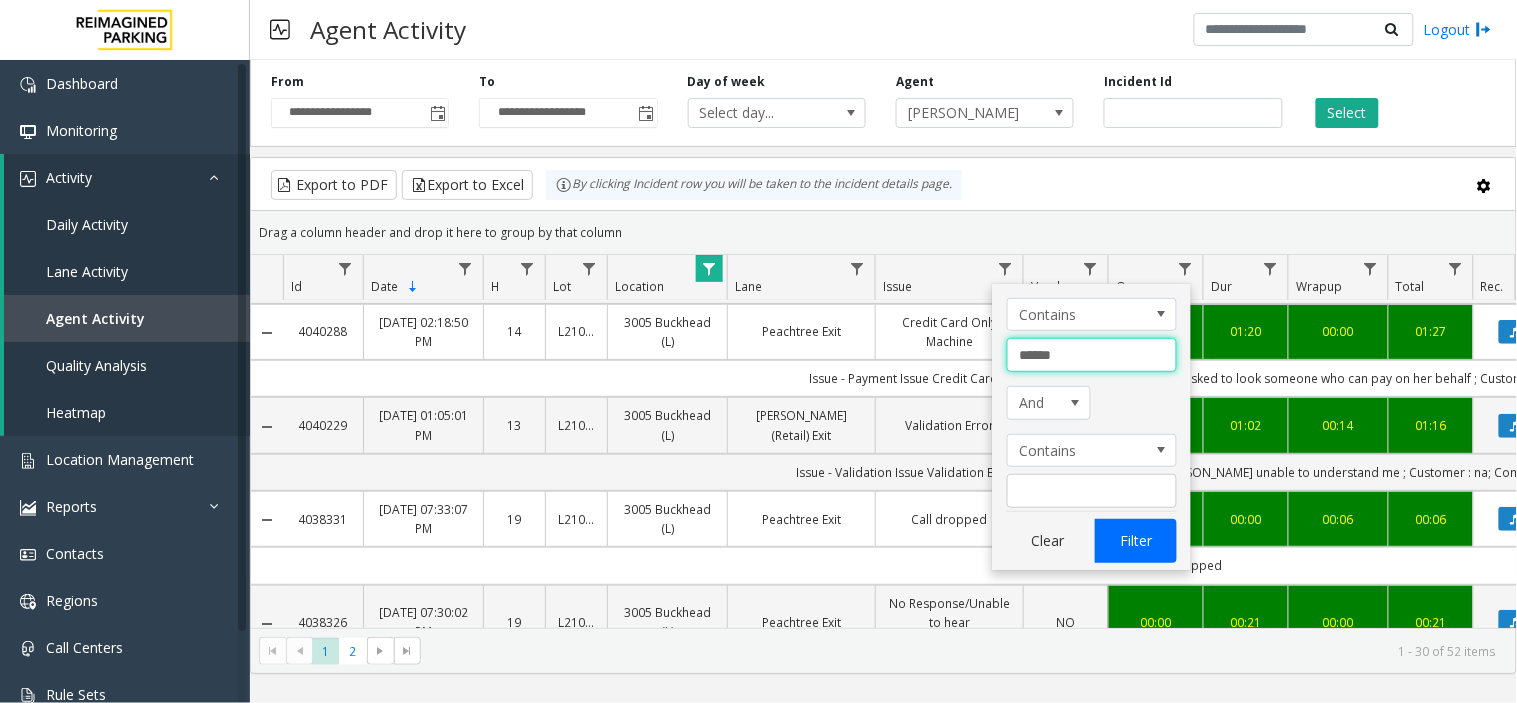 type on "******" 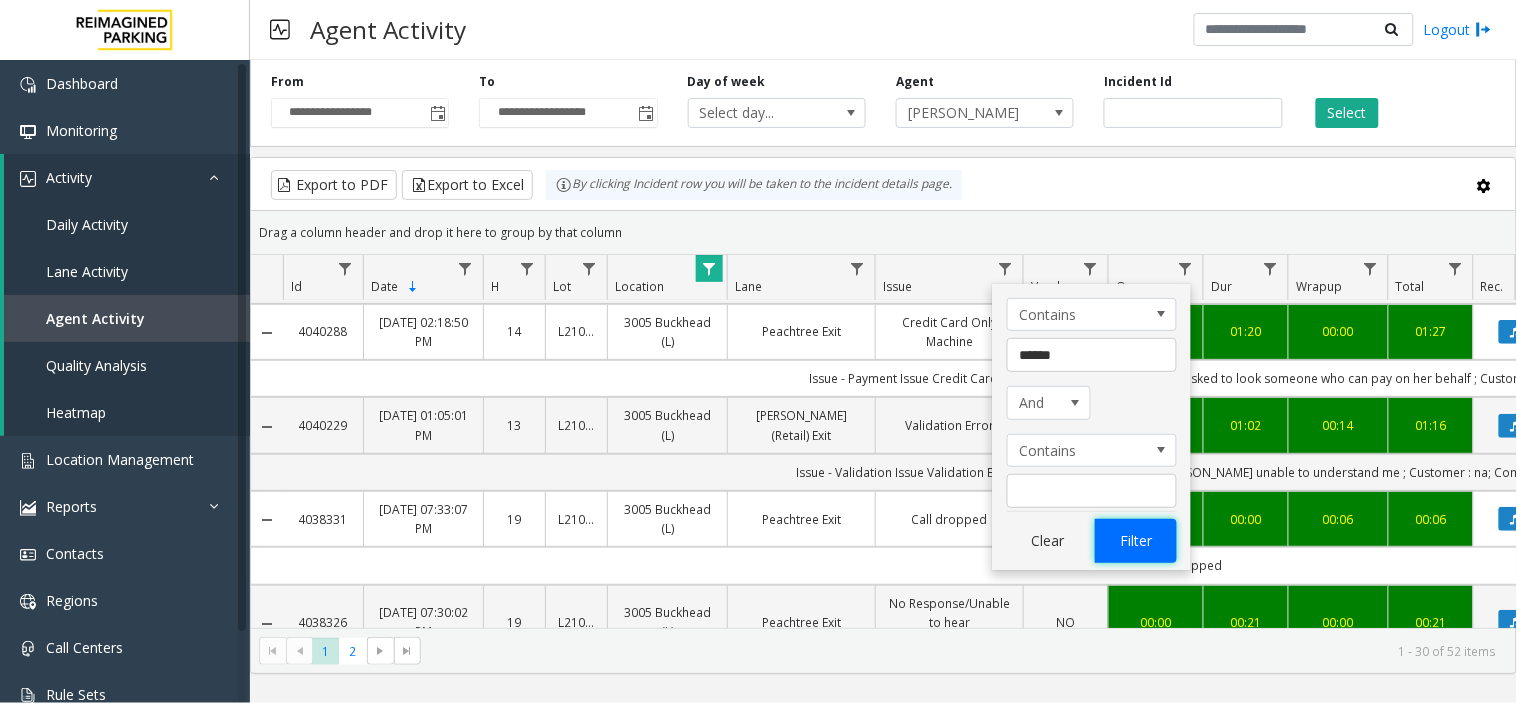 click on "Filter" 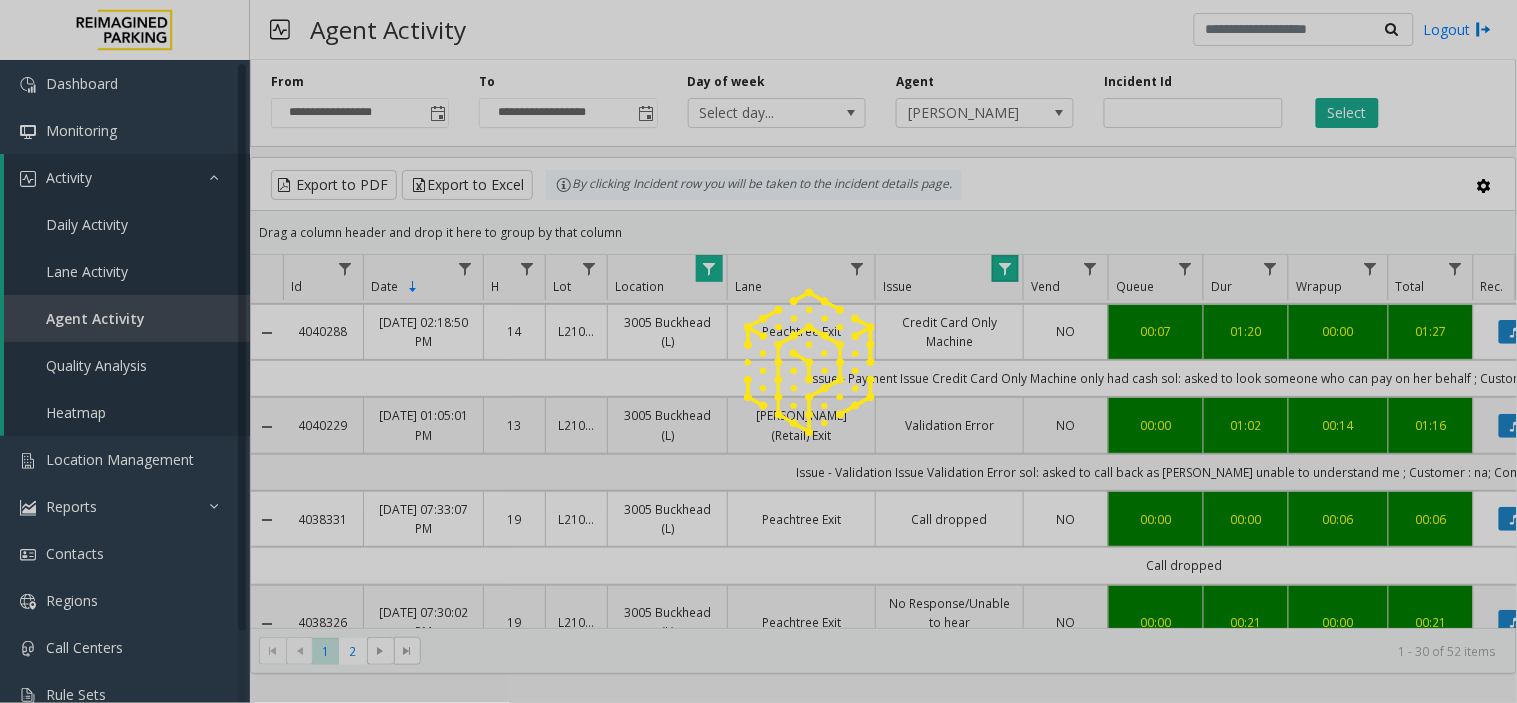 scroll, scrollTop: 0, scrollLeft: 0, axis: both 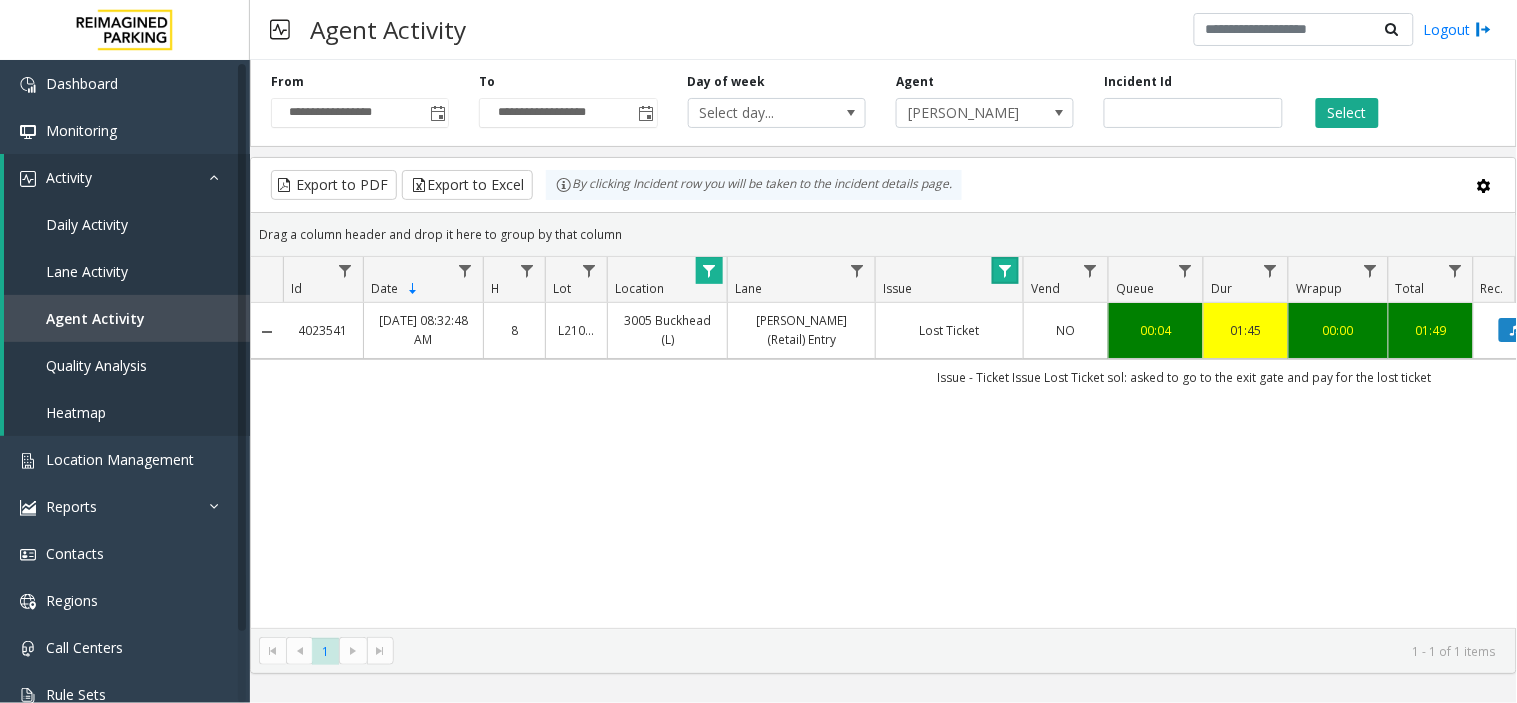 click 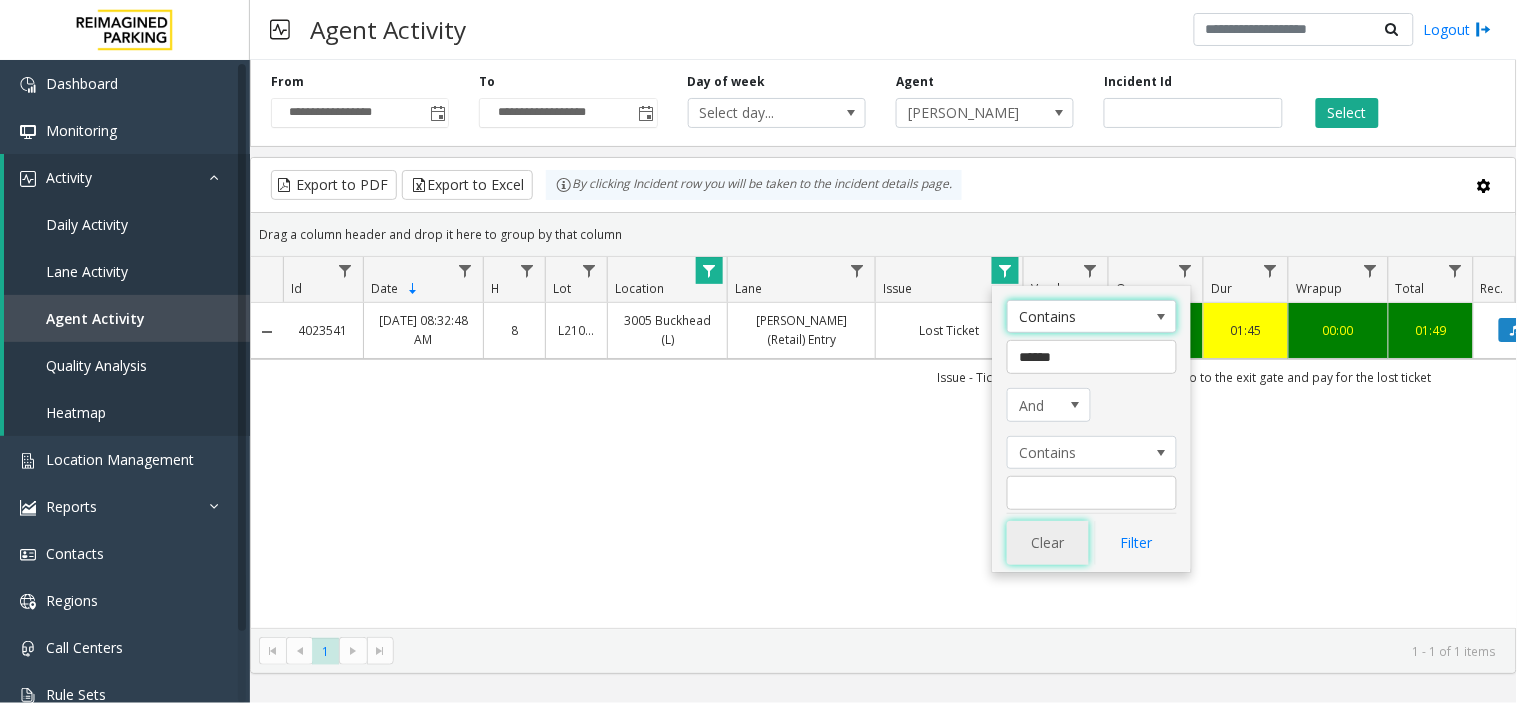click on "Clear" 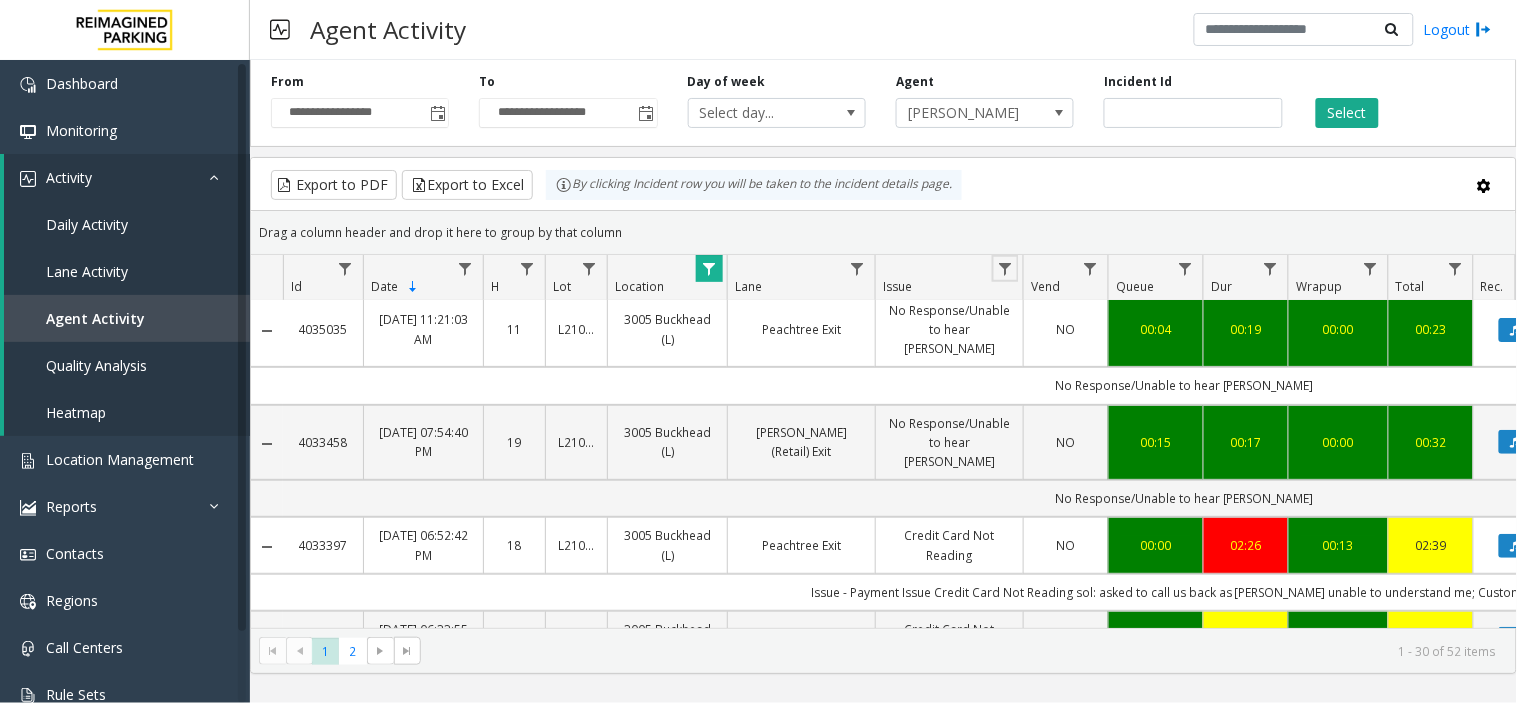scroll, scrollTop: 2506, scrollLeft: 0, axis: vertical 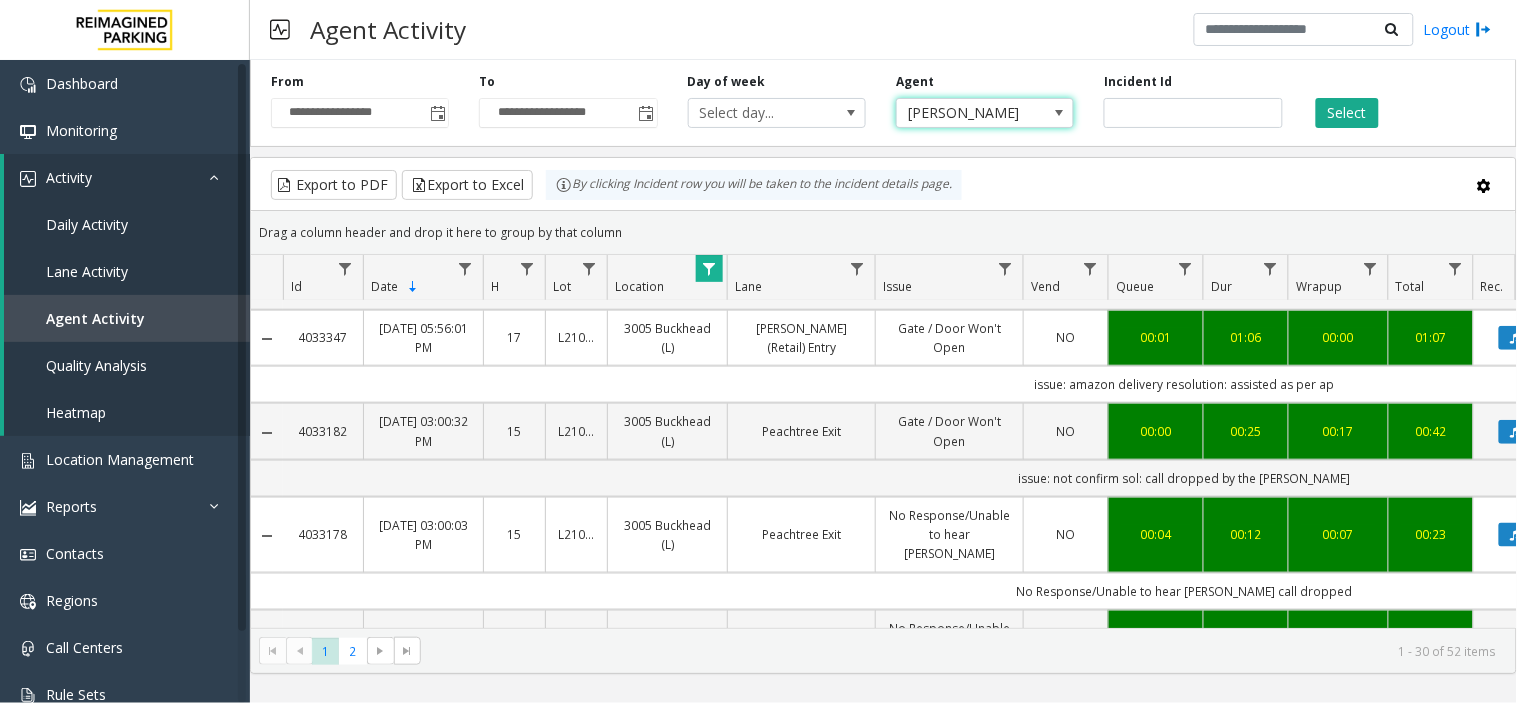 click at bounding box center [1059, 113] 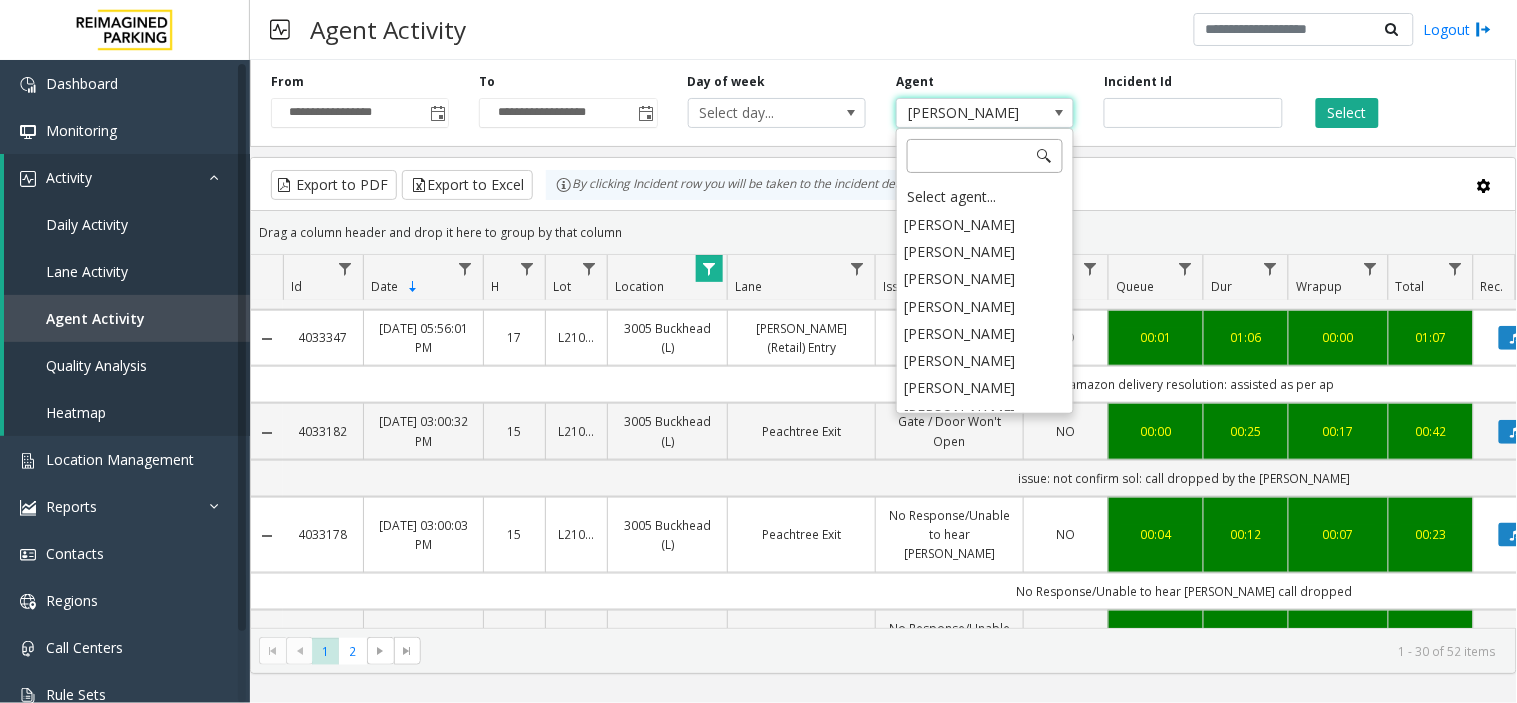 scroll, scrollTop: 9452, scrollLeft: 0, axis: vertical 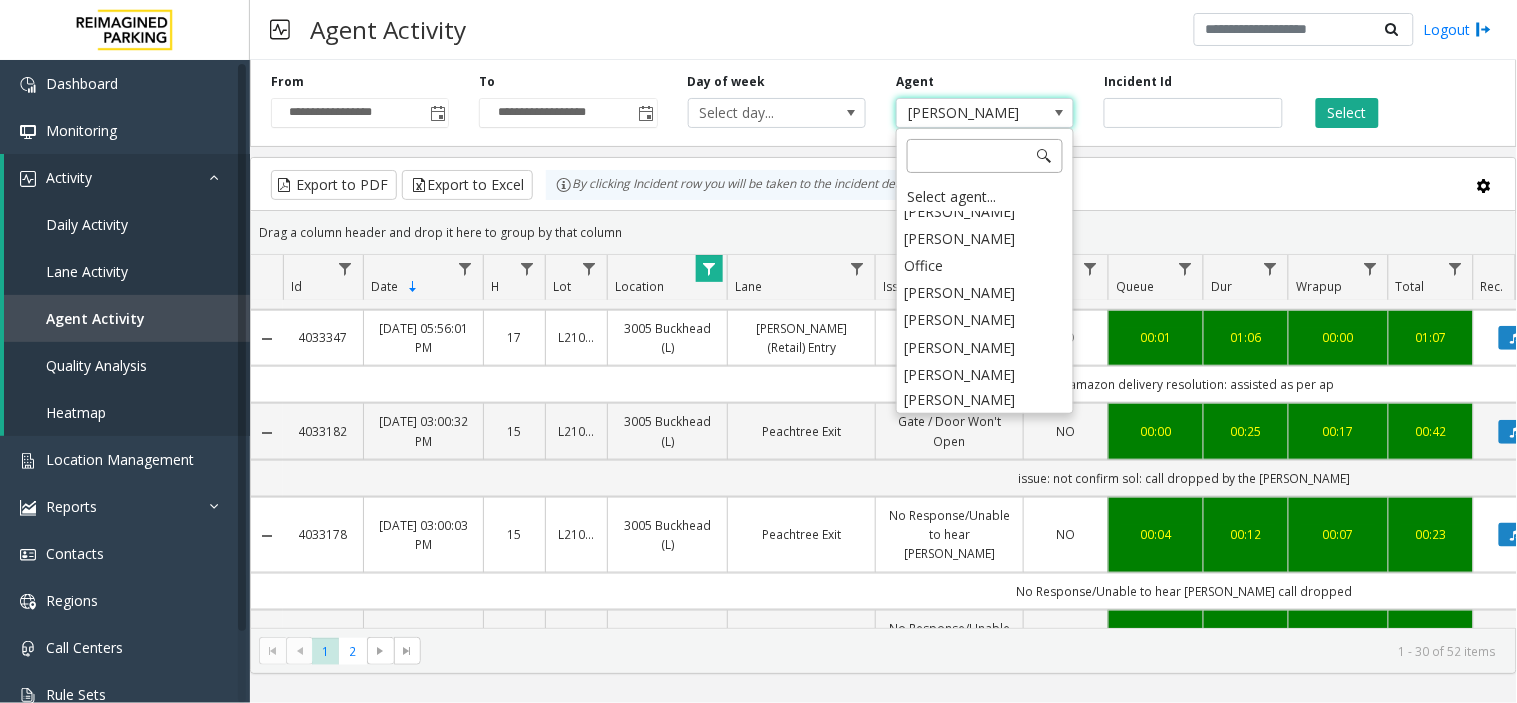 click 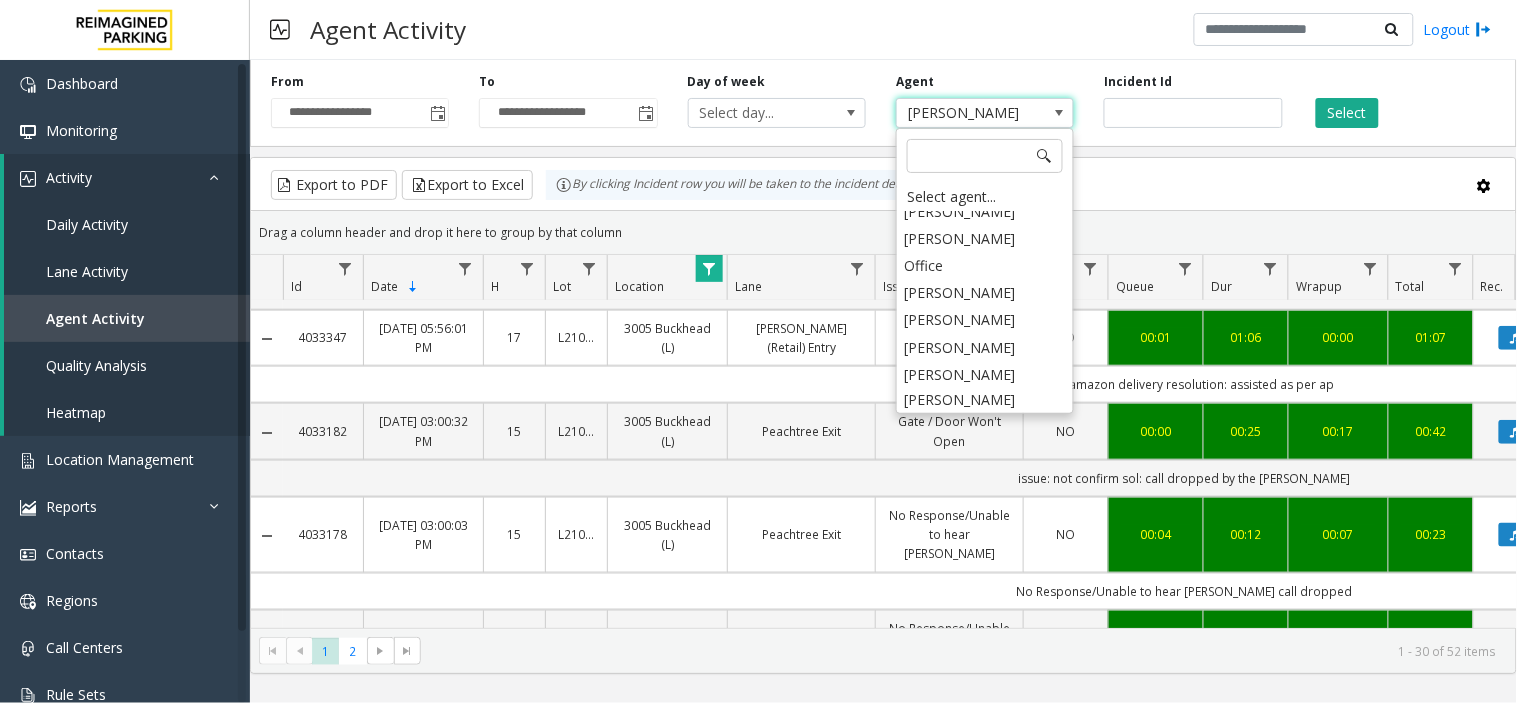 click on "[PERSON_NAME]" at bounding box center [985, 426] 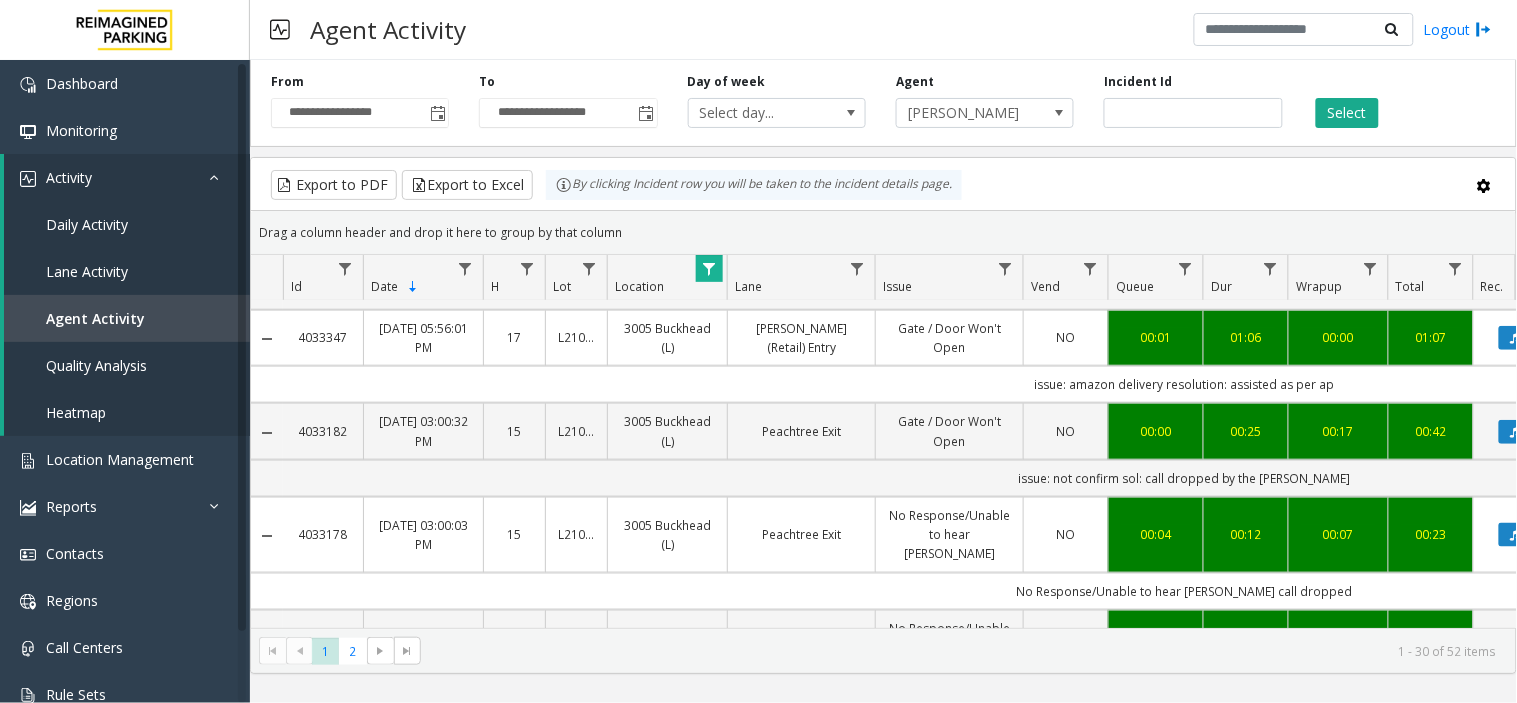 click on "Select" 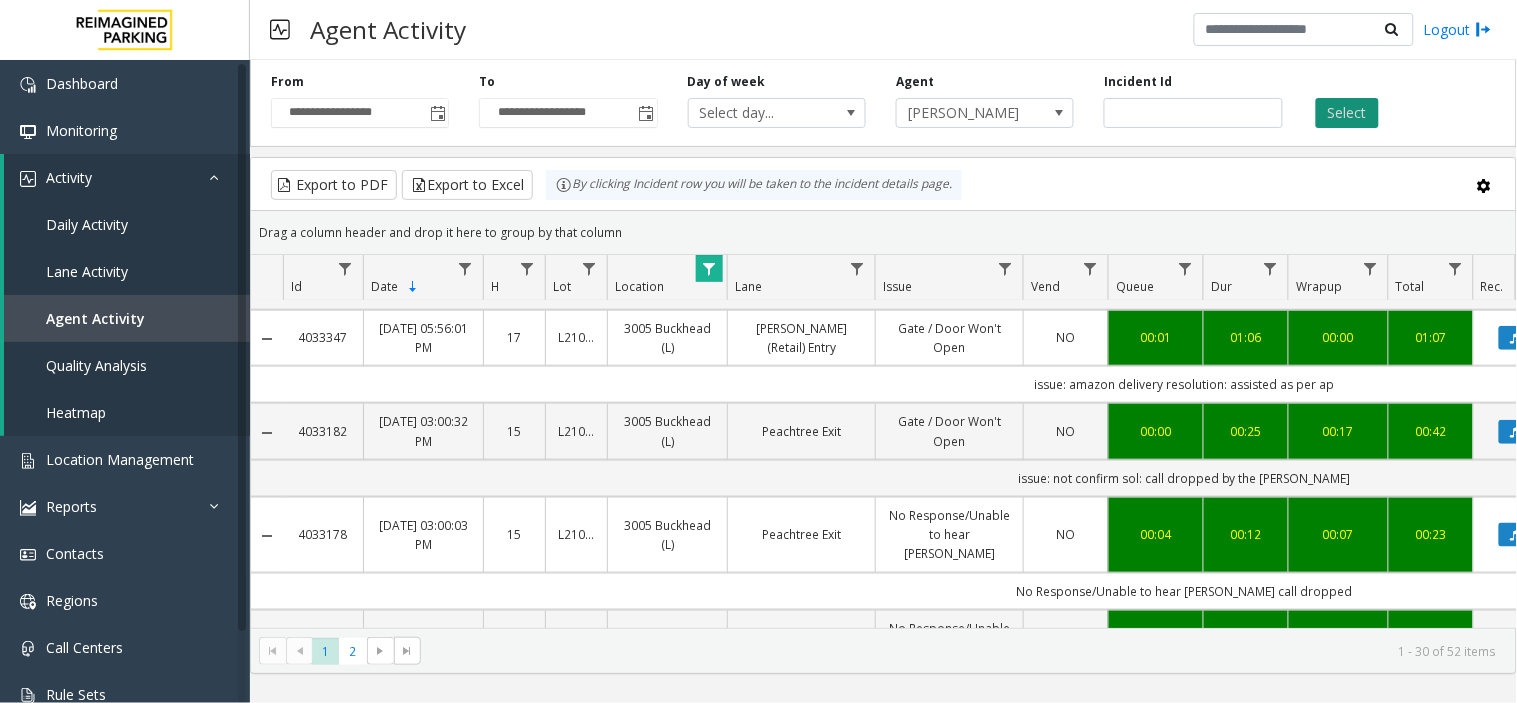 click on "Select" 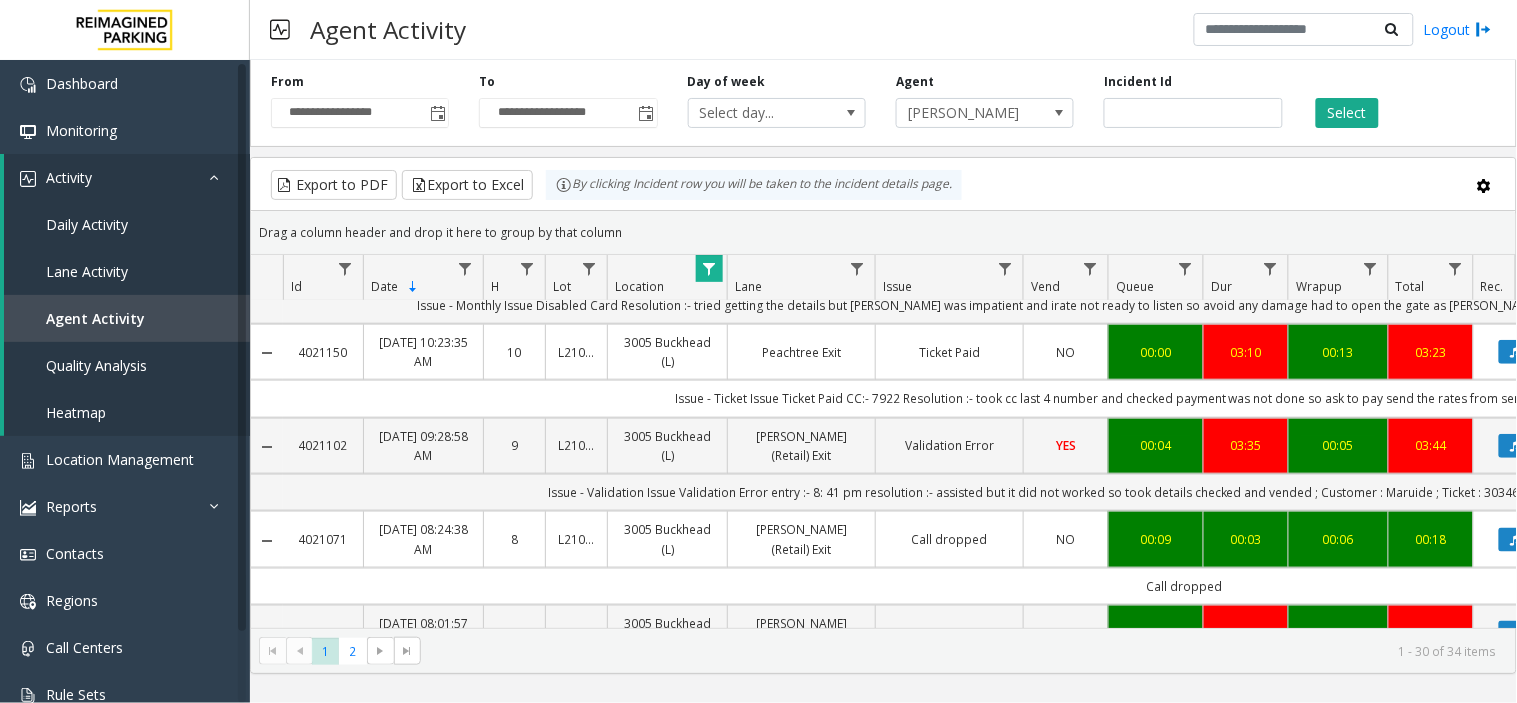 scroll, scrollTop: 2506, scrollLeft: 142, axis: both 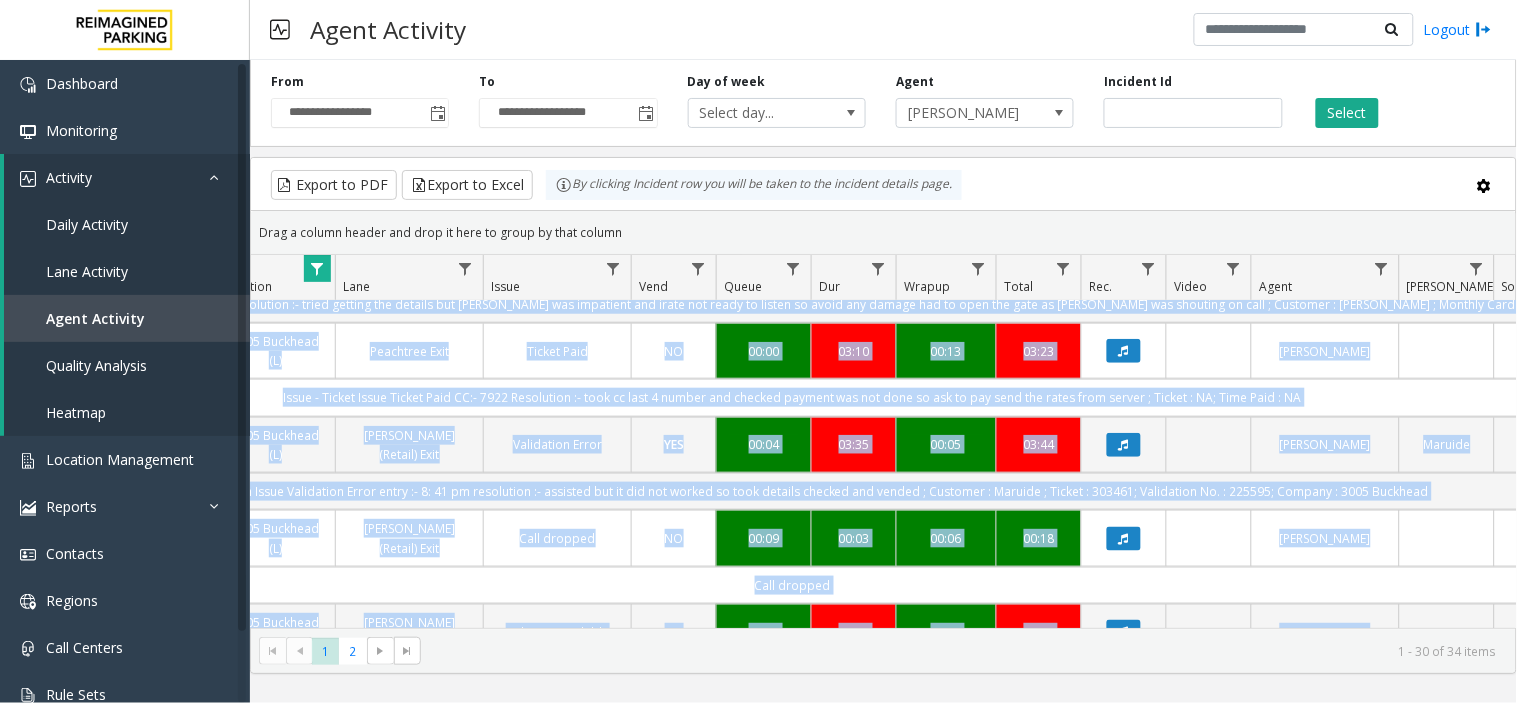 drag, startPoint x: 1273, startPoint y: 607, endPoint x: 1072, endPoint y: 618, distance: 201.30077 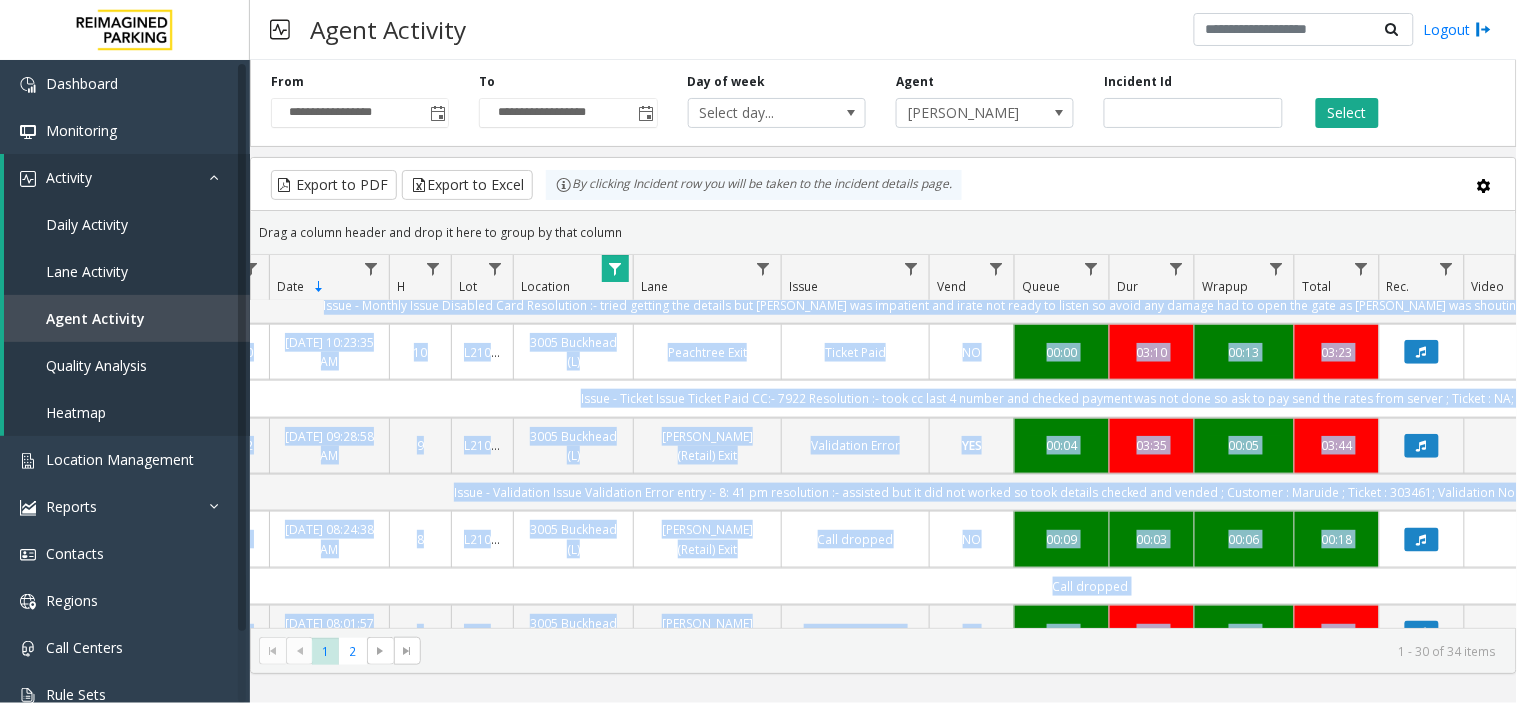 scroll, scrollTop: 2506, scrollLeft: 0, axis: vertical 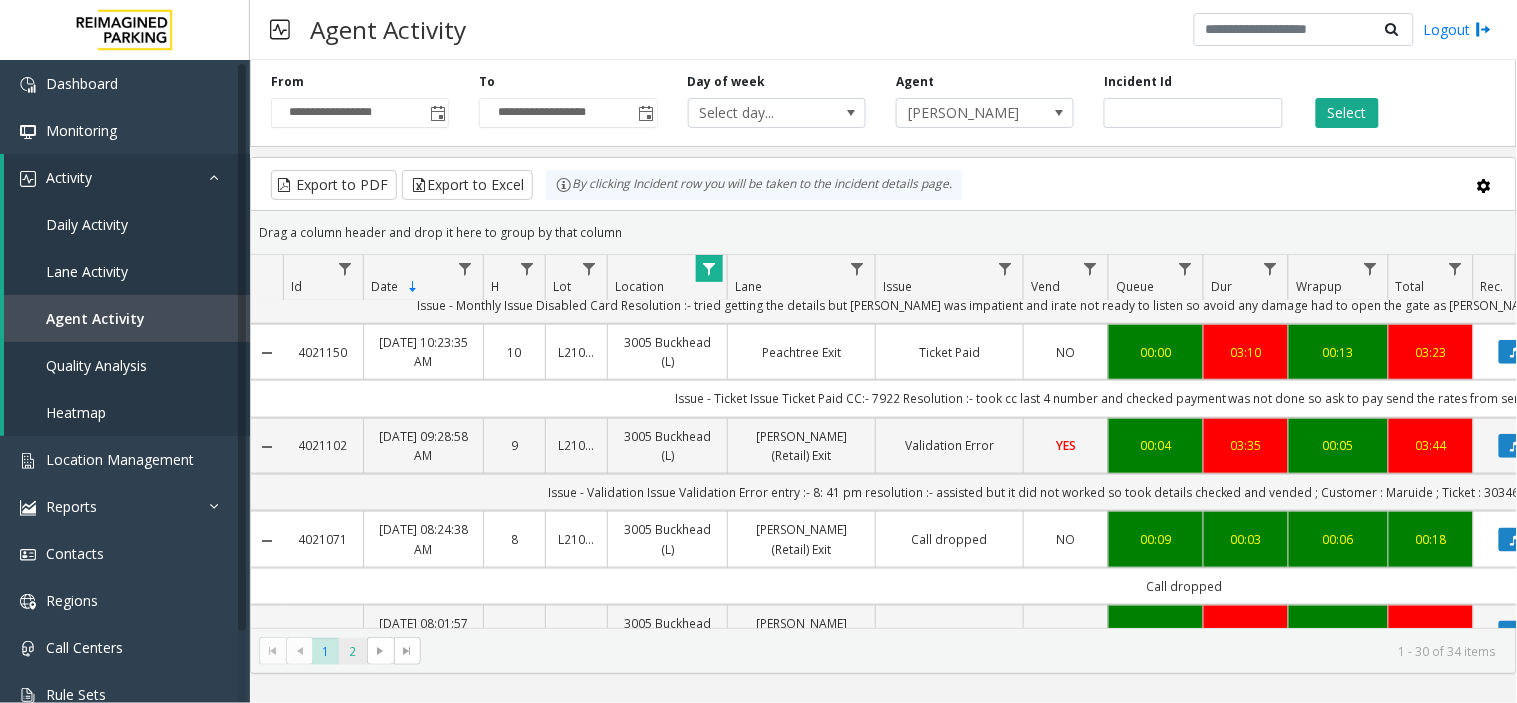 click on "2" 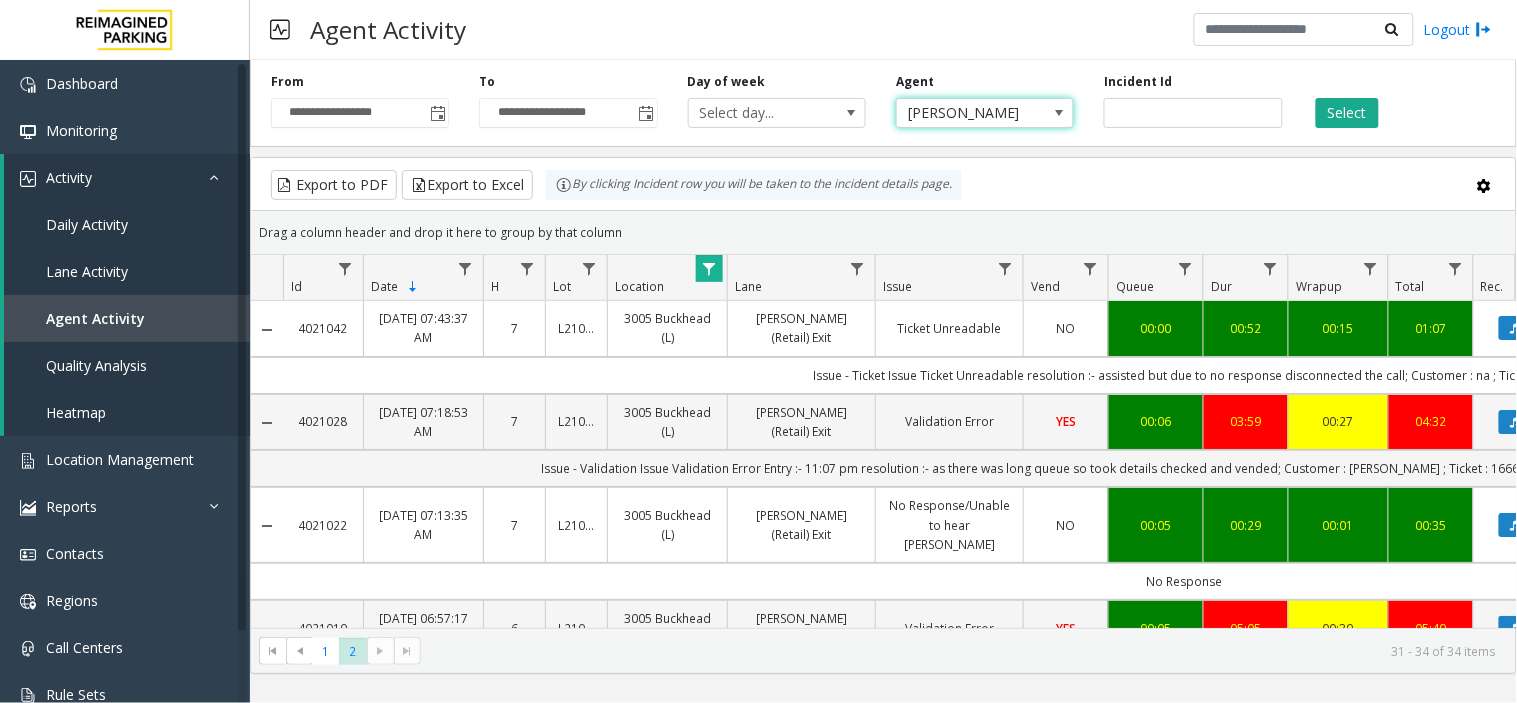 click on "[PERSON_NAME]" at bounding box center (967, 113) 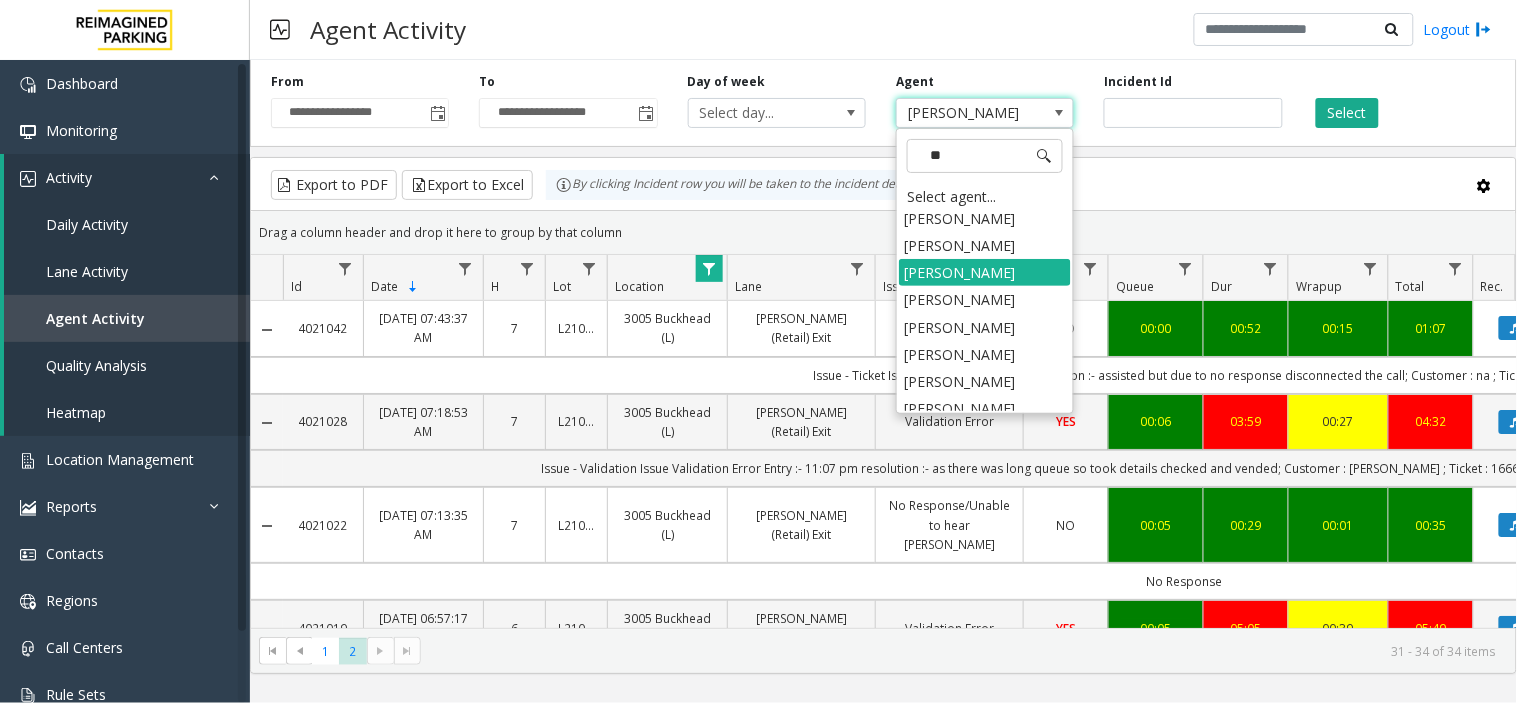 scroll, scrollTop: 0, scrollLeft: 0, axis: both 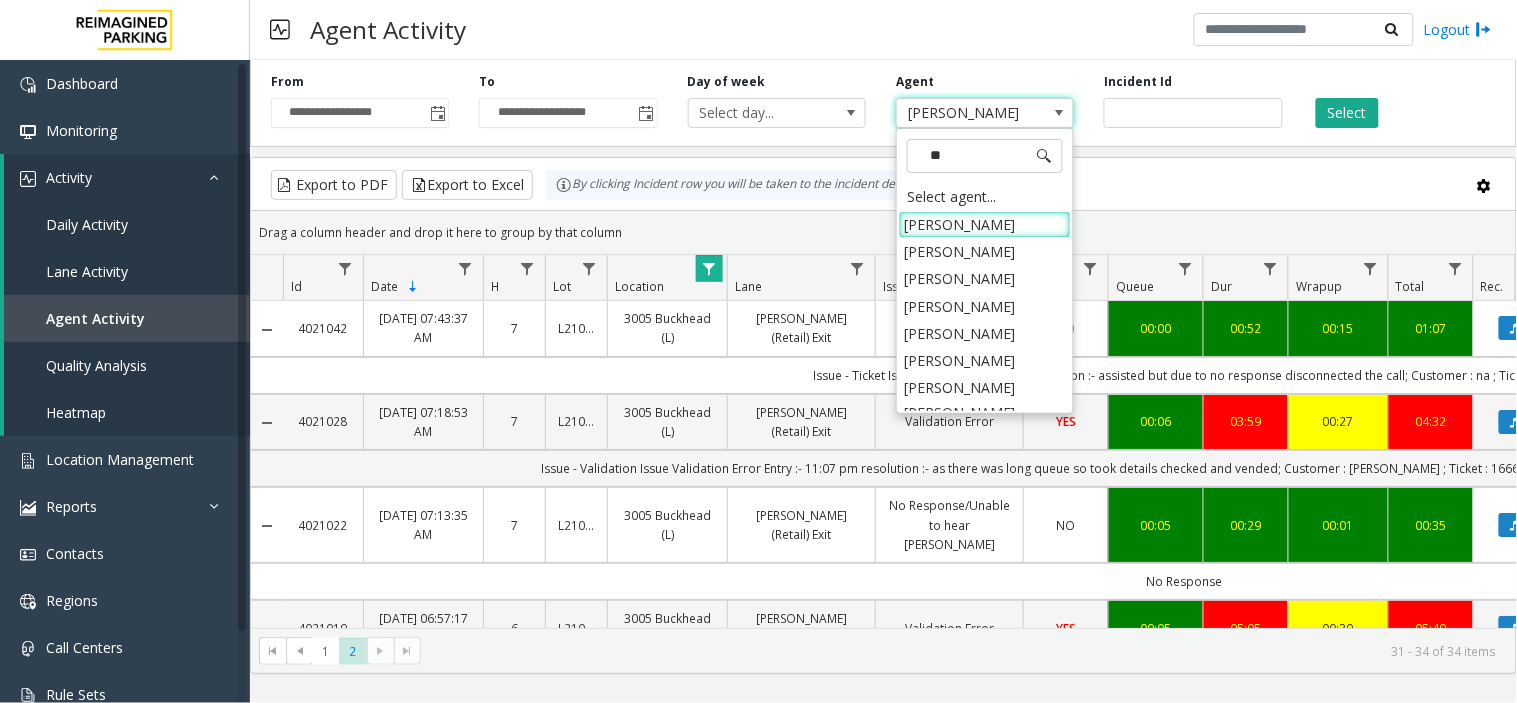 type on "*" 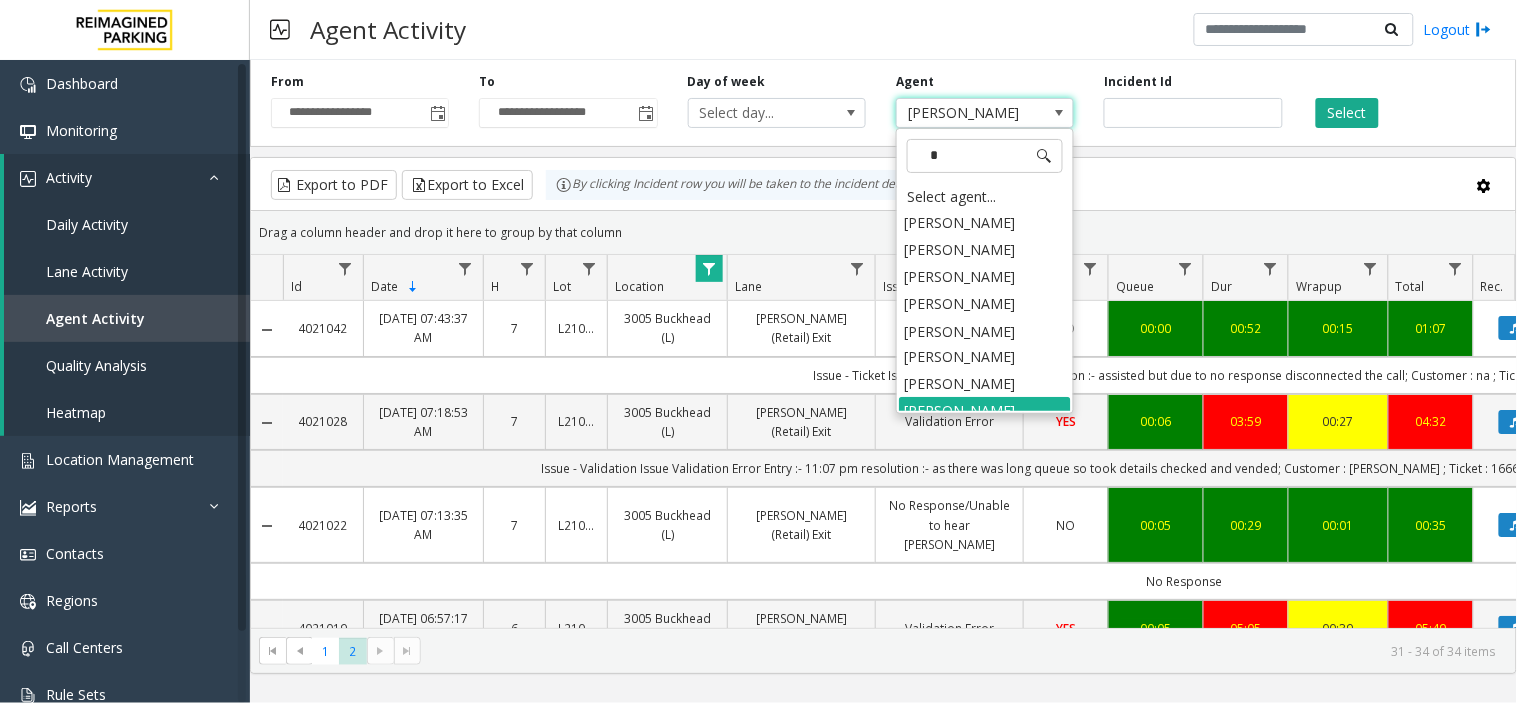 type 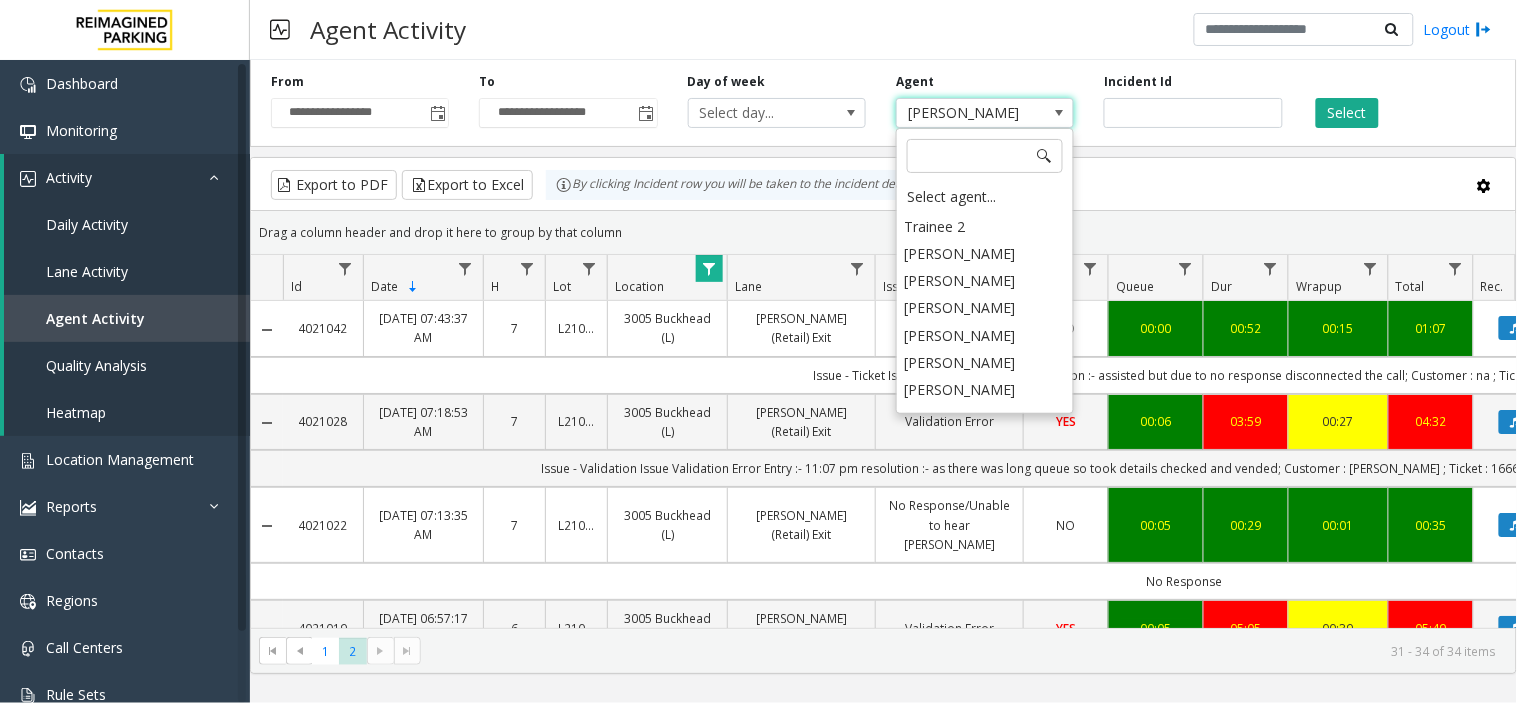scroll, scrollTop: 9425, scrollLeft: 0, axis: vertical 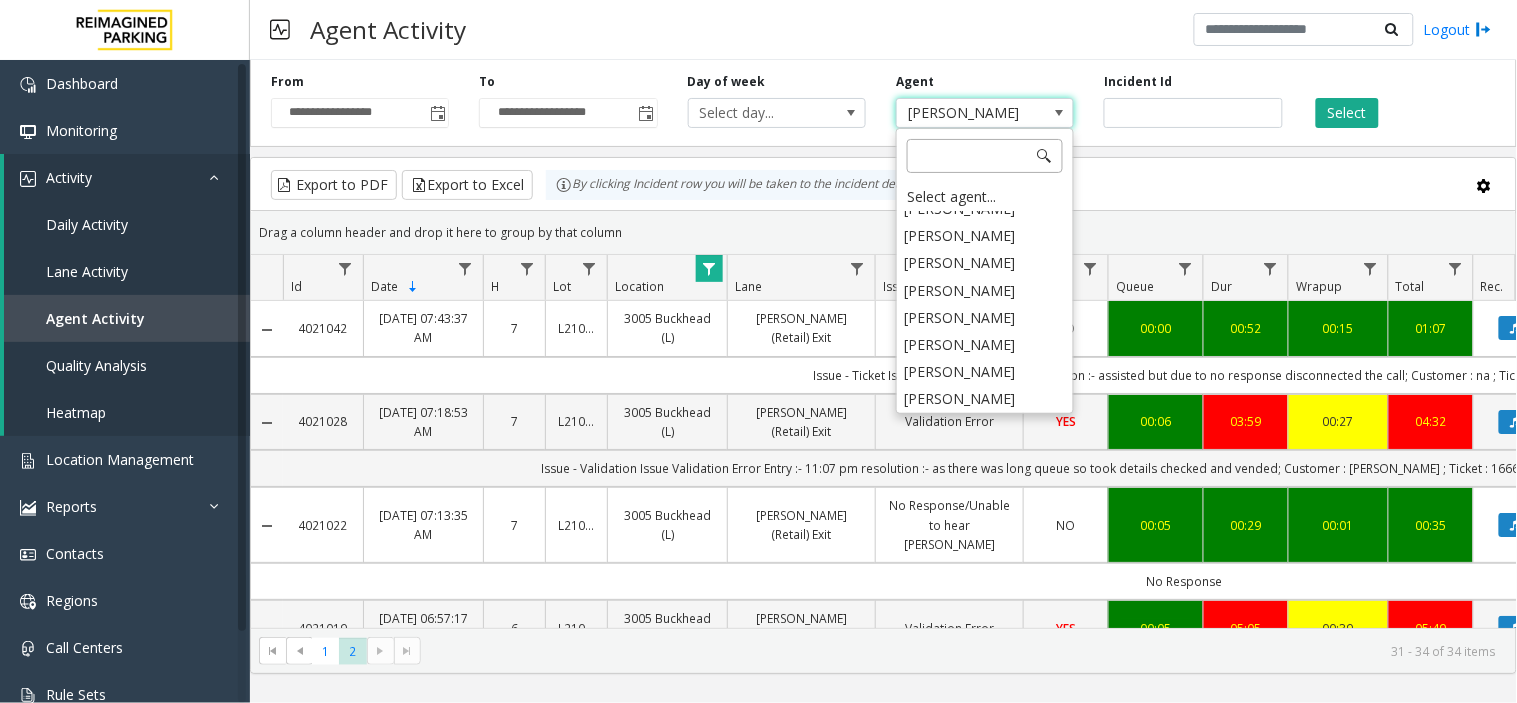 click 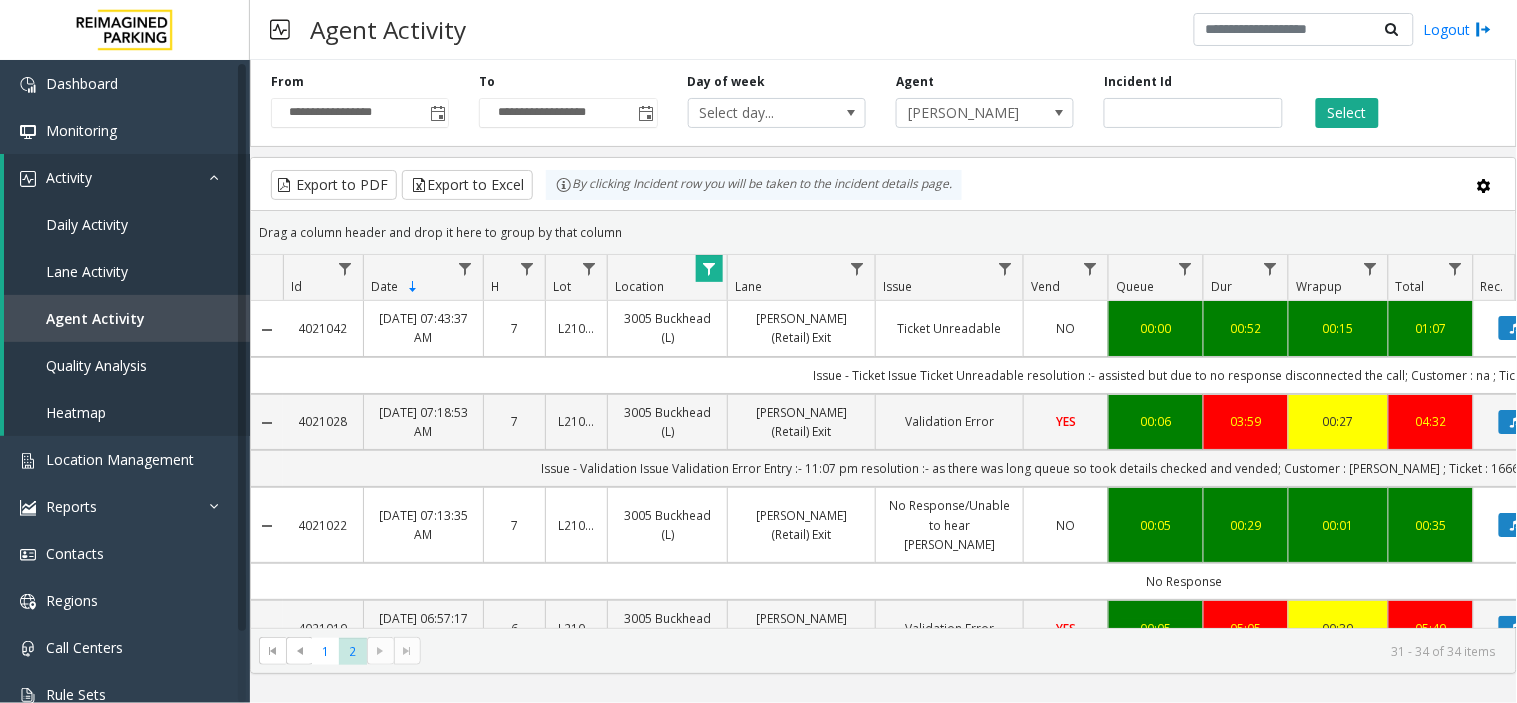 click on "Export to PDF  Export to Excel By clicking Incident row you will be taken to the incident details page." 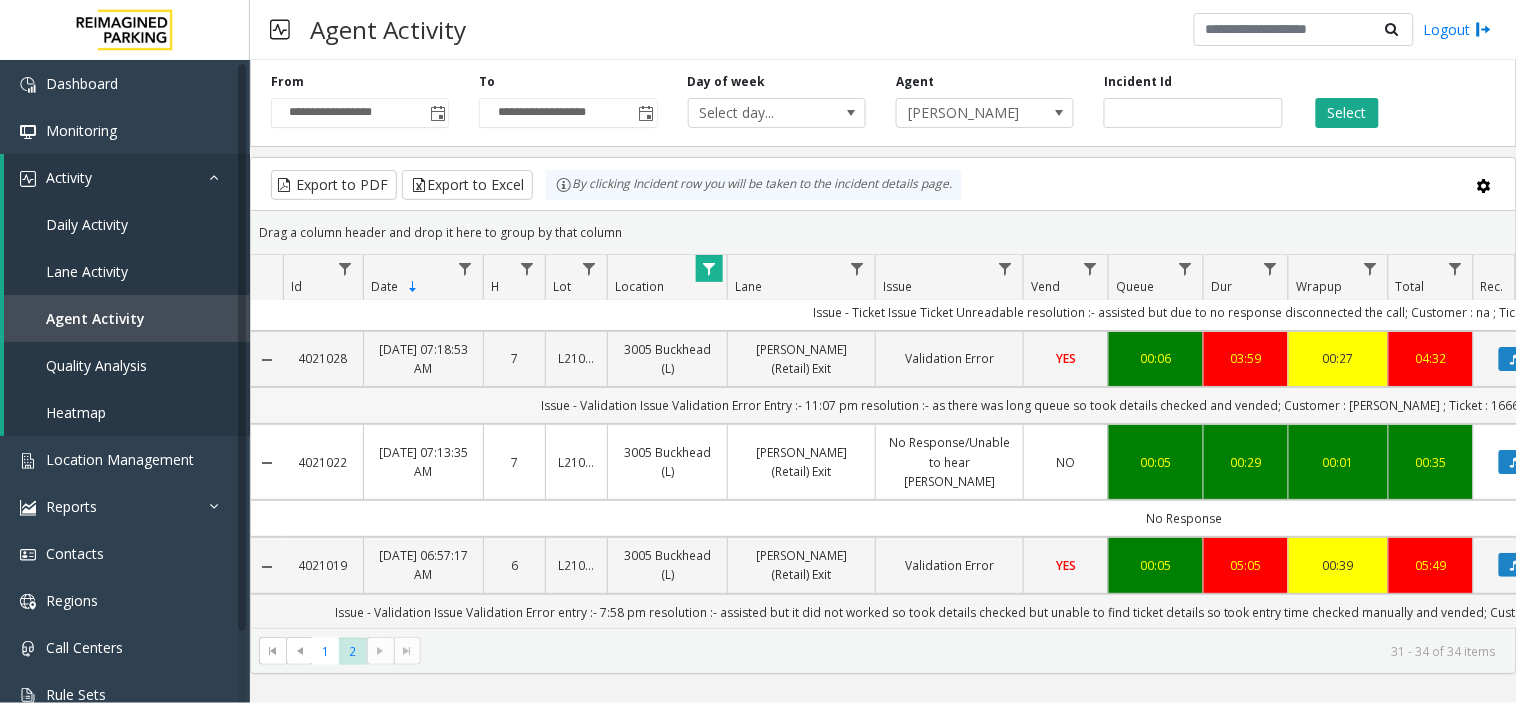 scroll, scrollTop: 0, scrollLeft: 0, axis: both 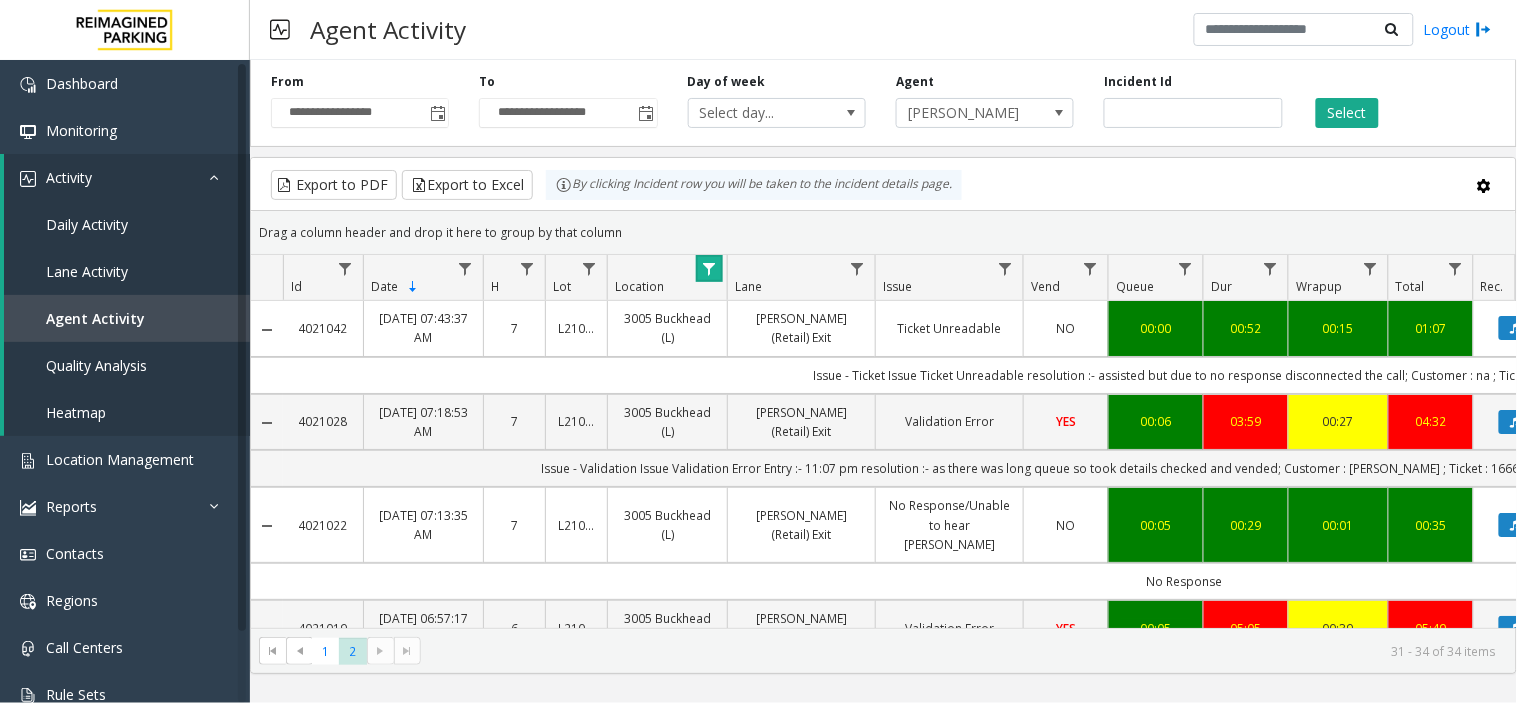 click 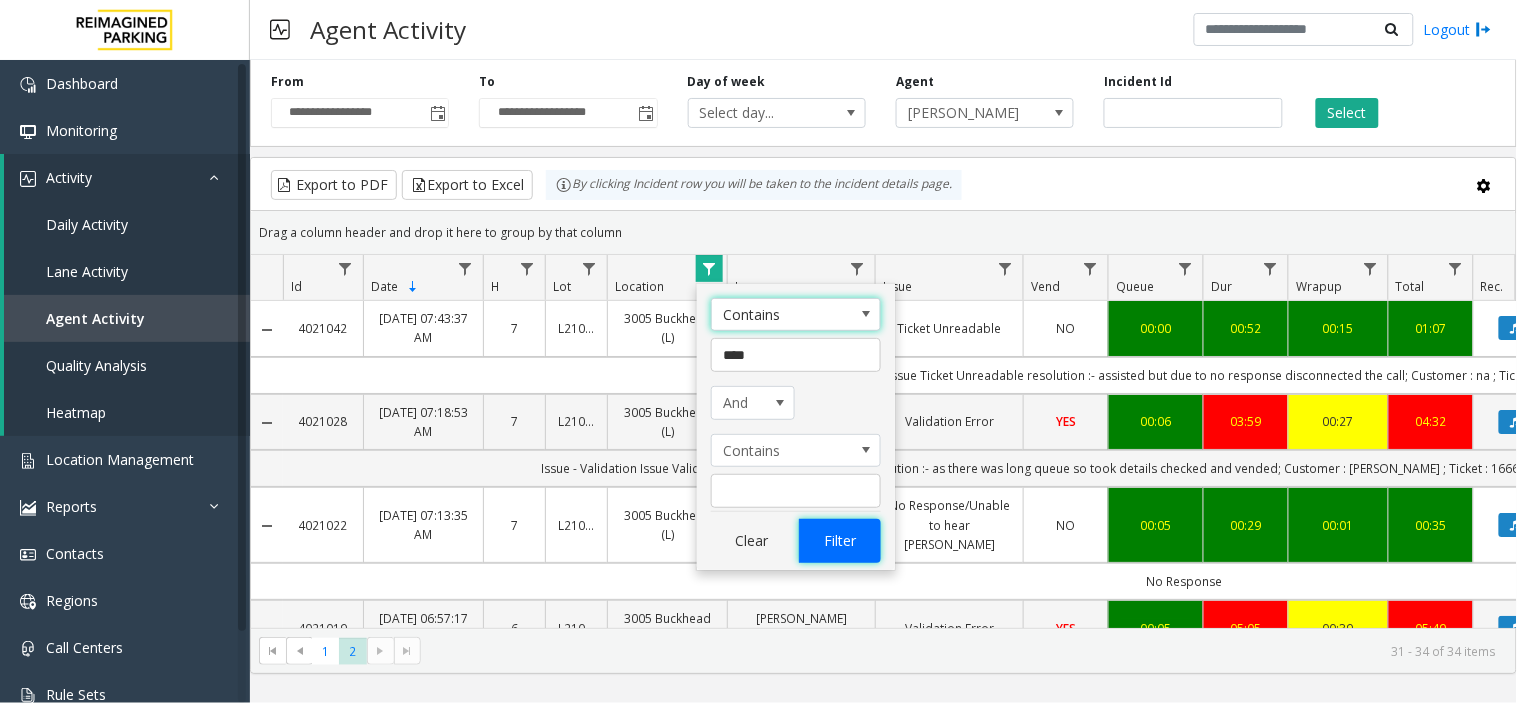 click on "Filter" 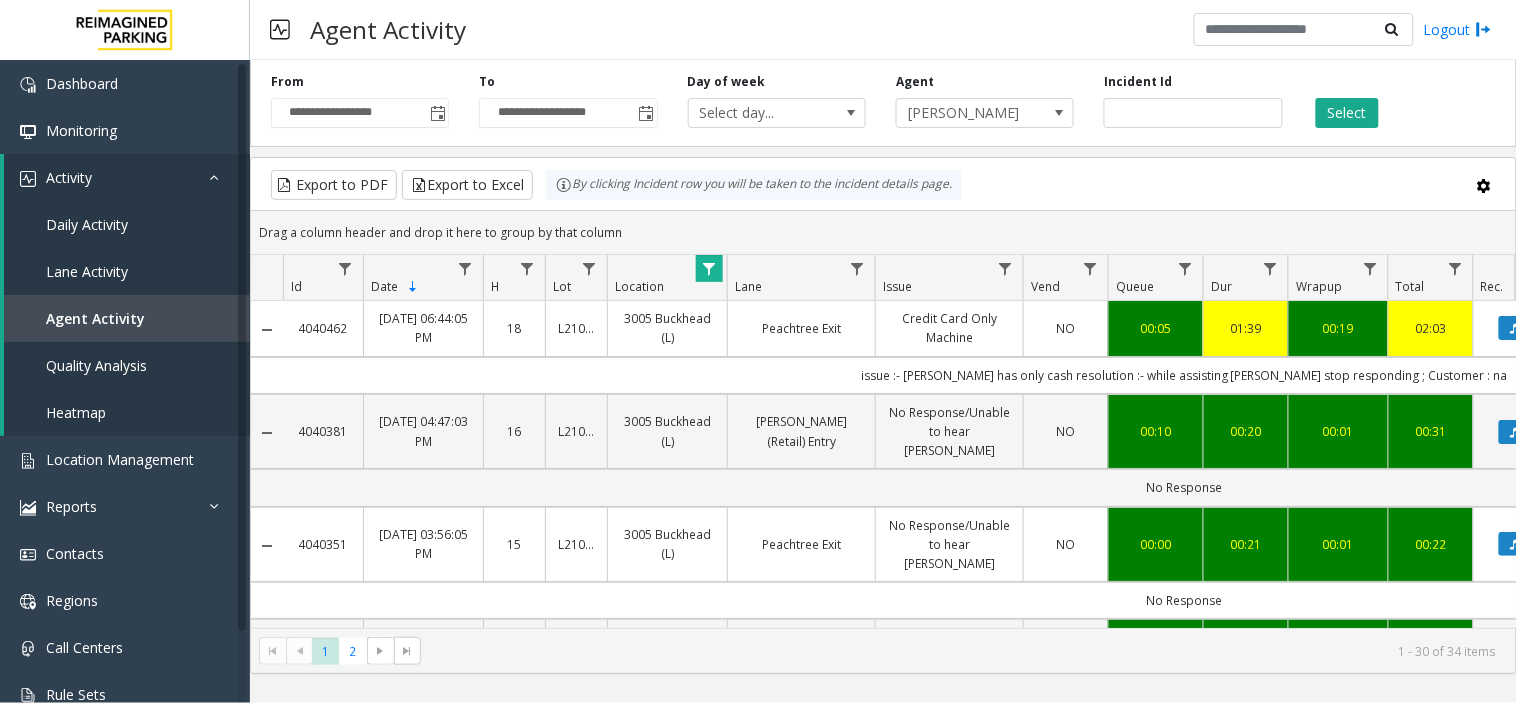 scroll, scrollTop: 0, scrollLeft: 94, axis: horizontal 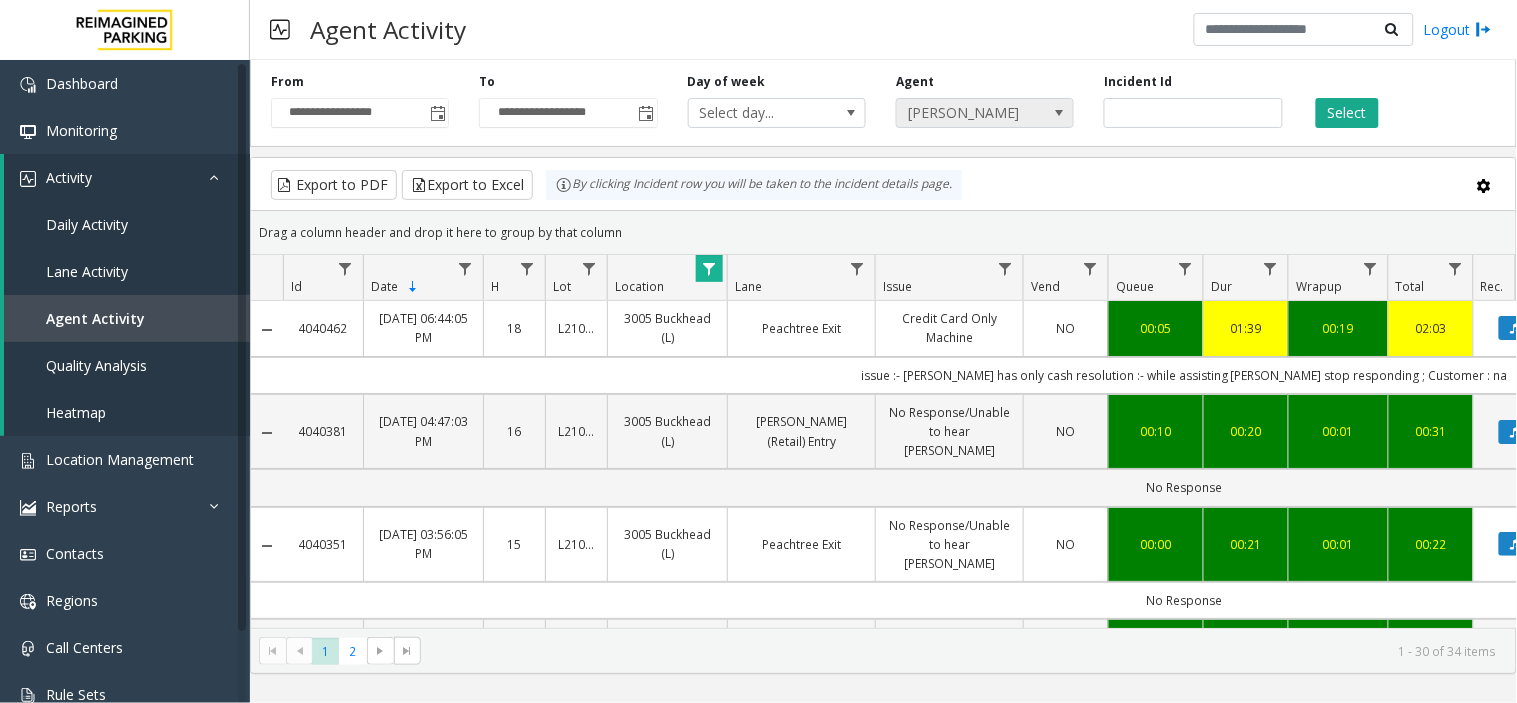 click at bounding box center [1059, 113] 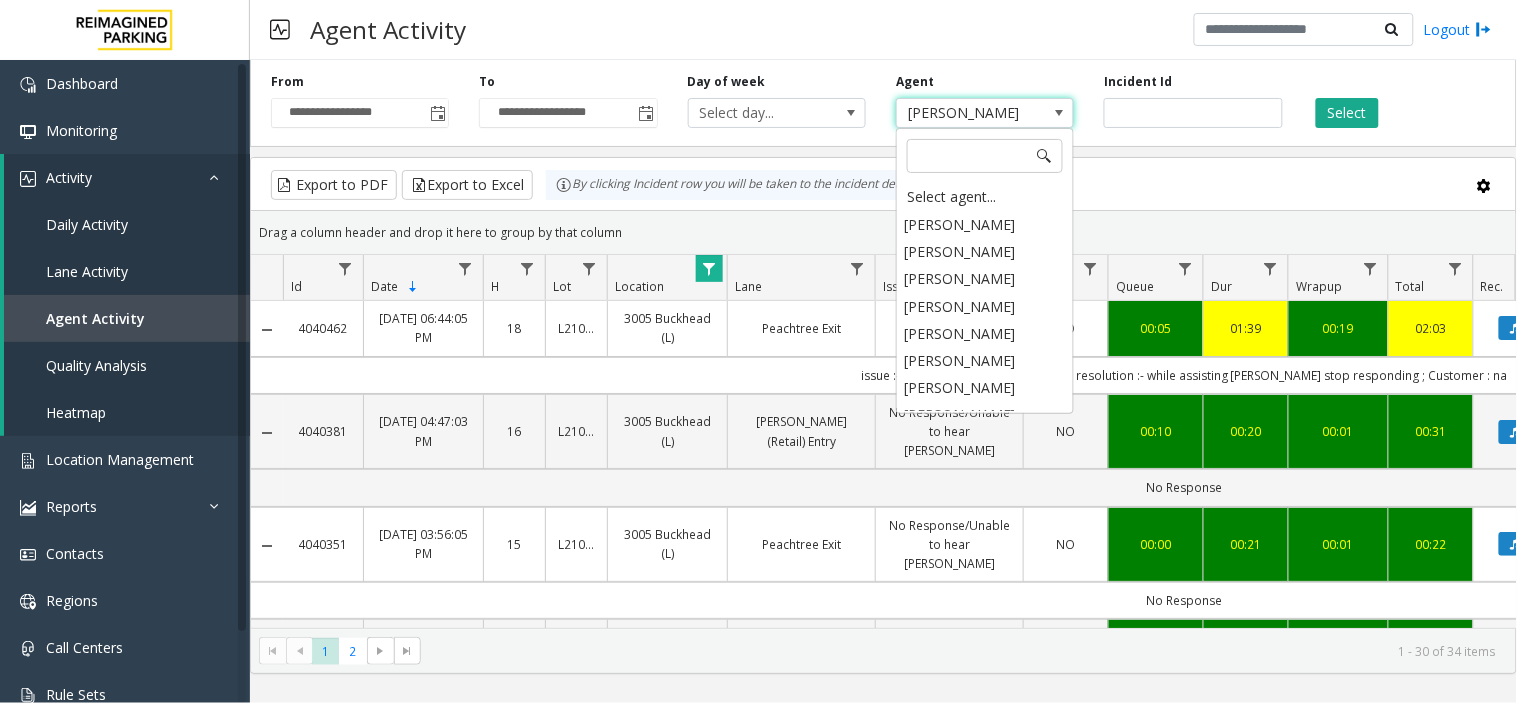 scroll, scrollTop: 9425, scrollLeft: 0, axis: vertical 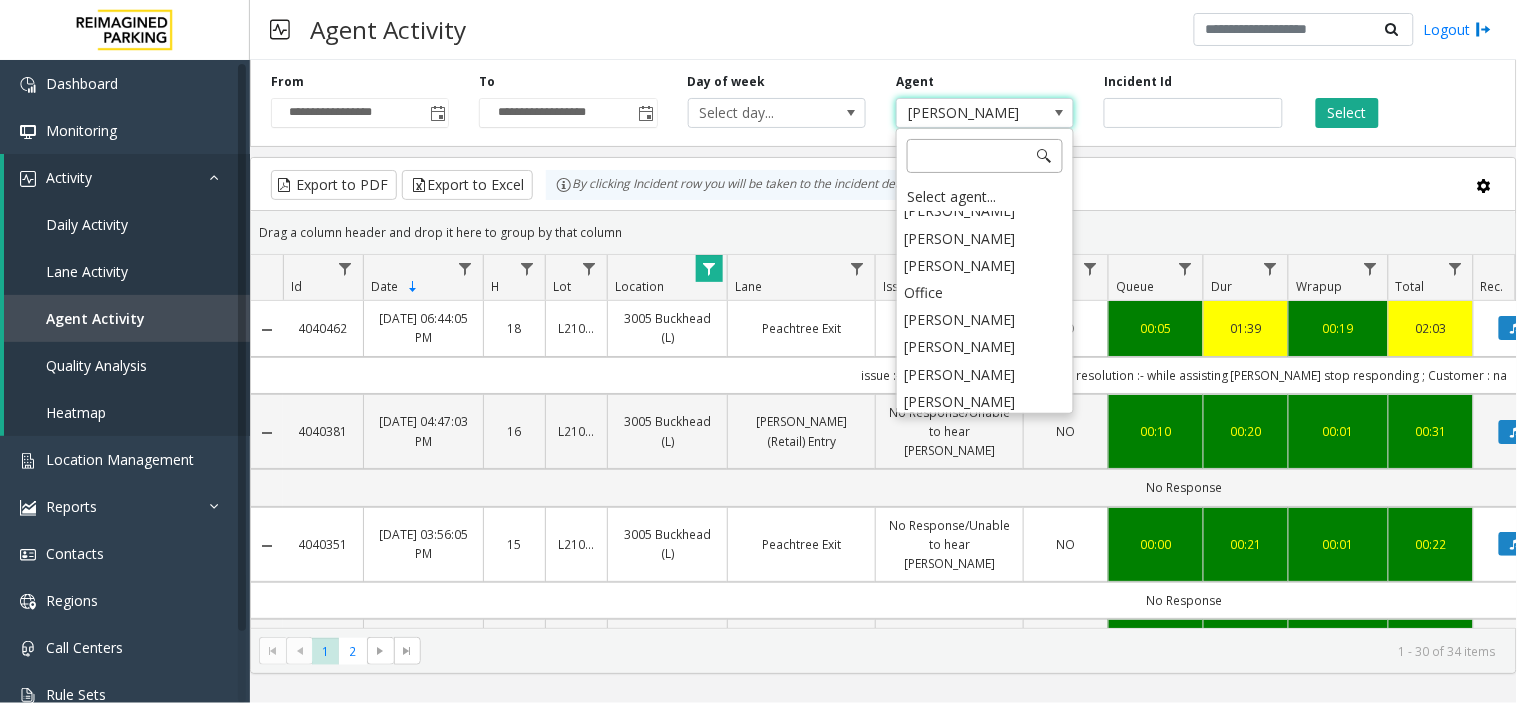 click 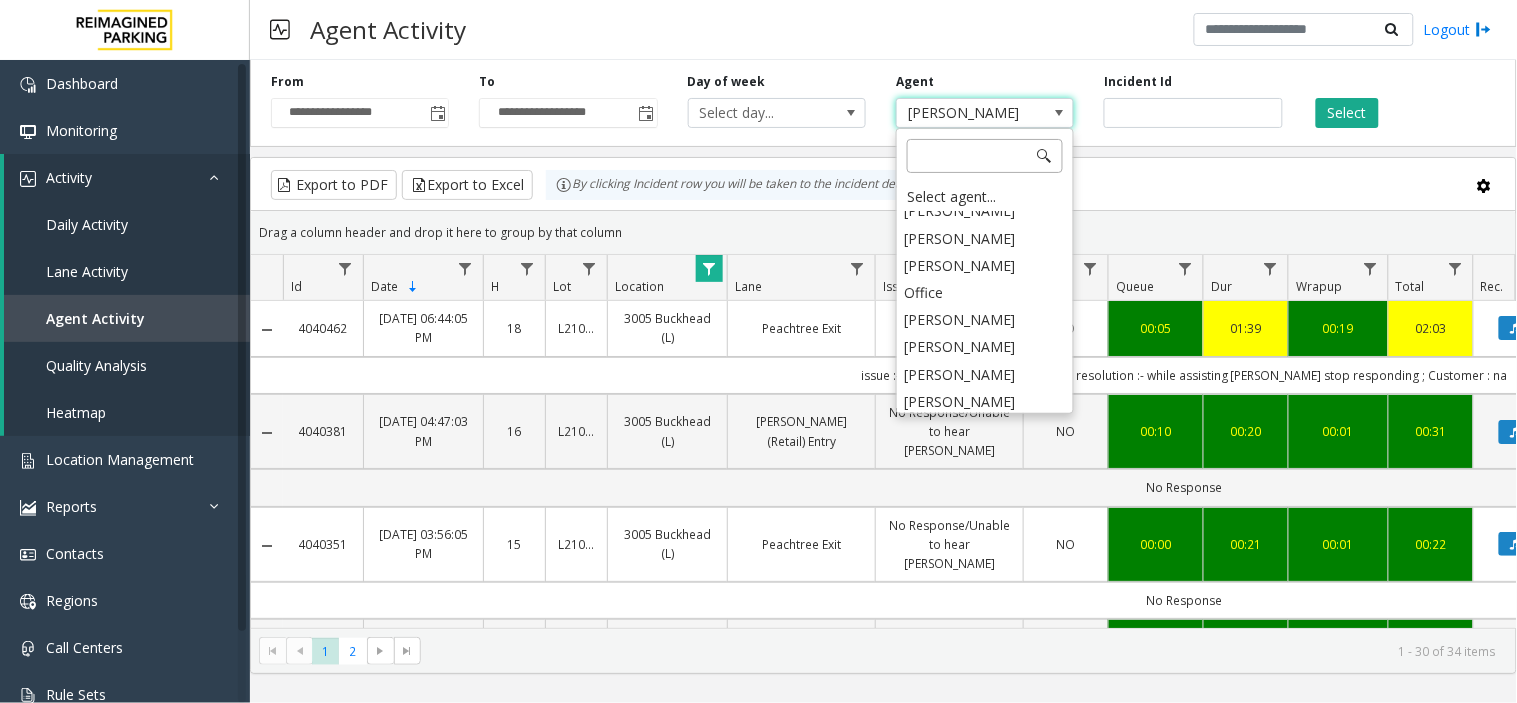 type on "*" 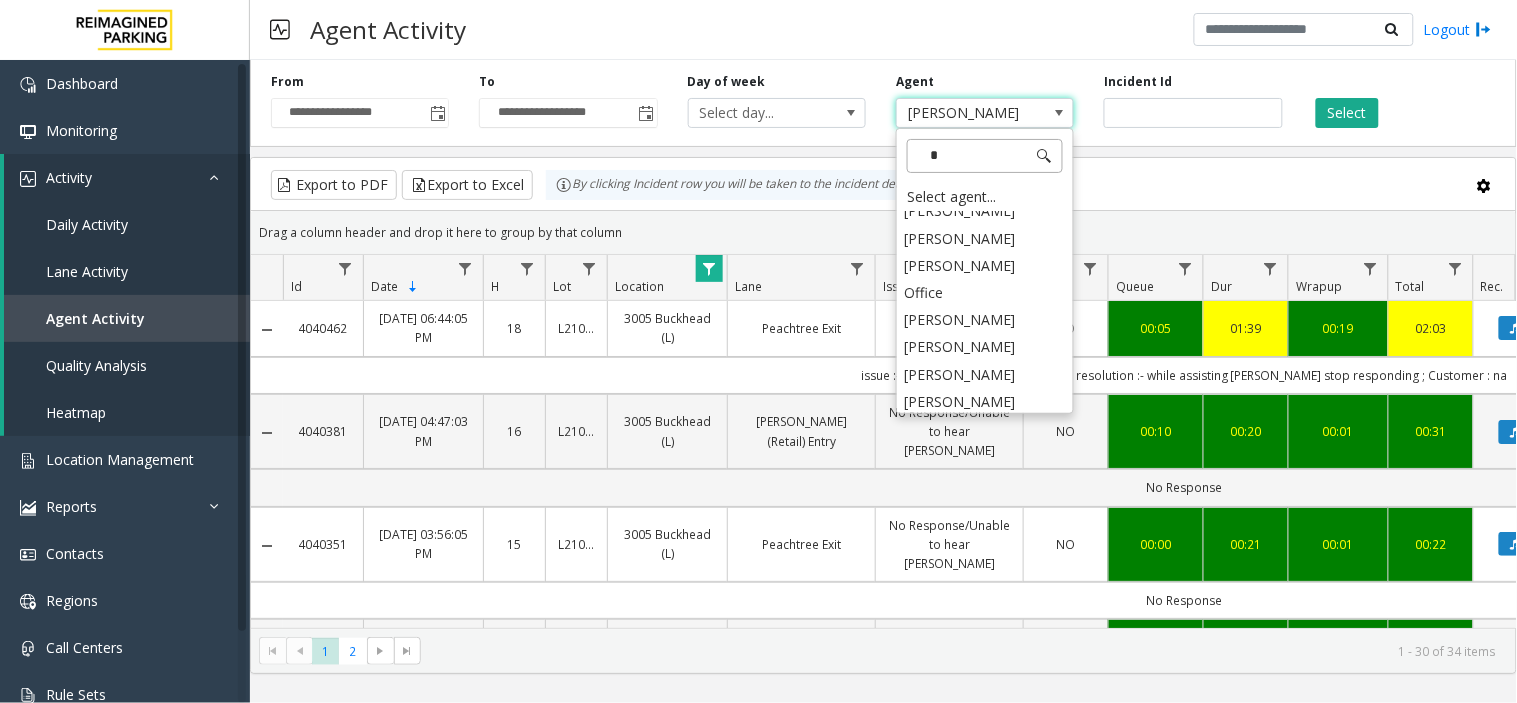 scroll, scrollTop: 3422, scrollLeft: 0, axis: vertical 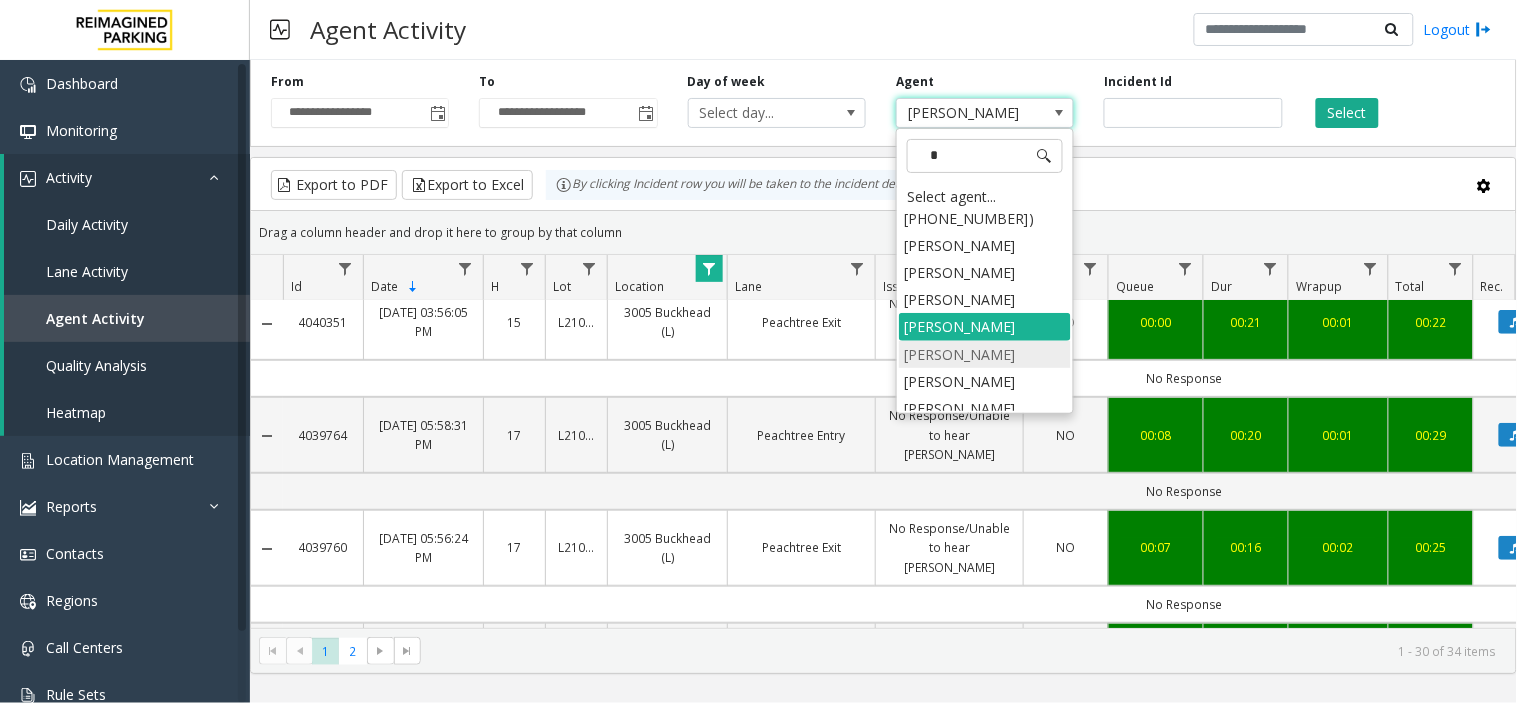 click on "[PERSON_NAME]" at bounding box center [985, 354] 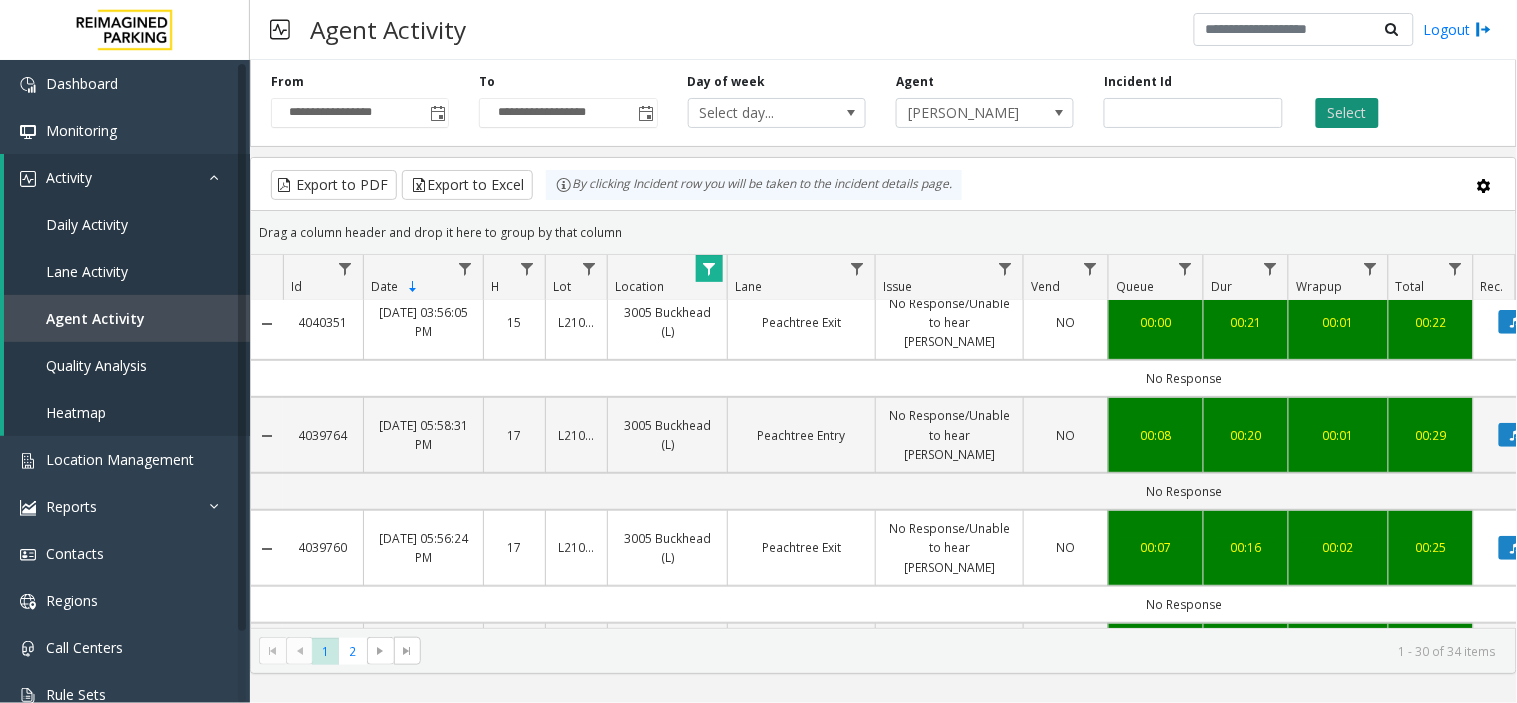 click on "Select" 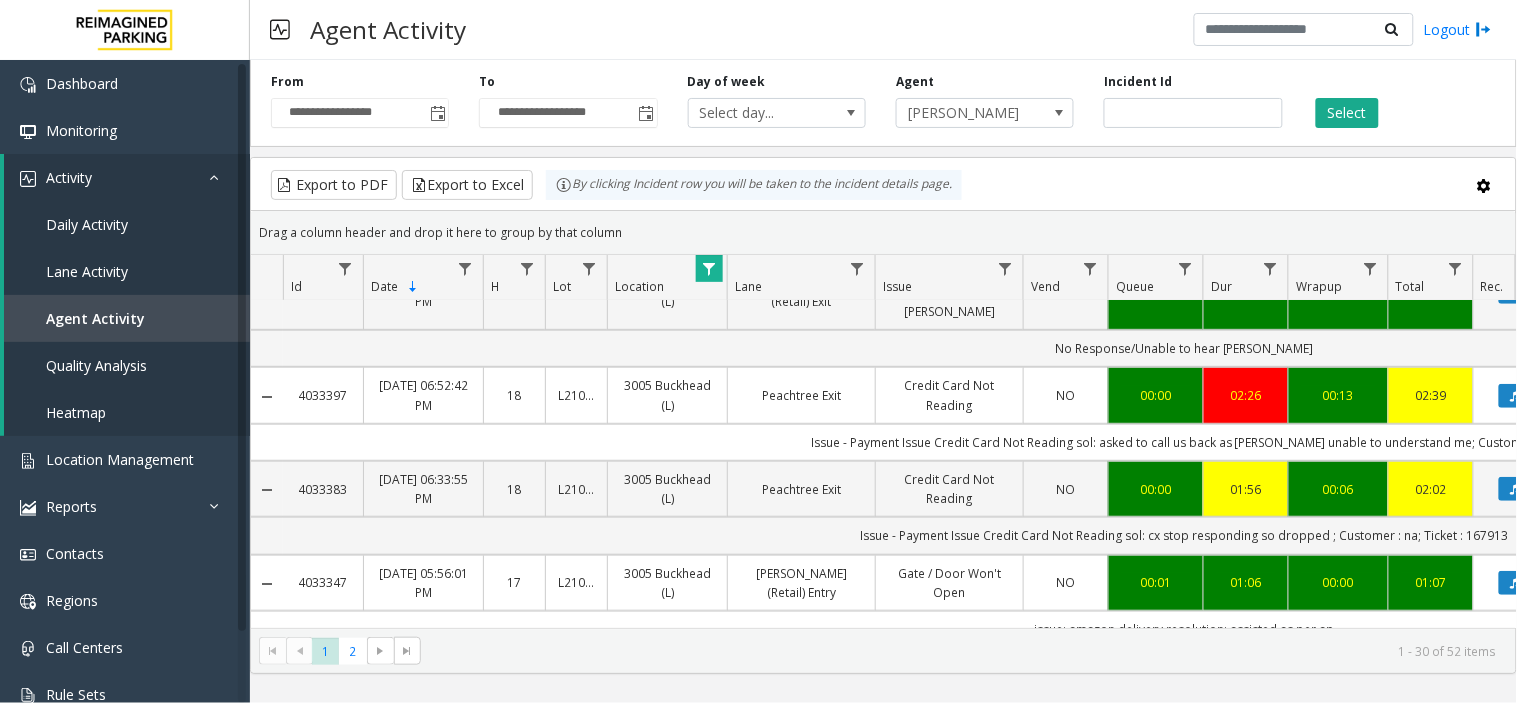 scroll, scrollTop: 2222, scrollLeft: 0, axis: vertical 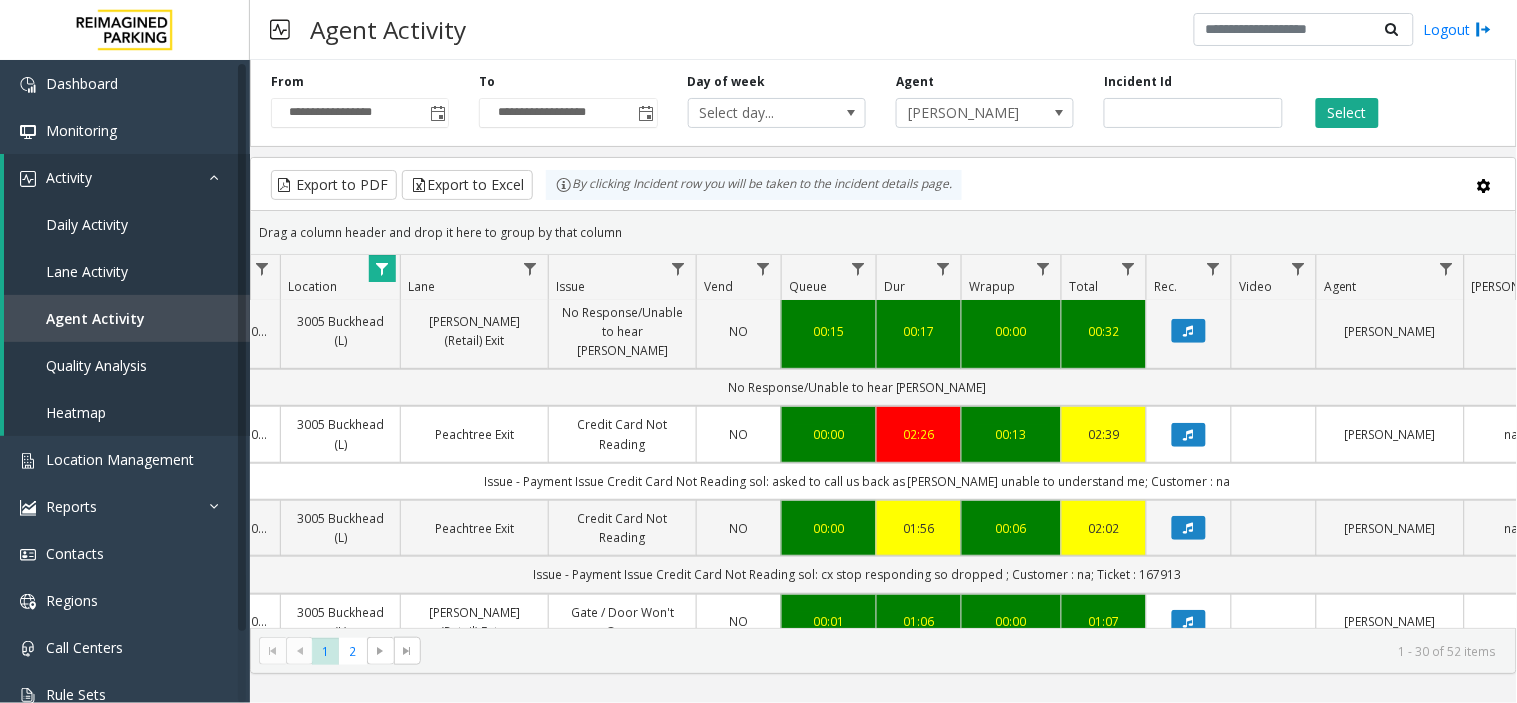 click 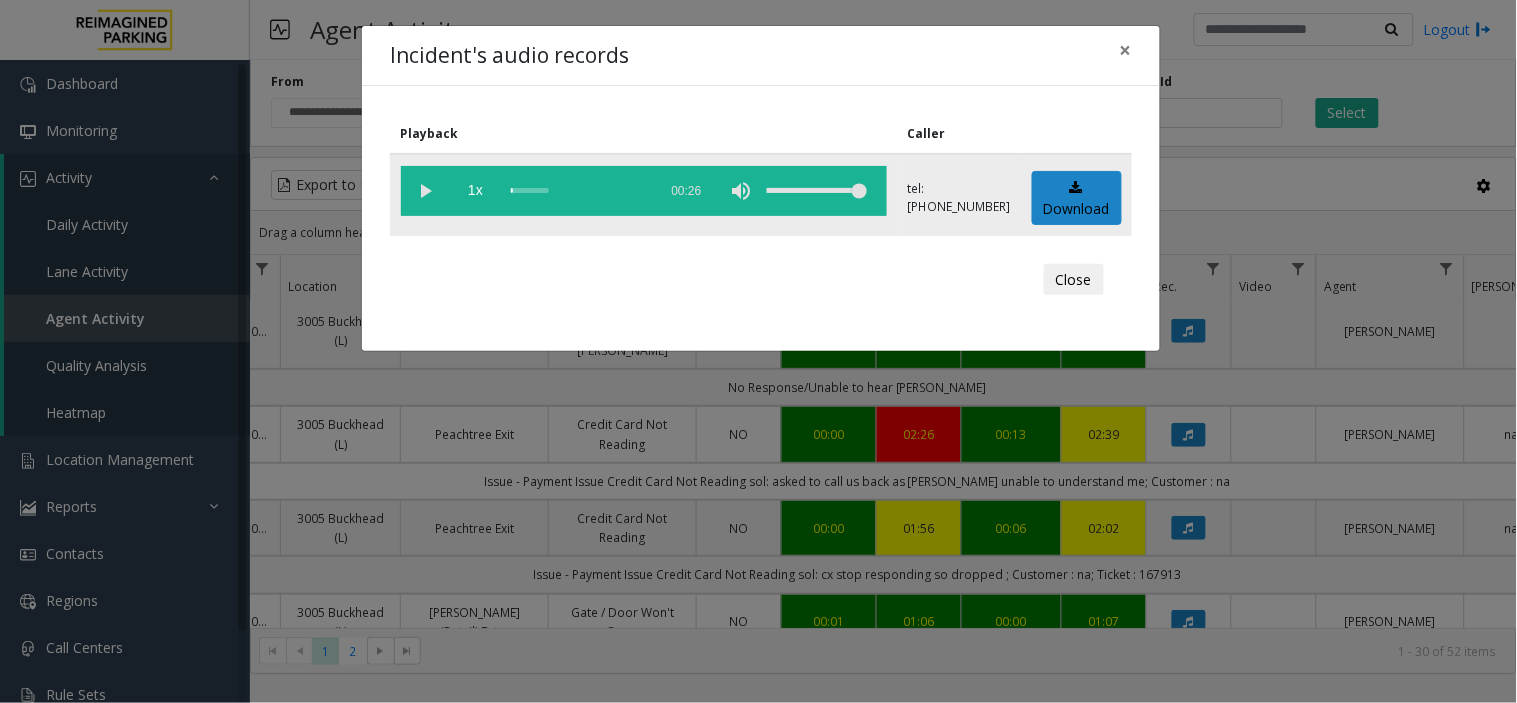 click 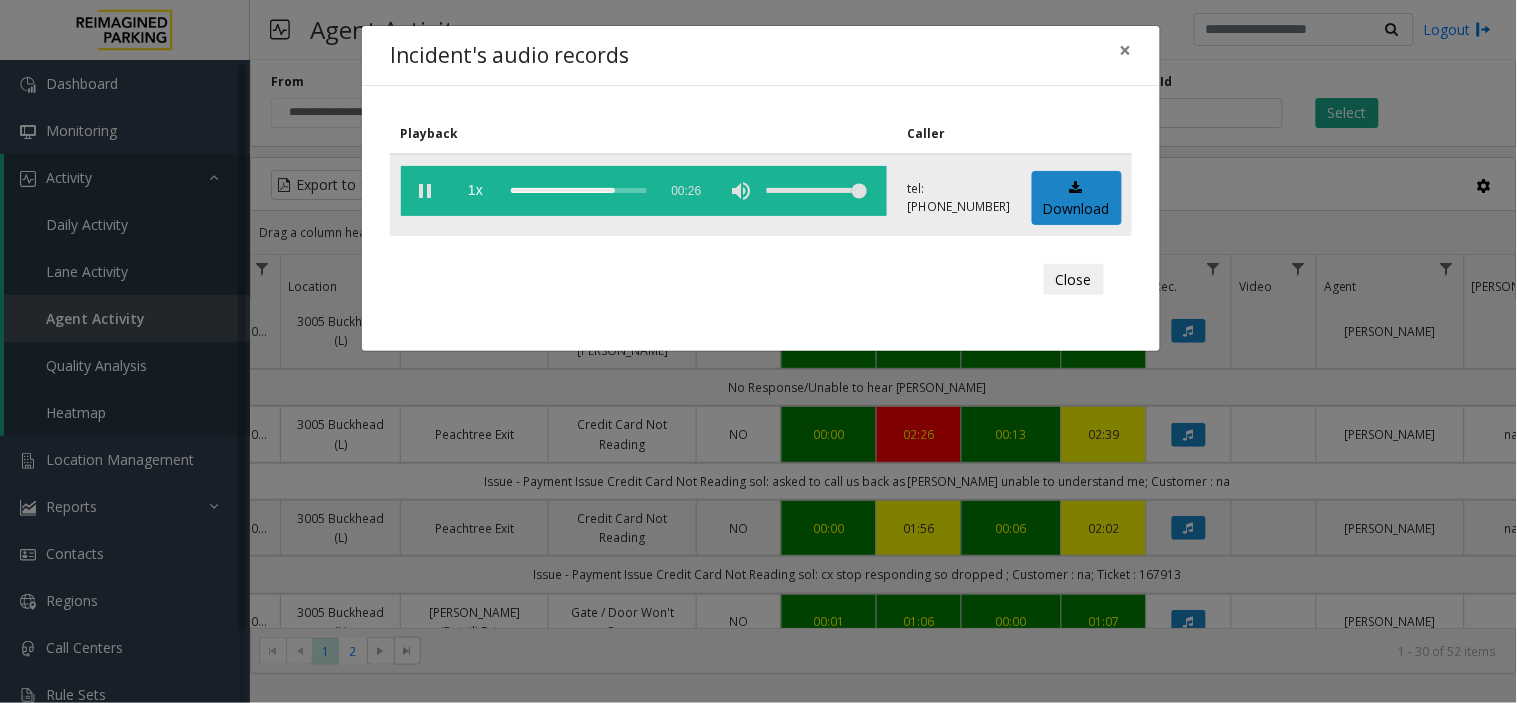 click 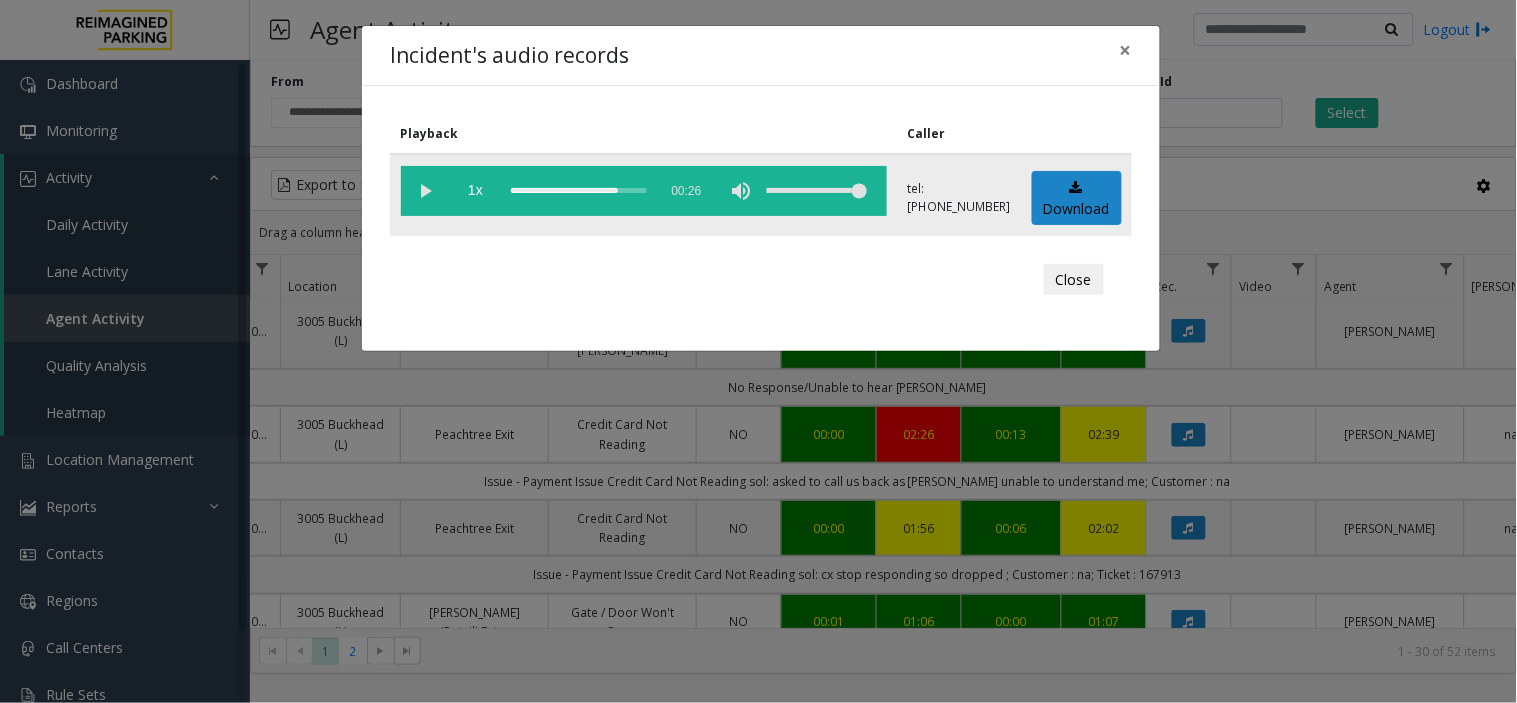 click 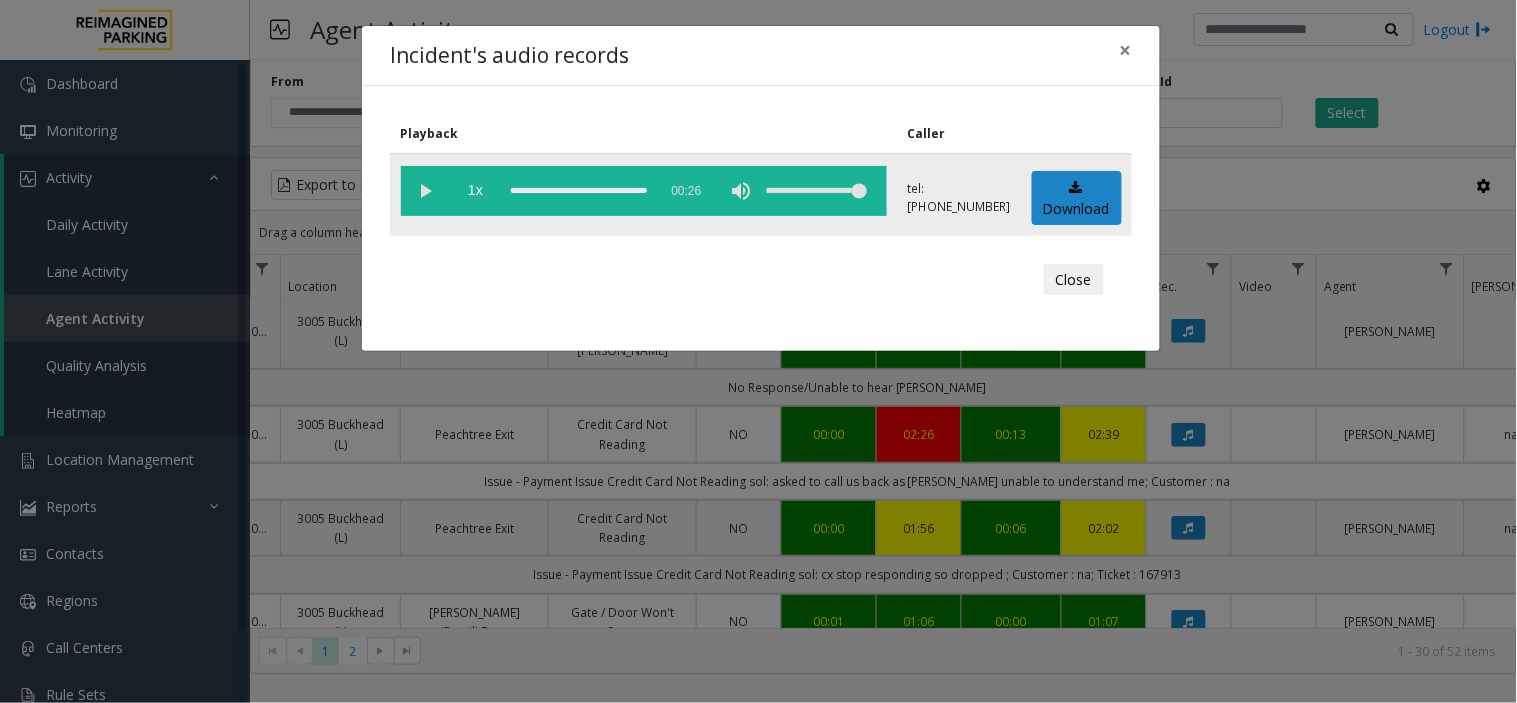 click 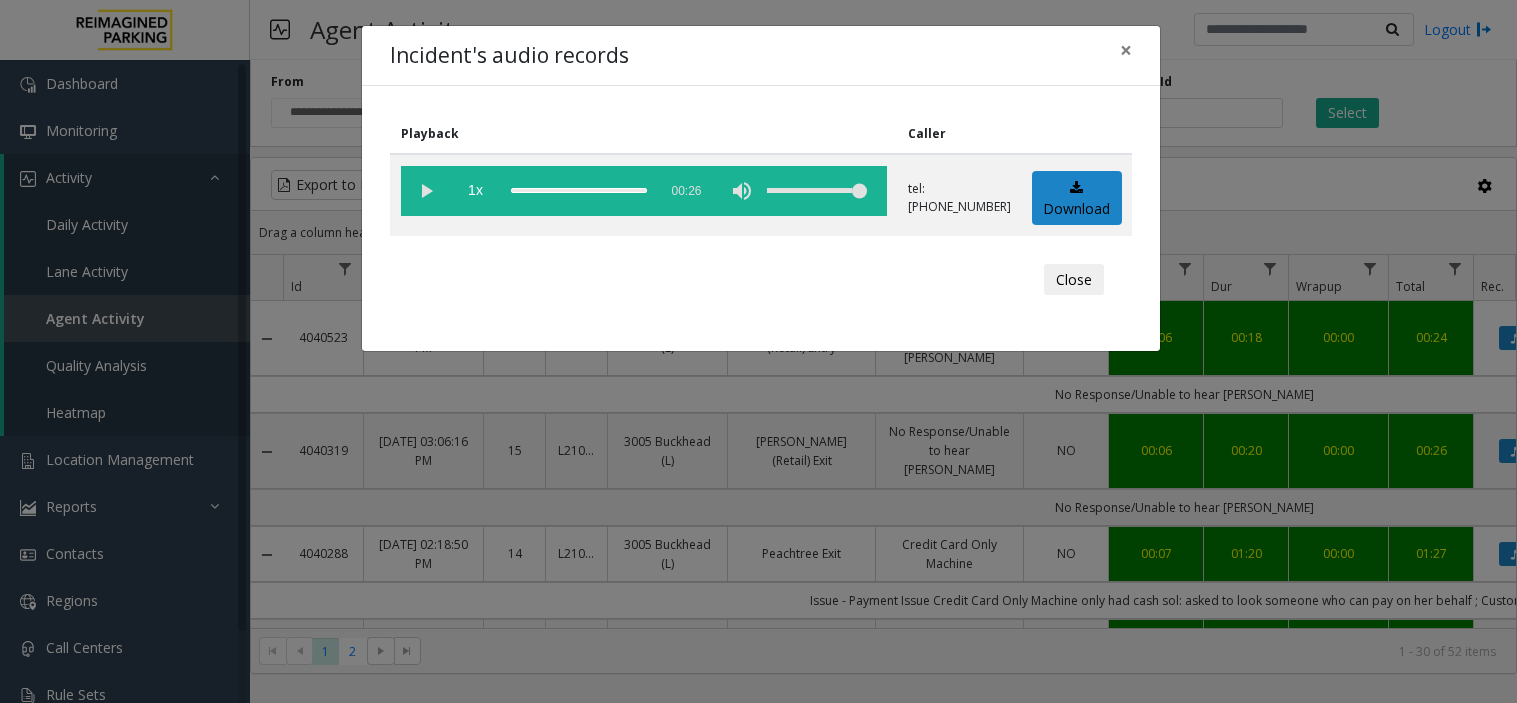 scroll, scrollTop: 0, scrollLeft: 0, axis: both 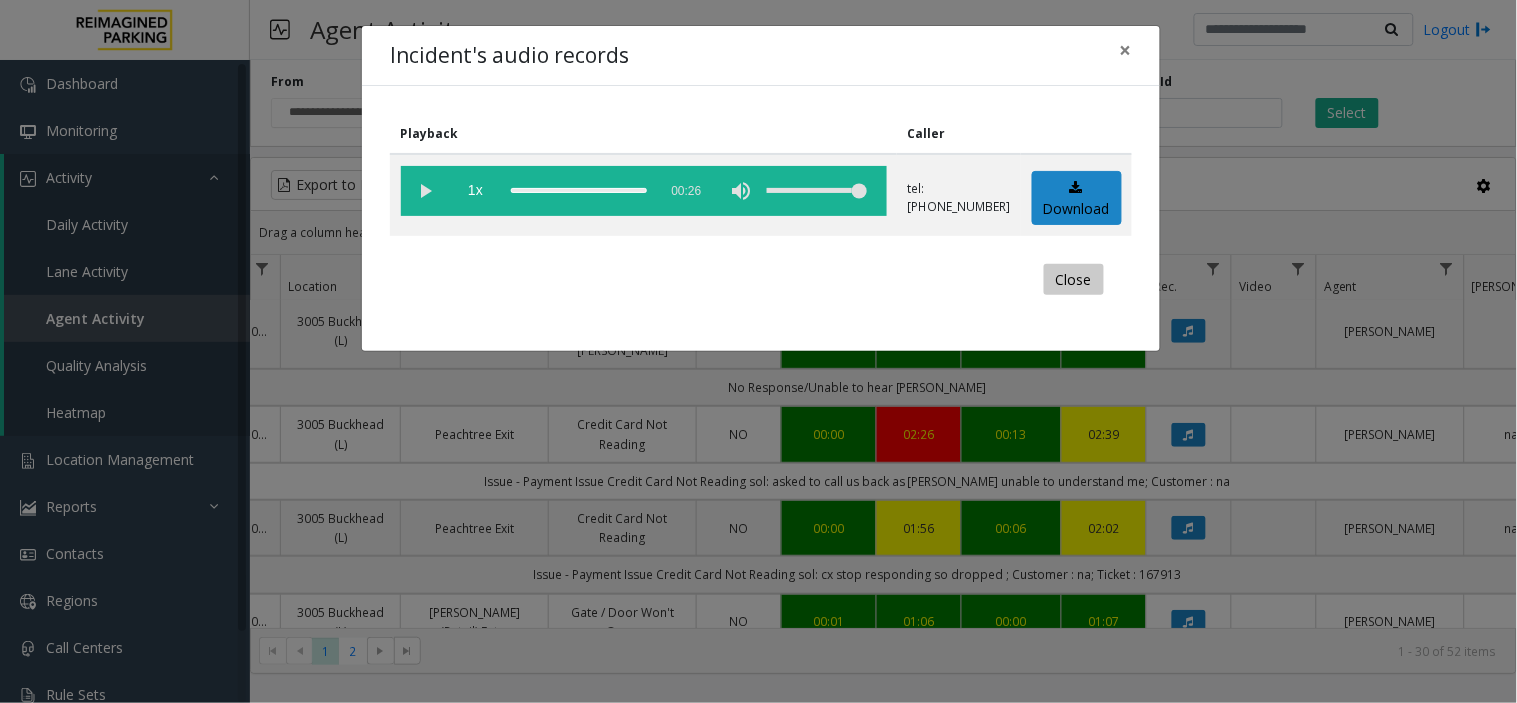 click on "Close" 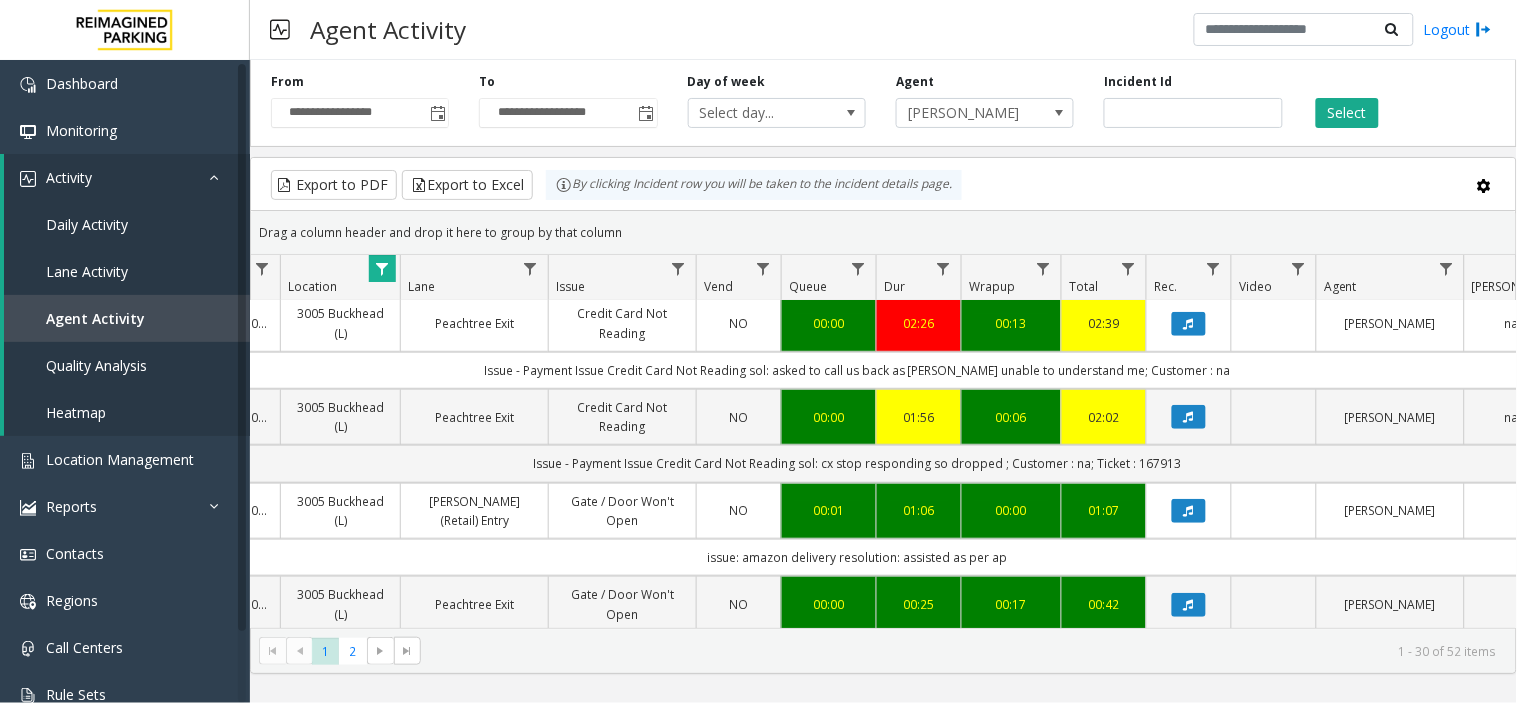 scroll, scrollTop: 2506, scrollLeft: 327, axis: both 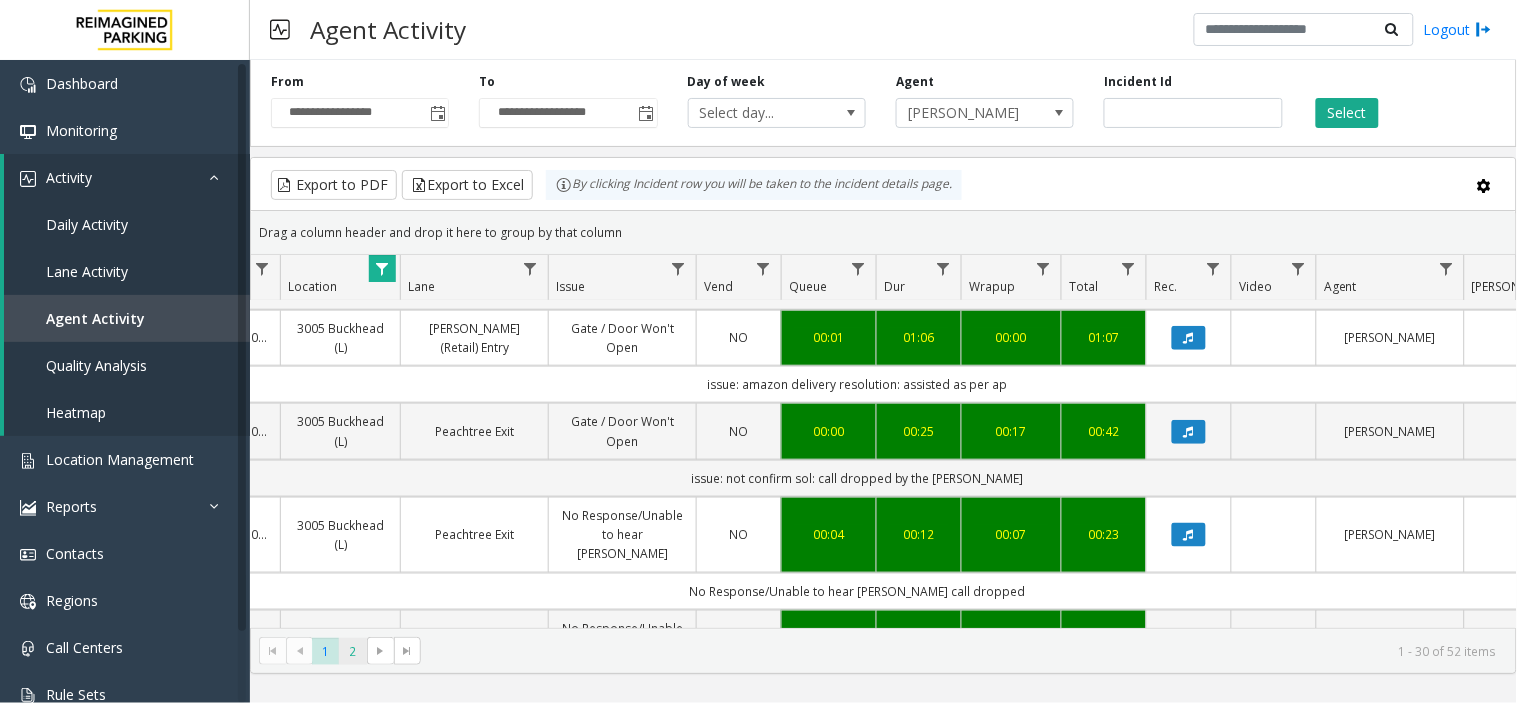 click on "2" 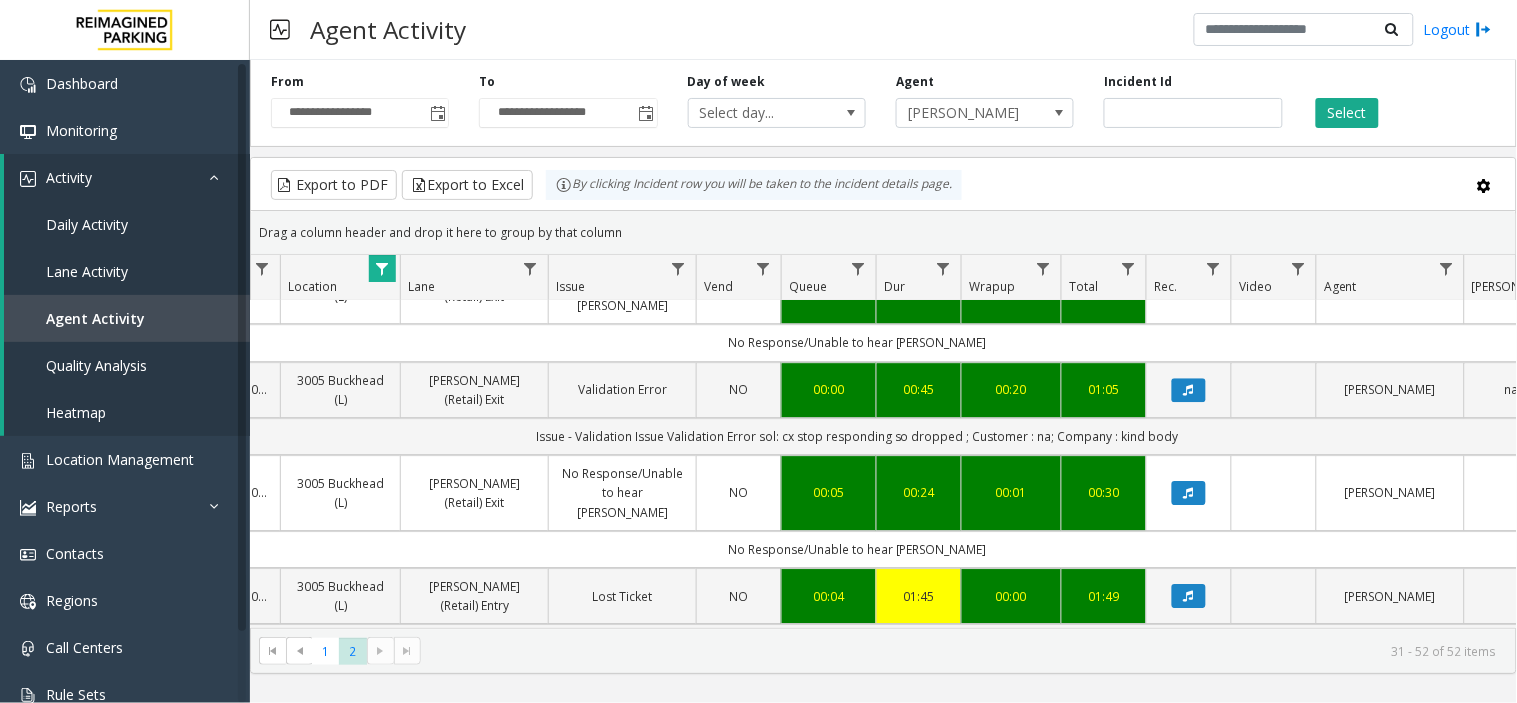 scroll, scrollTop: 1555, scrollLeft: 327, axis: both 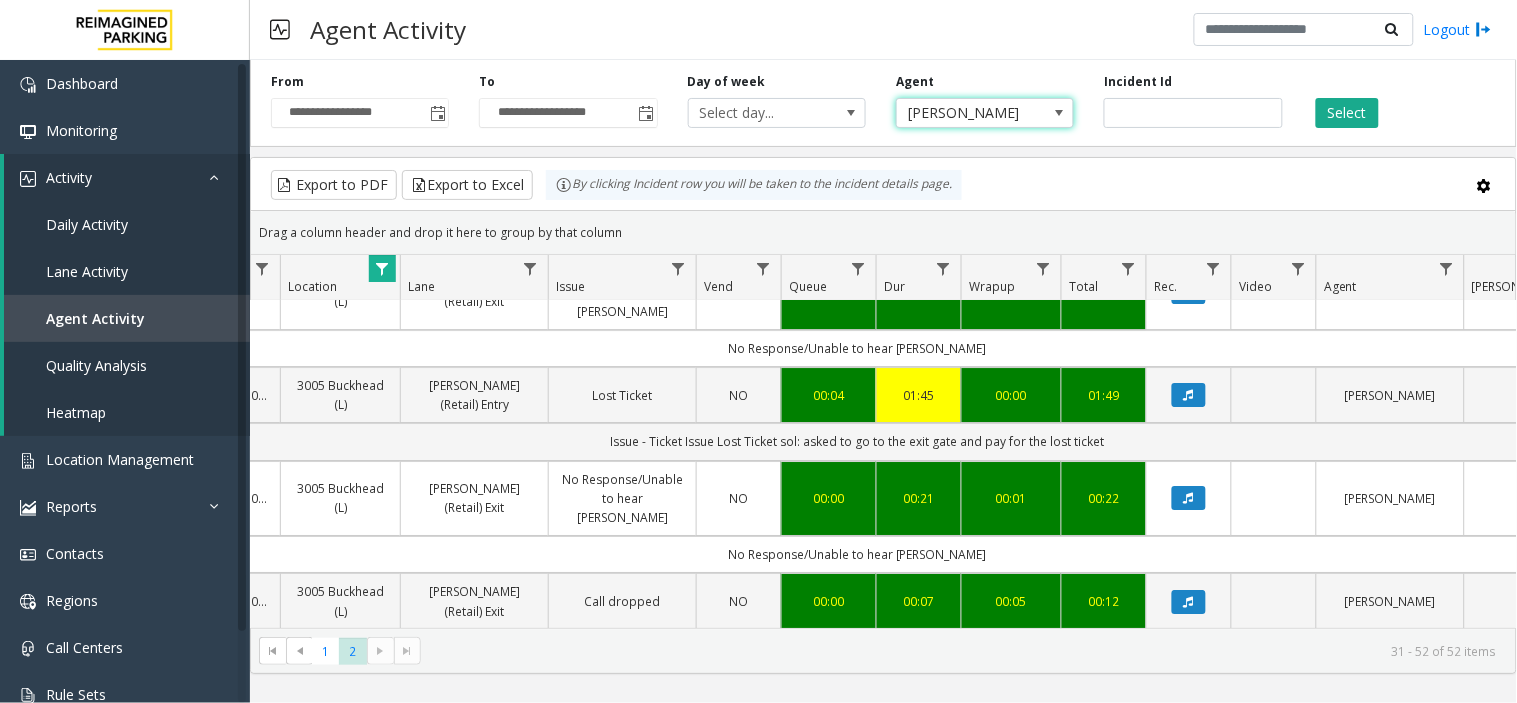 click at bounding box center (1059, 113) 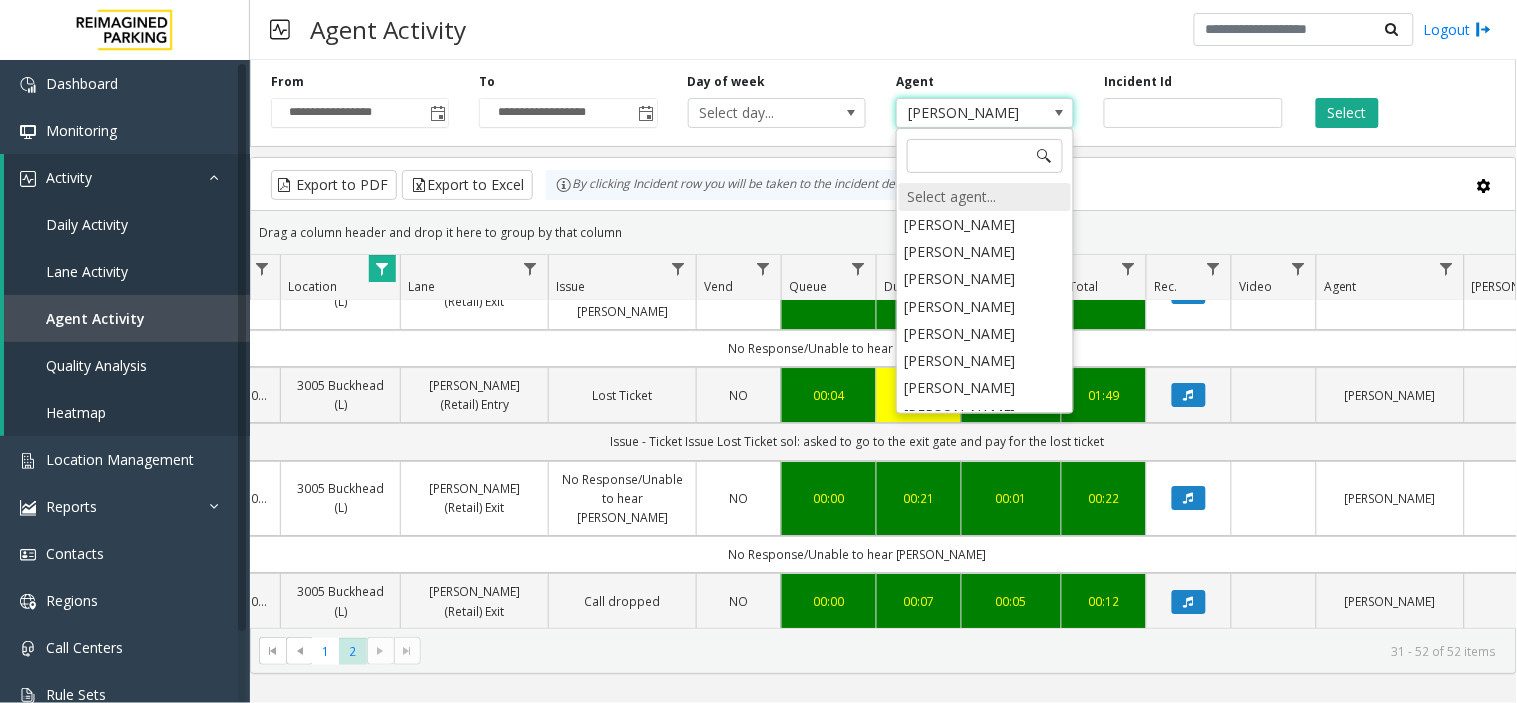 scroll, scrollTop: 9452, scrollLeft: 0, axis: vertical 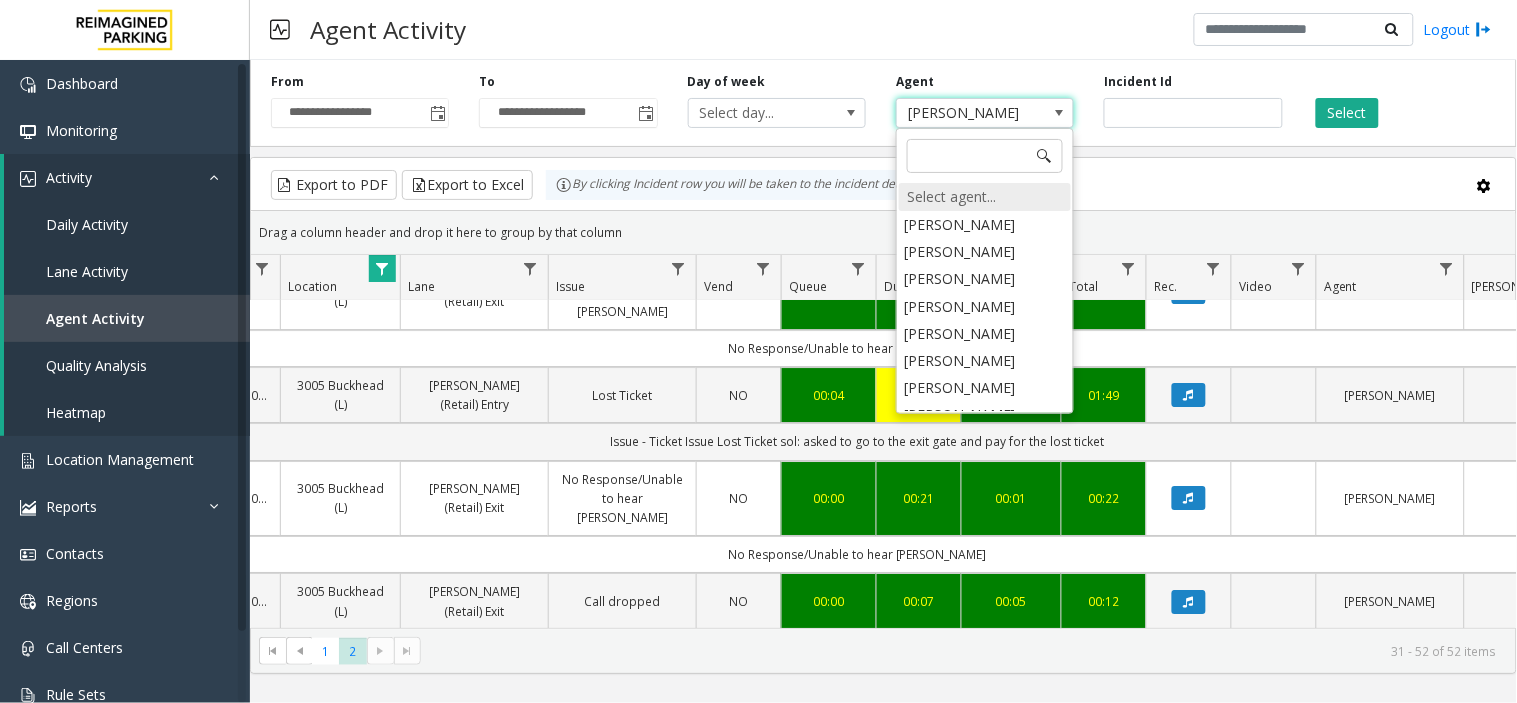 click on "Select agent..." 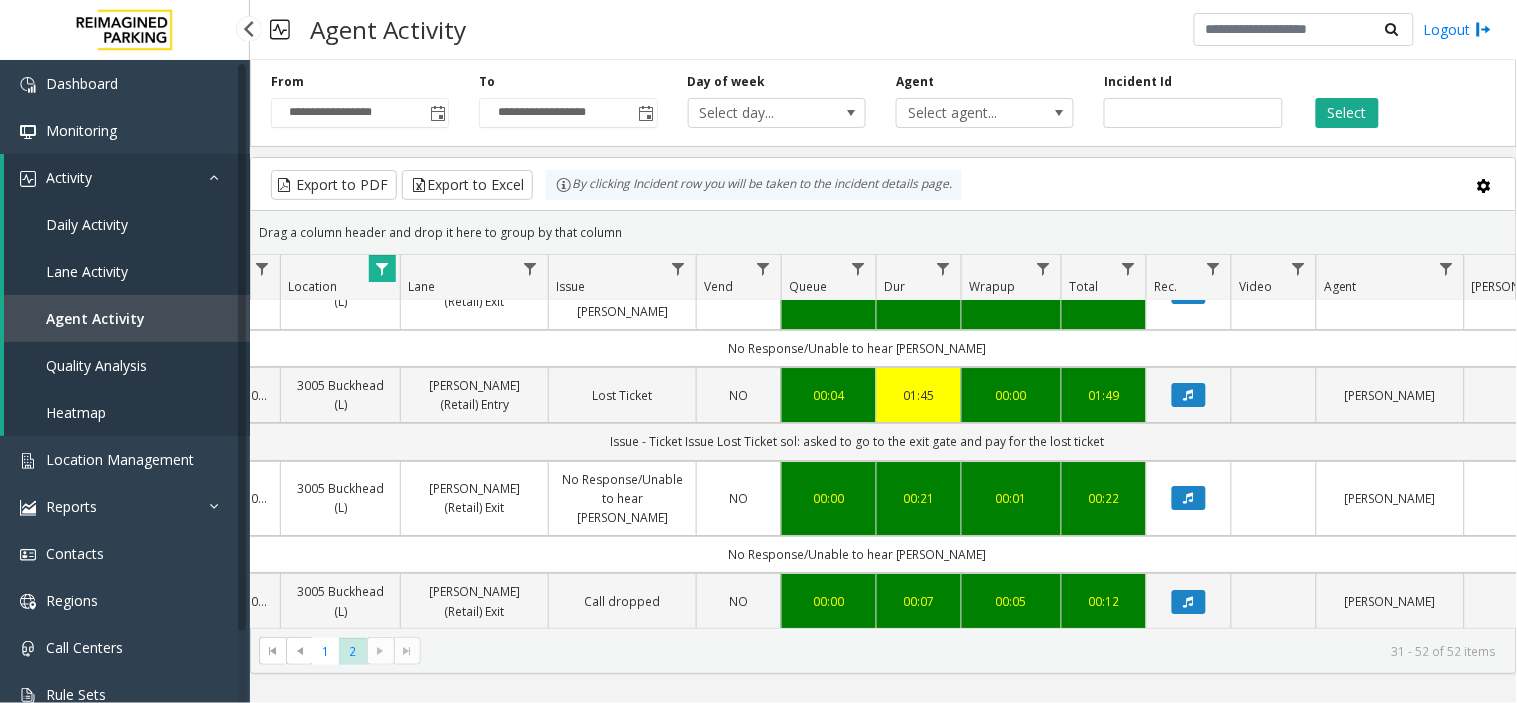 click on "Daily Activity" at bounding box center (127, 224) 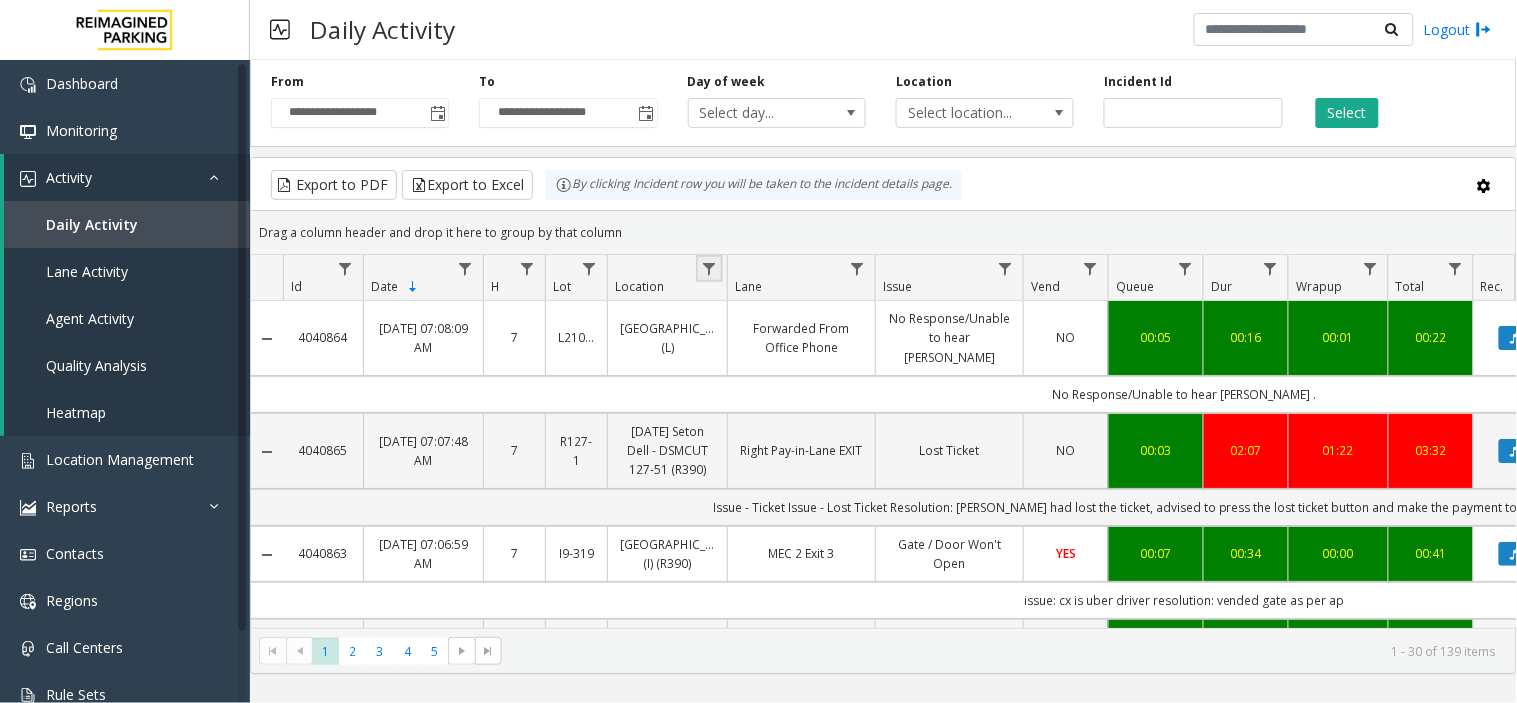 click 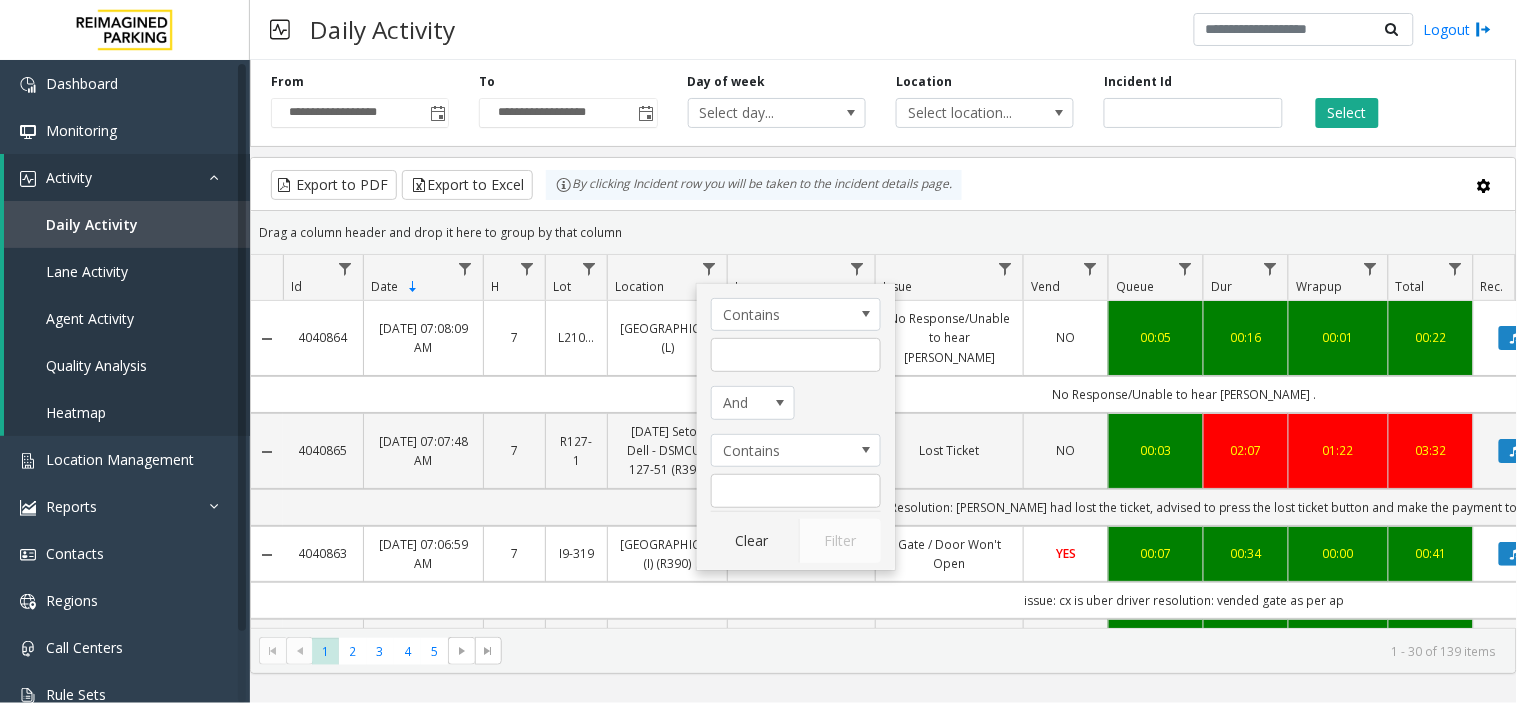 click on "Contains And Contains Clear Filter" 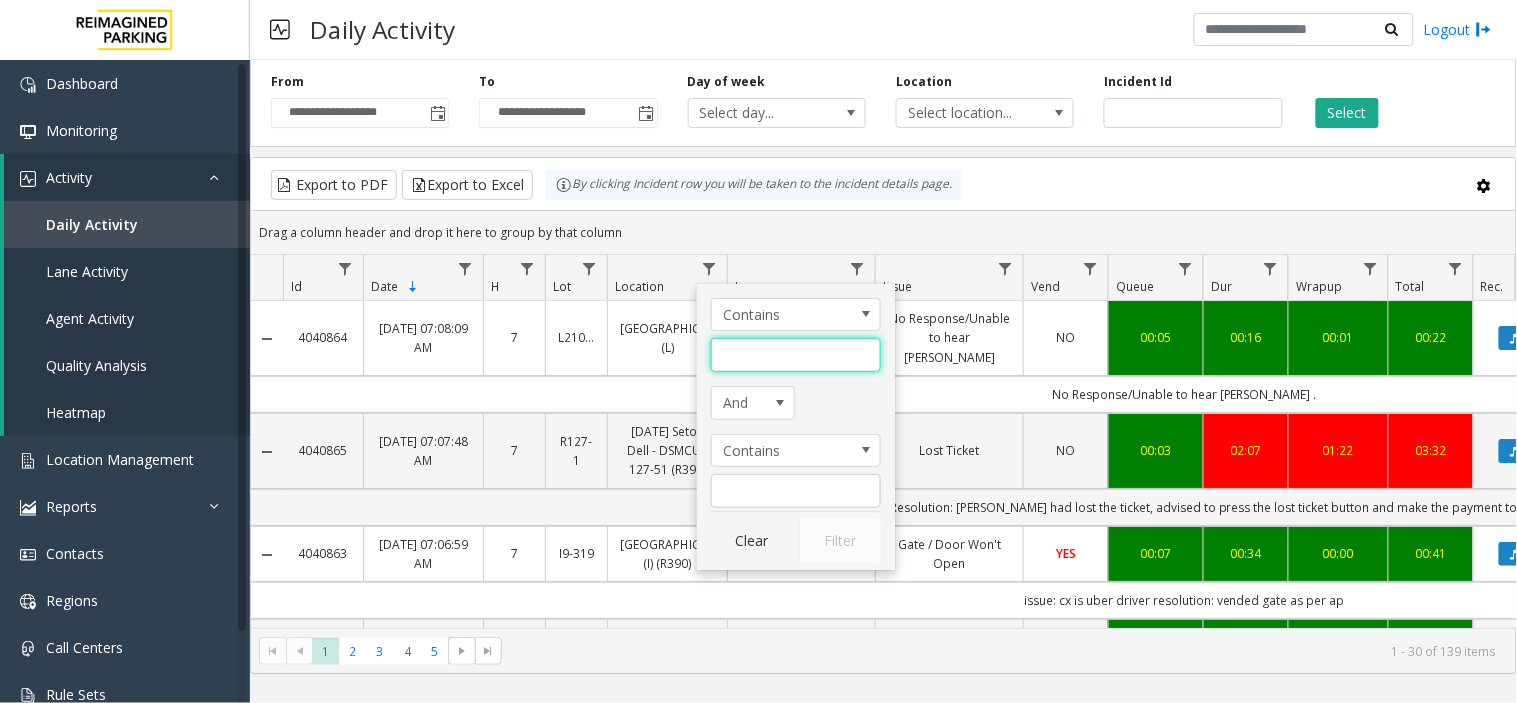 drag, startPoint x: 725, startPoint y: 357, endPoint x: 704, endPoint y: 365, distance: 22.472204 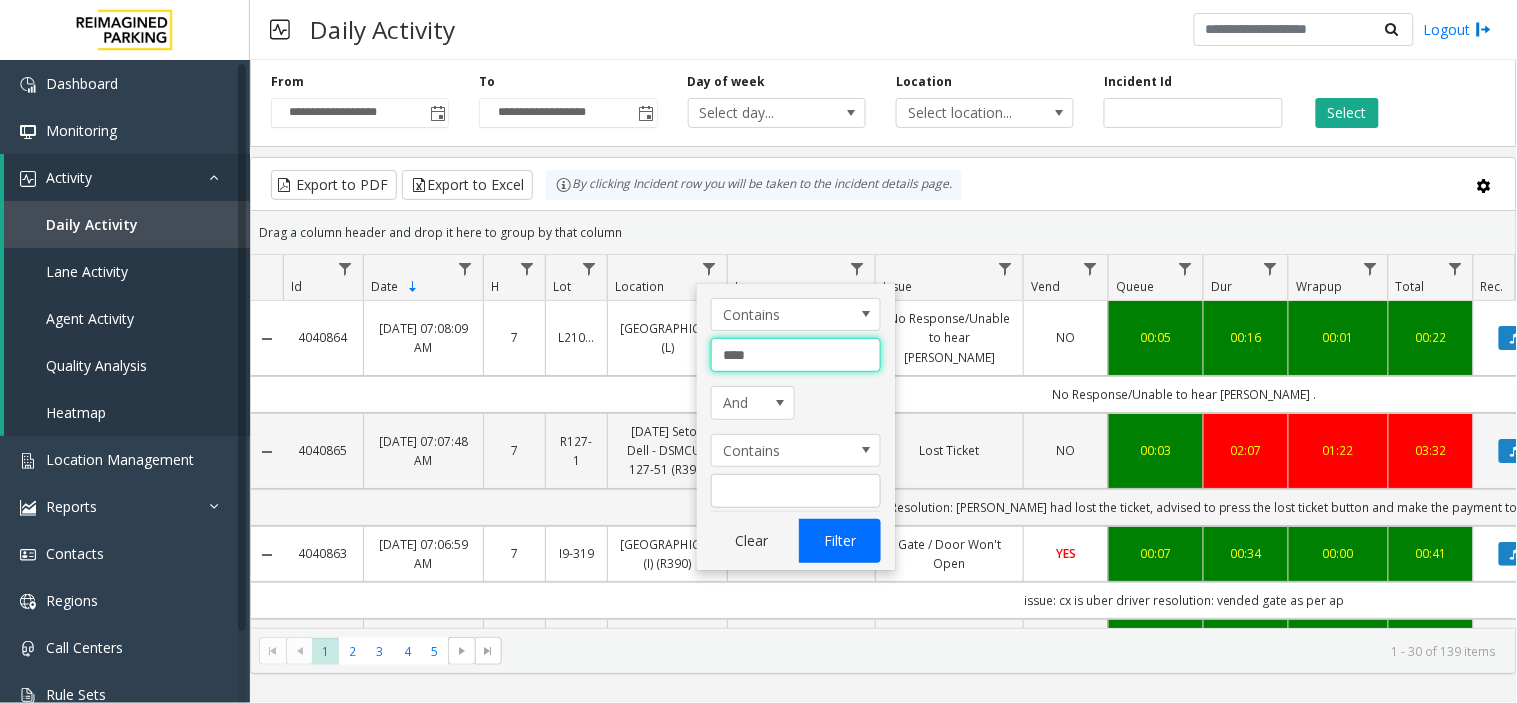 type on "****" 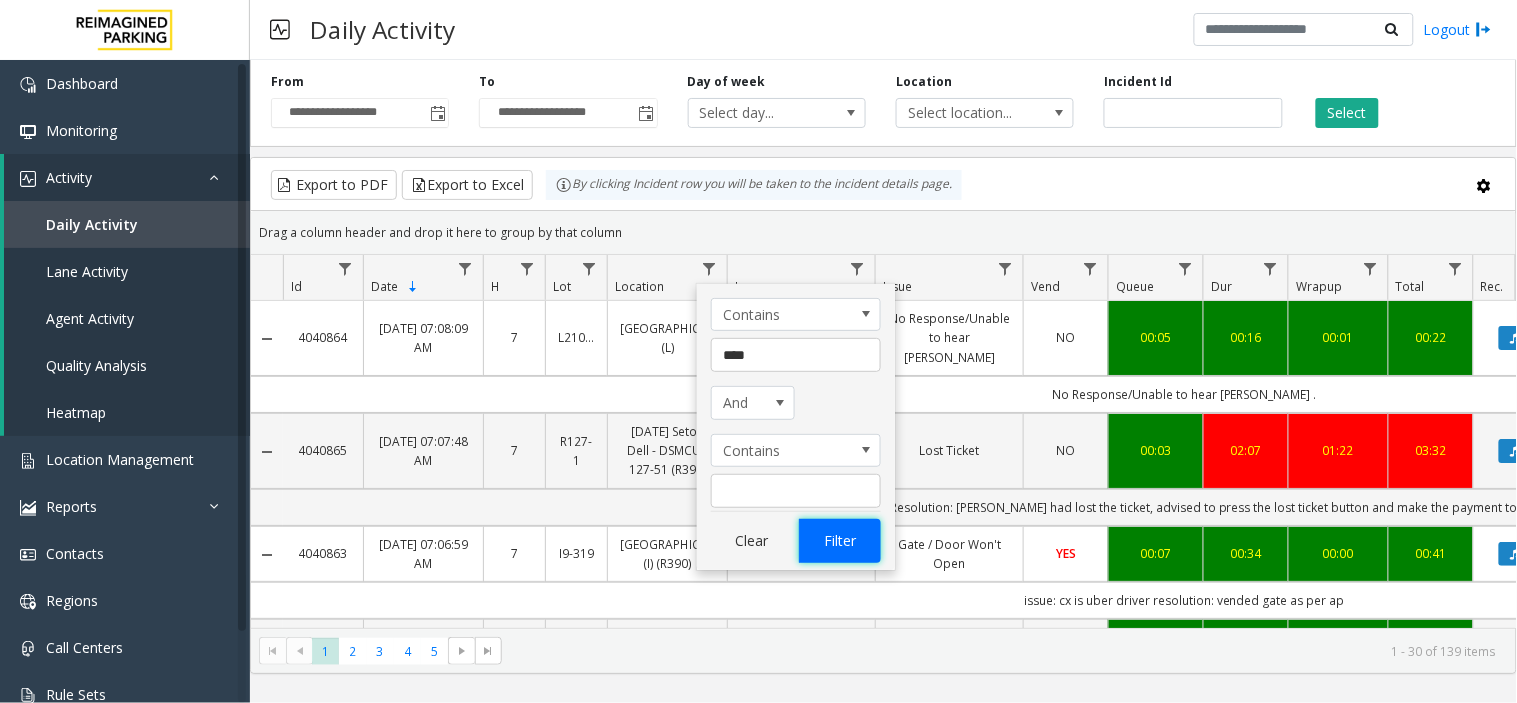 click on "Filter" 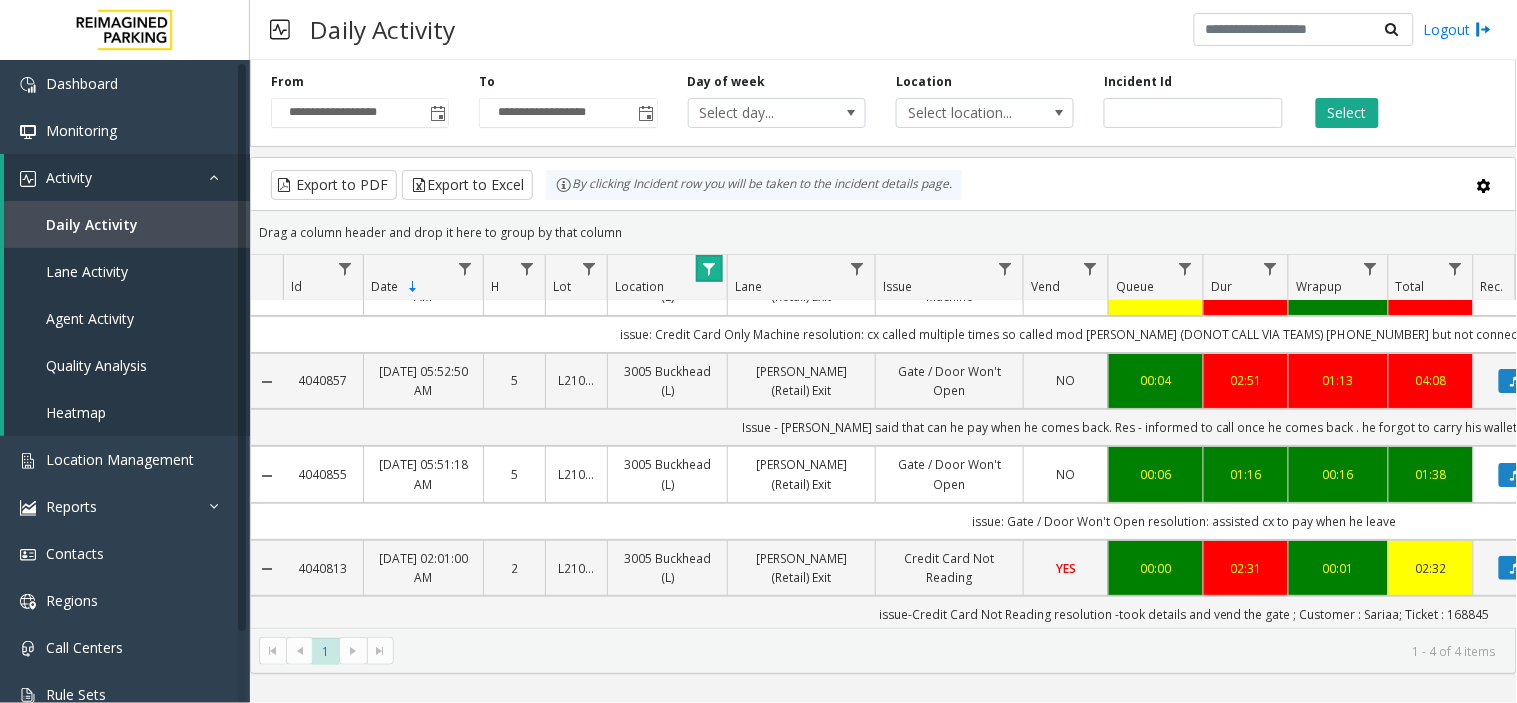 scroll, scrollTop: 63, scrollLeft: 0, axis: vertical 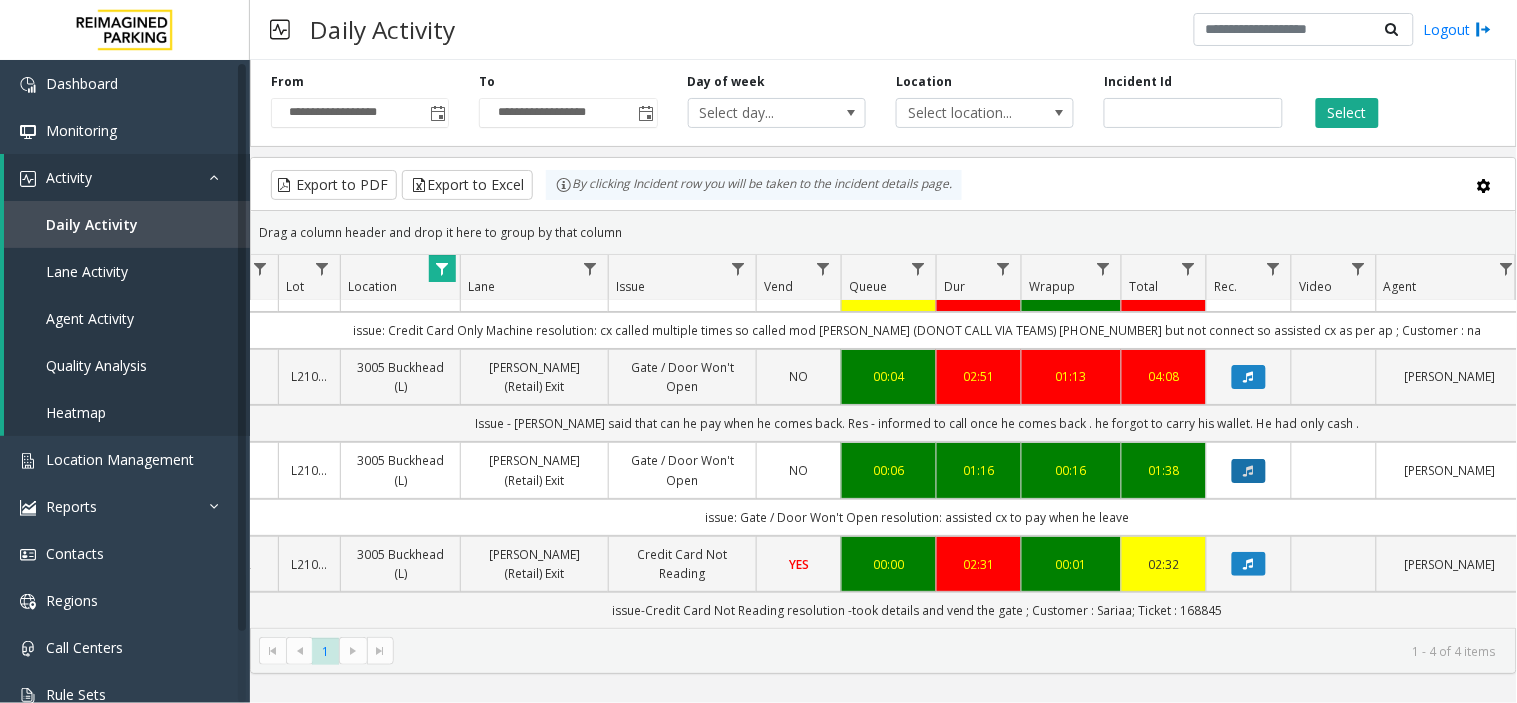 click 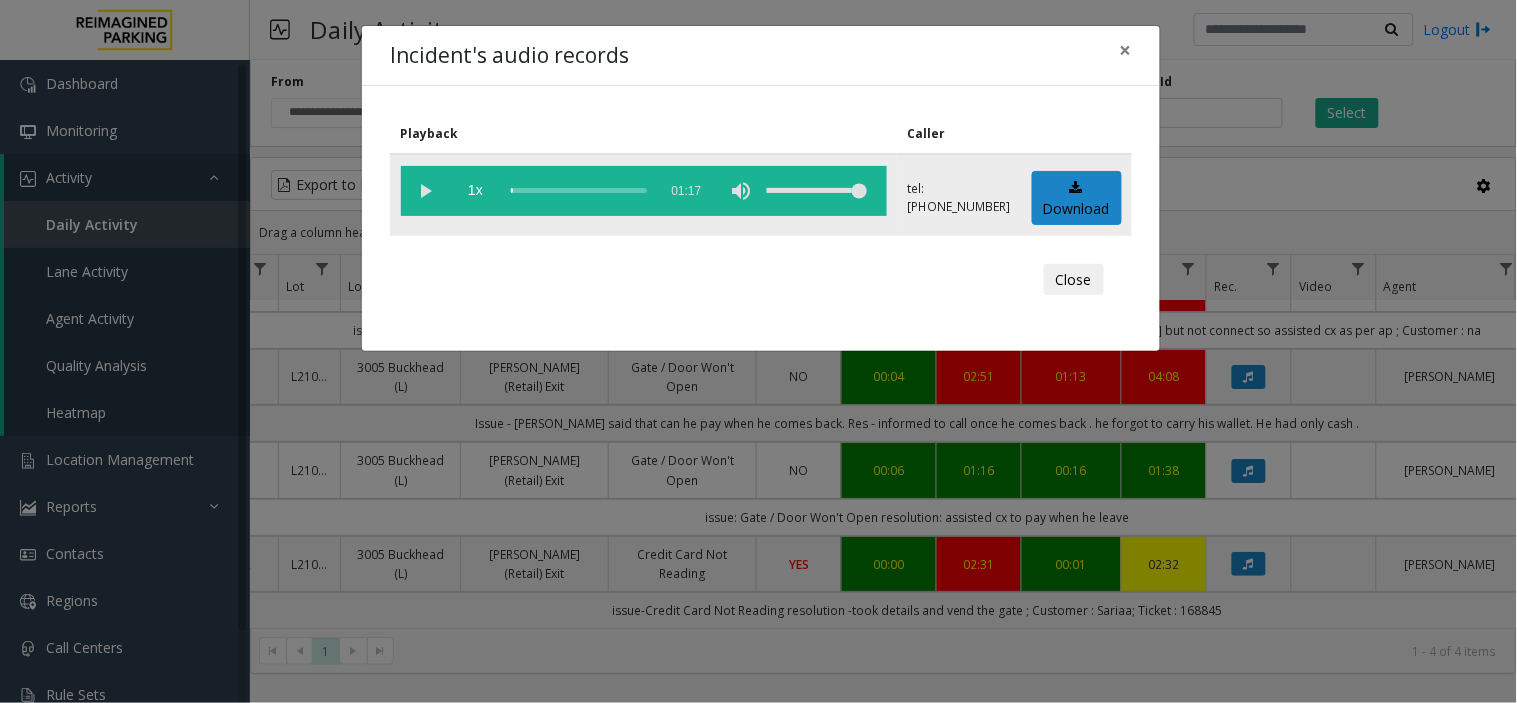 click 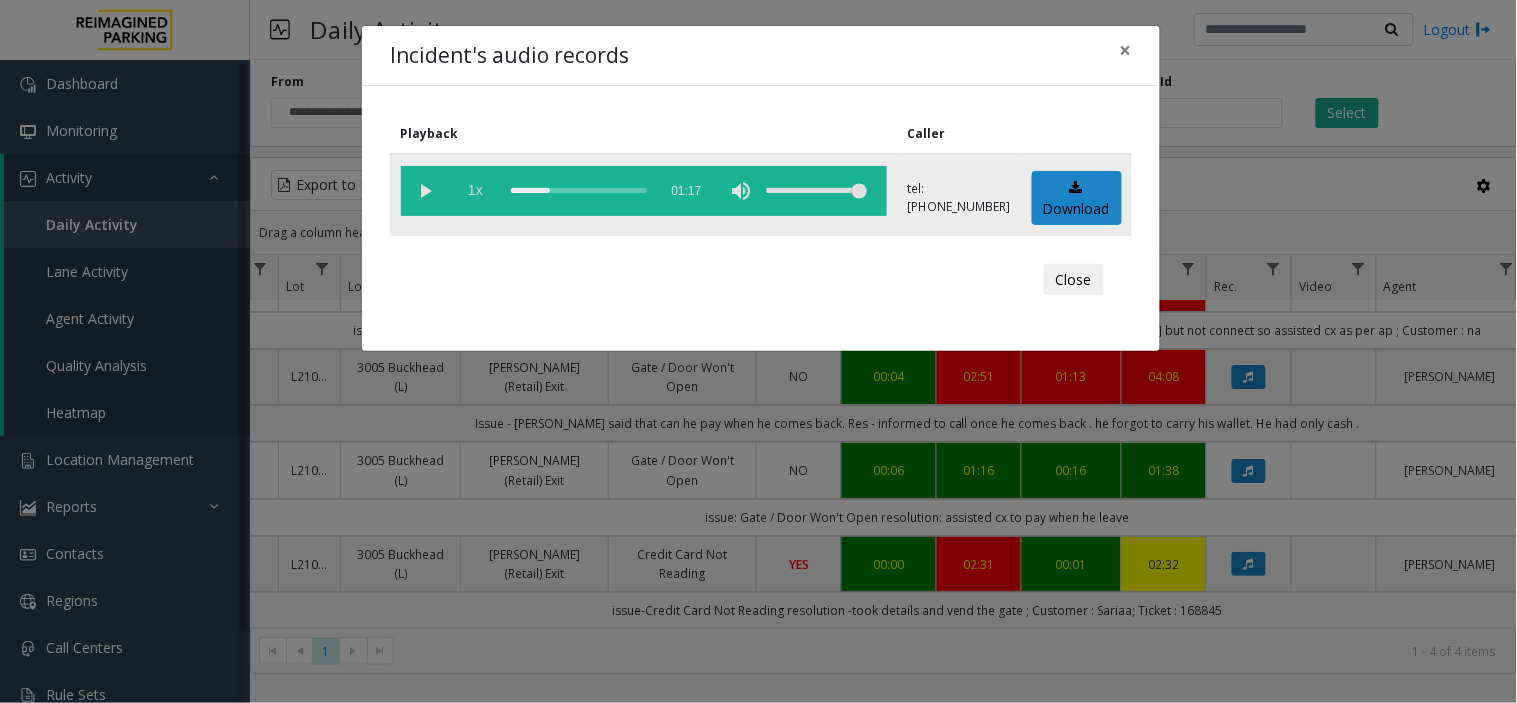 drag, startPoint x: 528, startPoint y: 191, endPoint x: 492, endPoint y: 185, distance: 36.496574 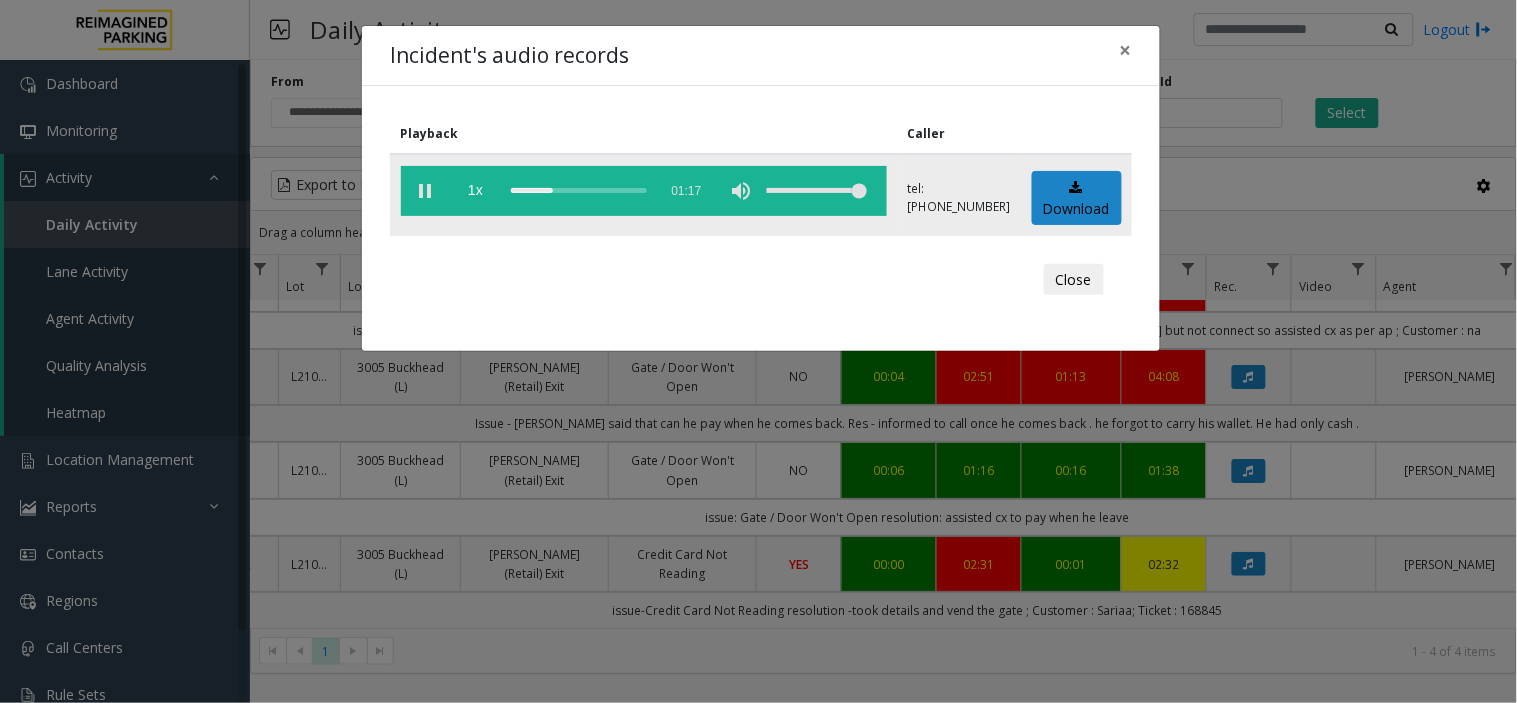 click 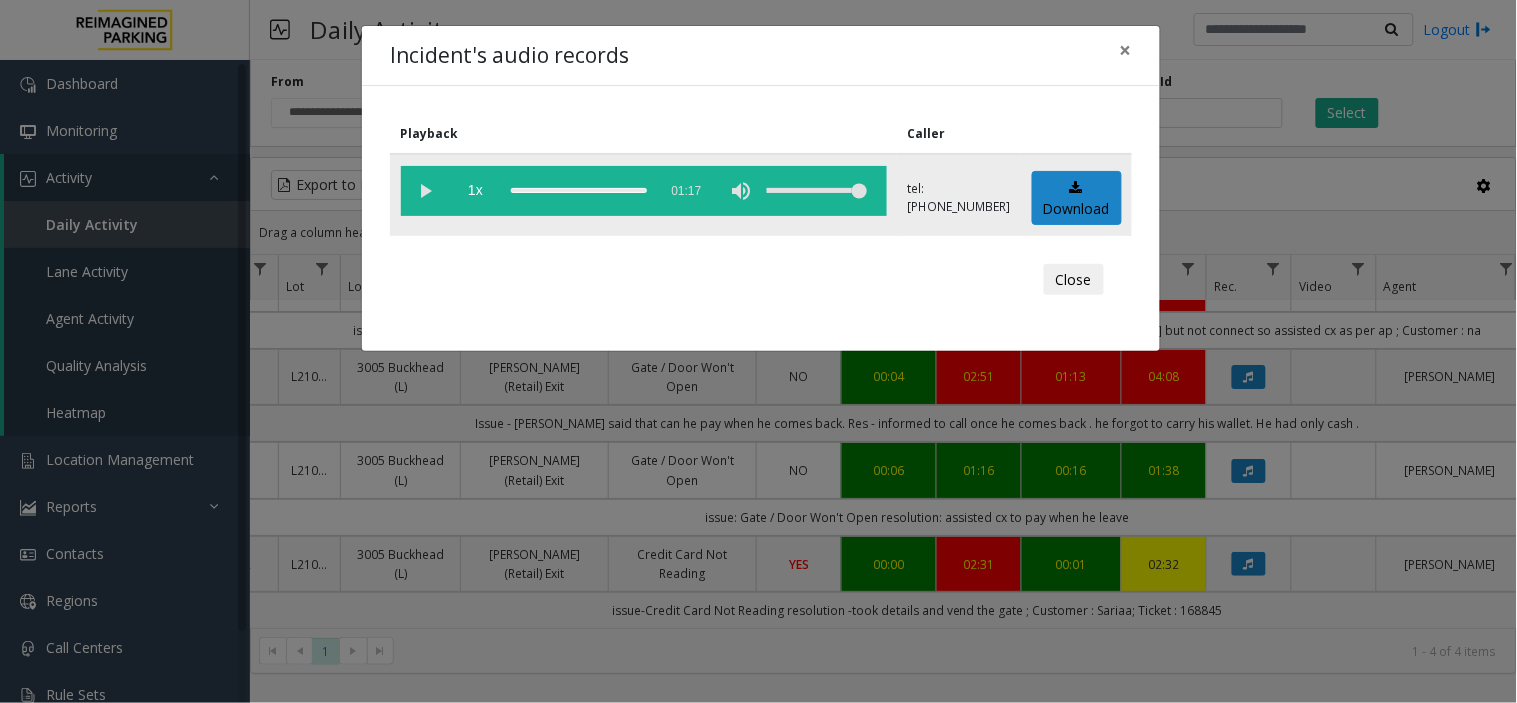 click 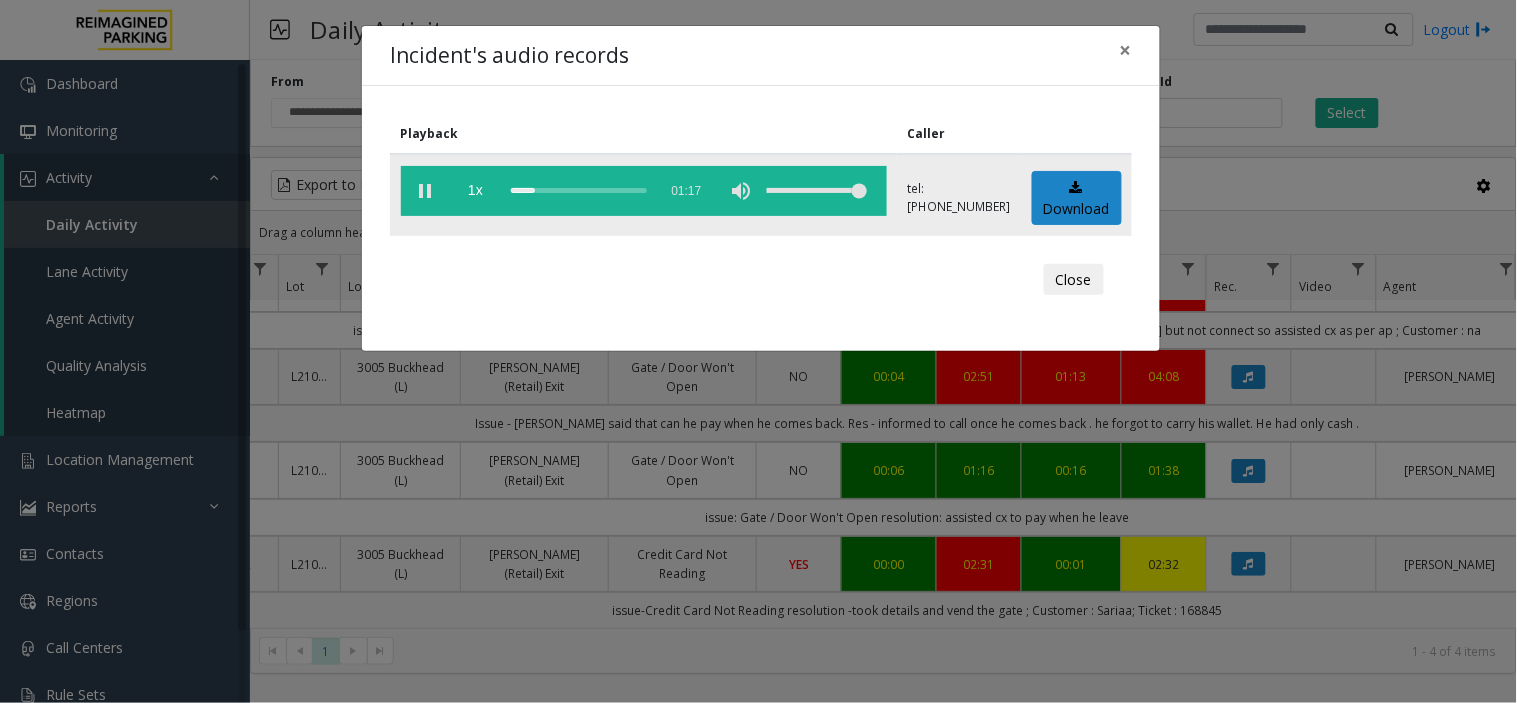 click 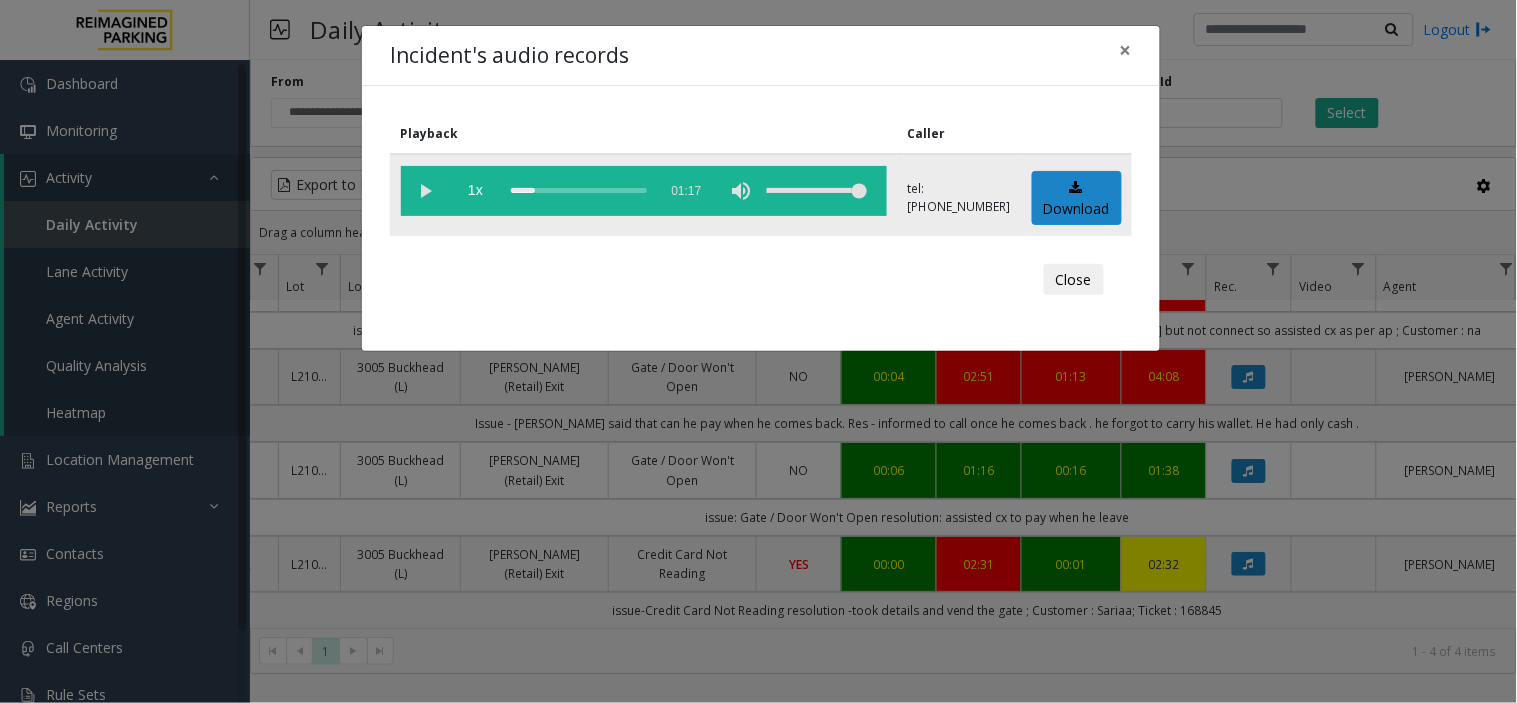 click 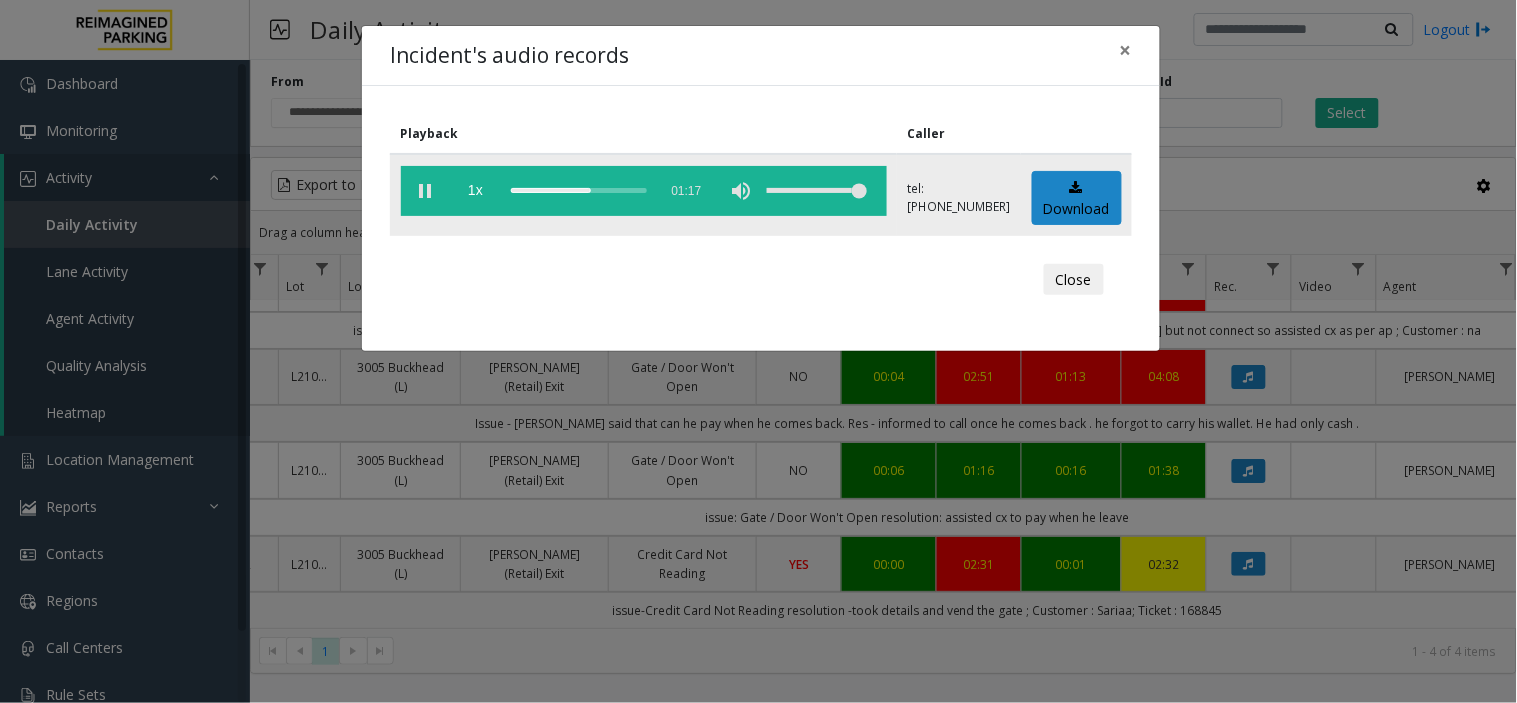 drag, startPoint x: 426, startPoint y: 193, endPoint x: 447, endPoint y: 203, distance: 23.259407 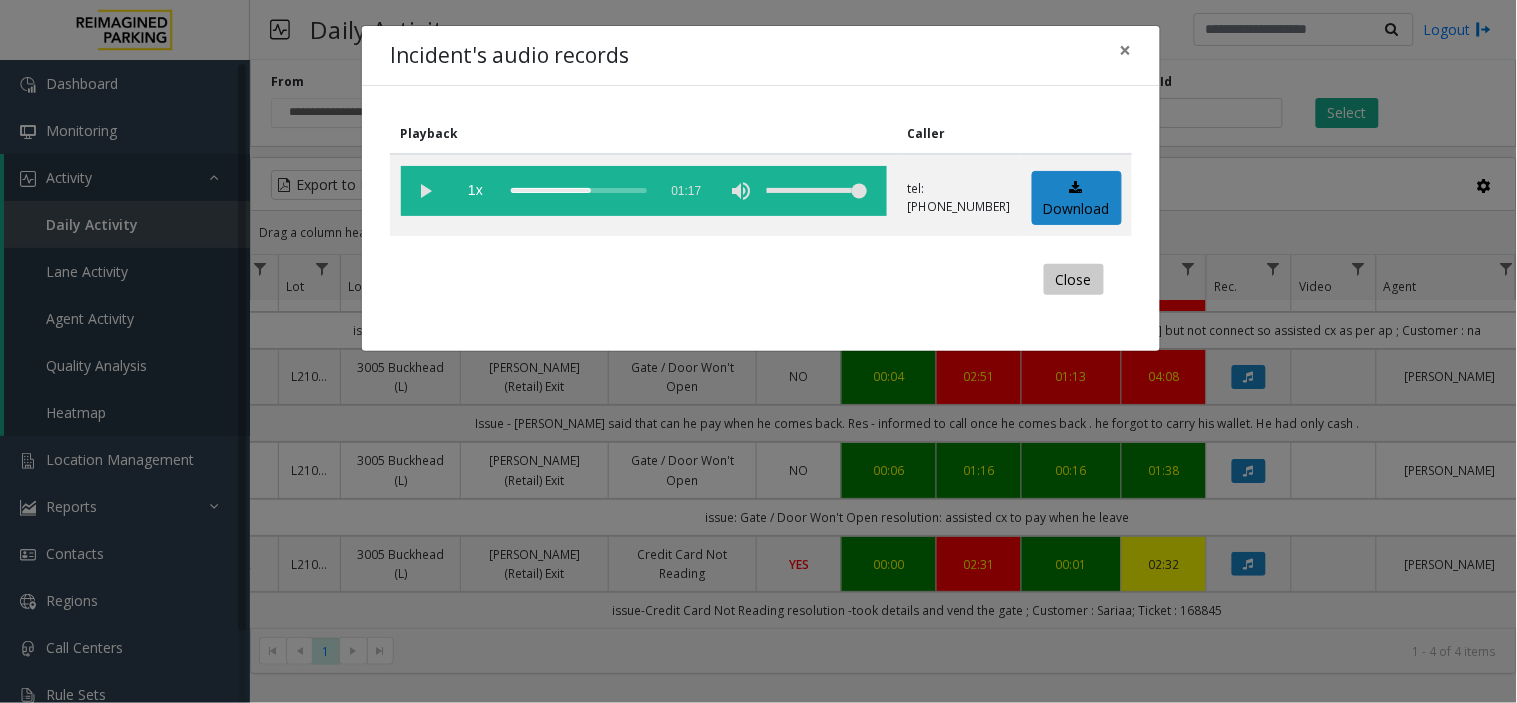 click on "Close" 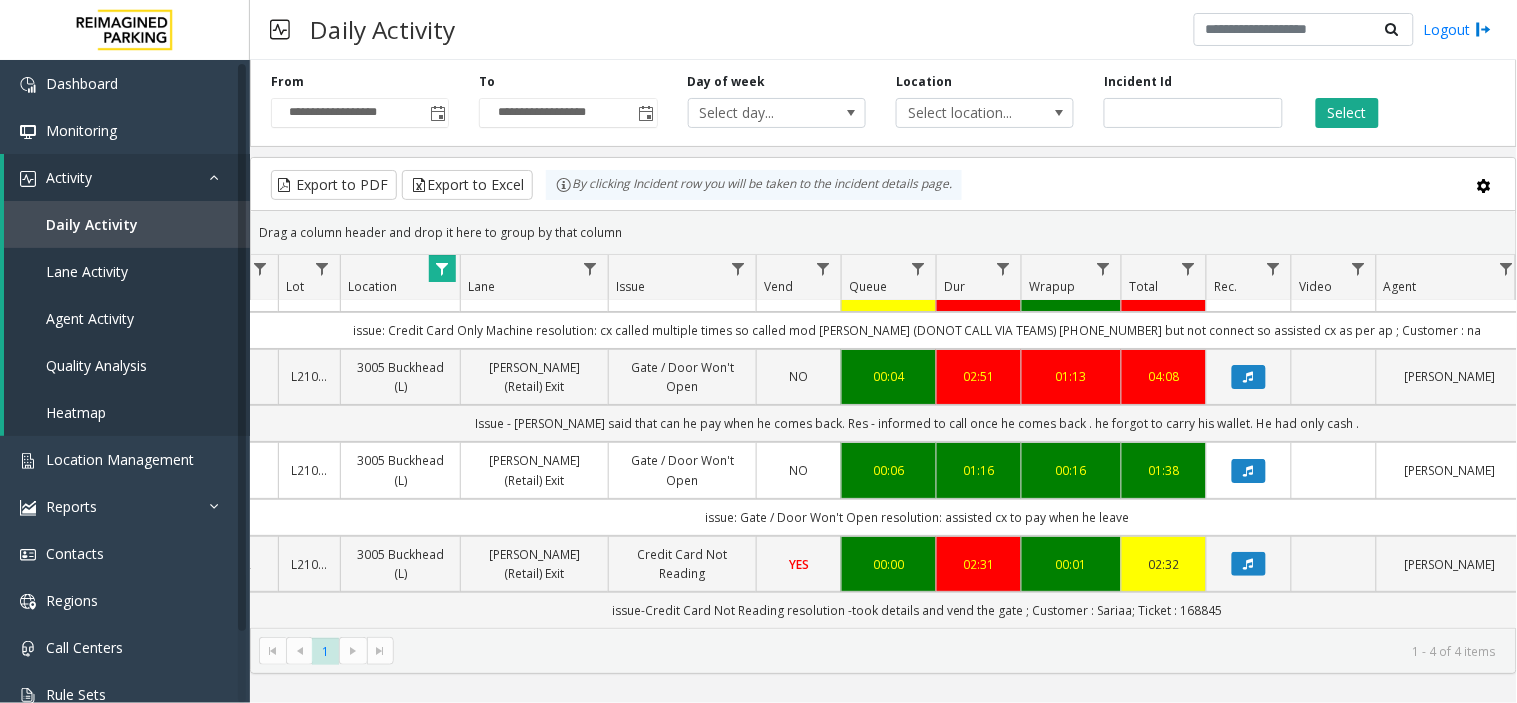 click 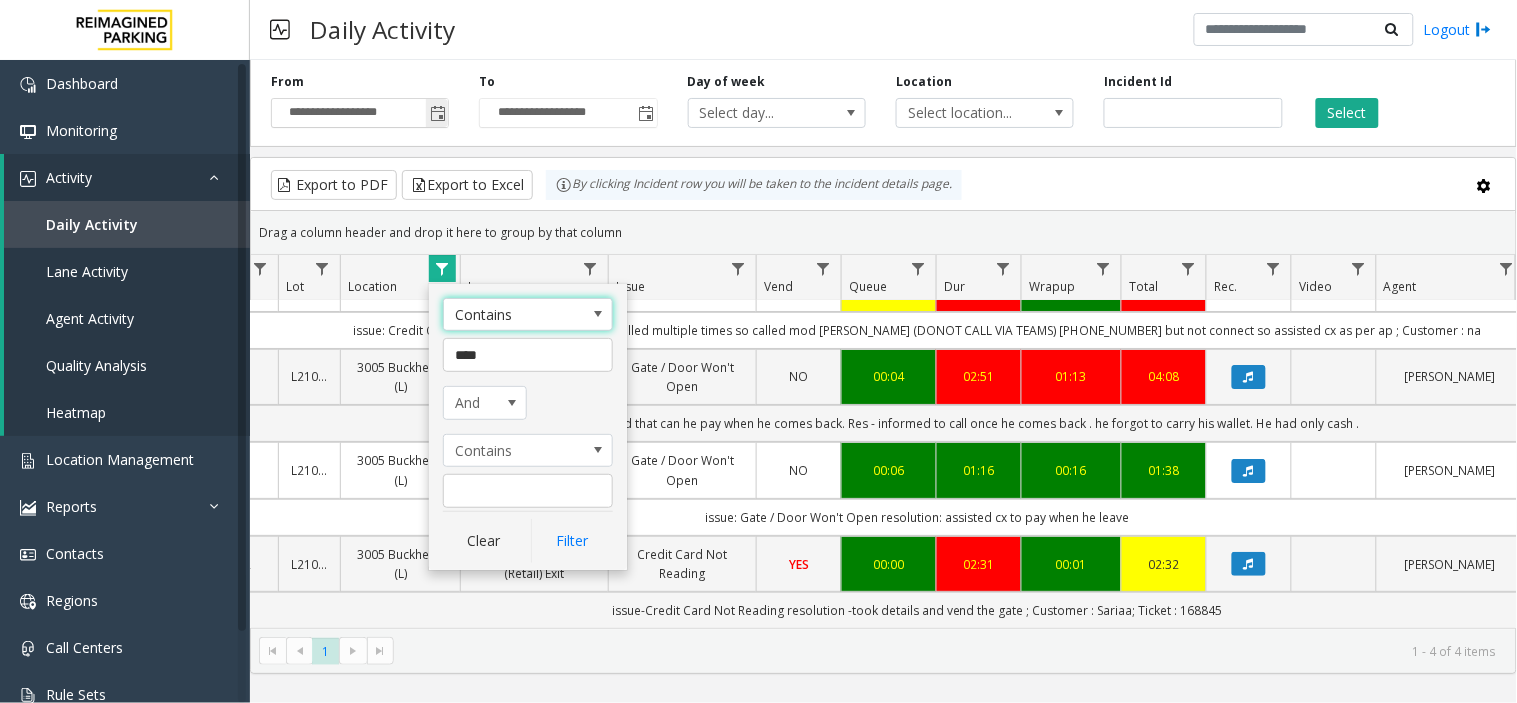 click 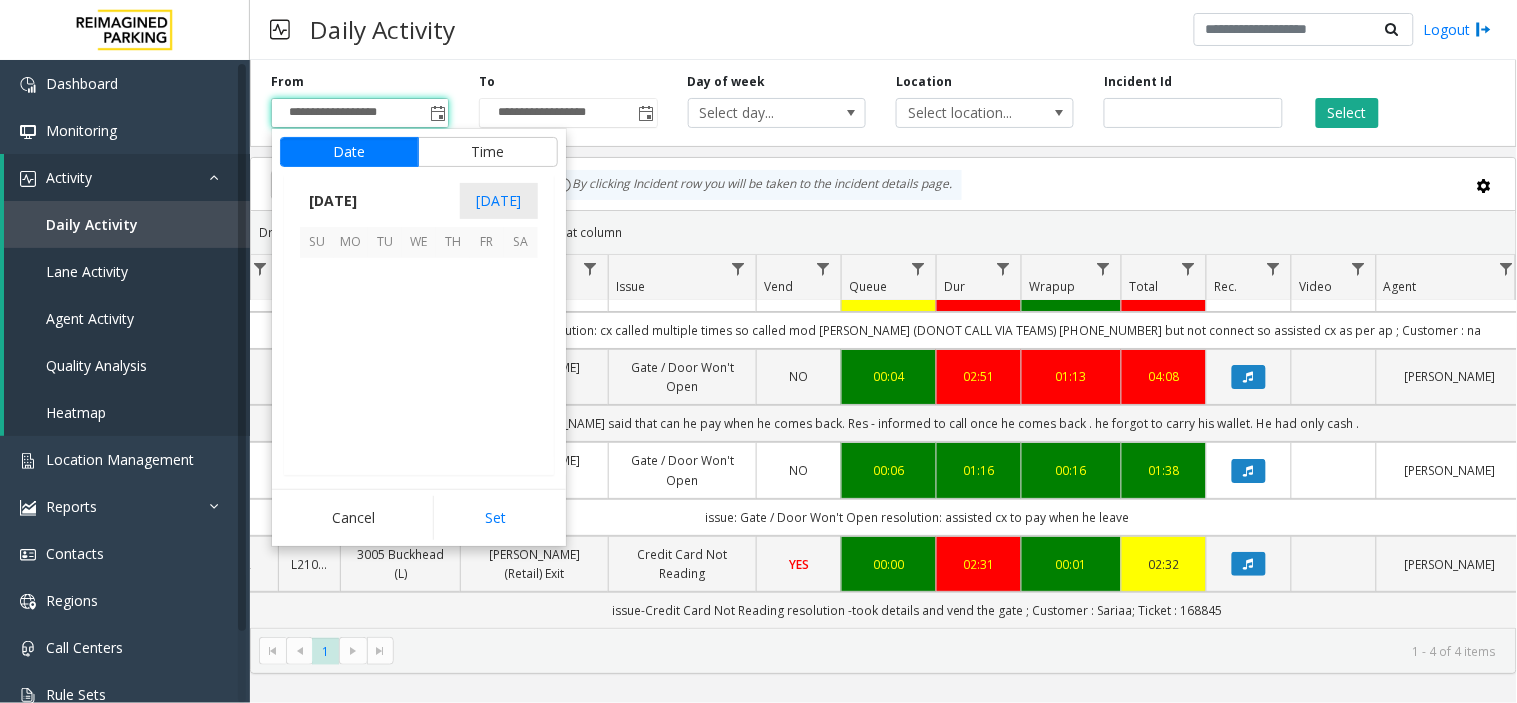 scroll, scrollTop: 358354, scrollLeft: 0, axis: vertical 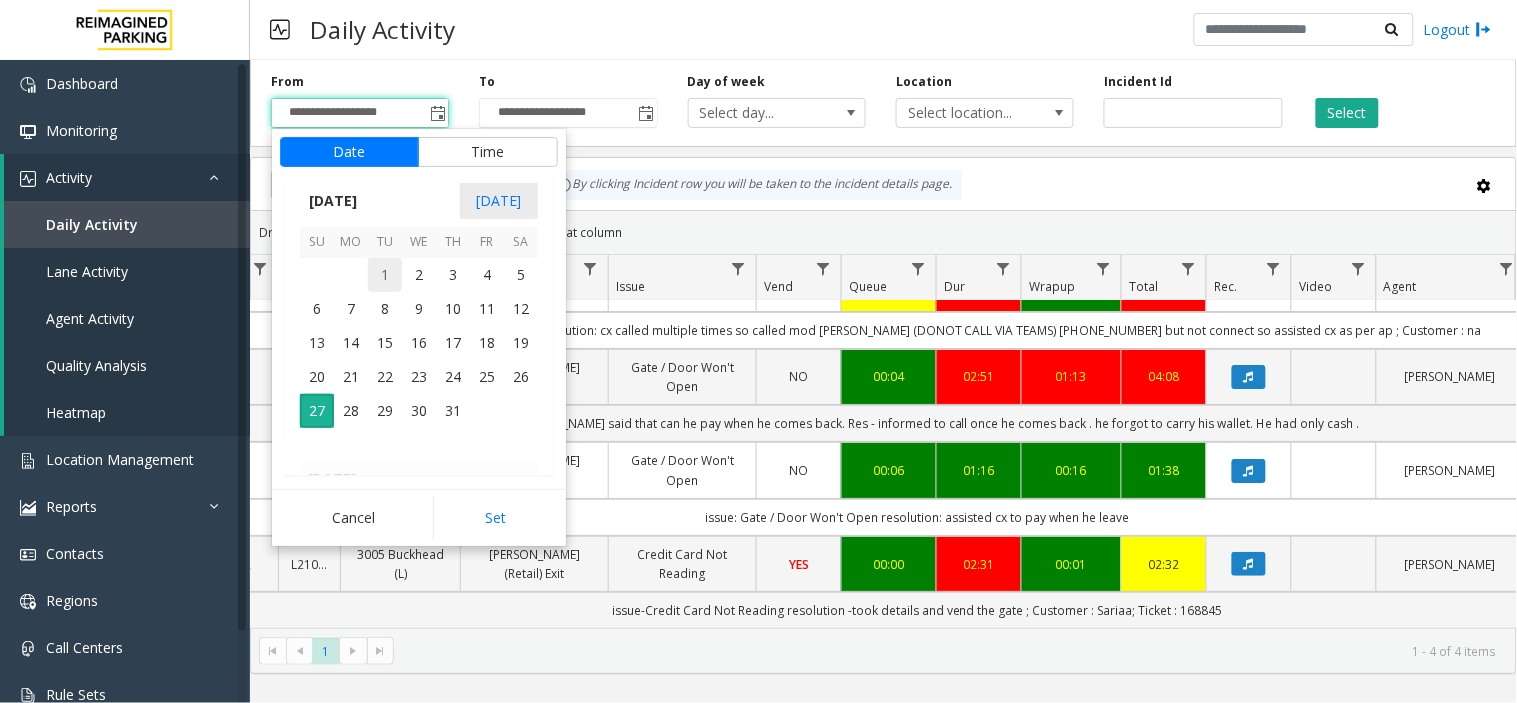 click on "1" at bounding box center (385, 275) 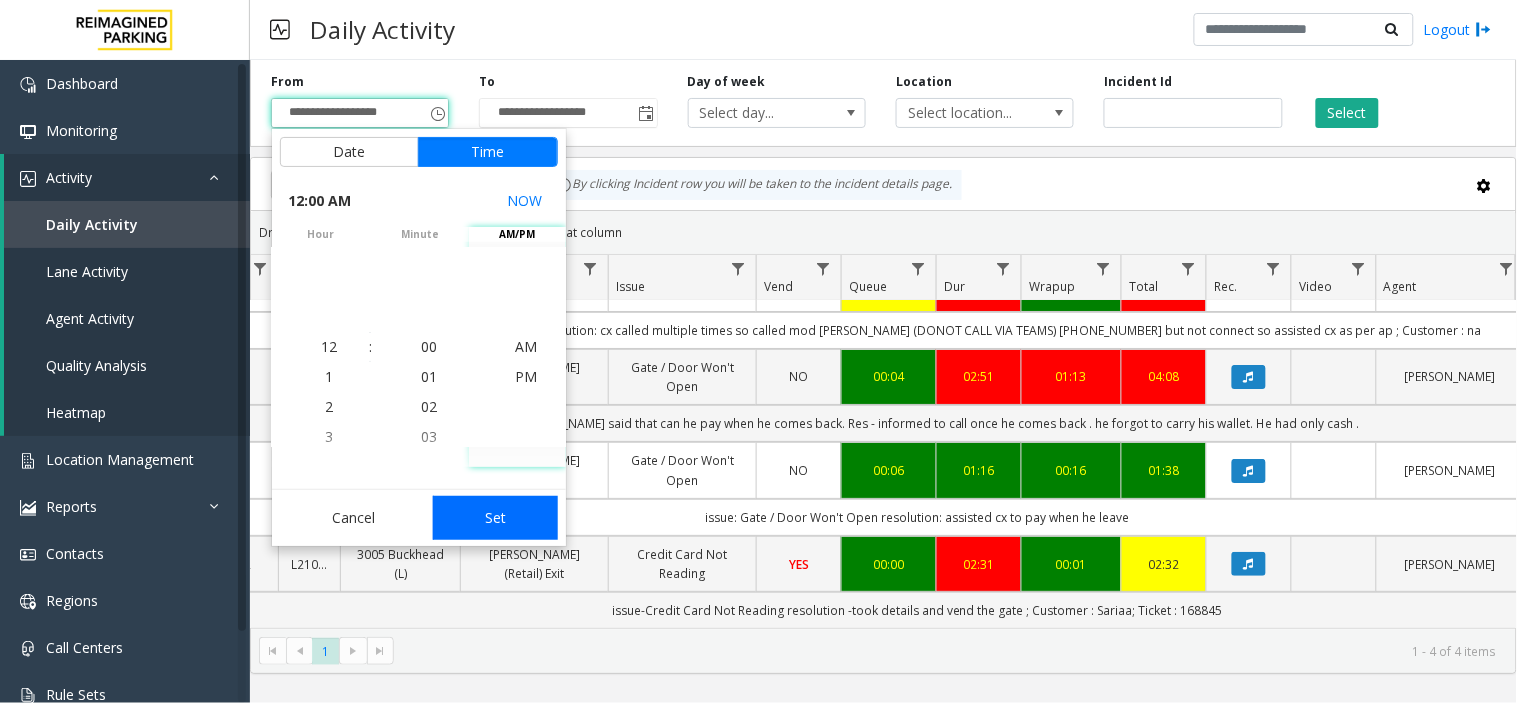 click on "Set" 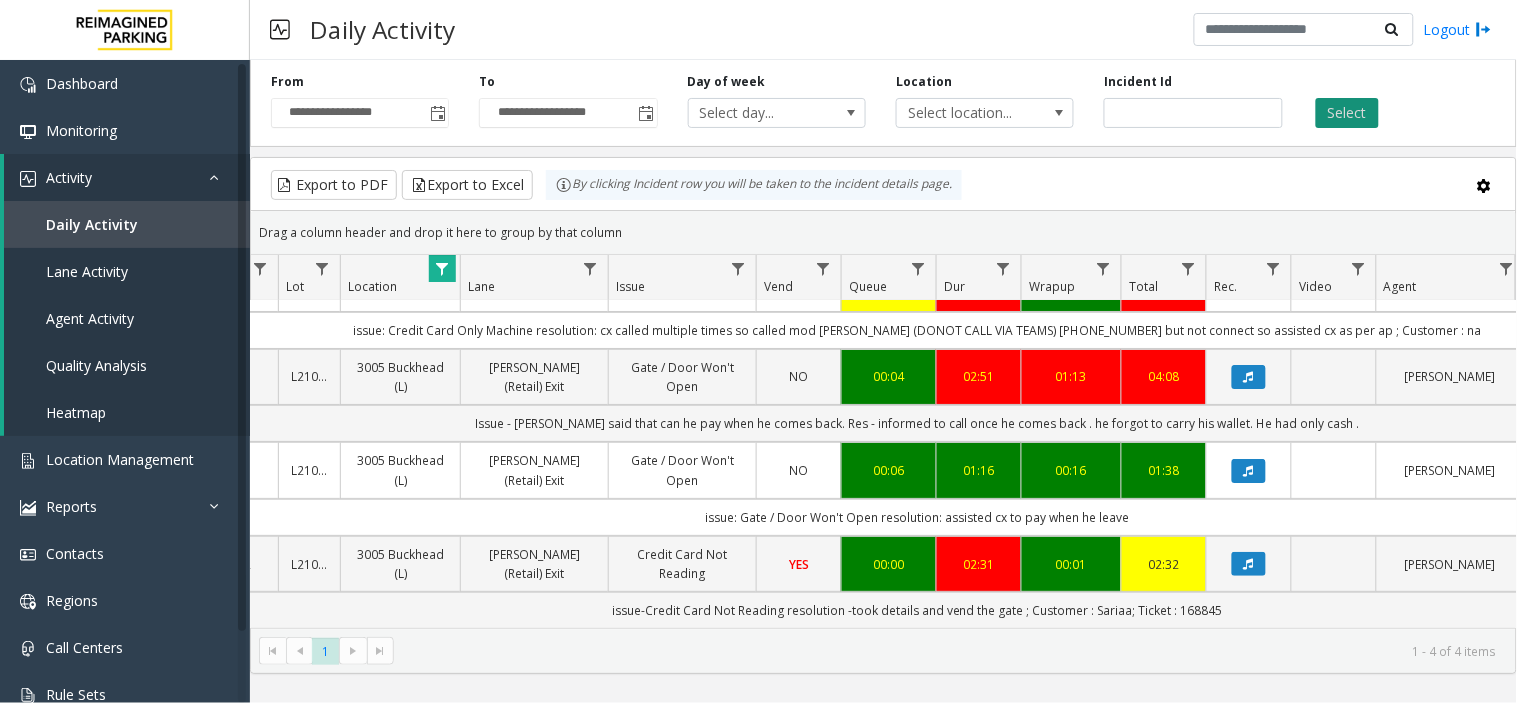 click on "Select" 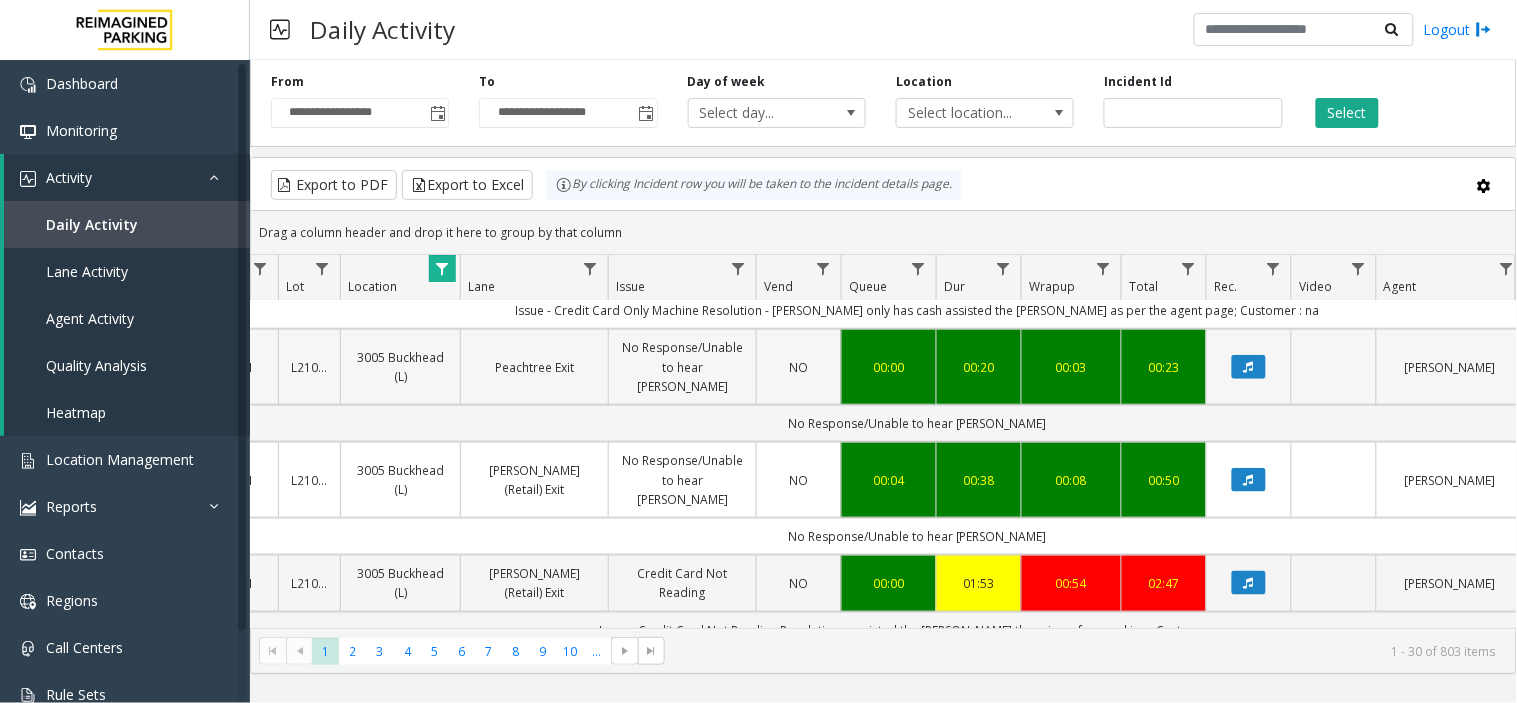 scroll, scrollTop: 2506, scrollLeft: 267, axis: both 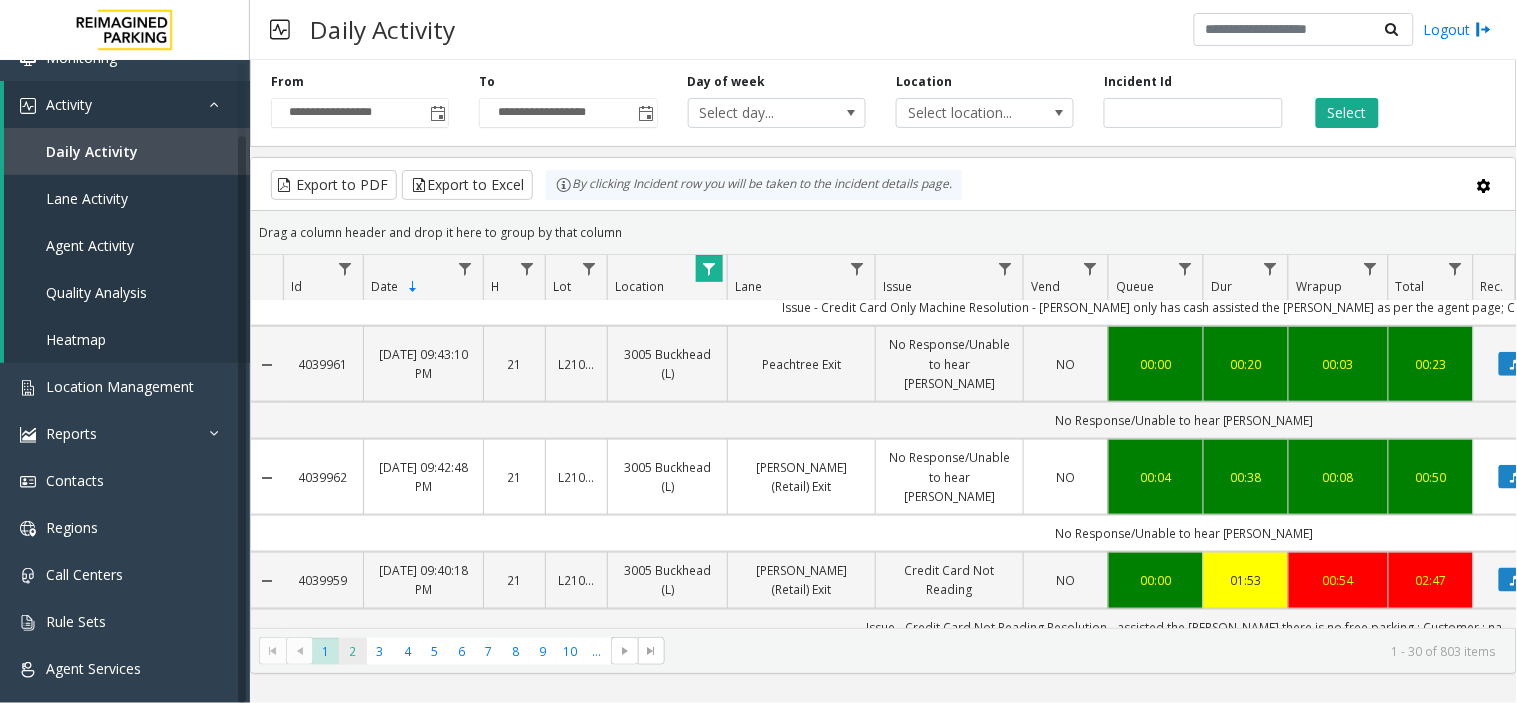 click on "2" 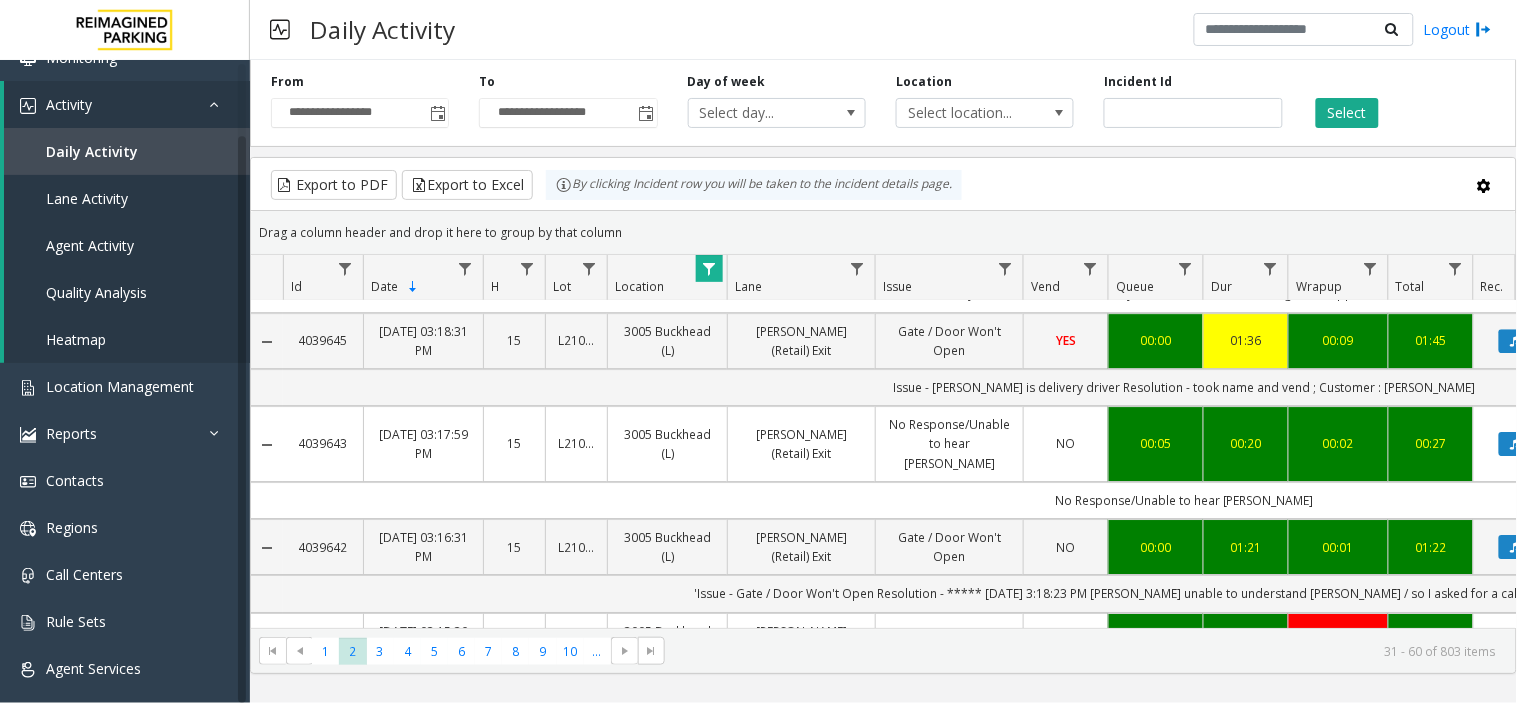 scroll, scrollTop: 1666, scrollLeft: 0, axis: vertical 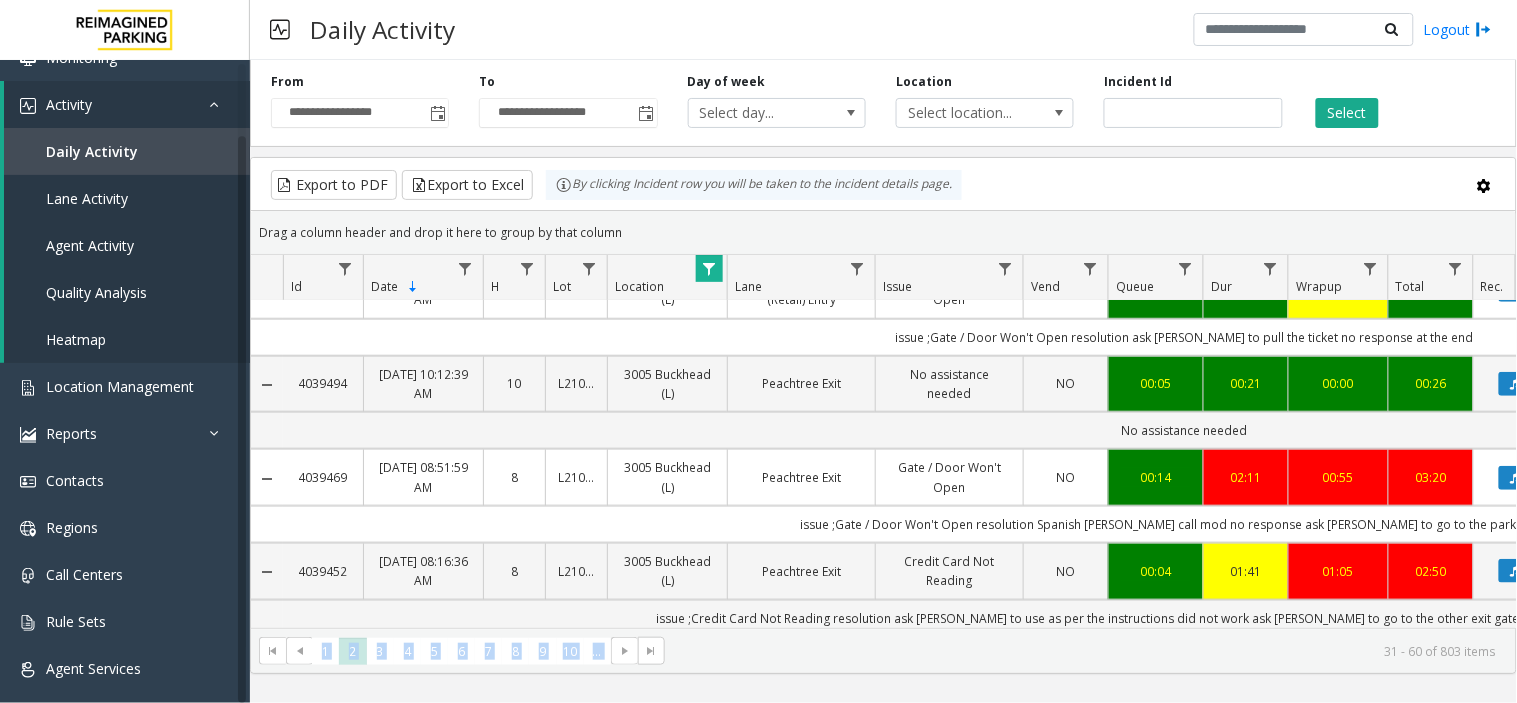 drag, startPoint x: 1015, startPoint y: 627, endPoint x: 1111, endPoint y: 610, distance: 97.49359 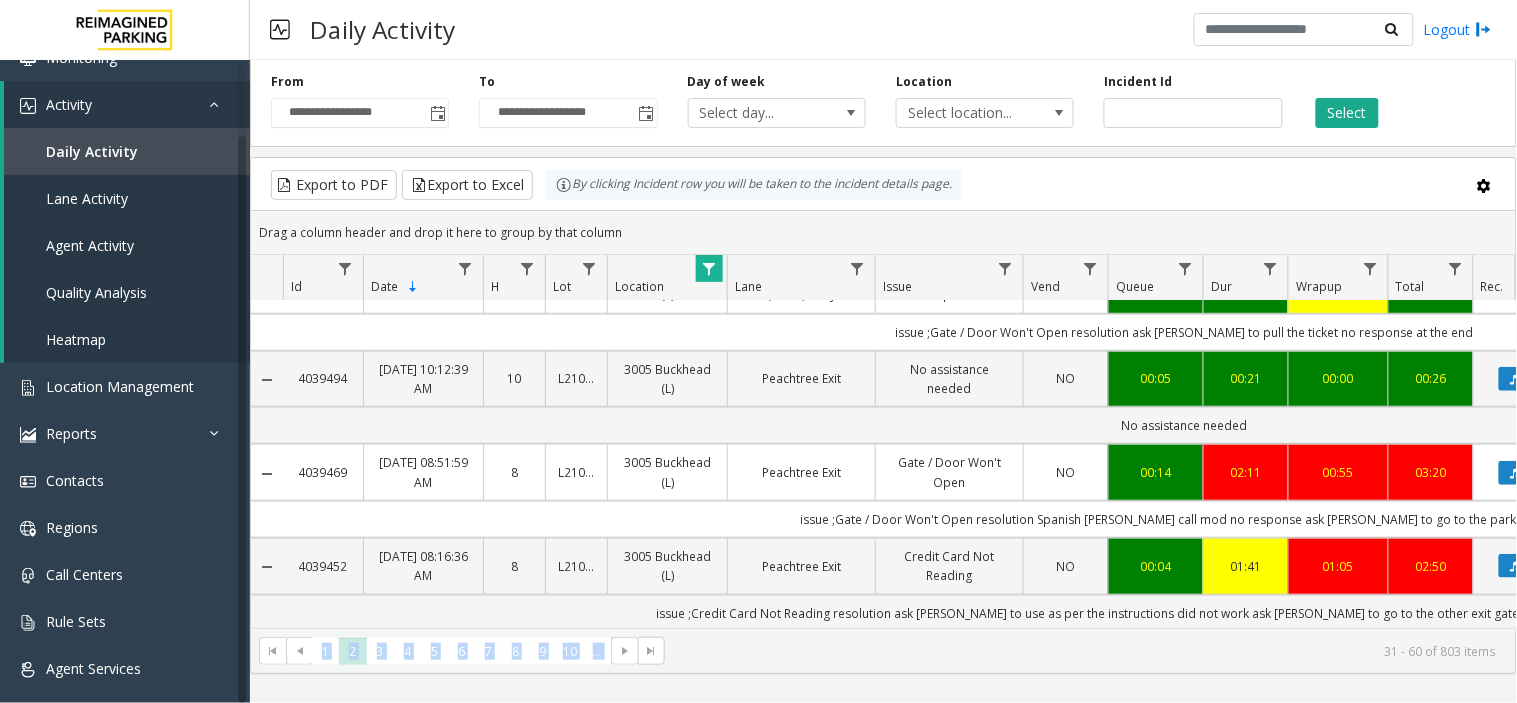 click on "Export to PDF  Export to Excel By clicking Incident row you will be taken to the incident details page.   Drag a column header and drop it here to group by that column  Id Date Sorted Descending H Lot Location Lane Issue Vend Queue Dur Wrapup Total Rec. Video Agent Parker Source Closed by Agent  4039951   Jul 25, 2025 09:33:23 PM
21   L21082601   3005 Buckhead (L)   Pharr (Retail) Exit    No Response/Unable to hear parker   NO   00:04   00:21   00:07   00:32   Abhishek Jha      genesys   NO   No Response/Unable to hear parker
4039949   Jul 25, 2025 09:27:19 PM
21   L21082601   3005 Buckhead (L)   Pharr (Retail) Exit    Ticket Unreadable   NO   00:03   01:41   00:07   01:51   Mohit Kaushal      genesys   NO   Issue - Ticket Unreadable
Resolution - someone came to assist the parker, so i disconnected the call .
; Ticket : na   4039947   Jul 25, 2025 09:25:44 PM
21   L21082601   3005 Buckhead (L)   Pharr (Retail) Exit    Validation Error   NO   00:04   01:28   00:34   02:06   Abhishek Jha   na   NO" 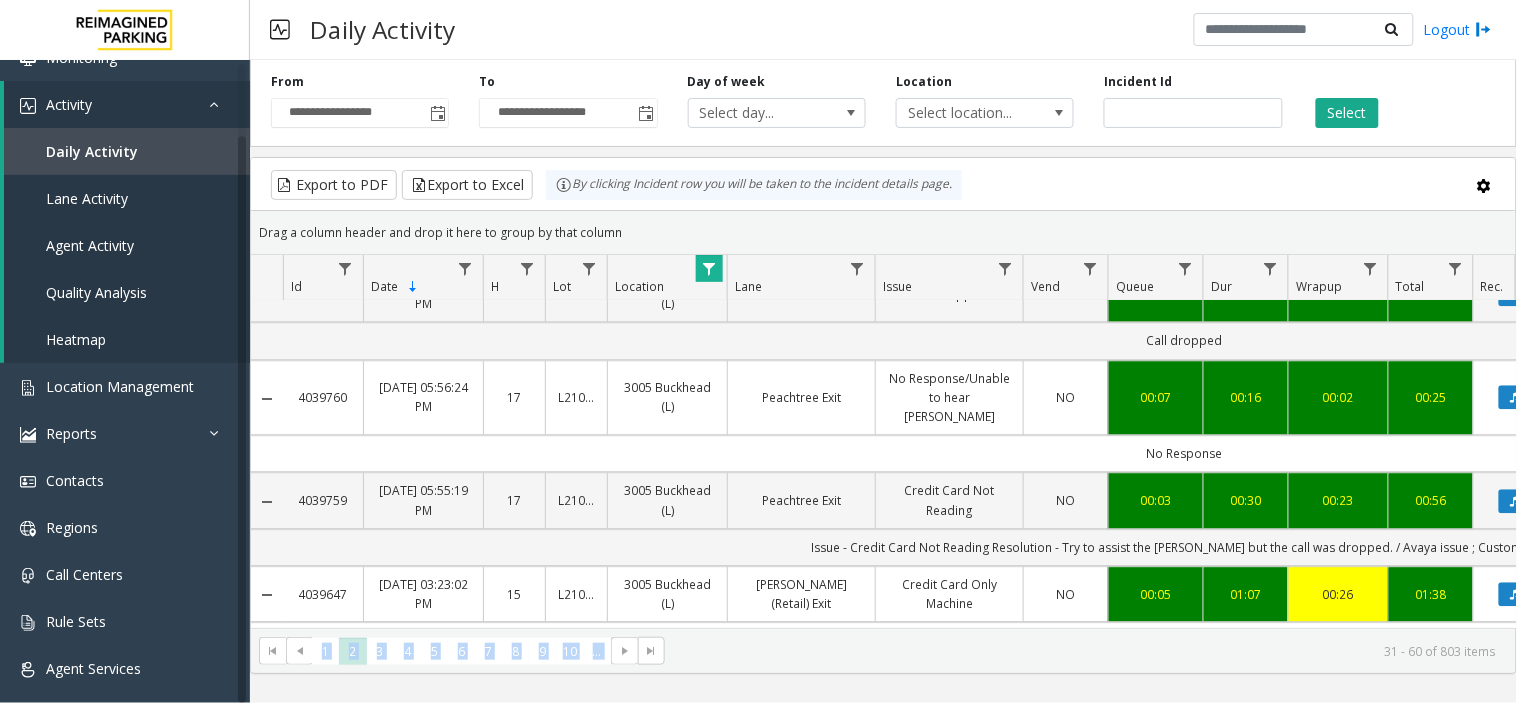 scroll, scrollTop: 0, scrollLeft: 0, axis: both 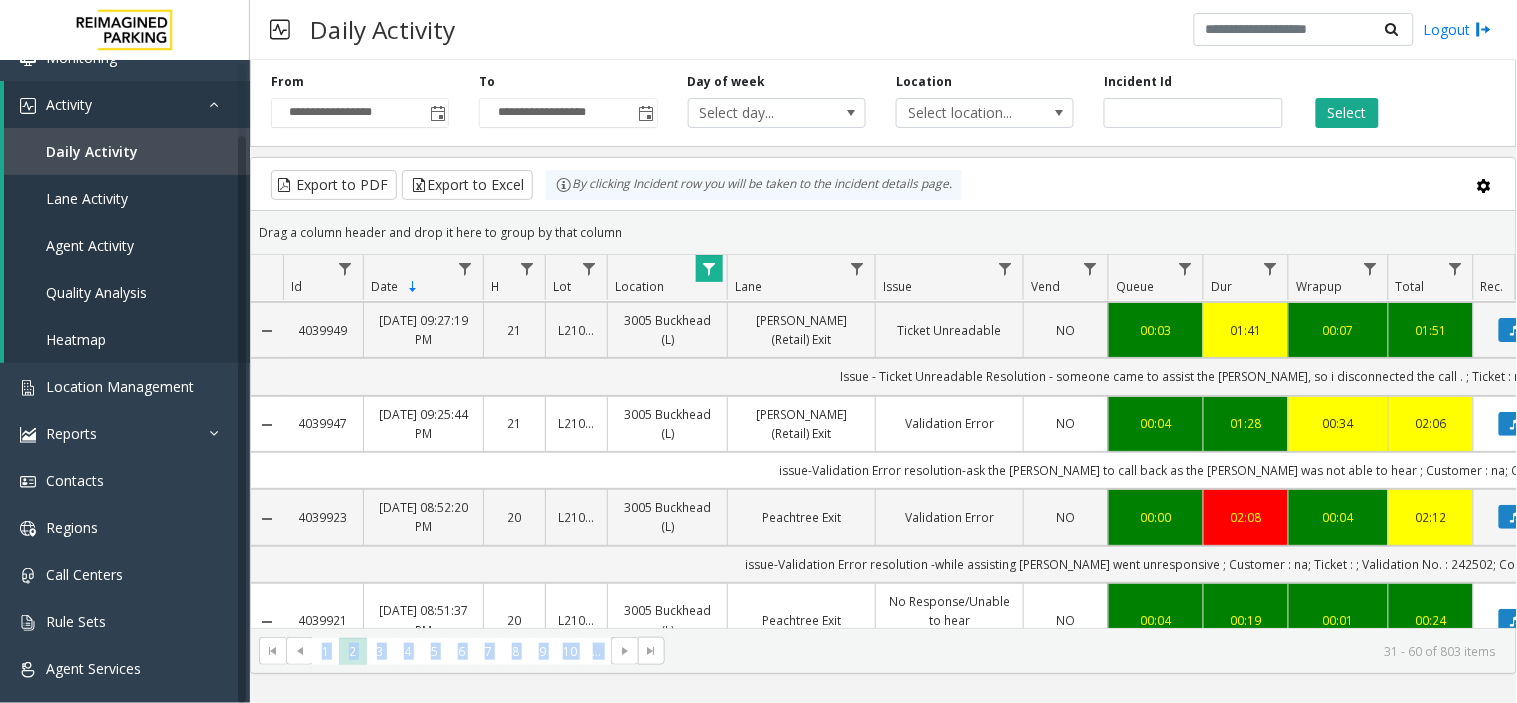 click on "31 - 60 of 803 items" 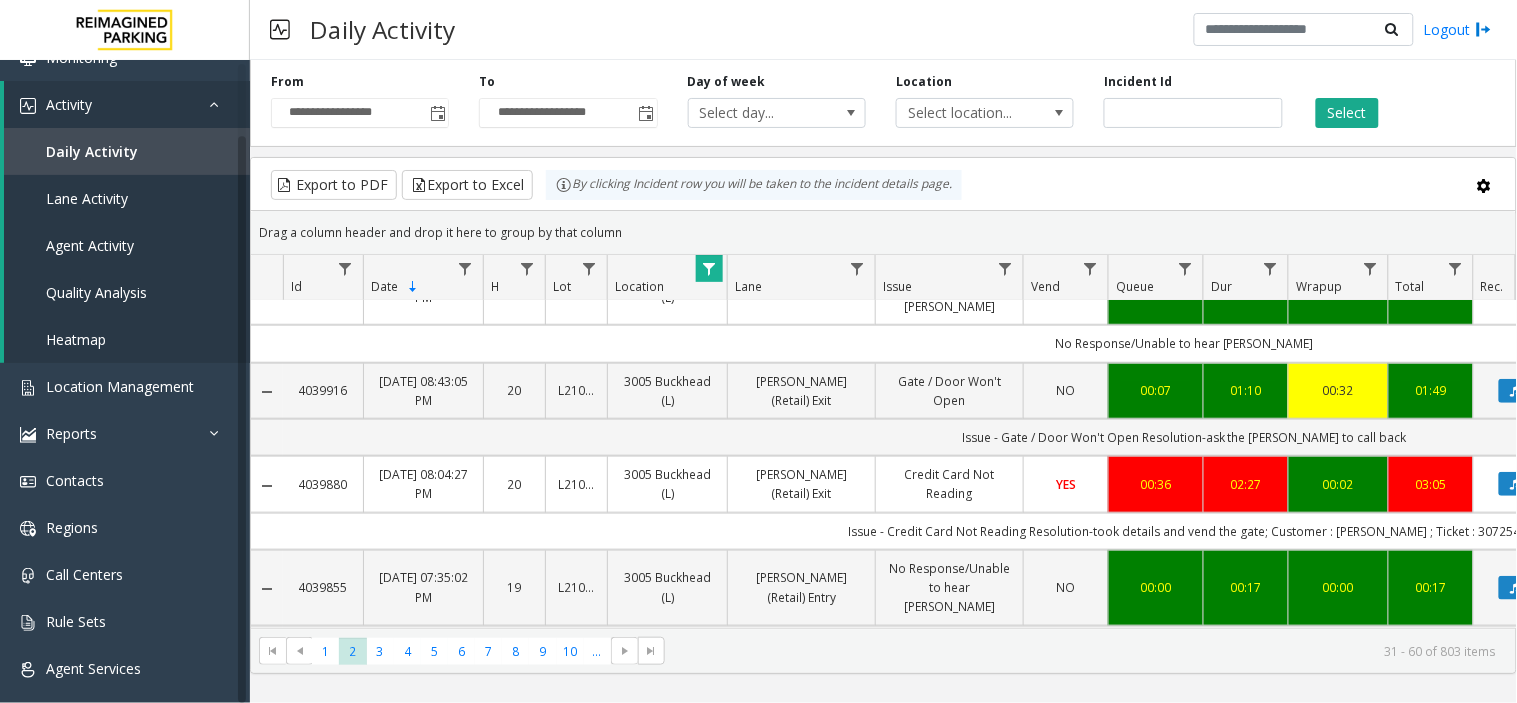 scroll, scrollTop: 333, scrollLeft: 0, axis: vertical 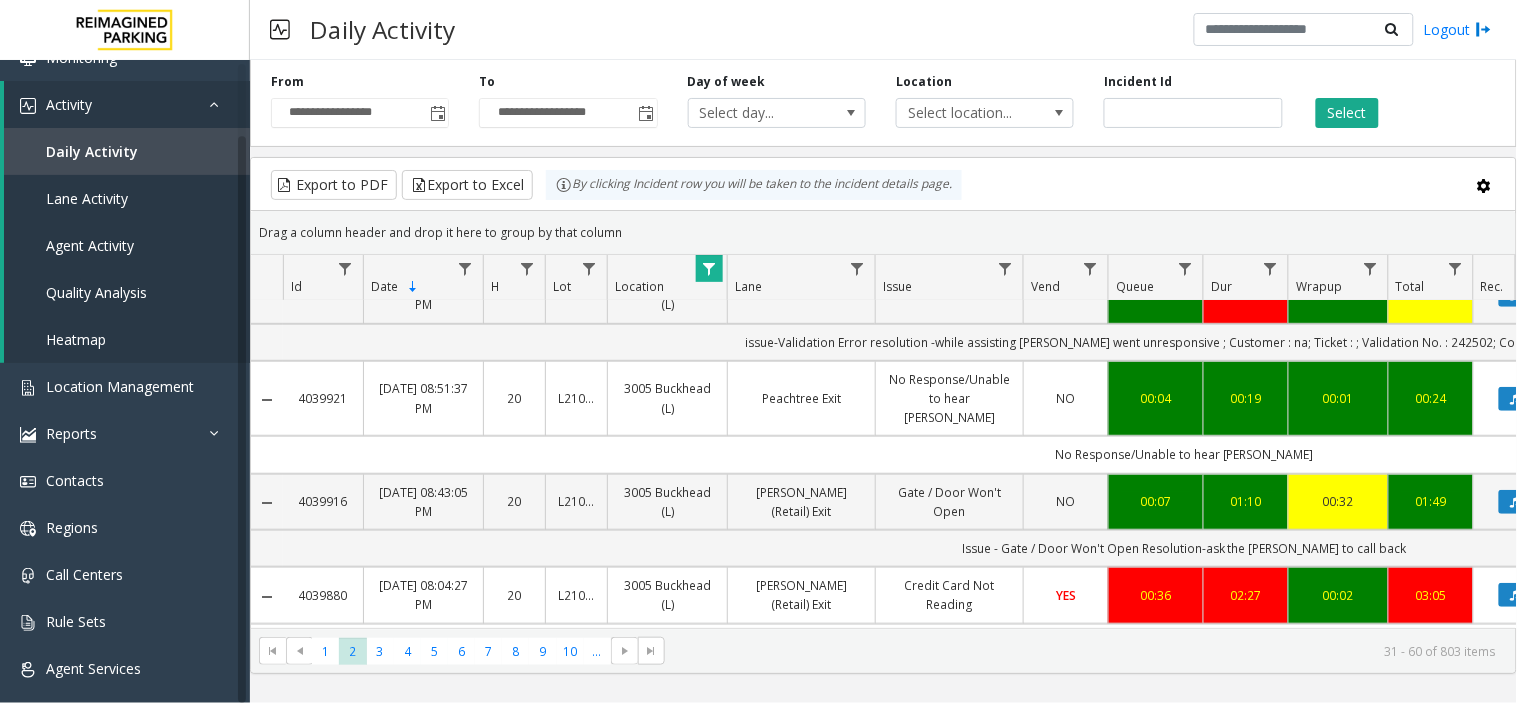 click on "* * * * * * * * * ** ***  1   2   3   4   5   6   7   8   9   10  ... 31 - 60 of 803 items" 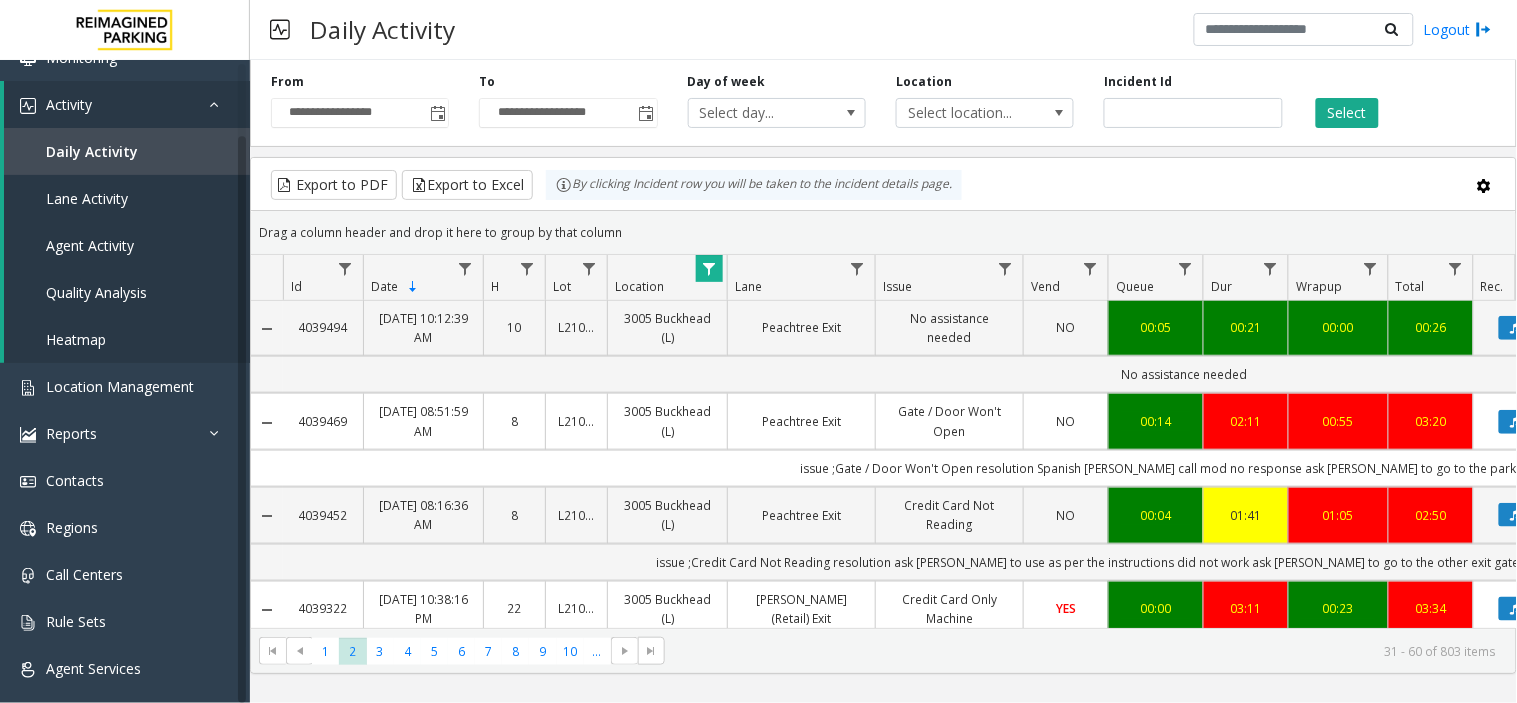 scroll, scrollTop: 2506, scrollLeft: 0, axis: vertical 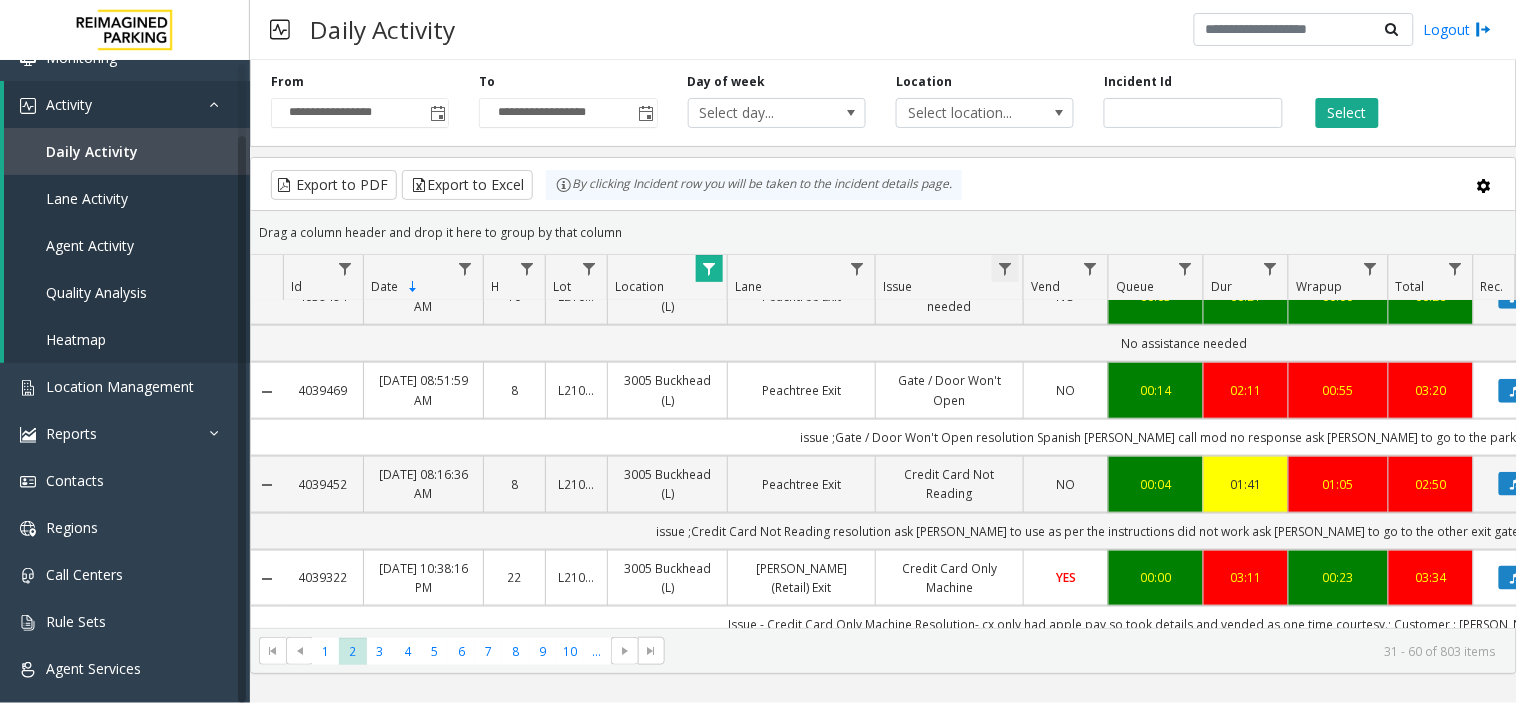 click 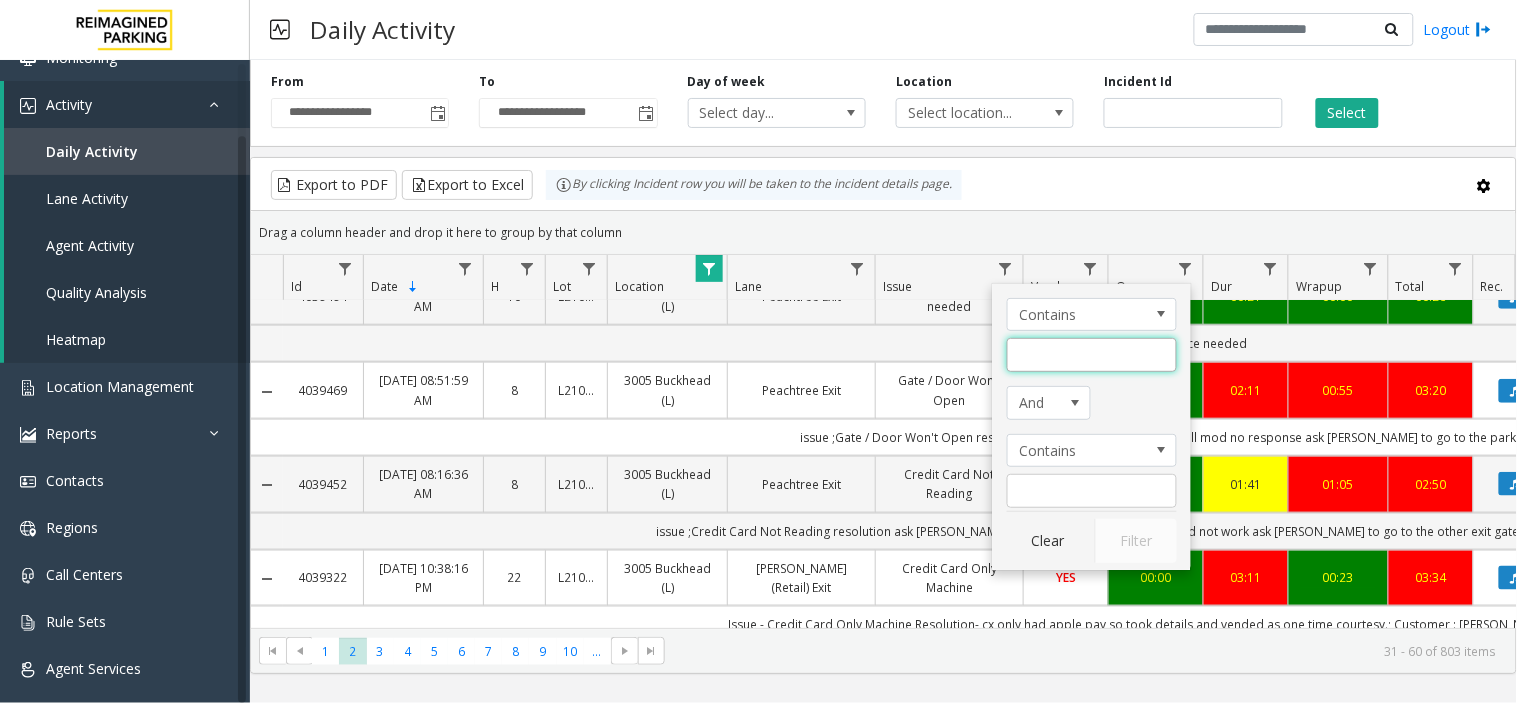click 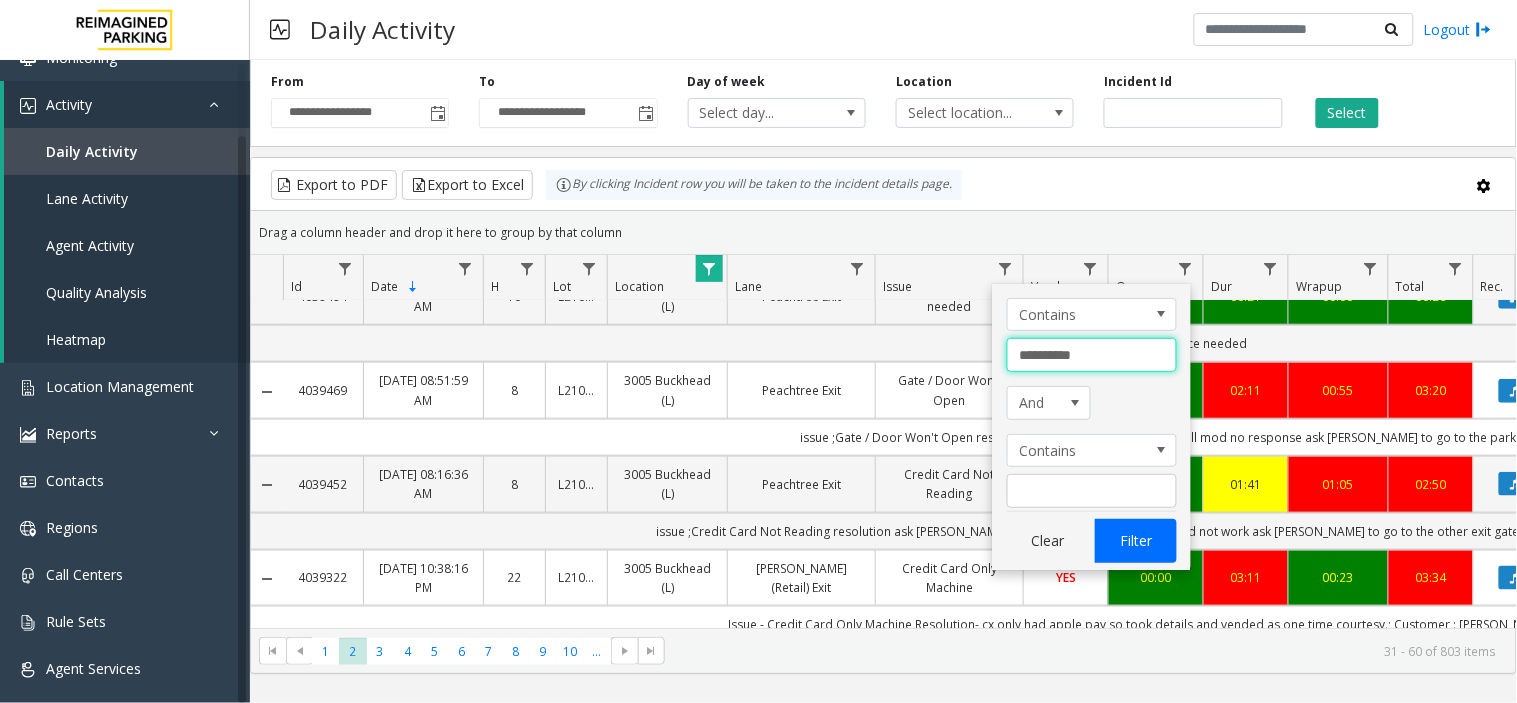 type on "**********" 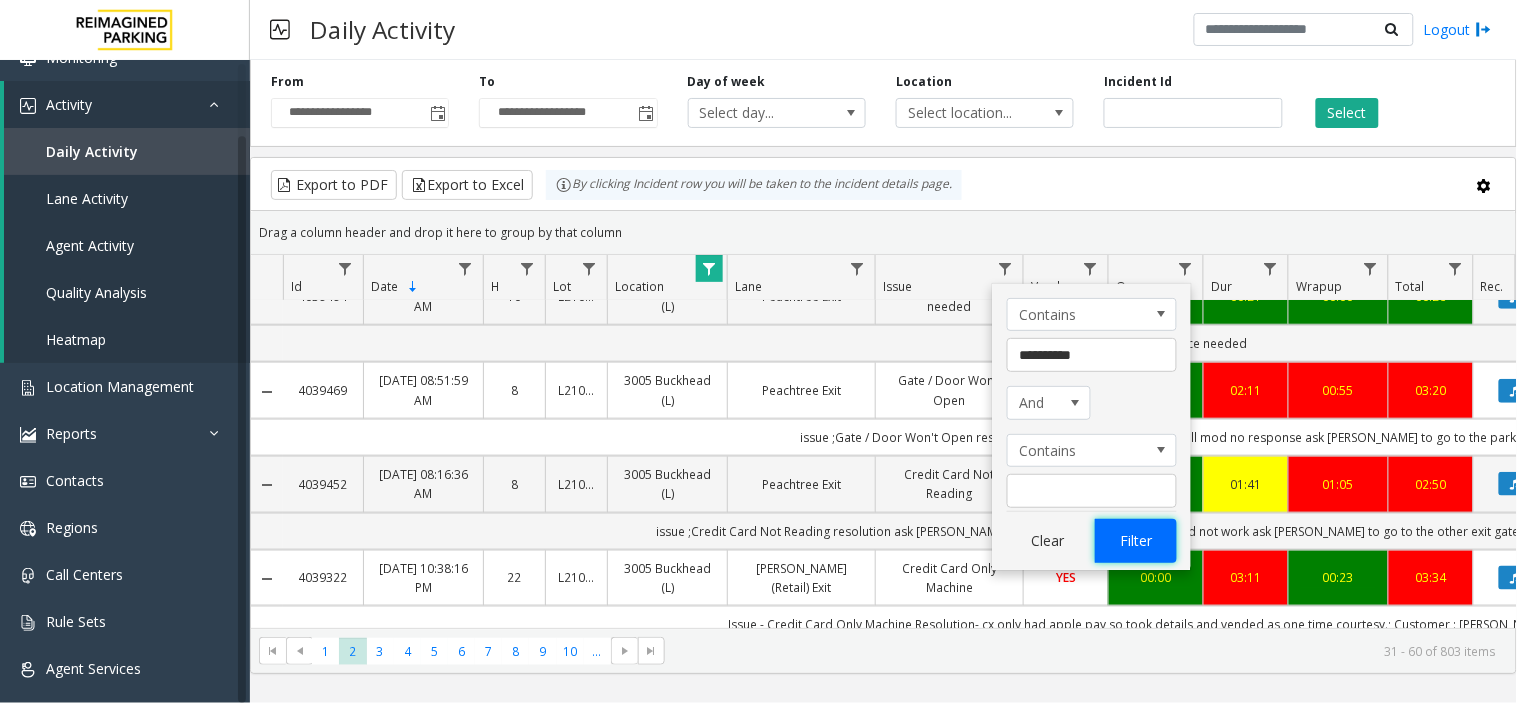 click on "Filter" 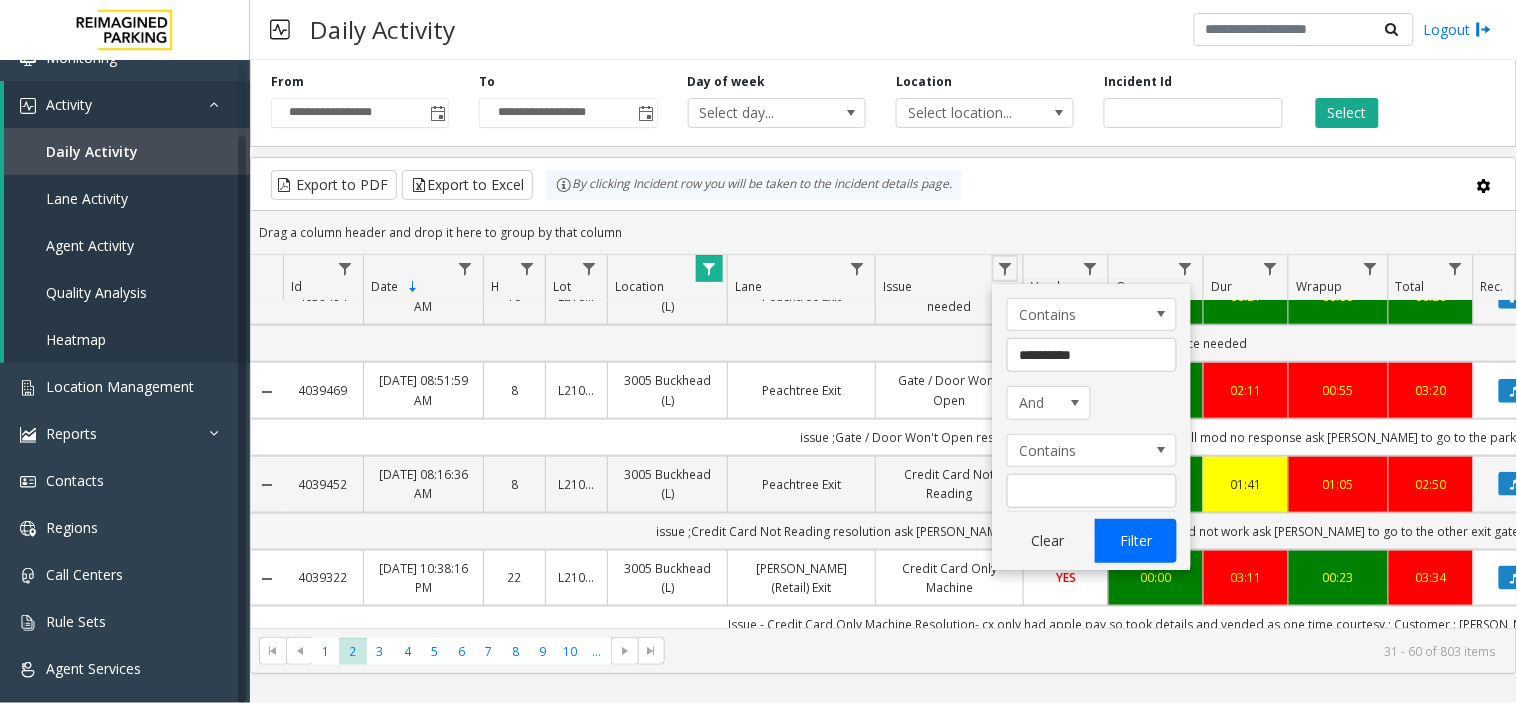 scroll, scrollTop: 0, scrollLeft: 0, axis: both 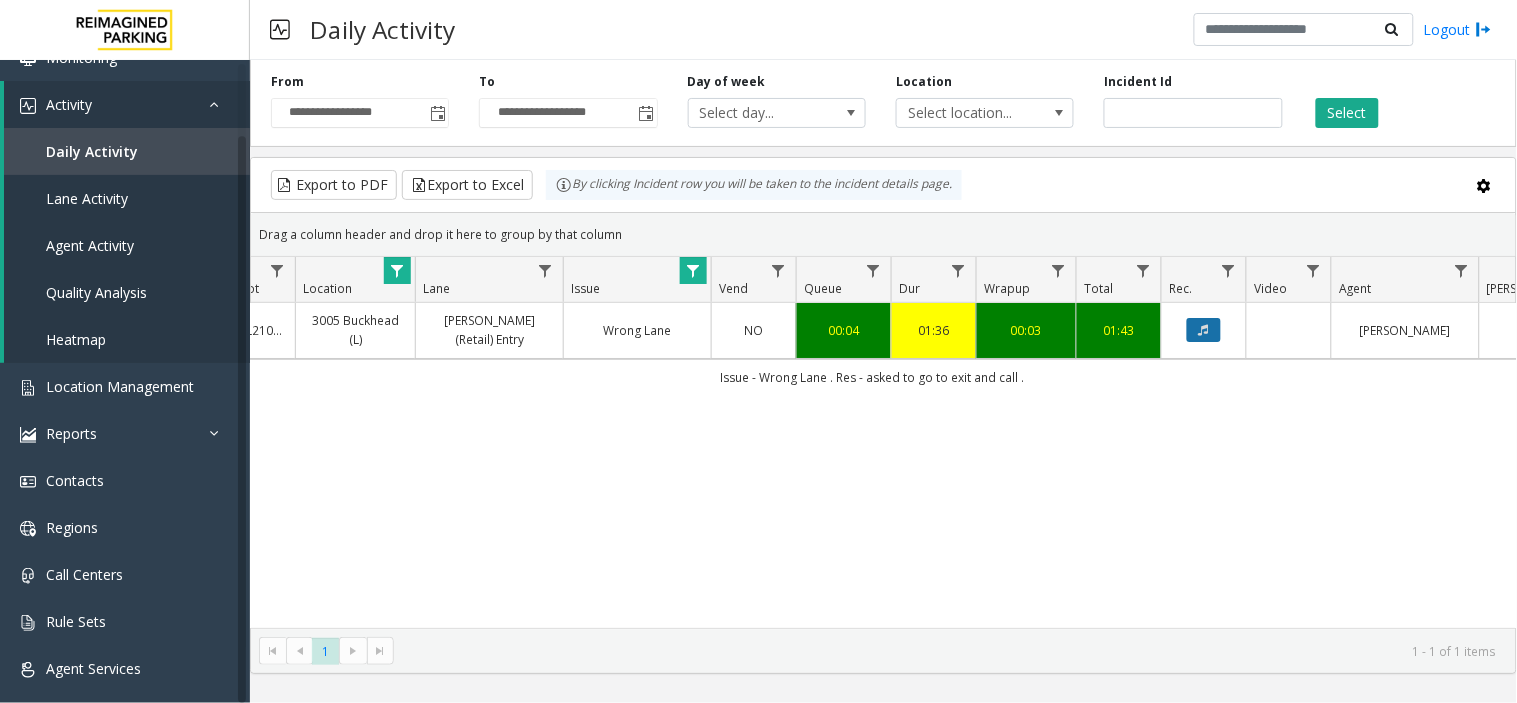 click 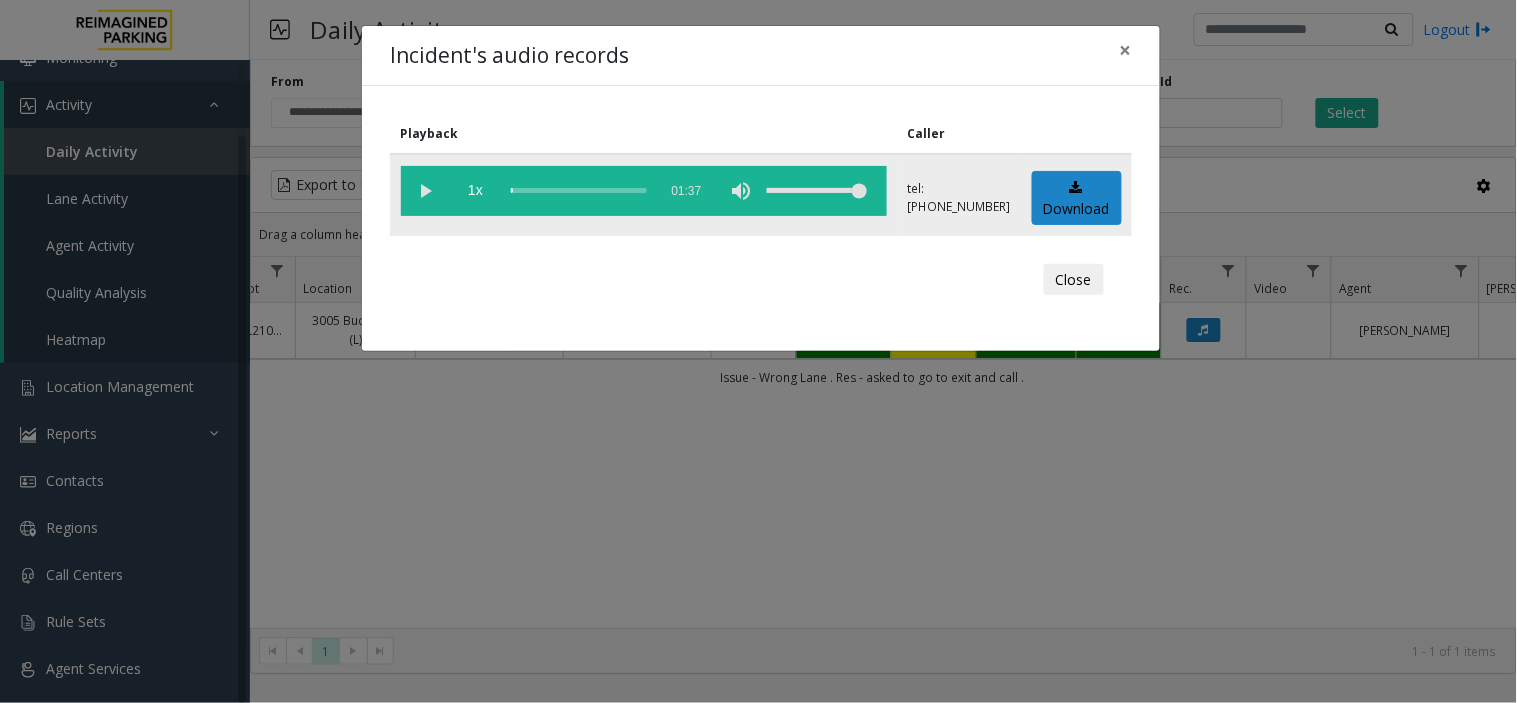 click 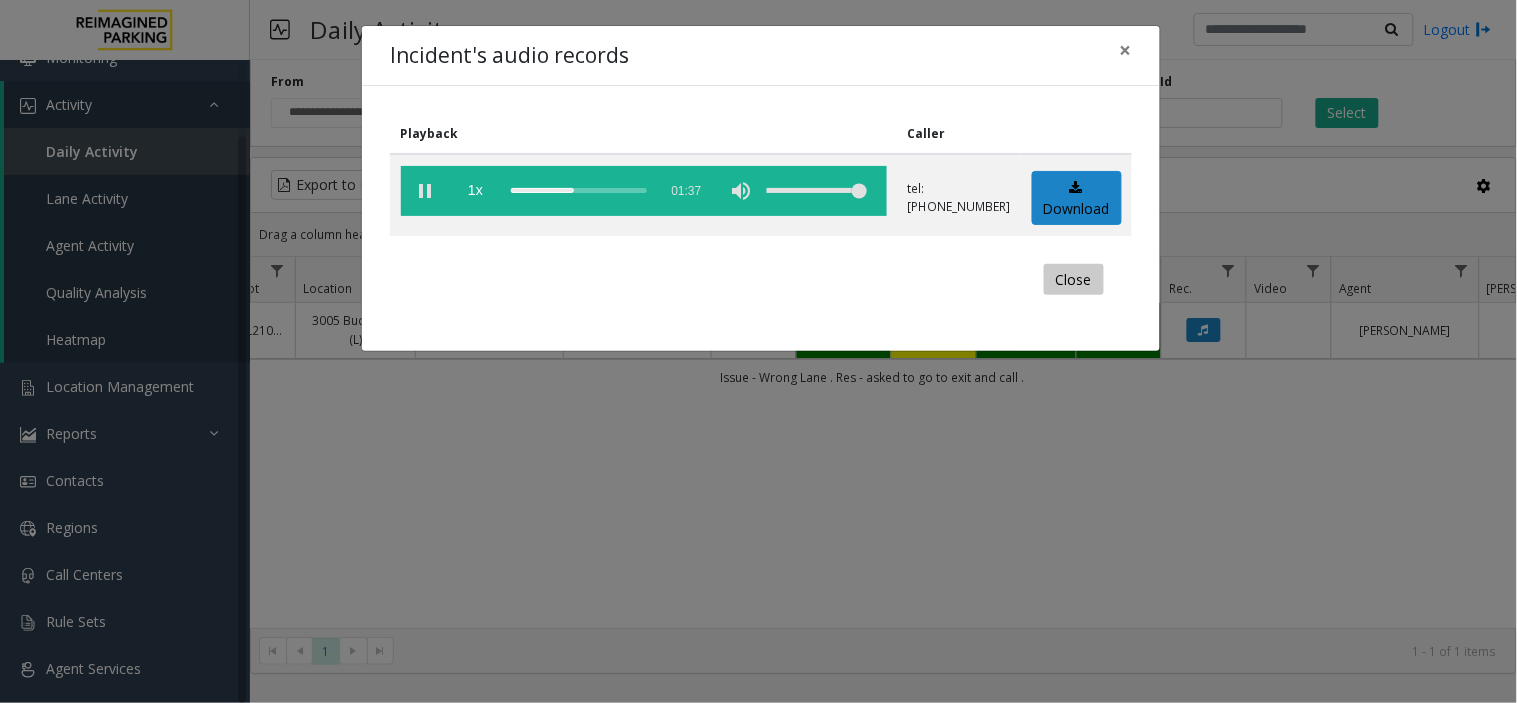click on "Close" 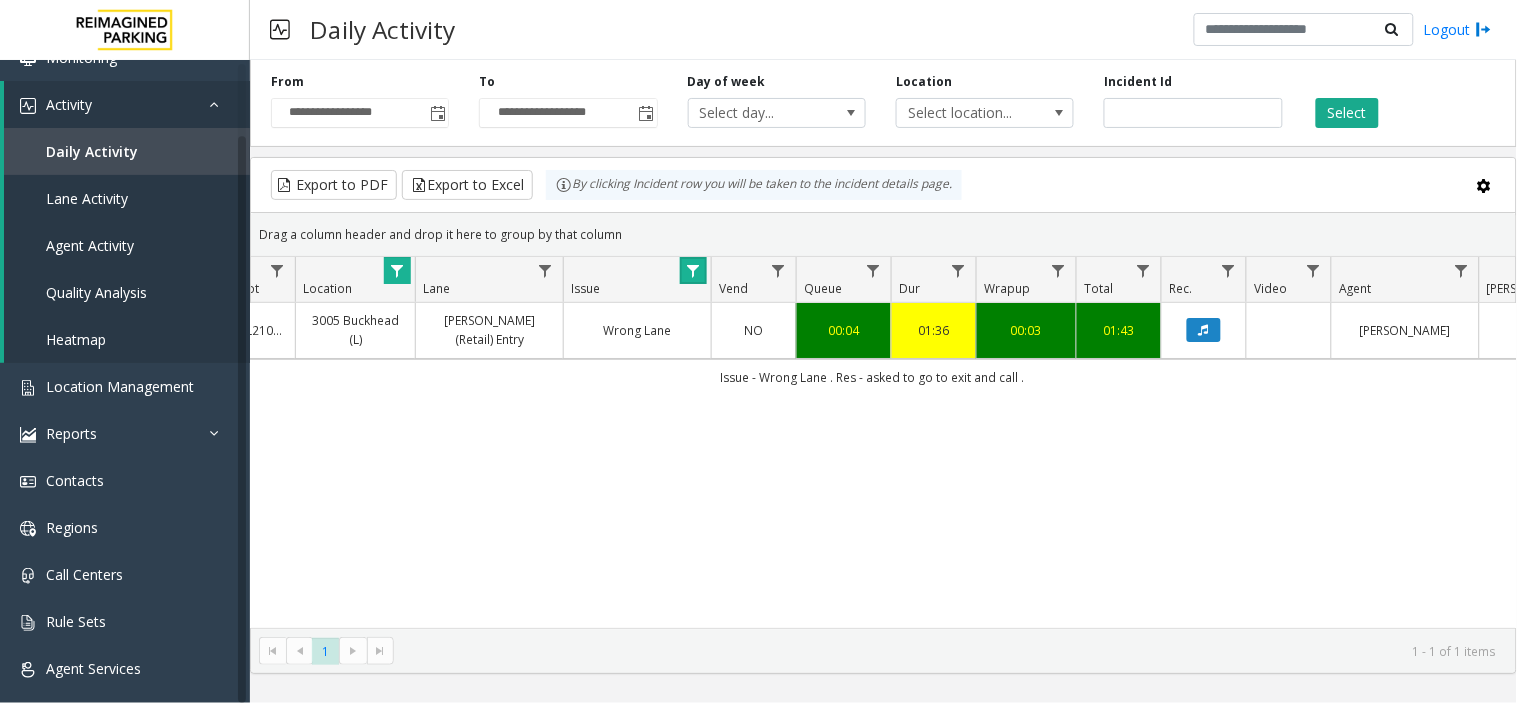 click 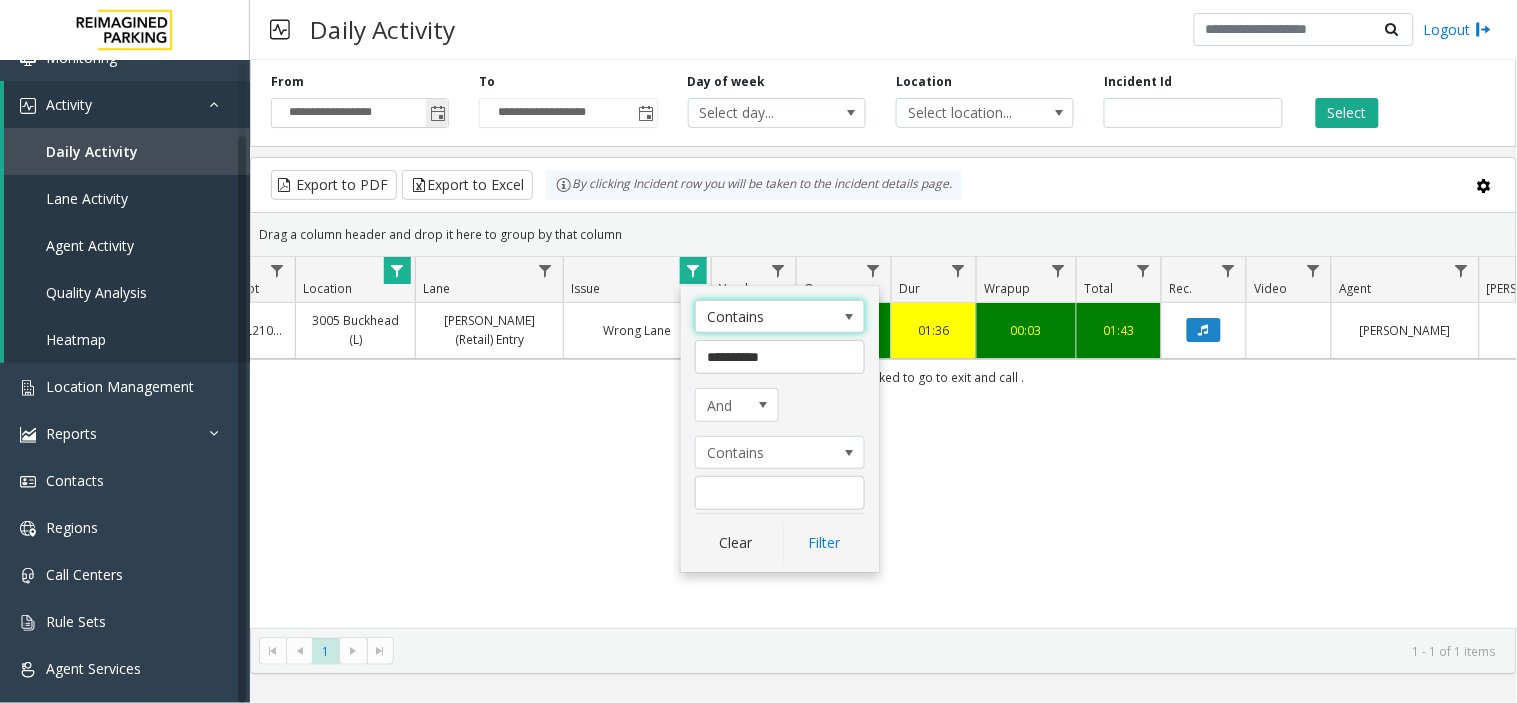 click 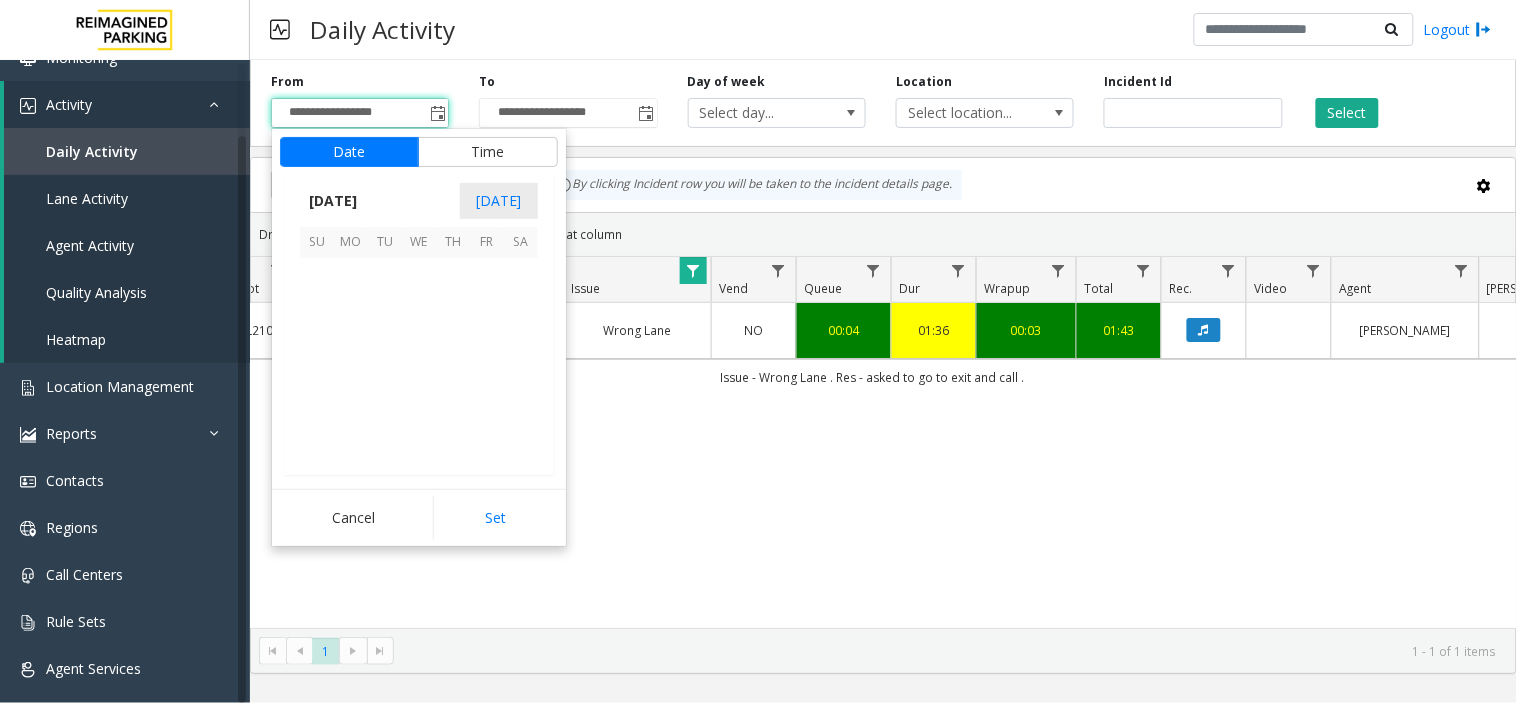 scroll, scrollTop: 358354, scrollLeft: 0, axis: vertical 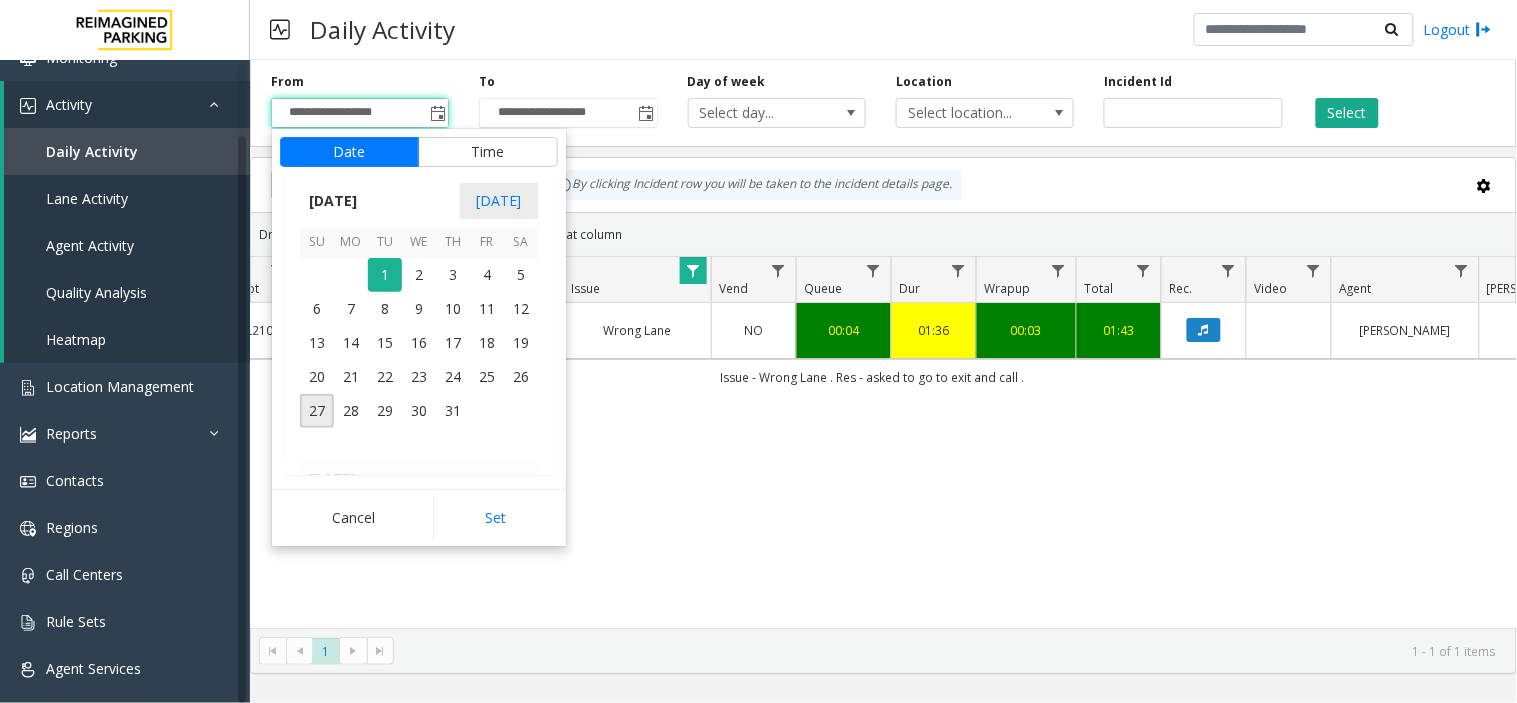 click on "Cancel" 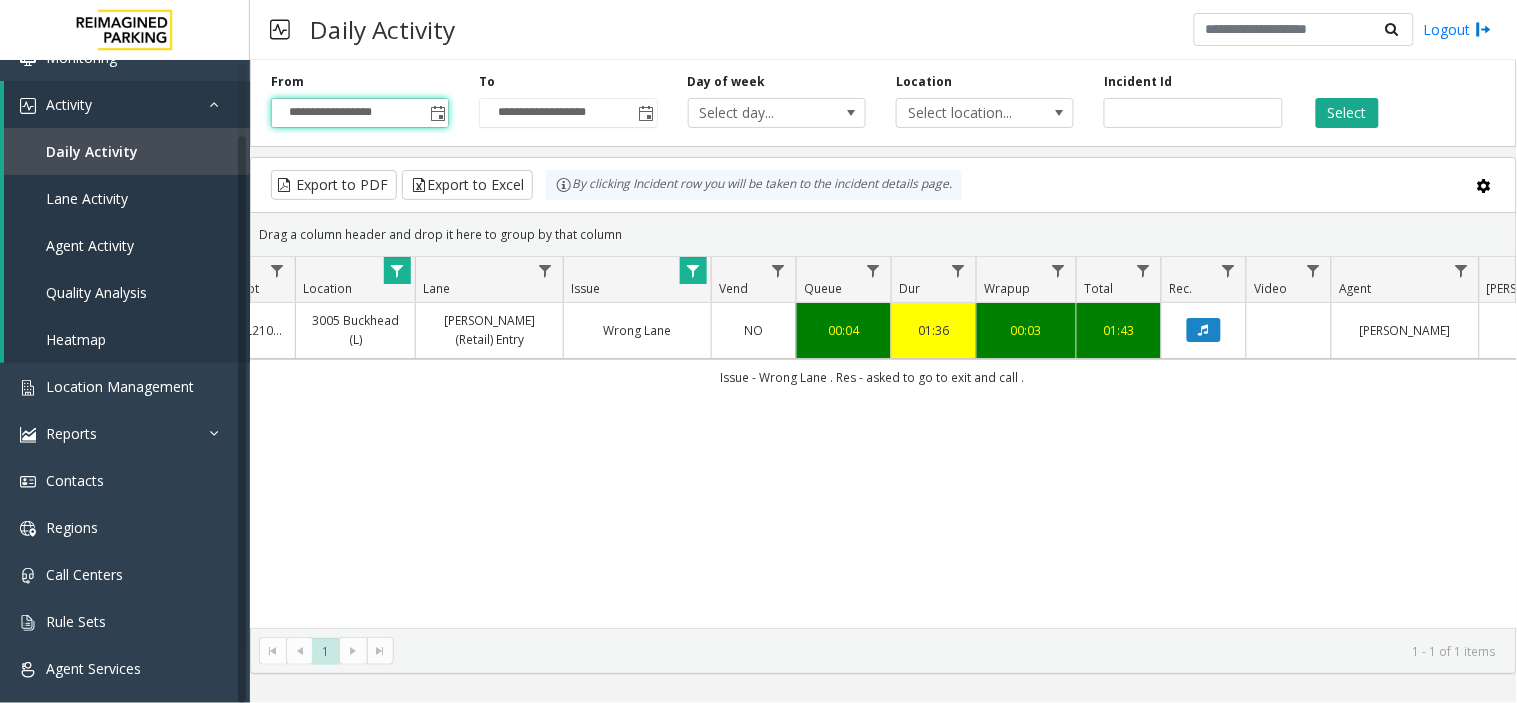 click on "Location" 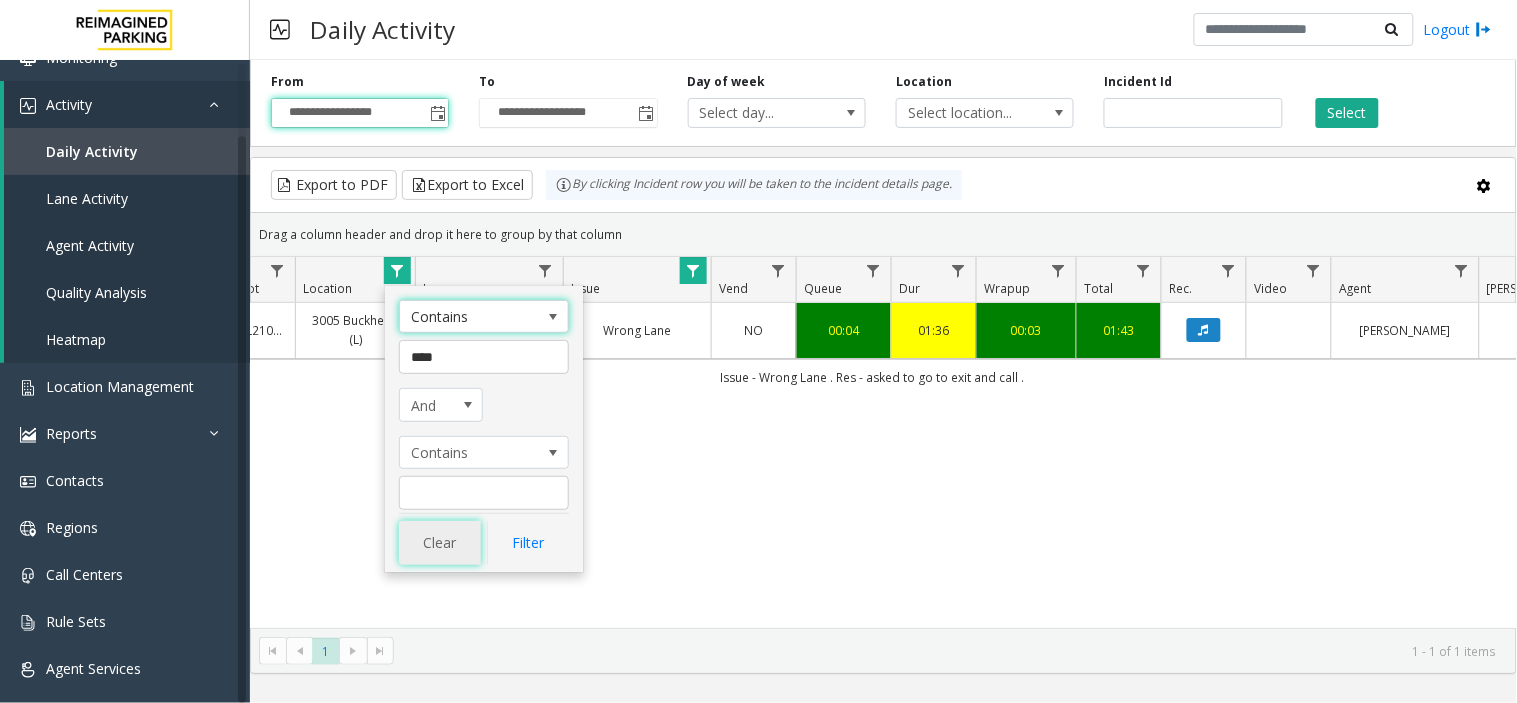 click on "Clear" 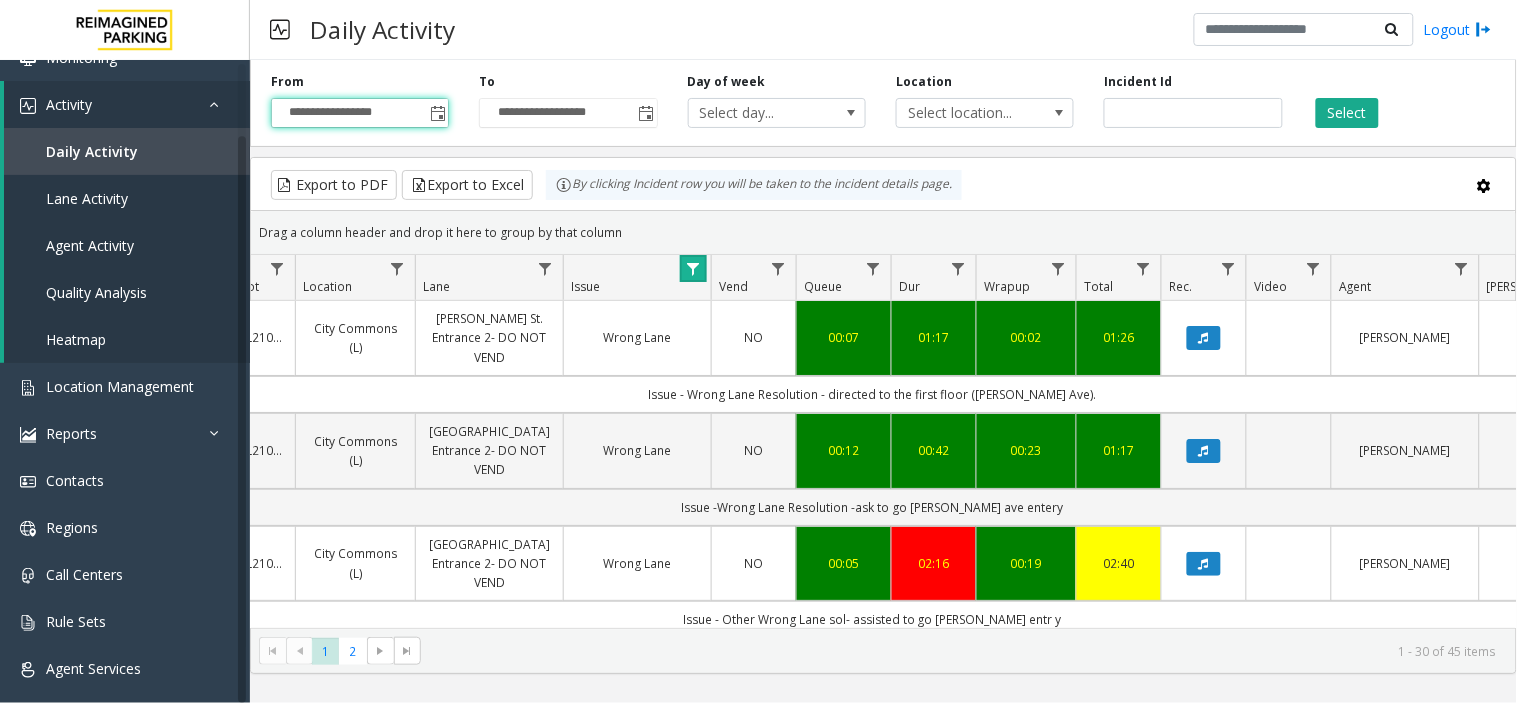 click 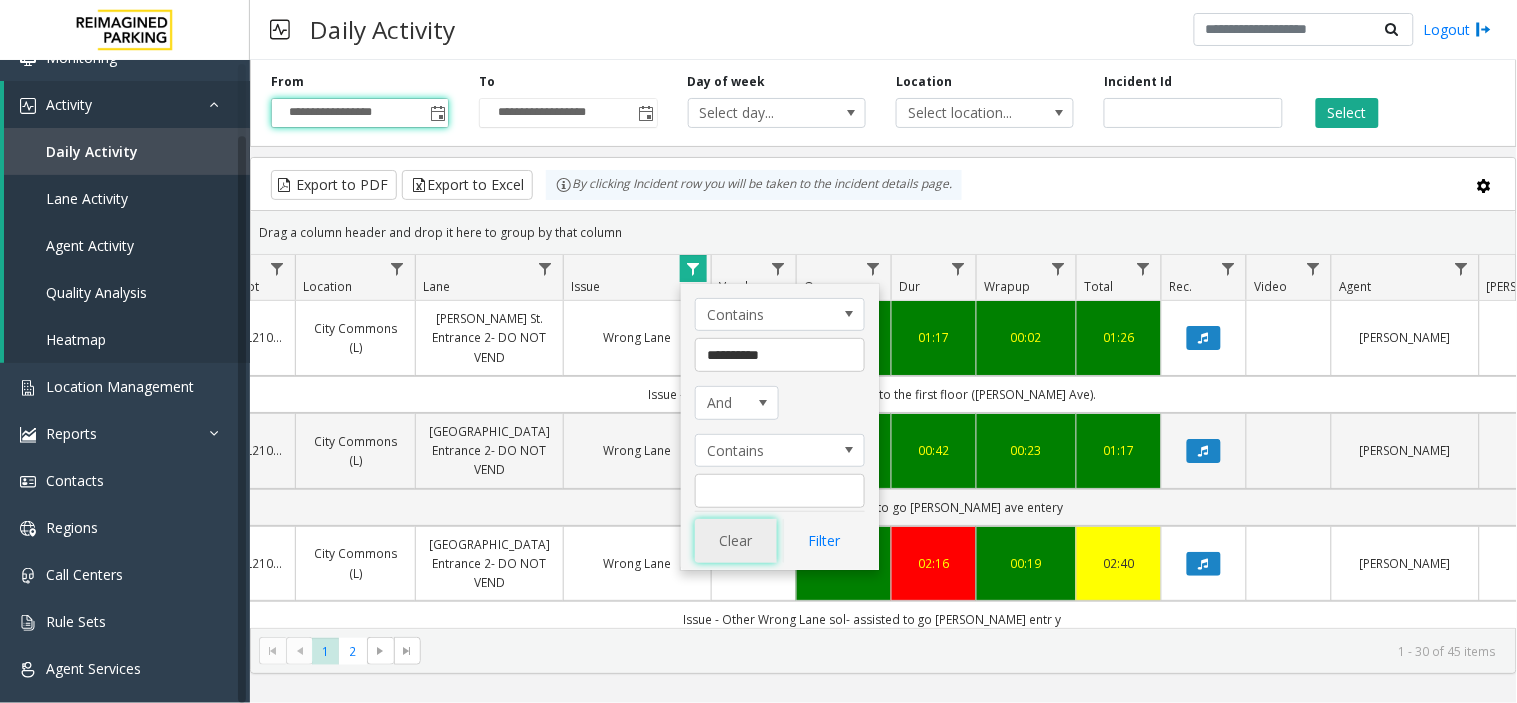click on "Clear" 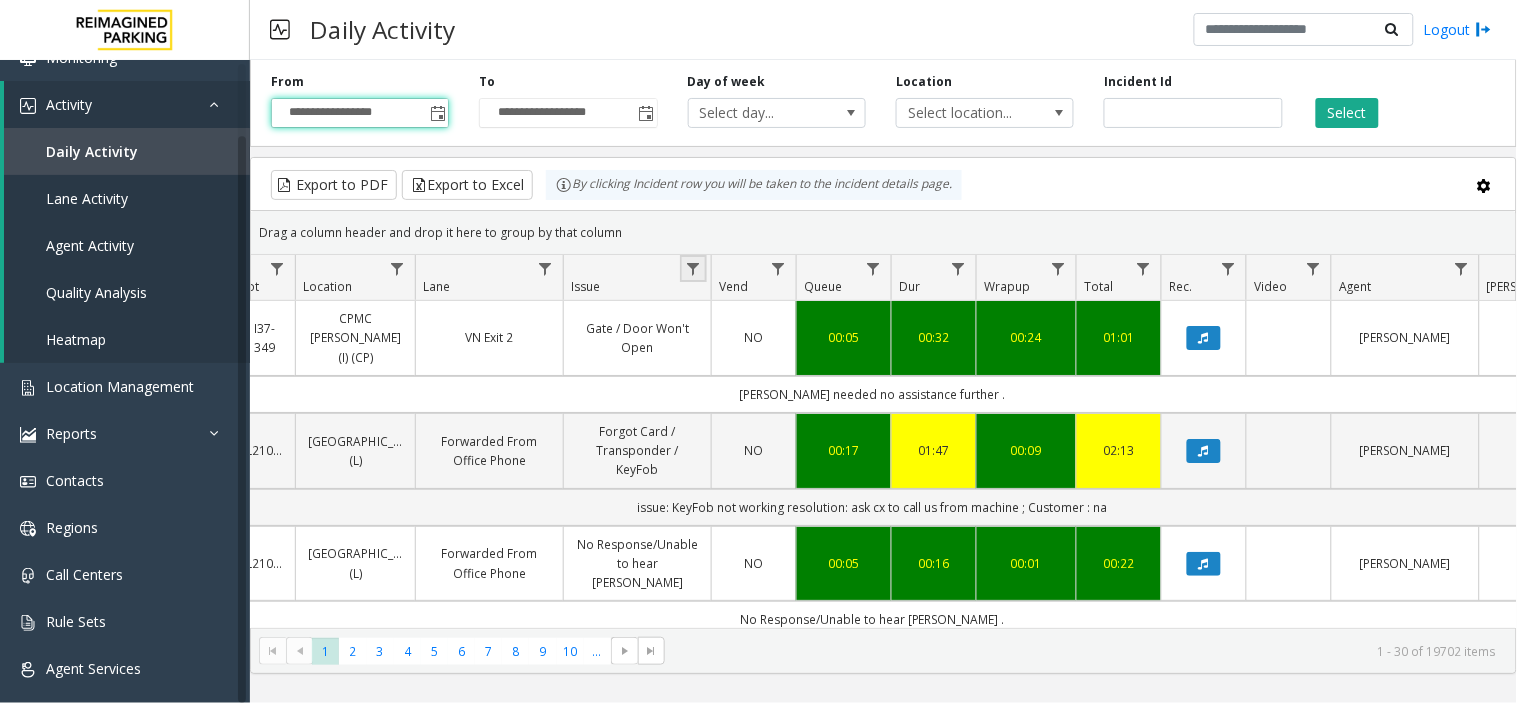 click 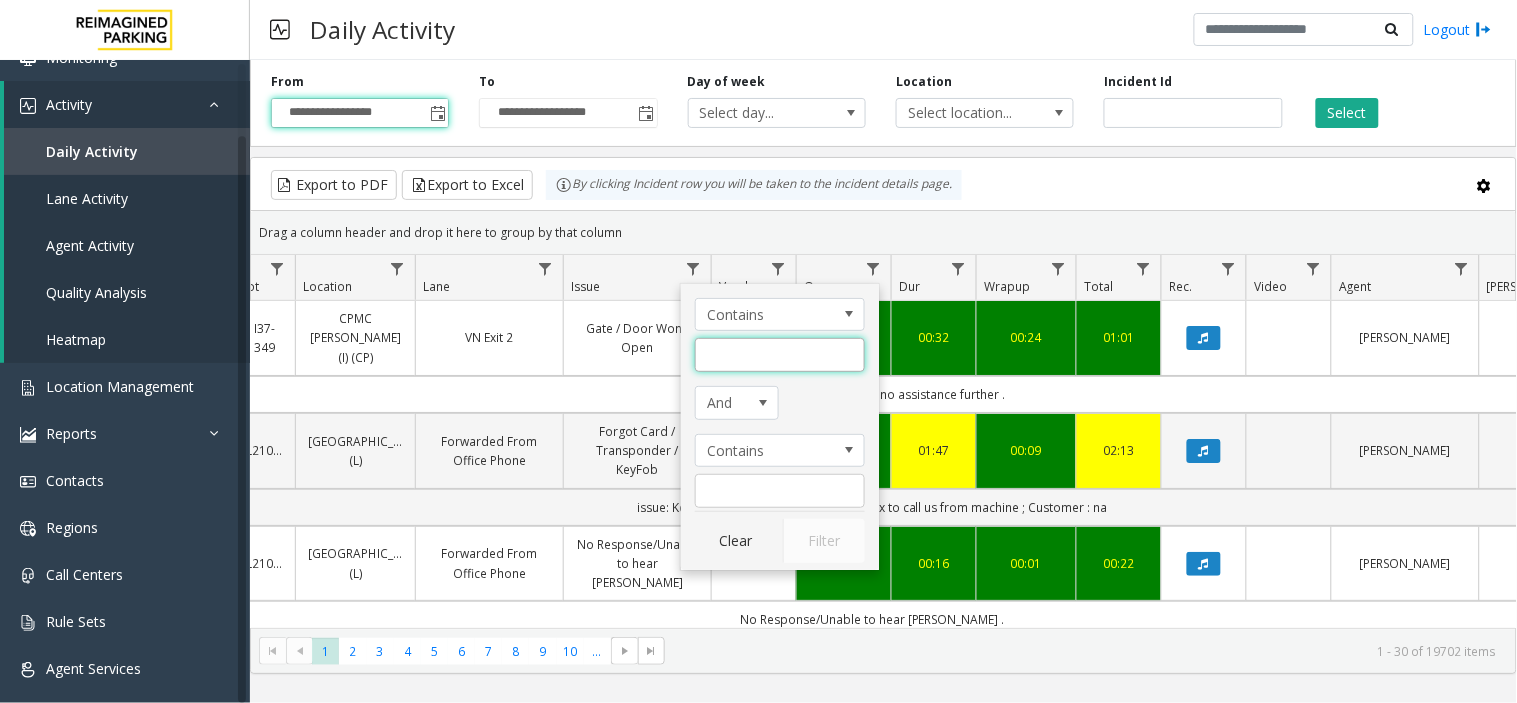 click 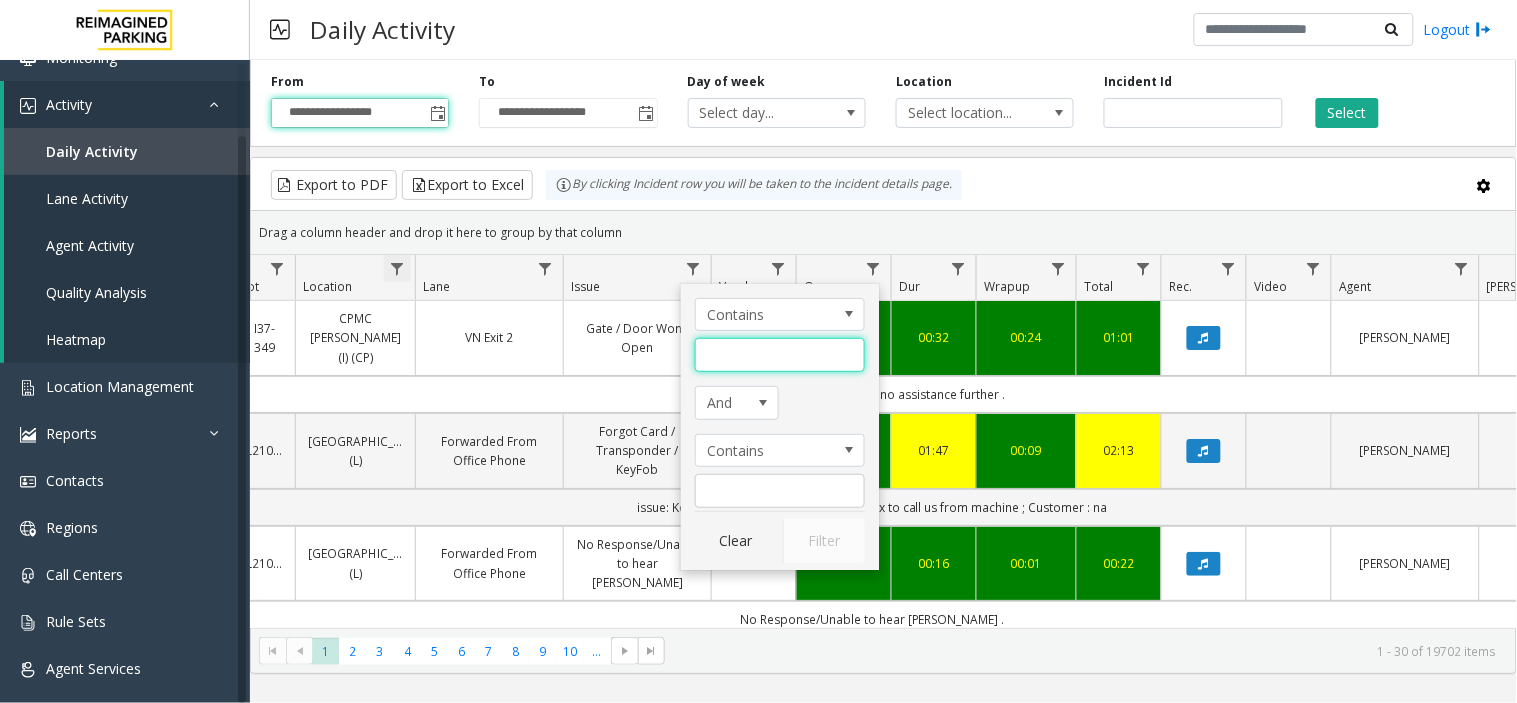 click 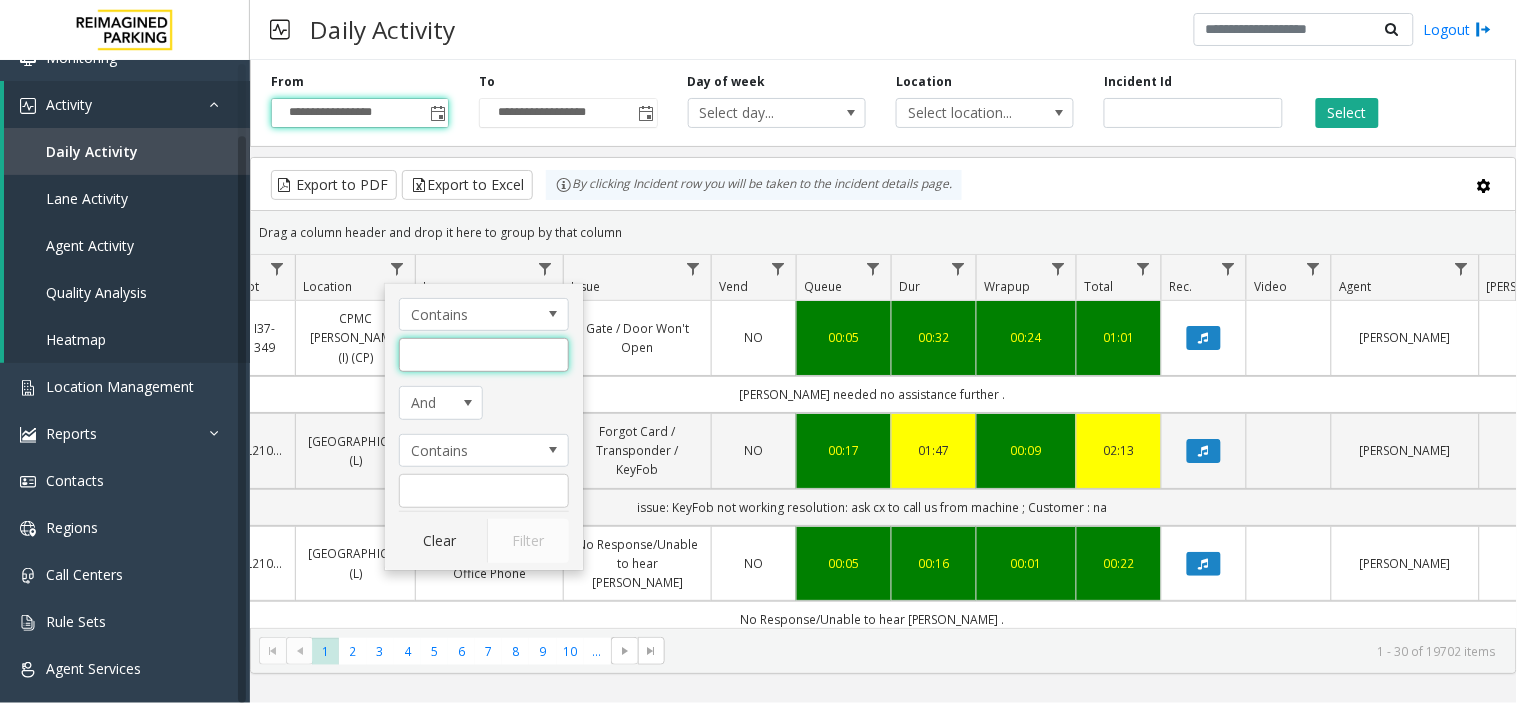 click 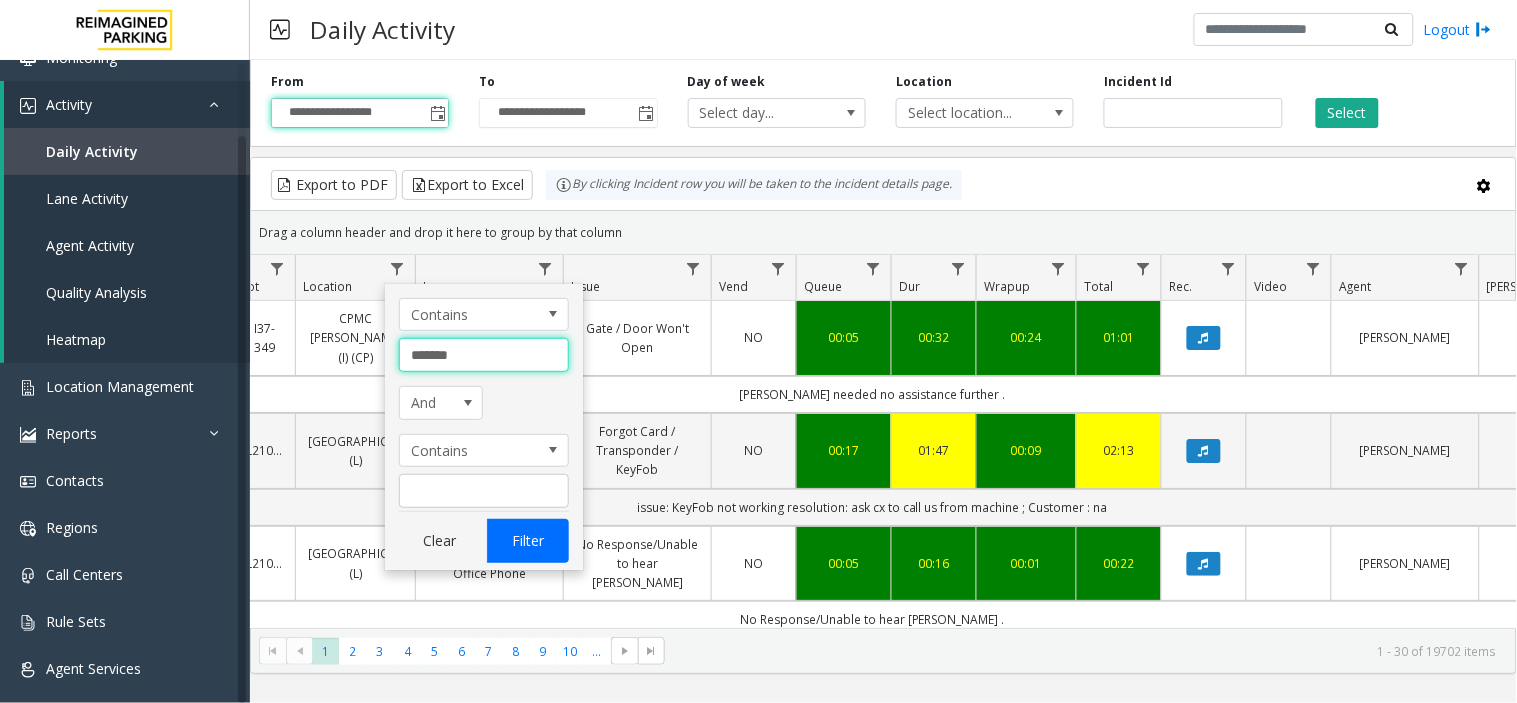 type on "*******" 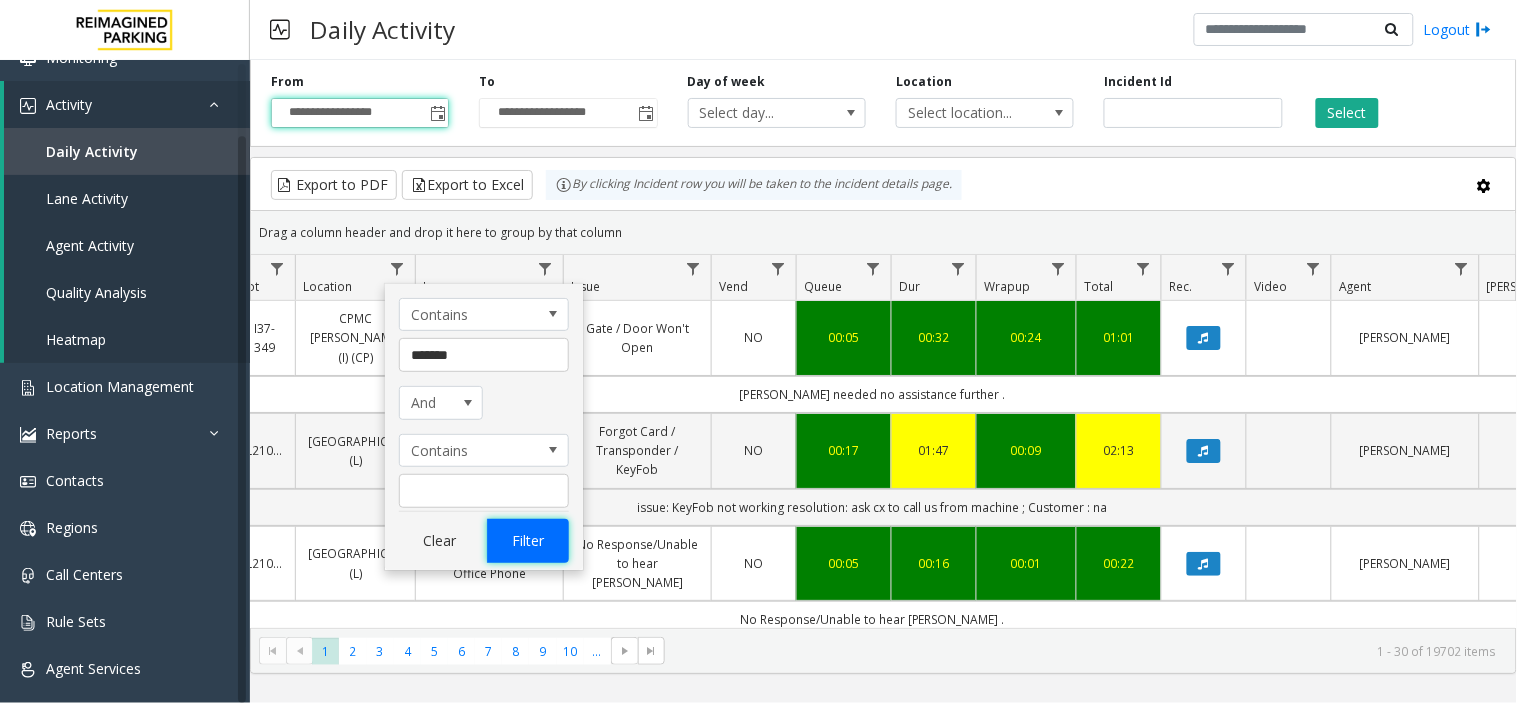 click on "Filter" 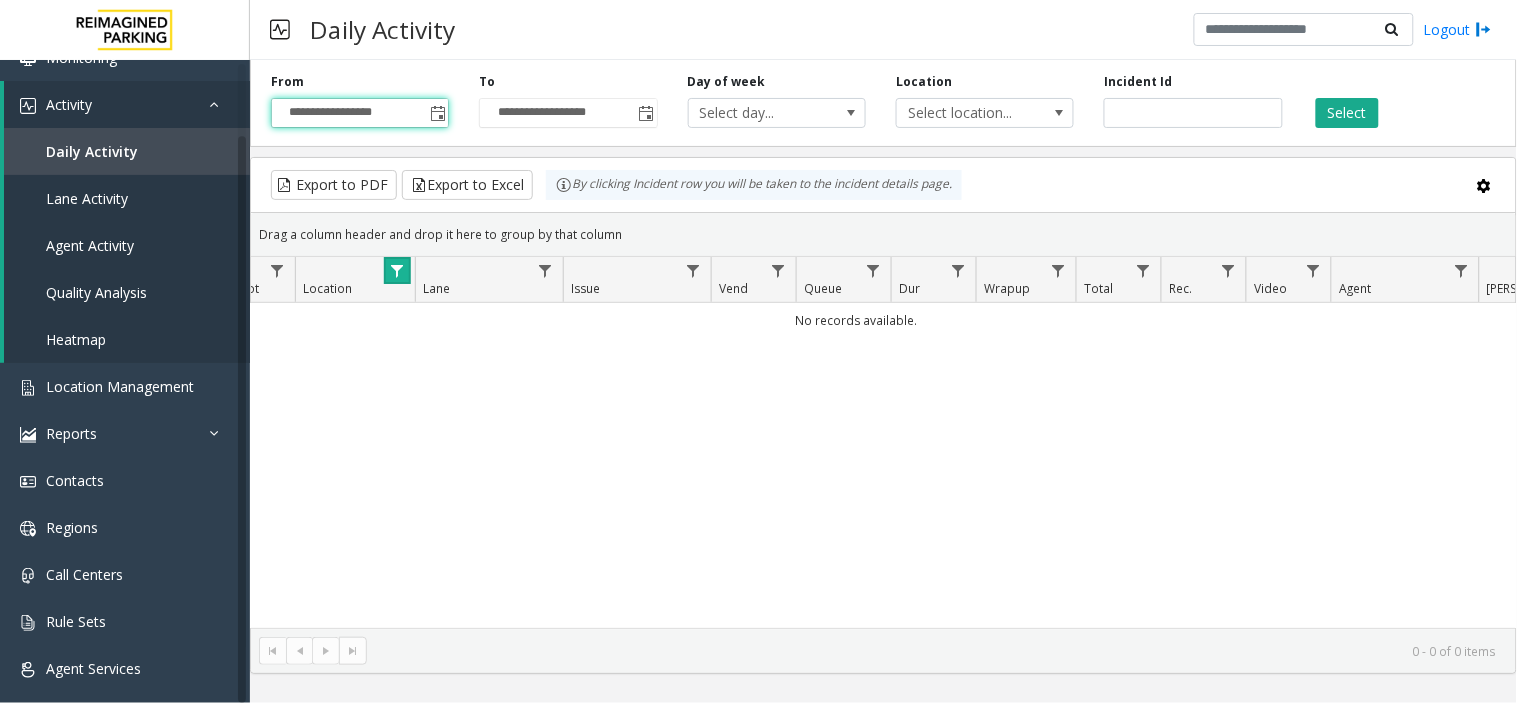 click 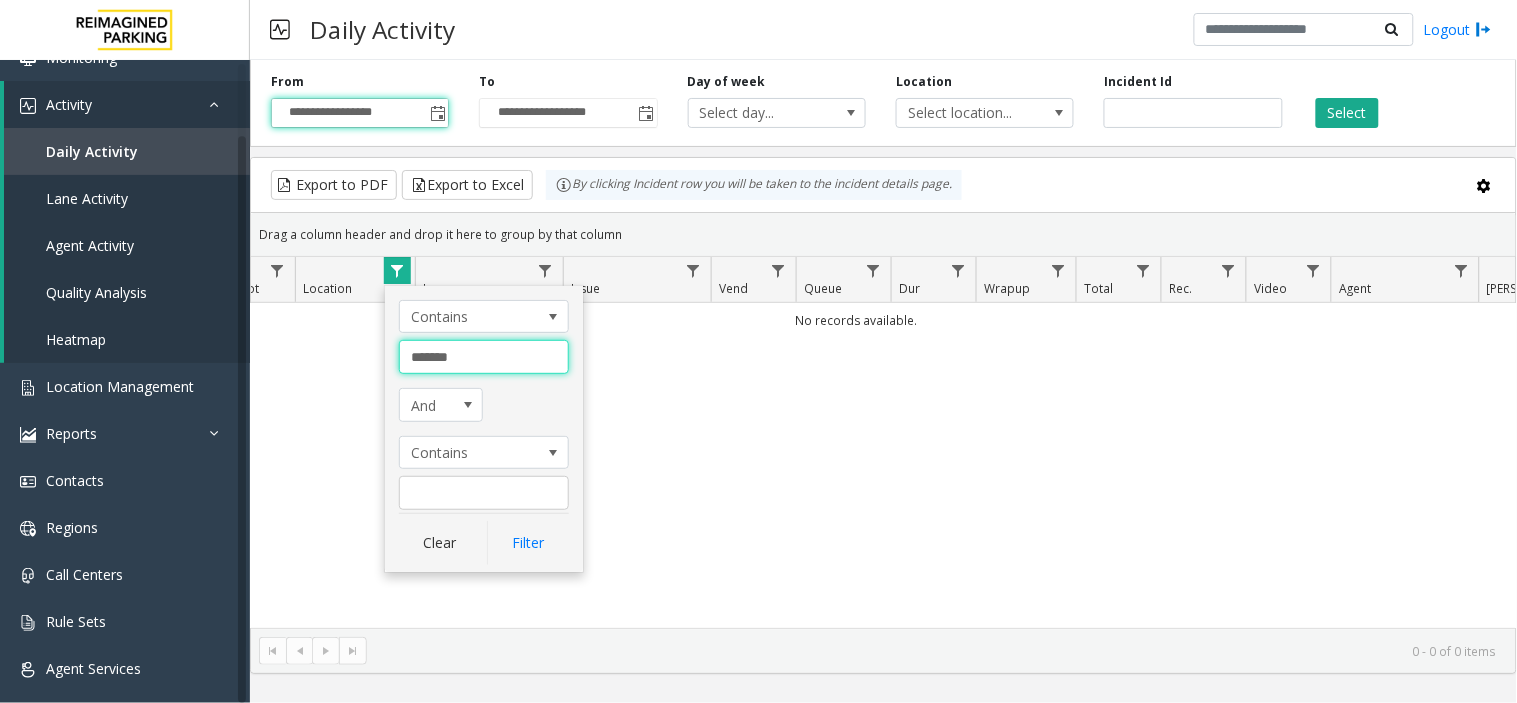 drag, startPoint x: 490, startPoint y: 370, endPoint x: 364, endPoint y: 375, distance: 126.09917 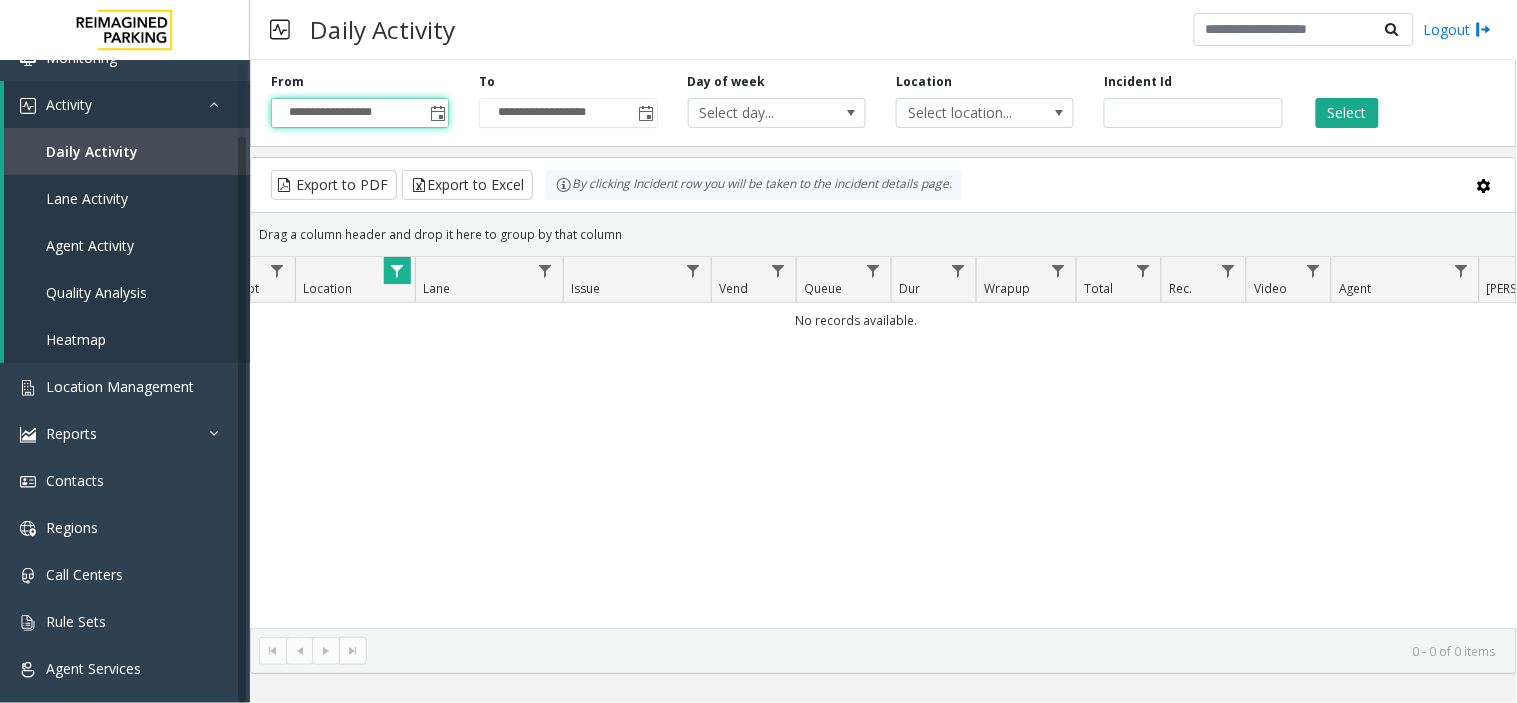 click 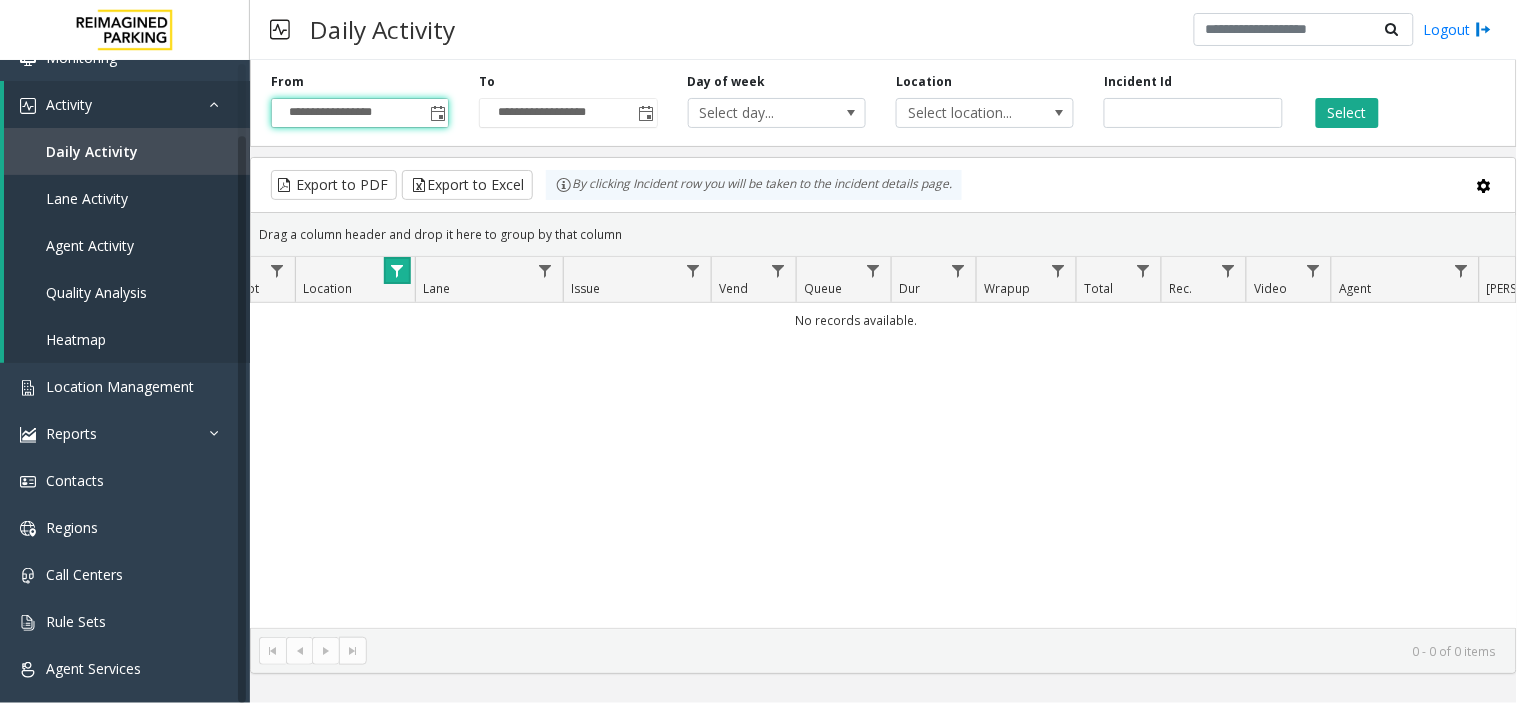 click 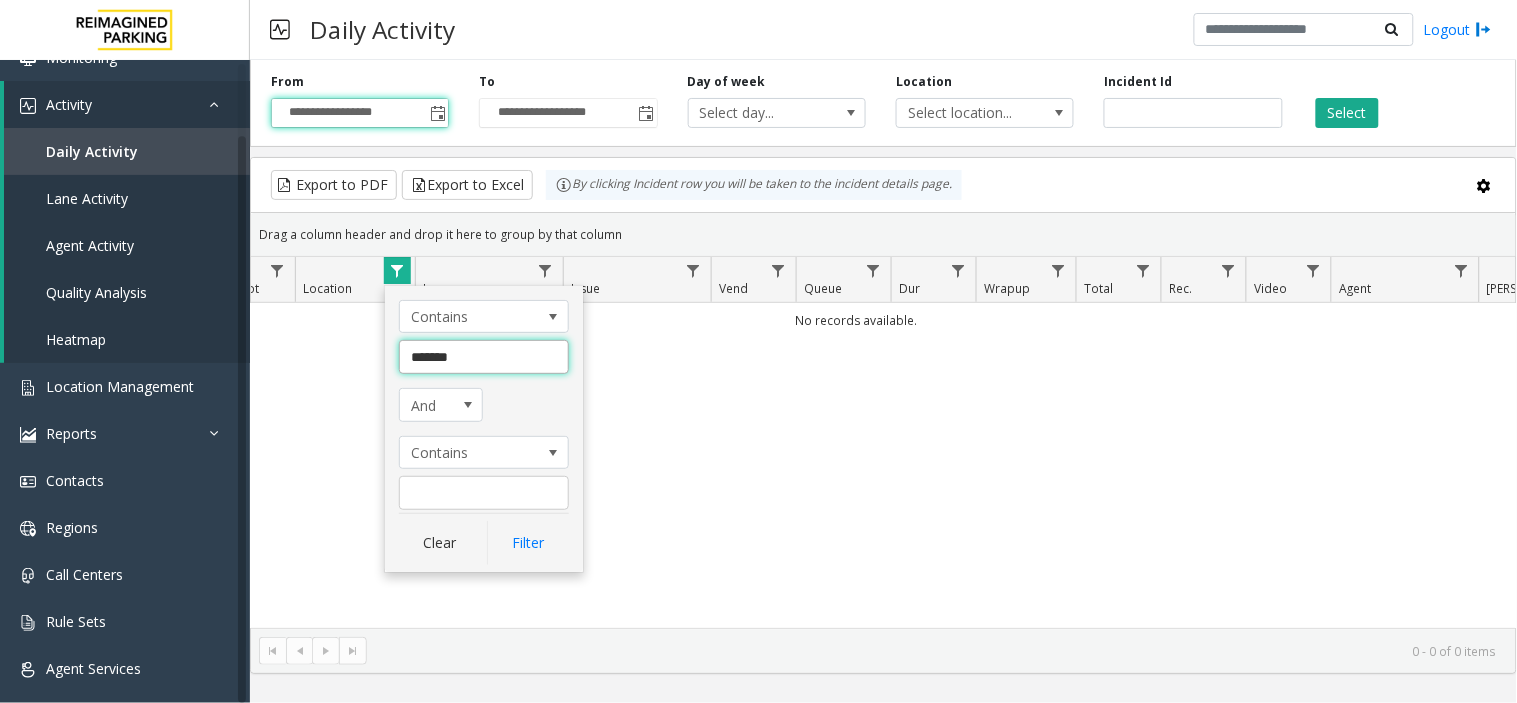 click on "*******" 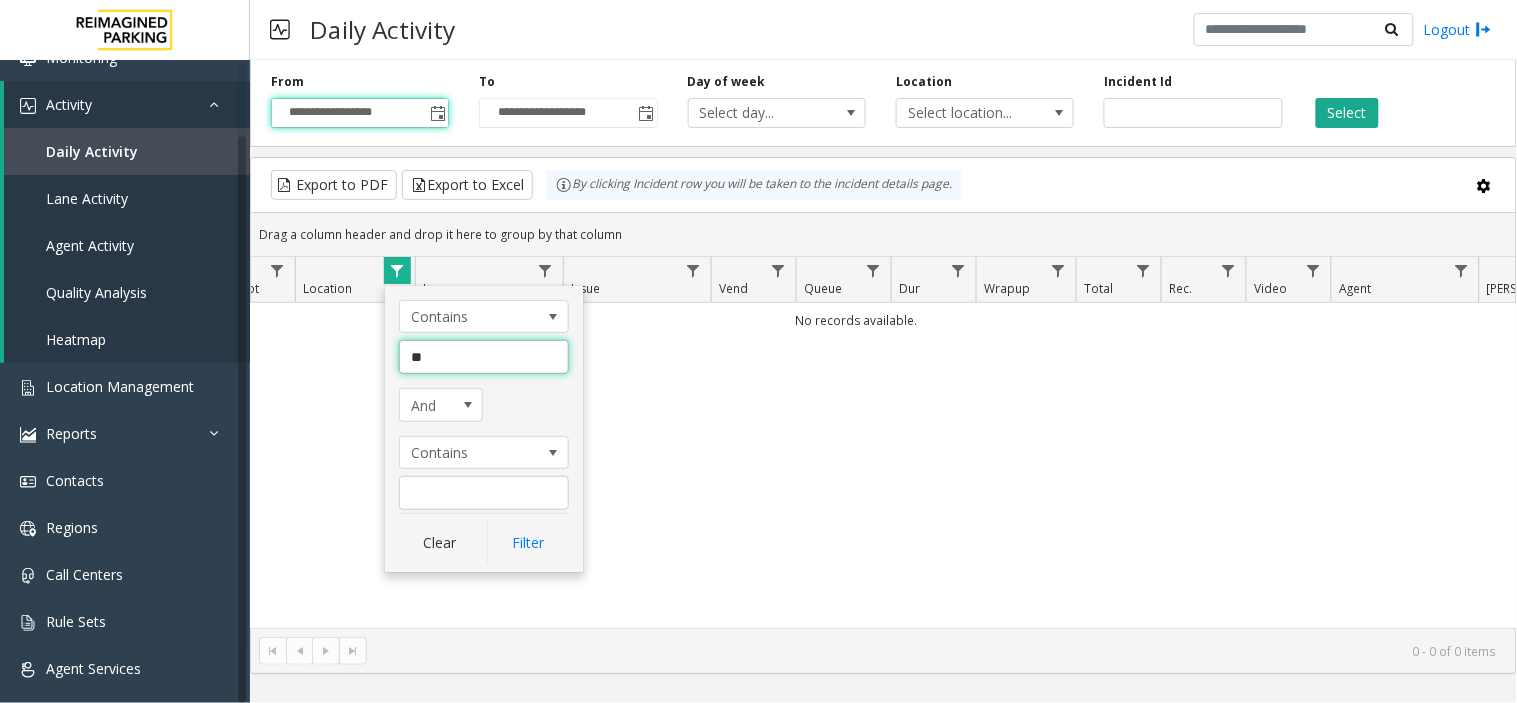 type on "*" 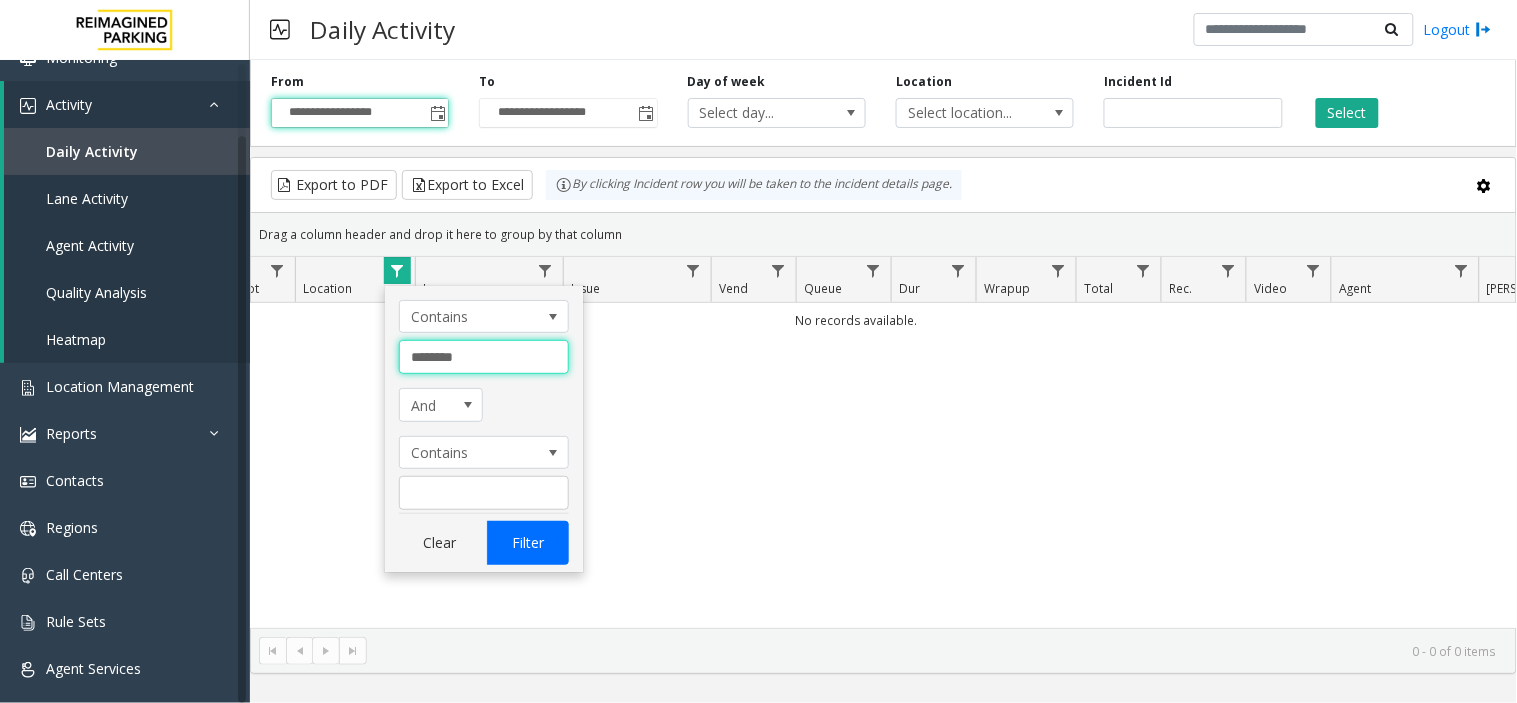 type on "********" 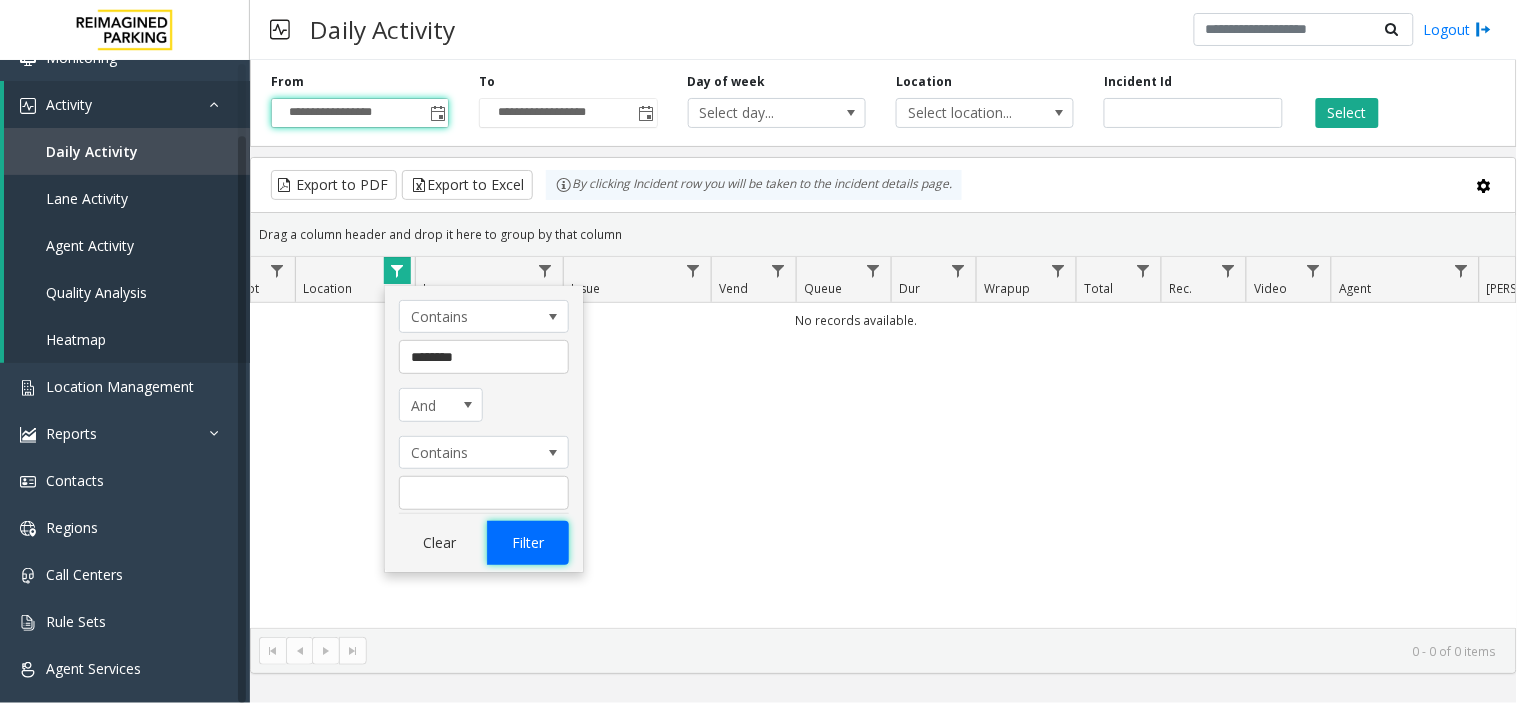 click on "Filter" 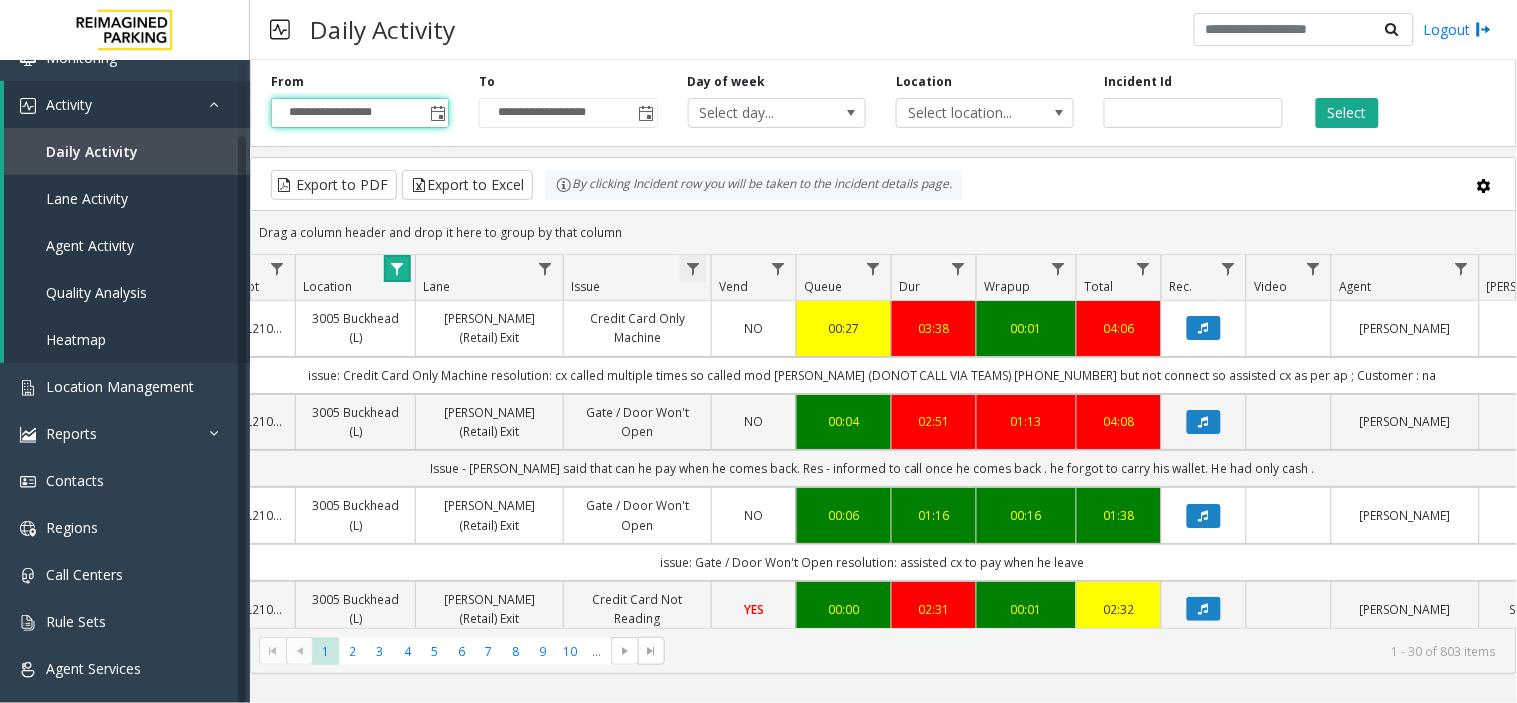 click 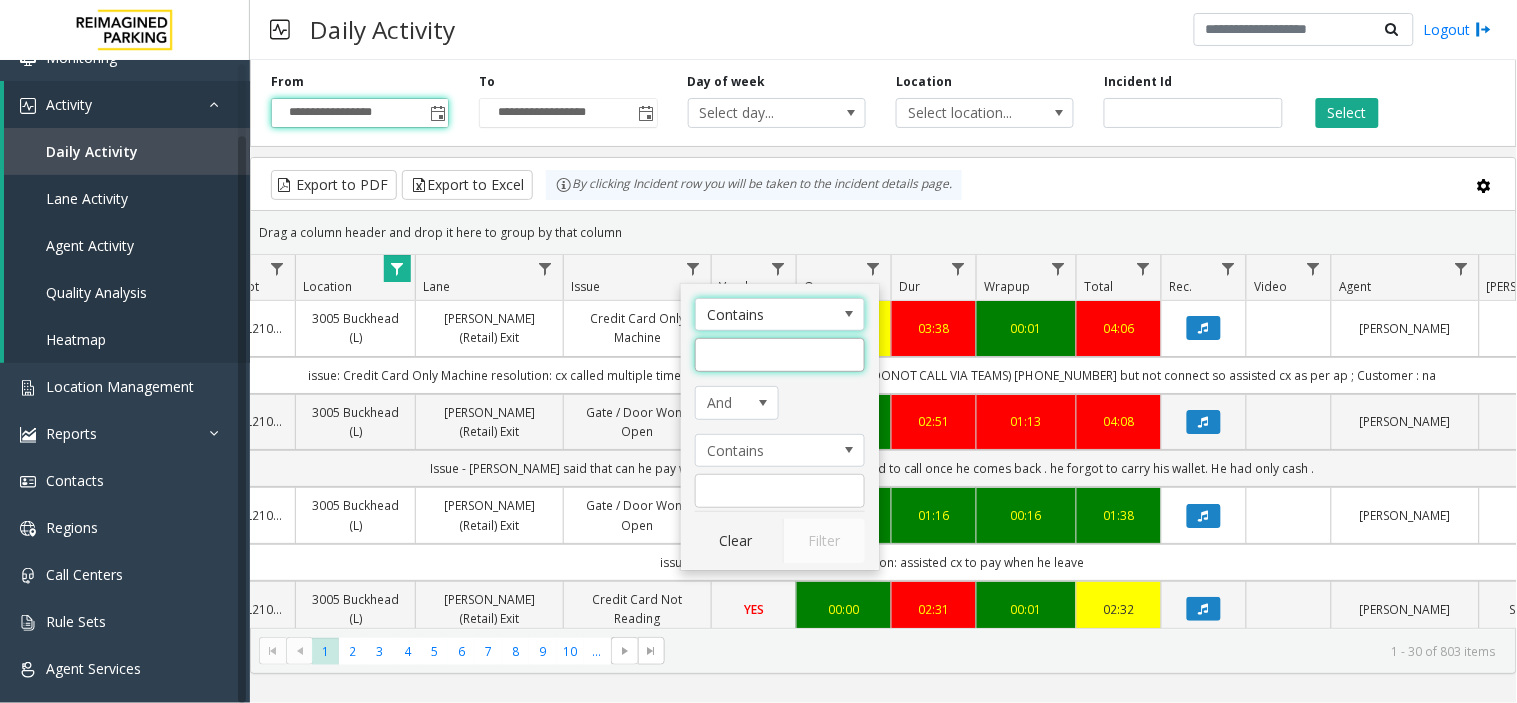 click 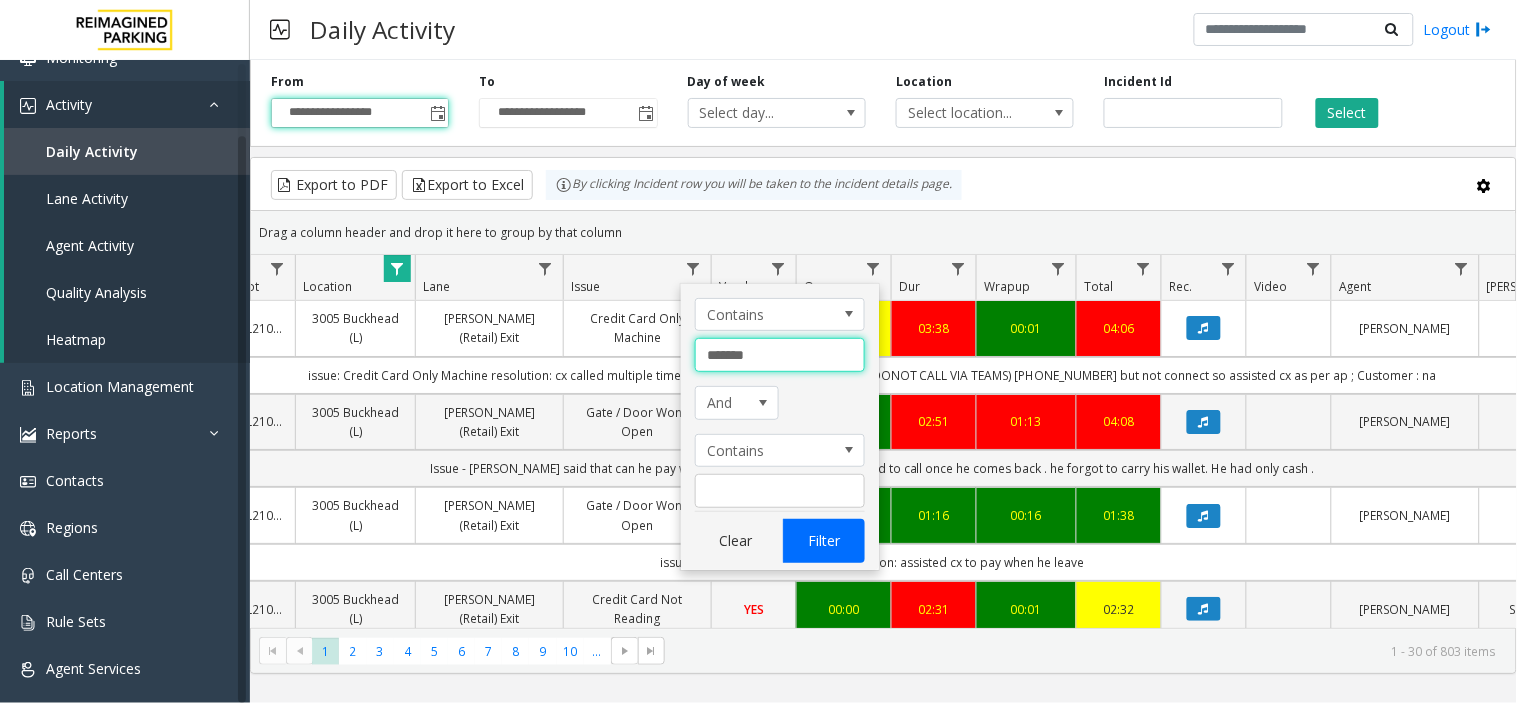 type on "*******" 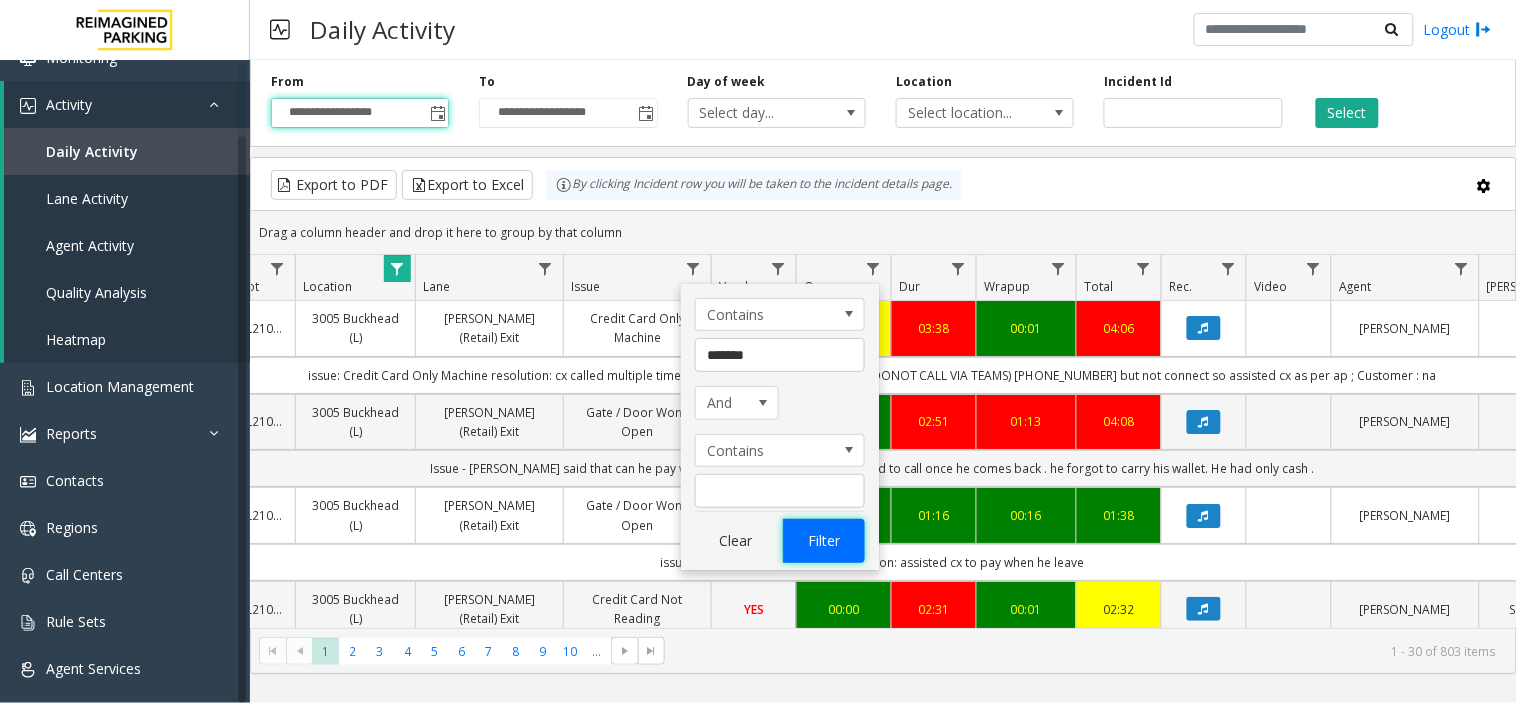 click on "Filter" 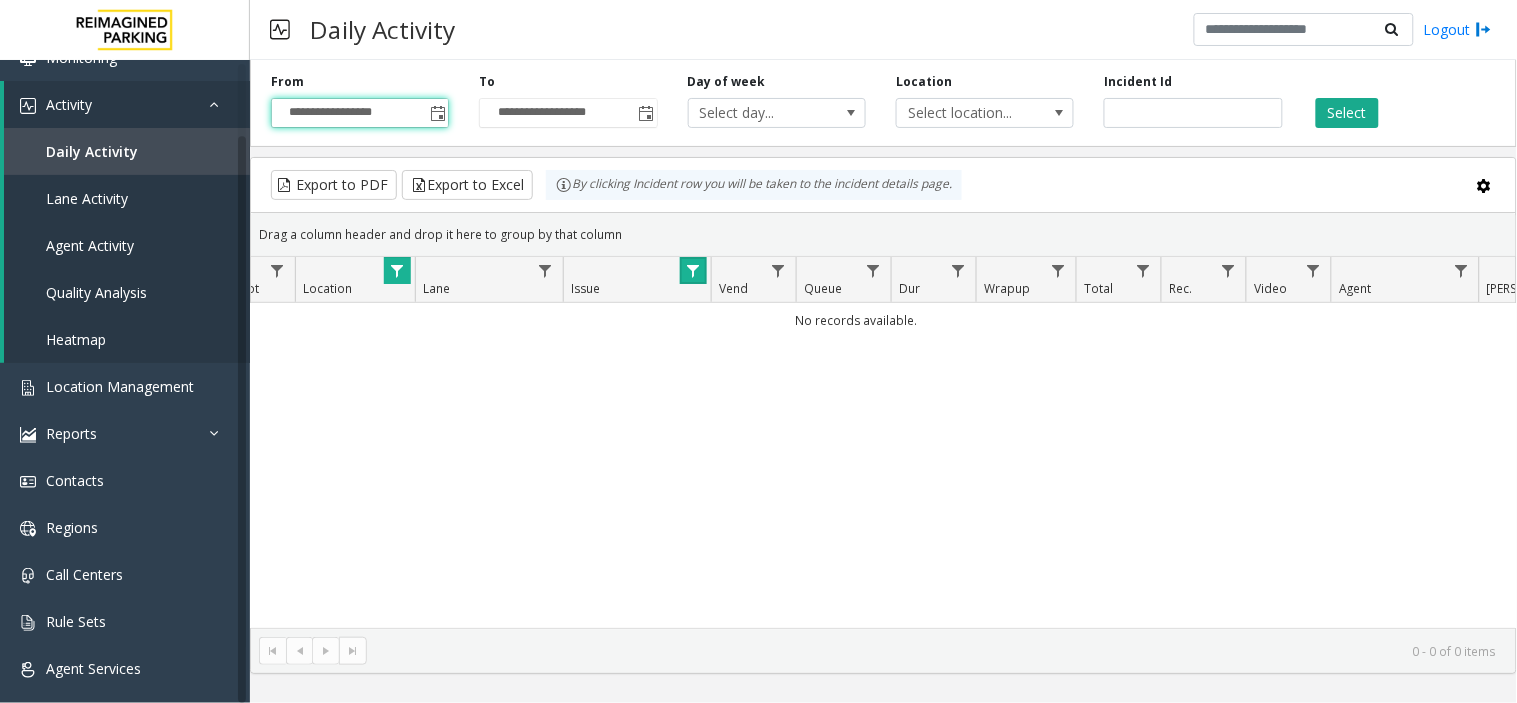 click 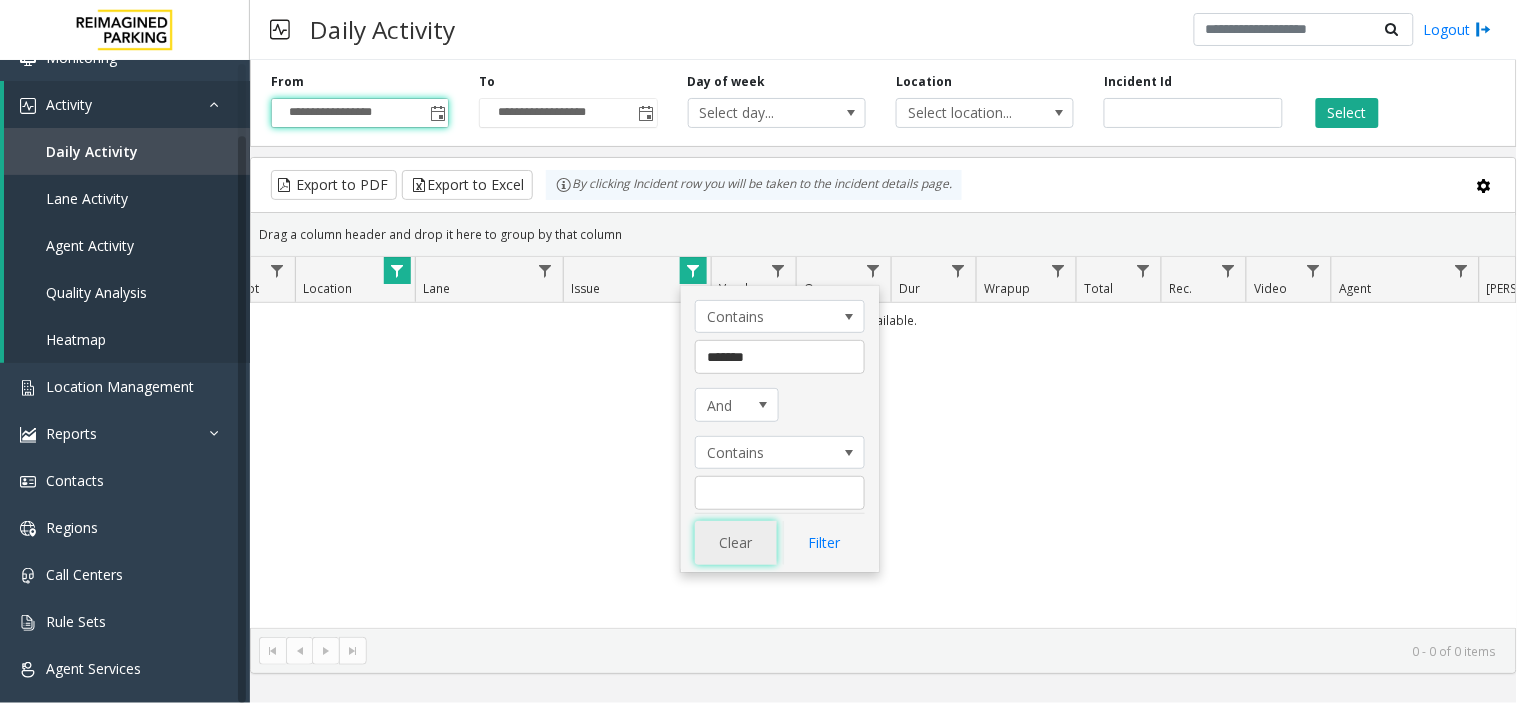 click on "Clear" 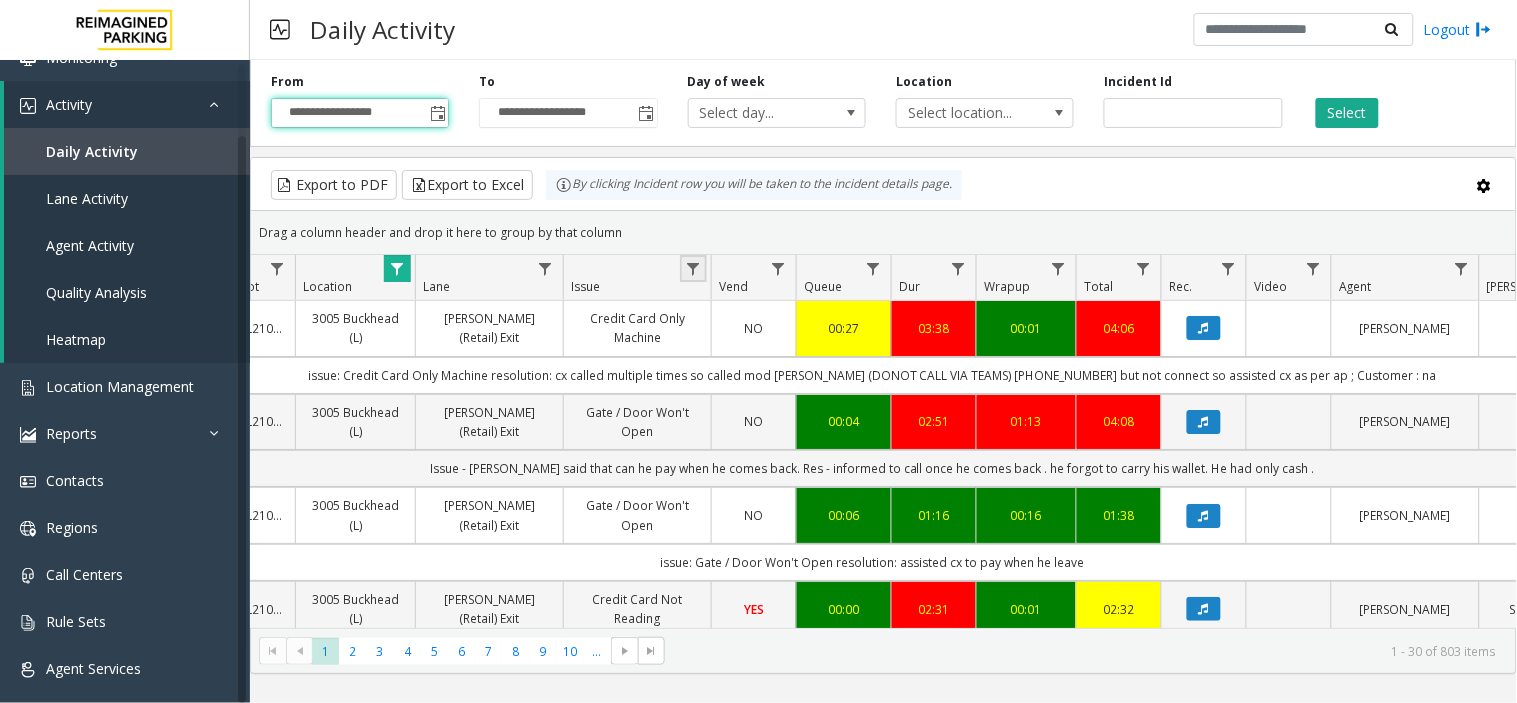 click 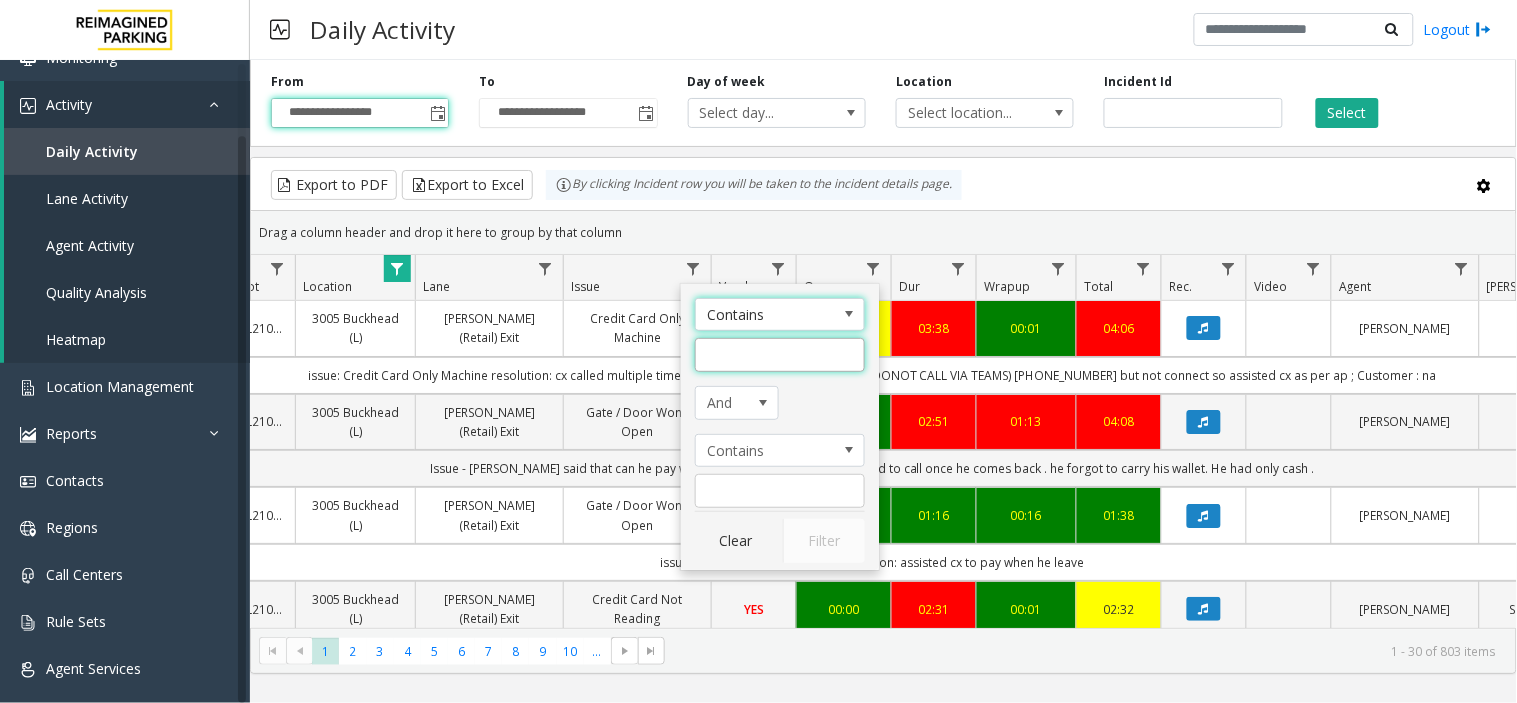 click 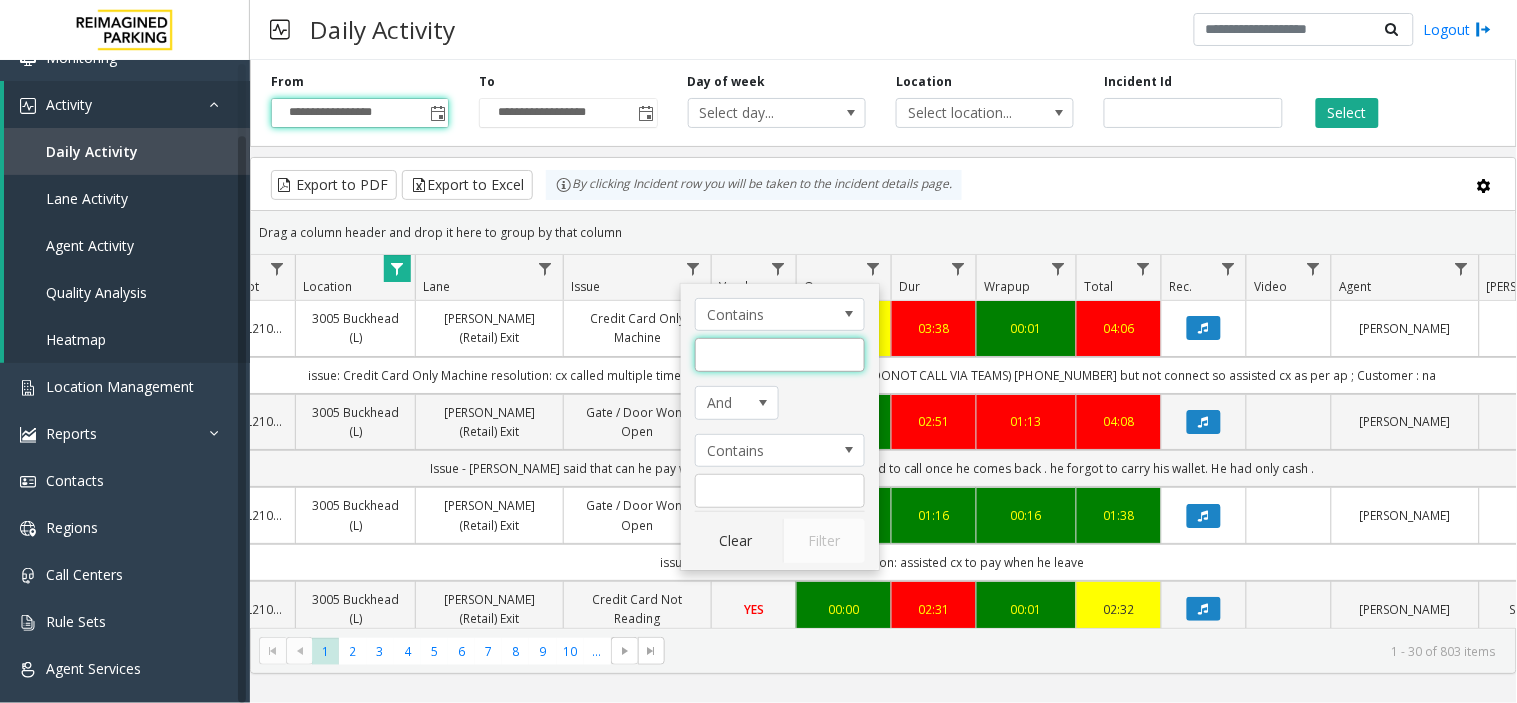 click 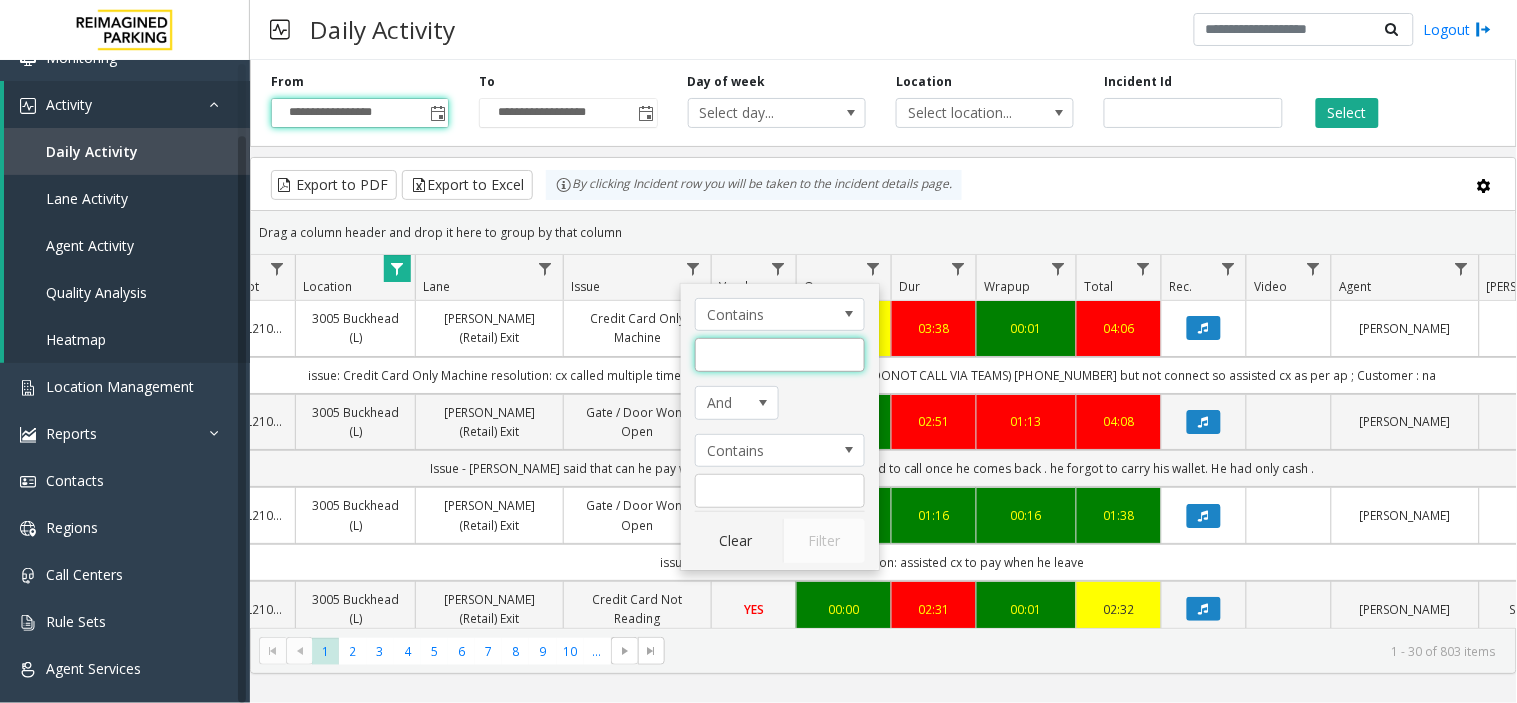 click 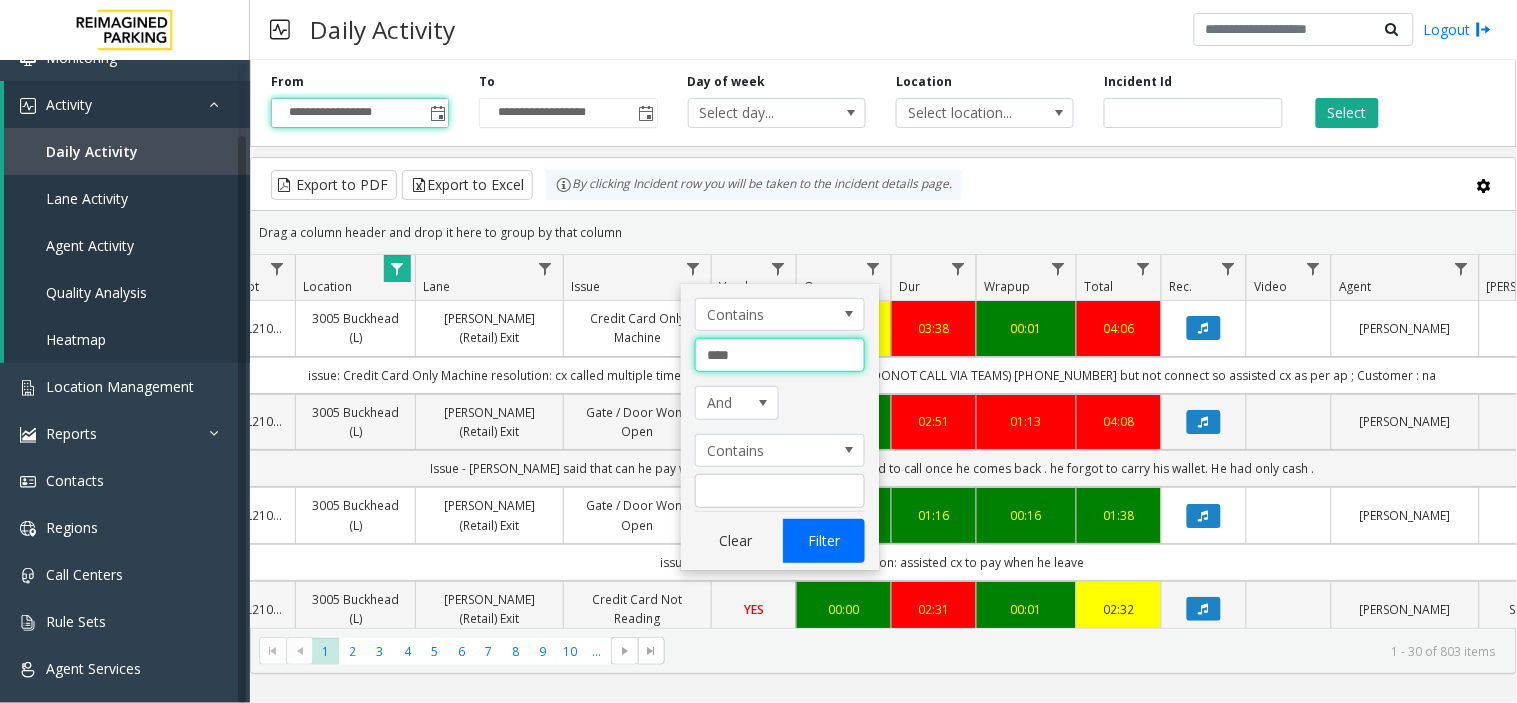 type on "****" 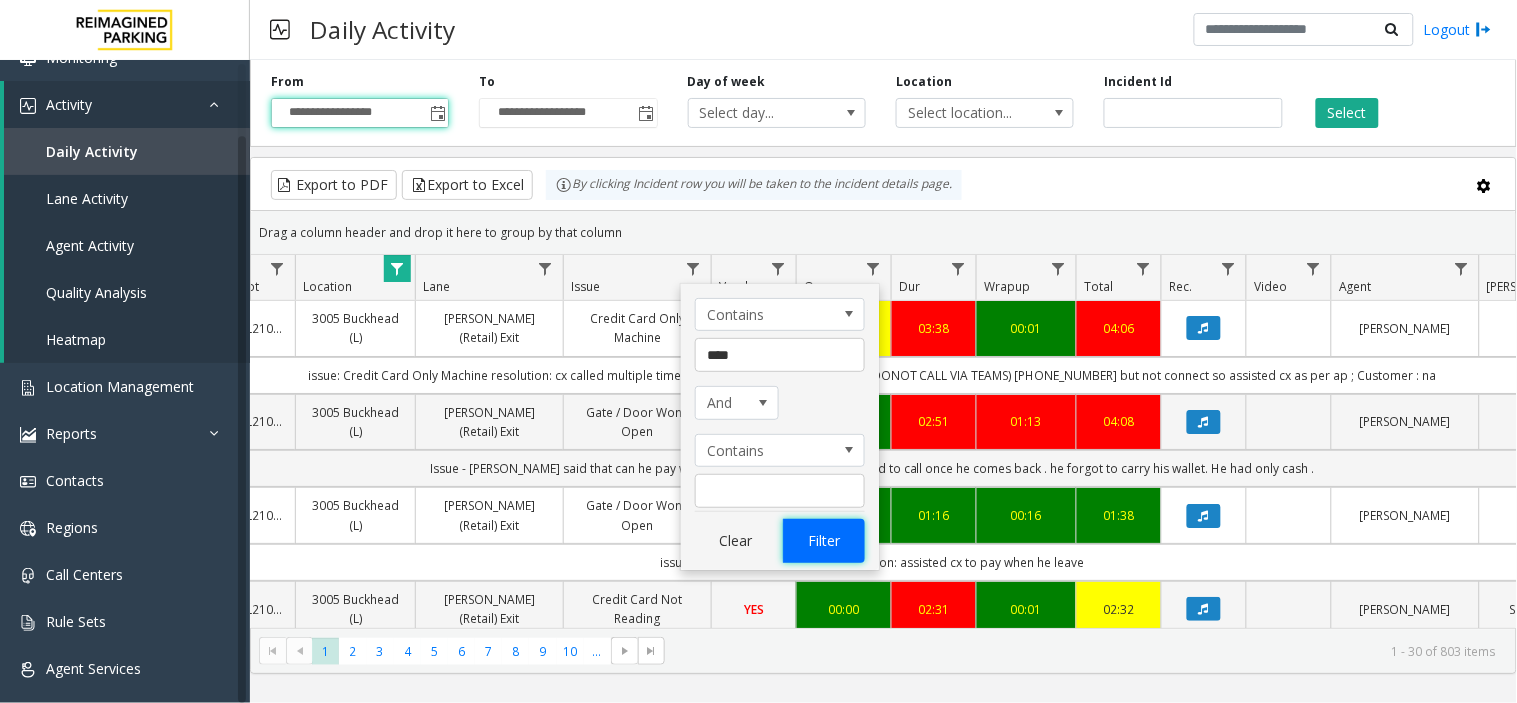 click on "Filter" 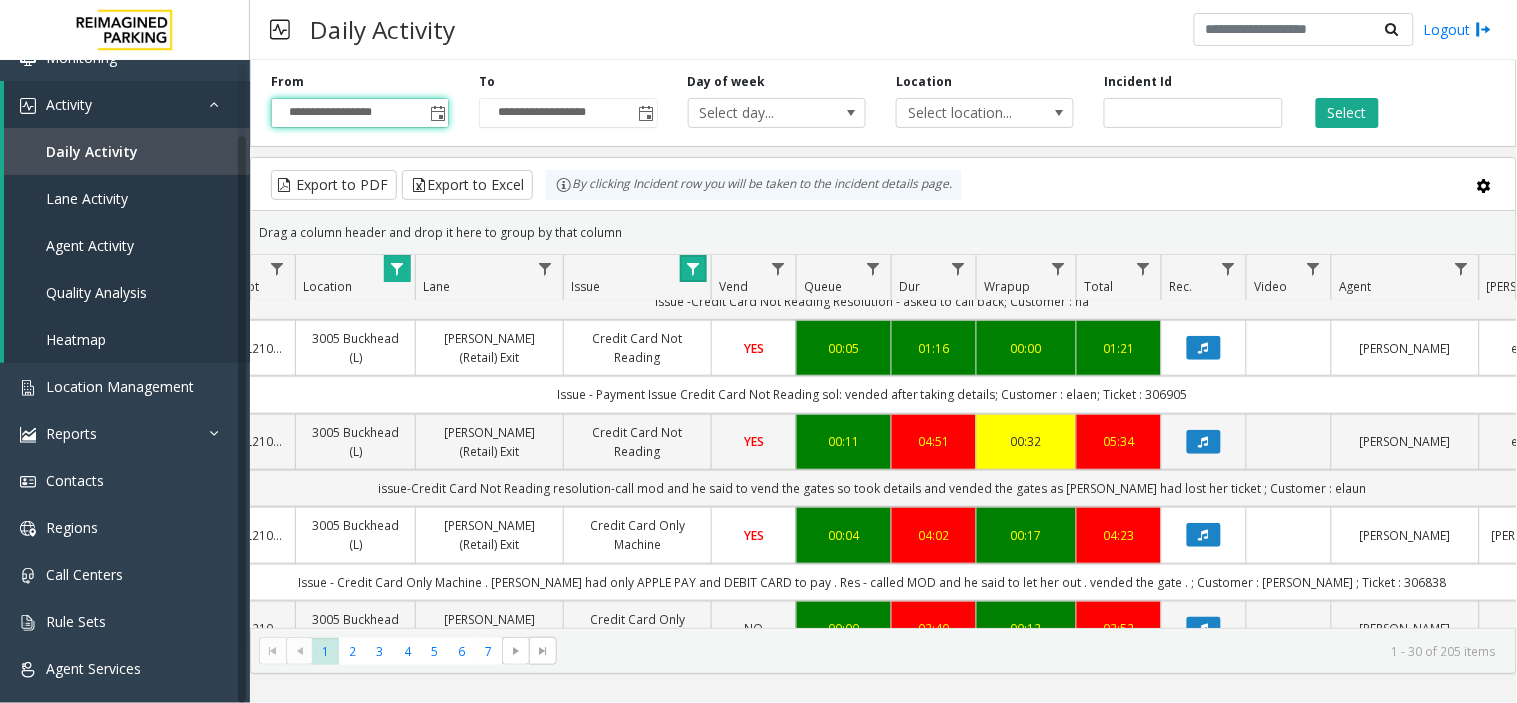 scroll, scrollTop: 2506, scrollLeft: 312, axis: both 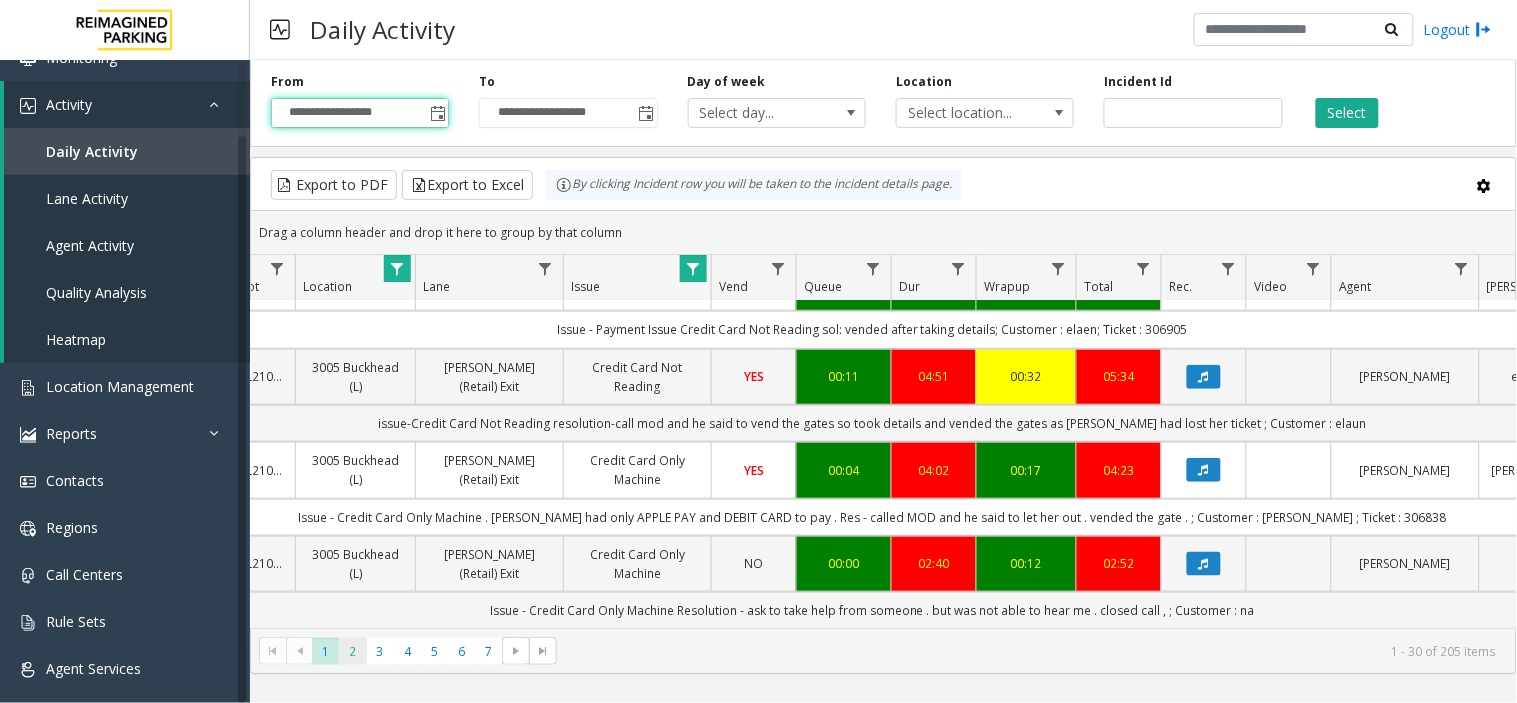 click on "2" 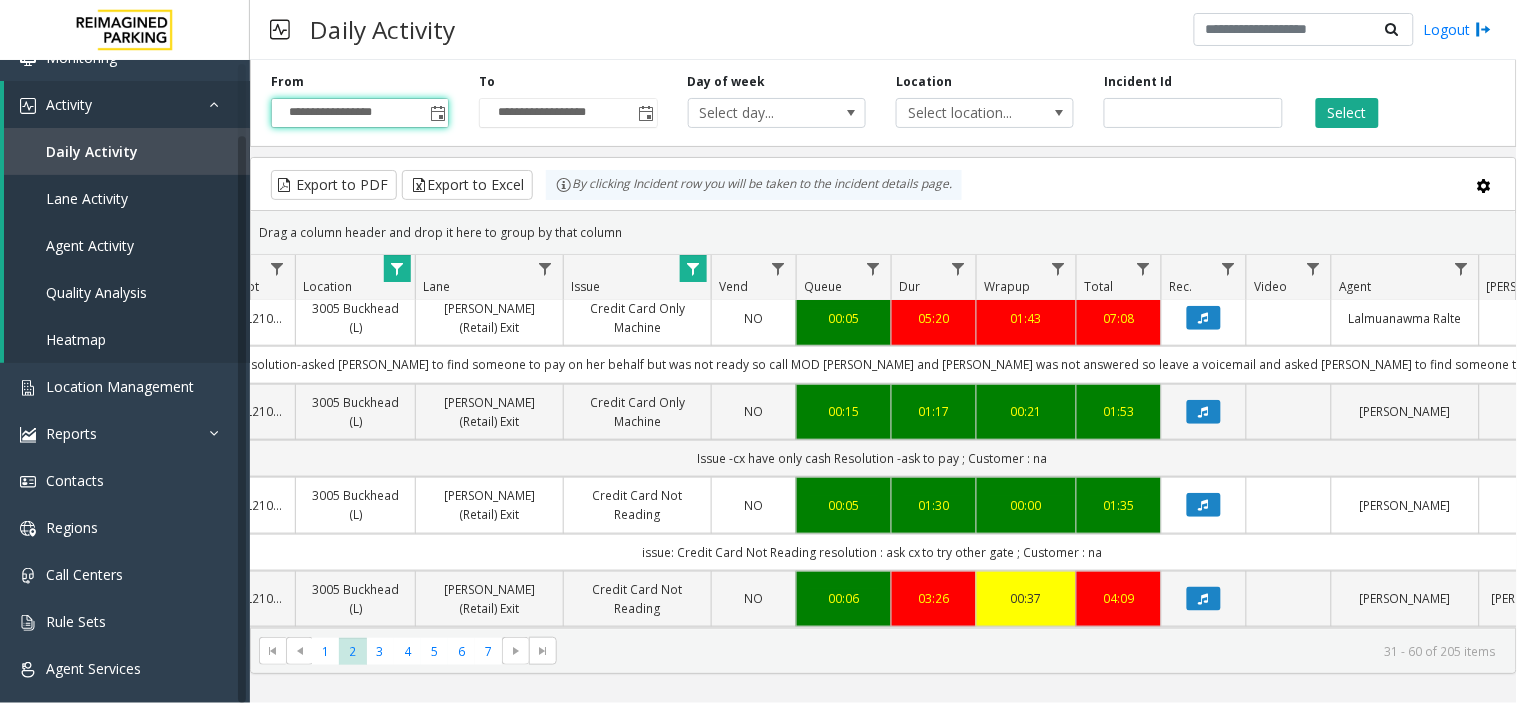 scroll, scrollTop: 2506, scrollLeft: 312, axis: both 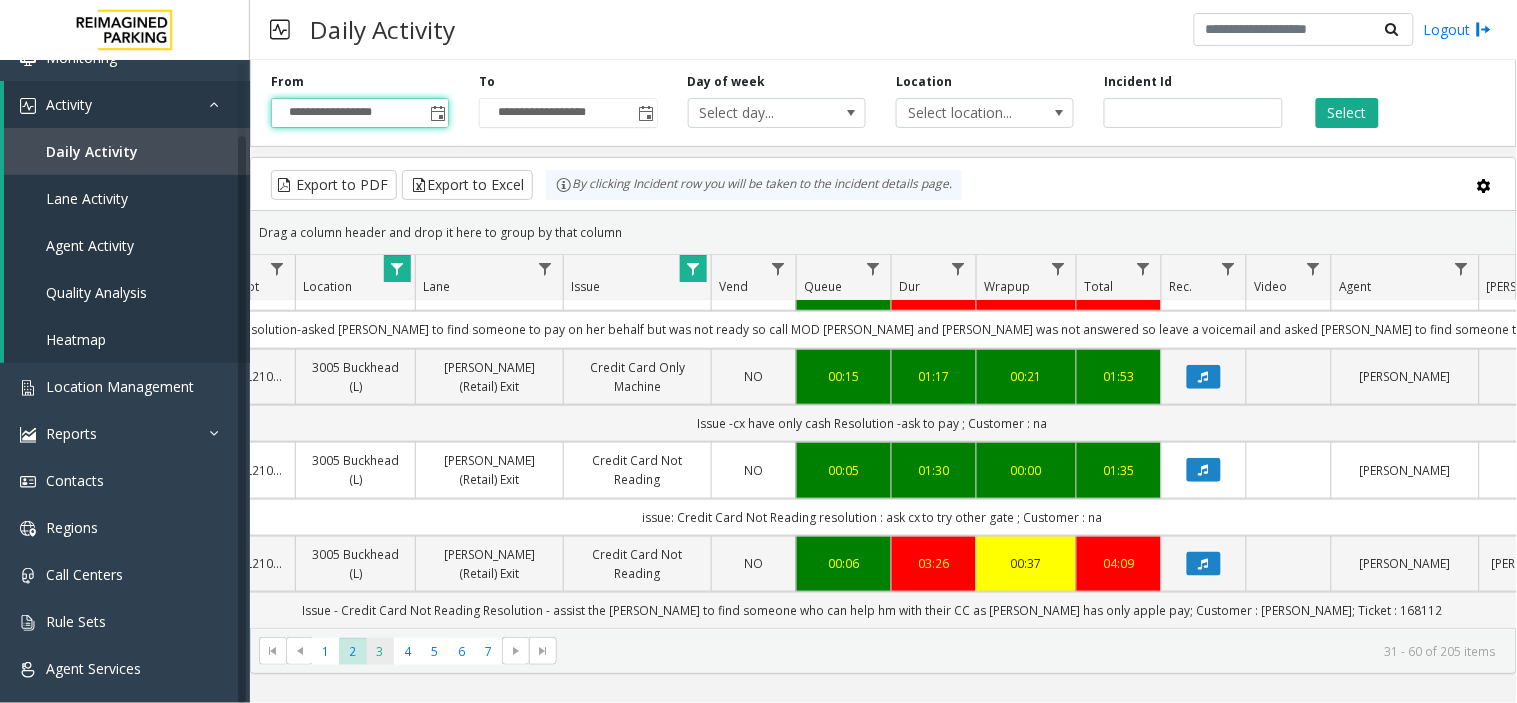 click on "3" 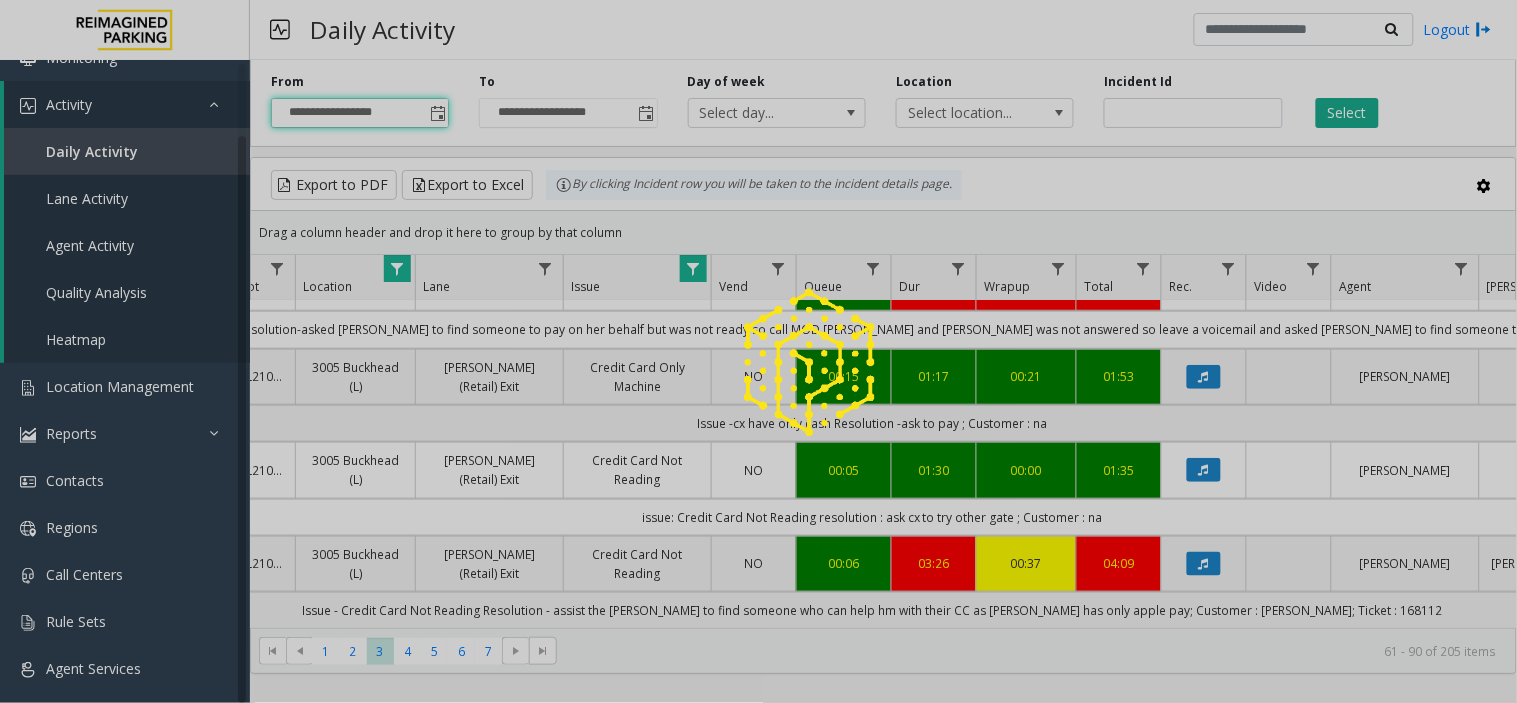 scroll, scrollTop: 0, scrollLeft: 312, axis: horizontal 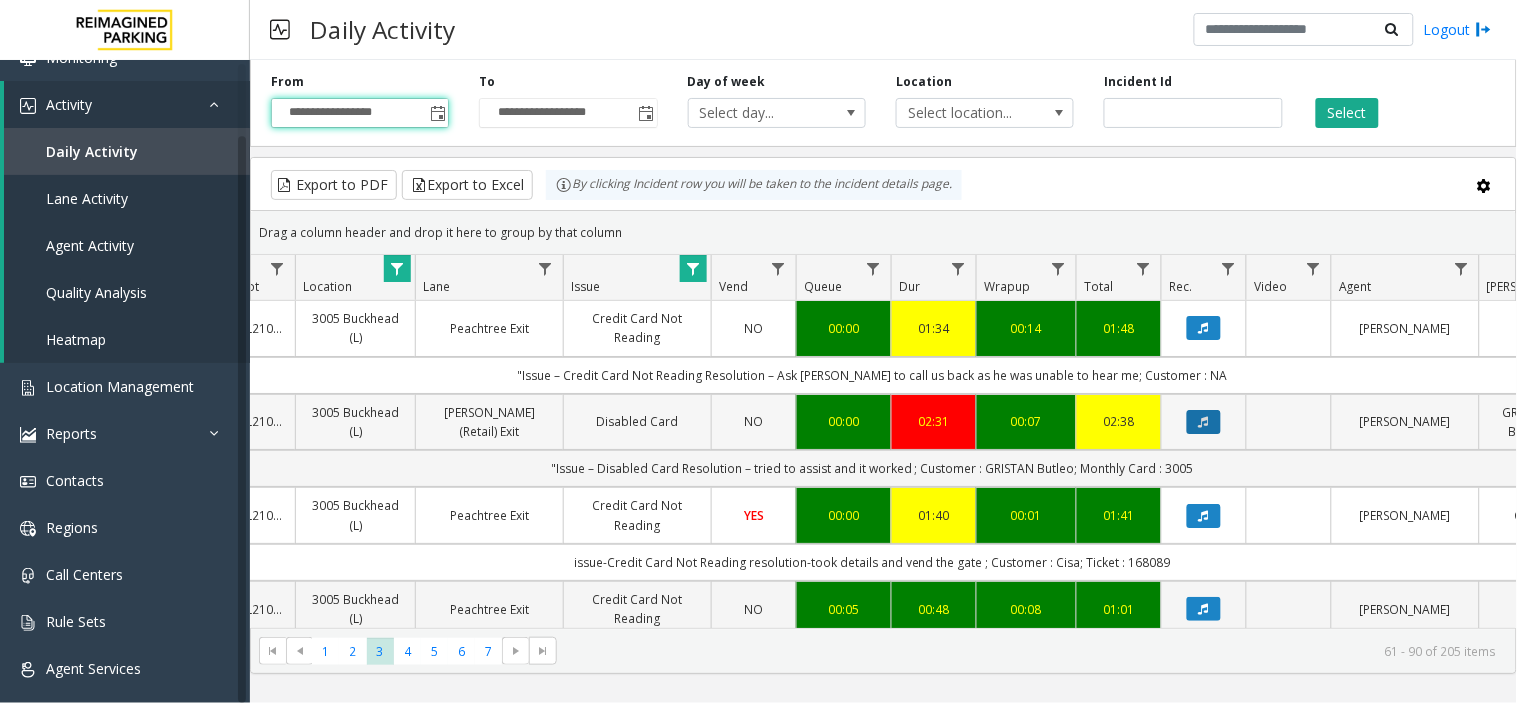 click 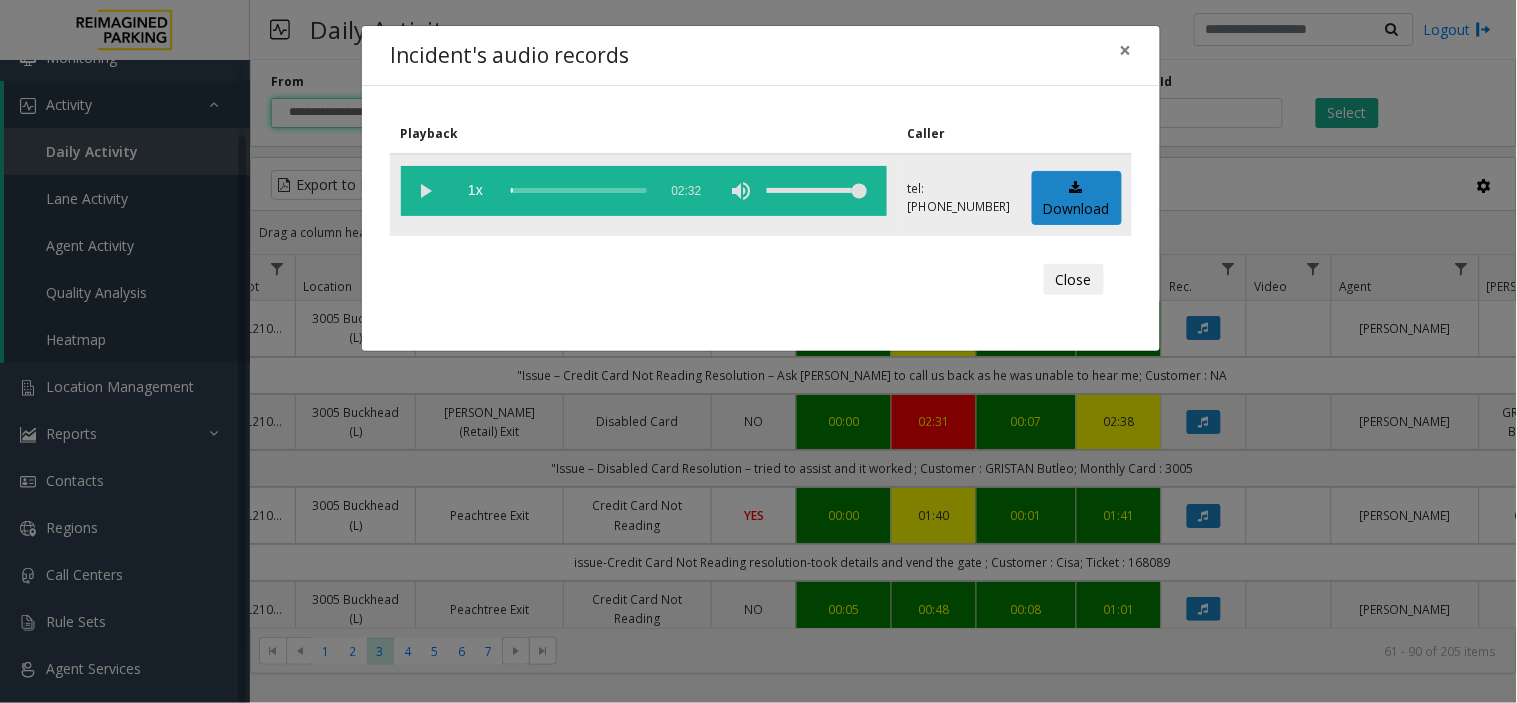 drag, startPoint x: 433, startPoint y: 191, endPoint x: 517, endPoint y: 208, distance: 85.70297 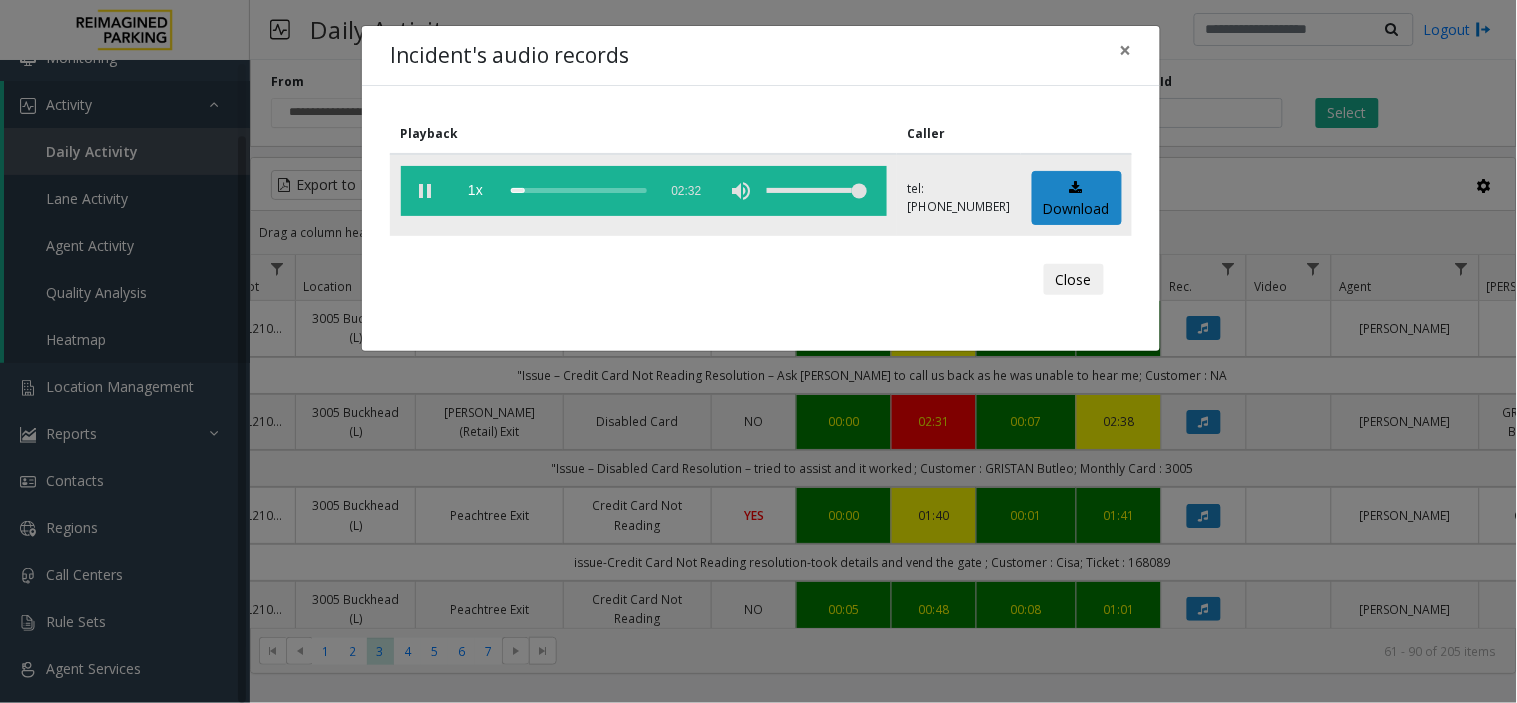 click 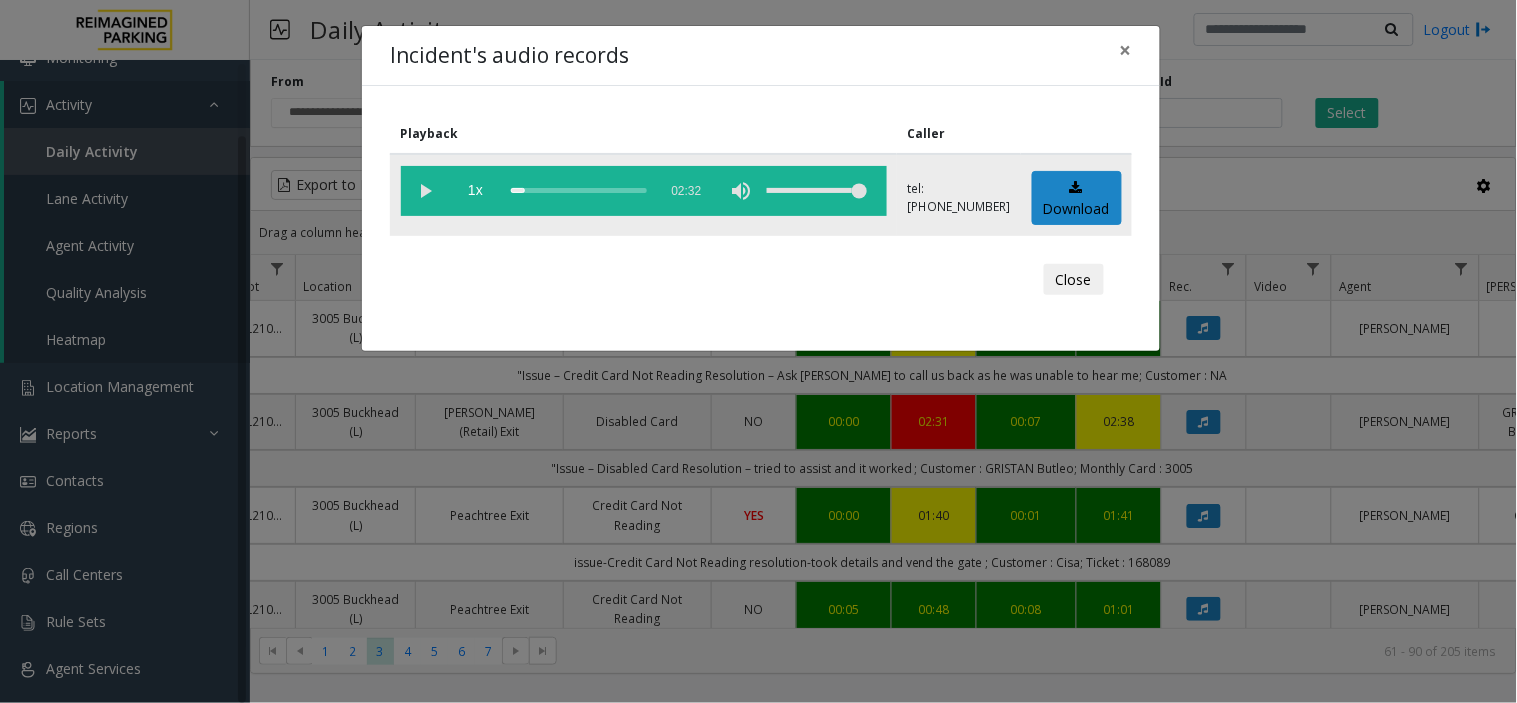 drag, startPoint x: 437, startPoint y: 190, endPoint x: 447, endPoint y: 192, distance: 10.198039 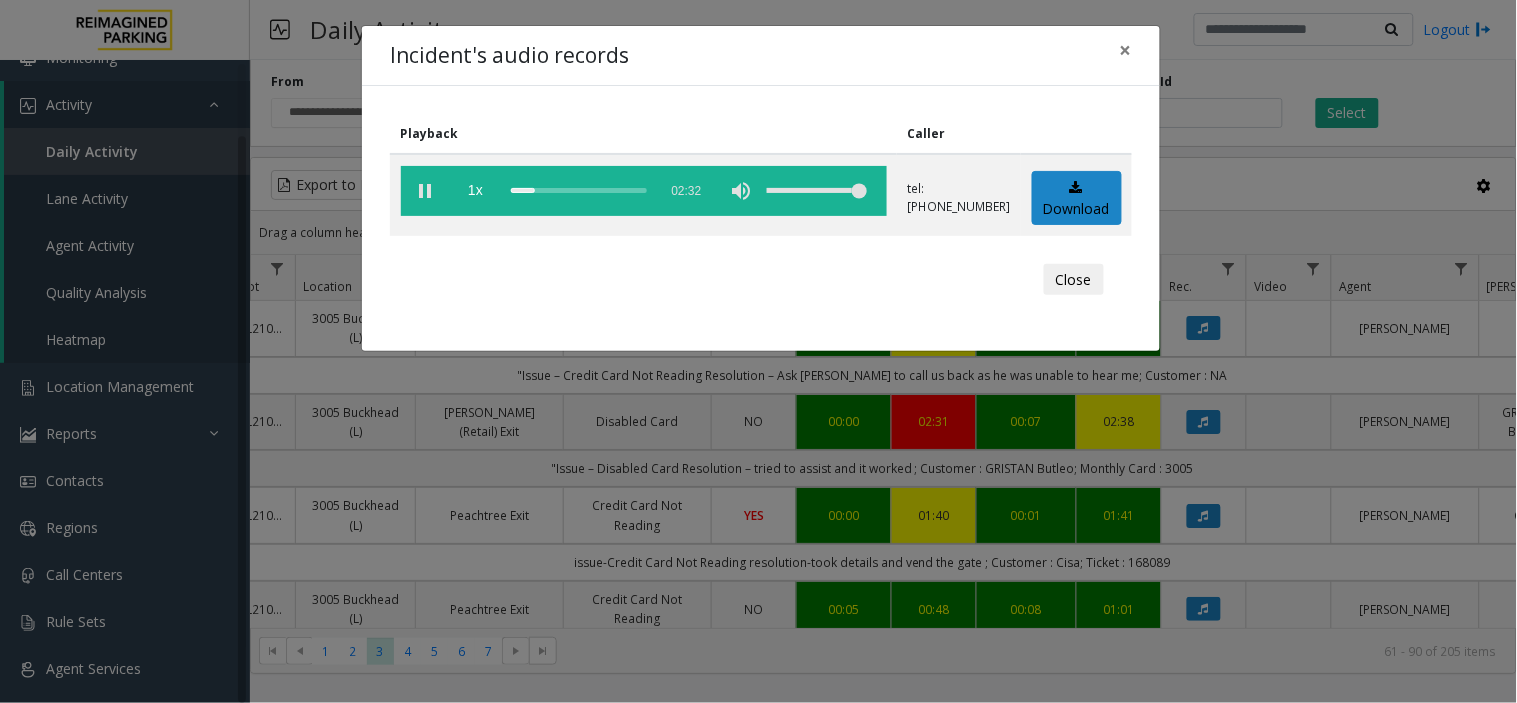 drag, startPoint x: 422, startPoint y: 188, endPoint x: 567, endPoint y: 236, distance: 152.73834 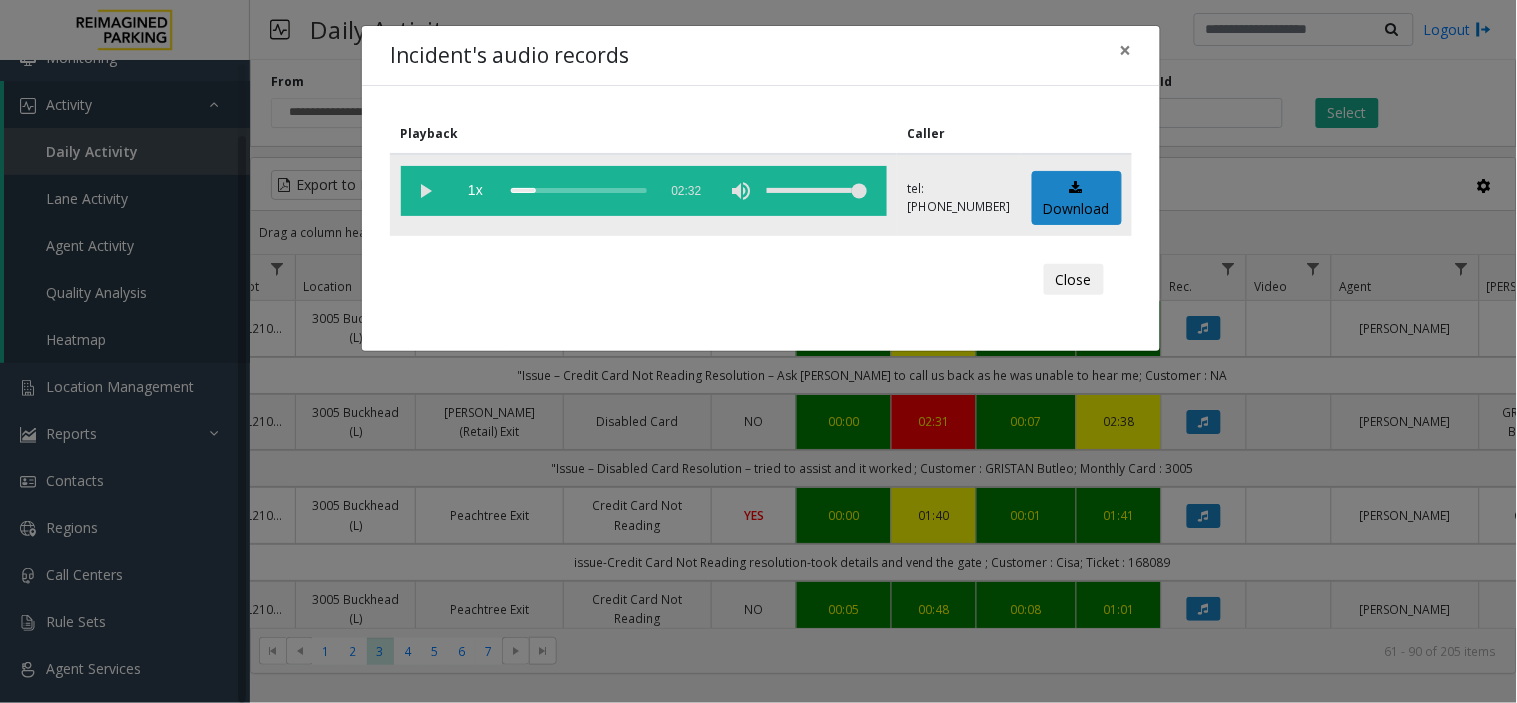 click 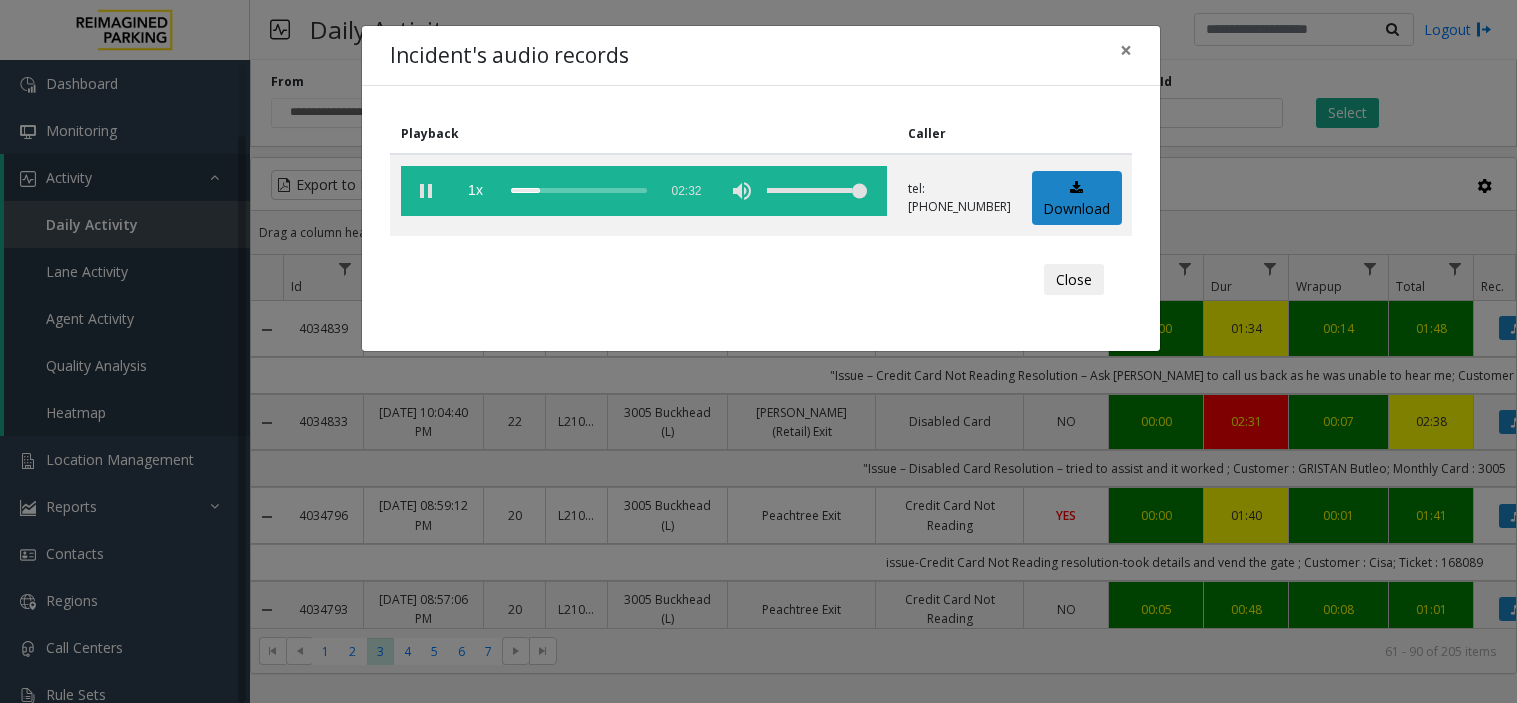 scroll, scrollTop: 0, scrollLeft: 0, axis: both 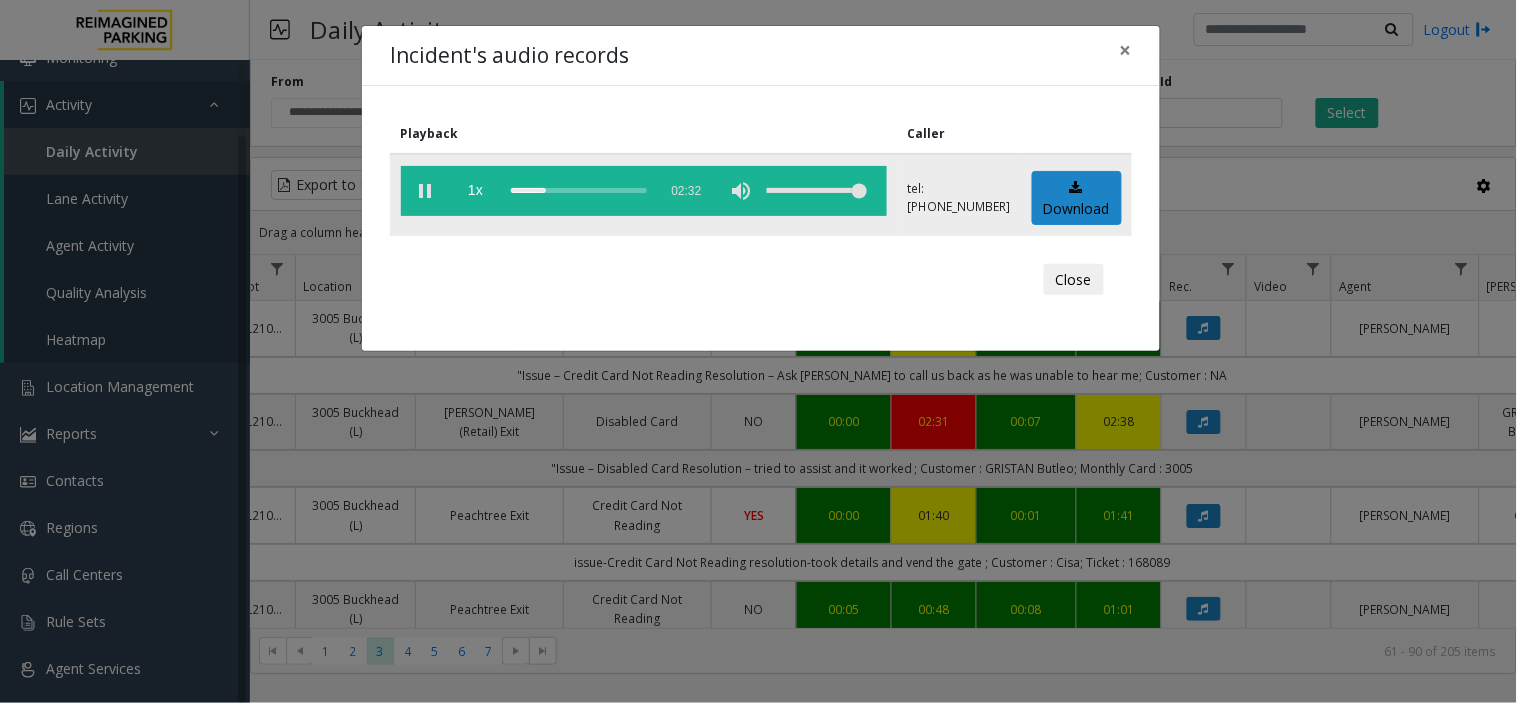 drag, startPoint x: 426, startPoint y: 188, endPoint x: 514, endPoint y: 213, distance: 91.48224 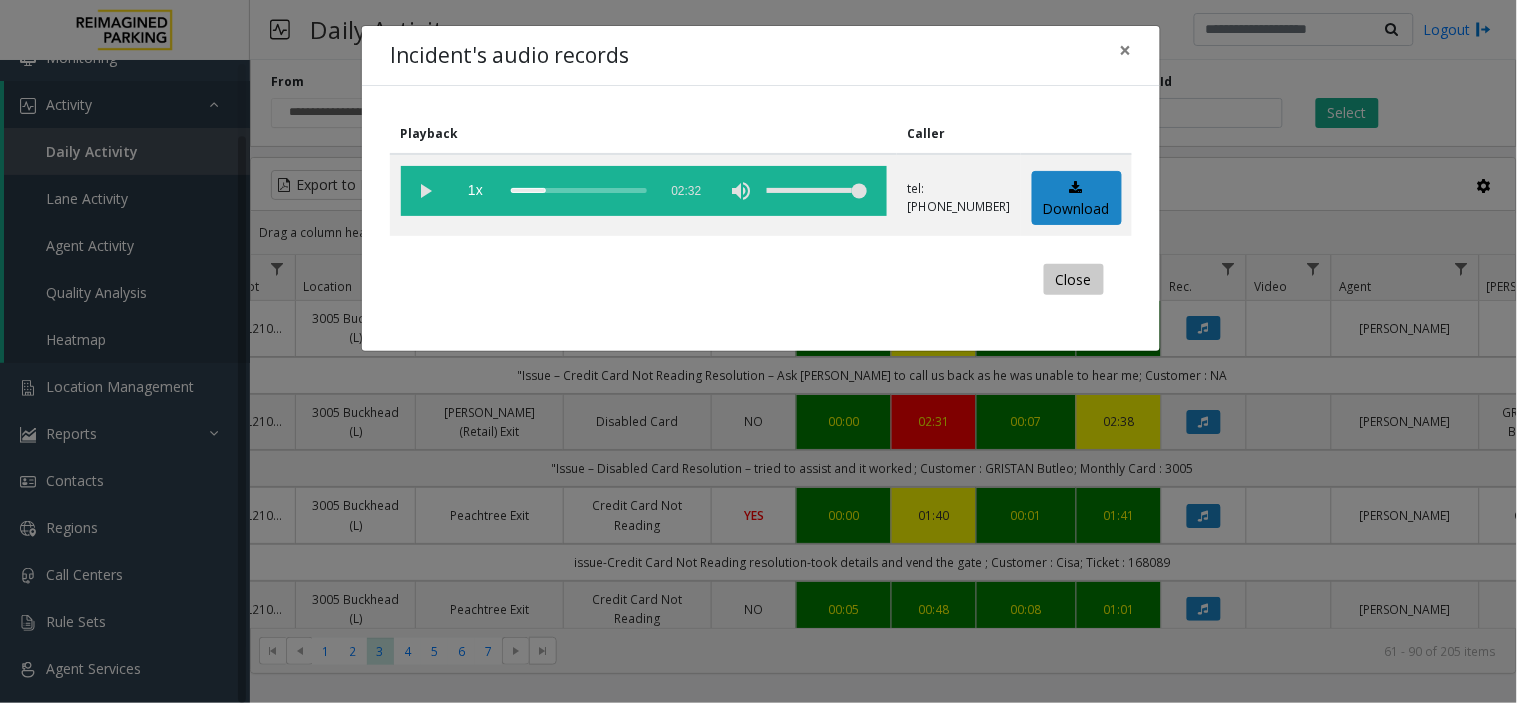 click on "Close" 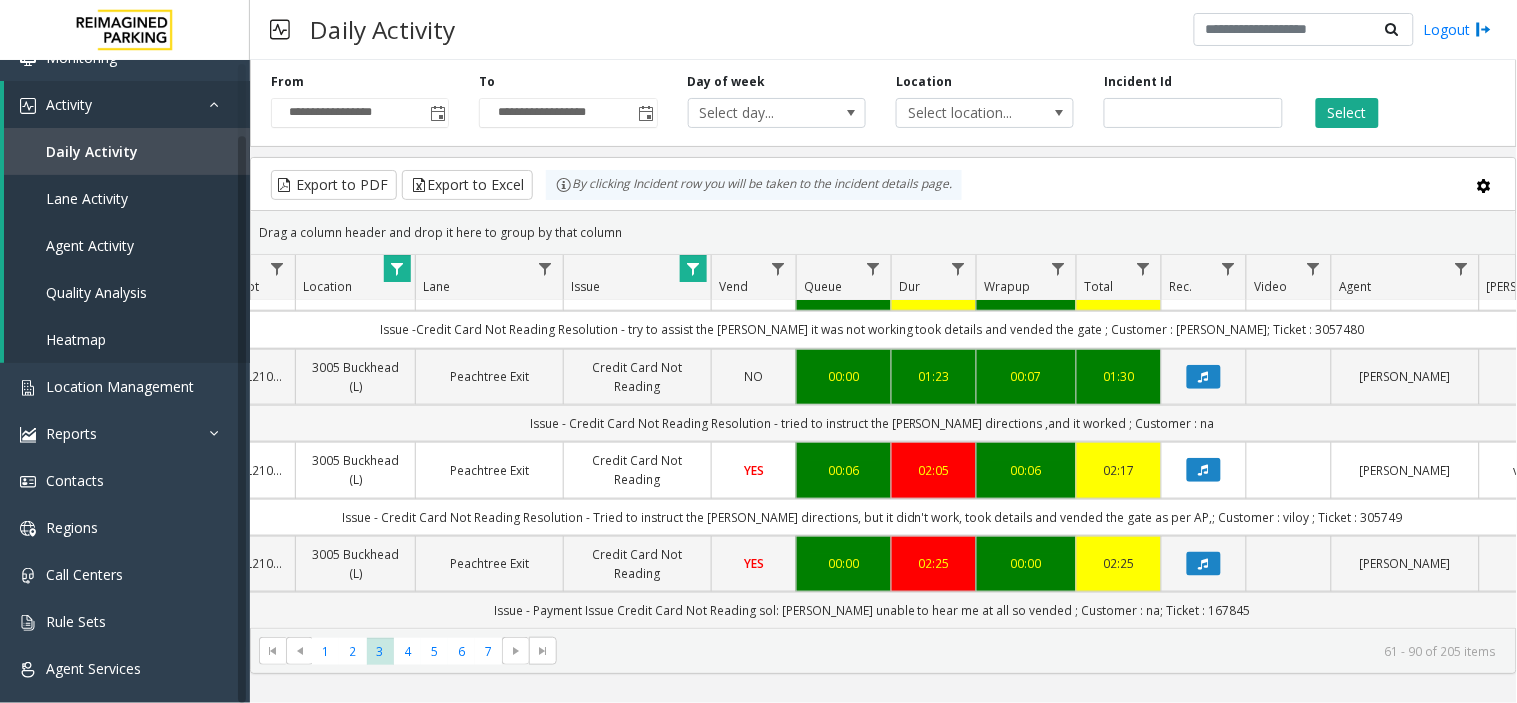 scroll, scrollTop: 2506, scrollLeft: 312, axis: both 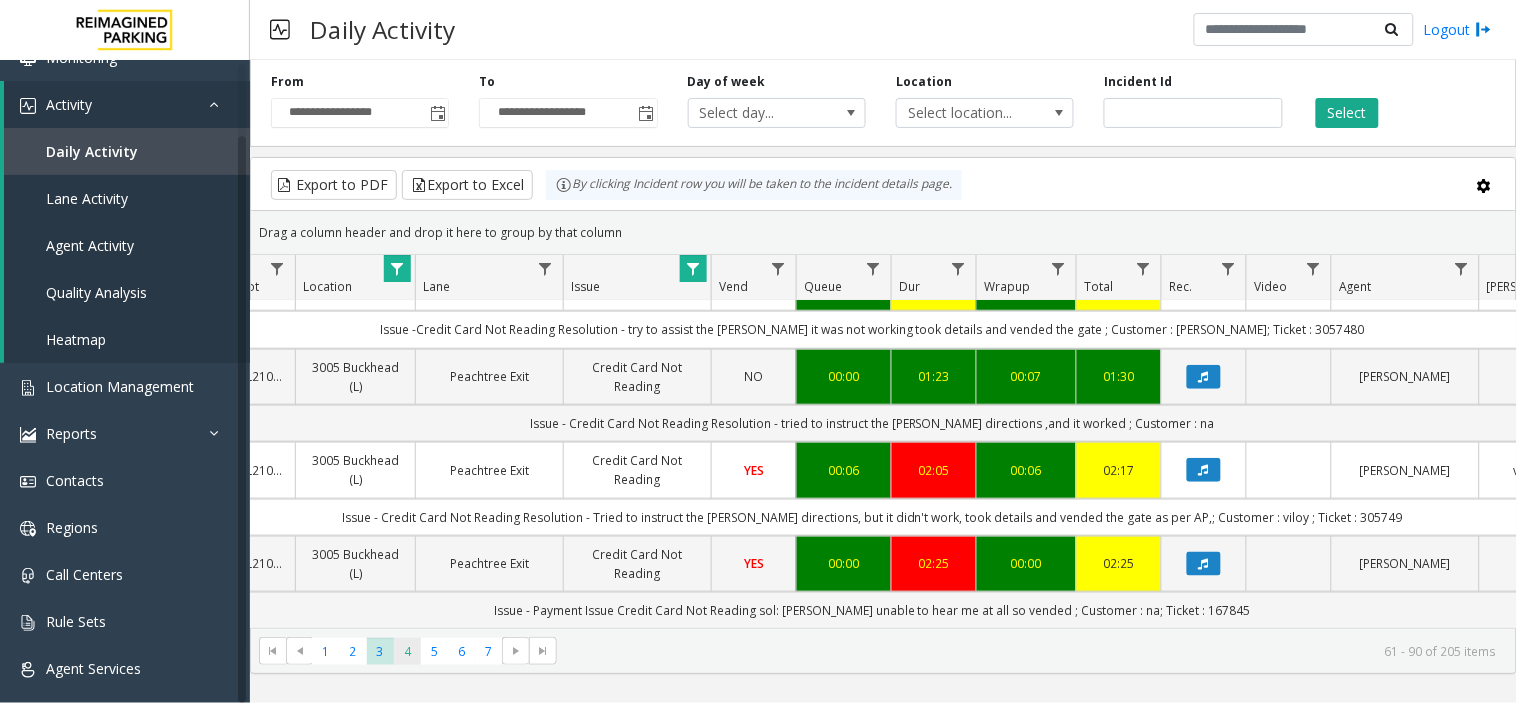 click on "4" 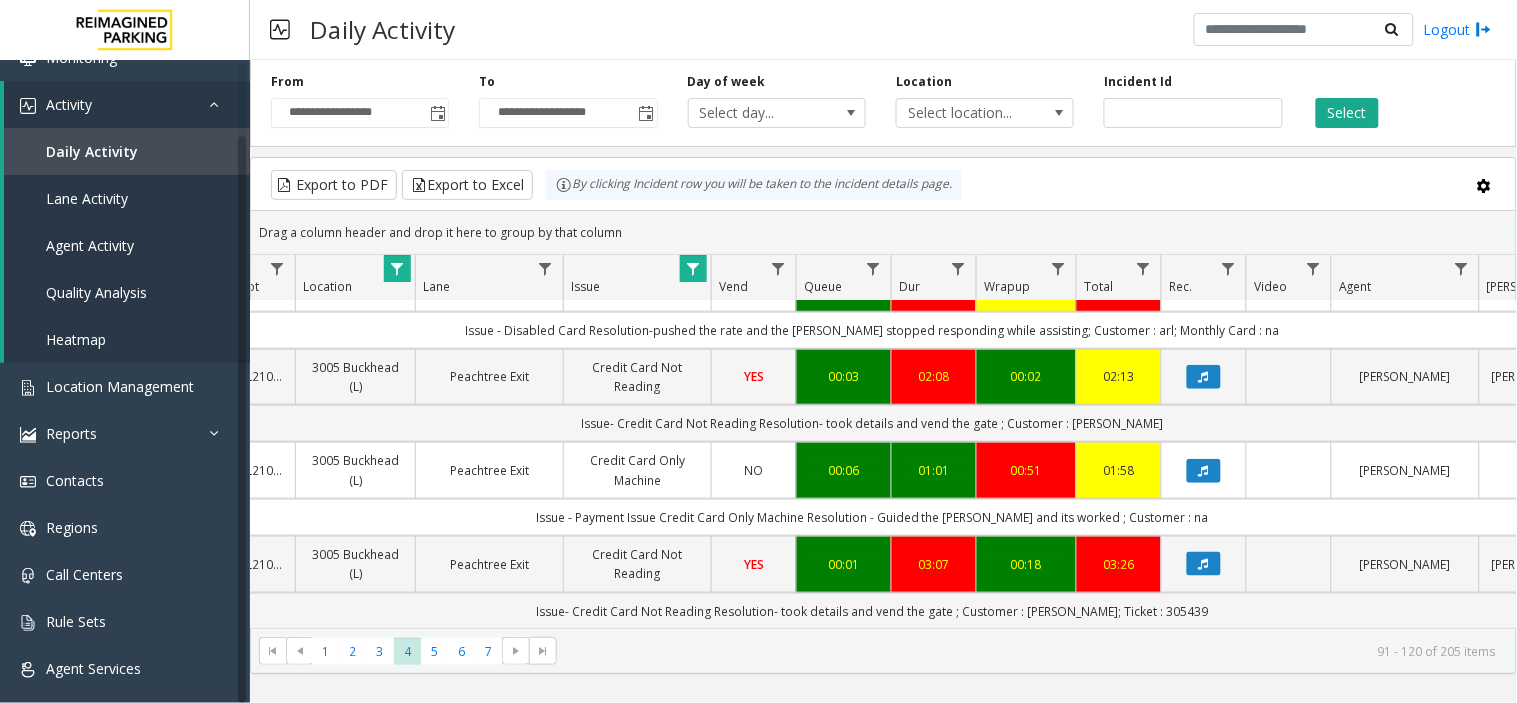 scroll, scrollTop: 2526, scrollLeft: 312, axis: both 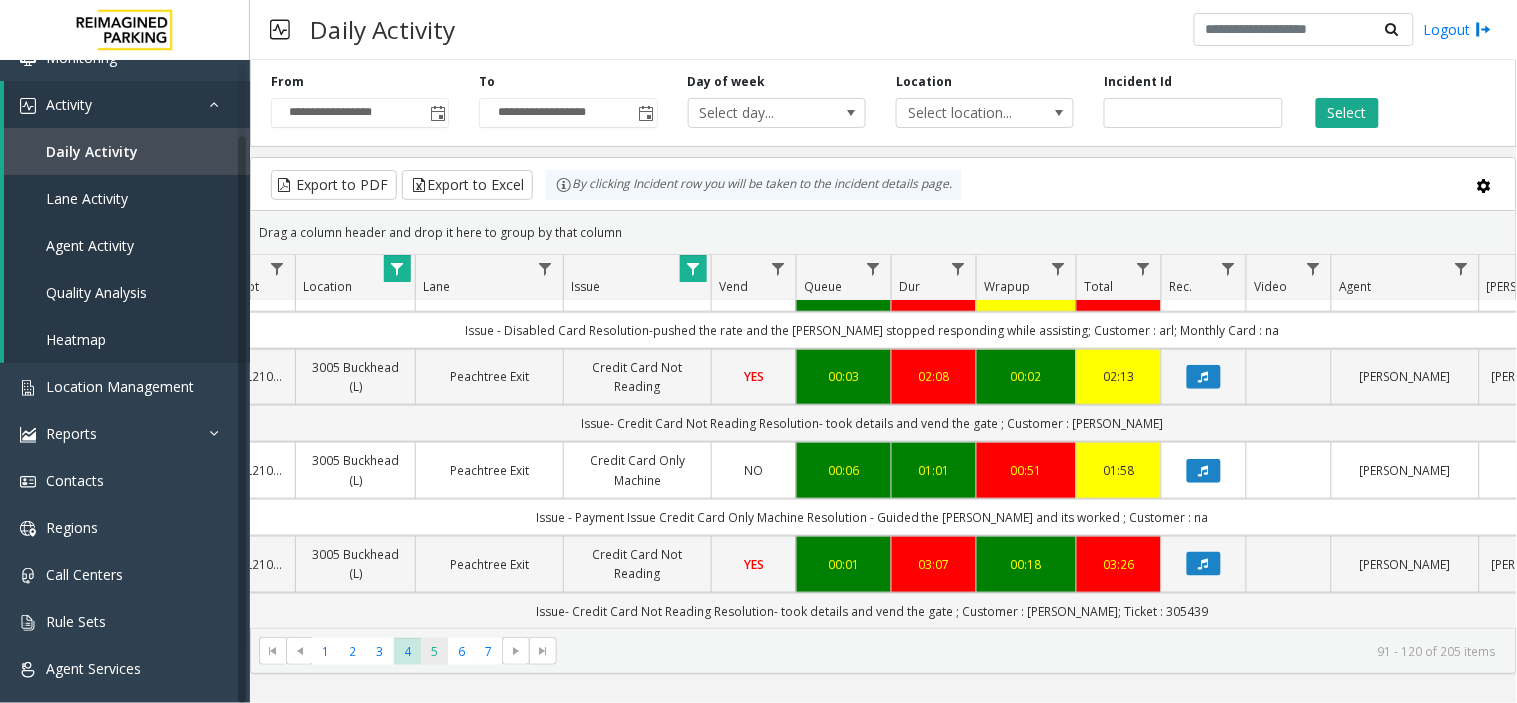 click on "5" 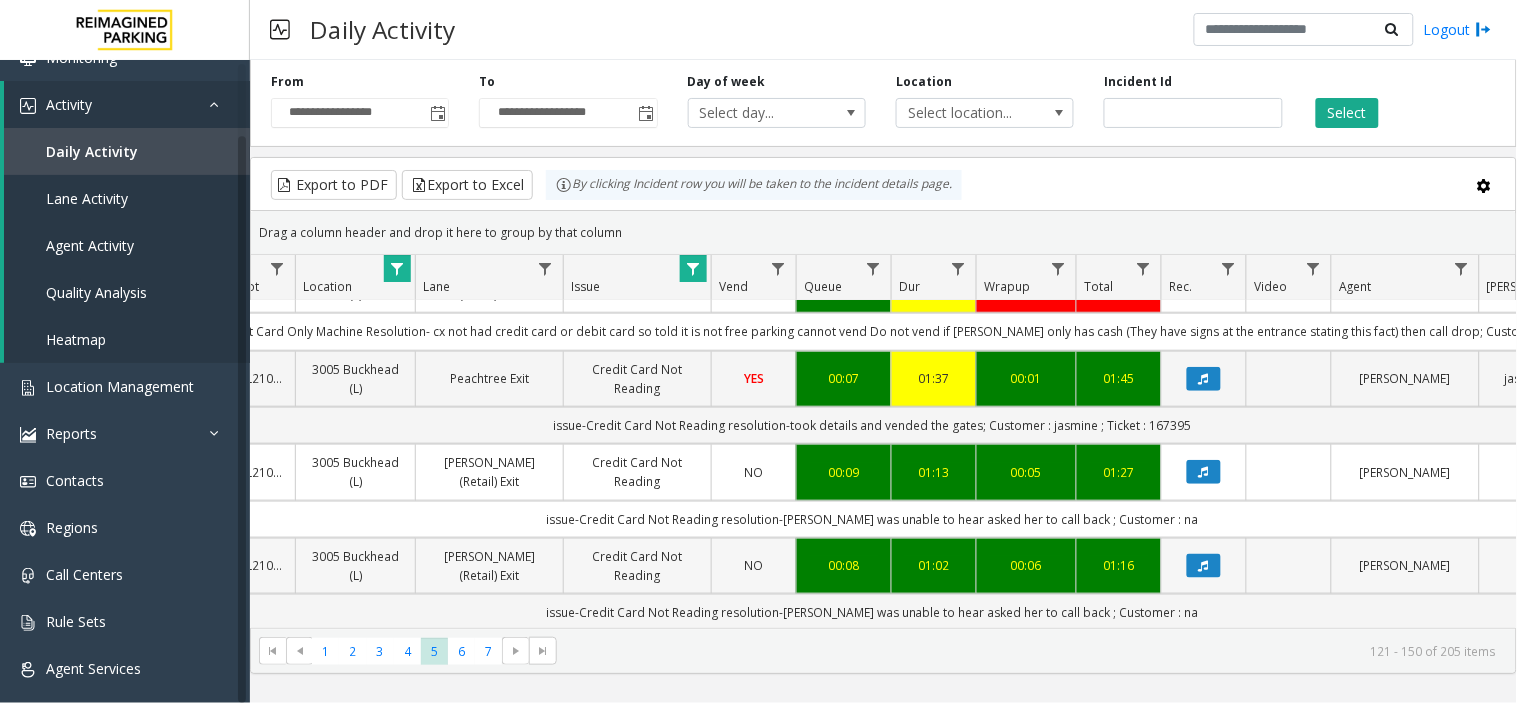 scroll, scrollTop: 2506, scrollLeft: 312, axis: both 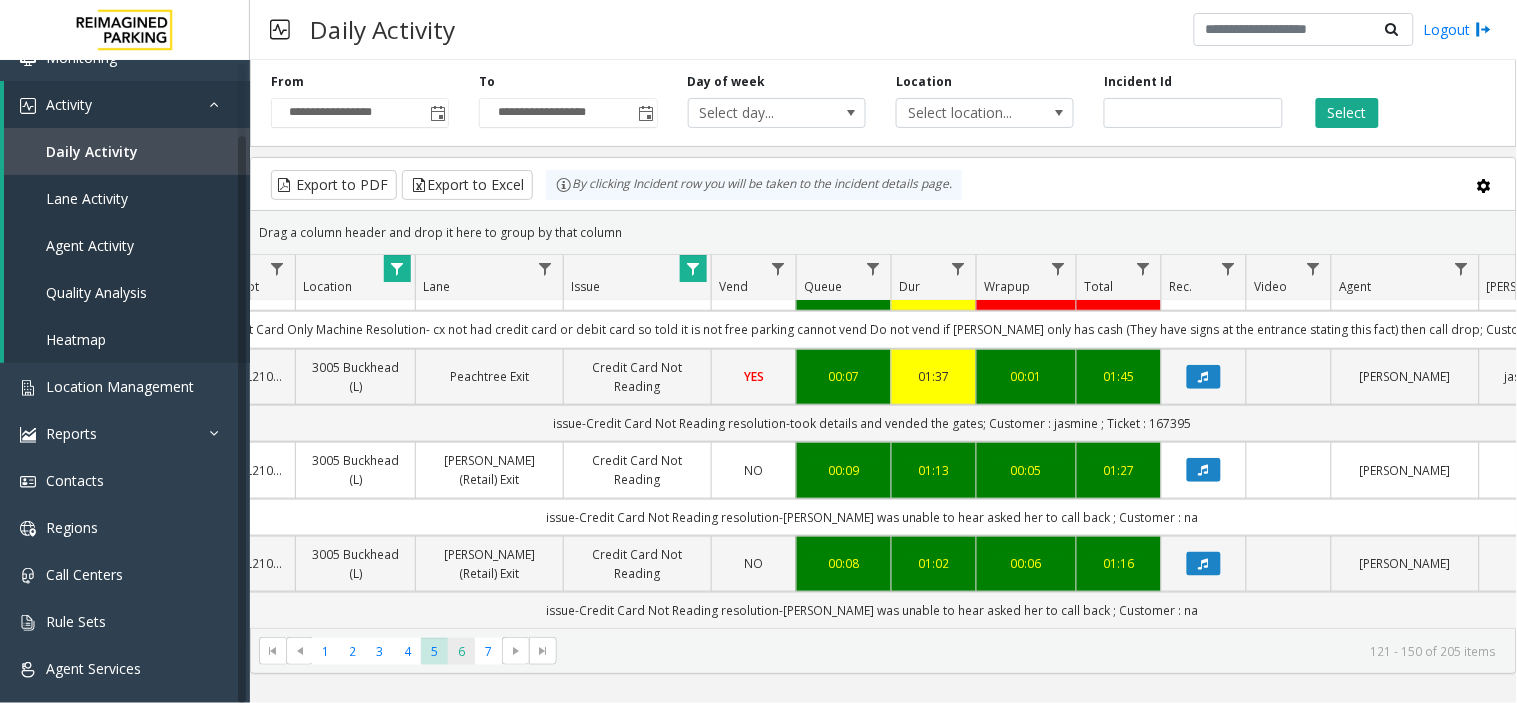 click on "6" 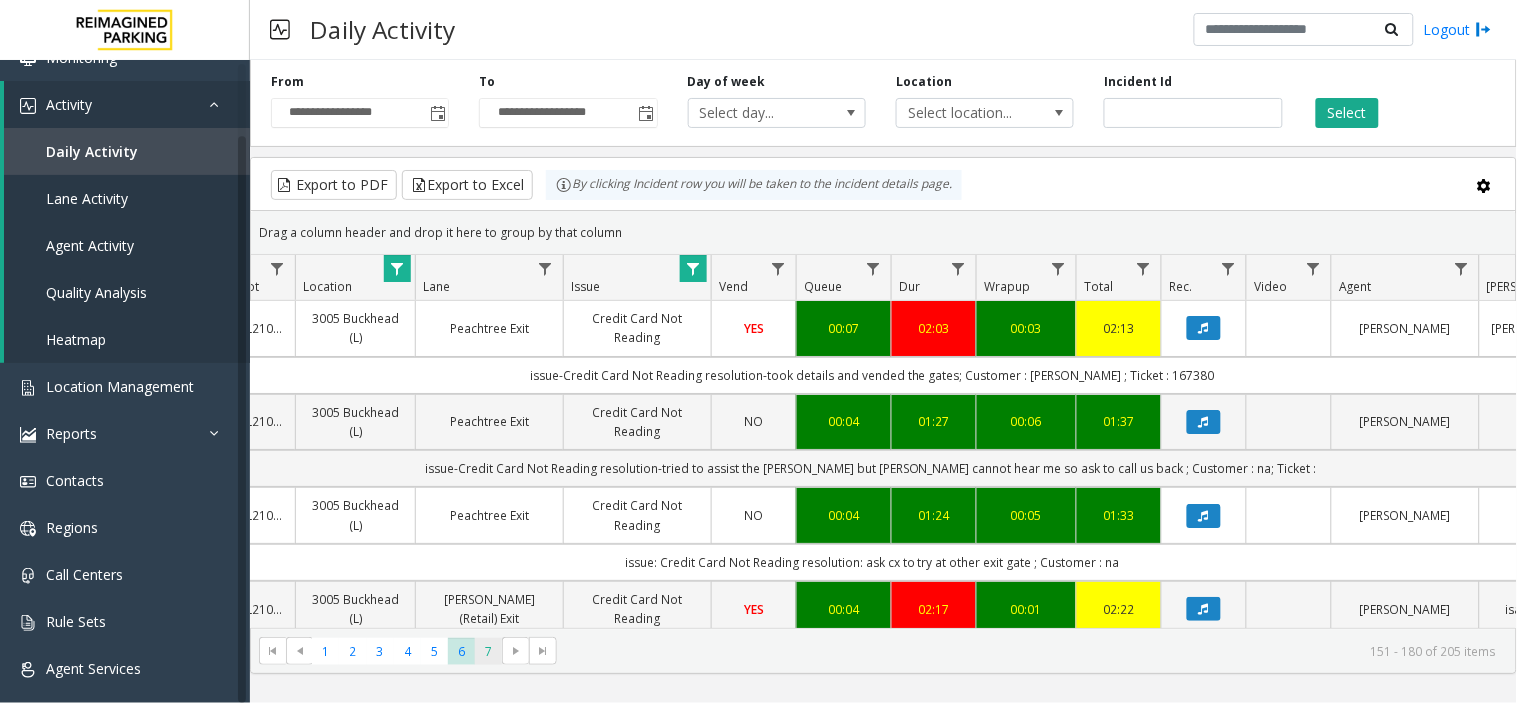 click on "7" 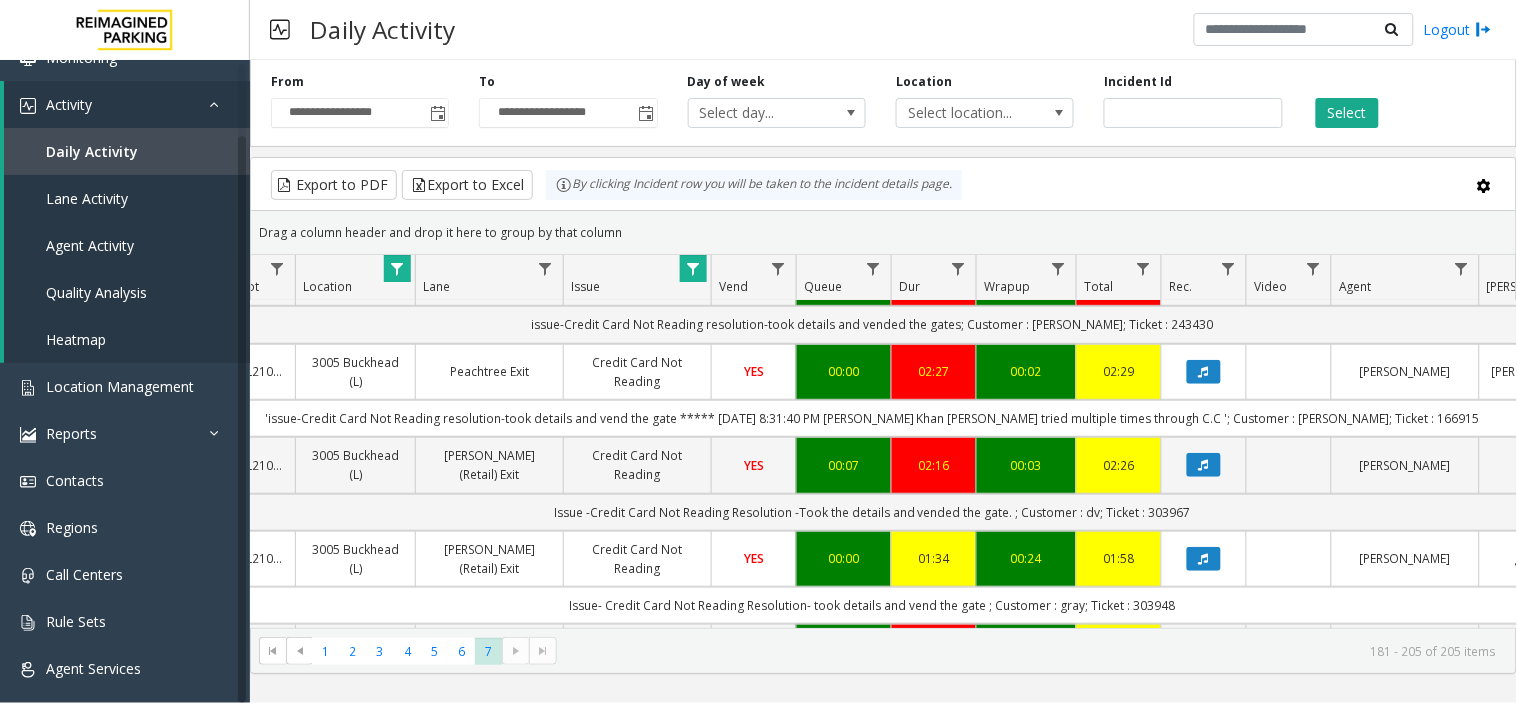scroll, scrollTop: 555, scrollLeft: 312, axis: both 